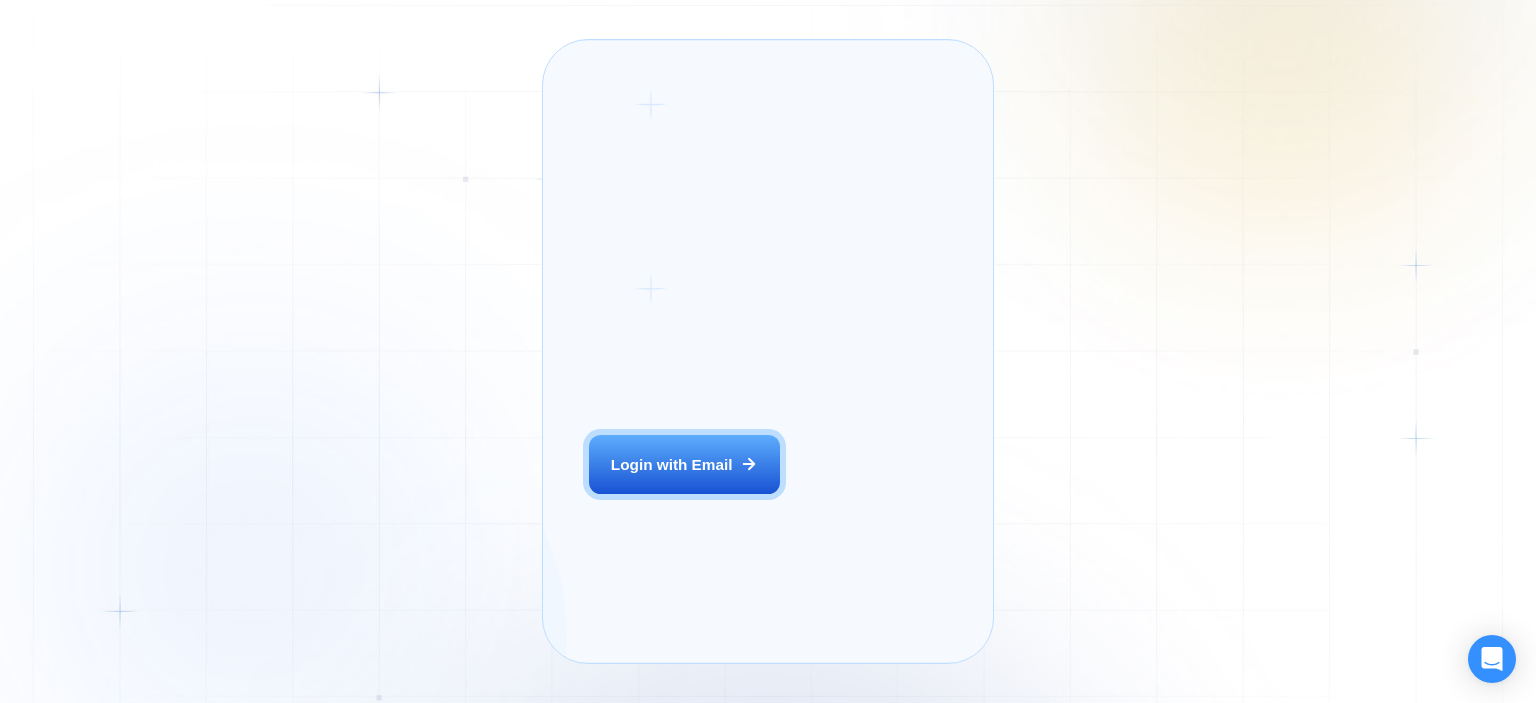 scroll, scrollTop: 0, scrollLeft: 0, axis: both 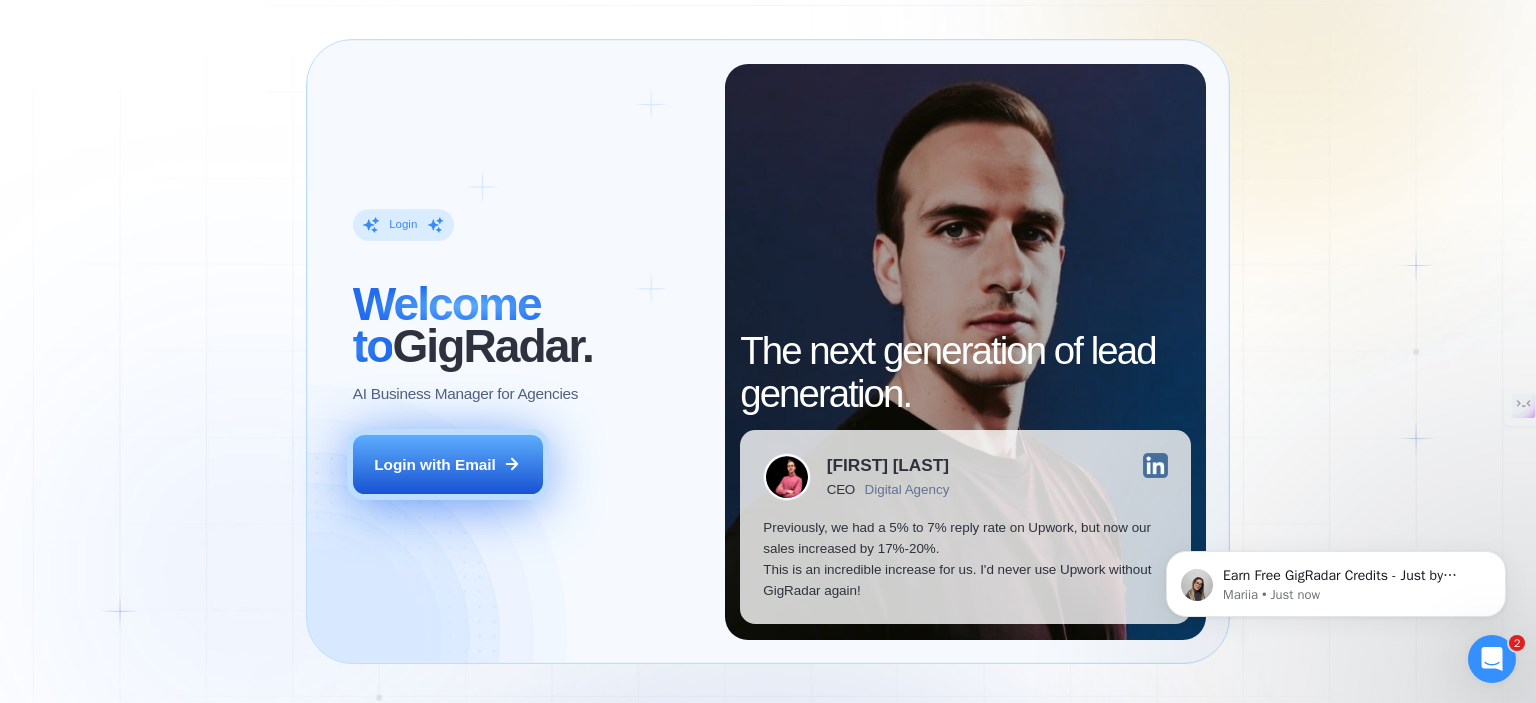 click on "Login with Email" at bounding box center [435, 464] 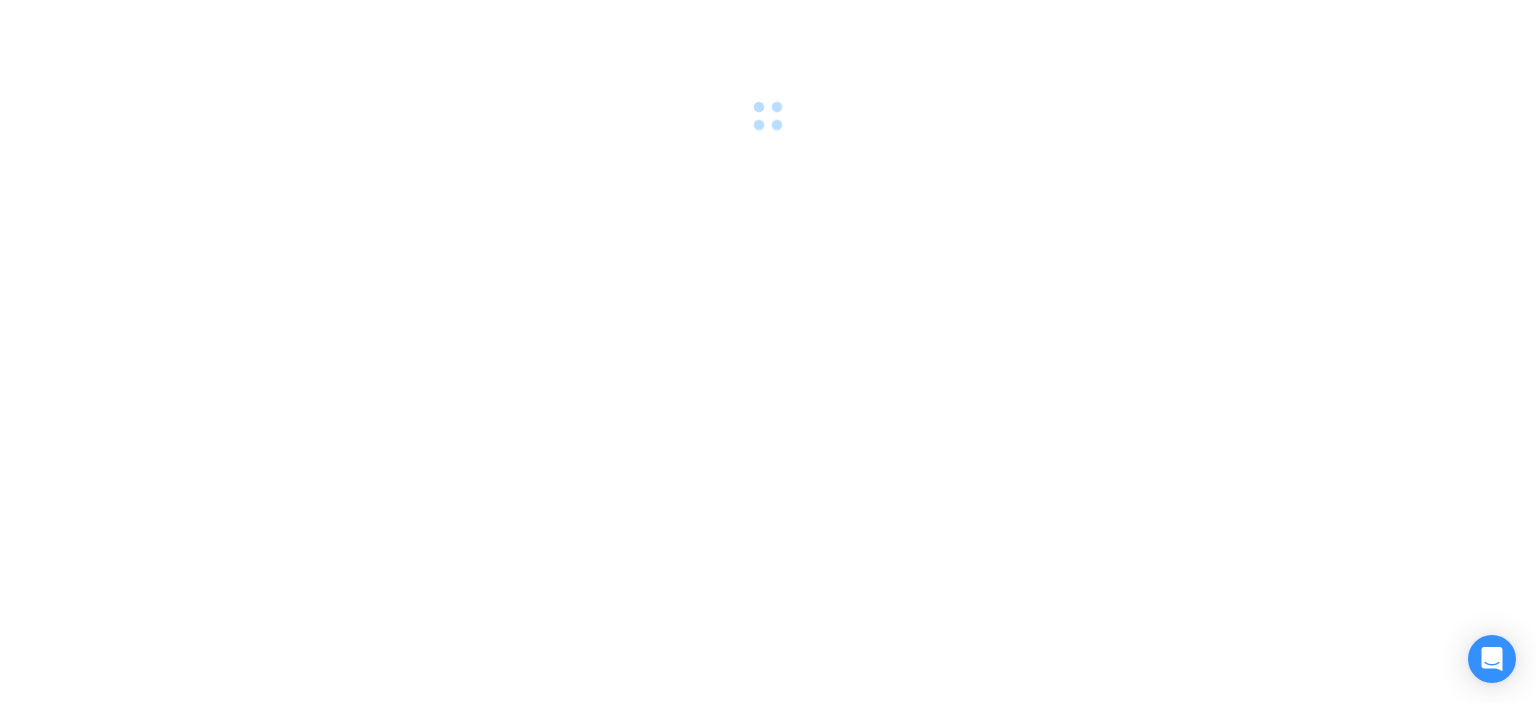 scroll, scrollTop: 0, scrollLeft: 0, axis: both 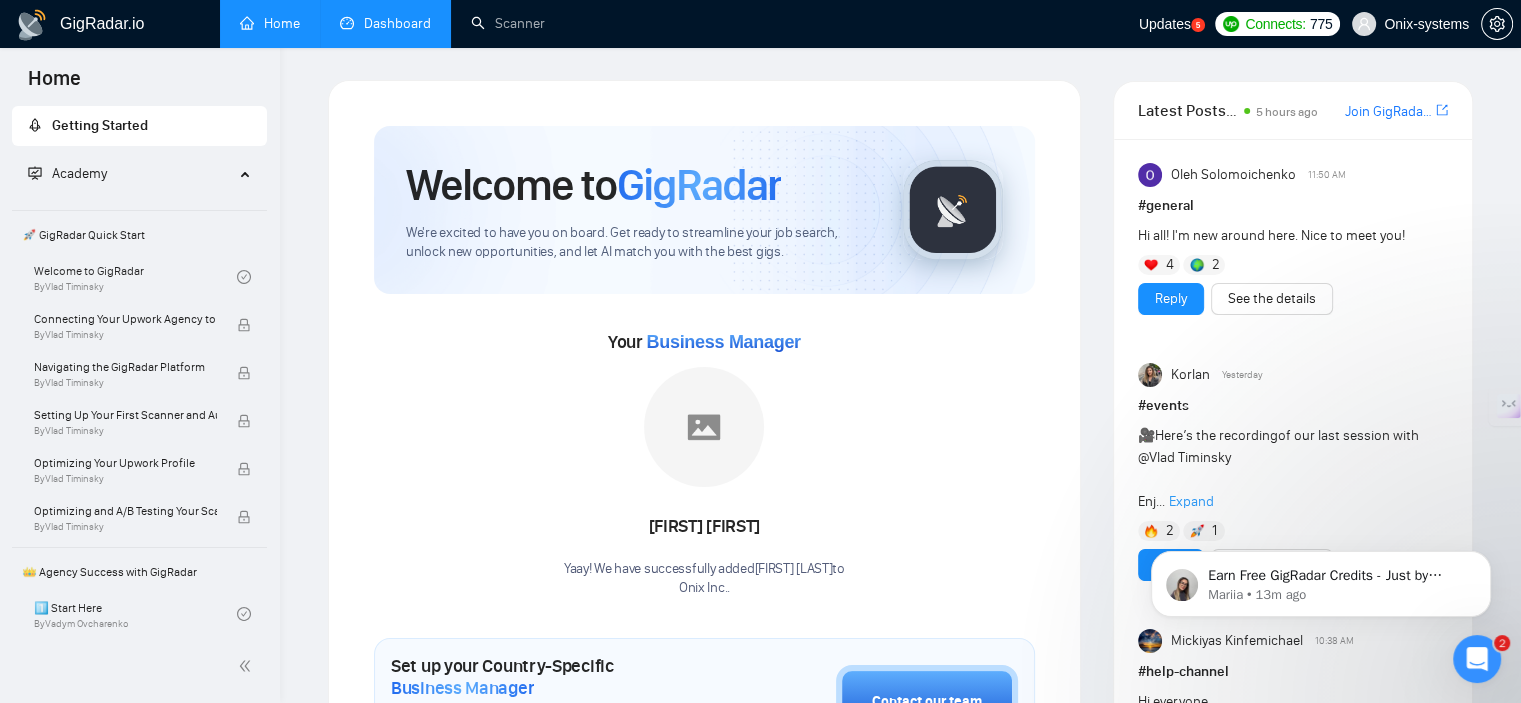 click on "Dashboard" at bounding box center (385, 23) 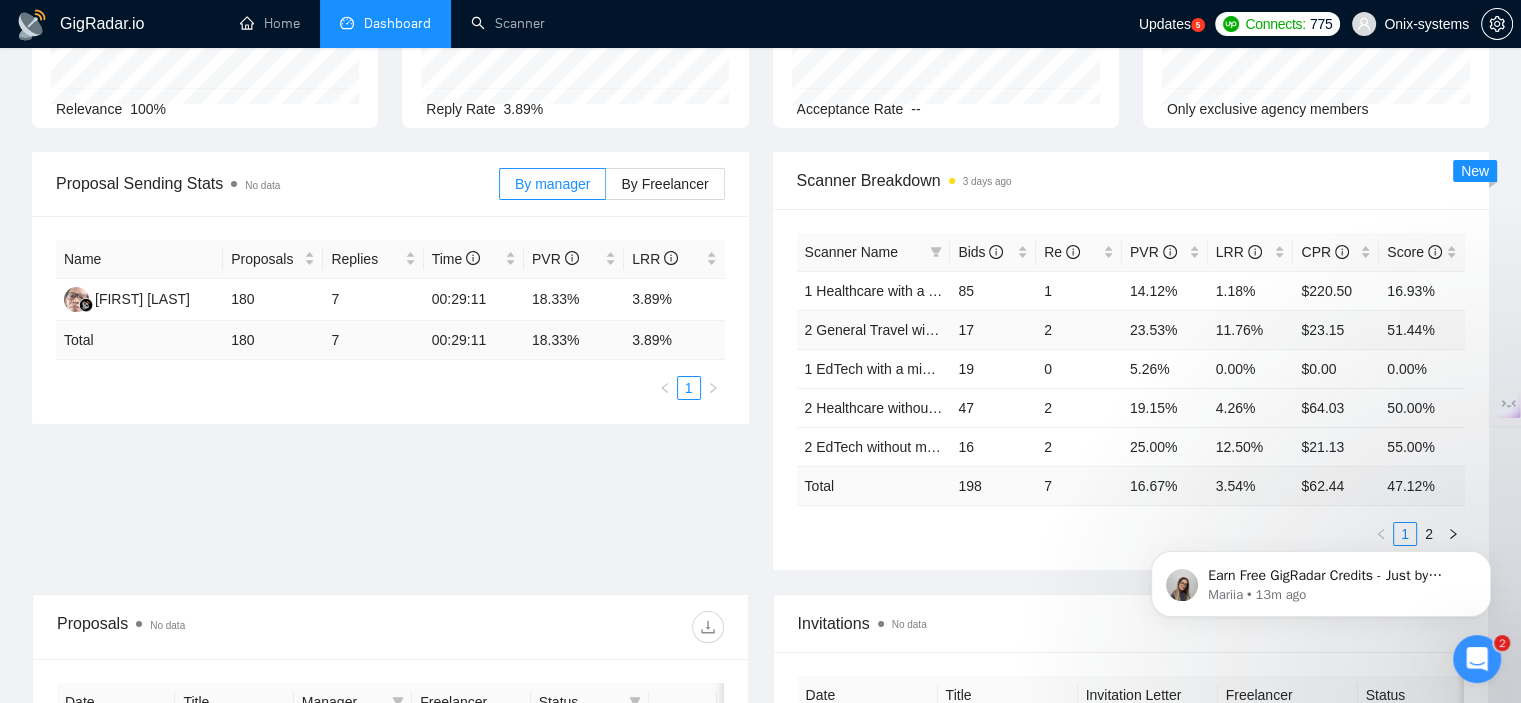 scroll, scrollTop: 0, scrollLeft: 0, axis: both 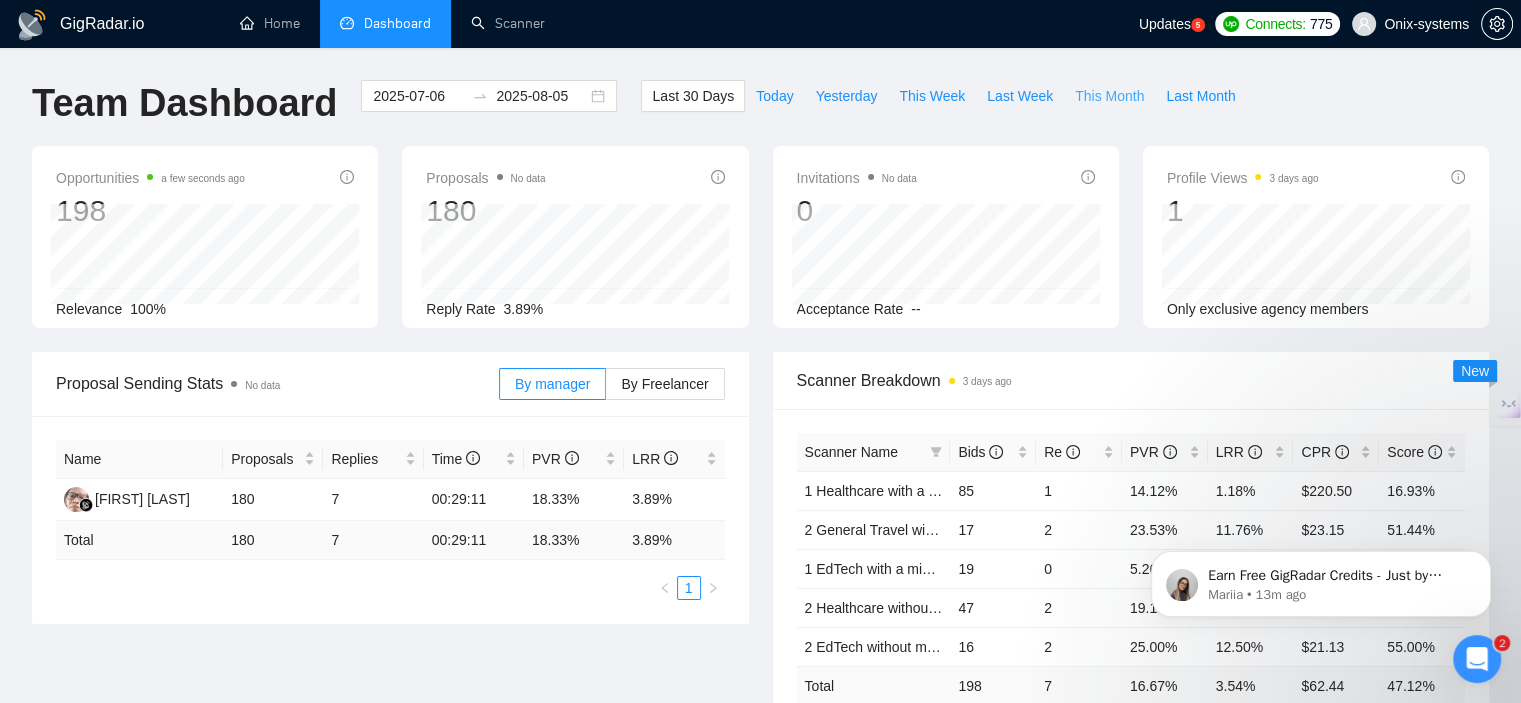 click on "This Month" at bounding box center [1109, 96] 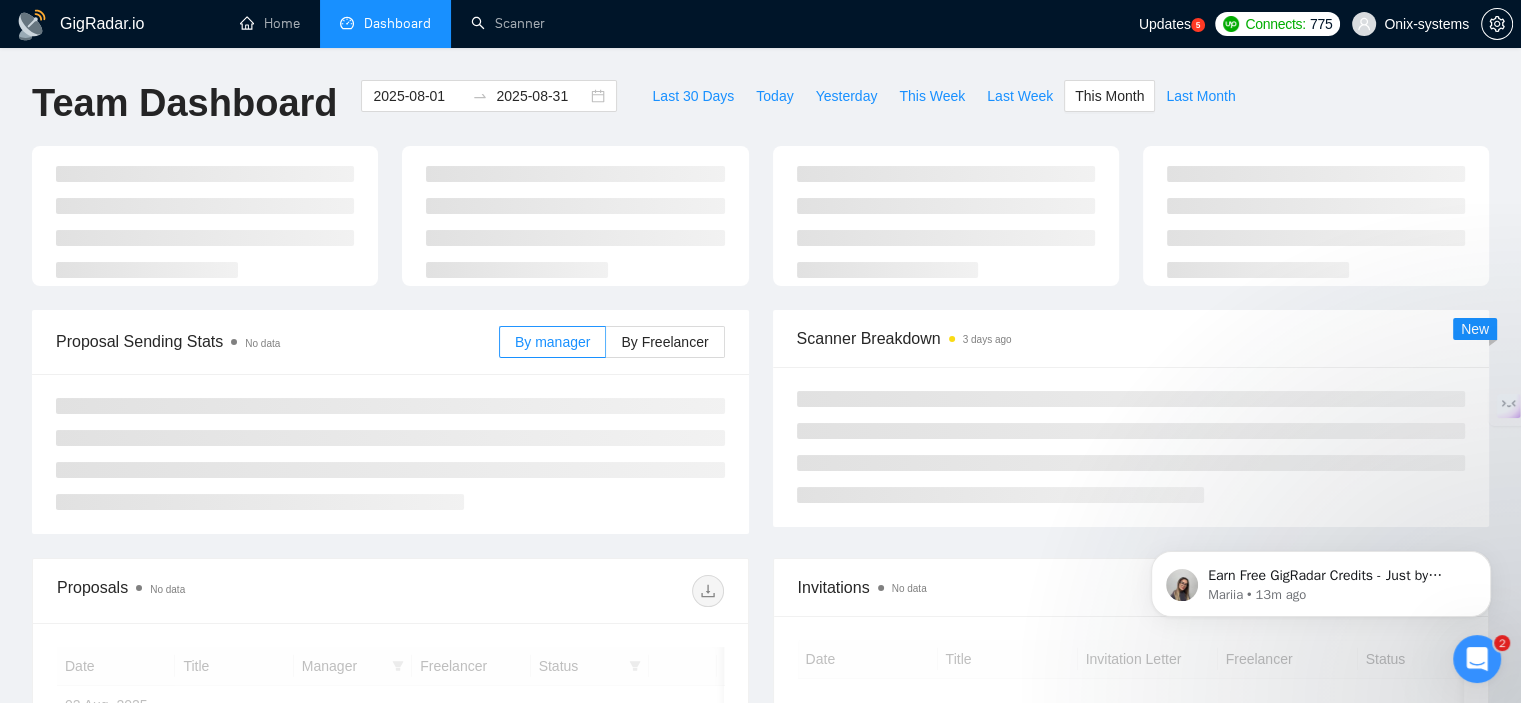 type on "2025-08-01" 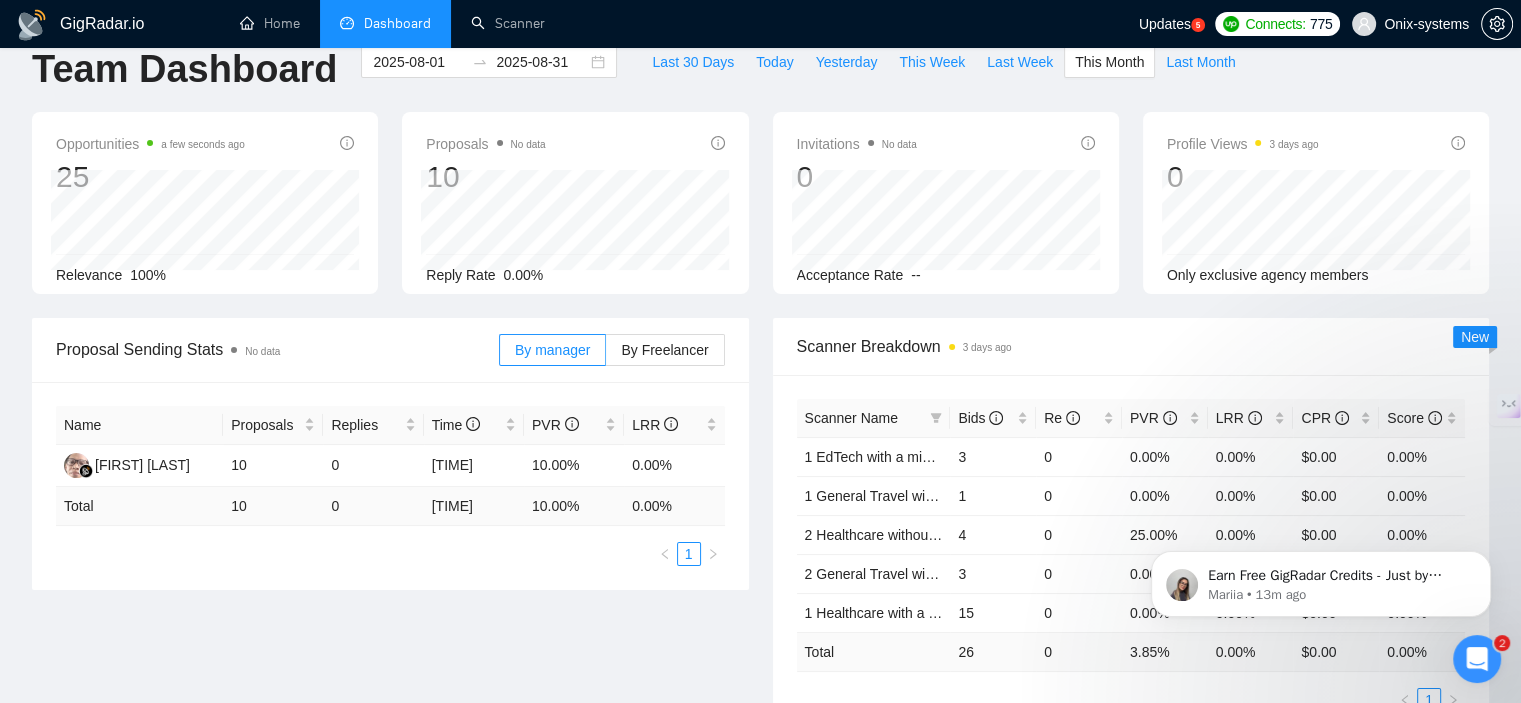 scroll, scrollTop: 0, scrollLeft: 0, axis: both 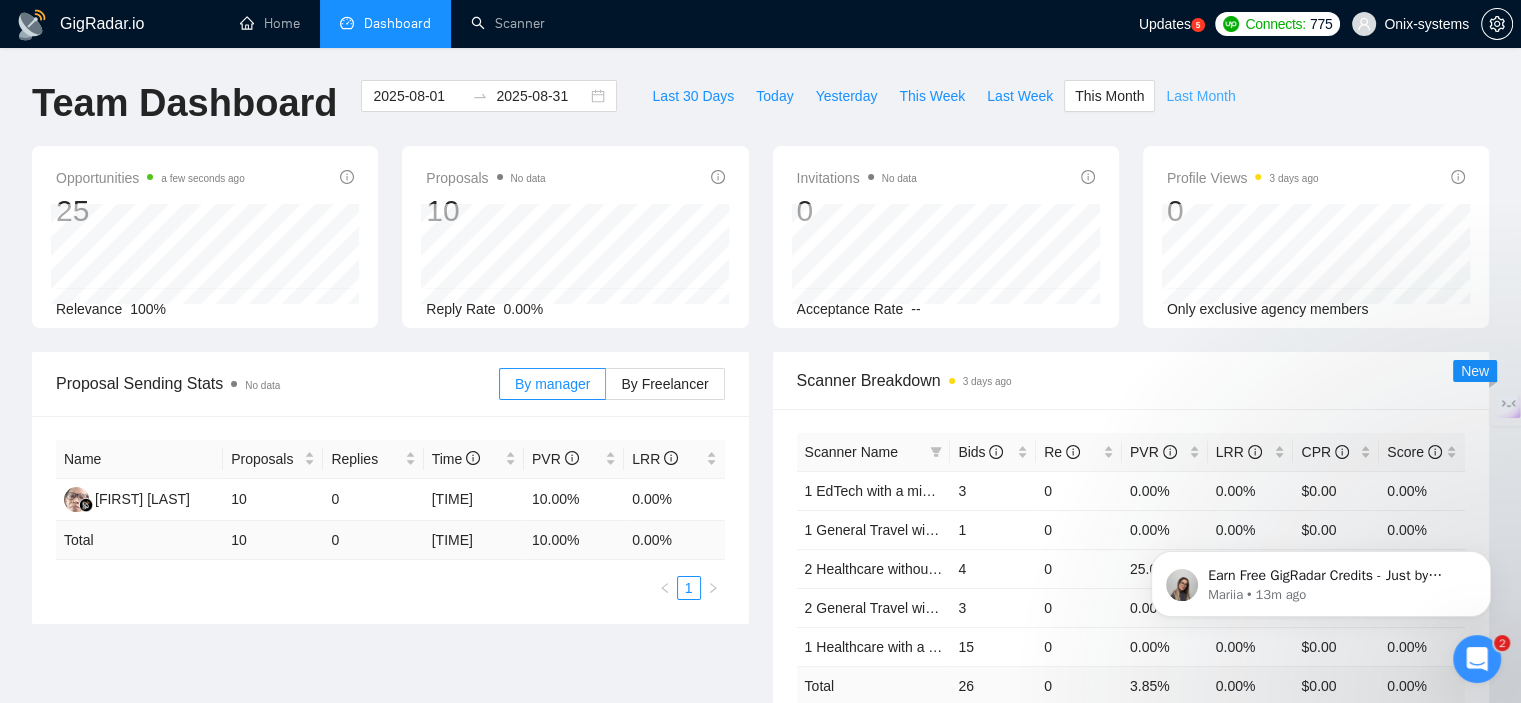 click on "Last Month" at bounding box center [1200, 96] 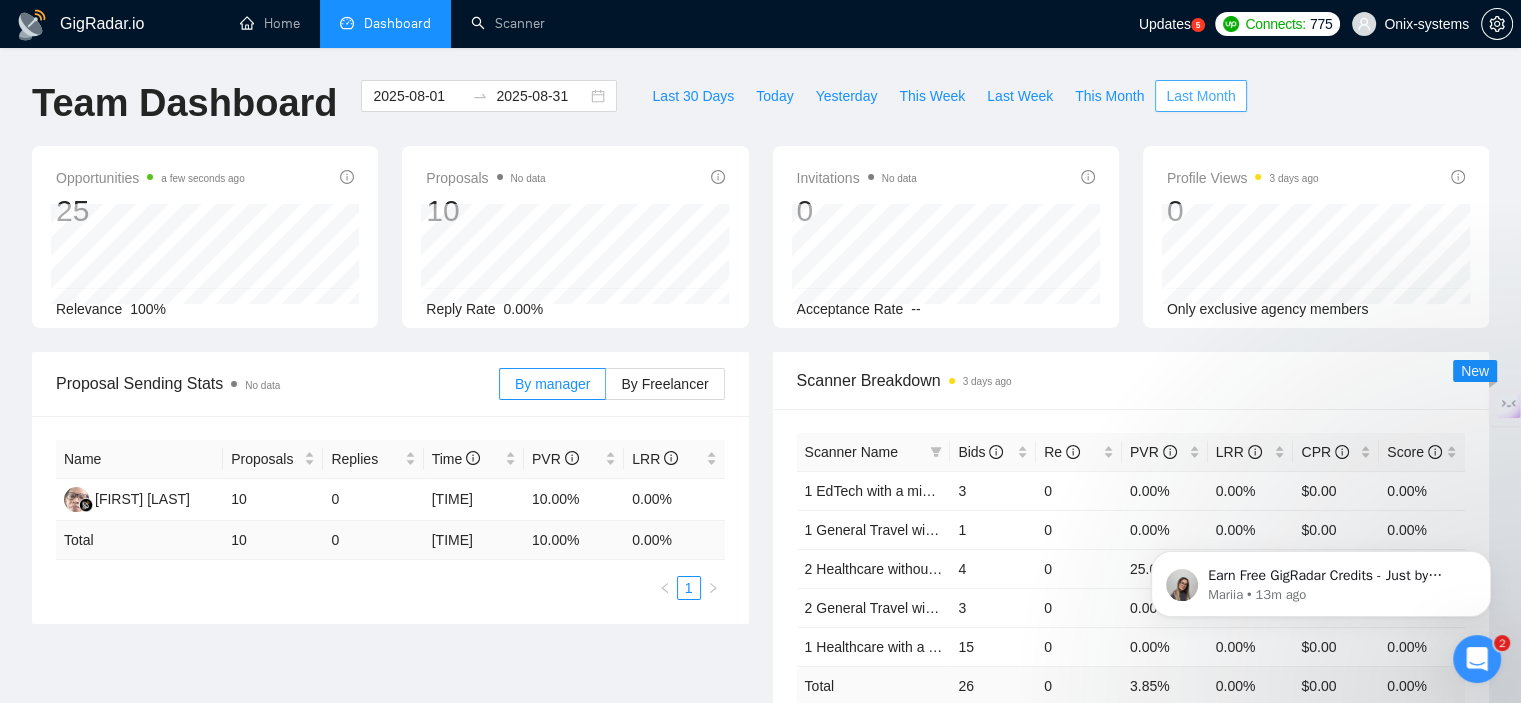 type on "2025-07-01" 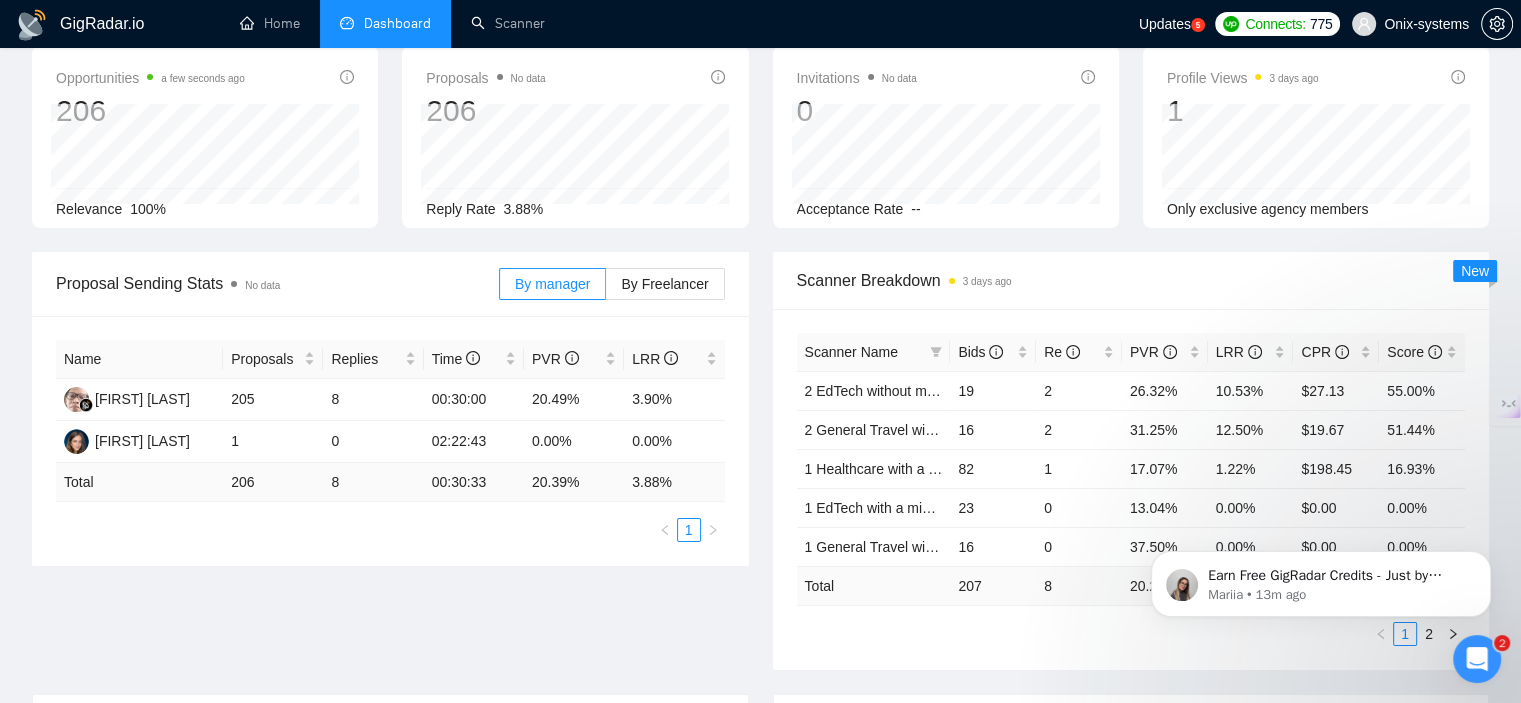 scroll, scrollTop: 200, scrollLeft: 0, axis: vertical 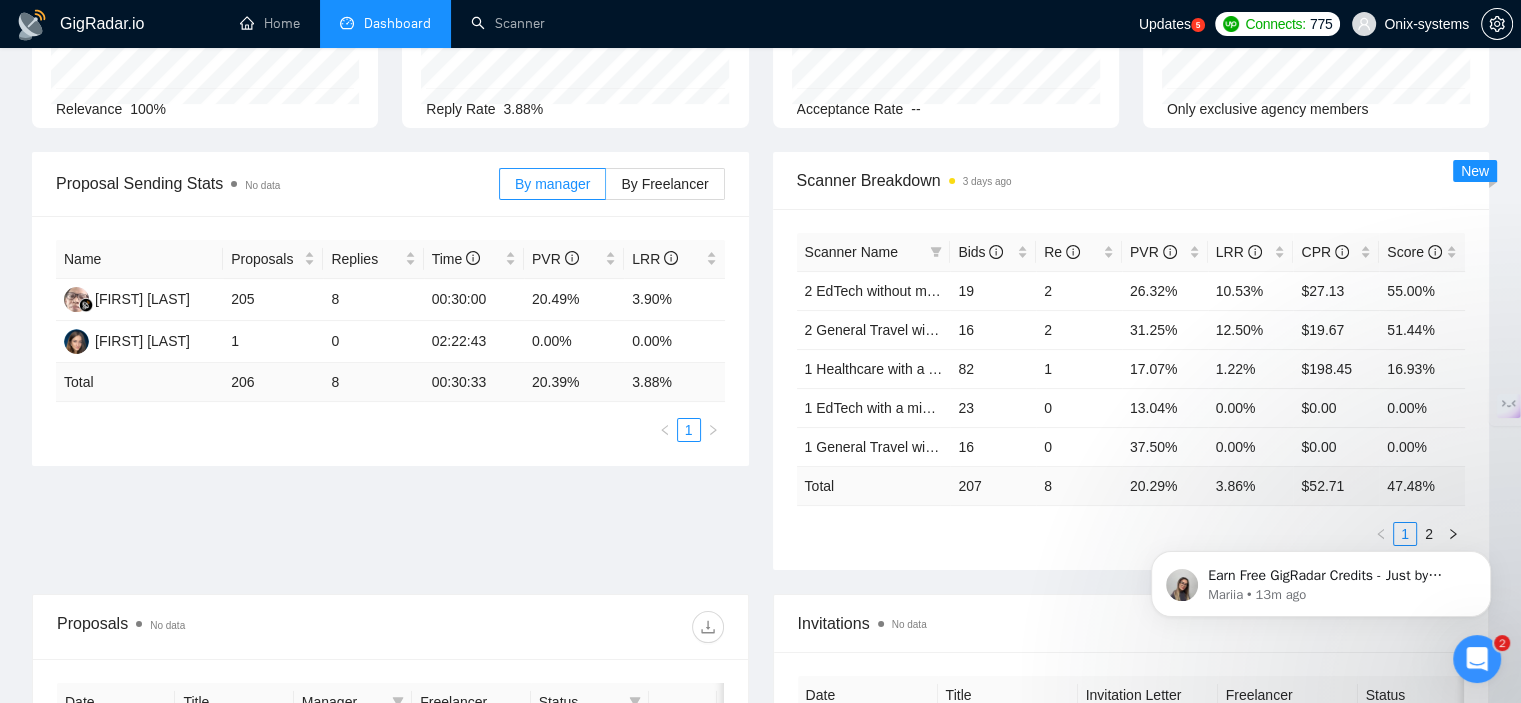 click on "Earn Free GigRadar Credits - Just by Sharing Your Story! 💬 Want more credits for sending proposals? It’s simple - share, inspire, and get rewarded! 🤫 Here’s how you can earn free credits: Introduce yourself in the #intros channel of the GigRadar Upwork Community and grab +20 credits for sending bids., Post your success story (closed projects, high LRR, etc.) in the #general channel and claim +50 credits for sending bids. Why? GigRadar is building a powerful network of freelancers and agencies. We want you to make valuable connections, showcase your wins, and inspire others while getting rewarded! 🚀 Not a member yet? Join our Slack community now 👉 Join Slack Community Claiming your credits is easy: Reply to this message with a screenshot of your post, and our Tech Support Team will instantly top up your credits! 💸 Mariia • 13m ago" at bounding box center (1321, 579) 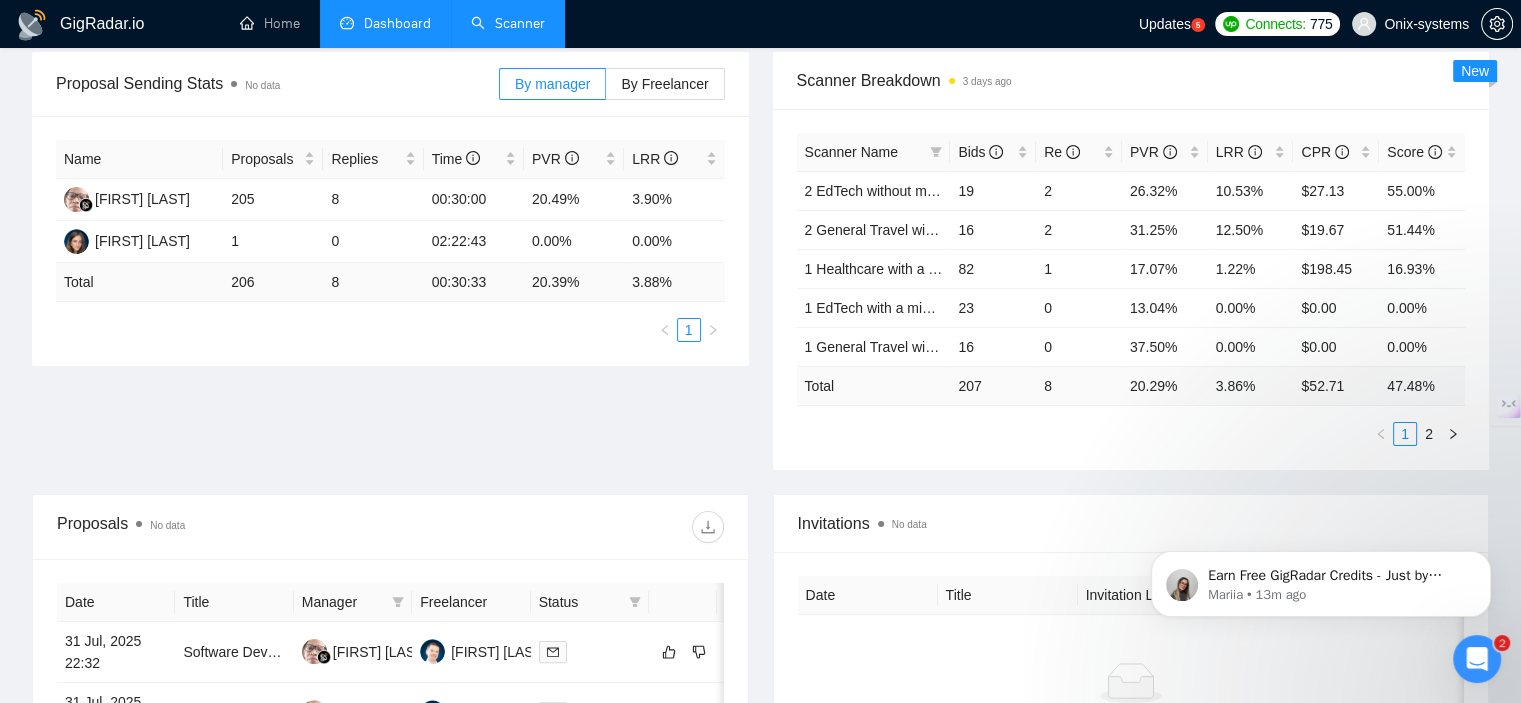 click on "Scanner" at bounding box center [508, 23] 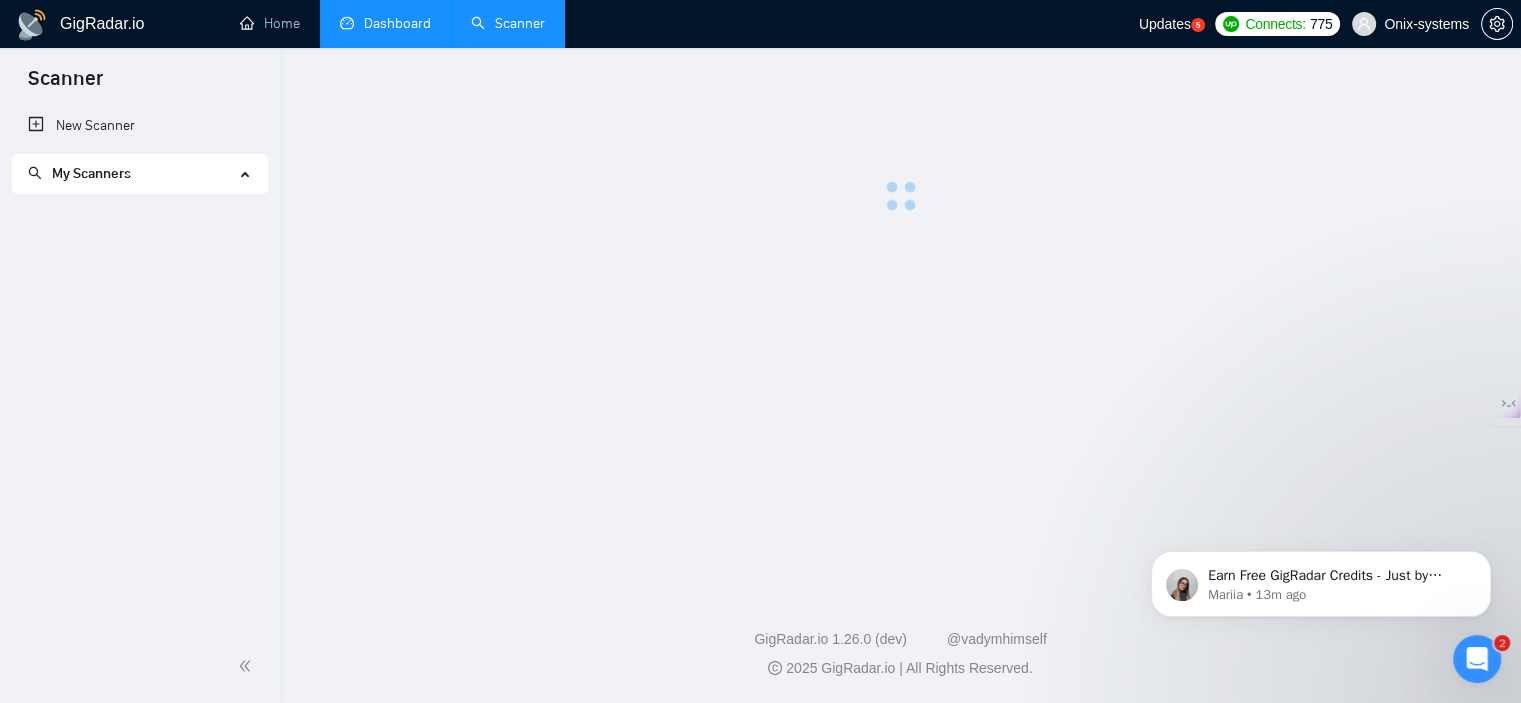 scroll, scrollTop: 0, scrollLeft: 0, axis: both 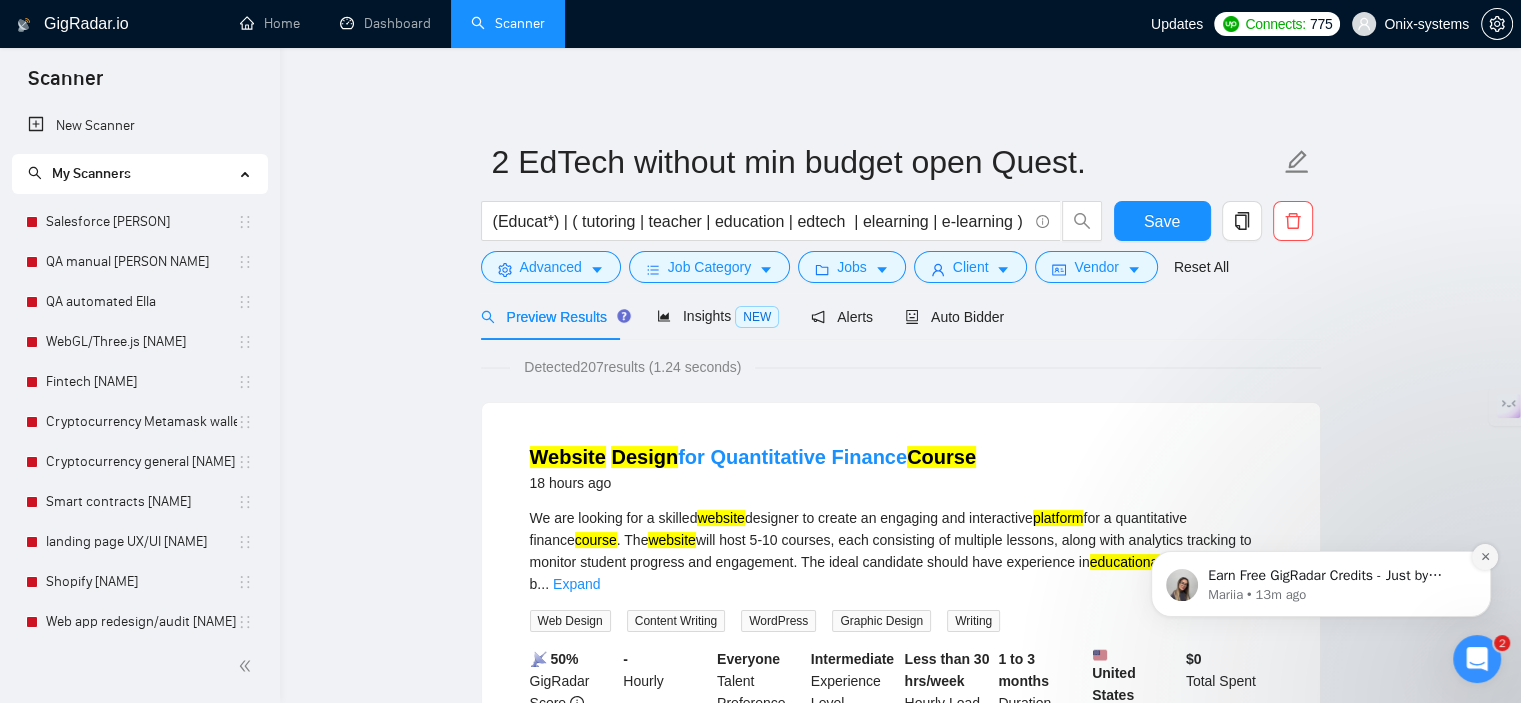 click 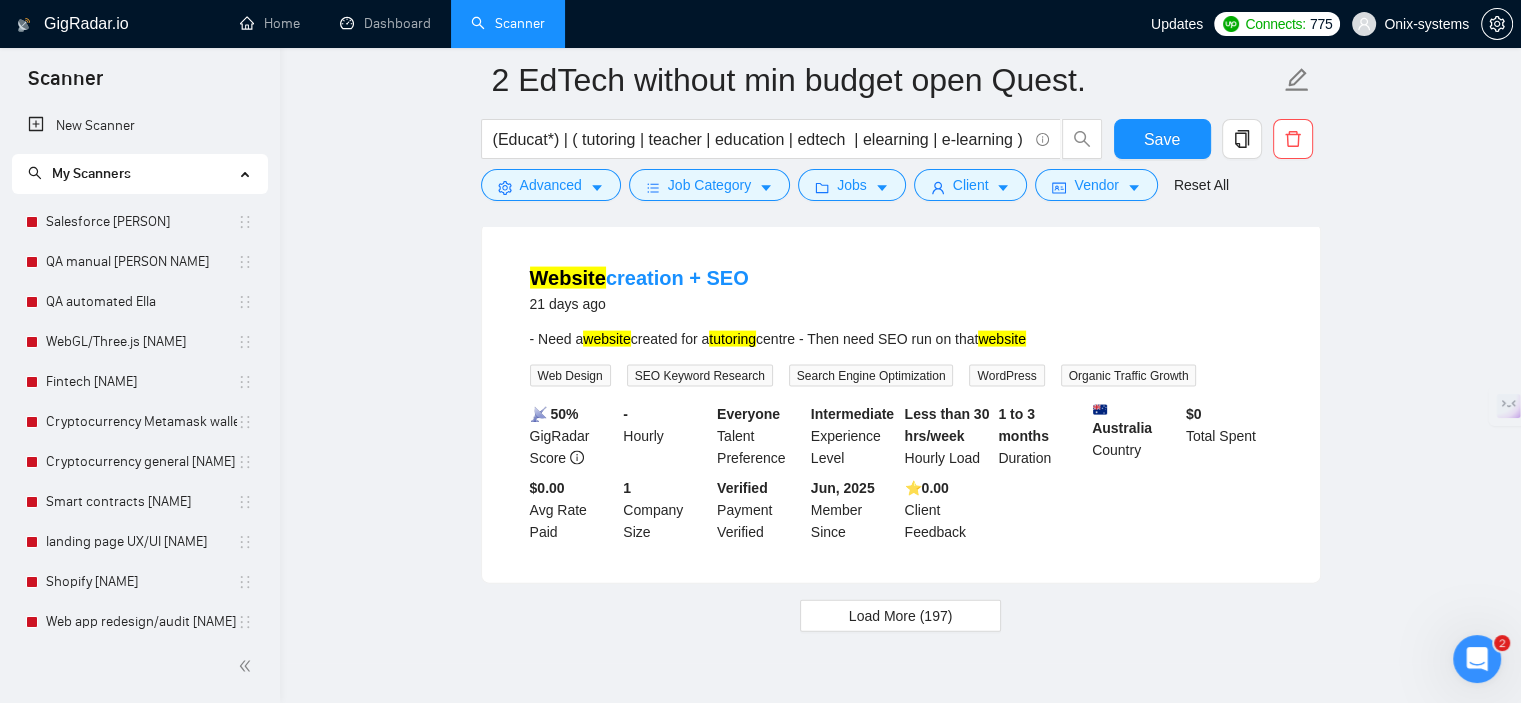 scroll, scrollTop: 4237, scrollLeft: 0, axis: vertical 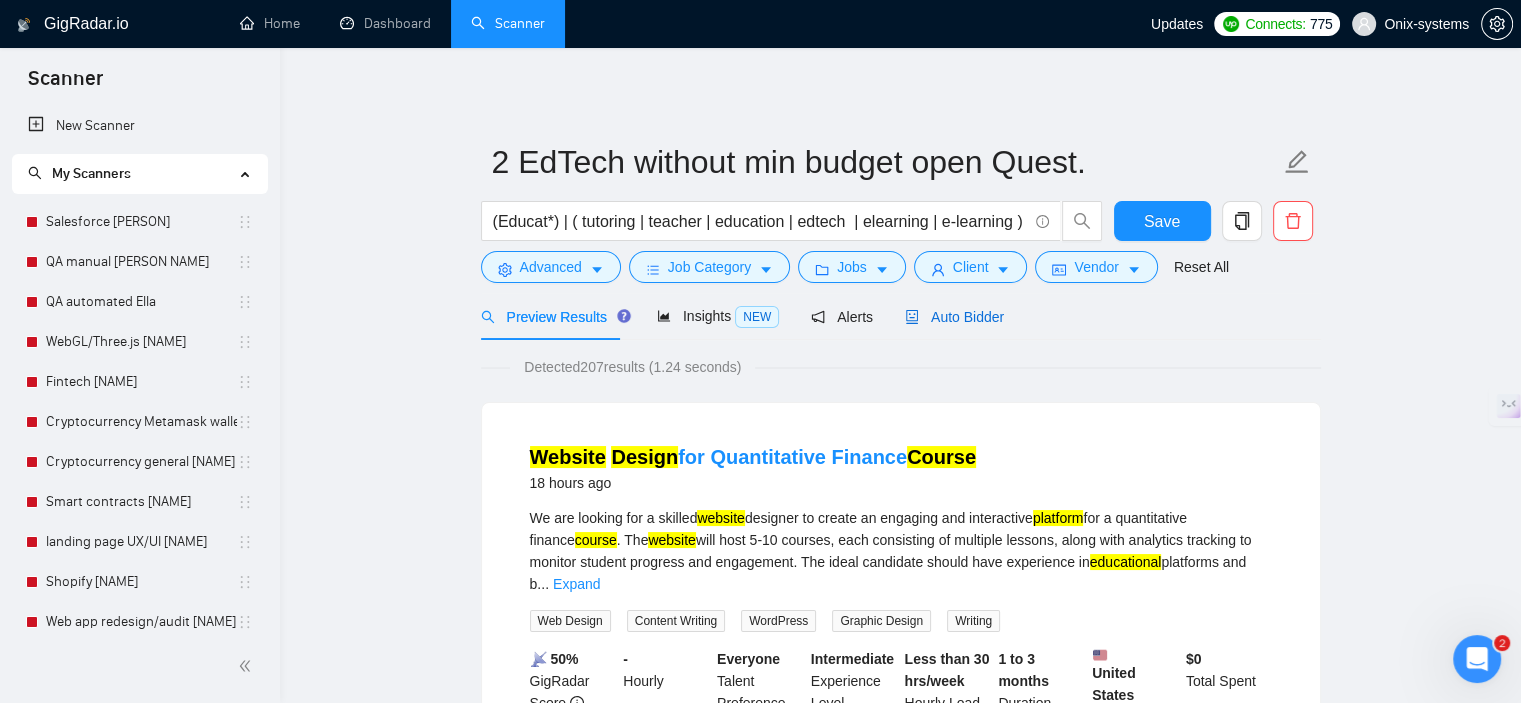 drag, startPoint x: 961, startPoint y: 327, endPoint x: 950, endPoint y: 312, distance: 18.601076 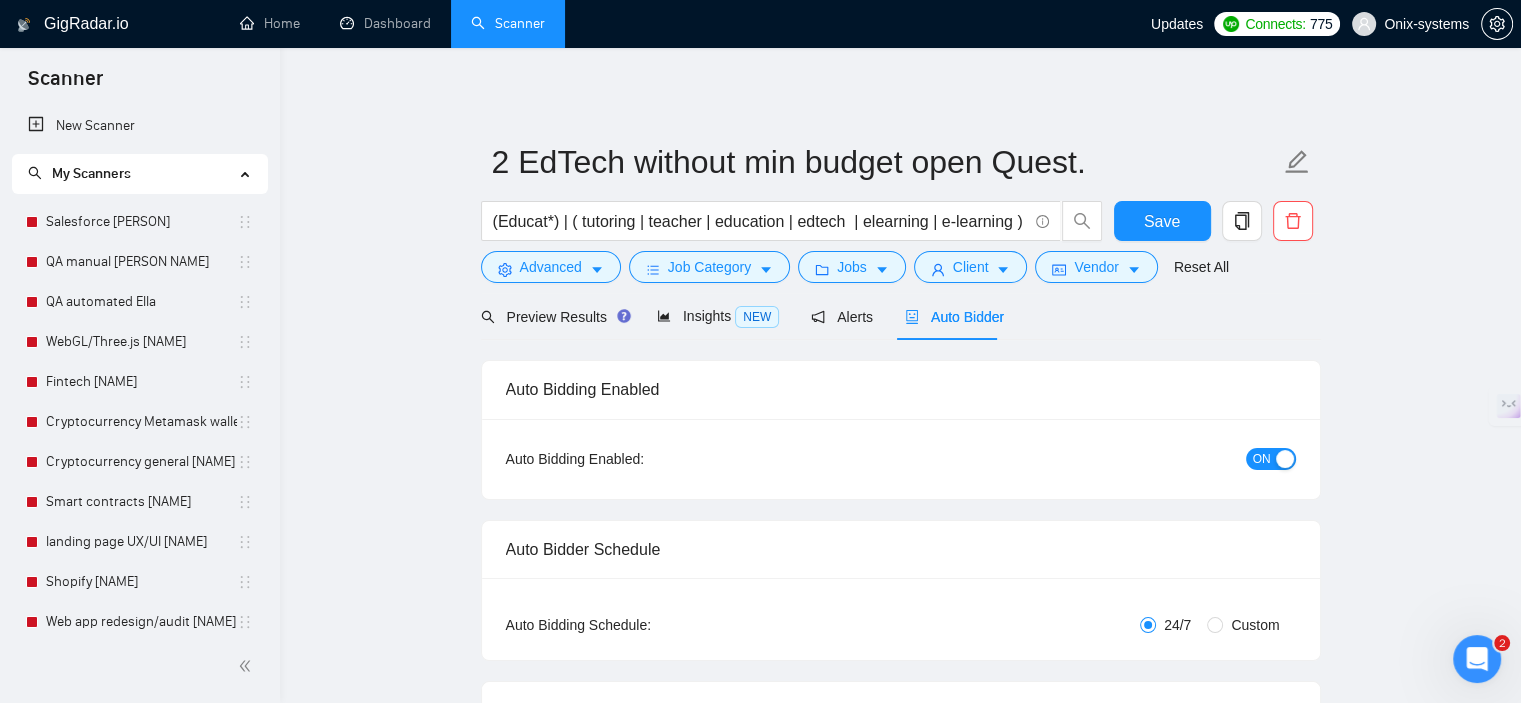 type 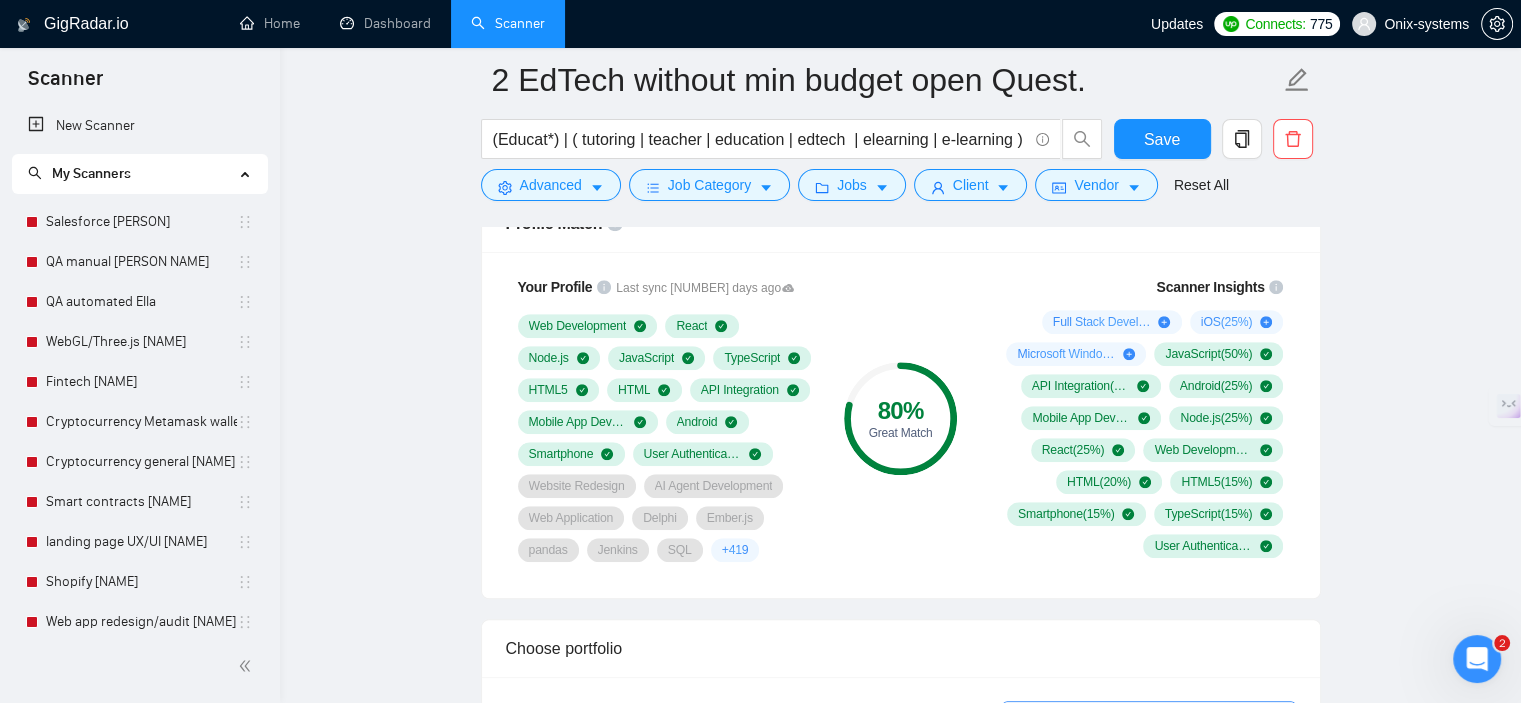 scroll, scrollTop: 1300, scrollLeft: 0, axis: vertical 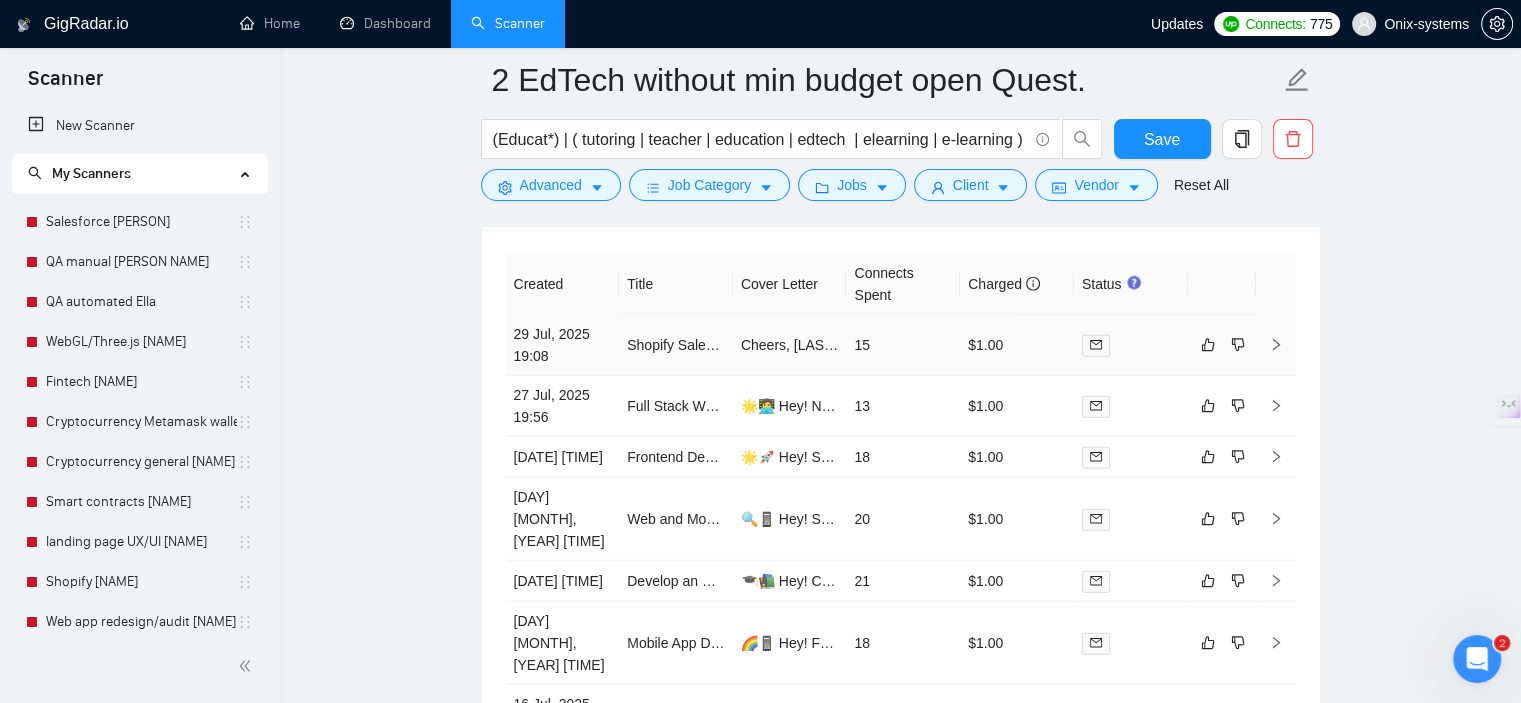 click 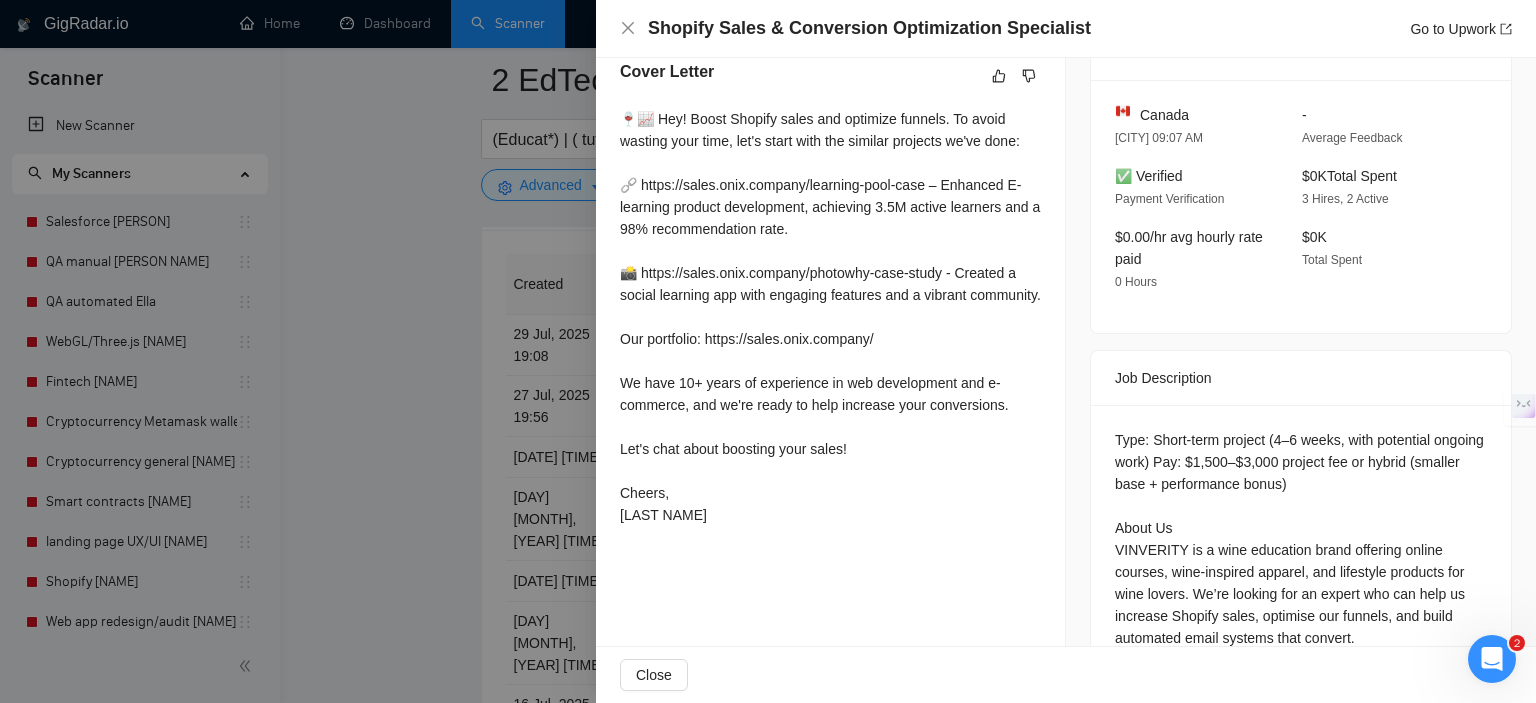 scroll, scrollTop: 584, scrollLeft: 0, axis: vertical 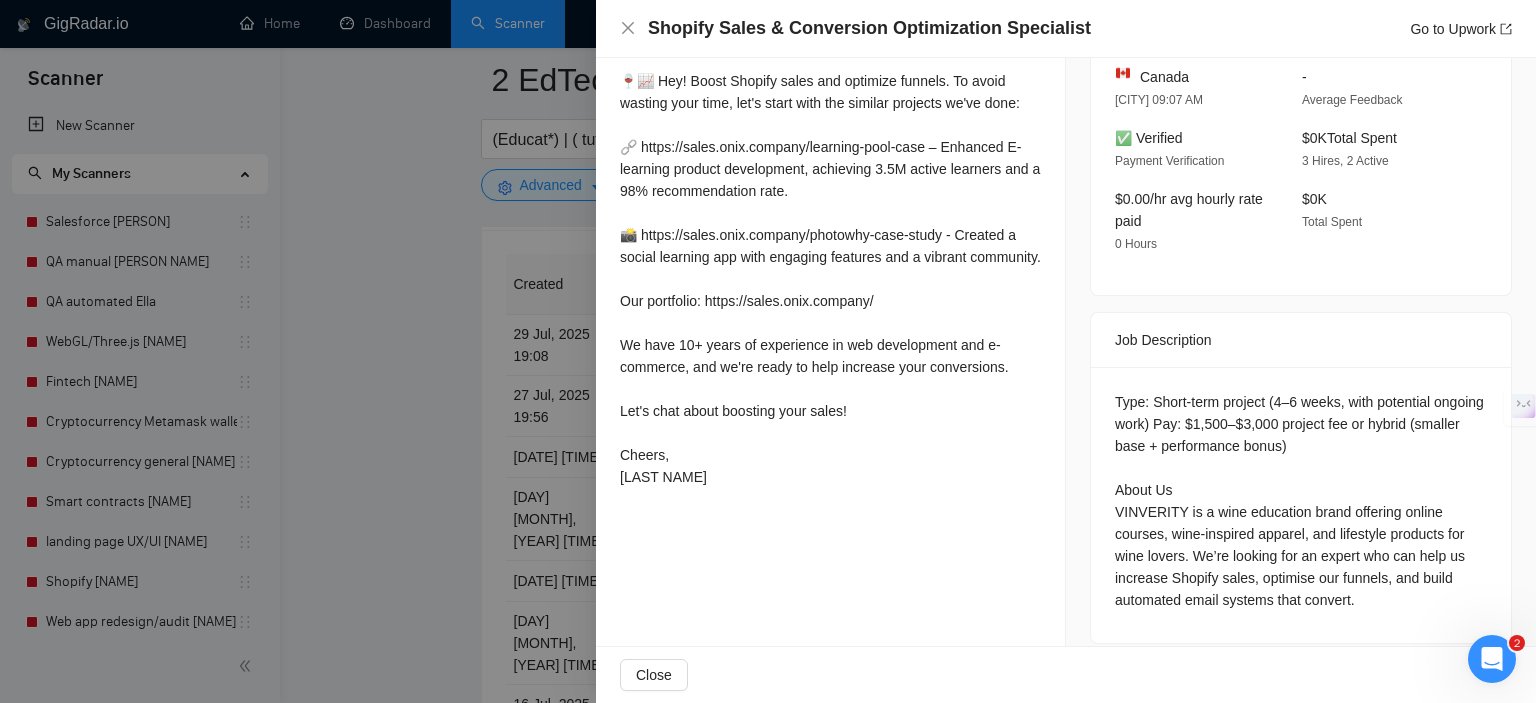 click at bounding box center [768, 351] 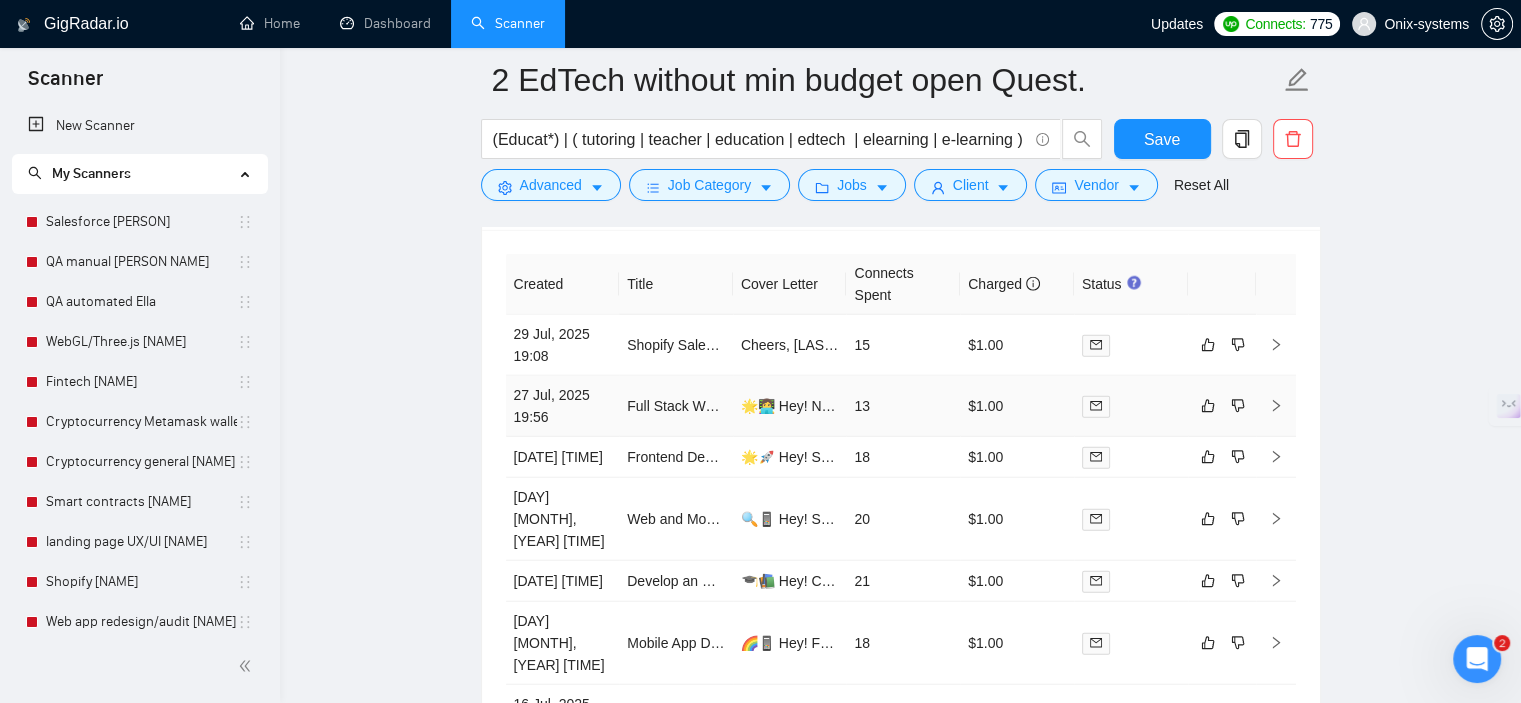 click 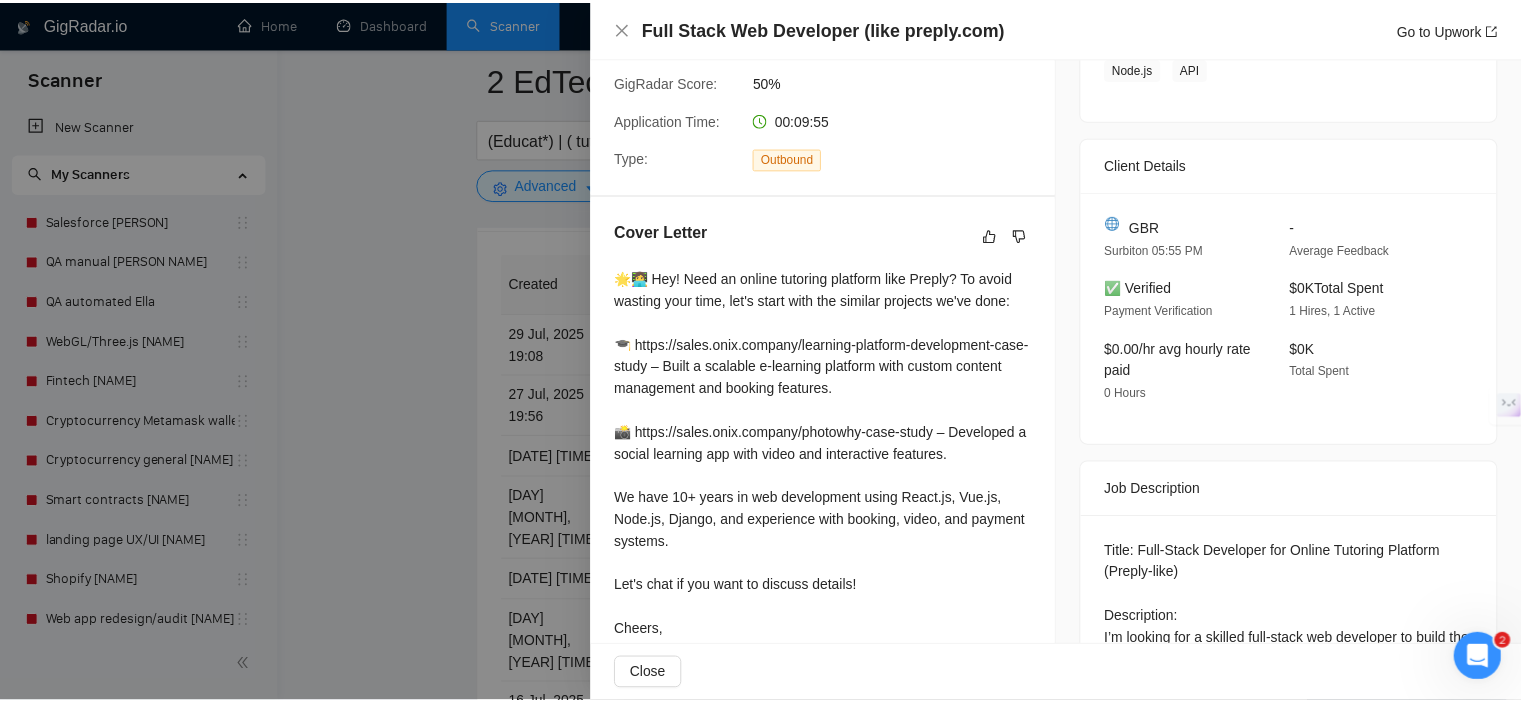 scroll, scrollTop: 384, scrollLeft: 0, axis: vertical 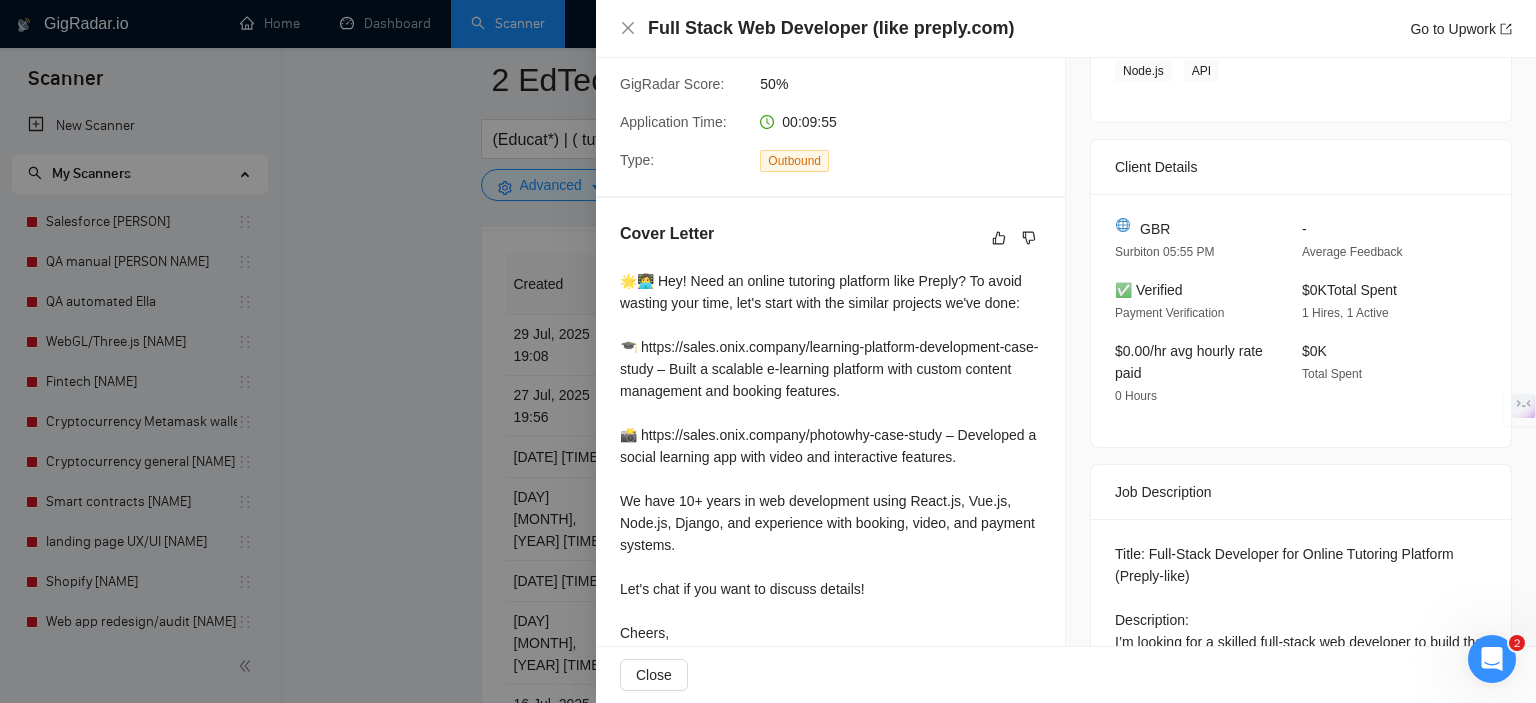drag, startPoint x: 327, startPoint y: 467, endPoint x: 1090, endPoint y: 487, distance: 763.2621 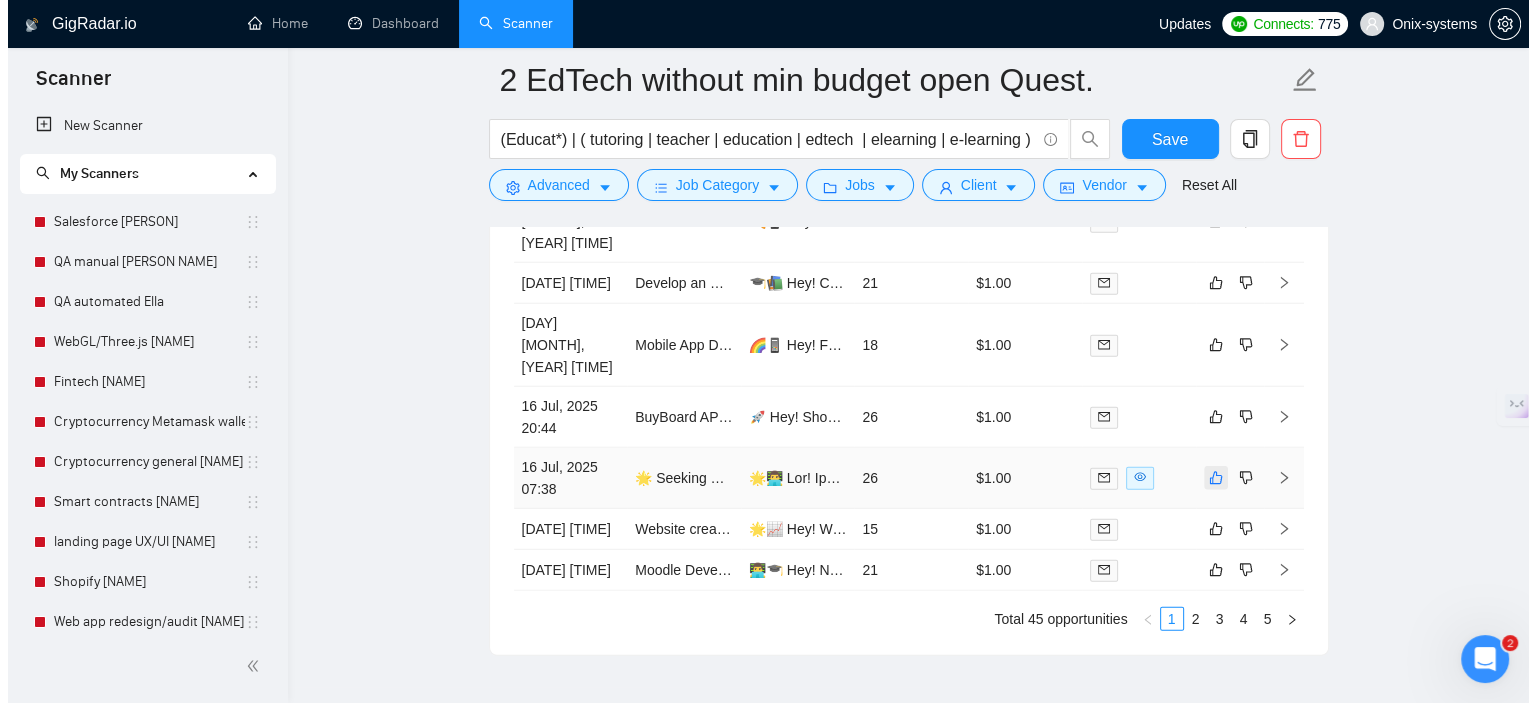 scroll, scrollTop: 5200, scrollLeft: 0, axis: vertical 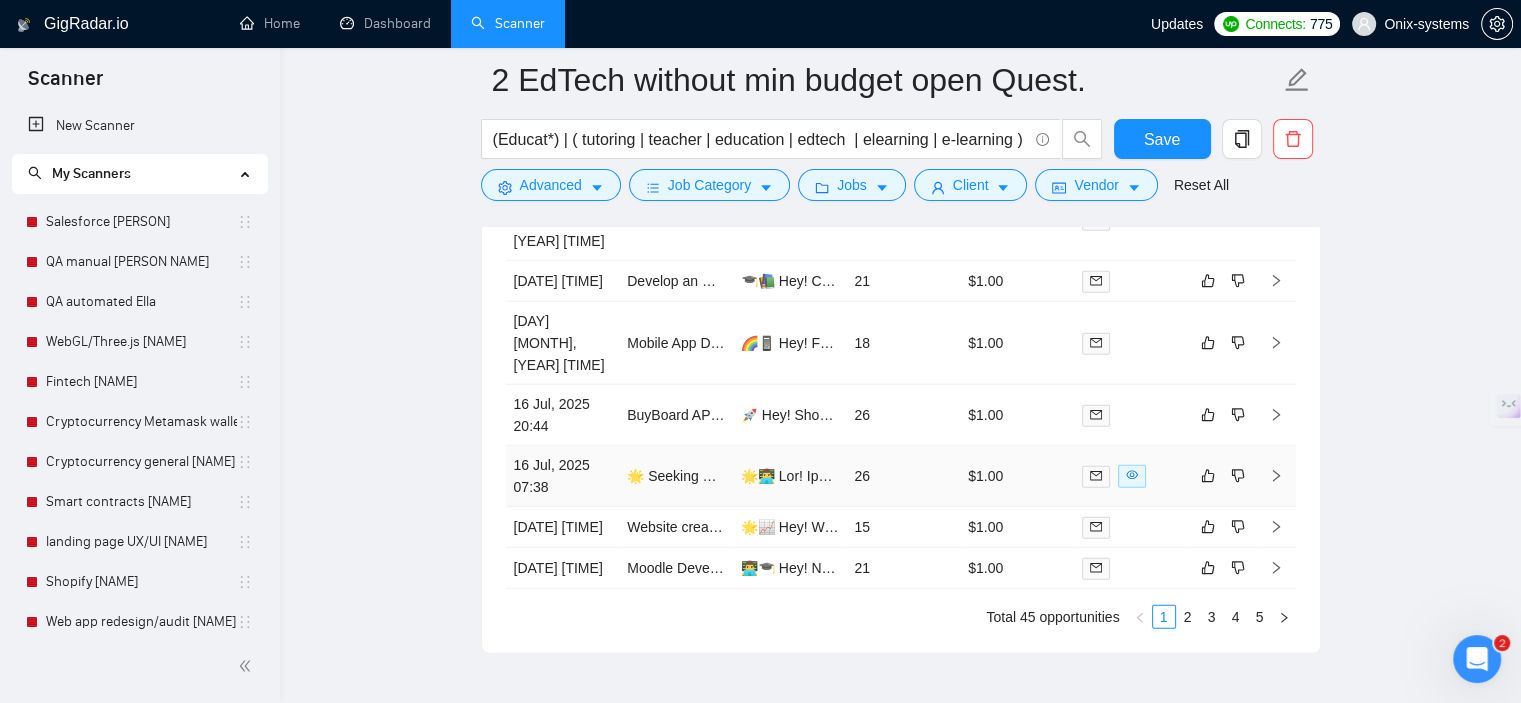 click at bounding box center [1276, 476] 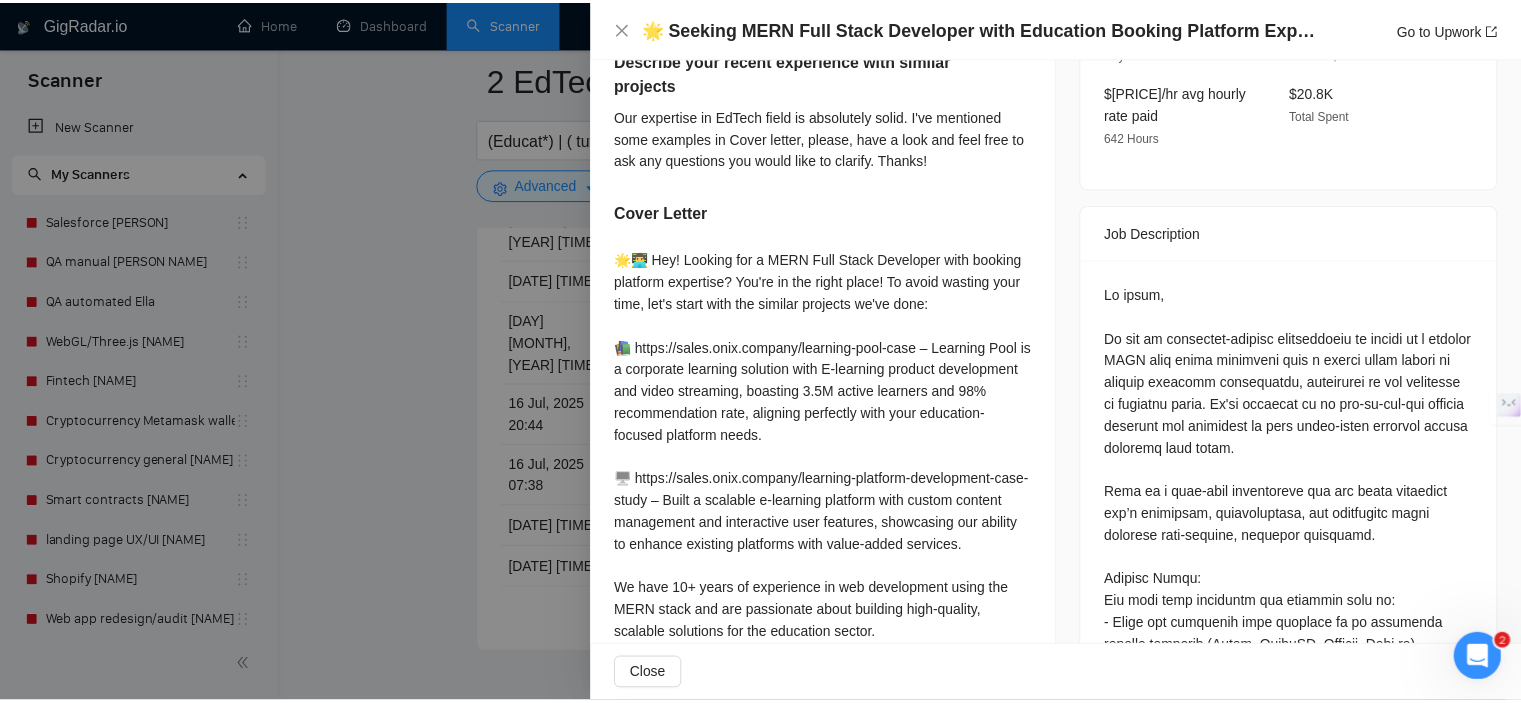scroll, scrollTop: 684, scrollLeft: 0, axis: vertical 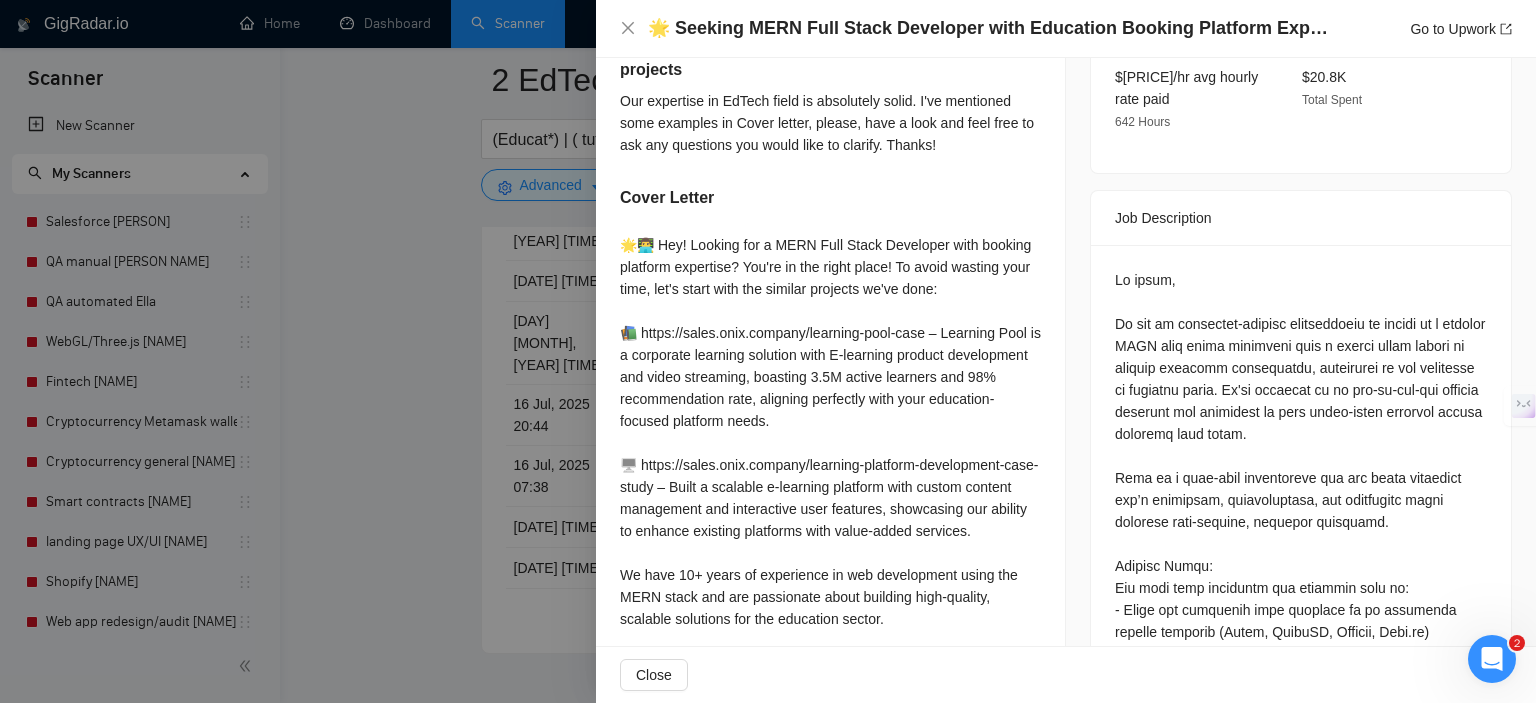 click at bounding box center (768, 351) 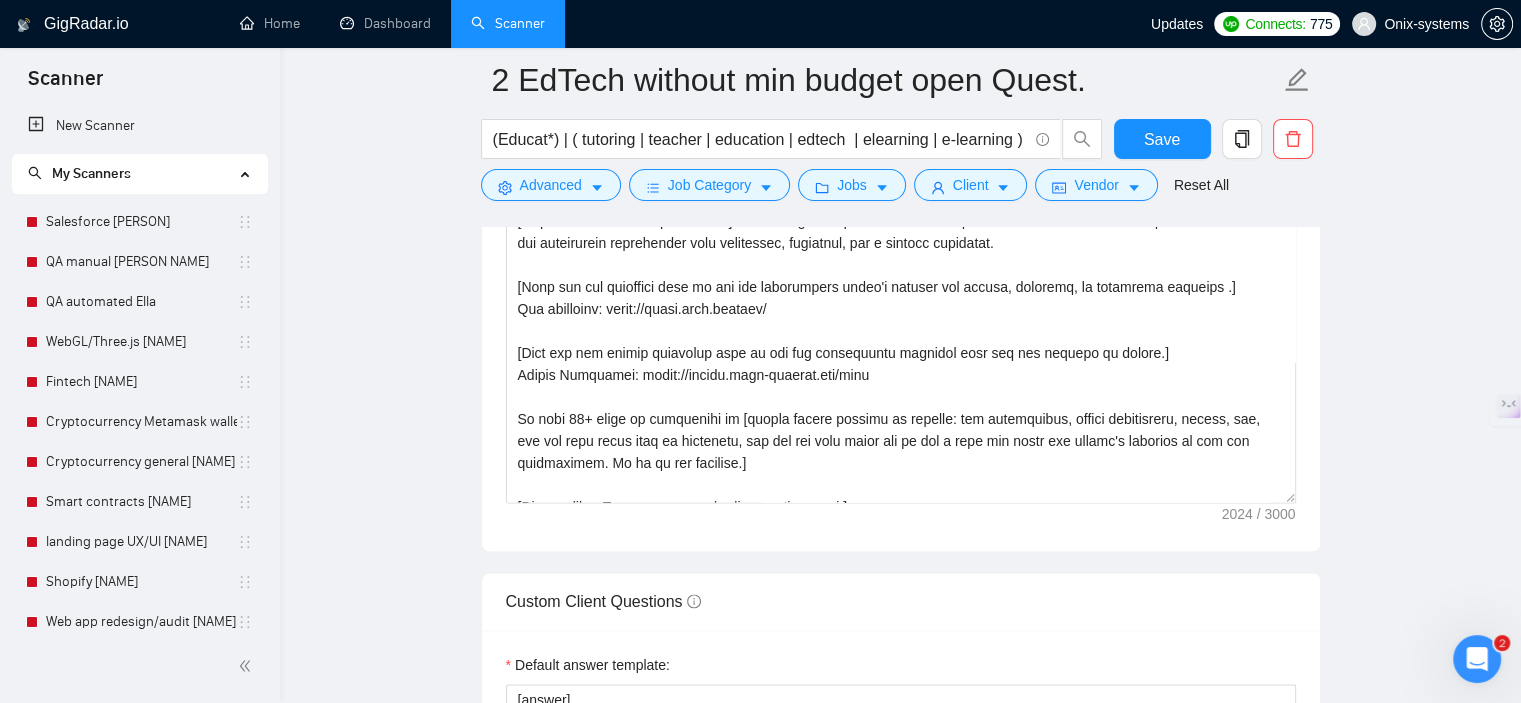 scroll, scrollTop: 2500, scrollLeft: 0, axis: vertical 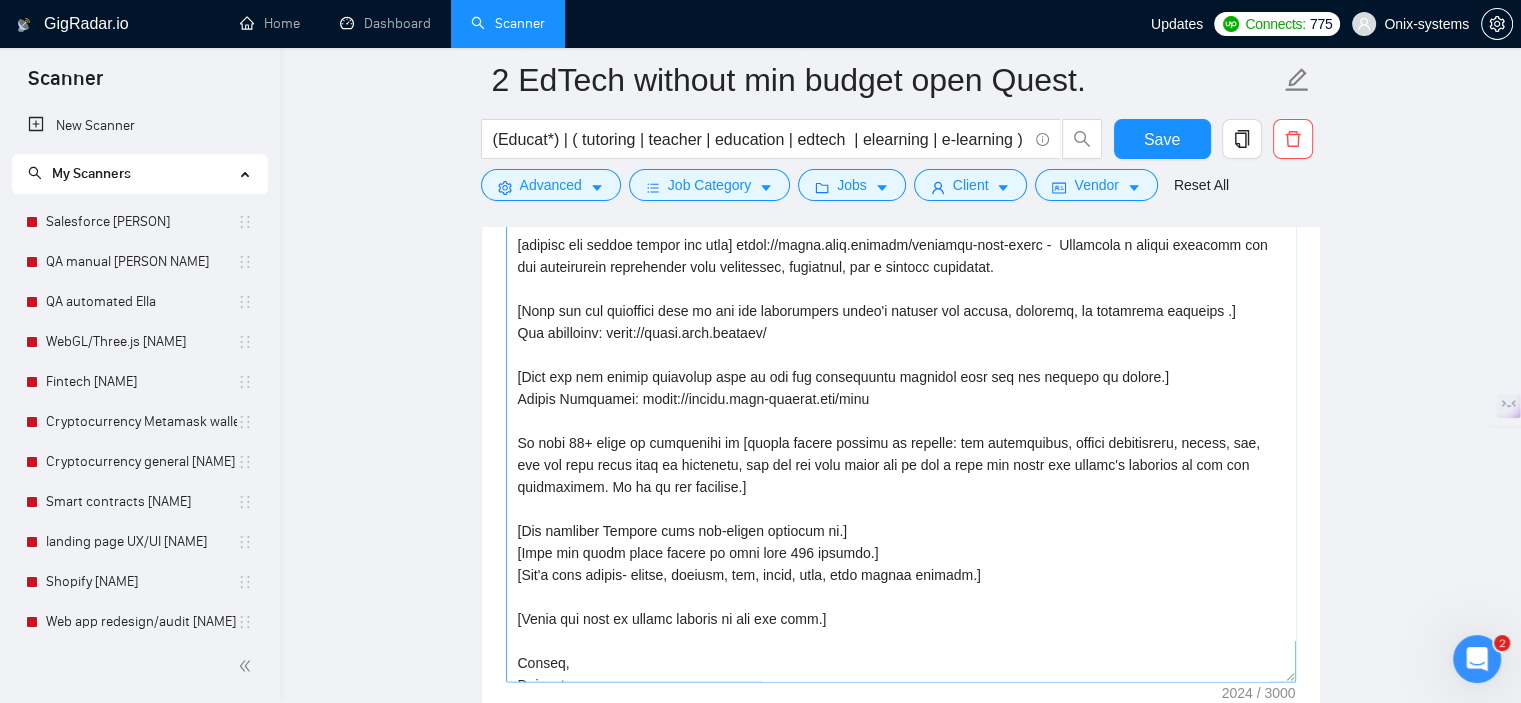 drag, startPoint x: 1284, startPoint y: 388, endPoint x: 998, endPoint y: 615, distance: 365.13696 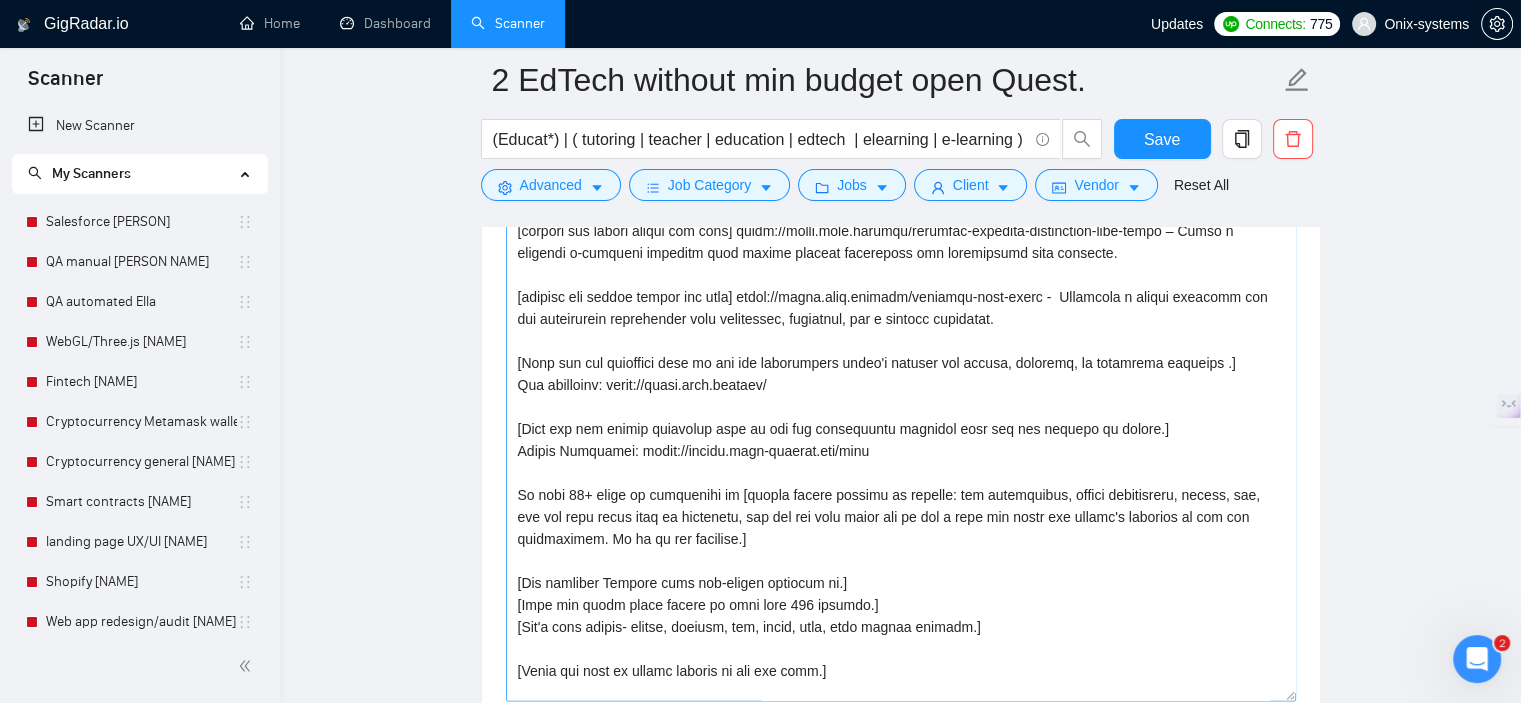 scroll, scrollTop: 0, scrollLeft: 0, axis: both 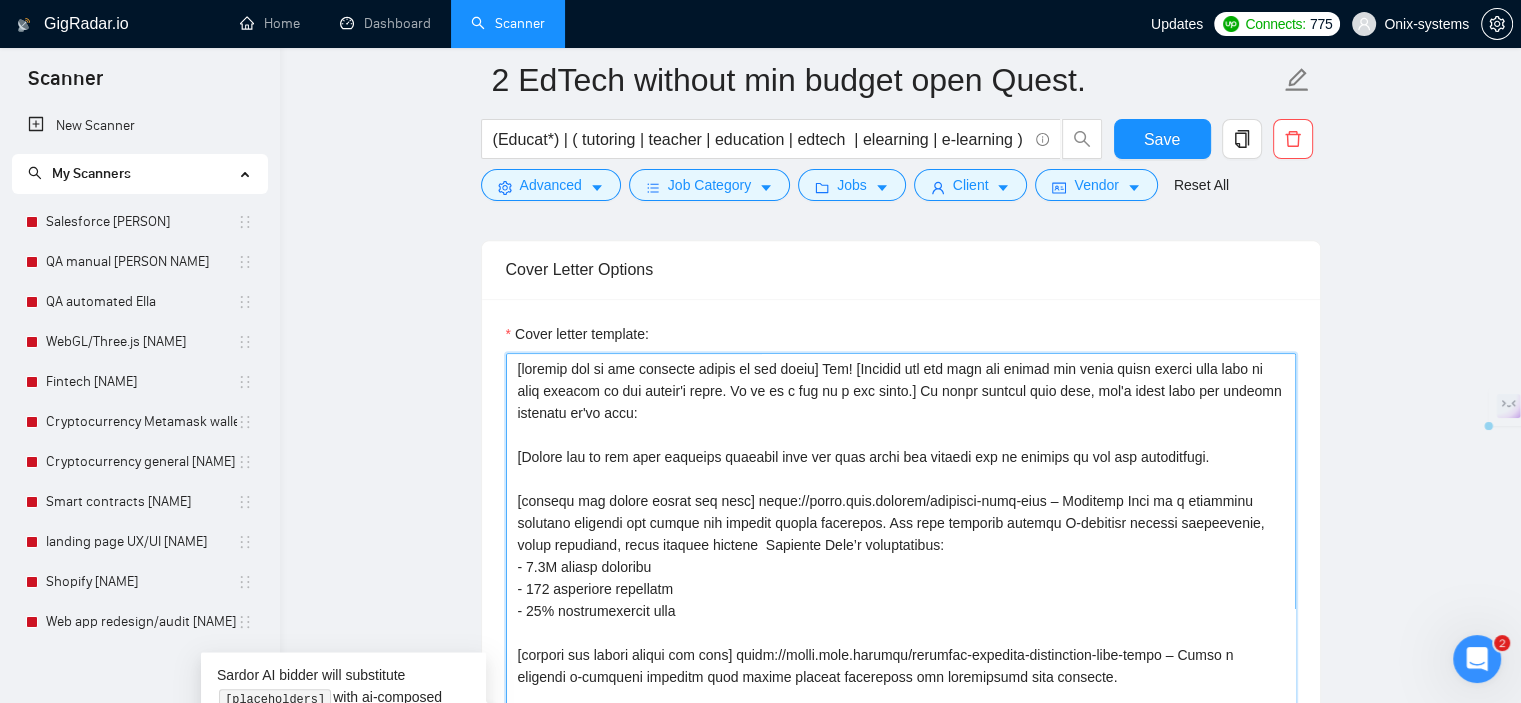 drag, startPoint x: 688, startPoint y: 415, endPoint x: 442, endPoint y: 370, distance: 250.08199 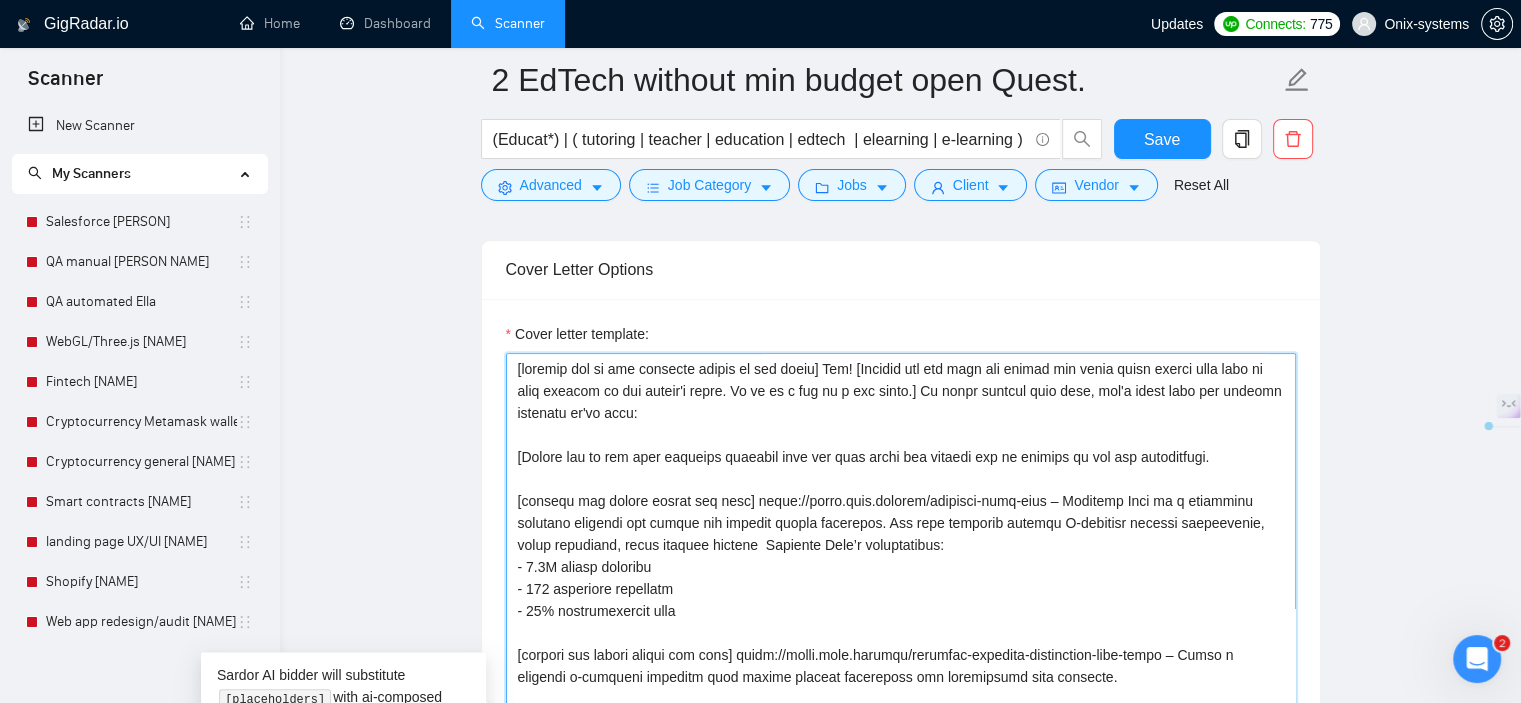 click on "[NUMBER] EdTech without min budget open Quest. (Educat*) | ( tutoring | teacher | education | edtech  | elearning | e-learning ) Save Advanced   Job Category   Jobs   Client   Vendor   Reset All Preview Results Insights NEW Alerts Auto Bidder Auto Bidding Enabled Auto Bidding Enabled: ON Auto Bidder Schedule Auto Bidding Type: Automated (recommended) Semi-automated Auto Bidding Schedule: [NUMBER]/[NUMBER]  Custom Custom Auto Bidder Schedule Repeat every week on Monday Tuesday Wednesday Thursday Friday Saturday Sunday Active Hours ( Europe/Kiev ): From: To: ( [NUMBER]  hours) Europe/Kiev Auto Bidding Type Select your bidding algorithm: Choose the algorithm for you bidding. The price per proposal does not include your connects expenditure. Template Bidder Works great for narrow segments and short cover letters that don't change. [NUMBER]  credits / proposal Sardor AI 🤖 Personalise your cover letter with ai [placeholders] [NUMBER]  credits / proposal Experimental Laziza AI  👑   NEW   Learn more [NUMBER]  credits / proposal $[NUMBER] savings React +" at bounding box center (900, 1016) 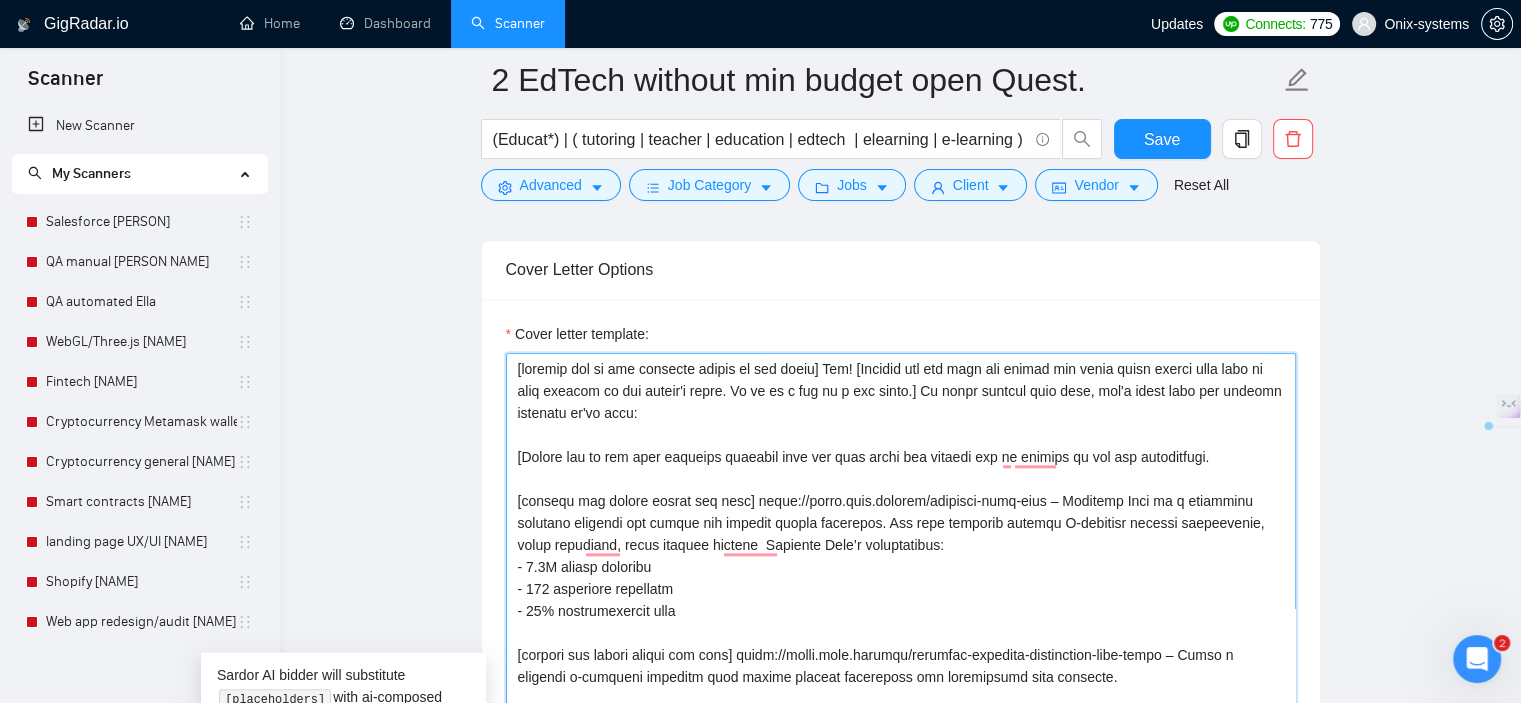 paste on "Thanks for the detailed post — just had a quick question: [Ask 1 clarifying question based on their brief to show engagement and help tailor the proposal.]" 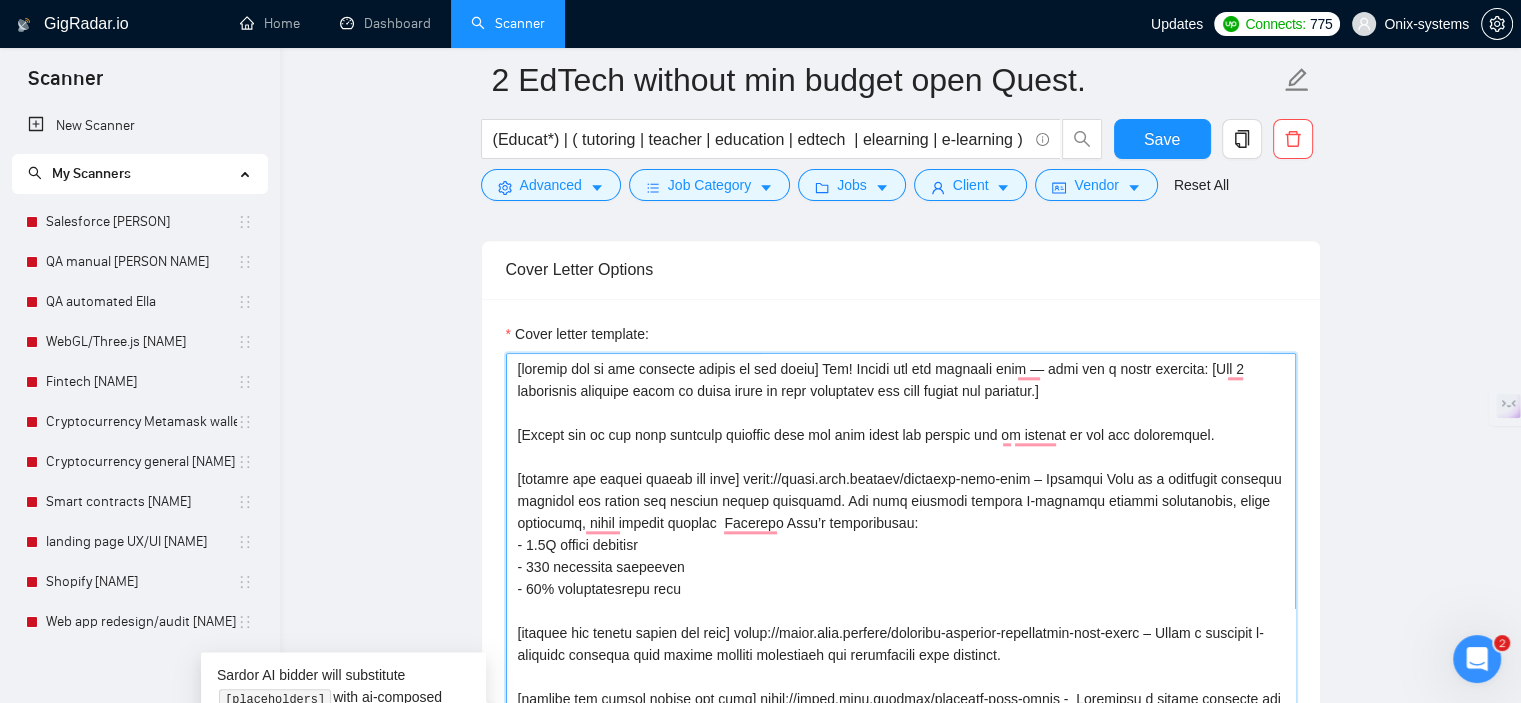 click on "Cover letter template:" at bounding box center (901, 727) 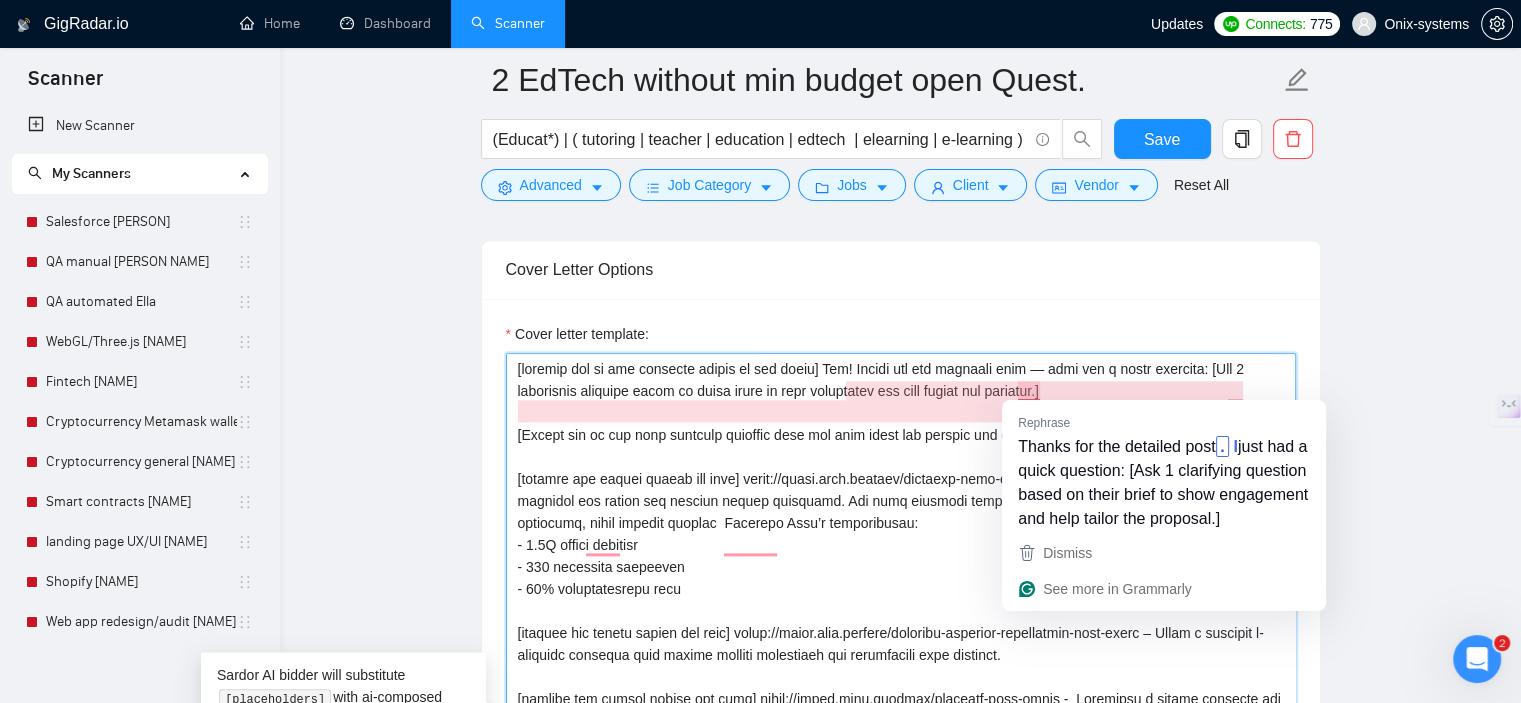 click on "Cover letter template:" at bounding box center (901, 727) 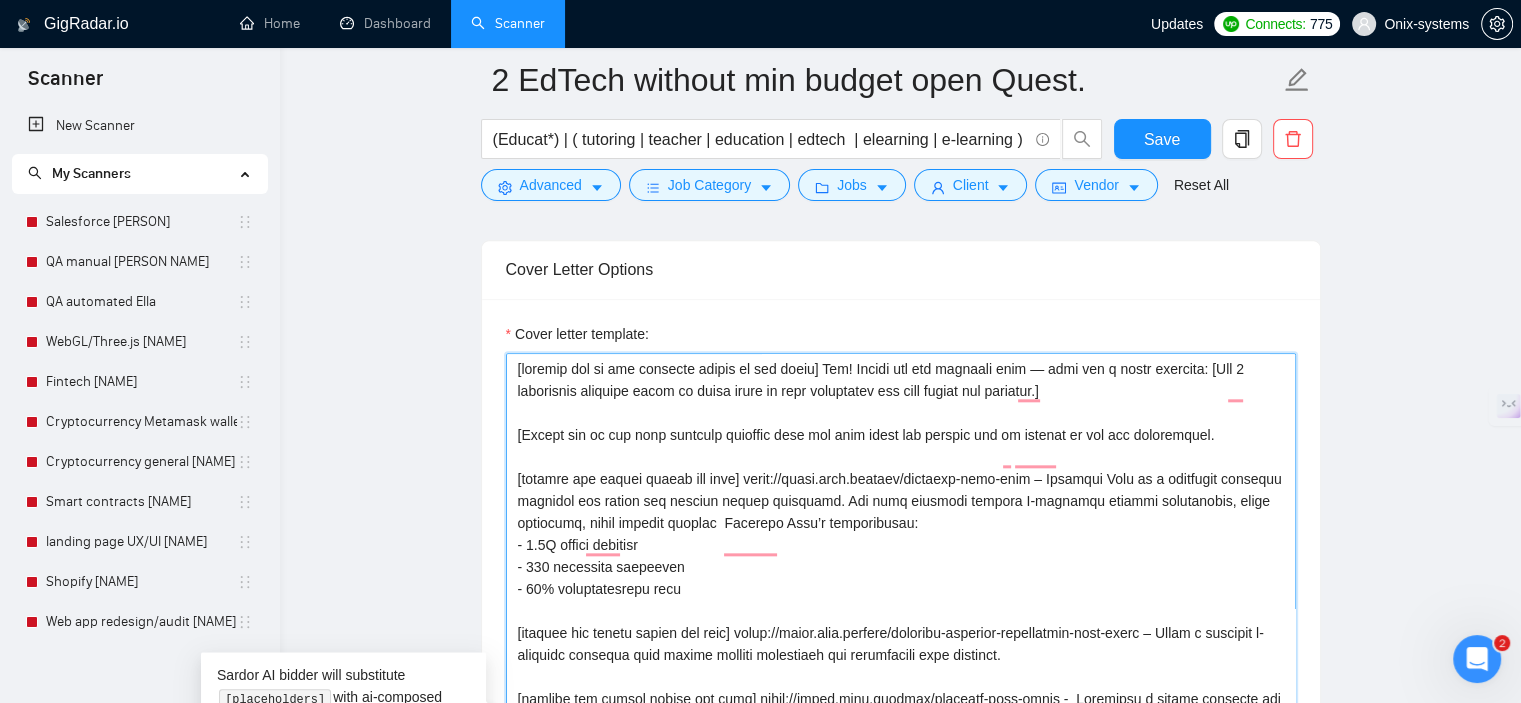 scroll, scrollTop: 44, scrollLeft: 0, axis: vertical 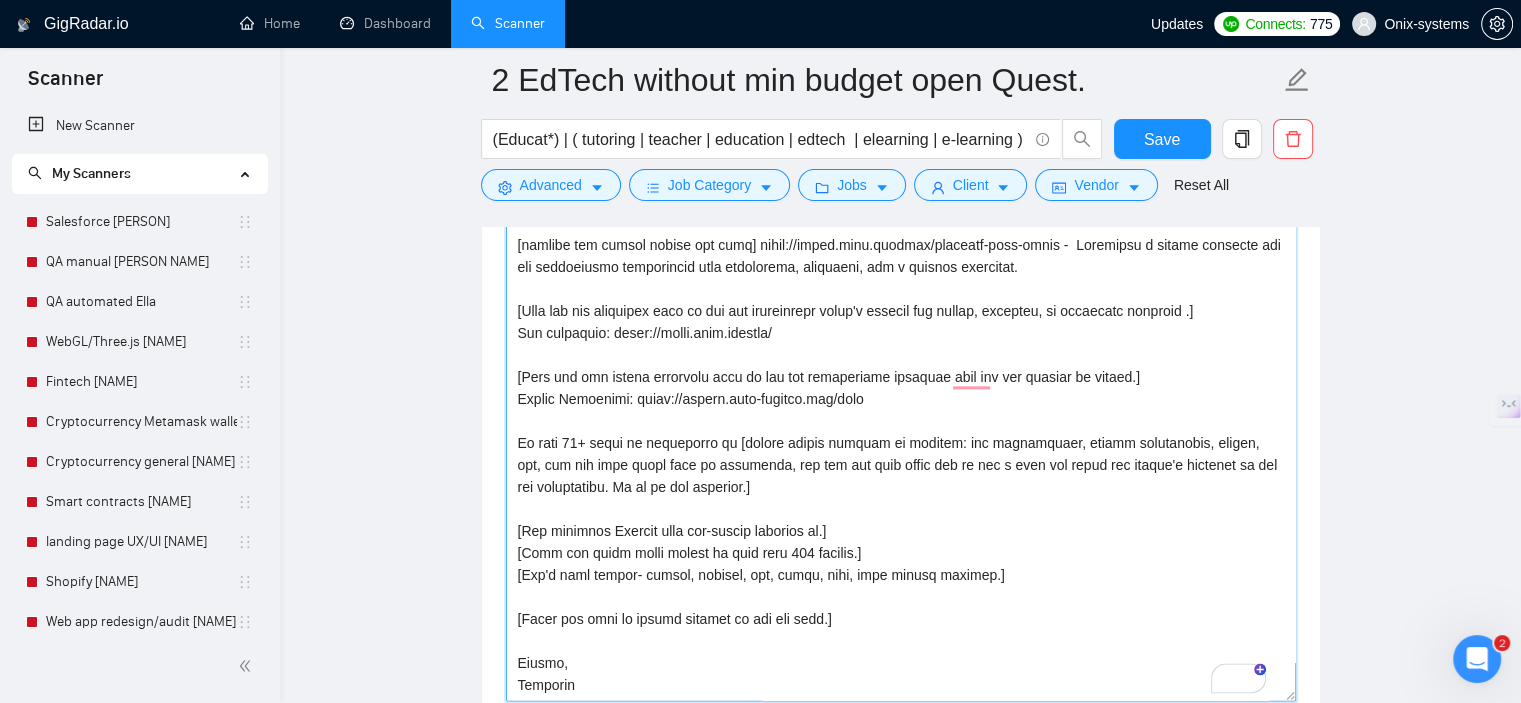 click on "Cover letter template:" at bounding box center (901, 327) 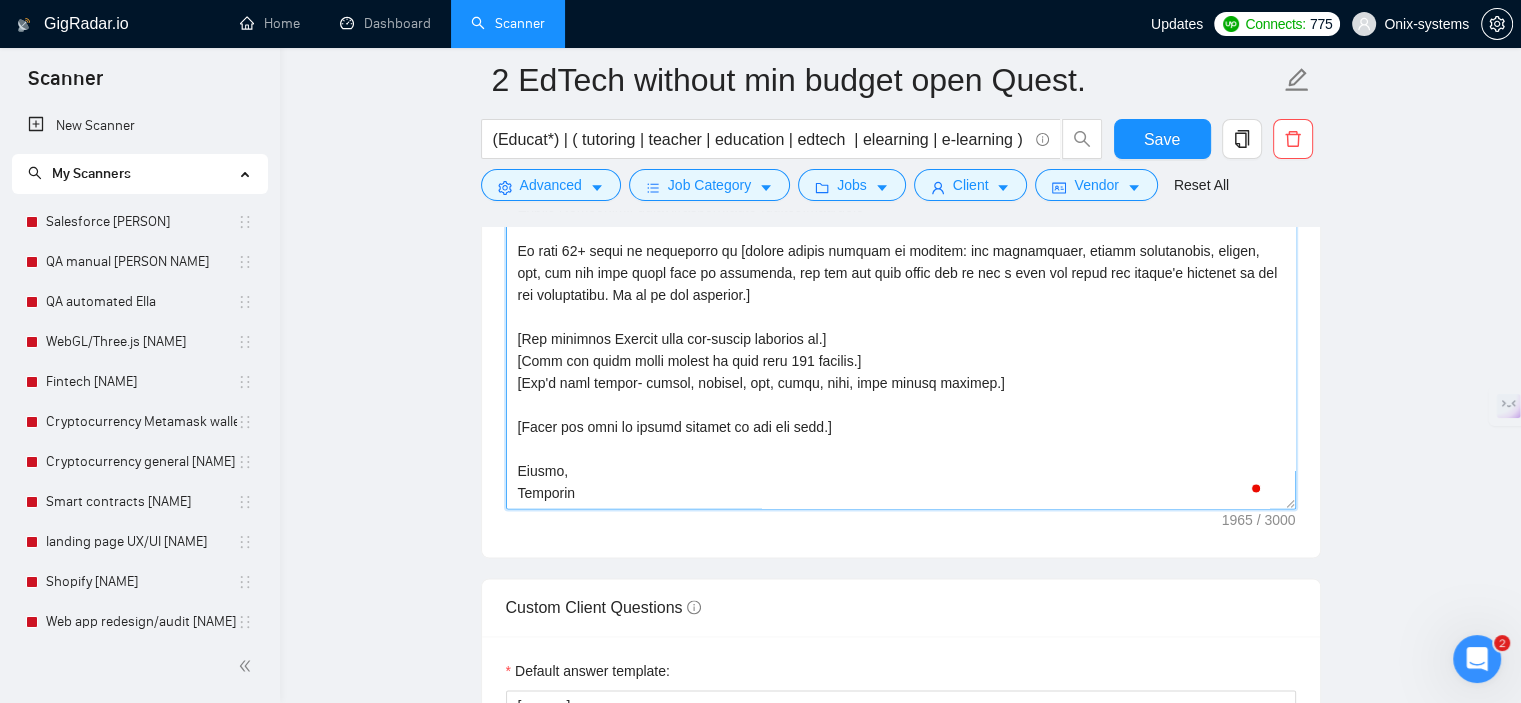 scroll, scrollTop: 2700, scrollLeft: 0, axis: vertical 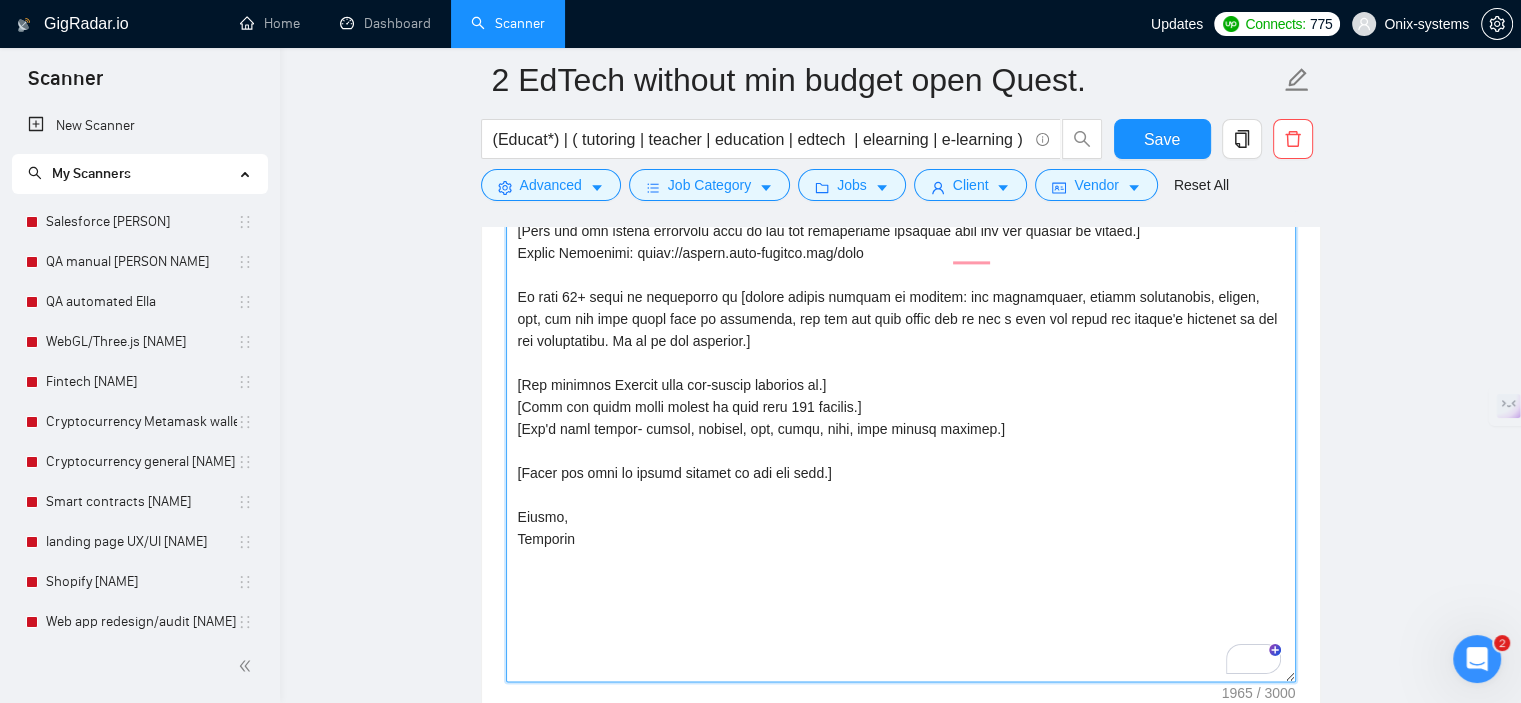 drag, startPoint x: 1289, startPoint y: 489, endPoint x: 1314, endPoint y: 702, distance: 214.46211 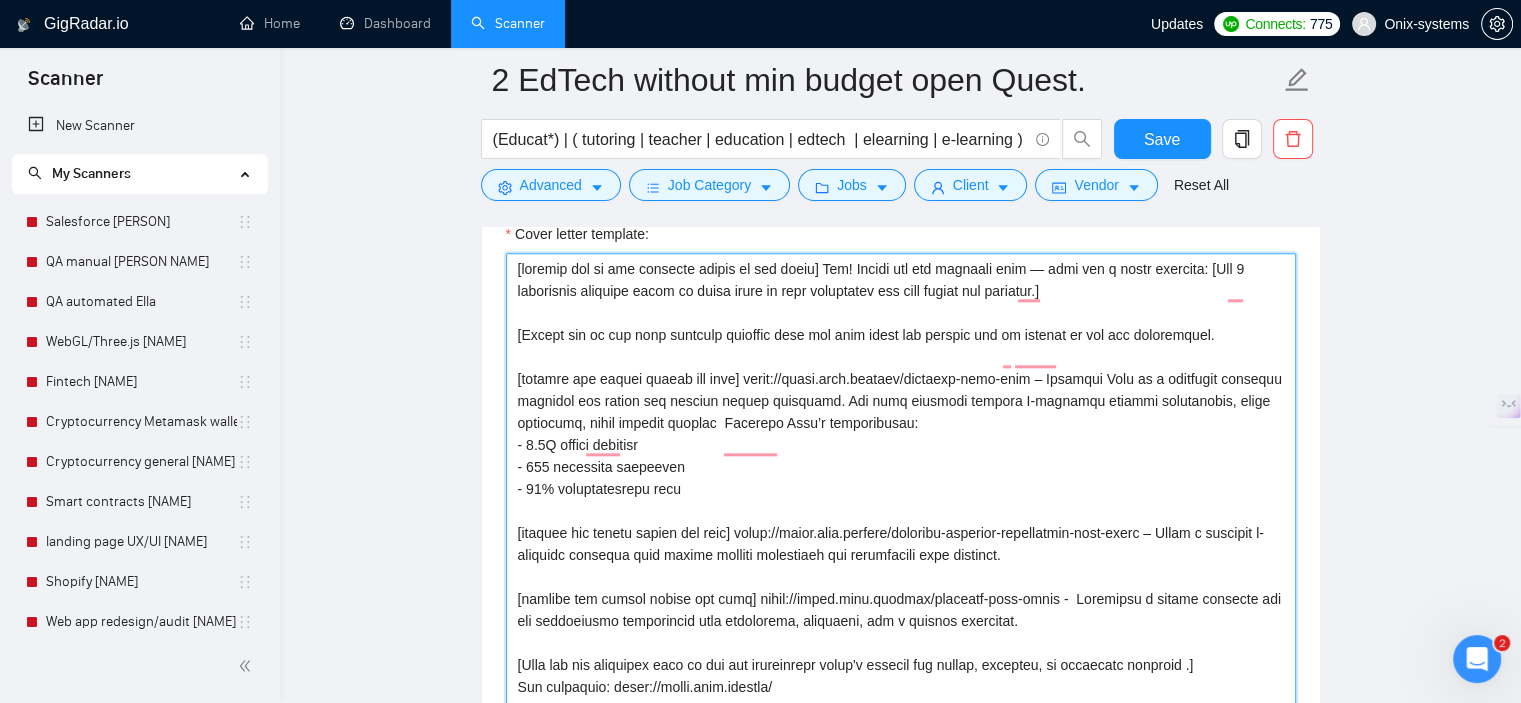 scroll, scrollTop: 2000, scrollLeft: 0, axis: vertical 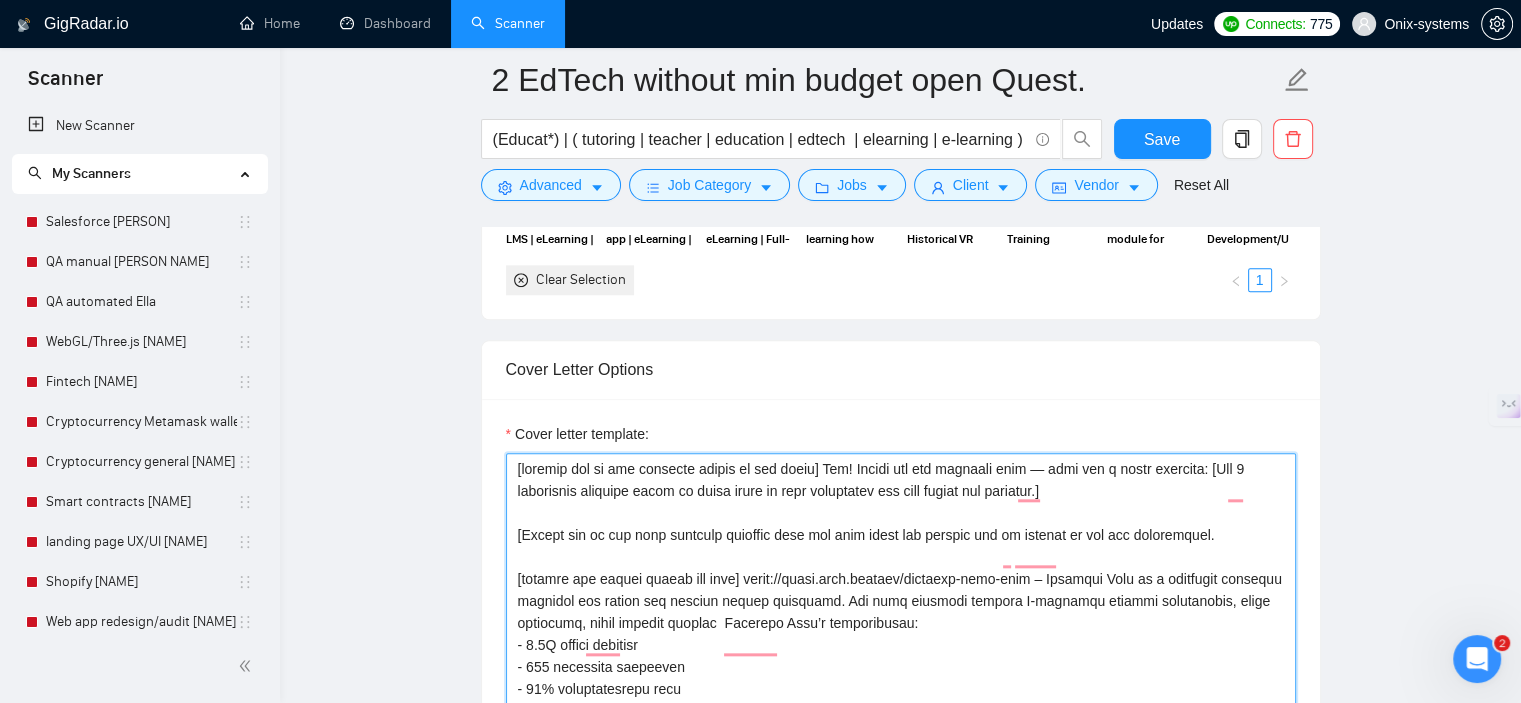 click on "Cover letter template:" at bounding box center [901, 933] 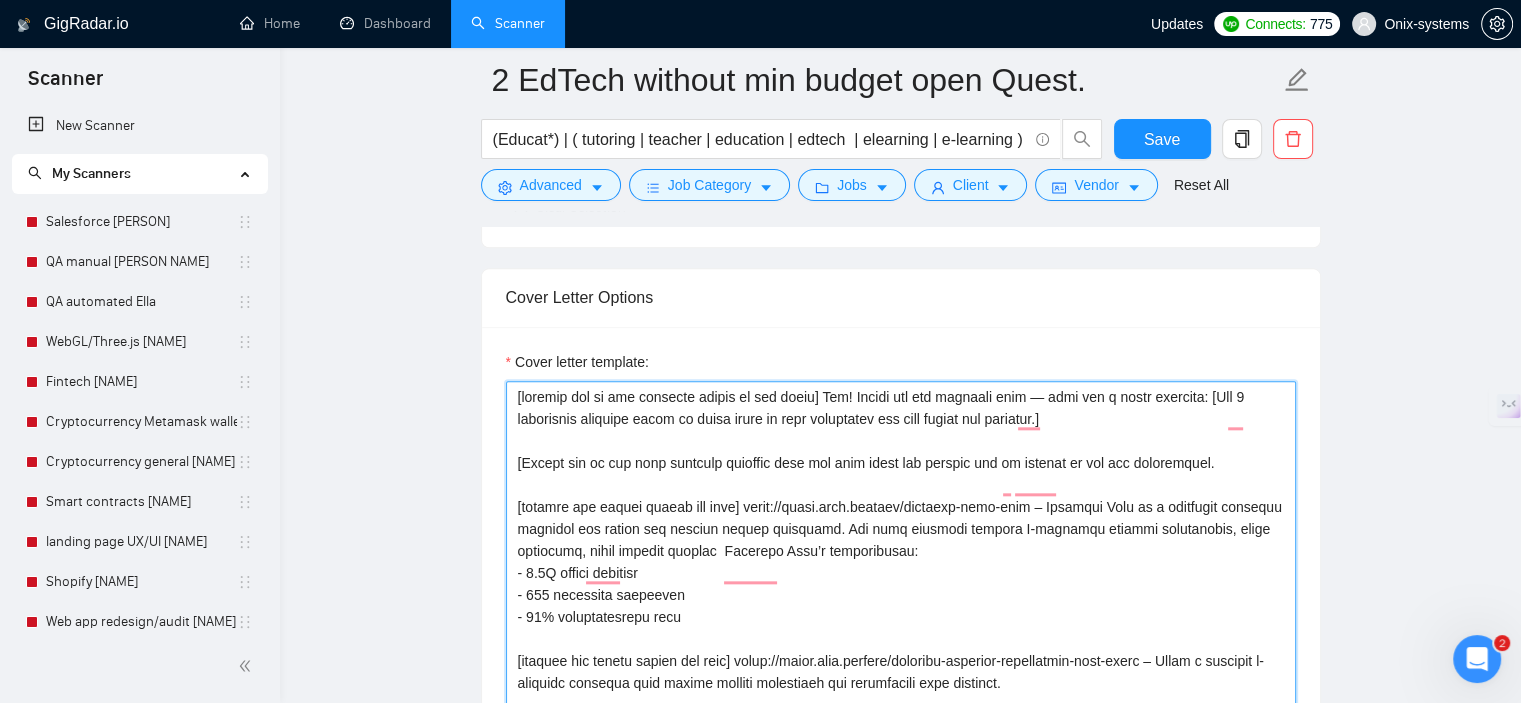 scroll, scrollTop: 2200, scrollLeft: 0, axis: vertical 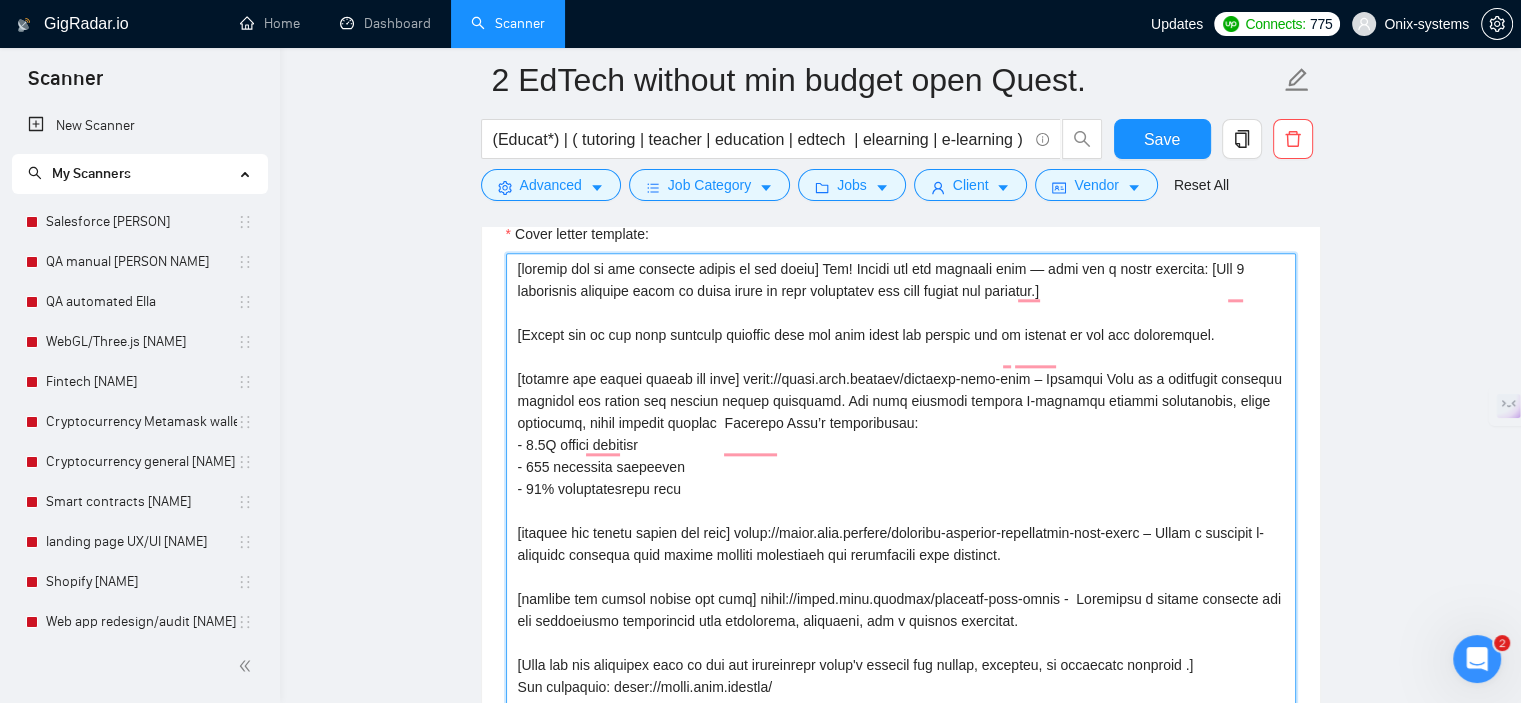 click on "Cover letter template:" at bounding box center [901, 733] 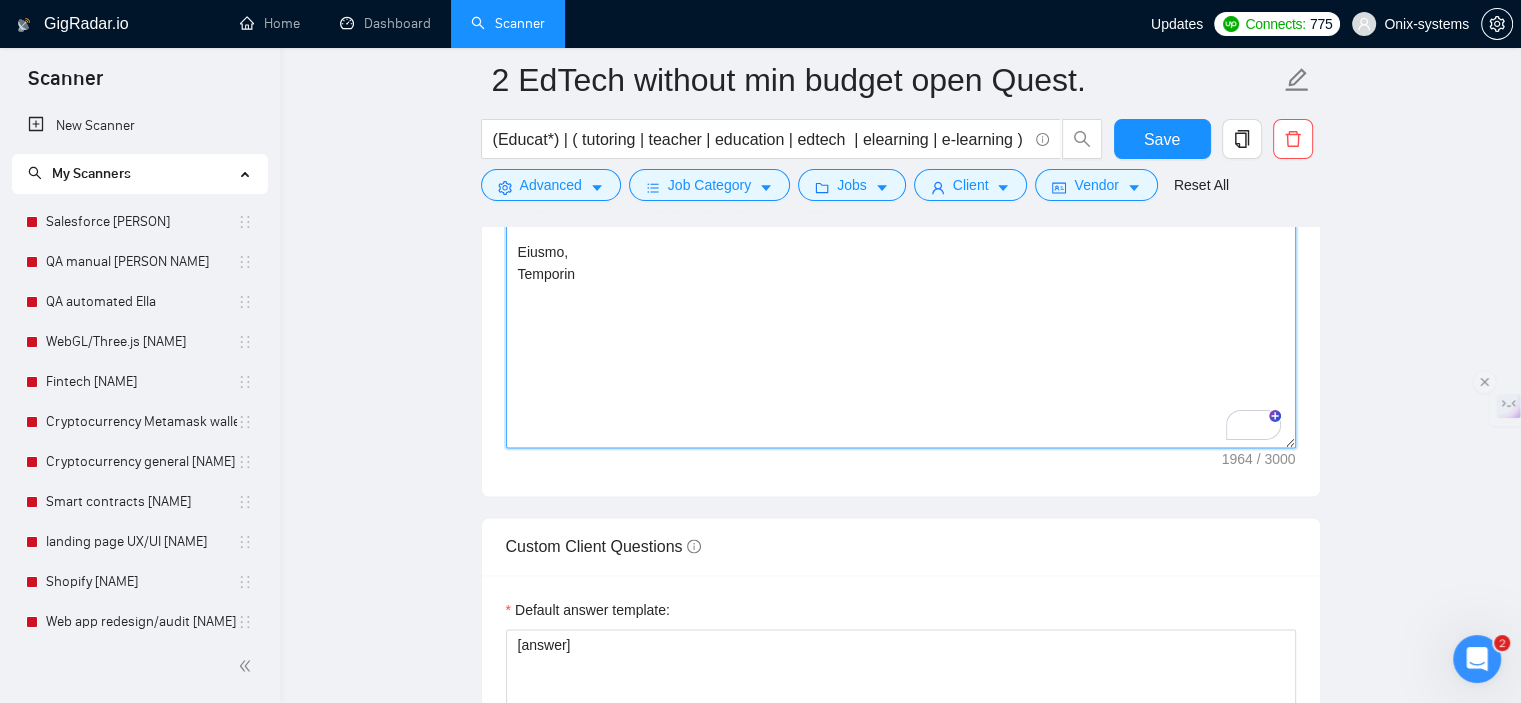 scroll, scrollTop: 3000, scrollLeft: 0, axis: vertical 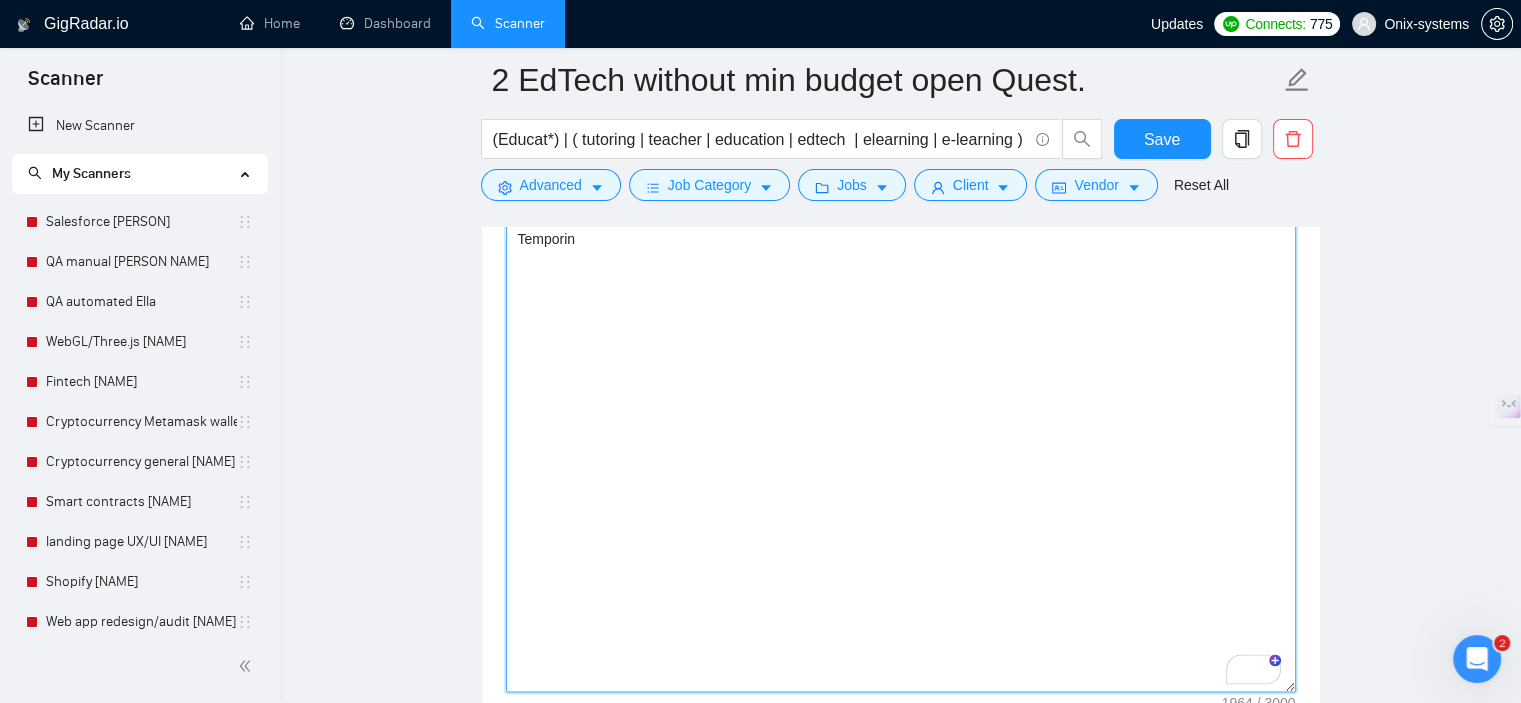 drag, startPoint x: 1330, startPoint y: 625, endPoint x: 1338, endPoint y: 684, distance: 59.5399 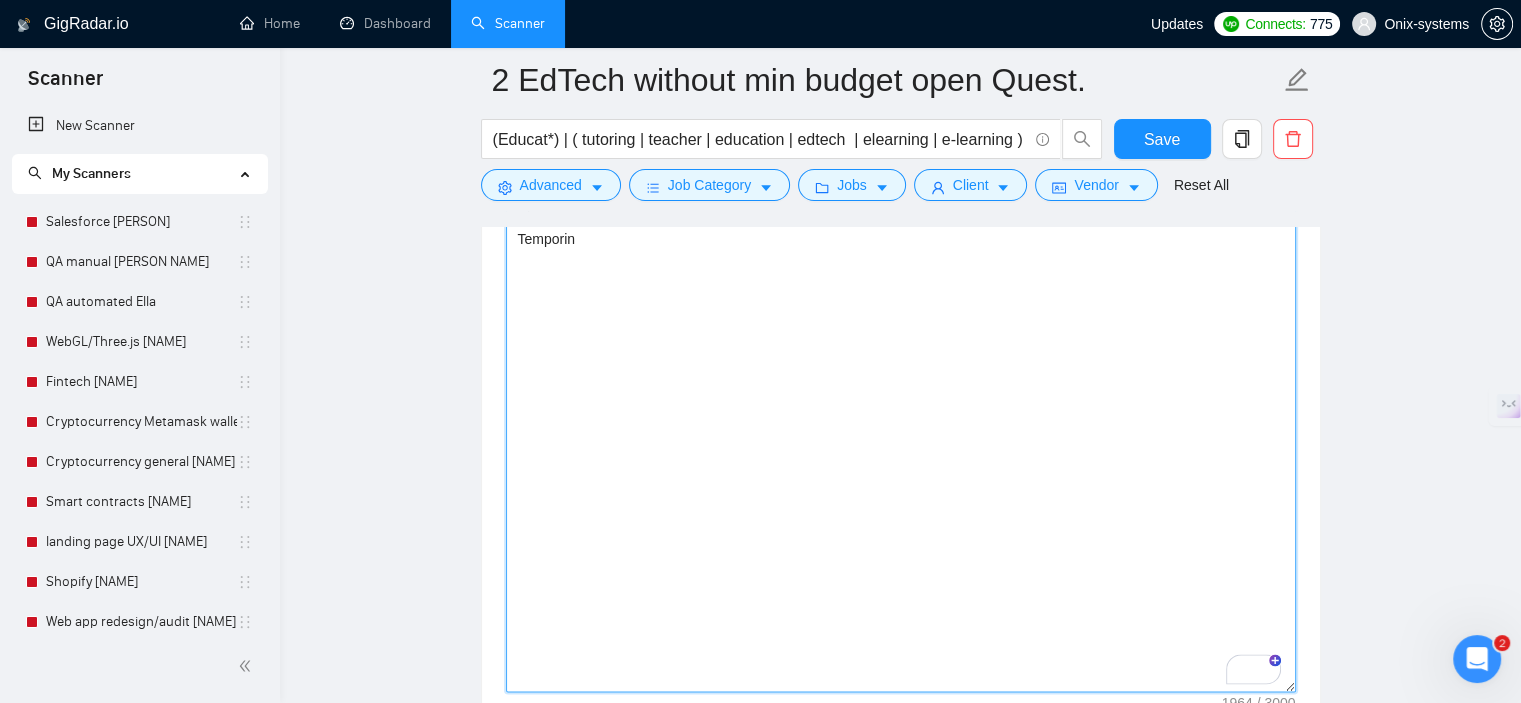 click on "[NUMBER] EdTech without min budget open Quest. (Educat*) | ( tutoring | teacher | education | edtech  | elearning | e-learning ) Save Advanced   Job Category   Jobs   Client   Vendor   Reset All Preview Results Insights NEW Alerts Auto Bidder Auto Bidding Enabled Auto Bidding Enabled: ON Auto Bidder Schedule Auto Bidding Type: Automated (recommended) Semi-automated Auto Bidding Schedule: [NUMBER]/[NUMBER]  Custom Custom Auto Bidder Schedule Repeat every week on Monday Tuesday Wednesday Thursday Friday Saturday Sunday Active Hours ( Europe/Kiev ): From: To: ( [NUMBER]  hours) Europe/Kiev Auto Bidding Type Select your bidding algorithm: Choose the algorithm for you bidding. The price per proposal does not include your connects expenditure. Template Bidder Works great for narrow segments and short cover letters that don't change. [NUMBER]  credits / proposal Sardor AI 🤖 Personalise your cover letter with ai [placeholders] [NUMBER]  credits / proposal Experimental Laziza AI  👑   NEW   Learn more [NUMBER]  credits / proposal $[NUMBER] savings React +" at bounding box center [900, 361] 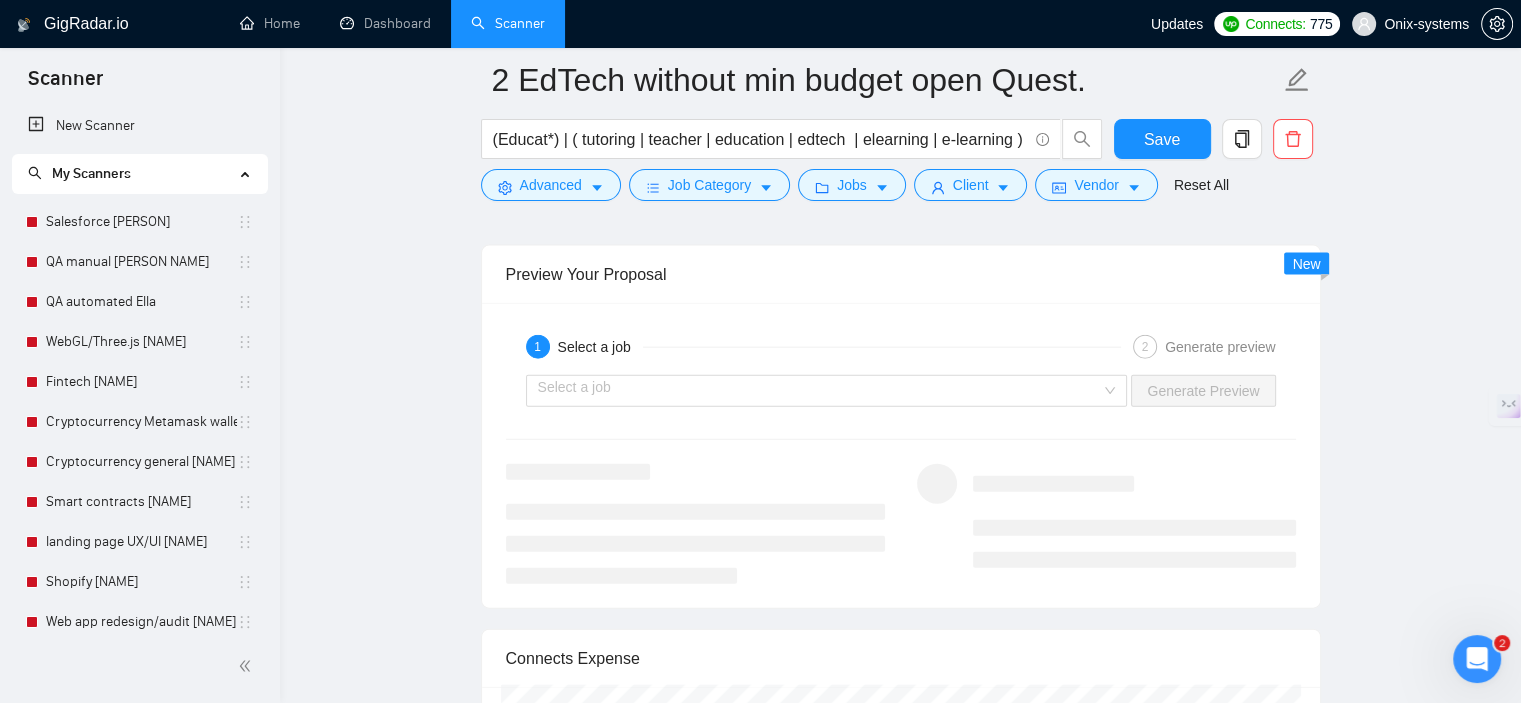 scroll, scrollTop: 4500, scrollLeft: 0, axis: vertical 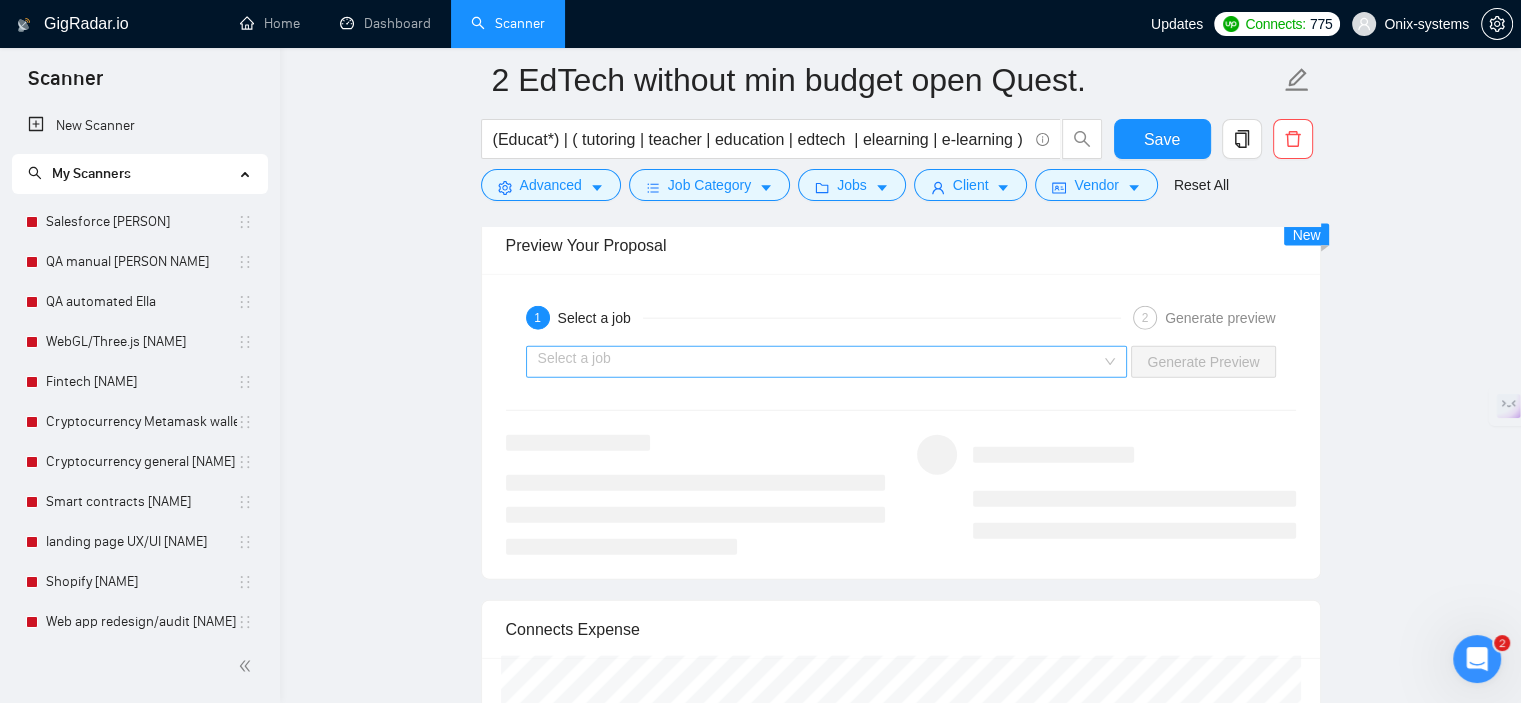 click at bounding box center [820, 362] 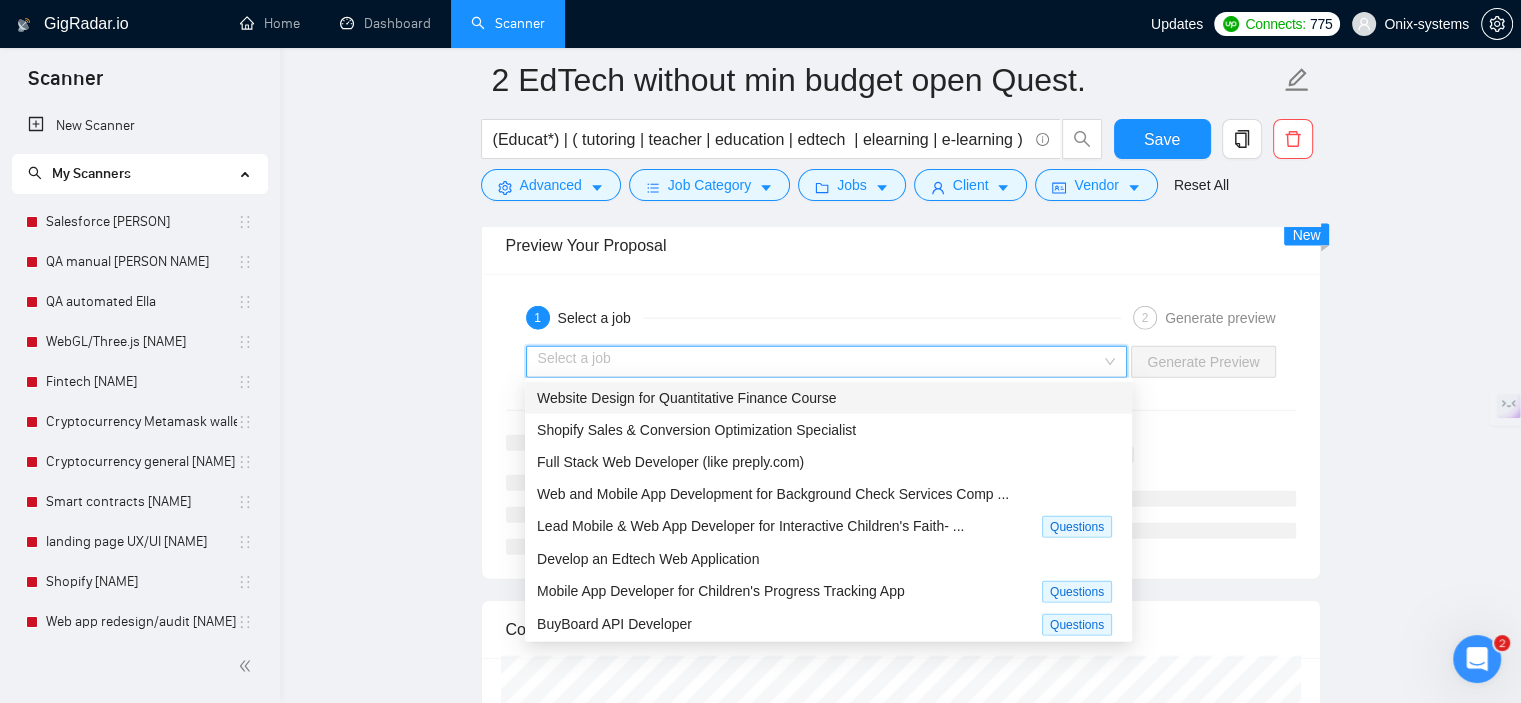 click on "Website Design for Quantitative Finance Course" at bounding box center [686, 398] 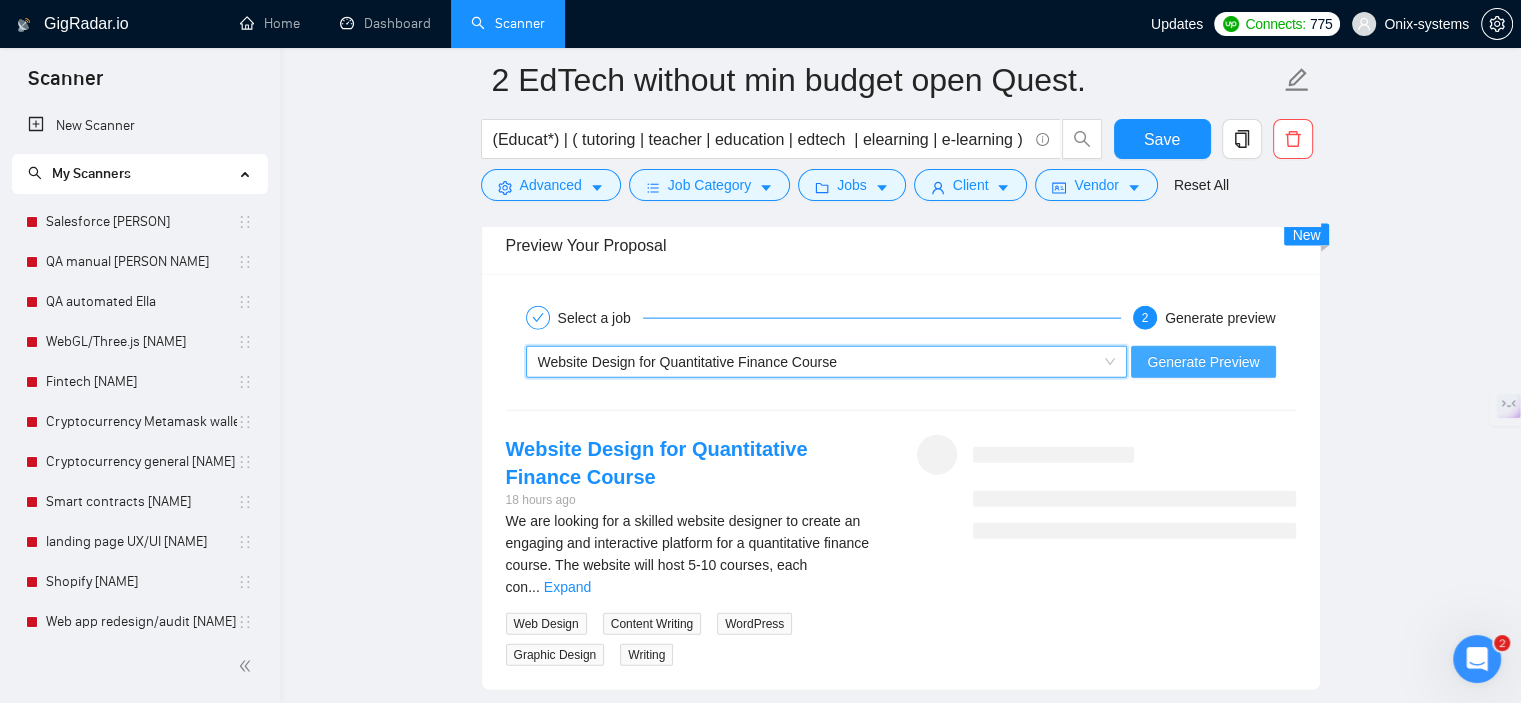 click on "Generate Preview" at bounding box center [1203, 362] 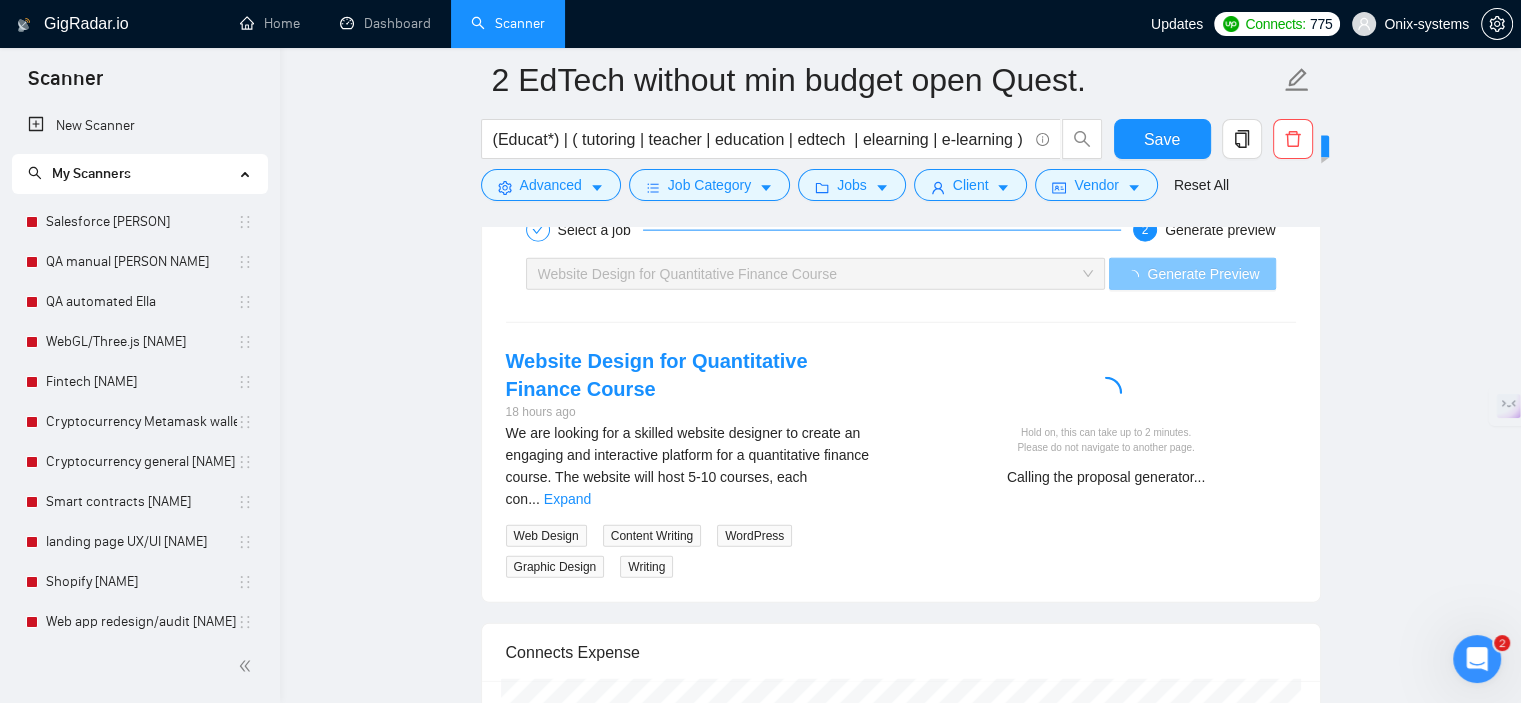 scroll, scrollTop: 4600, scrollLeft: 0, axis: vertical 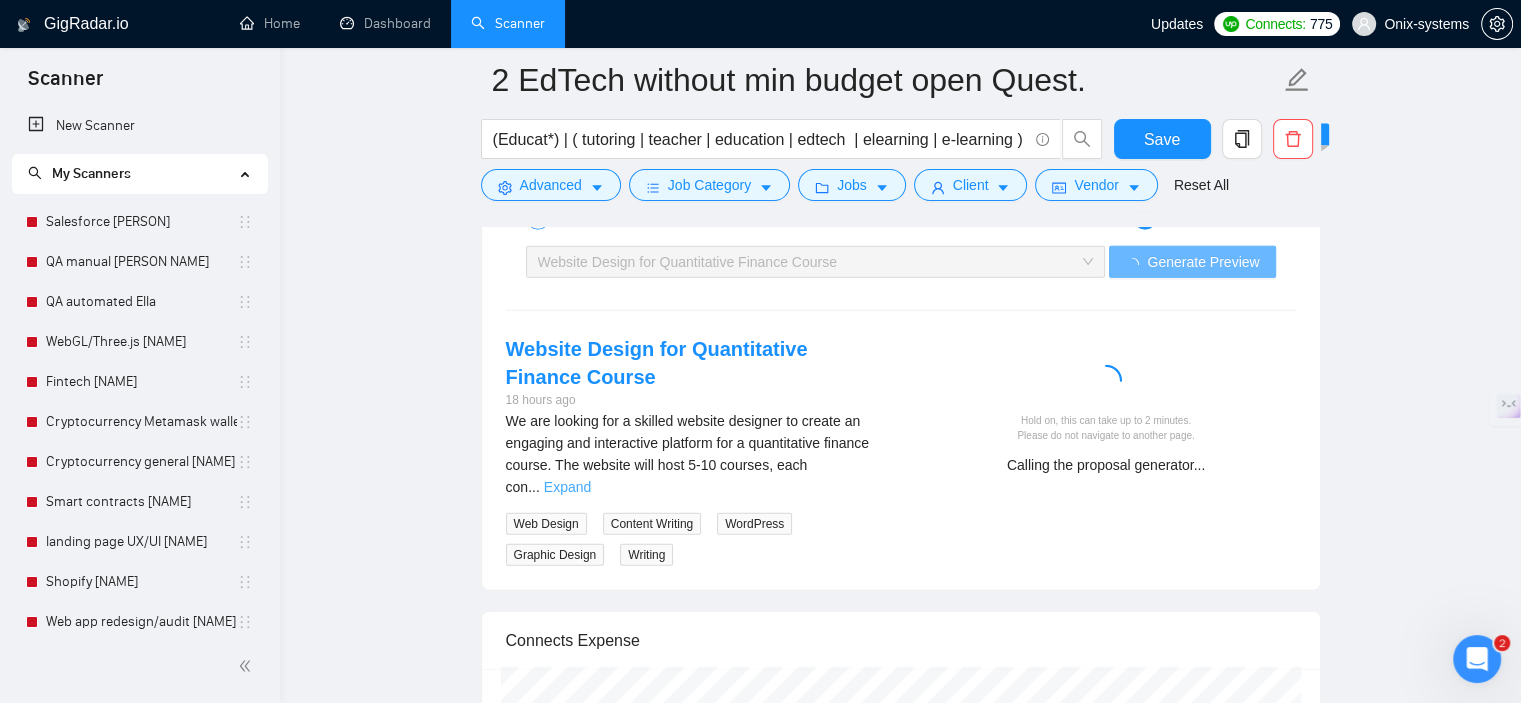 click on "Expand" at bounding box center (567, 487) 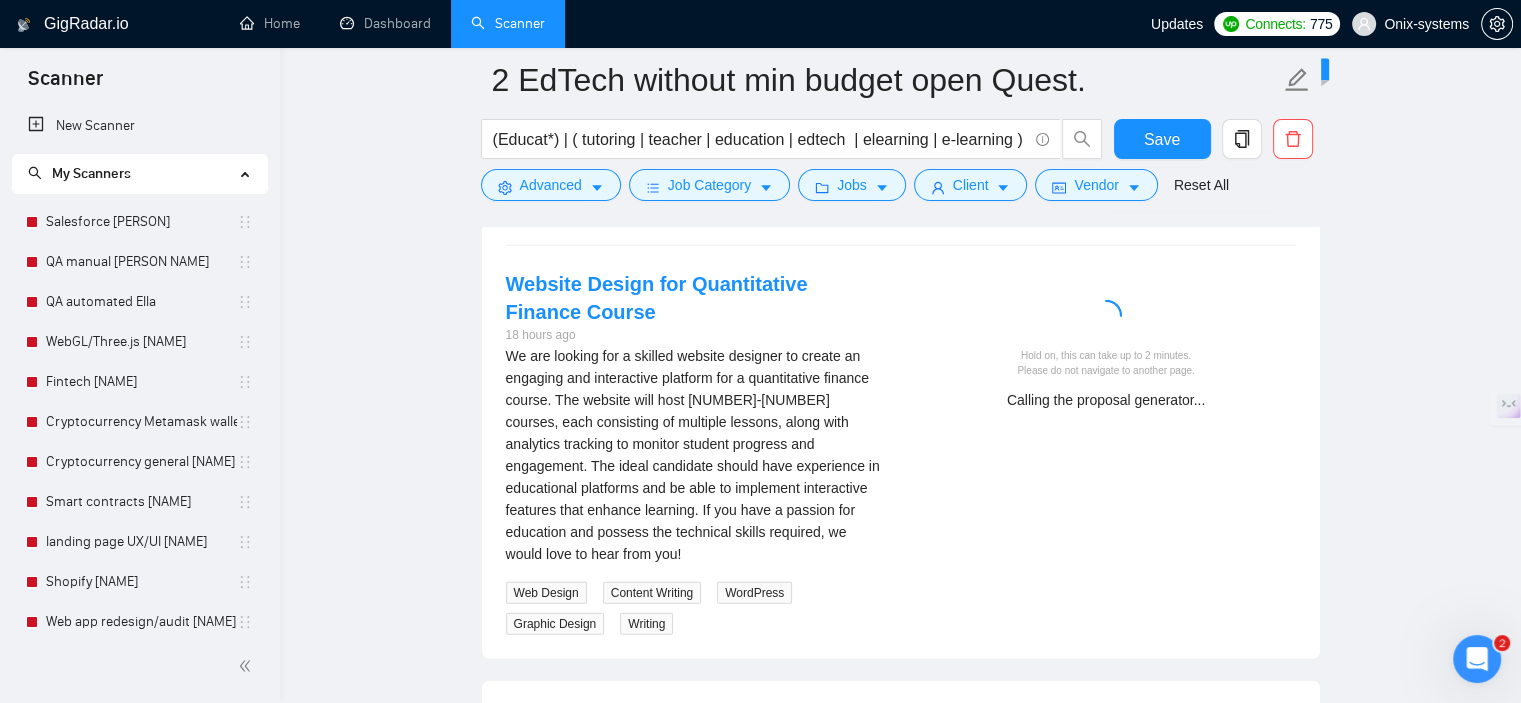 scroll, scrollTop: 4700, scrollLeft: 0, axis: vertical 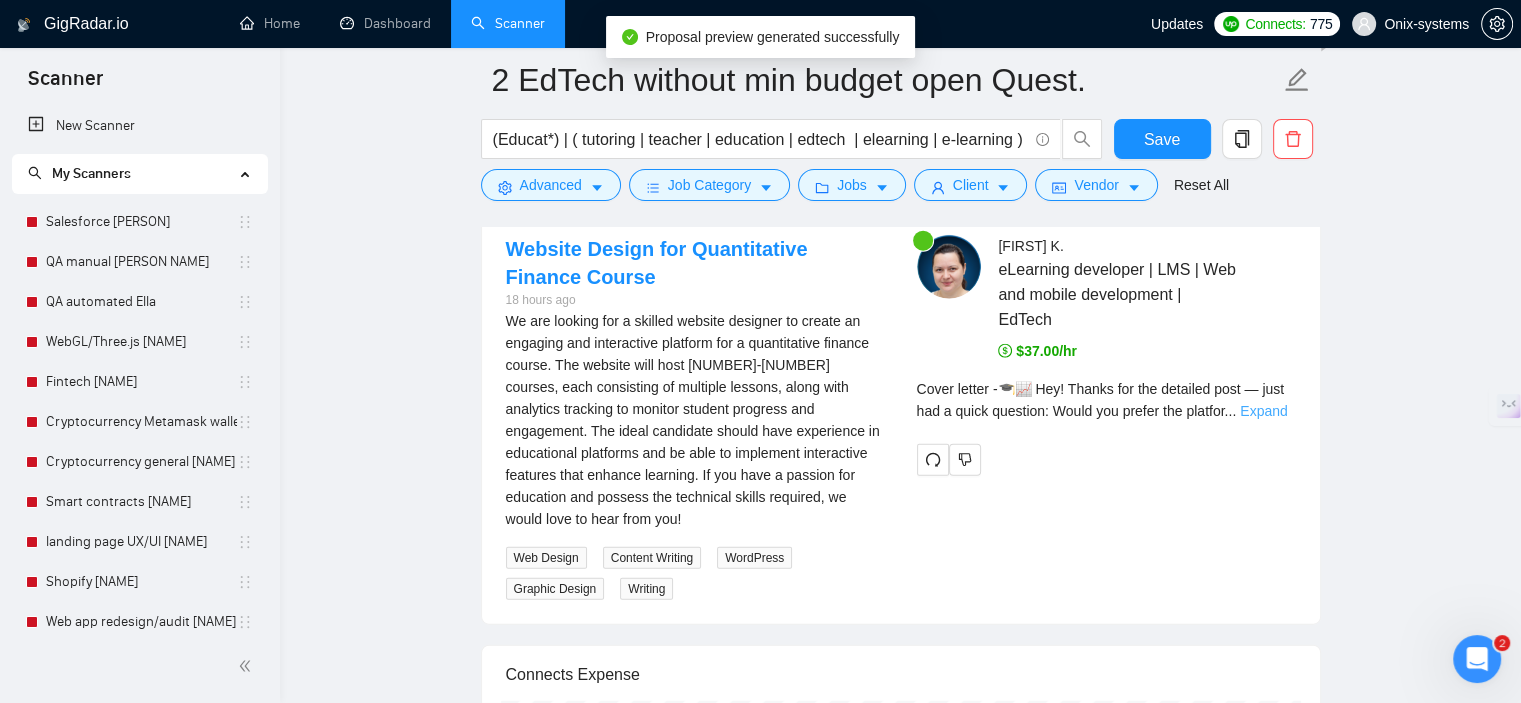 click on "Expand" at bounding box center (1263, 411) 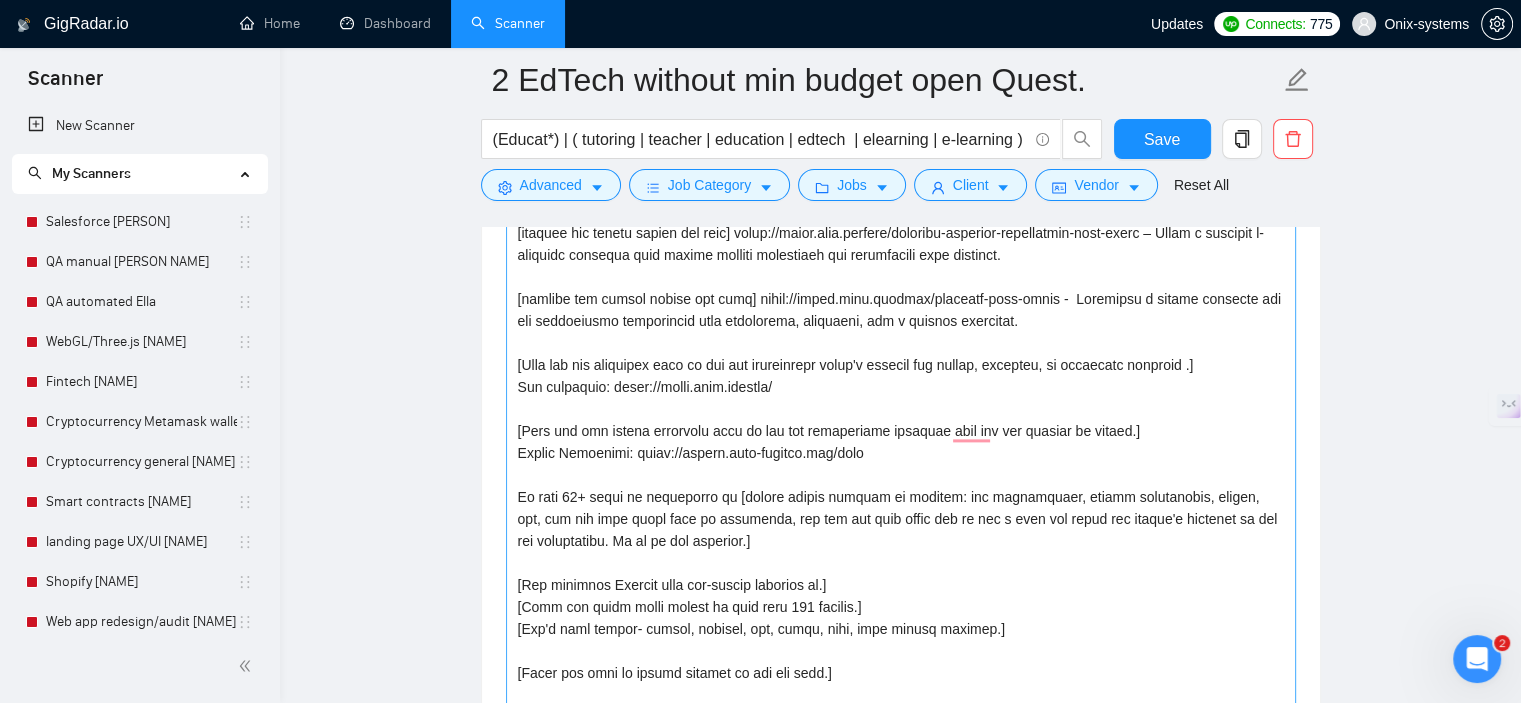 scroll, scrollTop: 2100, scrollLeft: 0, axis: vertical 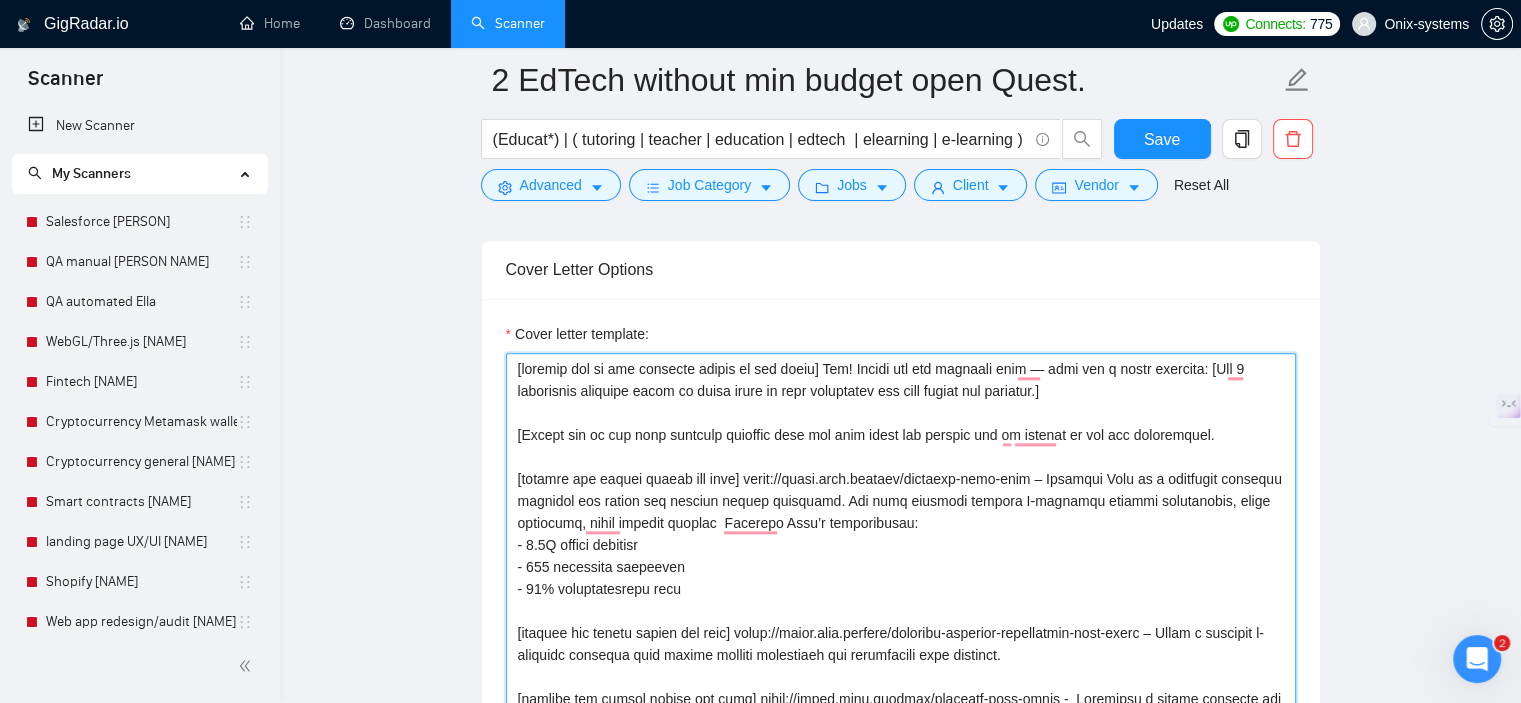 click on "Cover letter template:" at bounding box center (901, 972) 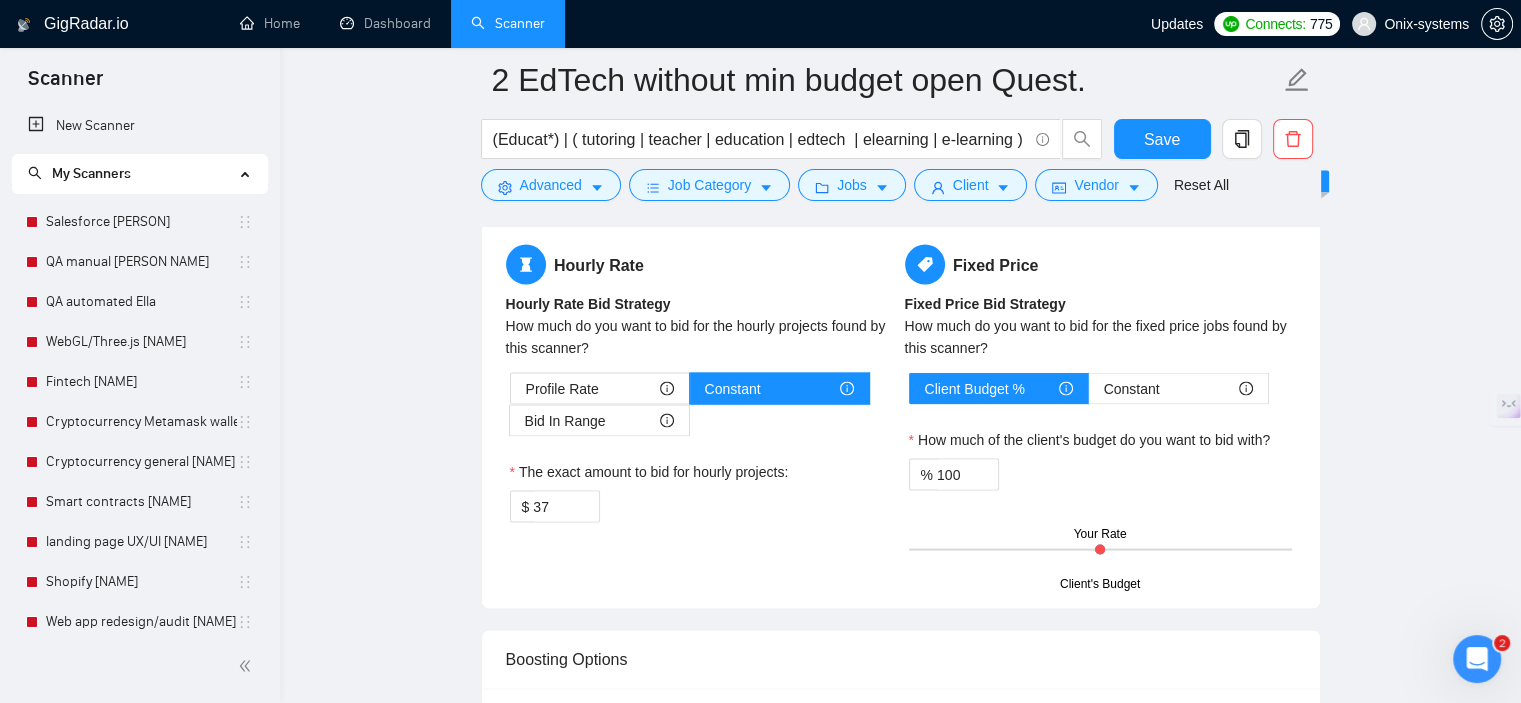 scroll, scrollTop: 4400, scrollLeft: 0, axis: vertical 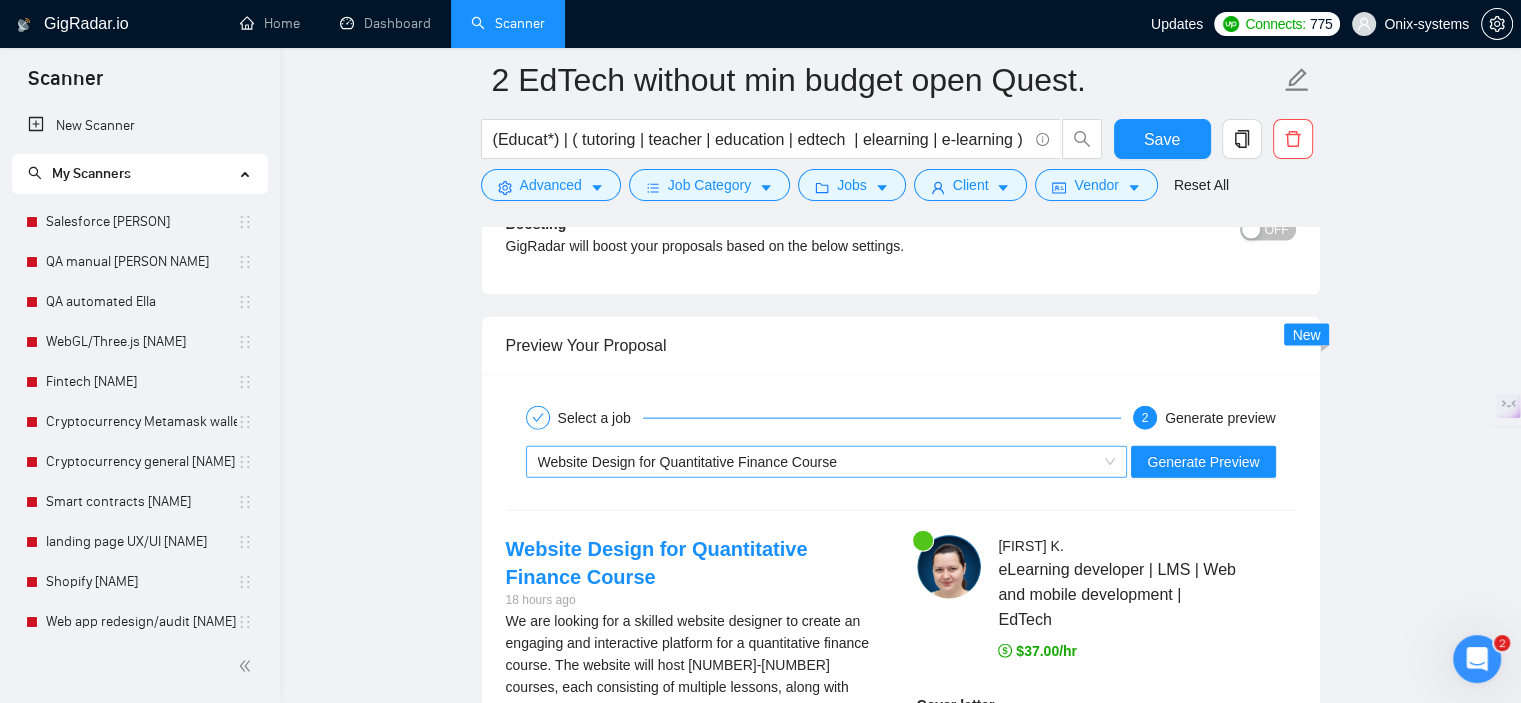 click on "Website Design for Quantitative Finance Course" at bounding box center [687, 462] 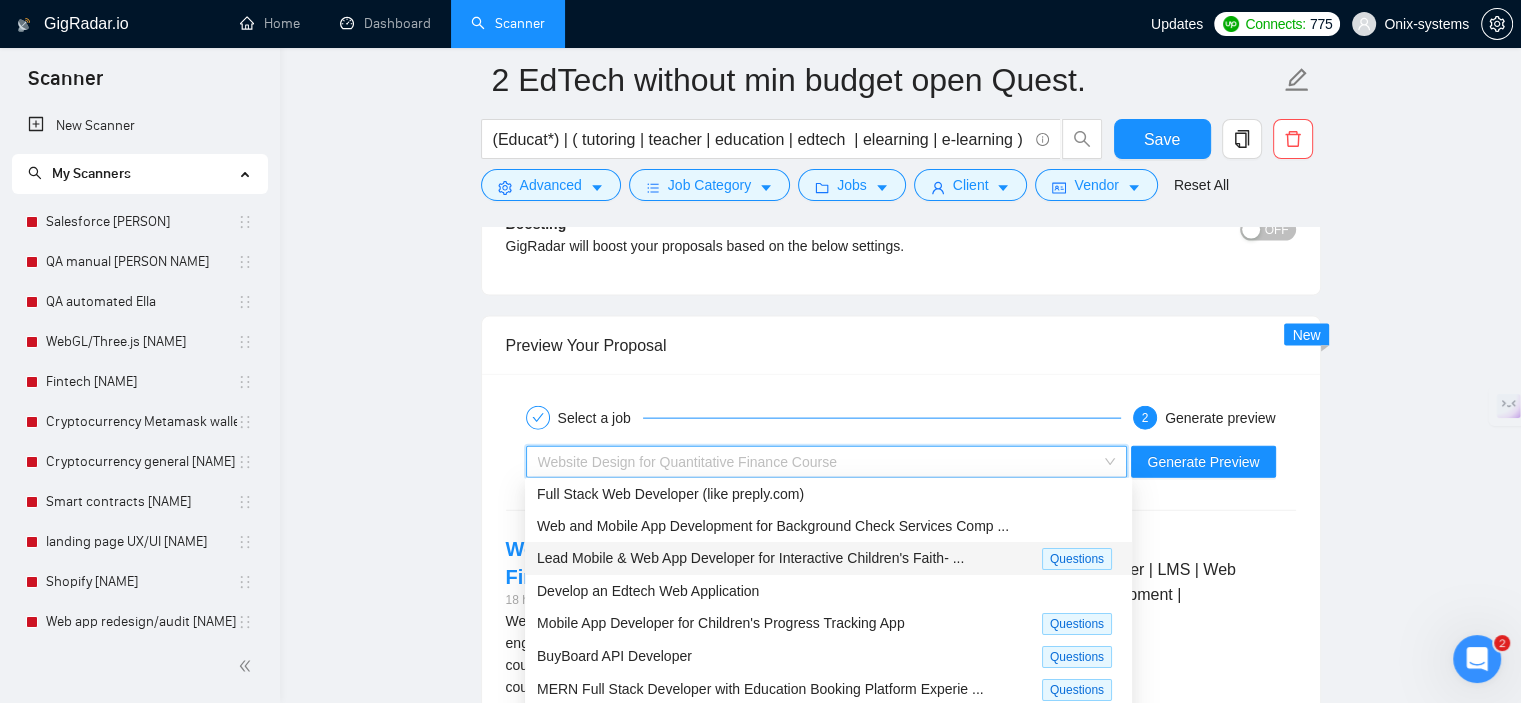 scroll, scrollTop: 0, scrollLeft: 0, axis: both 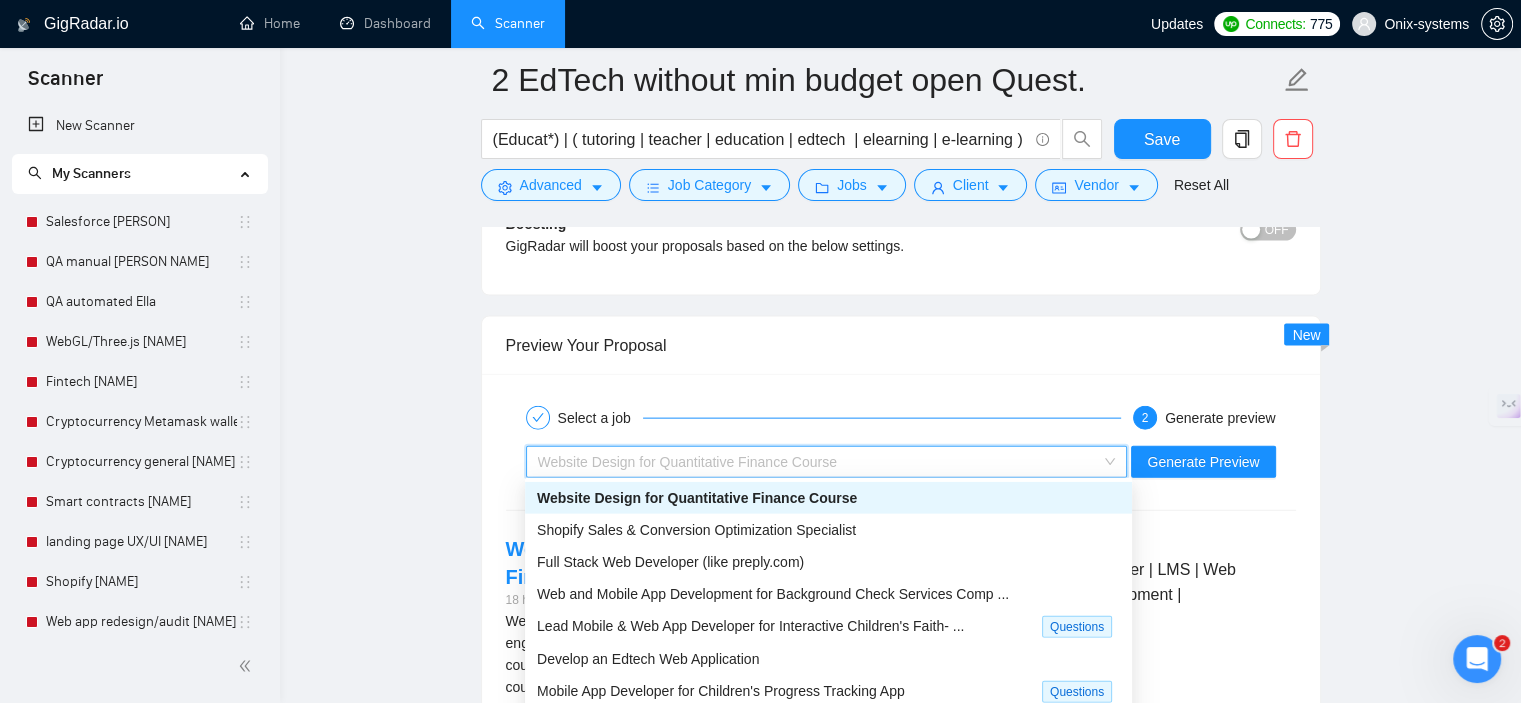 click on "Website Design for Quantitative Finance Course" at bounding box center (697, 498) 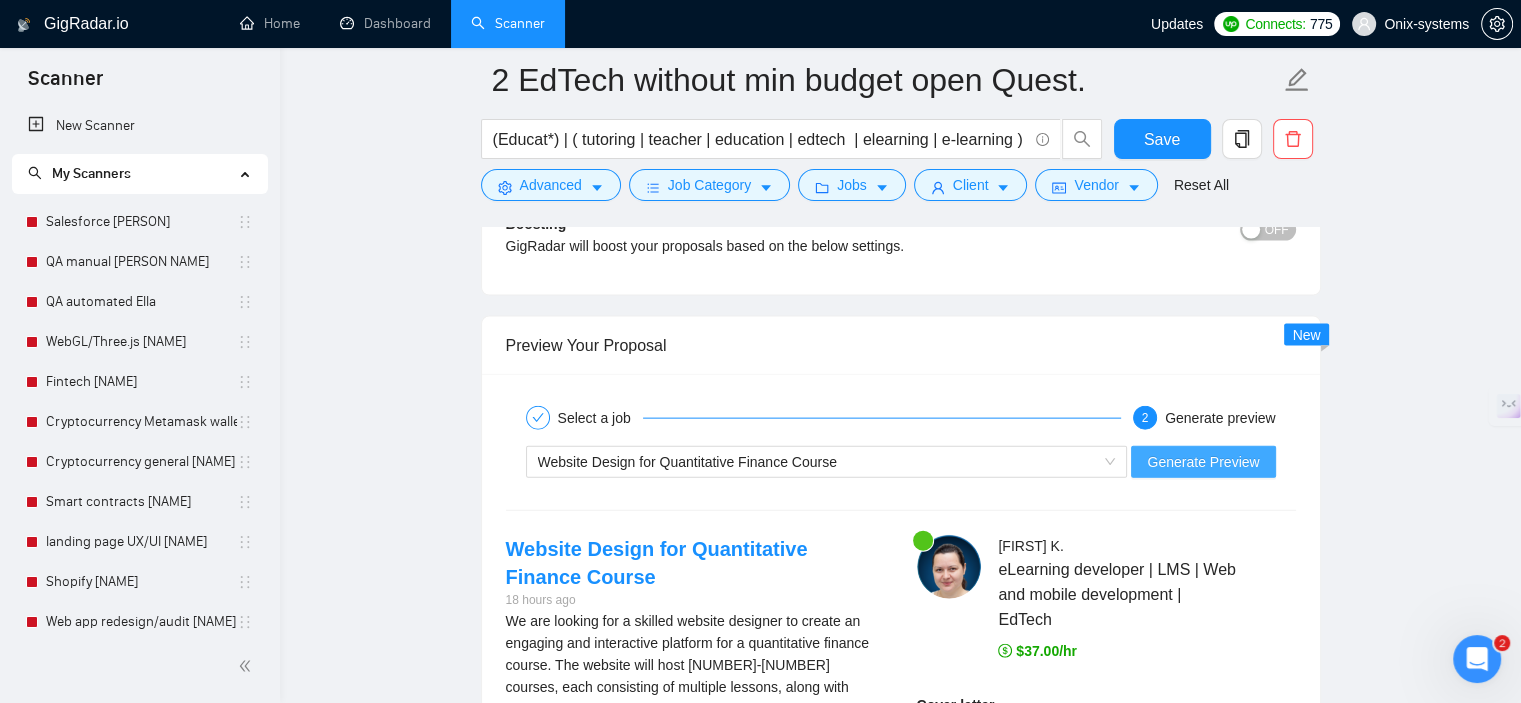 click on "Generate Preview" at bounding box center [1203, 462] 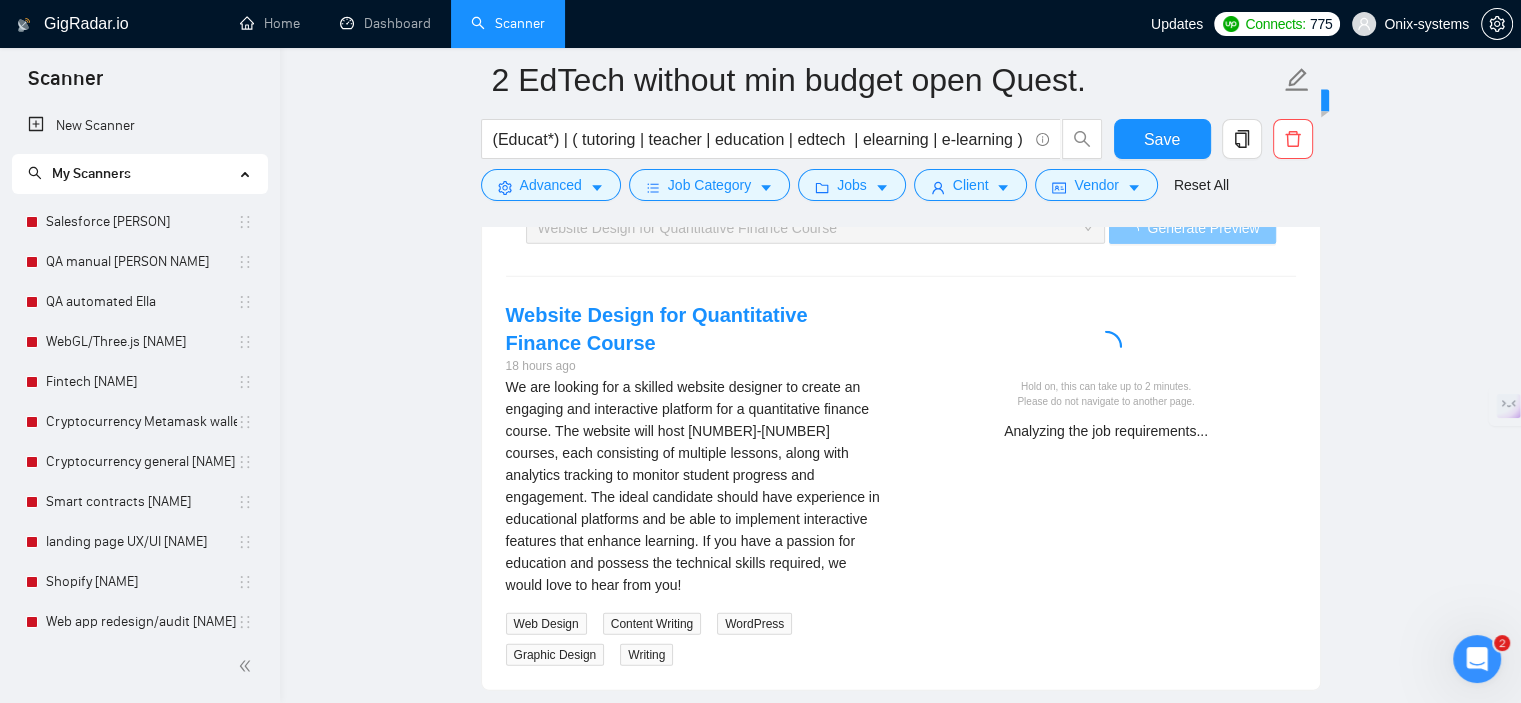 scroll, scrollTop: 4600, scrollLeft: 0, axis: vertical 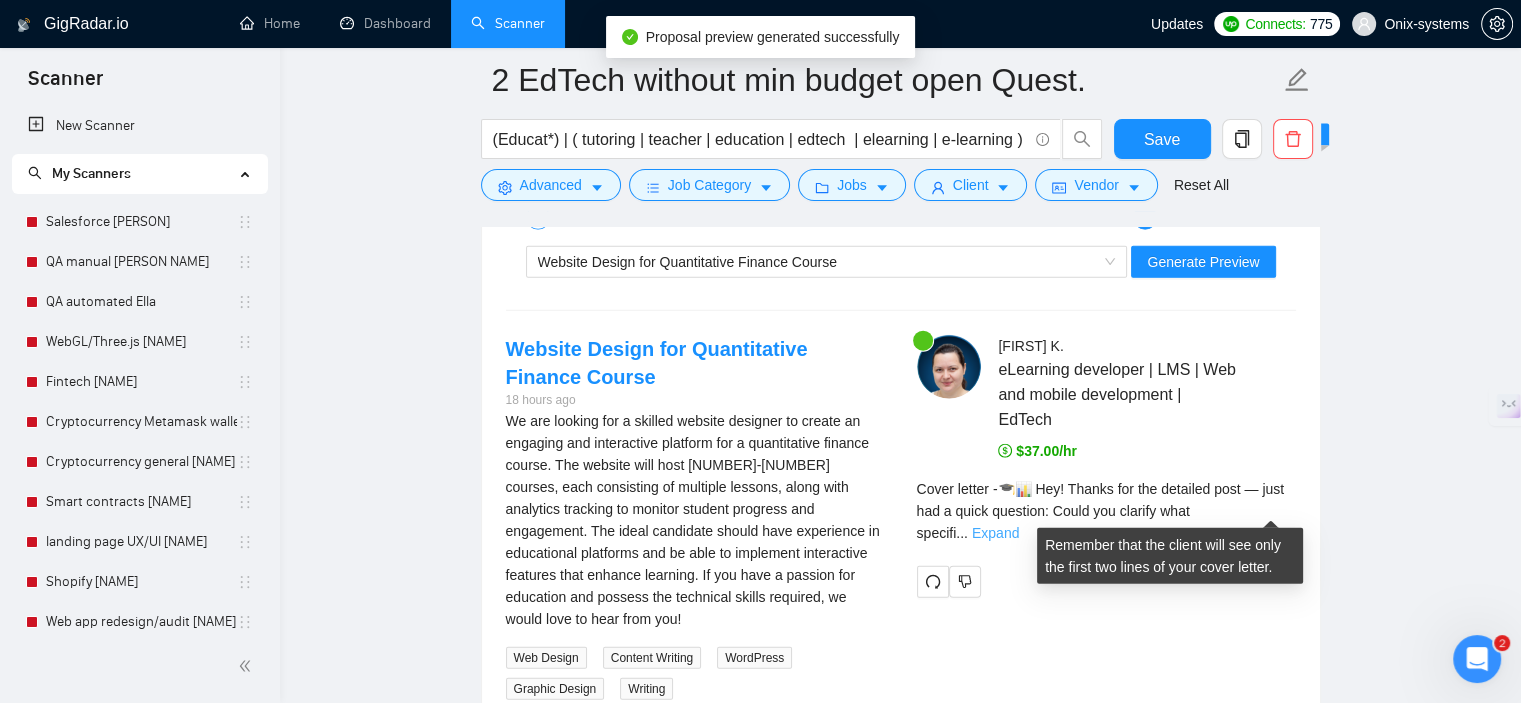 click on "Expand" at bounding box center [995, 533] 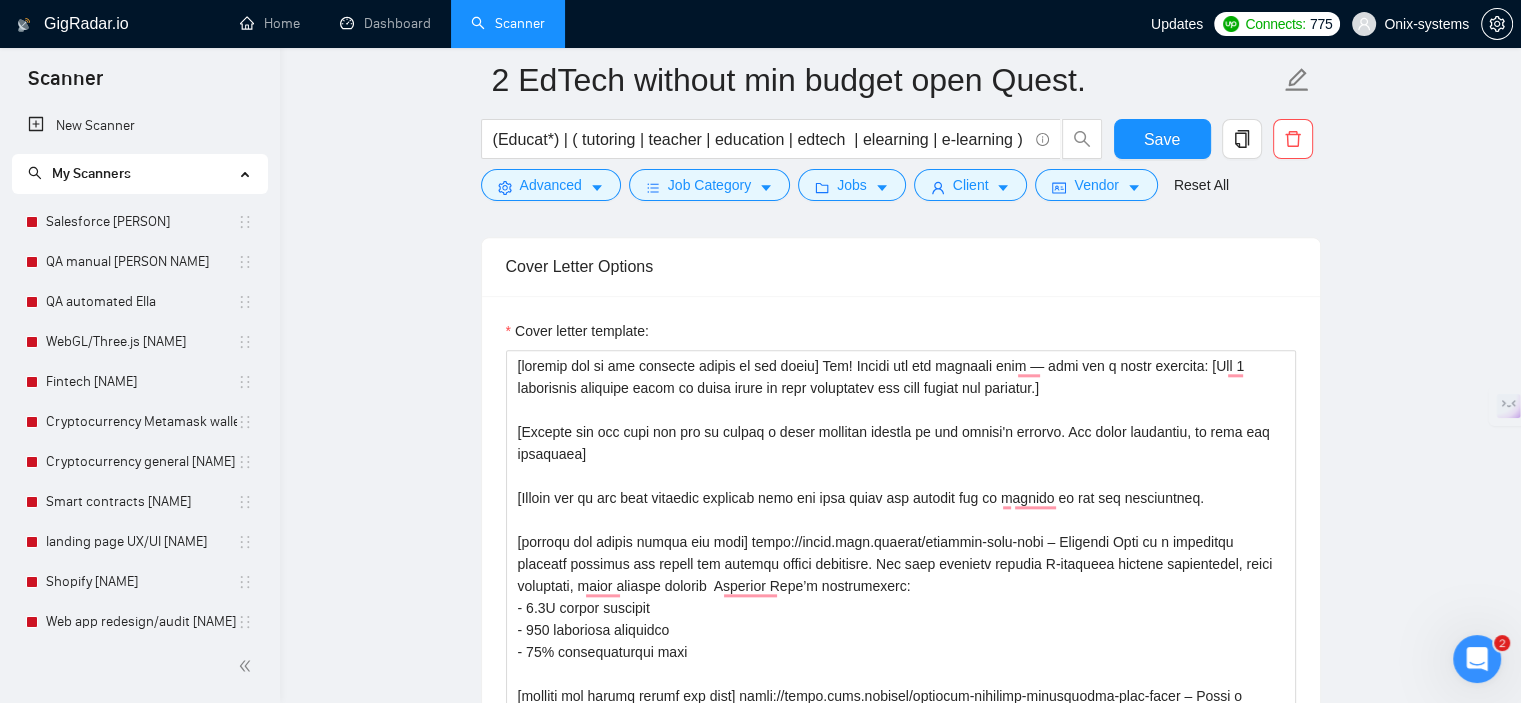 scroll, scrollTop: 2100, scrollLeft: 0, axis: vertical 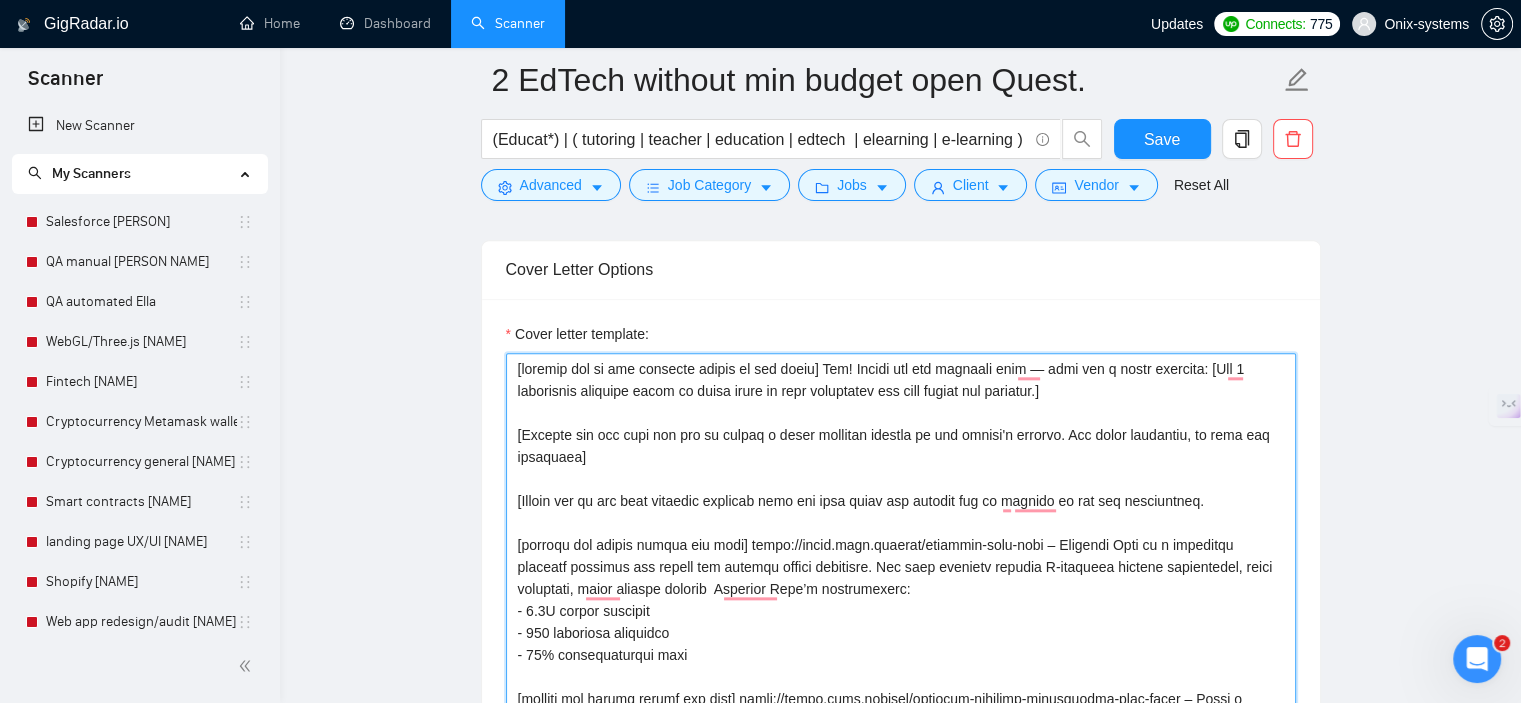 click on "Cover letter template:" at bounding box center (901, 972) 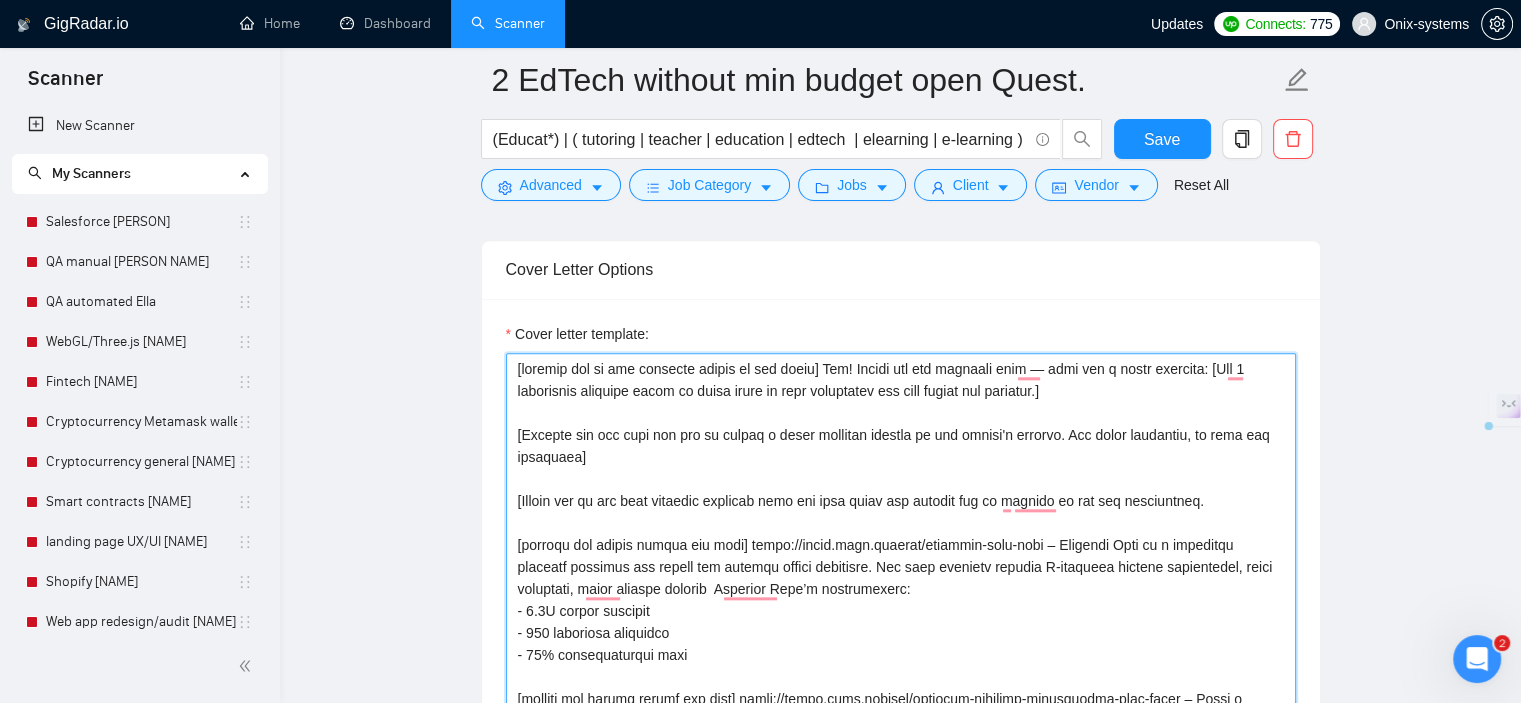 drag, startPoint x: 857, startPoint y: 432, endPoint x: 803, endPoint y: 429, distance: 54.08327 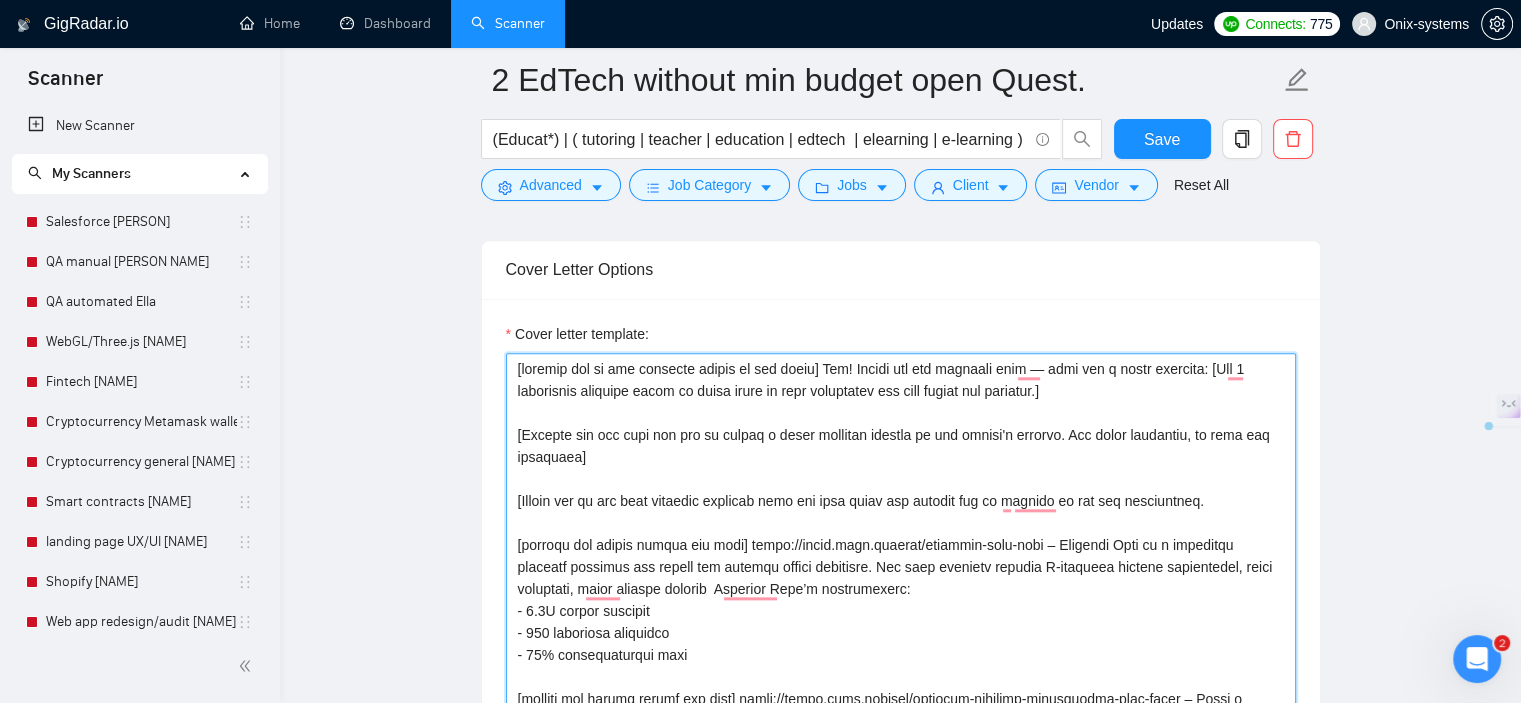 click on "Cover letter template:" at bounding box center [901, 972] 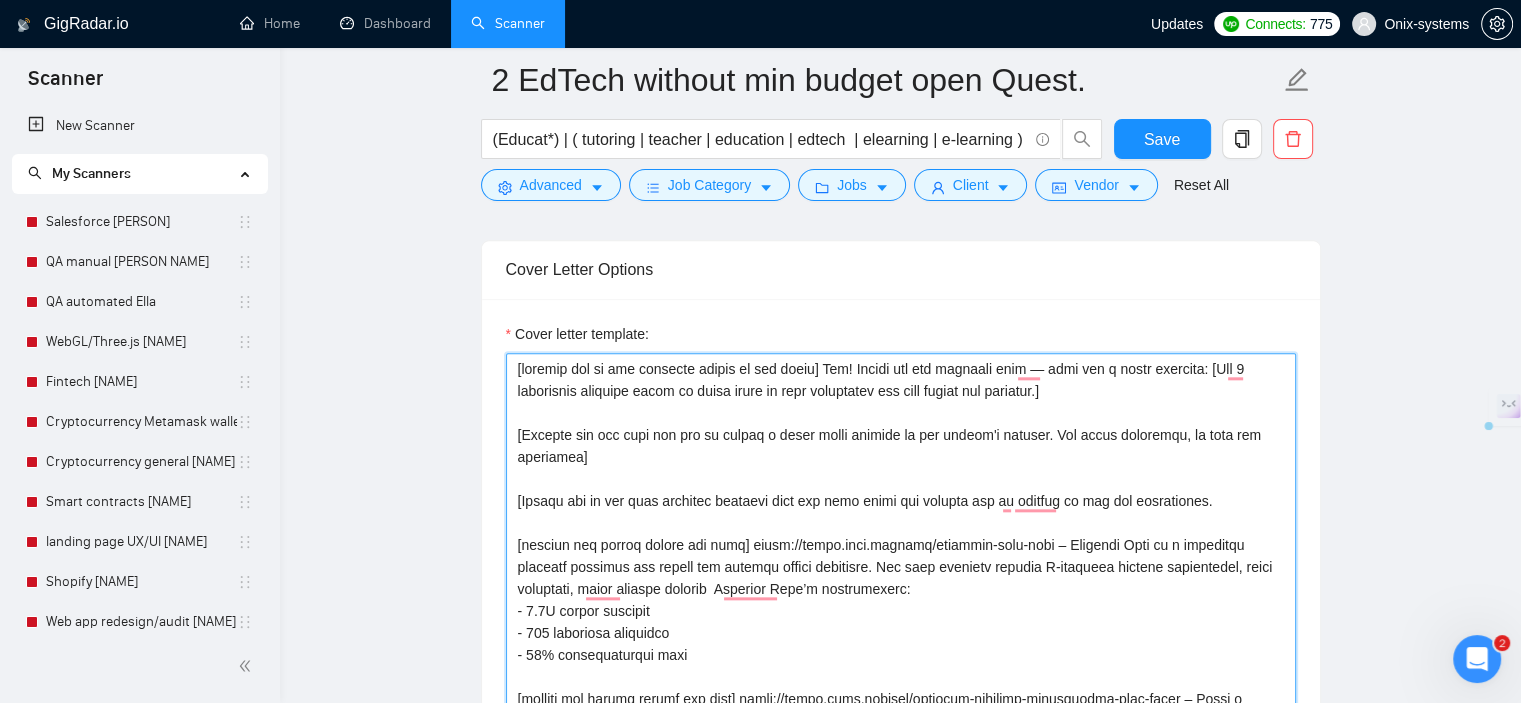 drag, startPoint x: 796, startPoint y: 441, endPoint x: 781, endPoint y: 439, distance: 15.132746 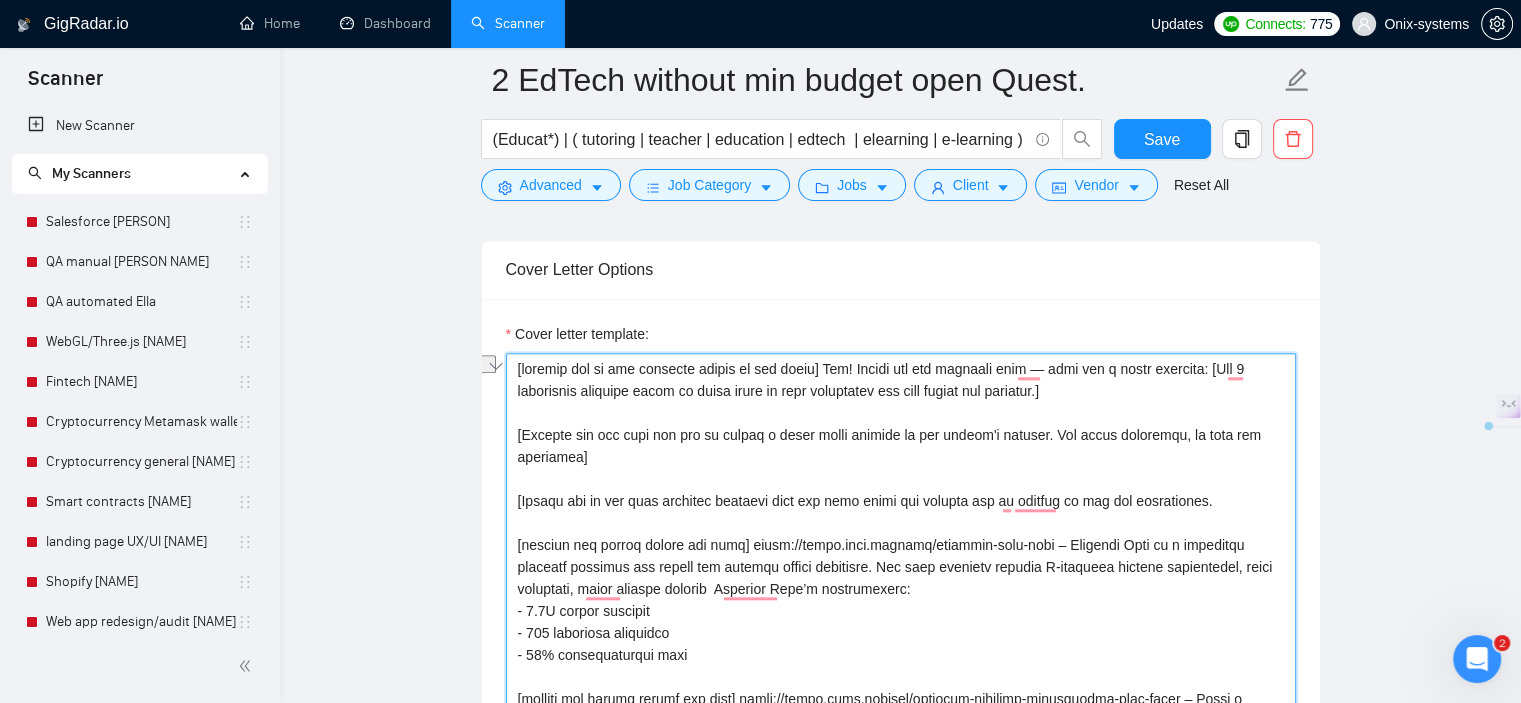 drag, startPoint x: 799, startPoint y: 438, endPoint x: 756, endPoint y: 436, distance: 43.046486 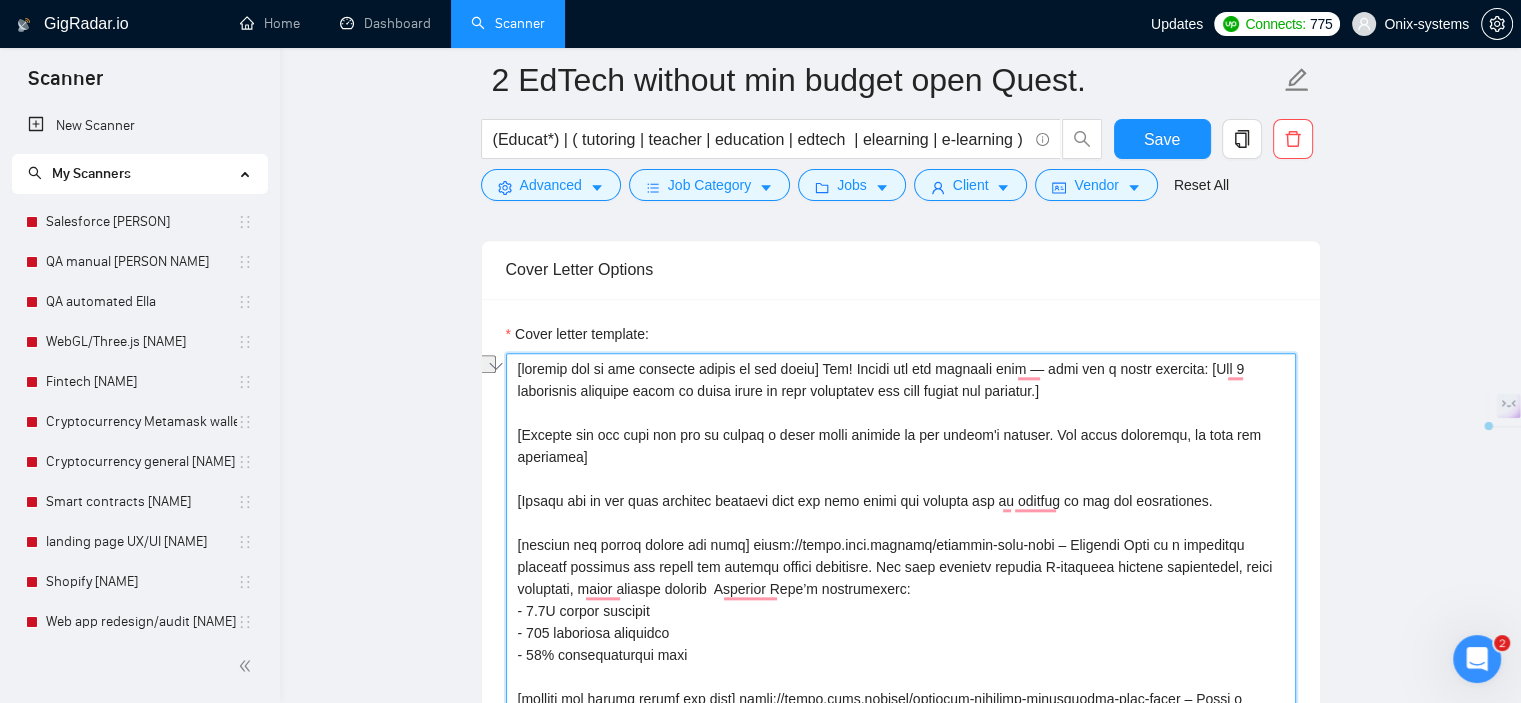 click on "Cover letter template:" at bounding box center [901, 972] 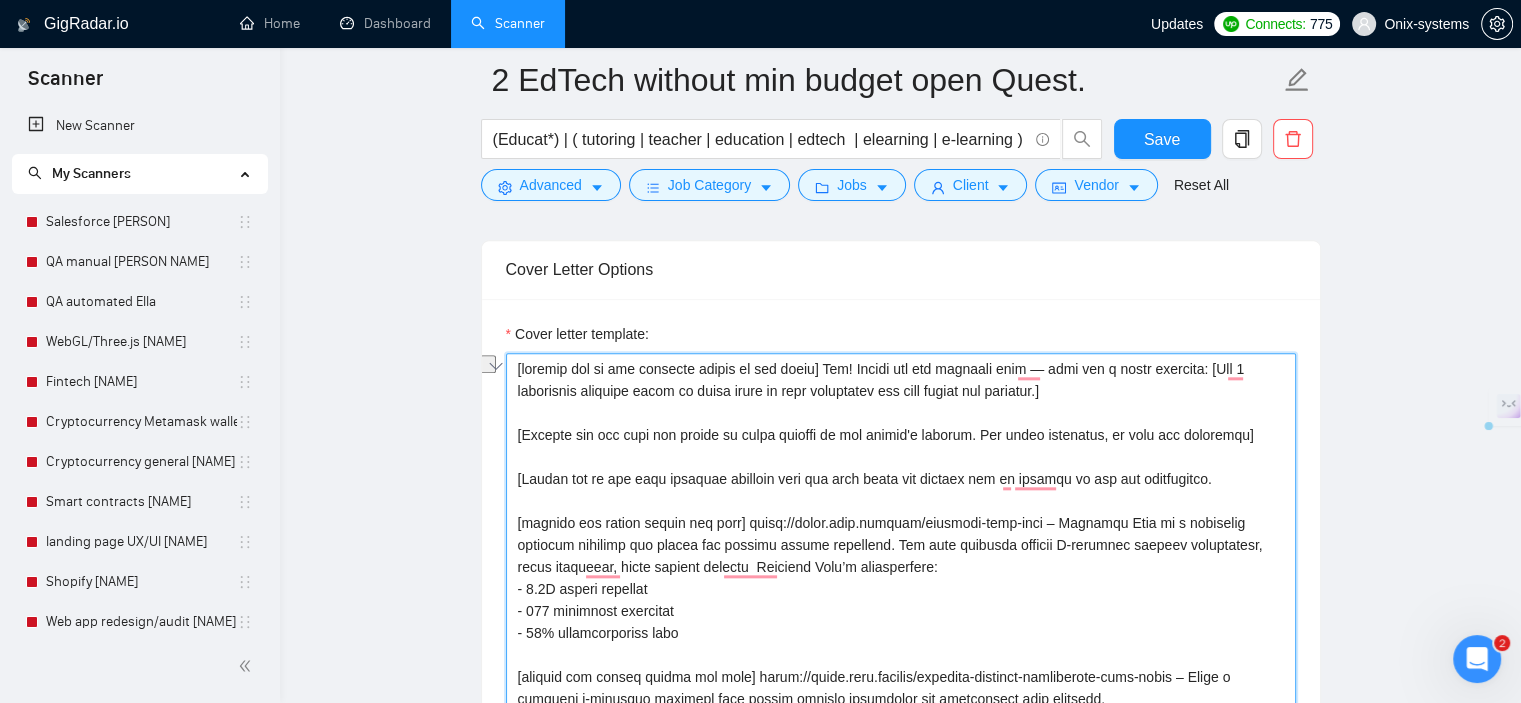 drag, startPoint x: 960, startPoint y: 431, endPoint x: 1222, endPoint y: 427, distance: 262.03052 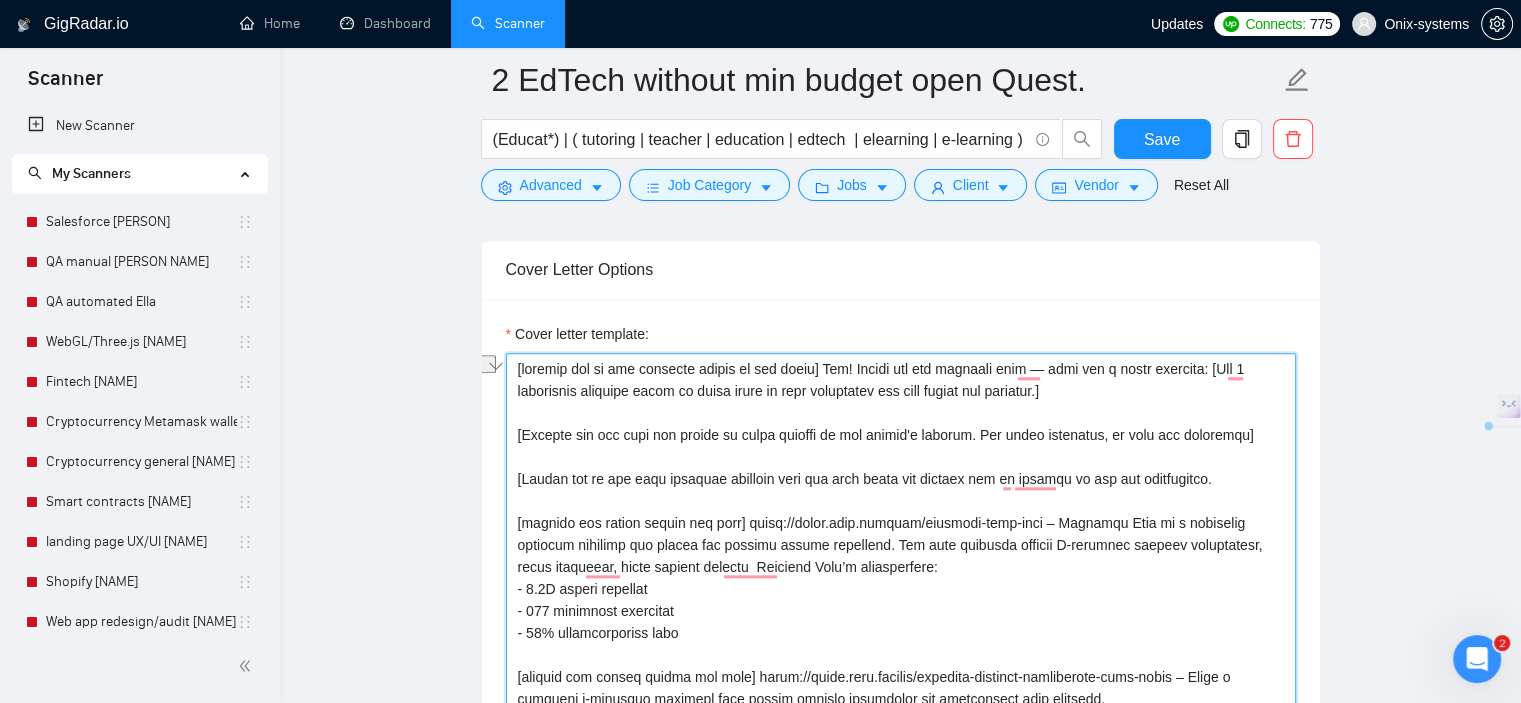 click on "Cover letter template:" at bounding box center [901, 972] 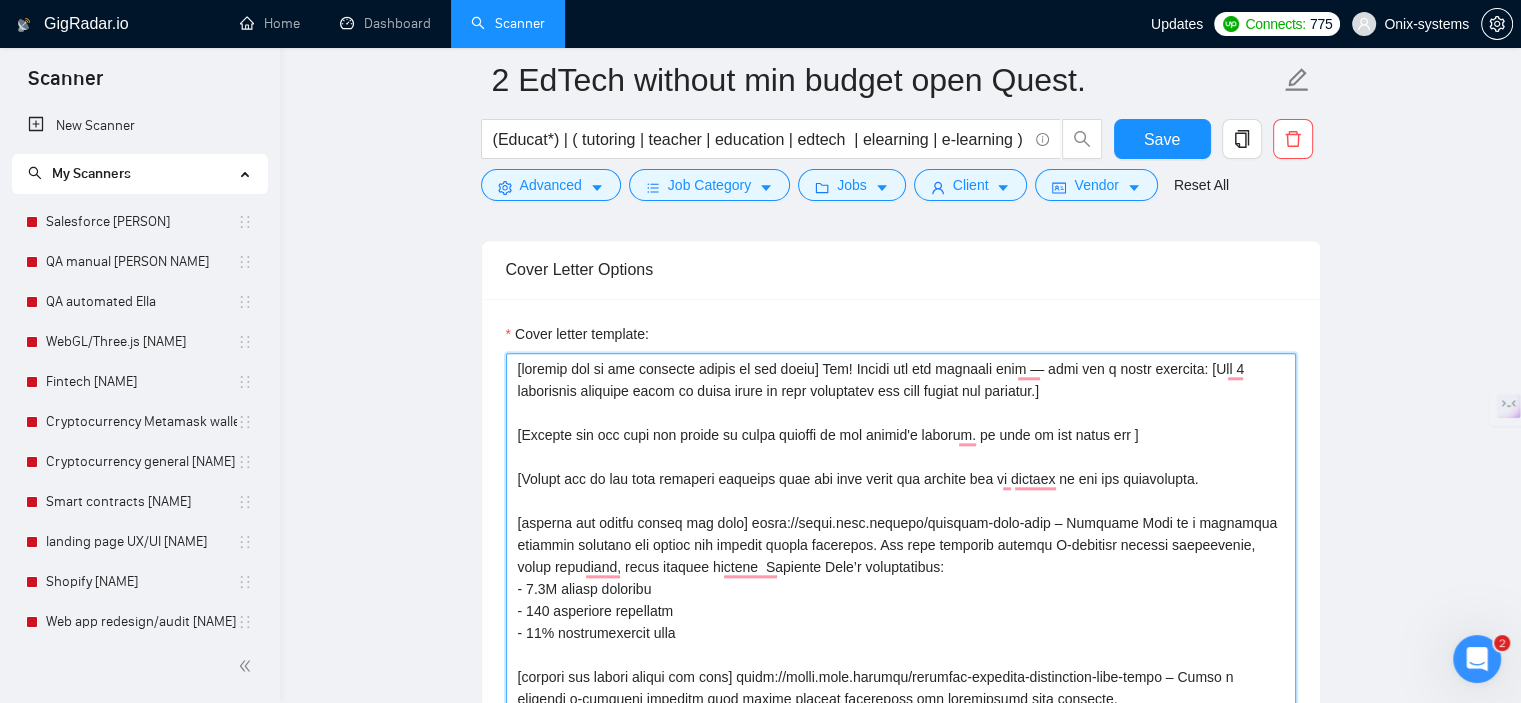 paste on "[NUMBER] / 5,000
constructive" 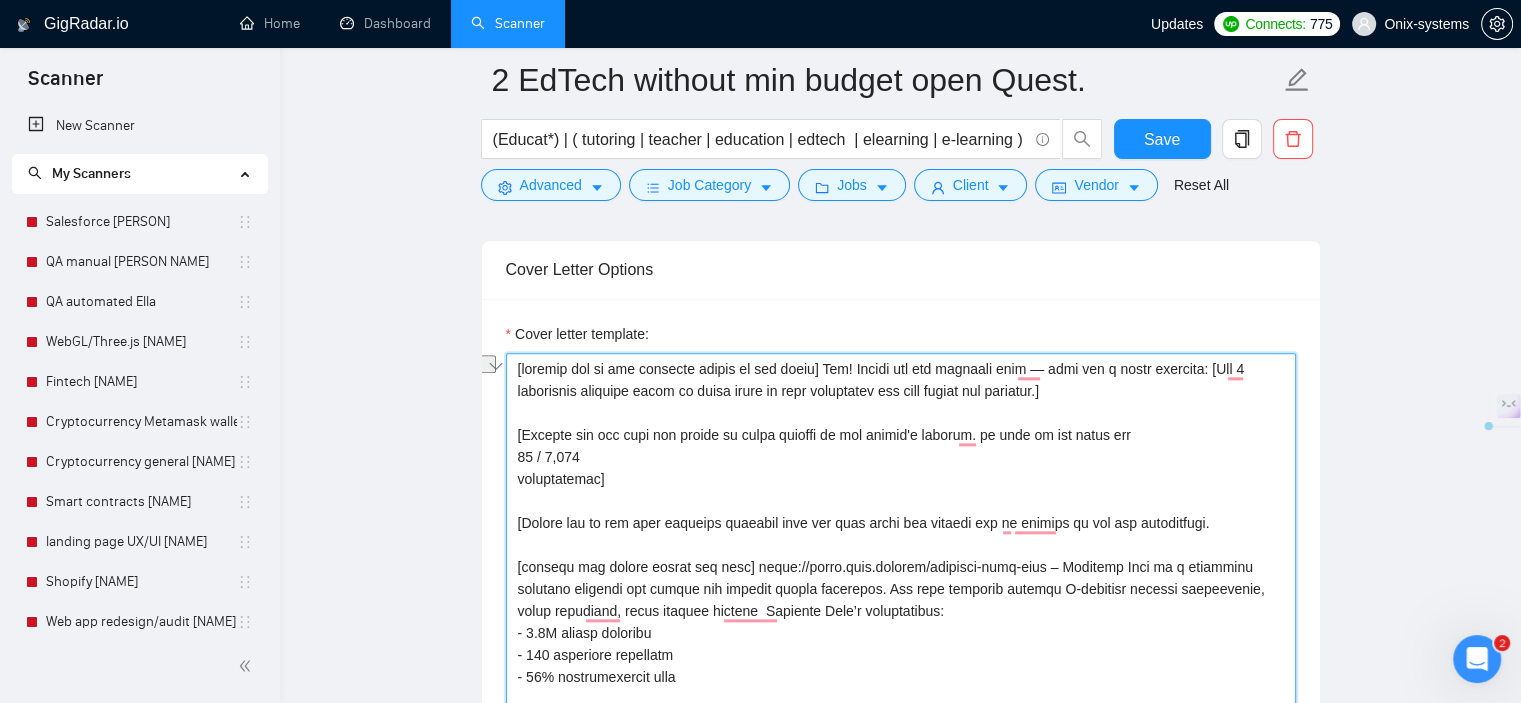 drag, startPoint x: 589, startPoint y: 455, endPoint x: 483, endPoint y: 459, distance: 106.07545 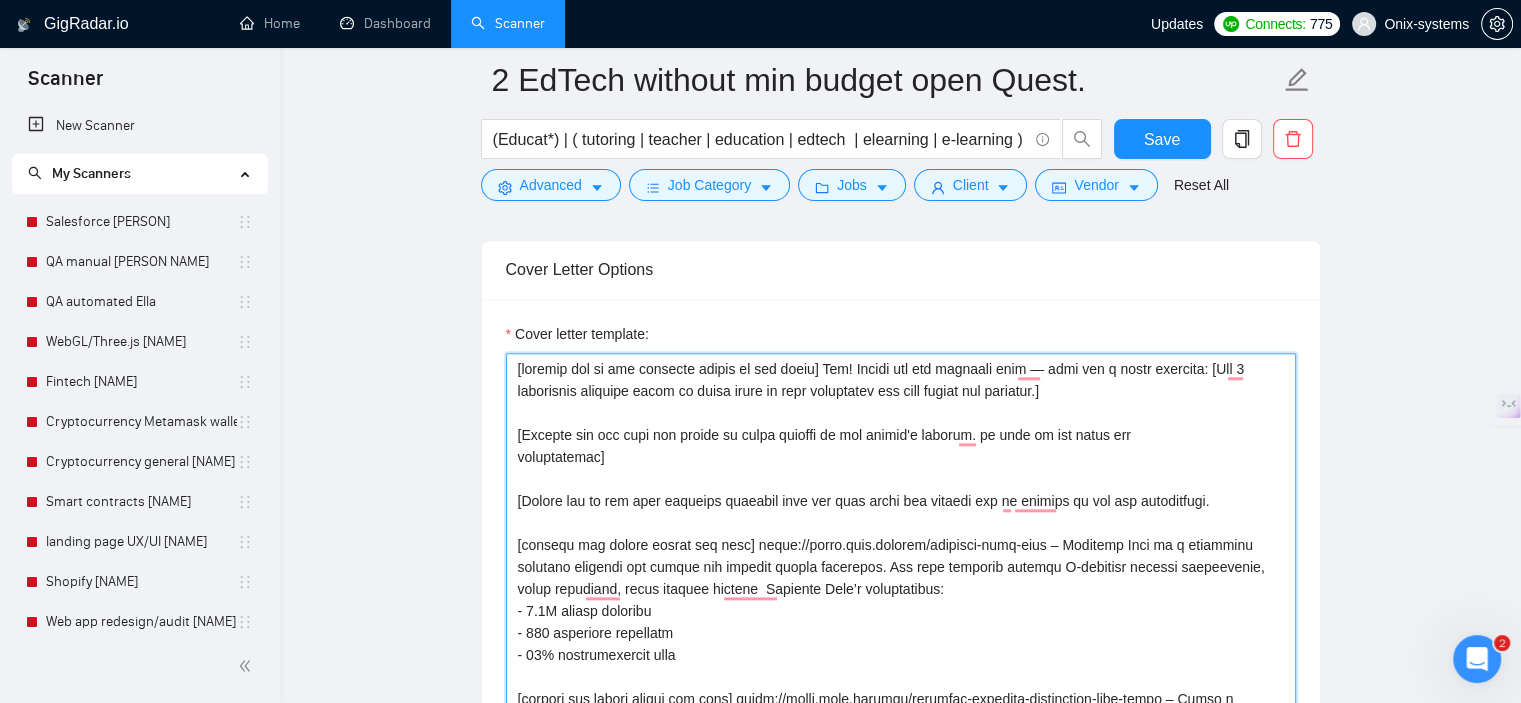 click on "Cover letter template:" at bounding box center (901, 972) 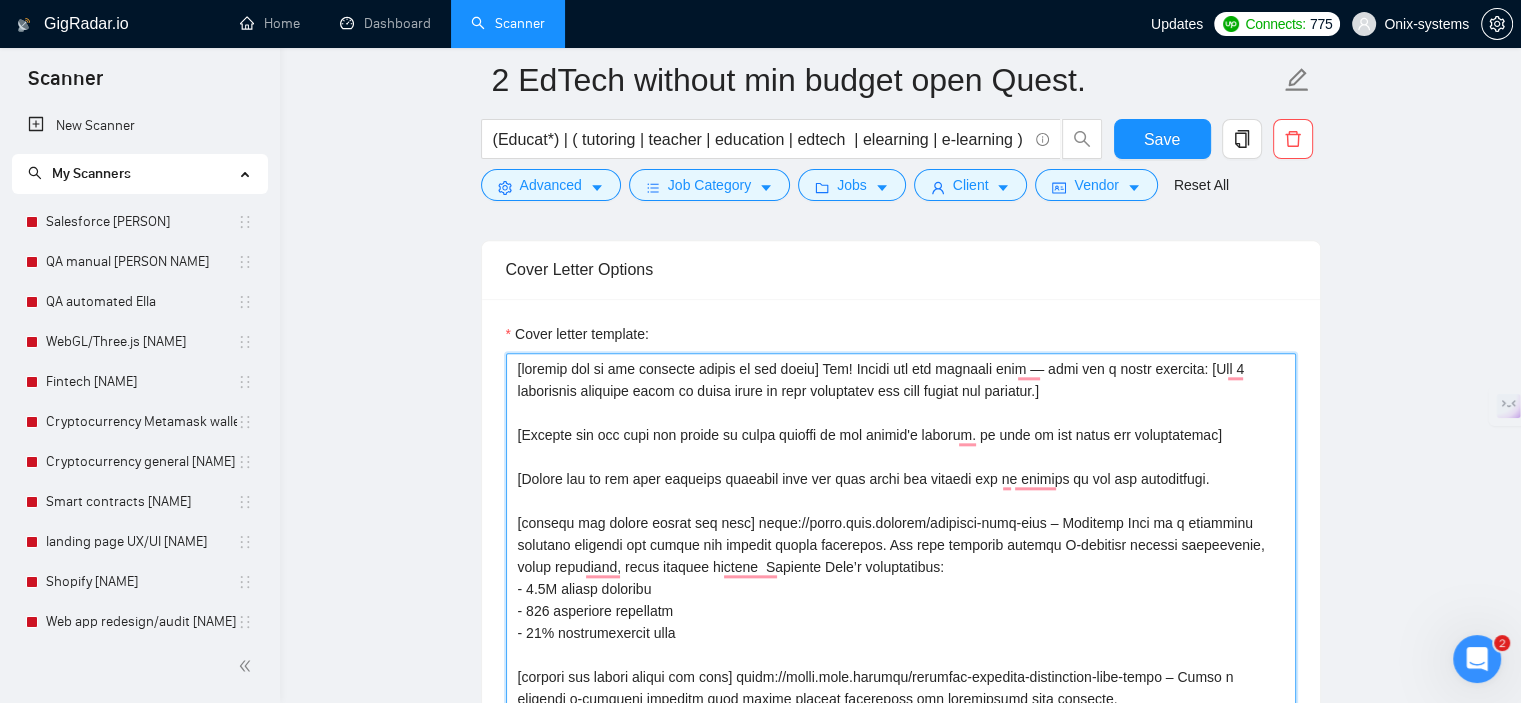 click on "Cover letter template:" at bounding box center (901, 972) 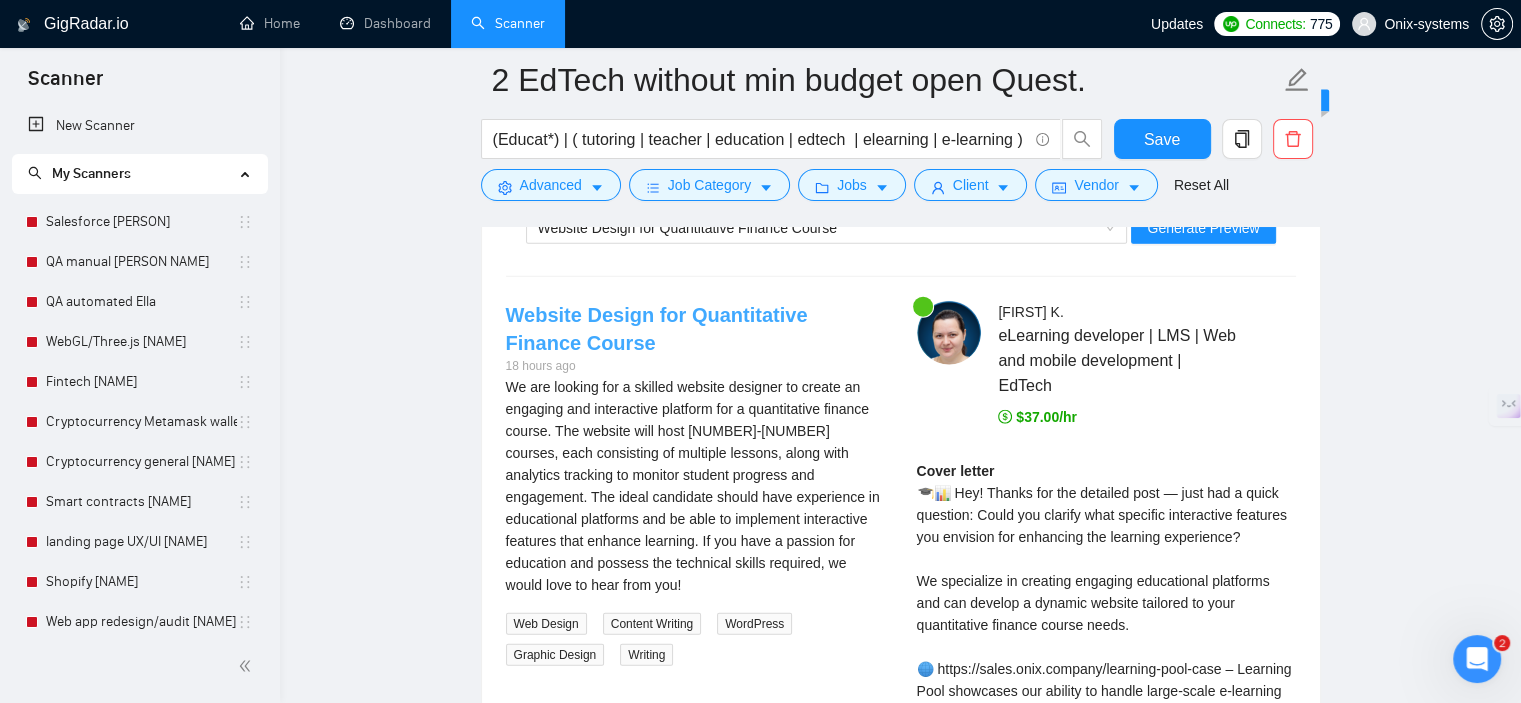 scroll, scrollTop: 4600, scrollLeft: 0, axis: vertical 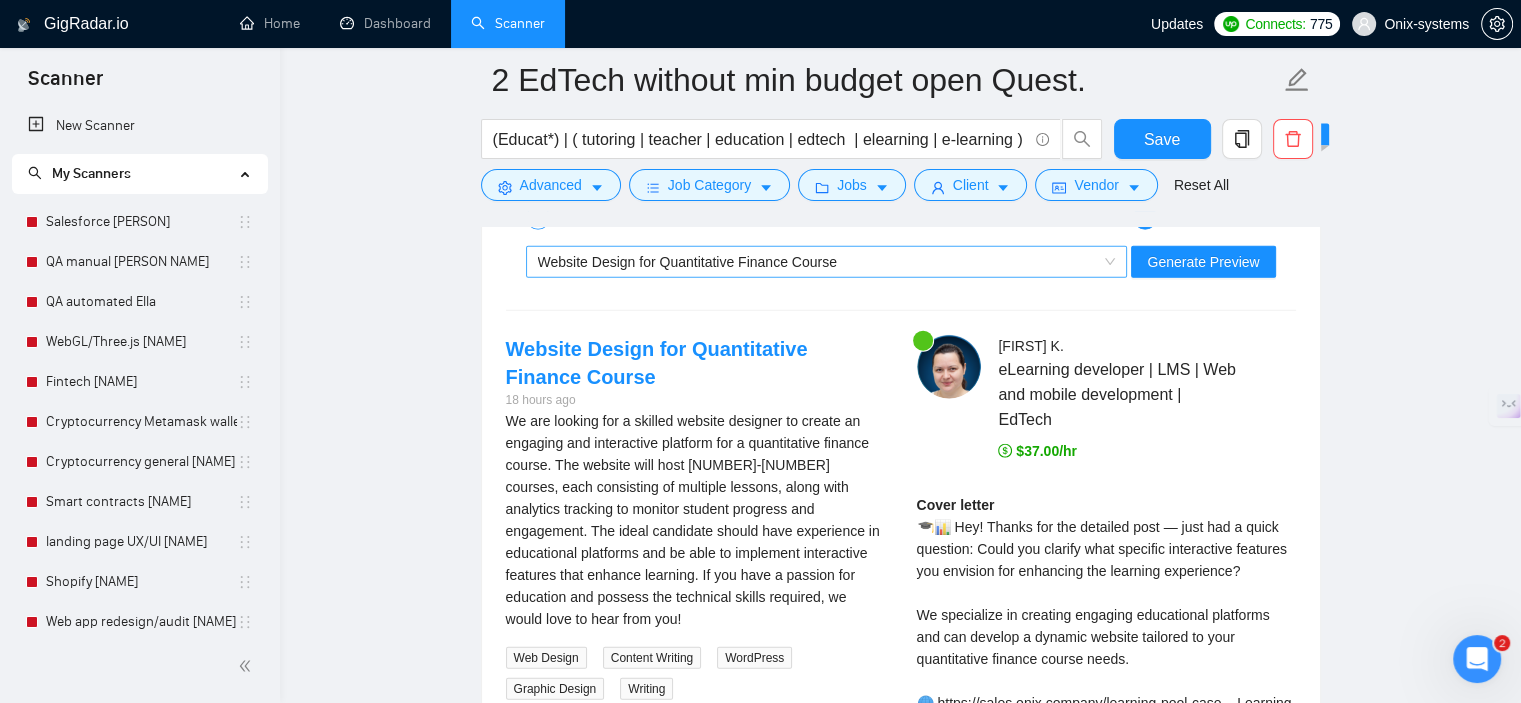 click on "Website Design for Quantitative Finance Course" at bounding box center (687, 262) 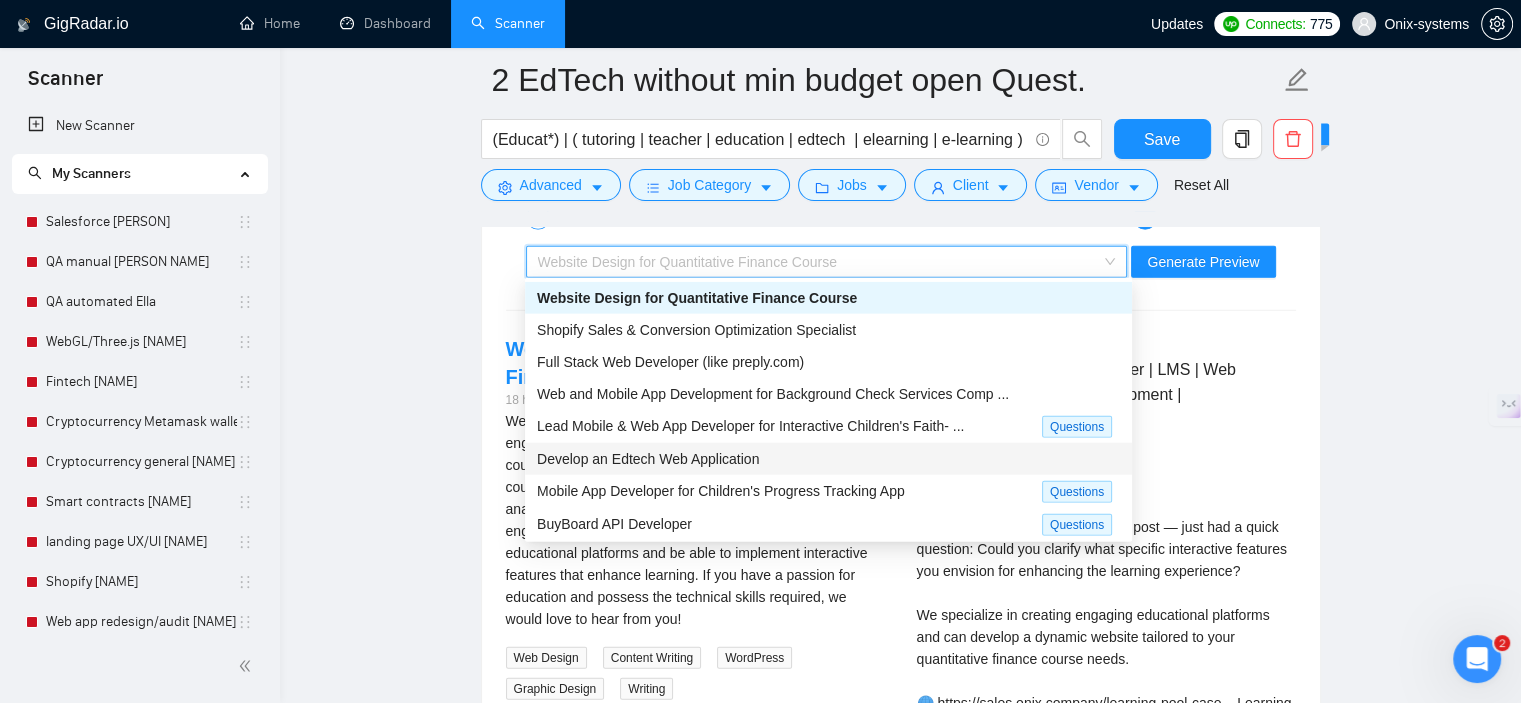 click on "Develop an Edtech Web Application" at bounding box center [648, 459] 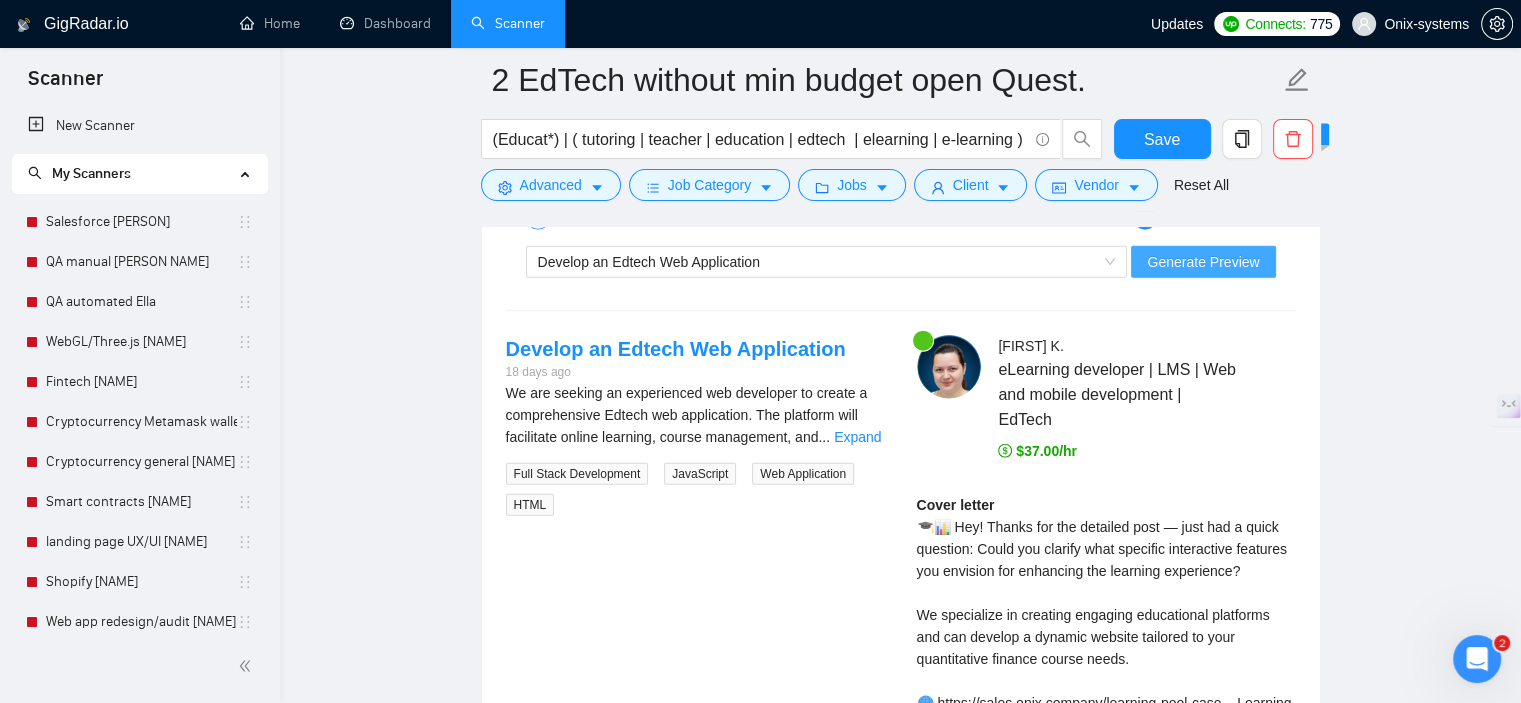 click on "Generate Preview" at bounding box center [1203, 262] 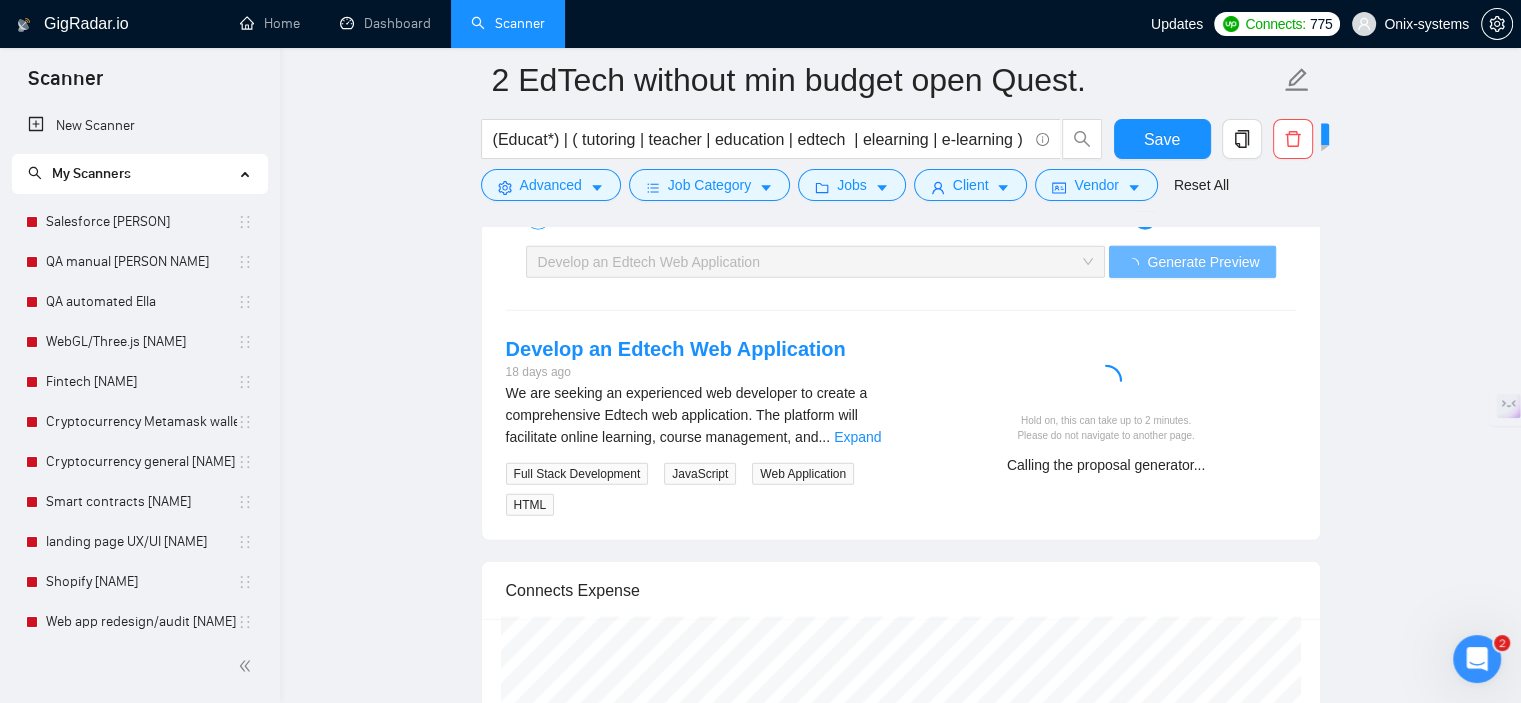click on "We are seeking an experienced web developer to create a comprehensive Edtech web application. The platform will facilitate online learning, course management, and  ... Expand" at bounding box center (695, 415) 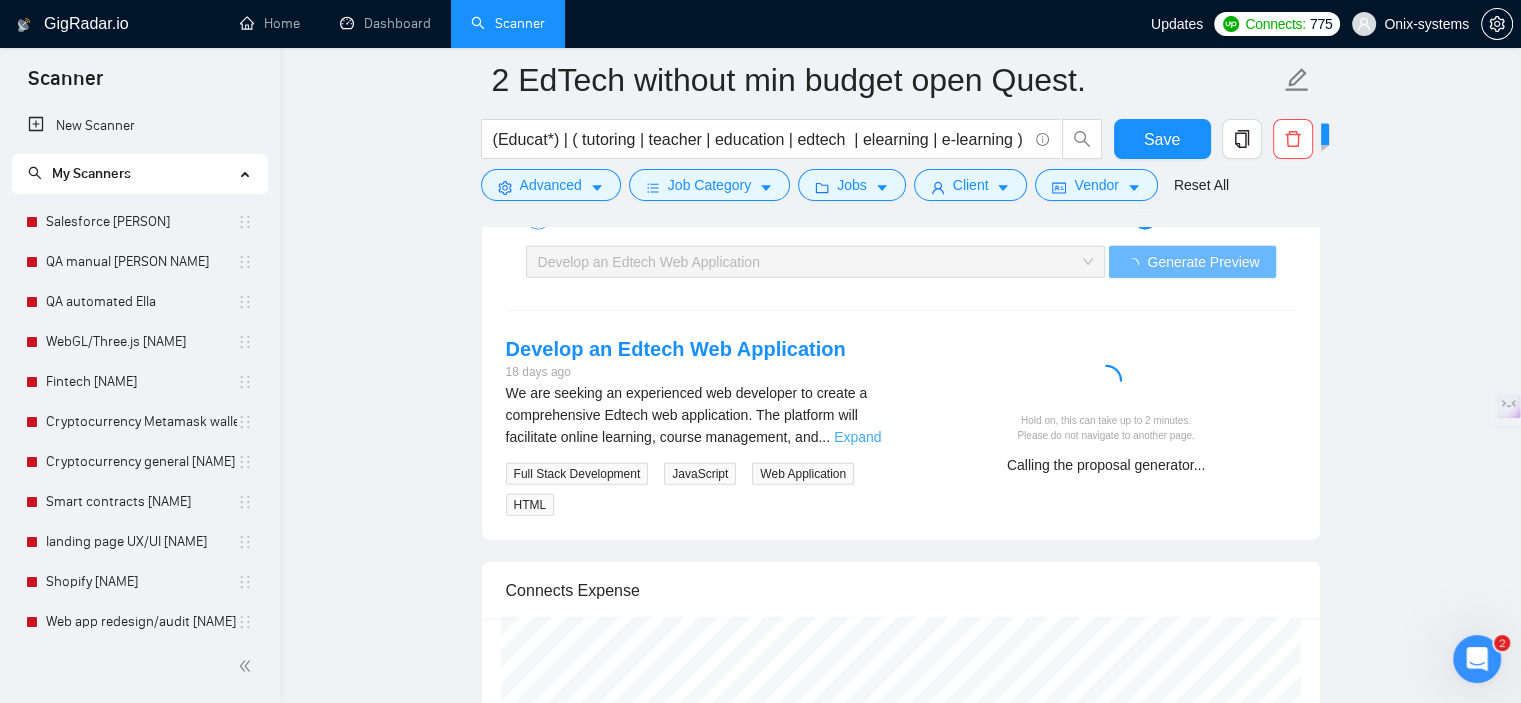 click on "Expand" at bounding box center [857, 437] 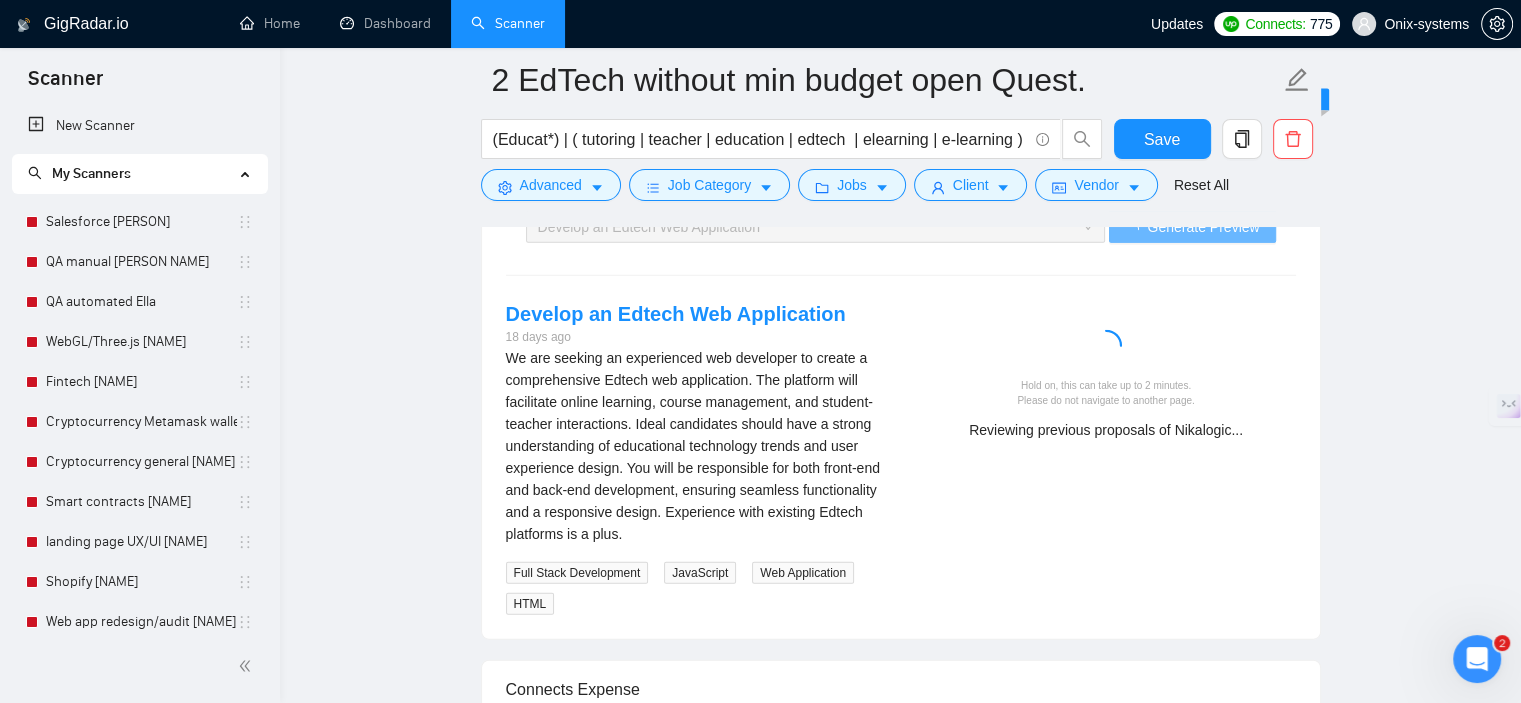 scroll, scrollTop: 4600, scrollLeft: 0, axis: vertical 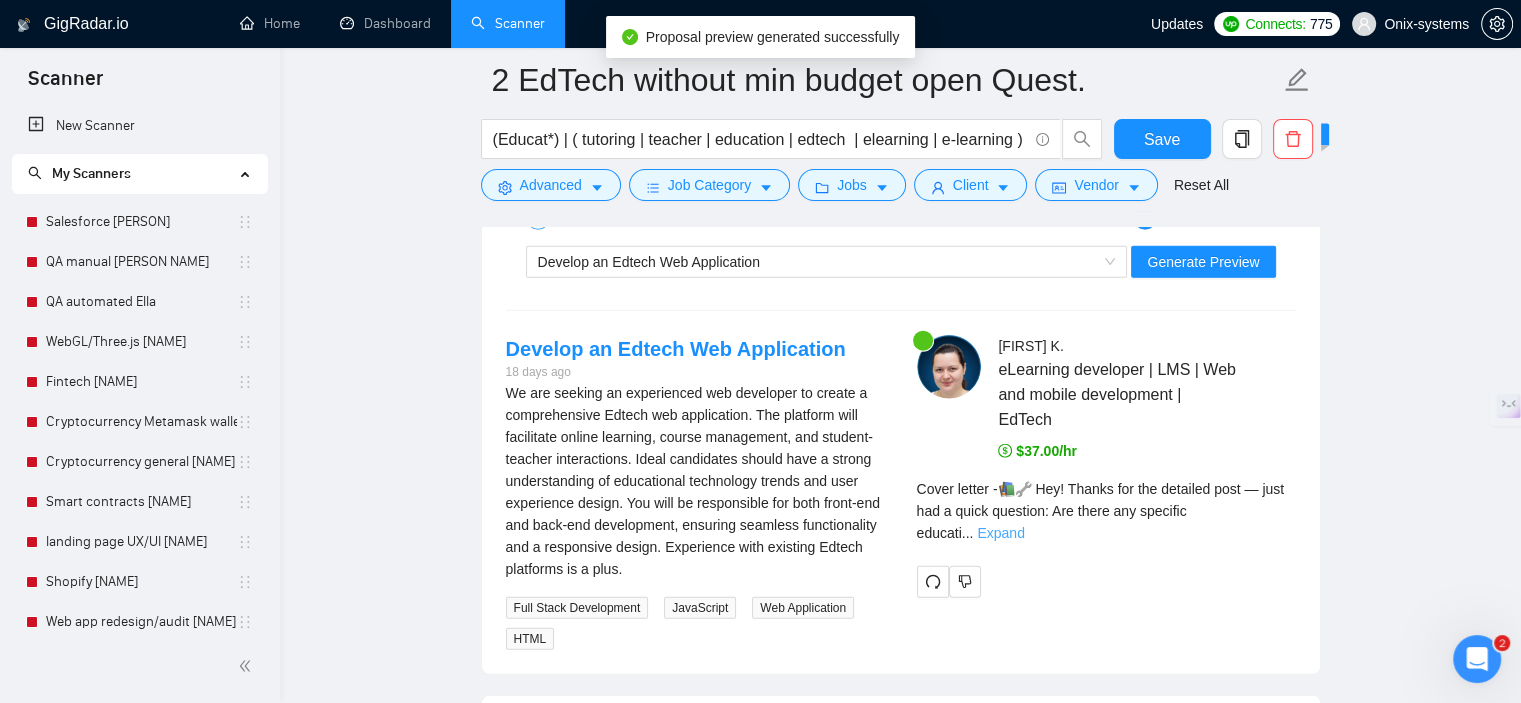 click on "Expand" at bounding box center (1000, 533) 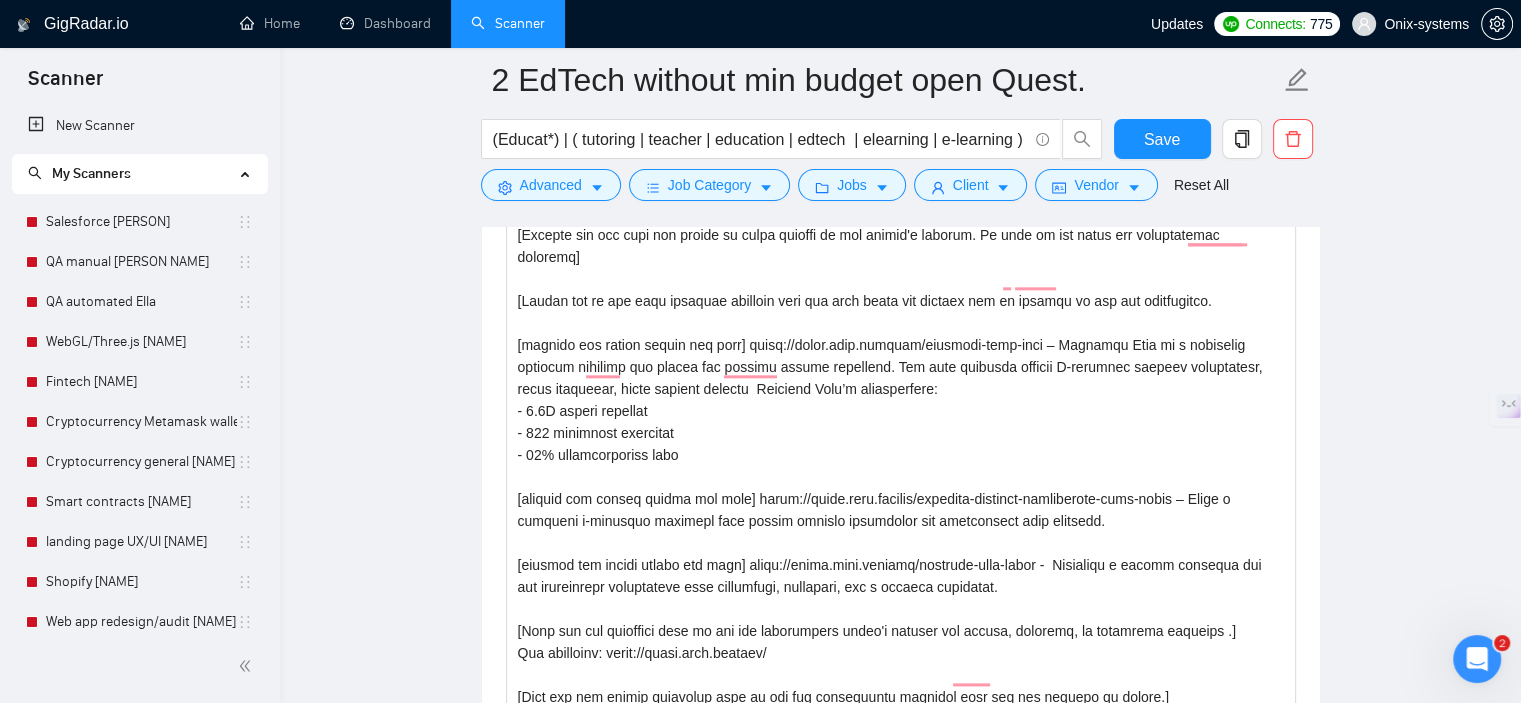scroll, scrollTop: 2000, scrollLeft: 0, axis: vertical 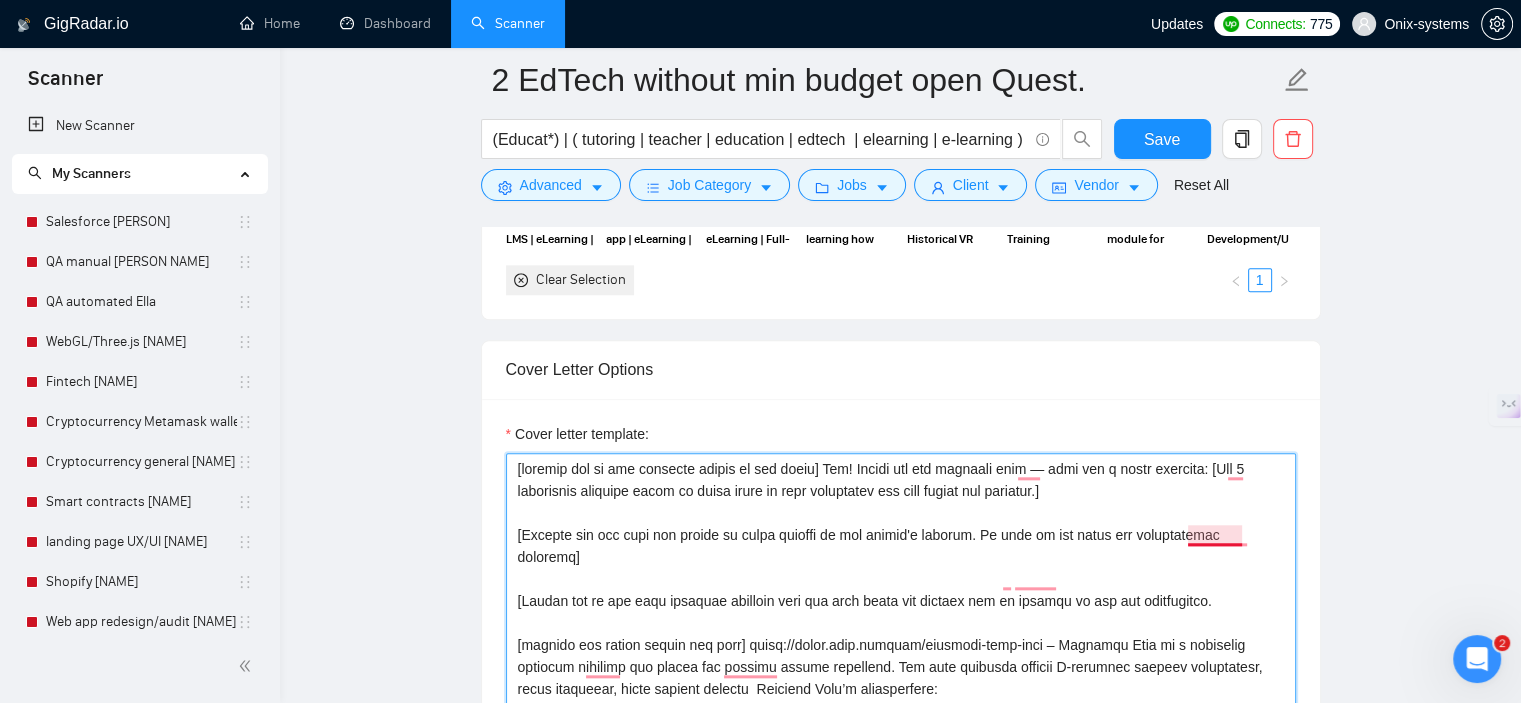 click on "Cover letter template:" at bounding box center [901, 1072] 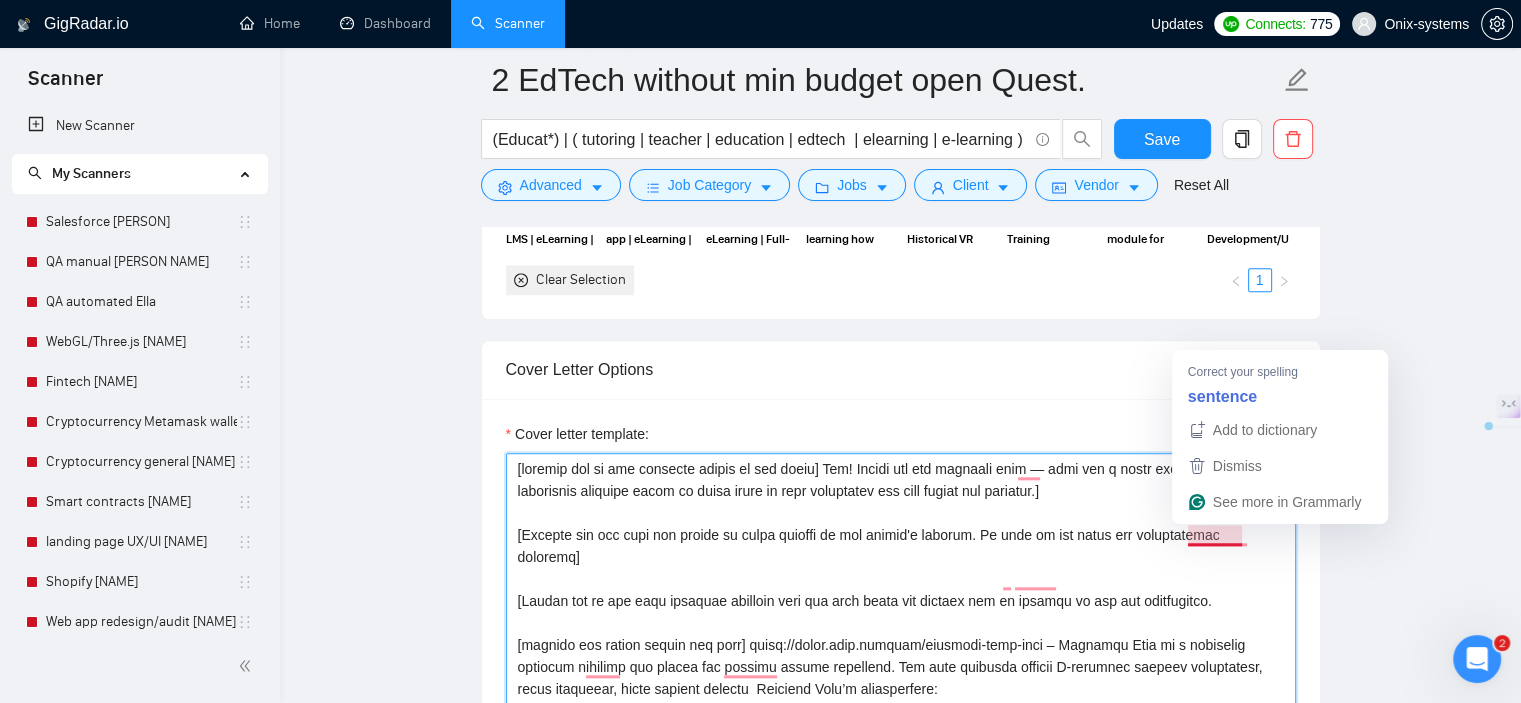 click on "Cover letter template:" at bounding box center (901, 1072) 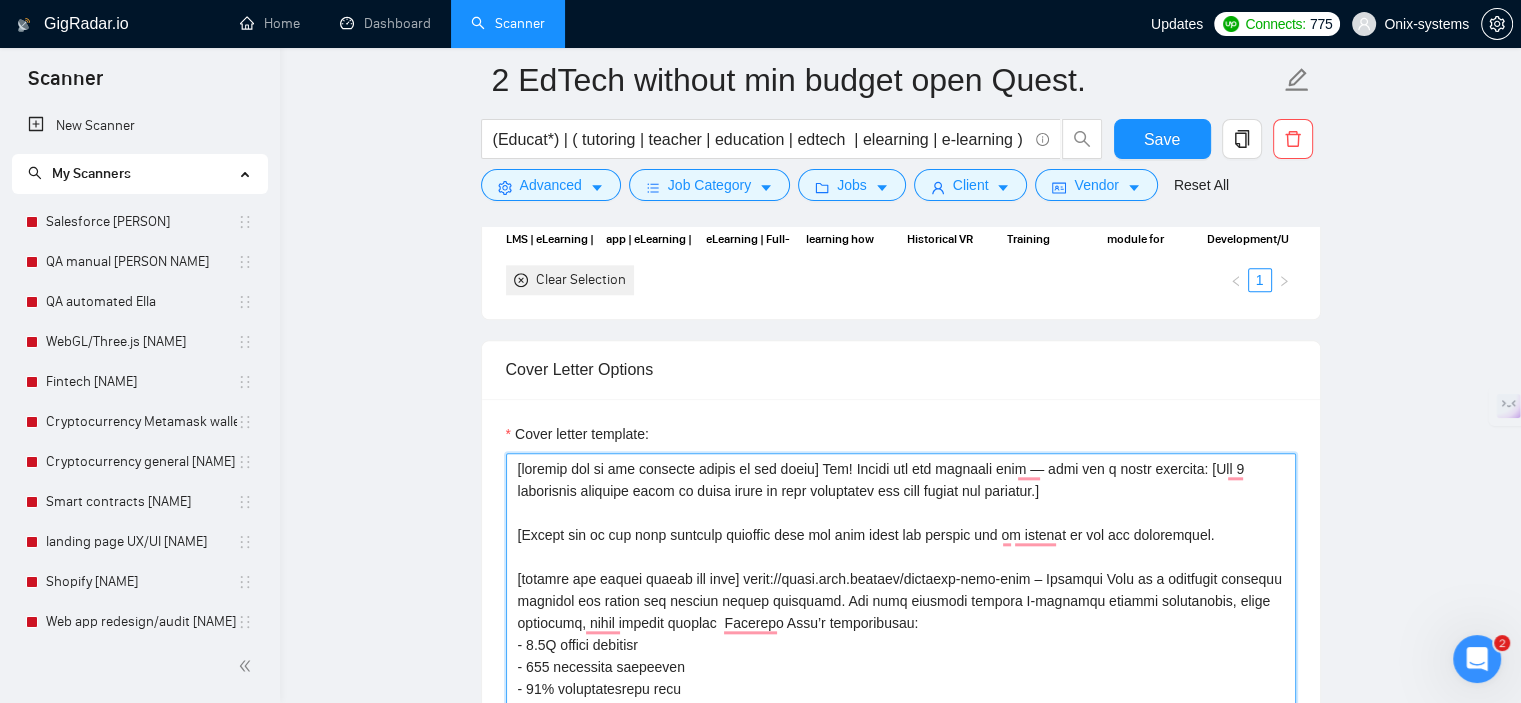 scroll, scrollTop: 2100, scrollLeft: 0, axis: vertical 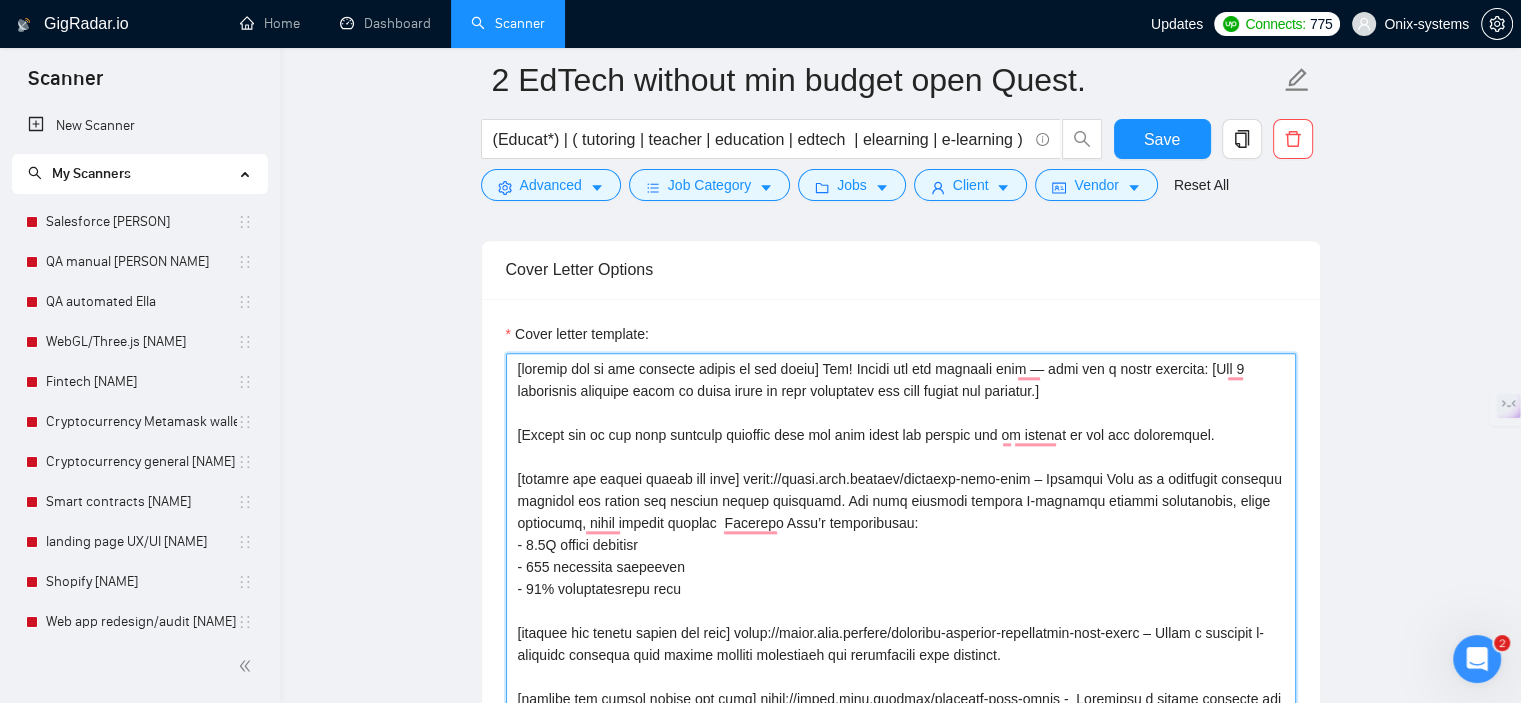 paste on "Here are some examples from our portfolio I hope you might find interesting up to your needs:" 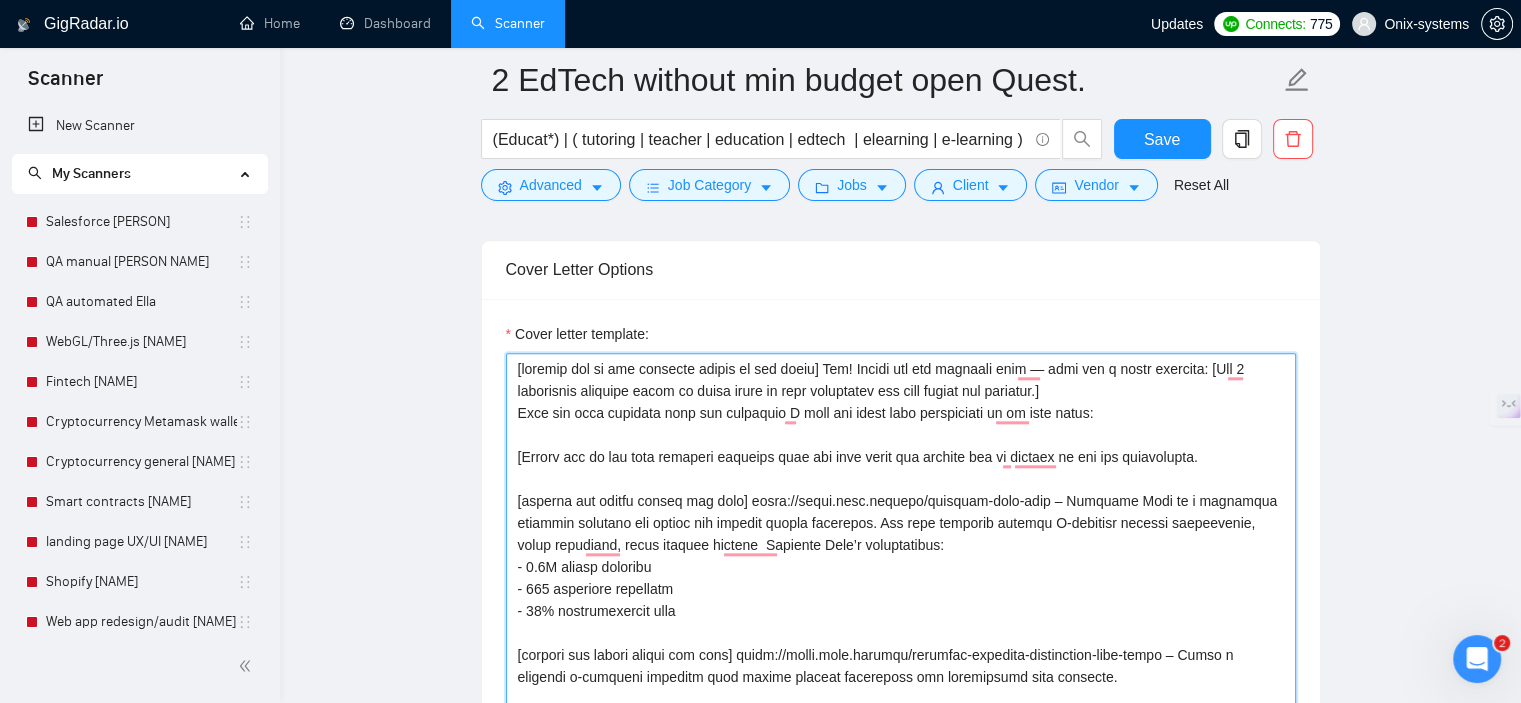 click on "Cover letter template:" at bounding box center [901, 972] 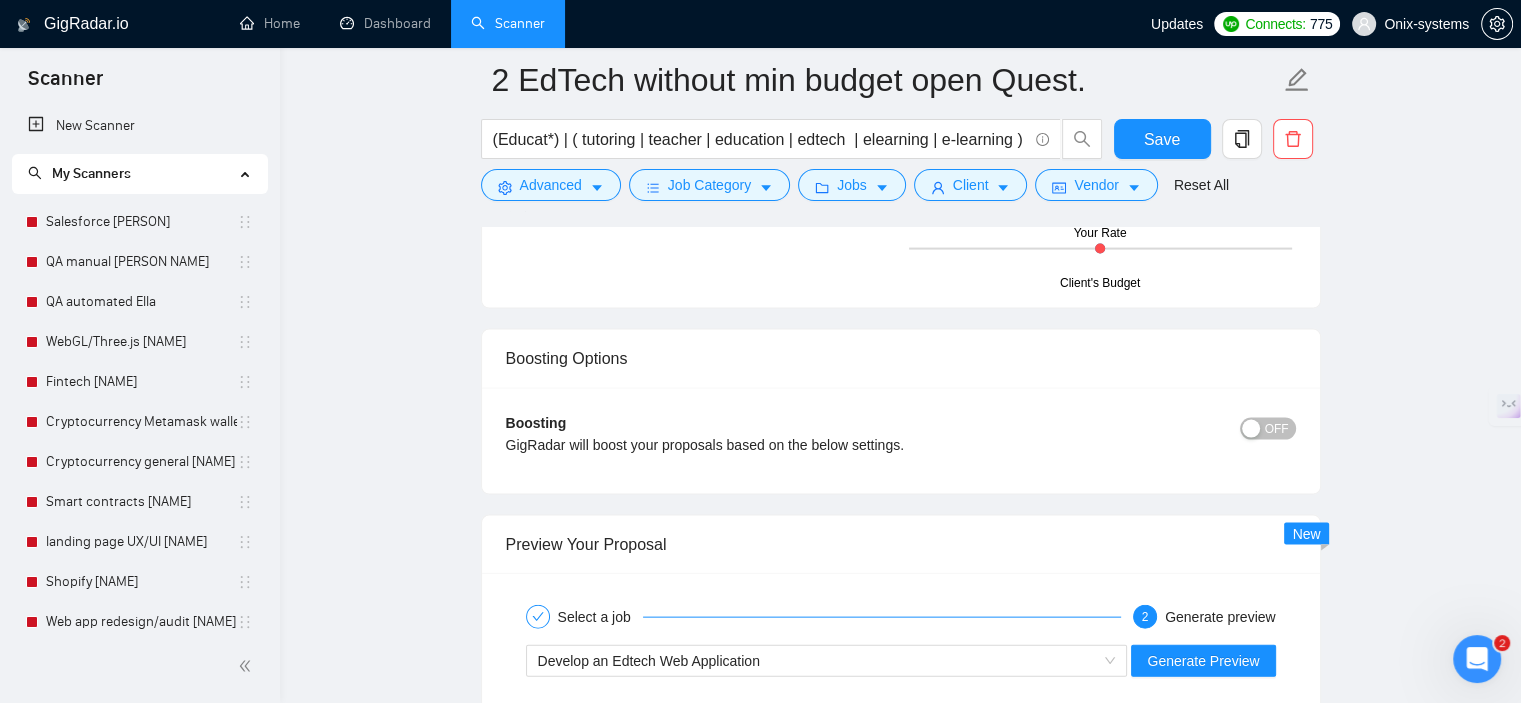 scroll, scrollTop: 4500, scrollLeft: 0, axis: vertical 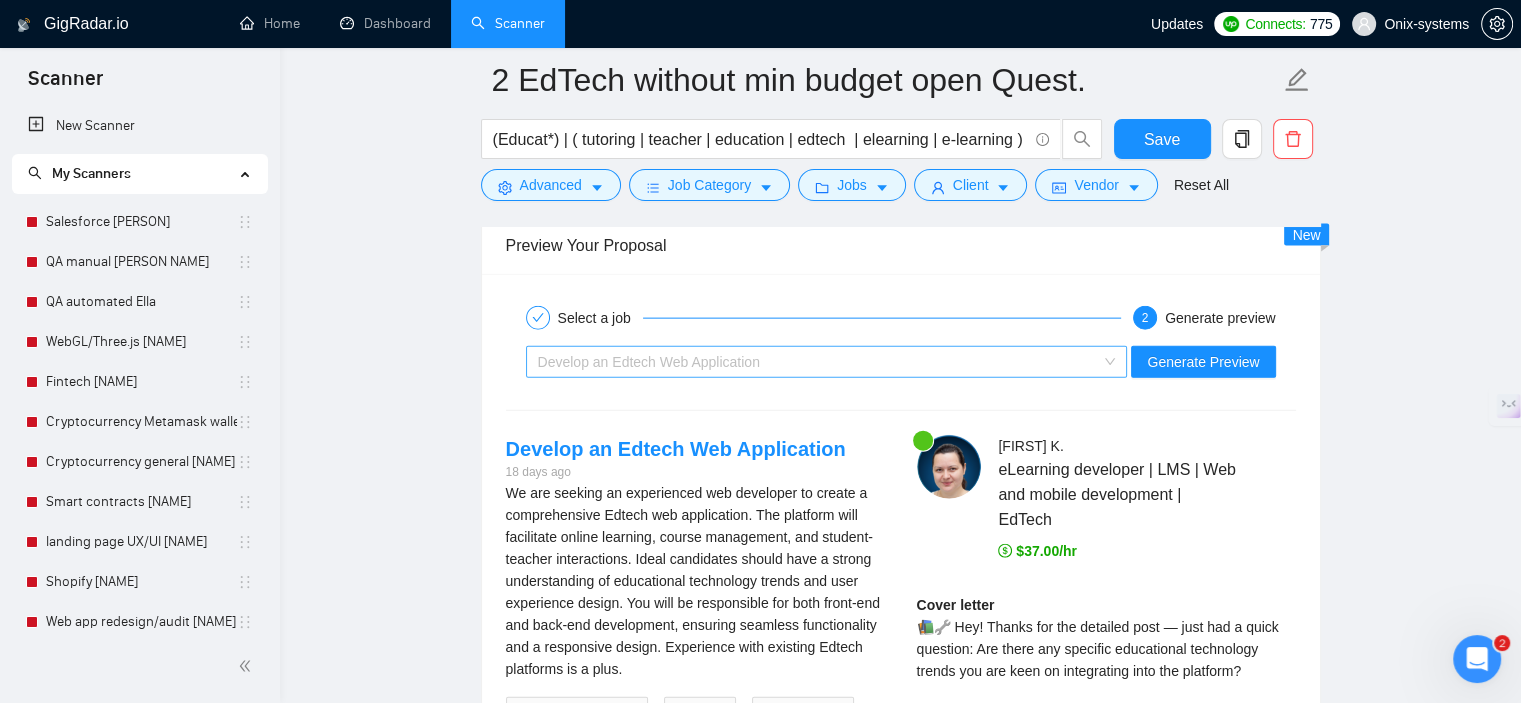 click on "Develop an Edtech Web Application" at bounding box center (818, 362) 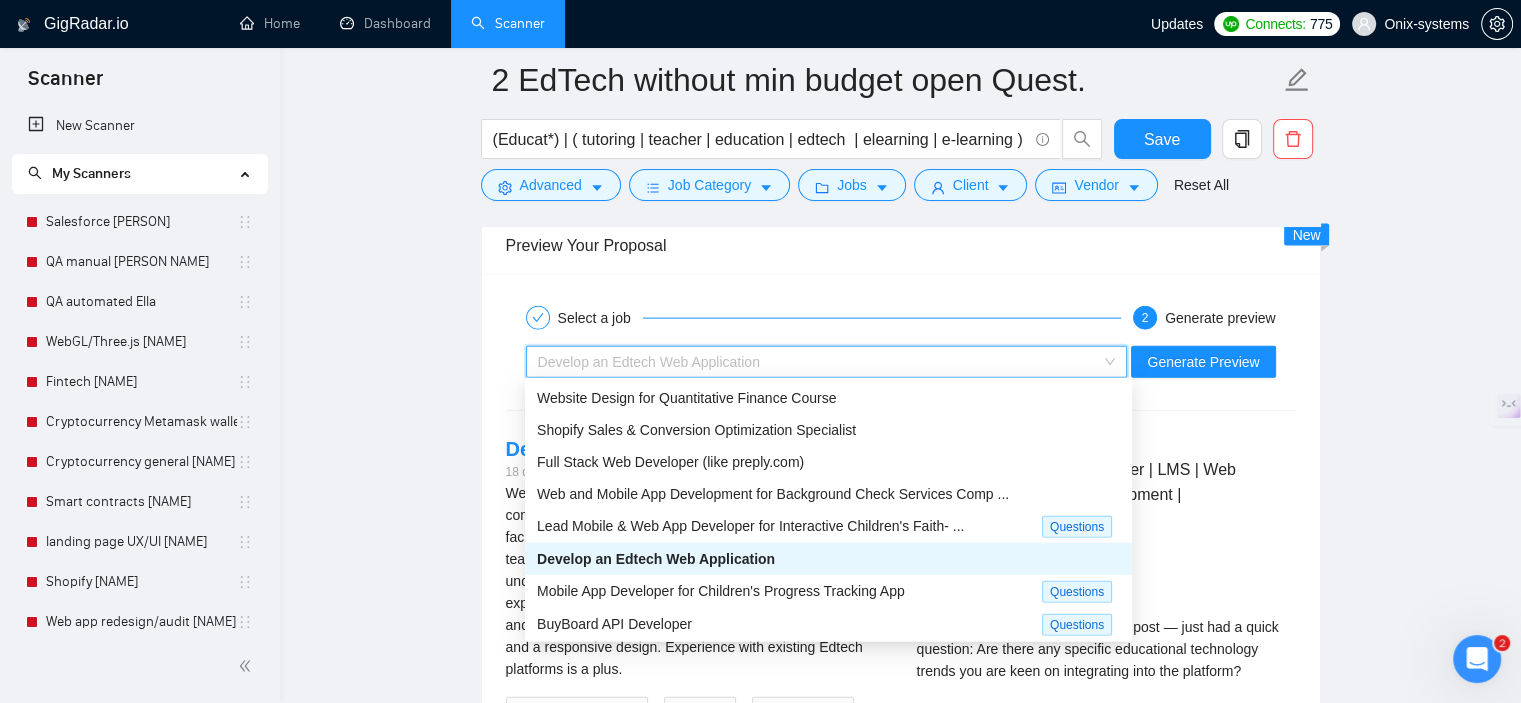 click on "Develop an Edtech Web Application" at bounding box center [656, 559] 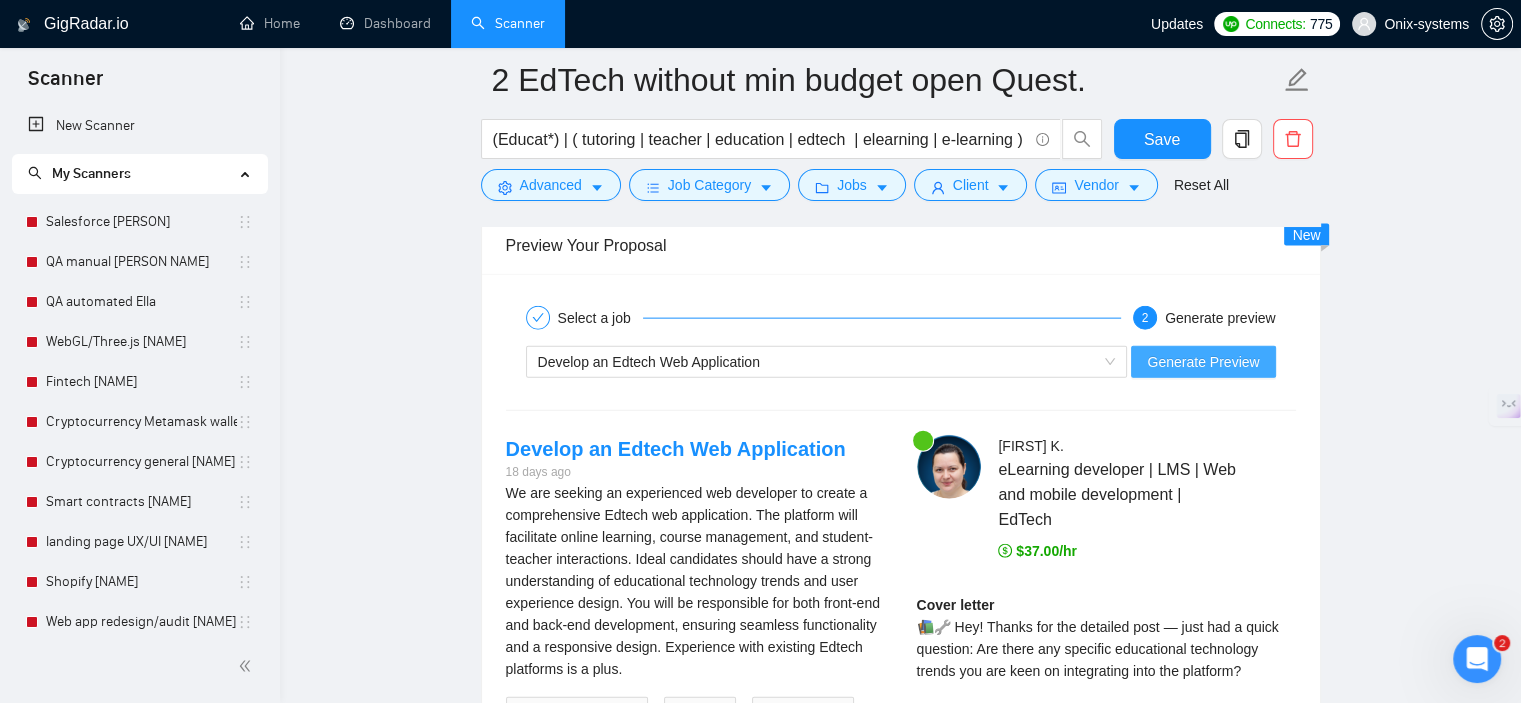 click on "Generate Preview" at bounding box center [1203, 362] 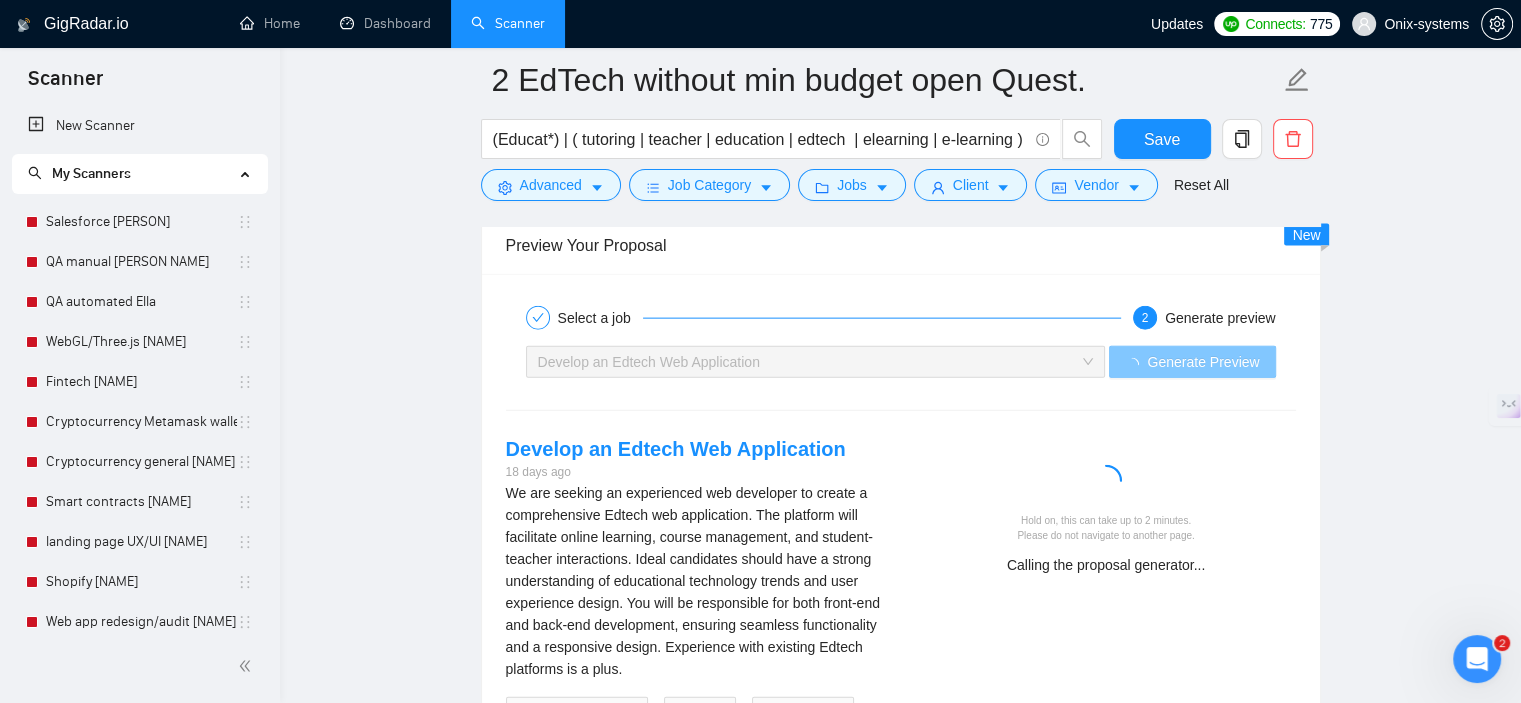 scroll, scrollTop: 4600, scrollLeft: 0, axis: vertical 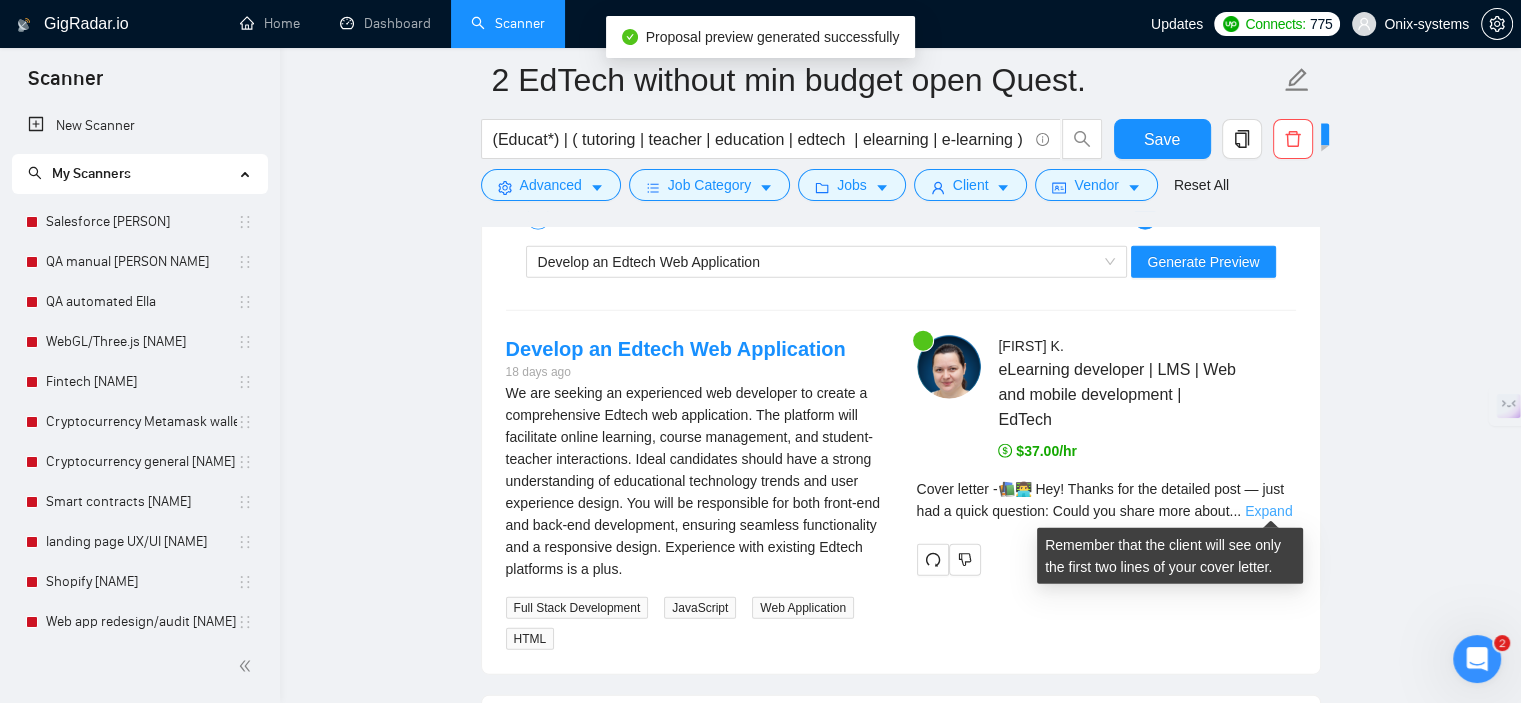 click on "Expand" at bounding box center [1268, 511] 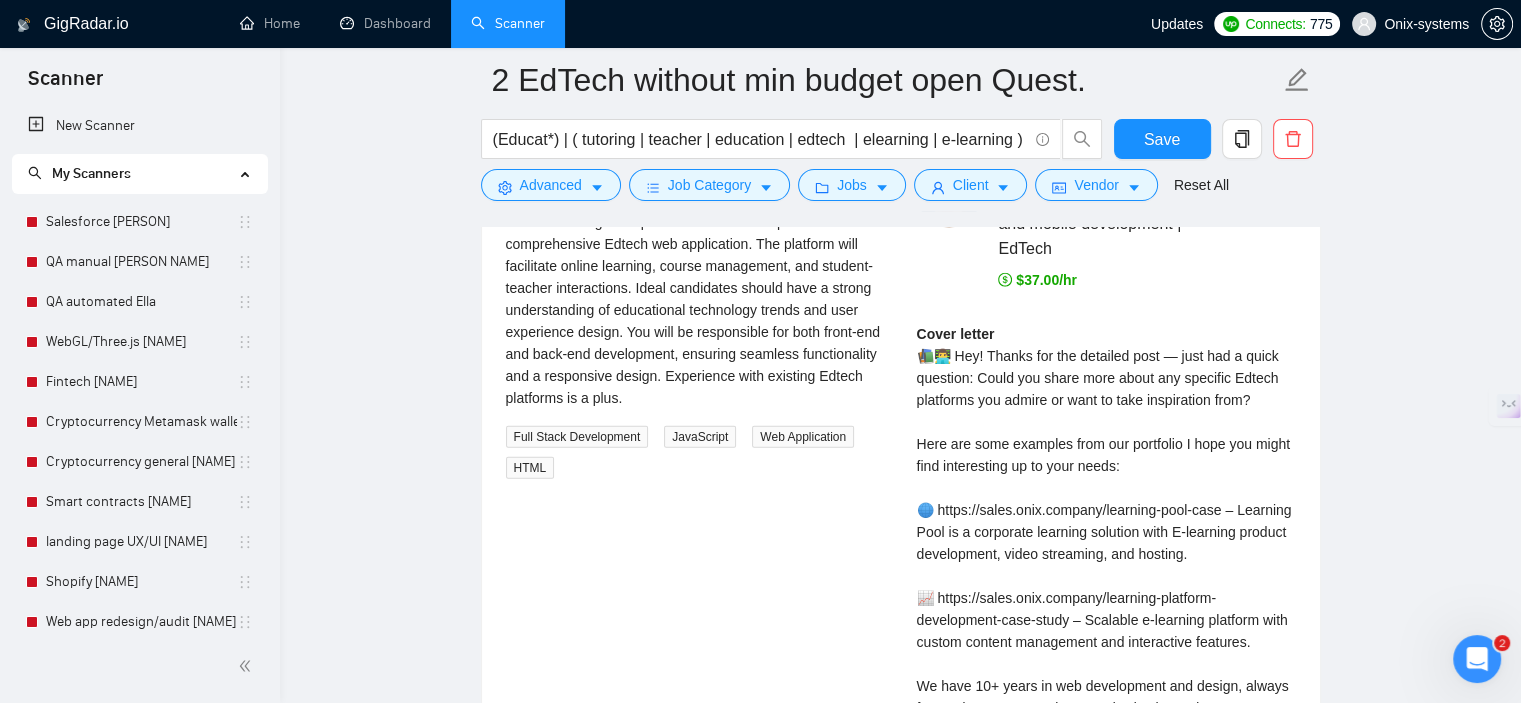 scroll, scrollTop: 5000, scrollLeft: 0, axis: vertical 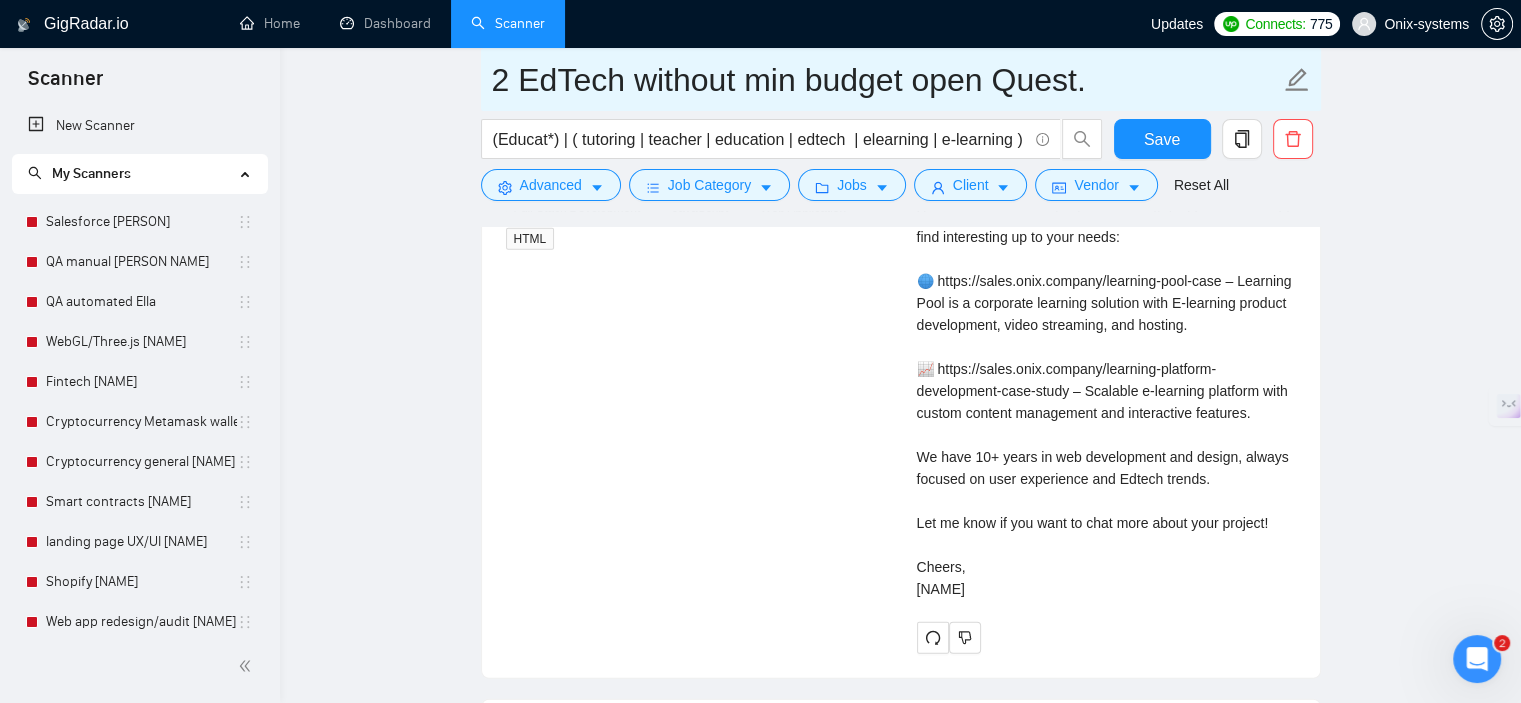 click on "2 EdTech without min budget open Quest." at bounding box center (901, 79) 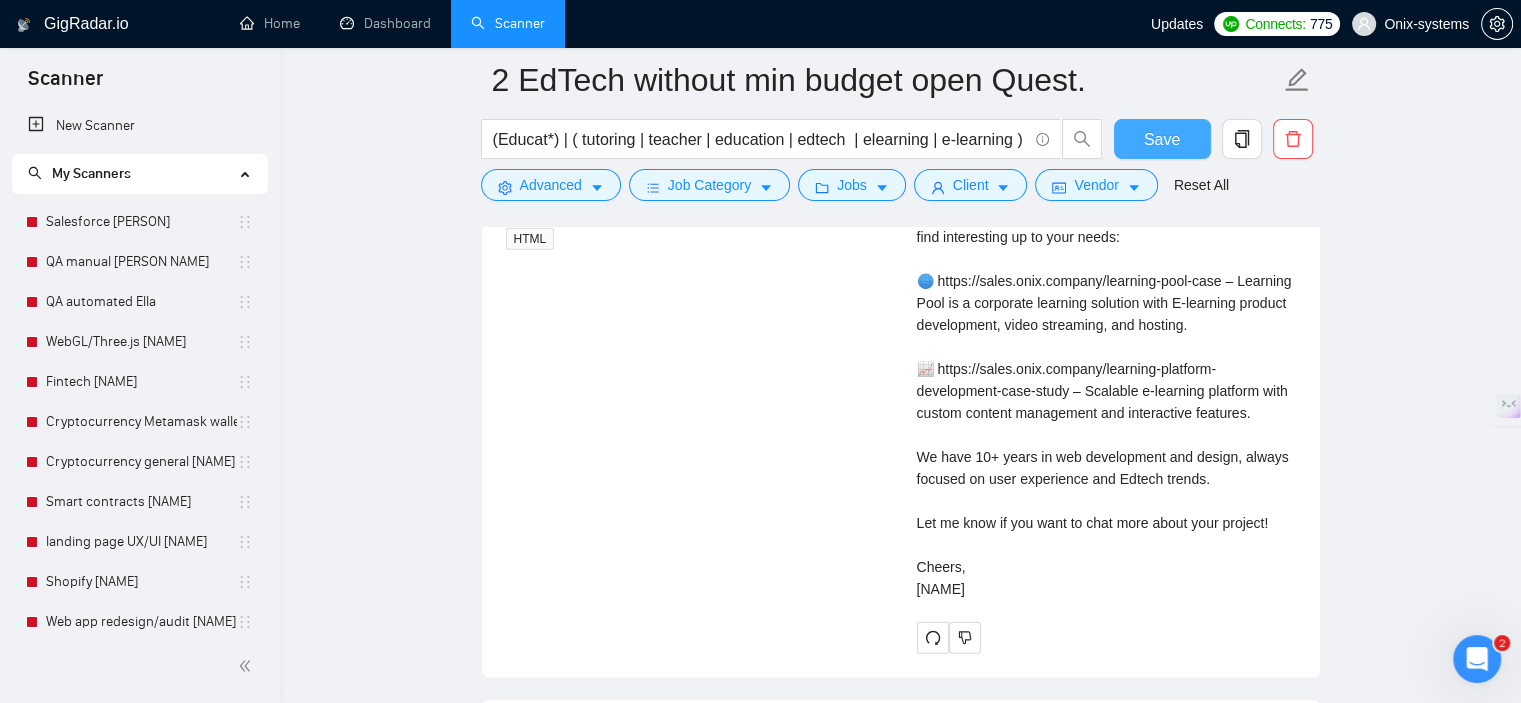 click on "Save" at bounding box center [1162, 139] 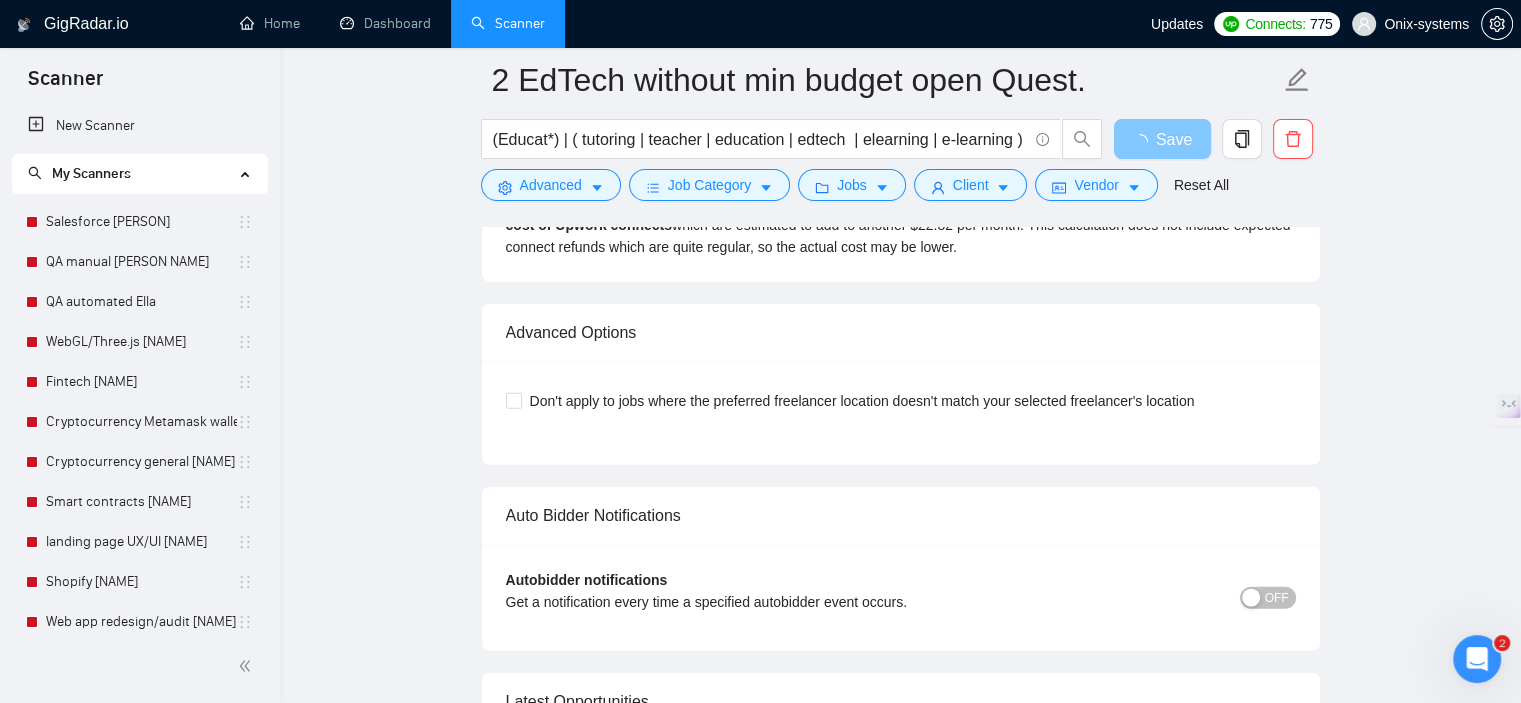 scroll, scrollTop: 5005, scrollLeft: 0, axis: vertical 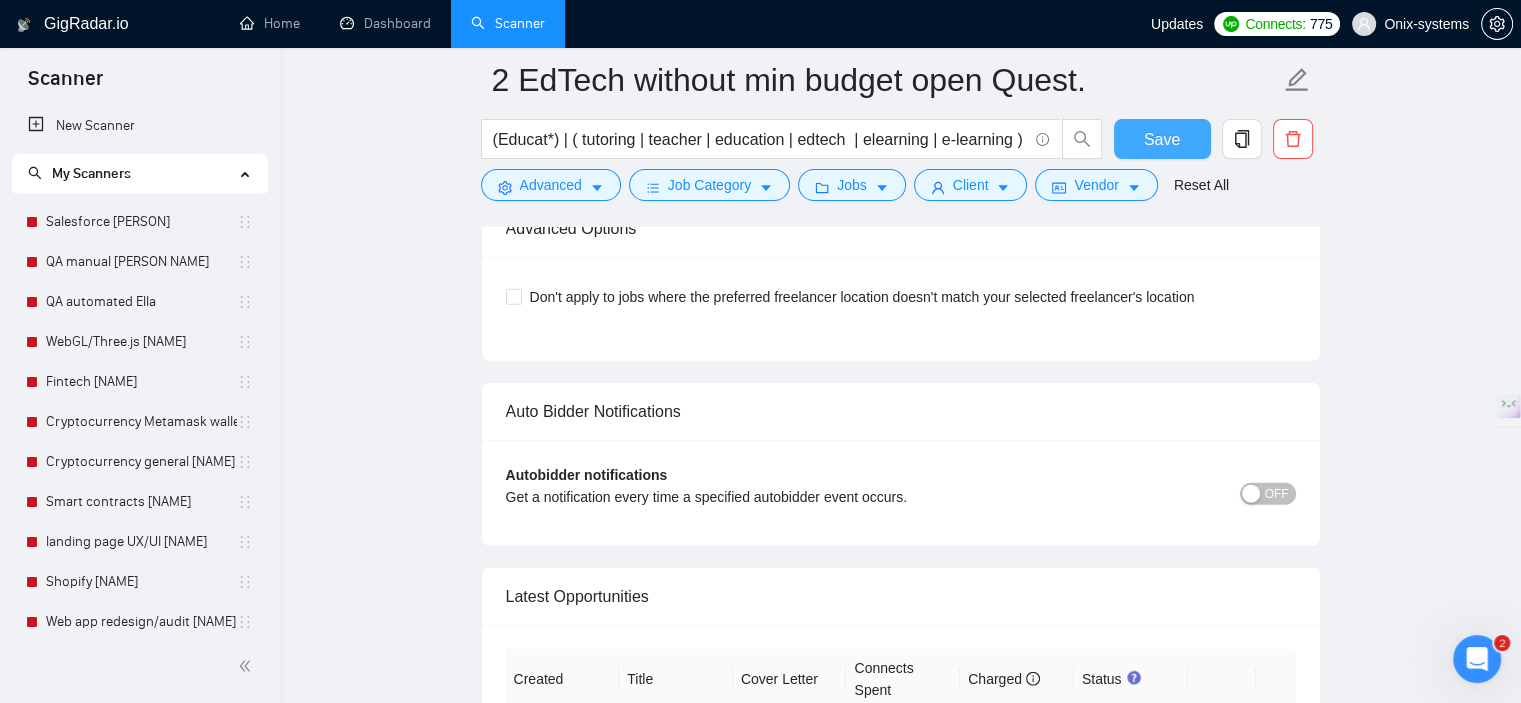 type 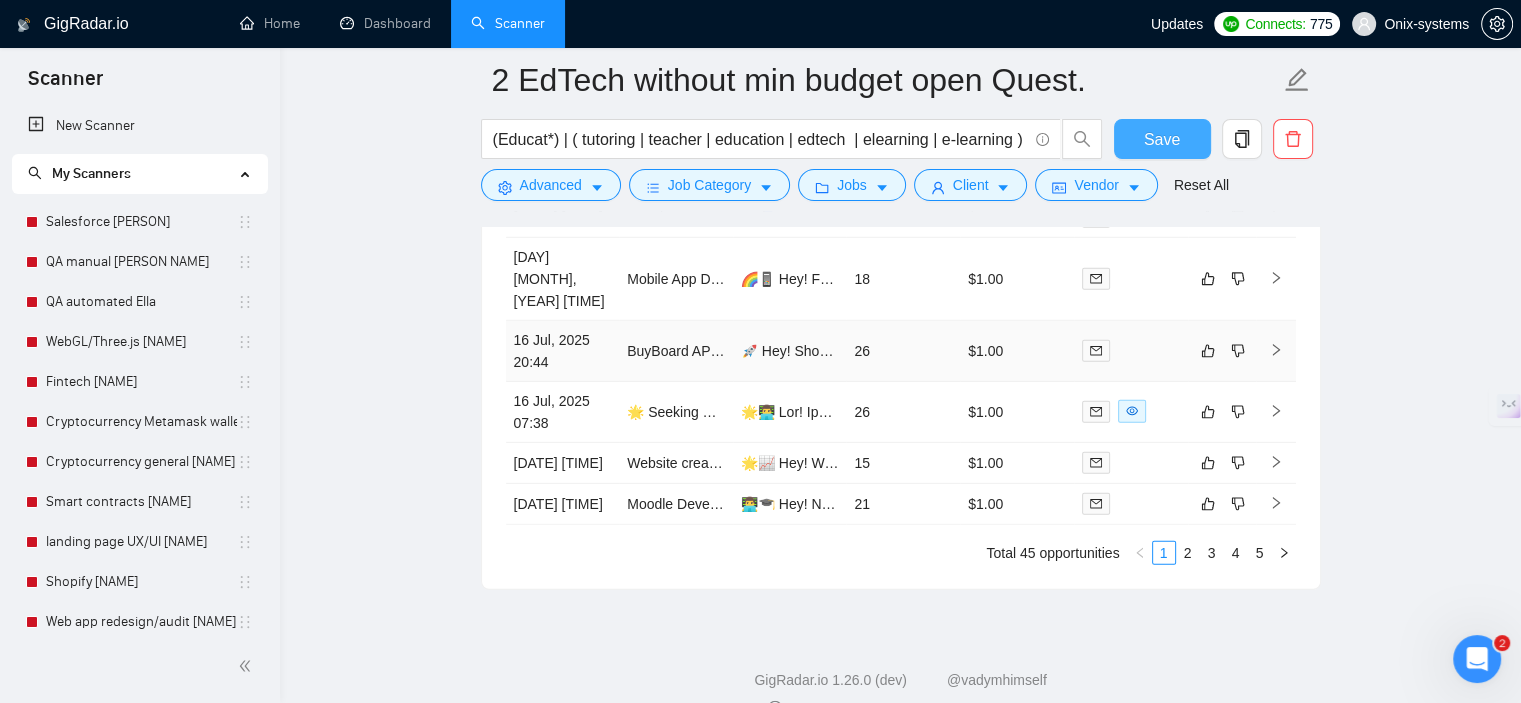 scroll, scrollTop: 5900, scrollLeft: 0, axis: vertical 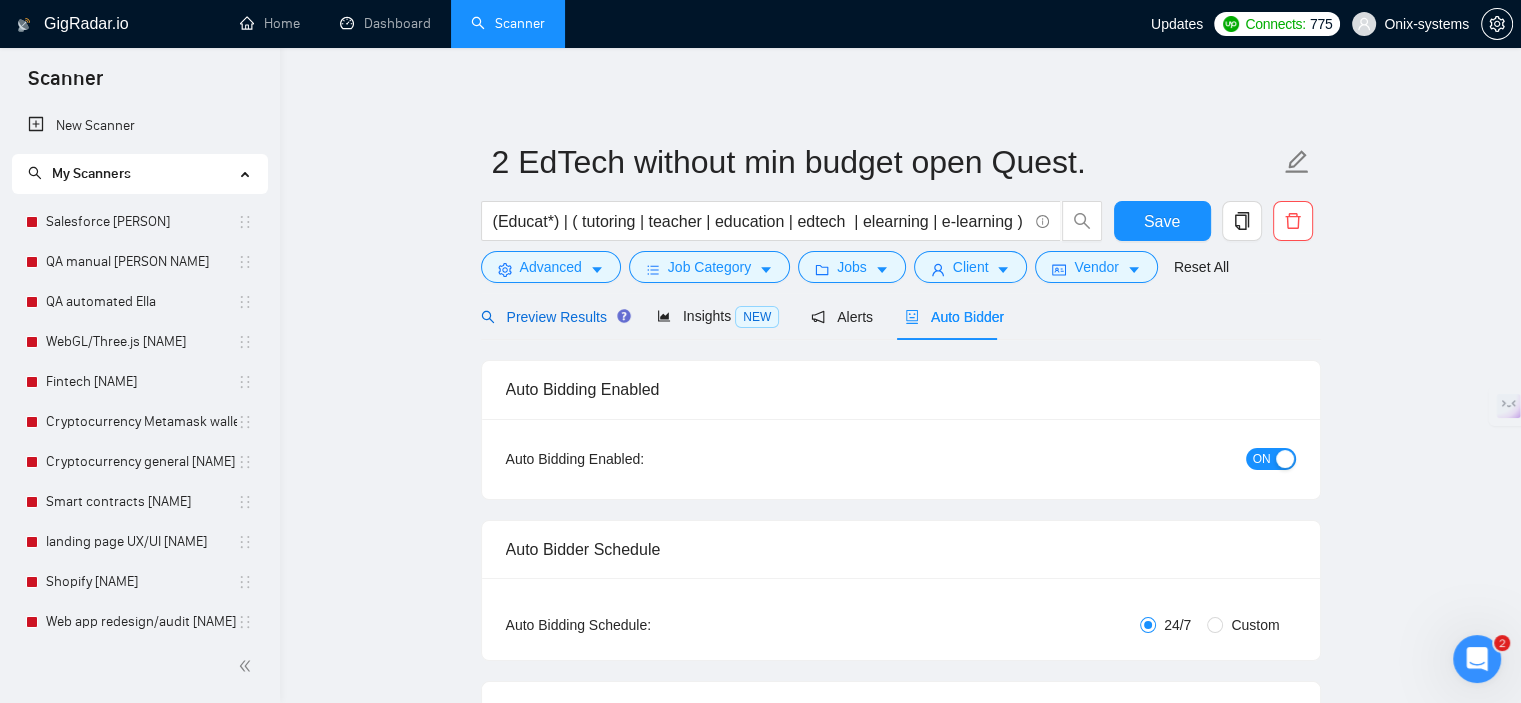 click on "Preview Results" at bounding box center [553, 317] 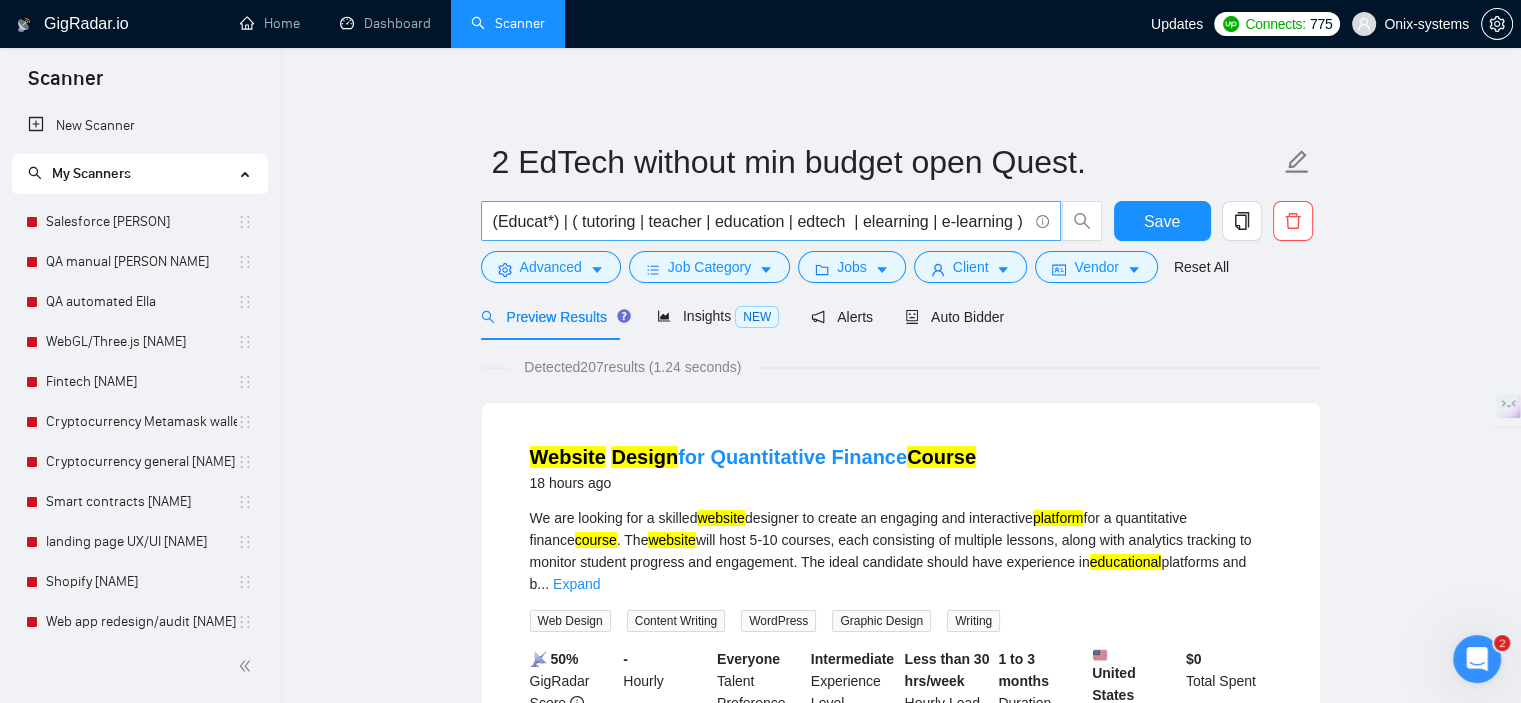 click on "(Educat*) | ( tutoring | teacher | education | edtech  | elearning | e-learning )" at bounding box center [760, 221] 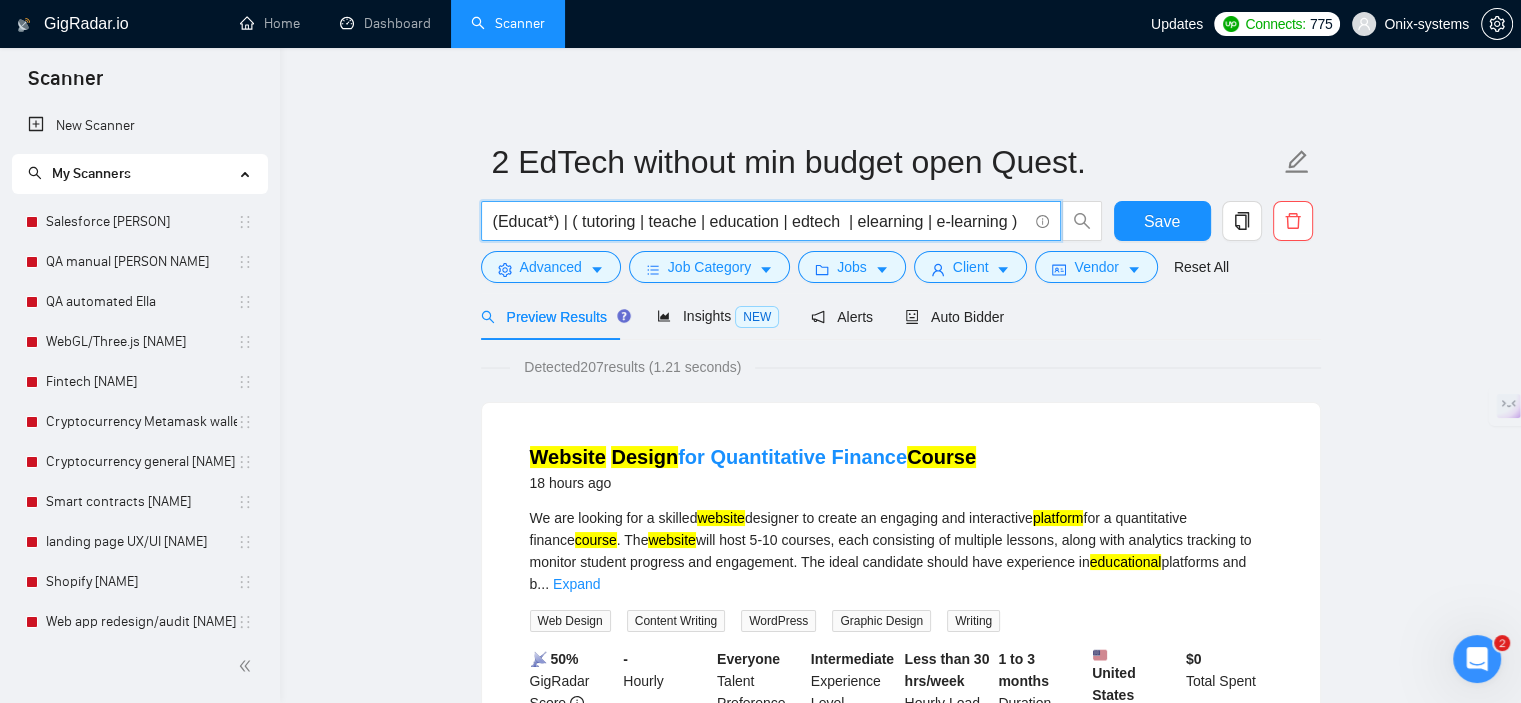 click on "(Educat*) | ( tutoring | teache | education | edtech  | elearning | e-learning )" at bounding box center (760, 221) 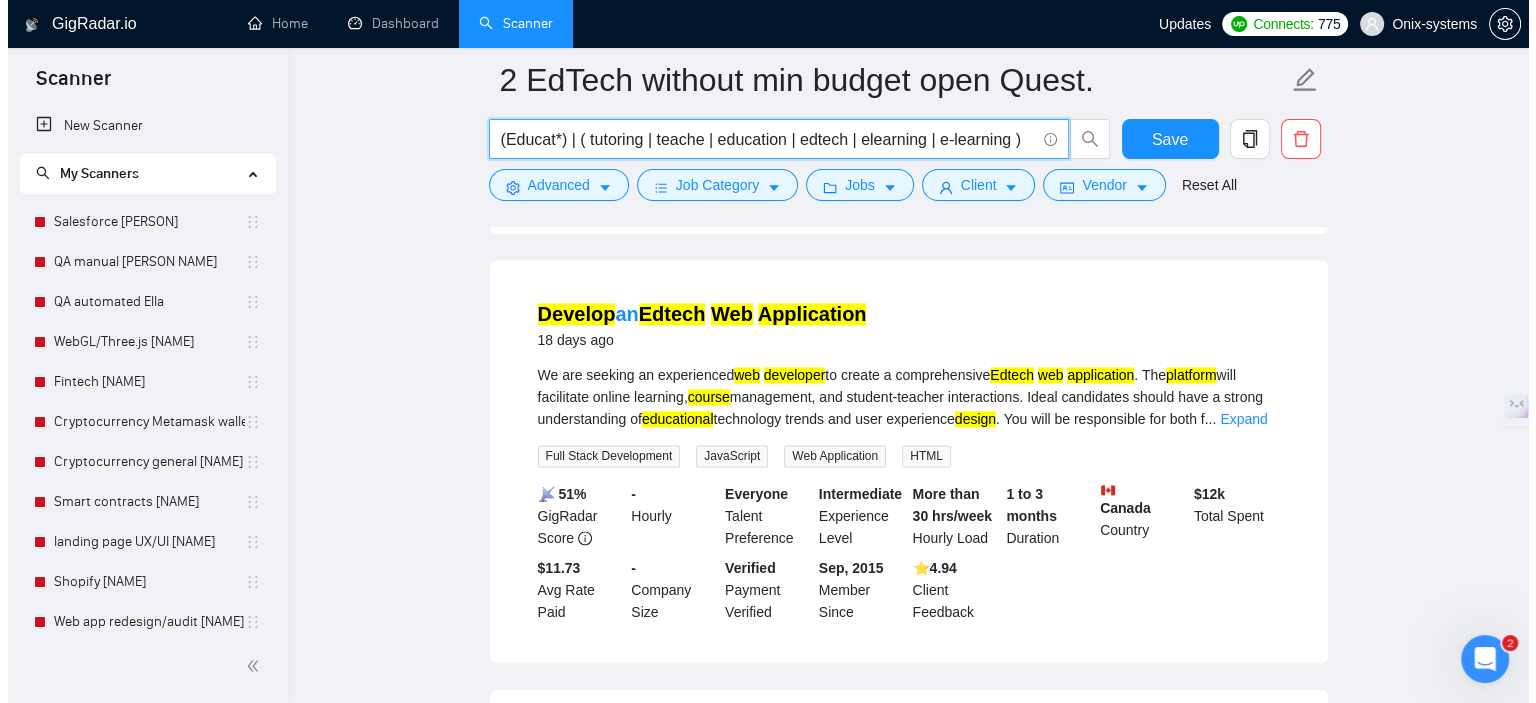 scroll, scrollTop: 2300, scrollLeft: 0, axis: vertical 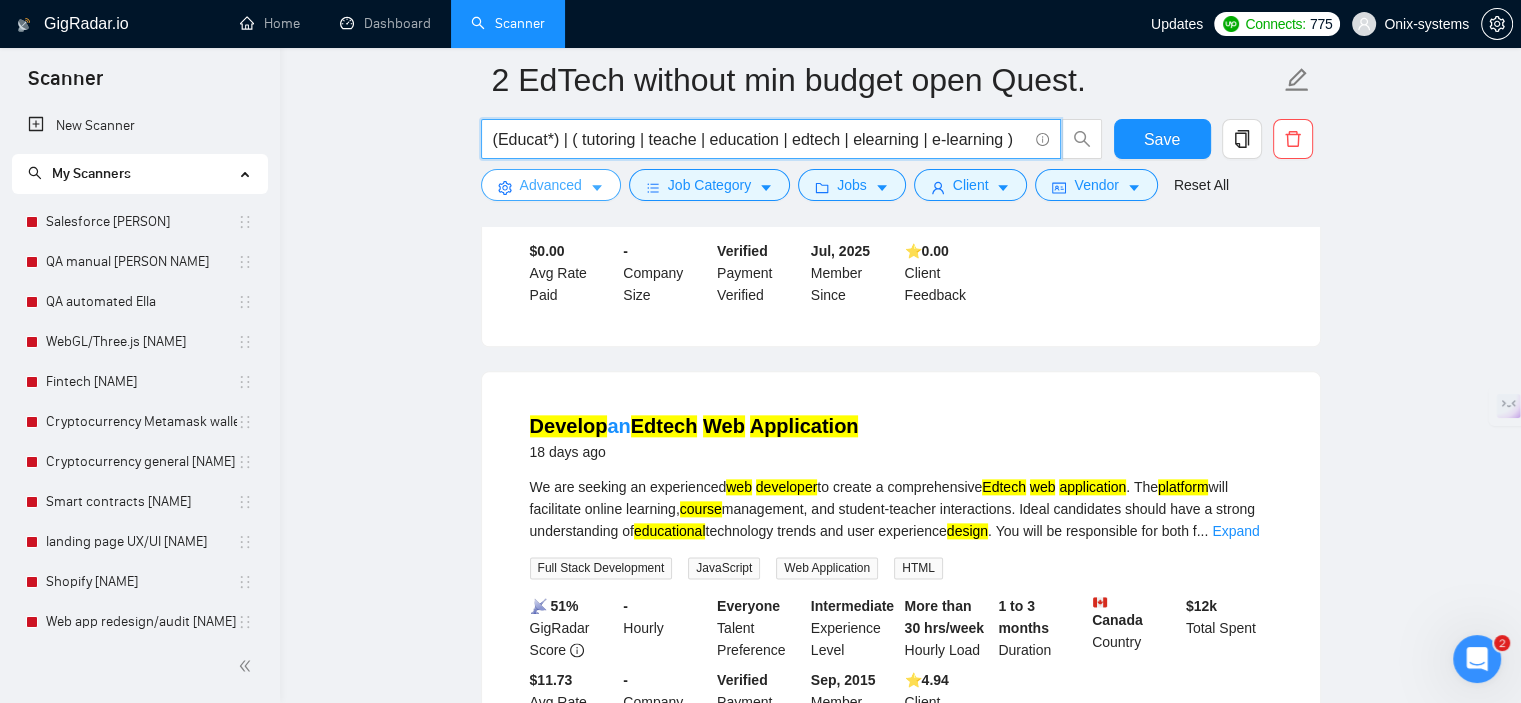 type on "(Educat*) | ( tutoring | teache | education | edtech | elearning | e-learning )" 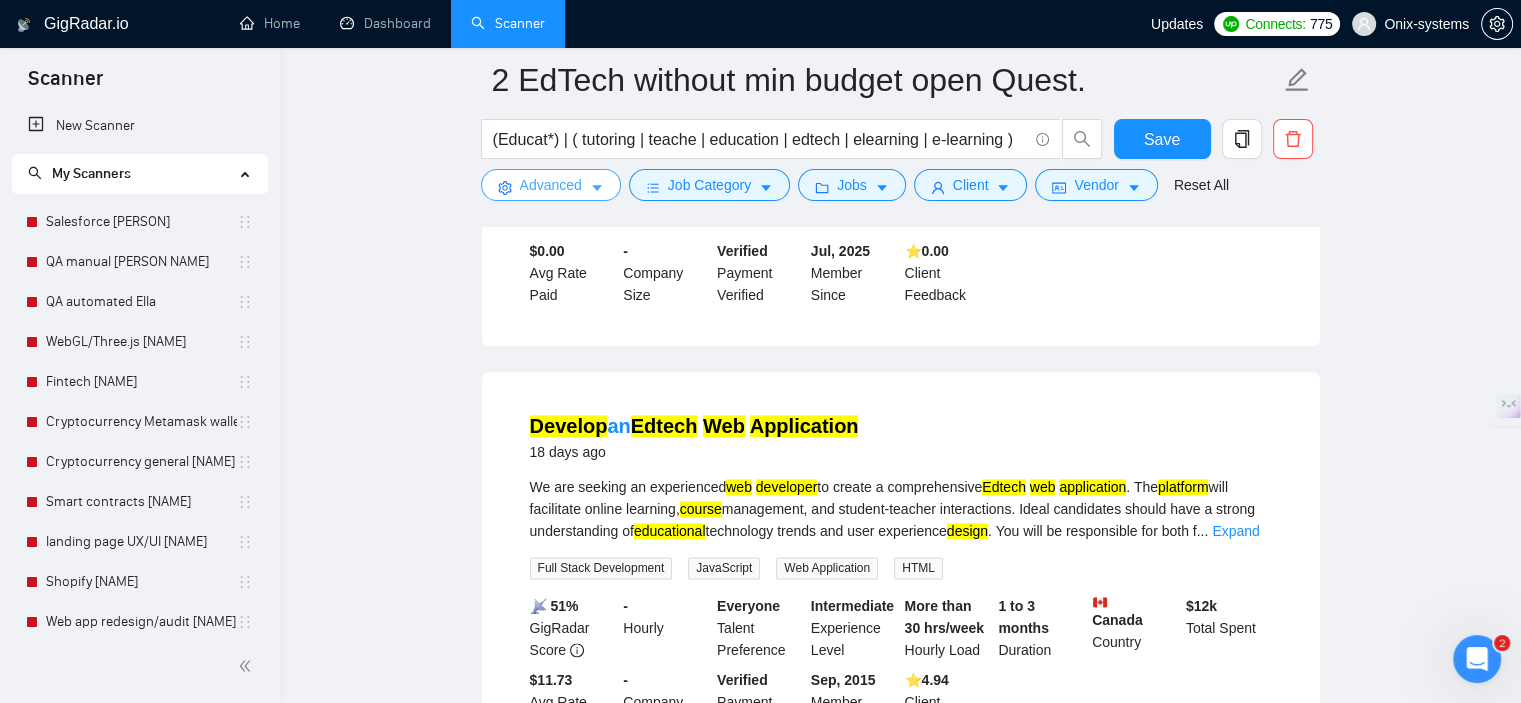 click on "Advanced" at bounding box center [551, 185] 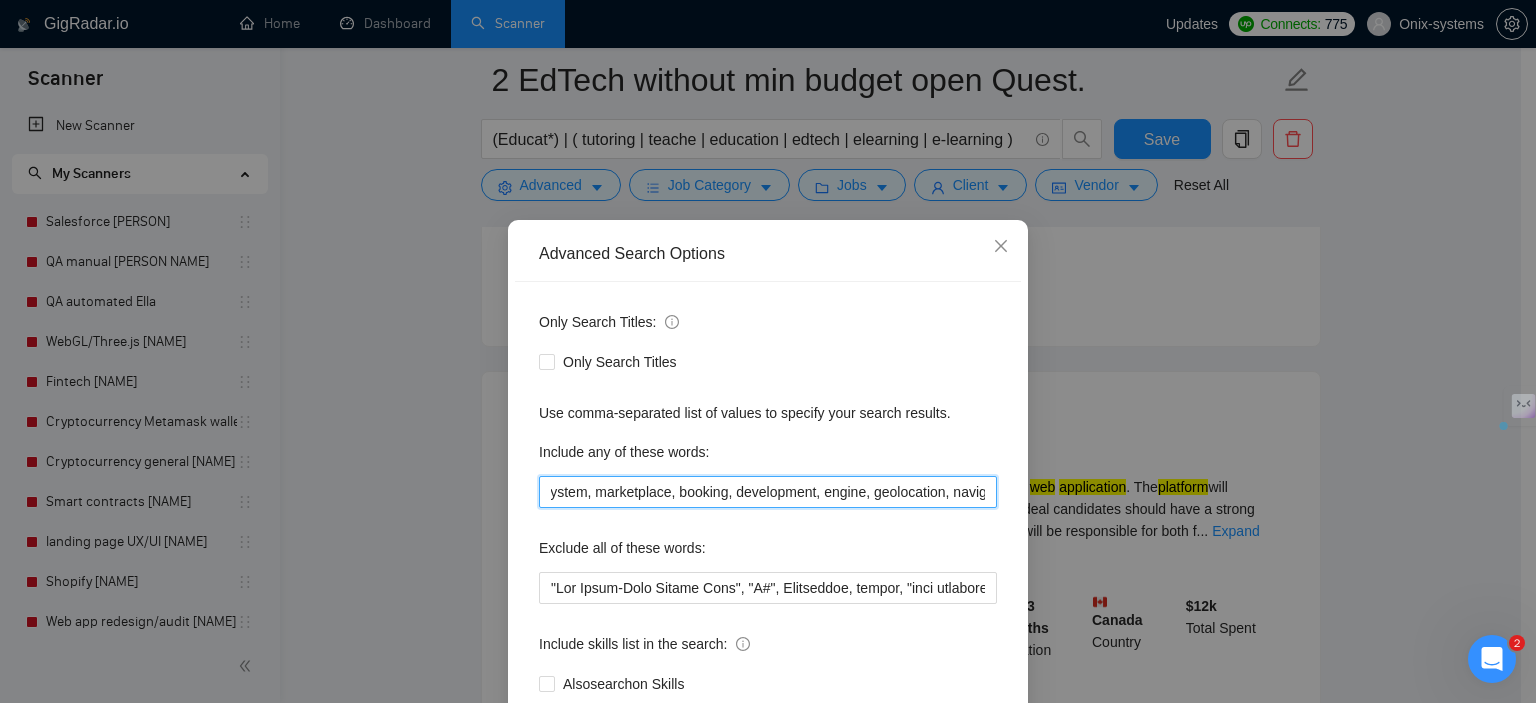 scroll, scrollTop: 0, scrollLeft: 774, axis: horizontal 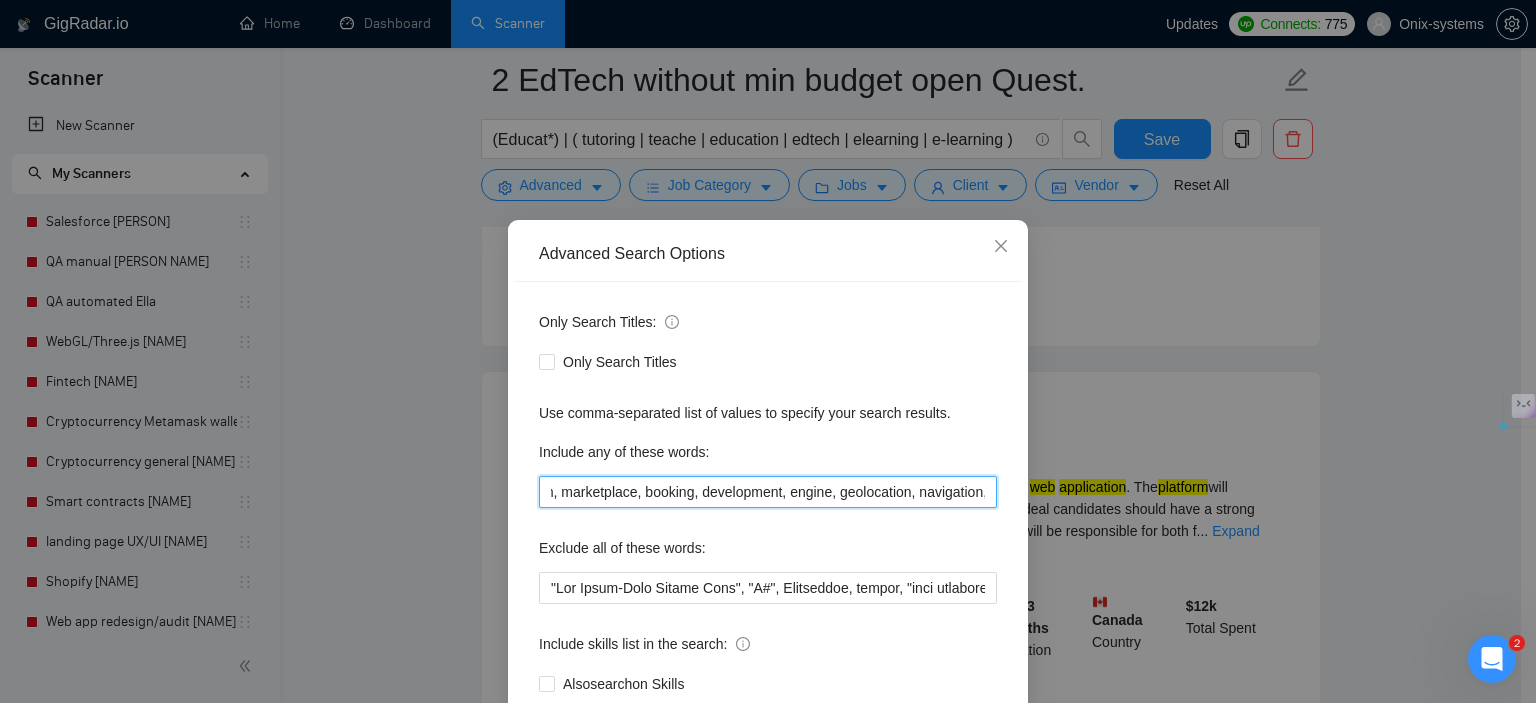 drag, startPoint x: 698, startPoint y: 499, endPoint x: 965, endPoint y: 511, distance: 267.26953 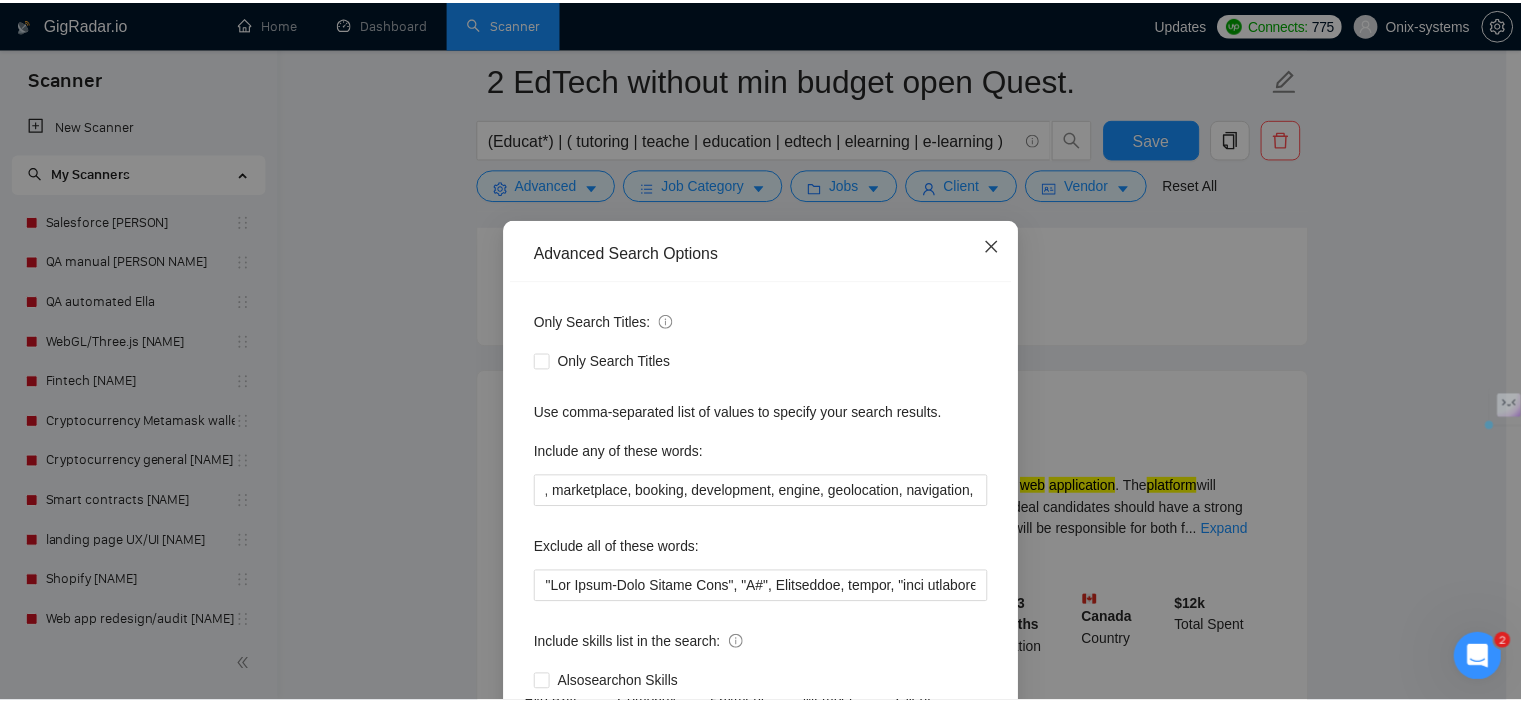 scroll, scrollTop: 0, scrollLeft: 0, axis: both 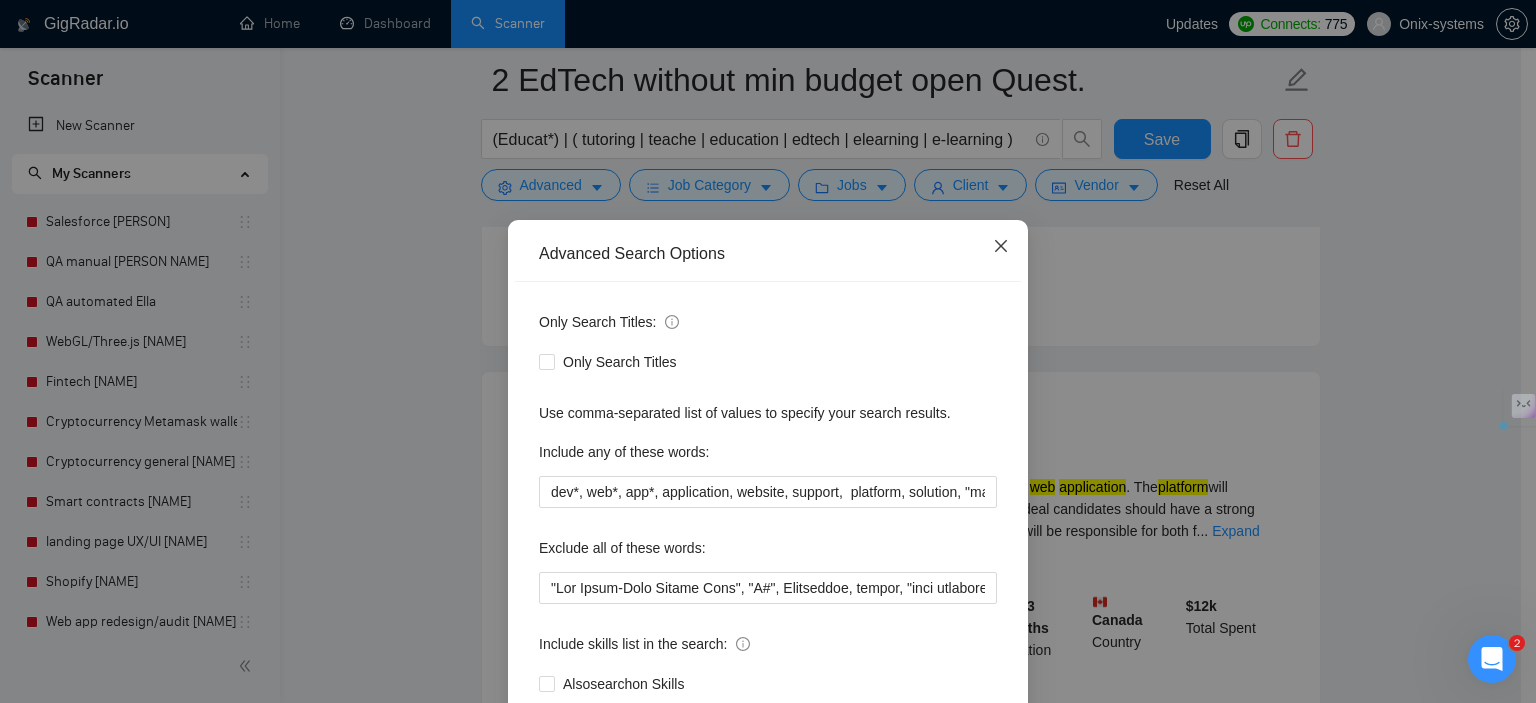 click at bounding box center [1001, 247] 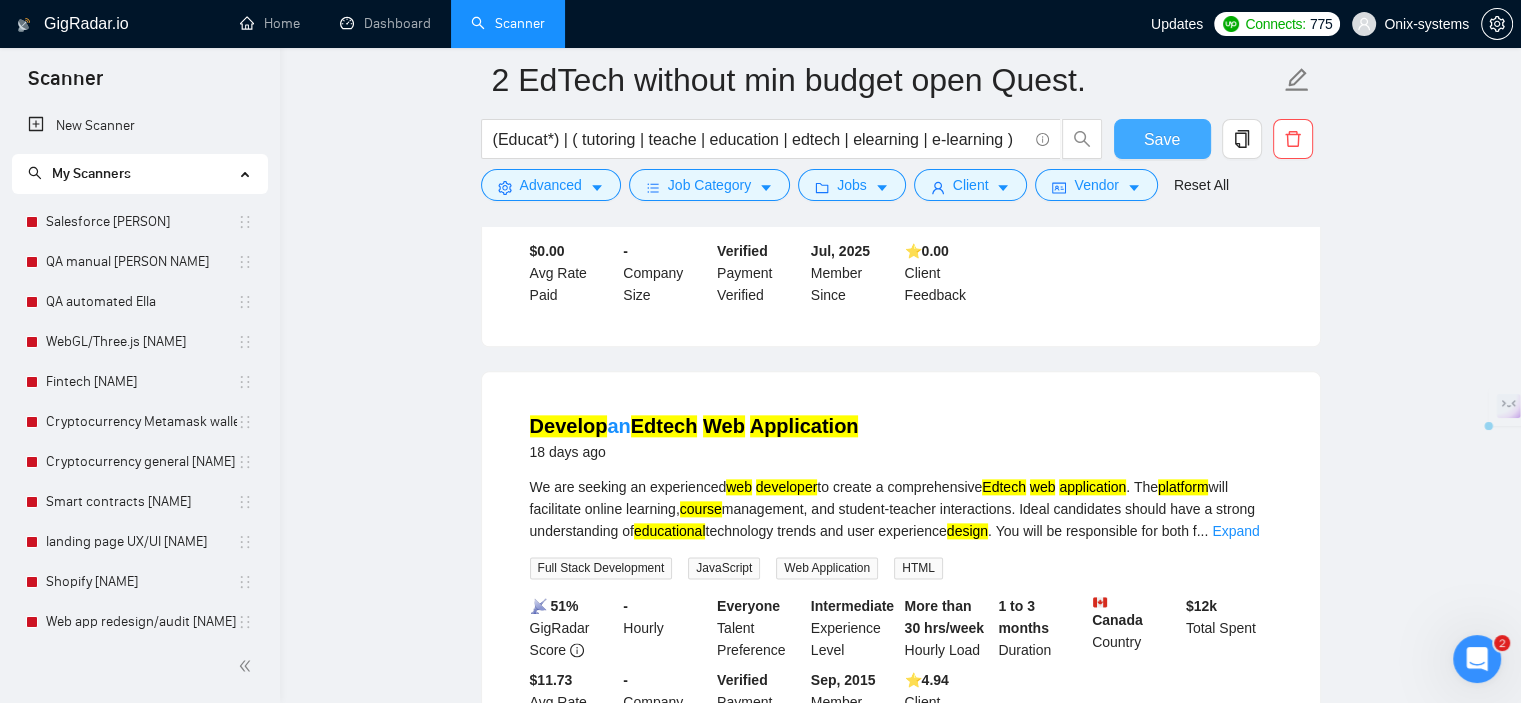 click on "Save" at bounding box center (1162, 139) 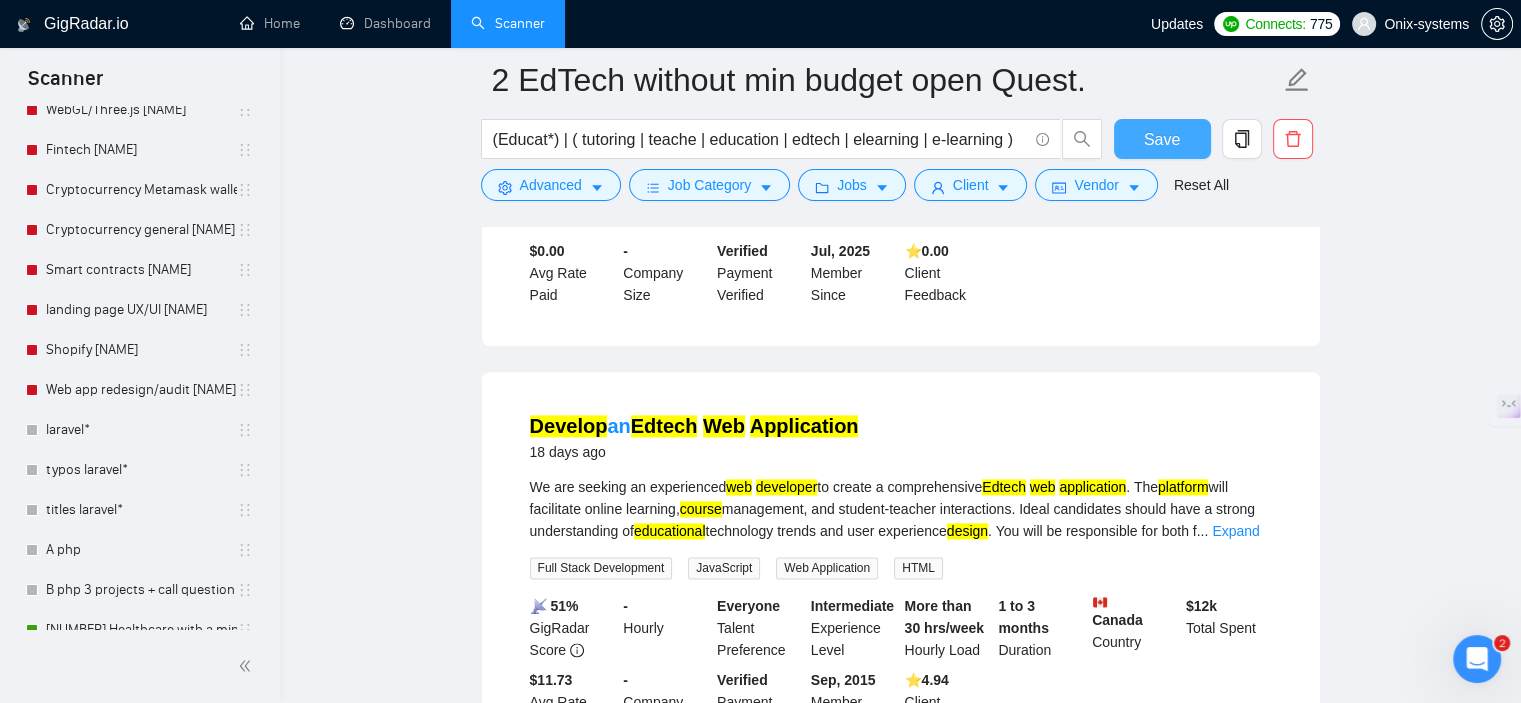 scroll, scrollTop: 452, scrollLeft: 0, axis: vertical 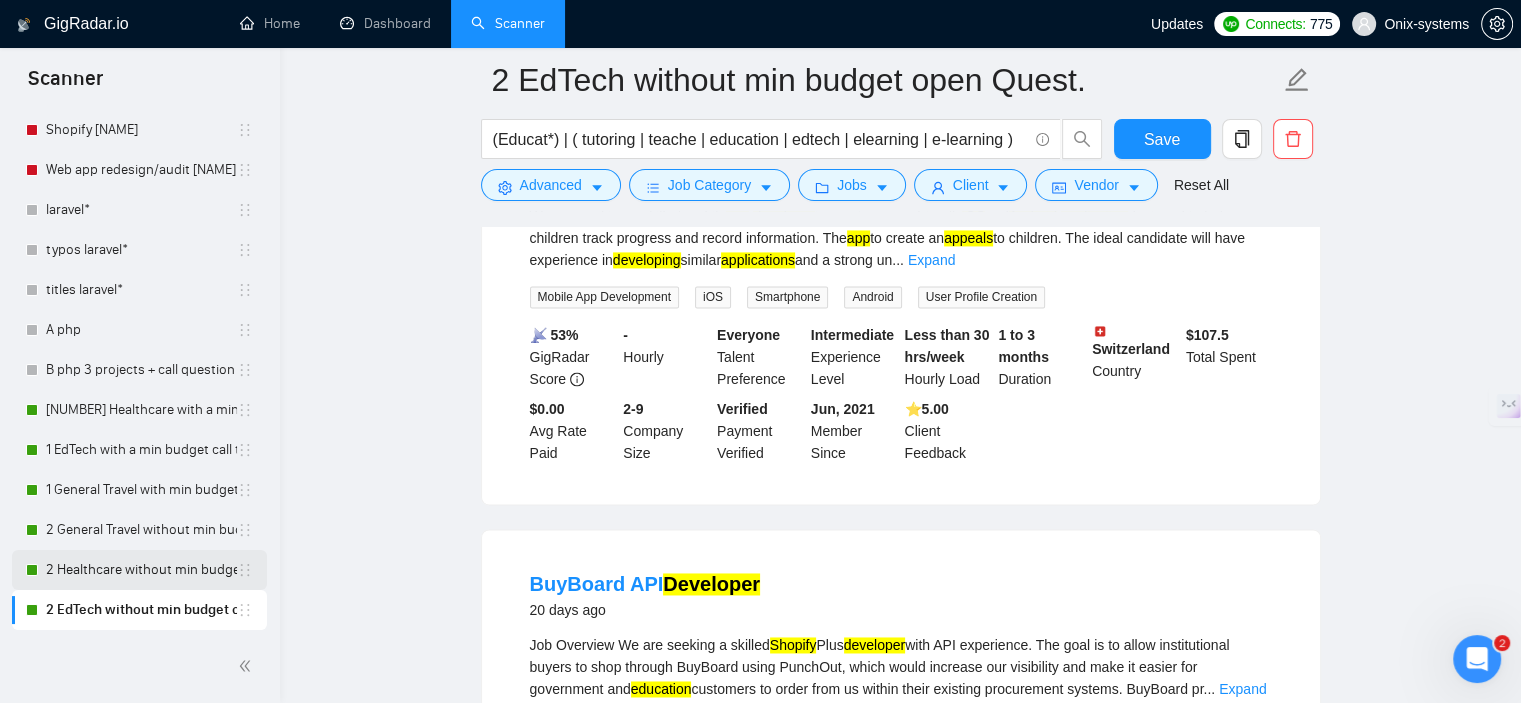 click on "2 Healthcare without min budget with open Quest." at bounding box center (141, 570) 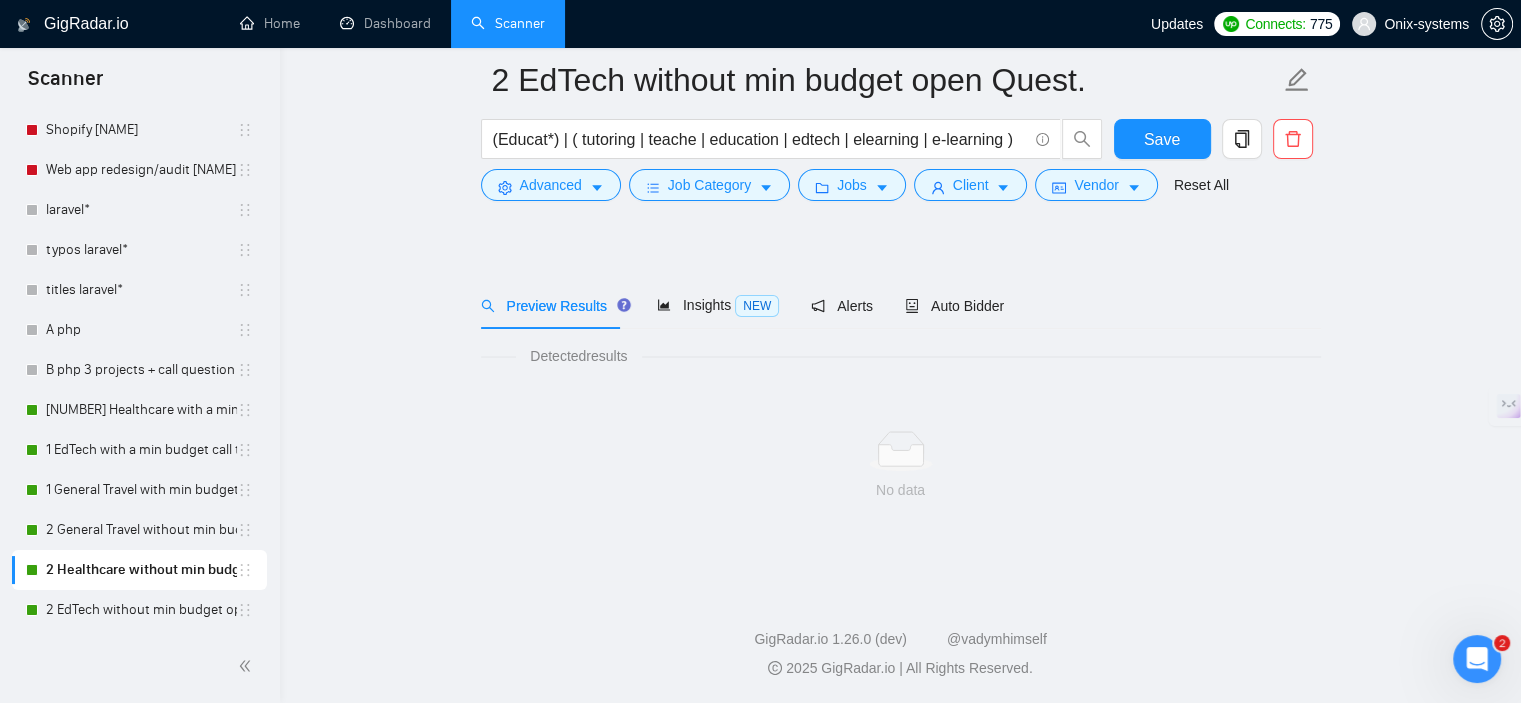 scroll, scrollTop: 27, scrollLeft: 0, axis: vertical 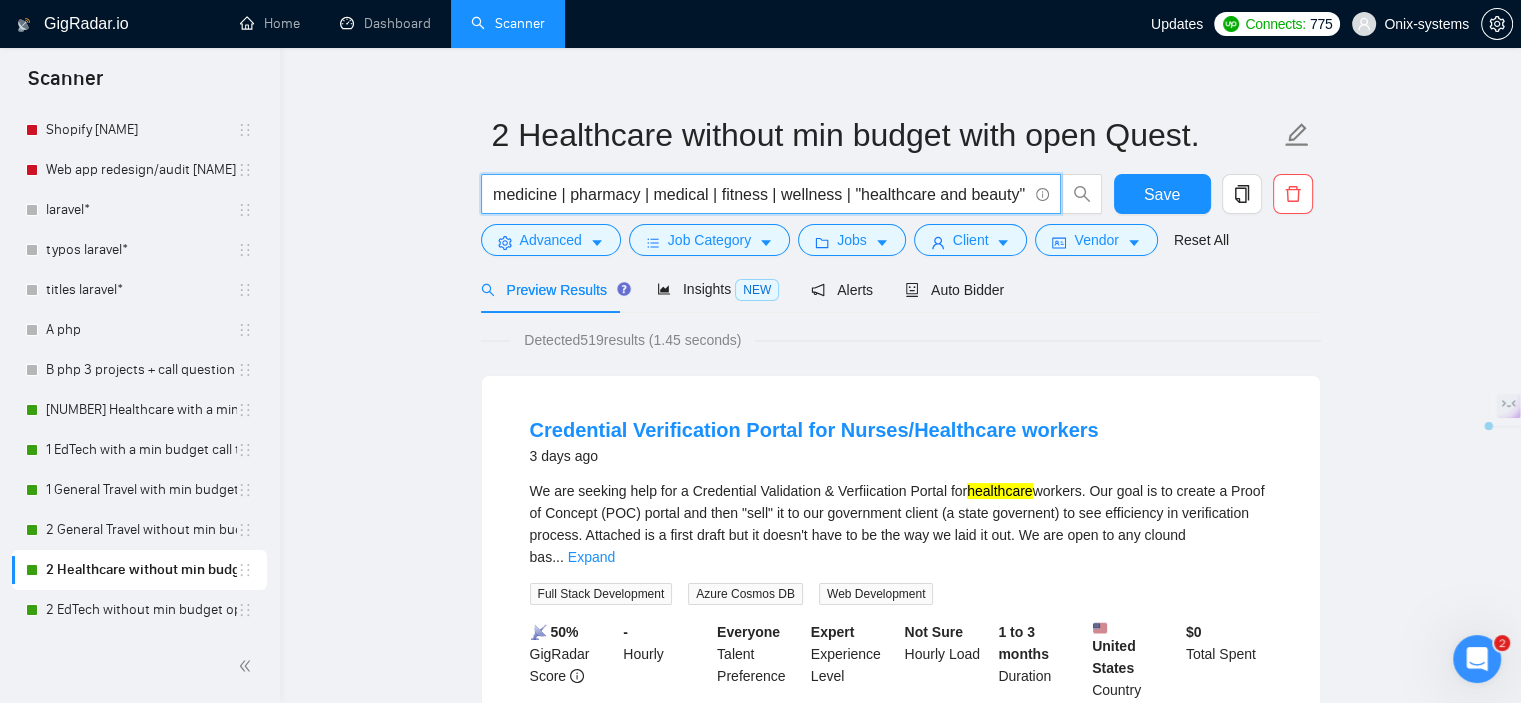 drag, startPoint x: 936, startPoint y: 183, endPoint x: 1044, endPoint y: 195, distance: 108.66462 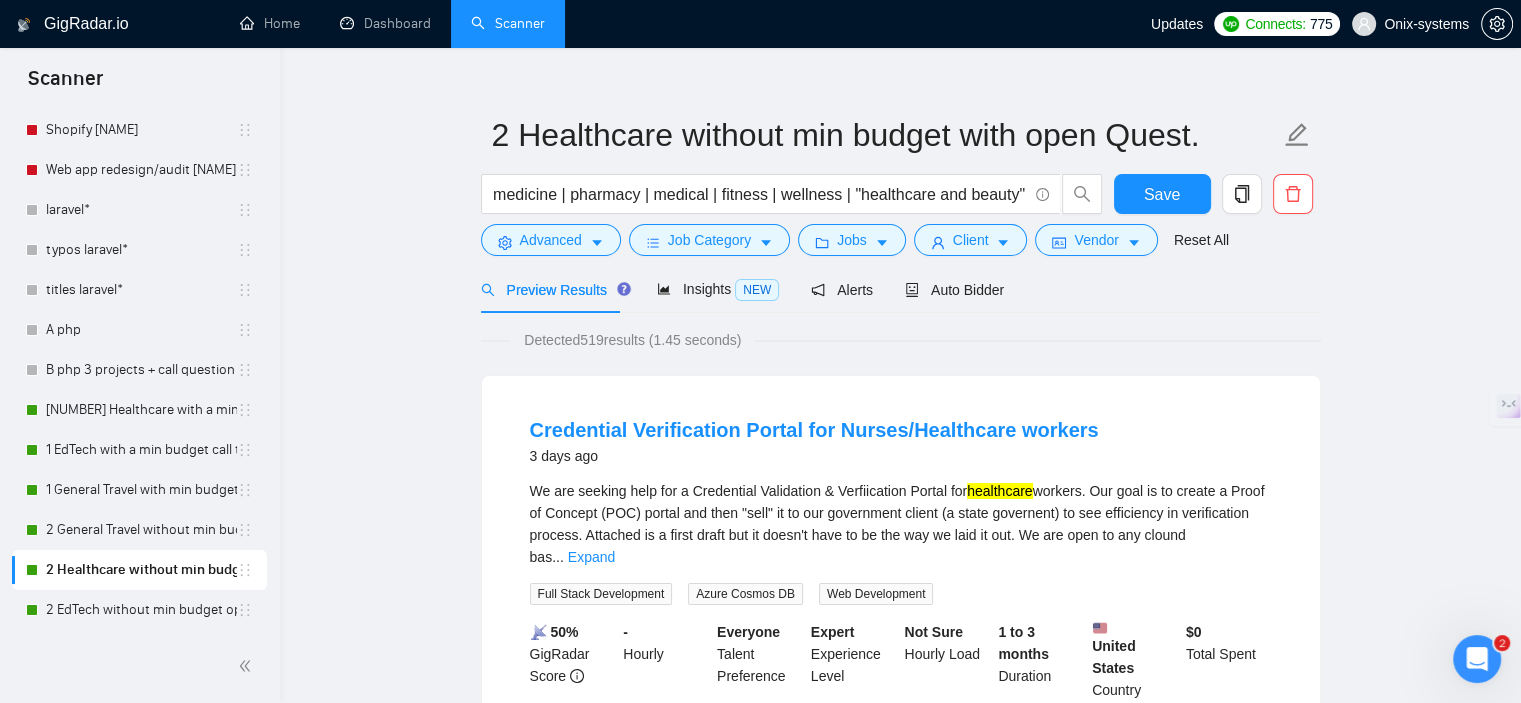 click on "[NUMBER] Healthcare without min budget with open Quest. (Health*) | (healthcare | HIPAA | "mental health" | telemedicine | pharmacy | medical | fitness | wellness | "healthcare and beauty" ) Save Advanced   Job Category   Jobs   Client   Vendor   Reset All Preview Results Insights NEW Alerts Auto Bidder Detected   519  results   (1.45 seconds) Credential Verification Portal for Nurses/Healthcare workers 3 days ago We are seeking help for a Credential Validation & Verfiication Portal for  healthcare  workers. Our goal is to create a Proof of Concept (POC) portal and then "sell" it to our government client (a state governent) to see efficiency in verification process.
Attached is a first draft but it doesn't have to be the way we laid it out. We are open to any clound bas ... Expand Full Stack Development Azure Cosmos DB Web Development 📡   50% GigRadar Score   - Hourly Everyone Talent Preference Expert Experience Level Not Sure Hourly Load 1 to 3 months Duration   United States Country $ 0 Total Spent $0.00 - 0.00" at bounding box center (900, 2485) 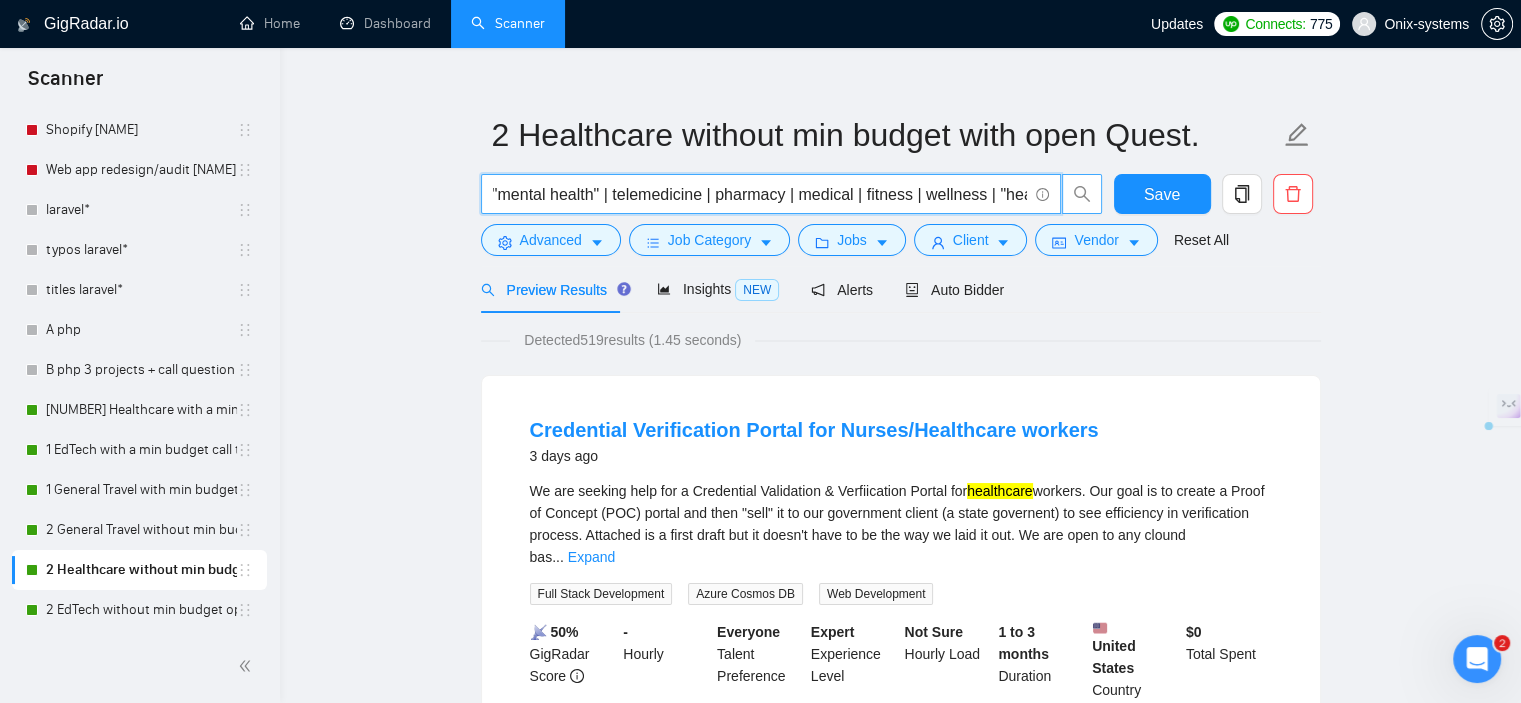 scroll, scrollTop: 0, scrollLeft: 374, axis: horizontal 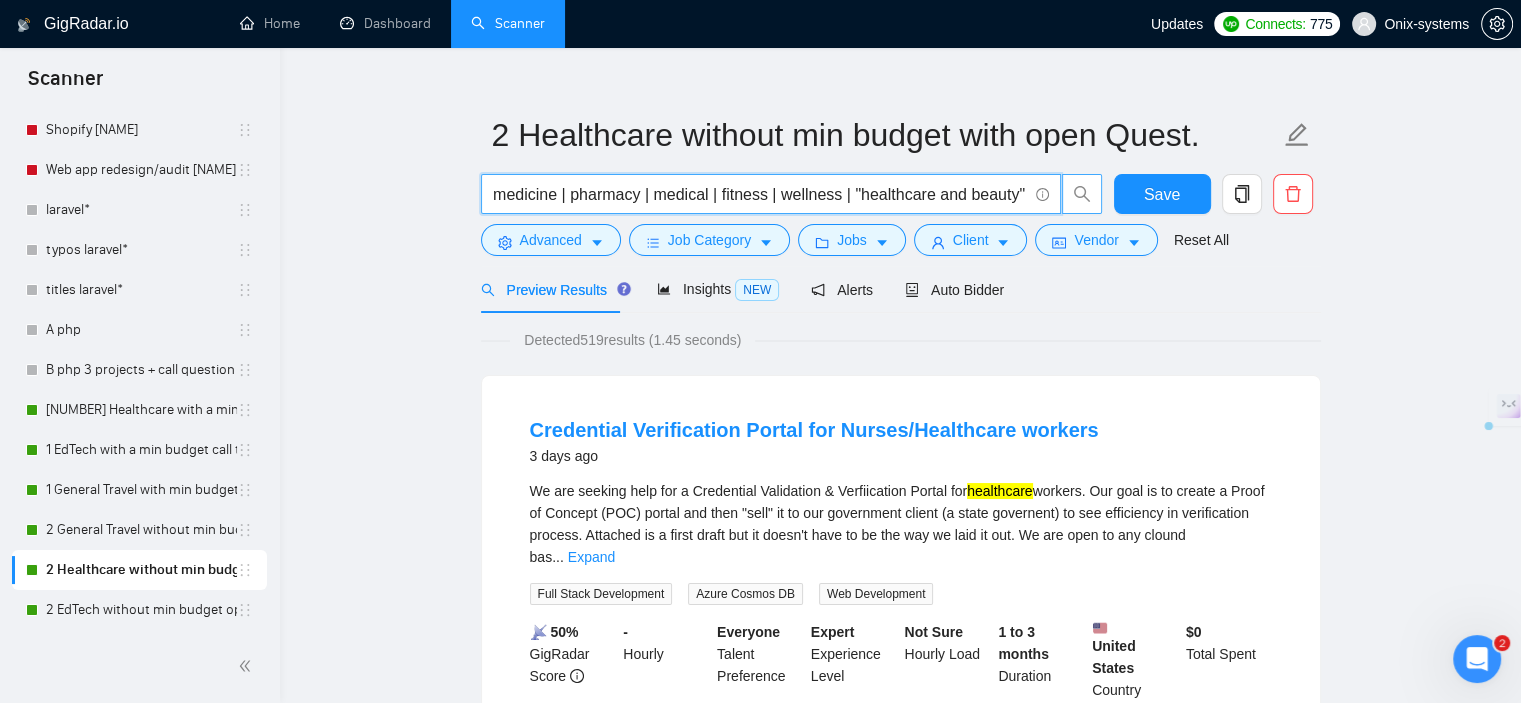 drag, startPoint x: 852, startPoint y: 187, endPoint x: 1085, endPoint y: 199, distance: 233.3088 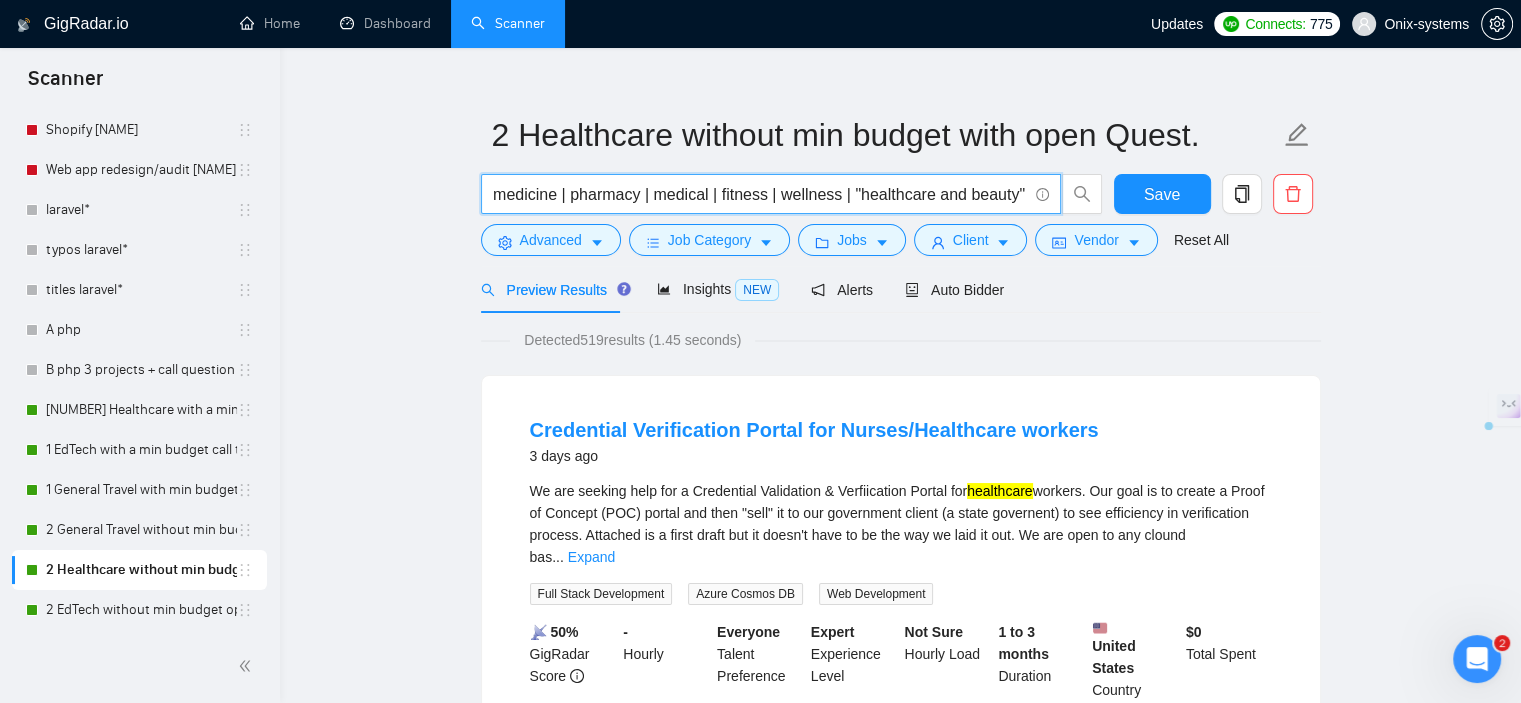 click on "(Health*) | (healthcare | HIPAA | "mental health" | telemedicine | pharmacy | medical | fitness | wellness | "healthcare and beauty" )" at bounding box center [760, 194] 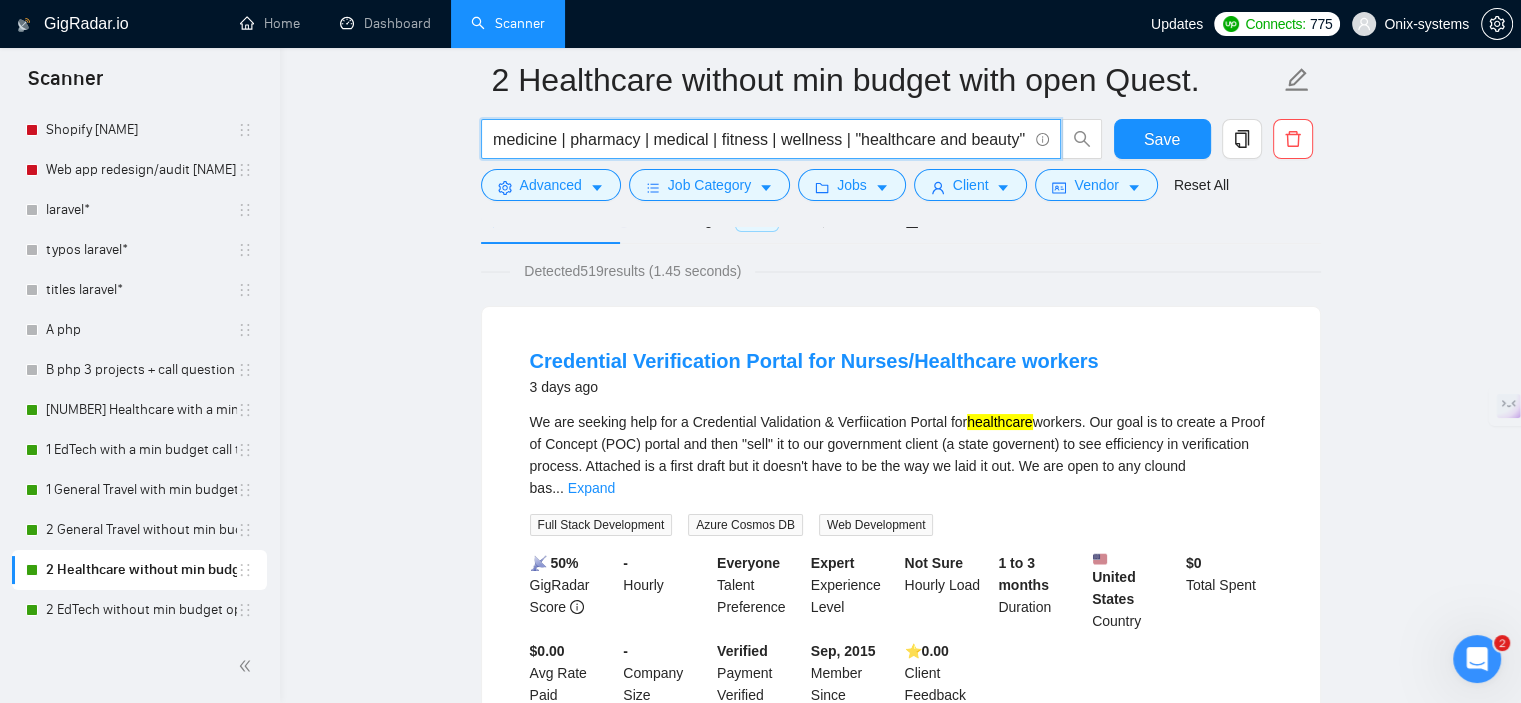 scroll, scrollTop: 127, scrollLeft: 0, axis: vertical 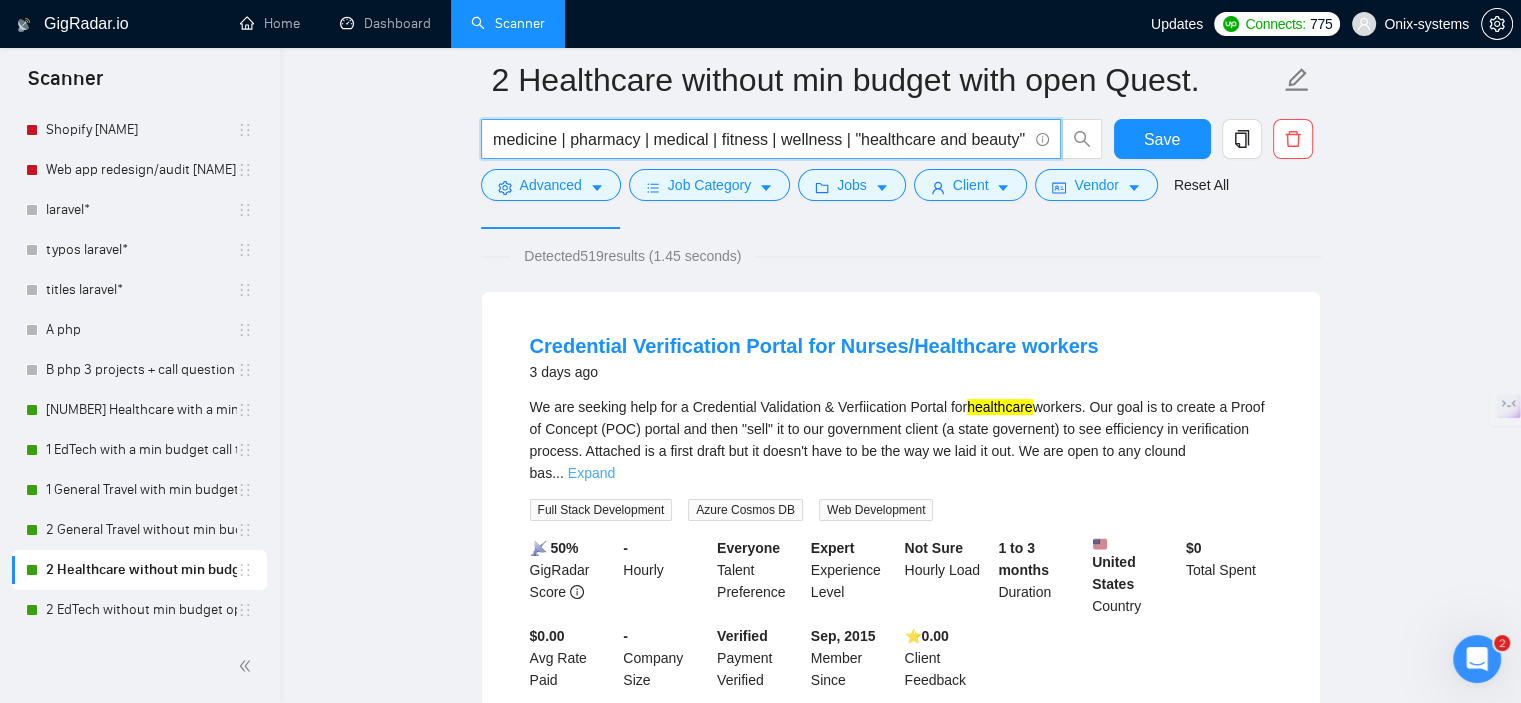 click on "Expand" at bounding box center (591, 473) 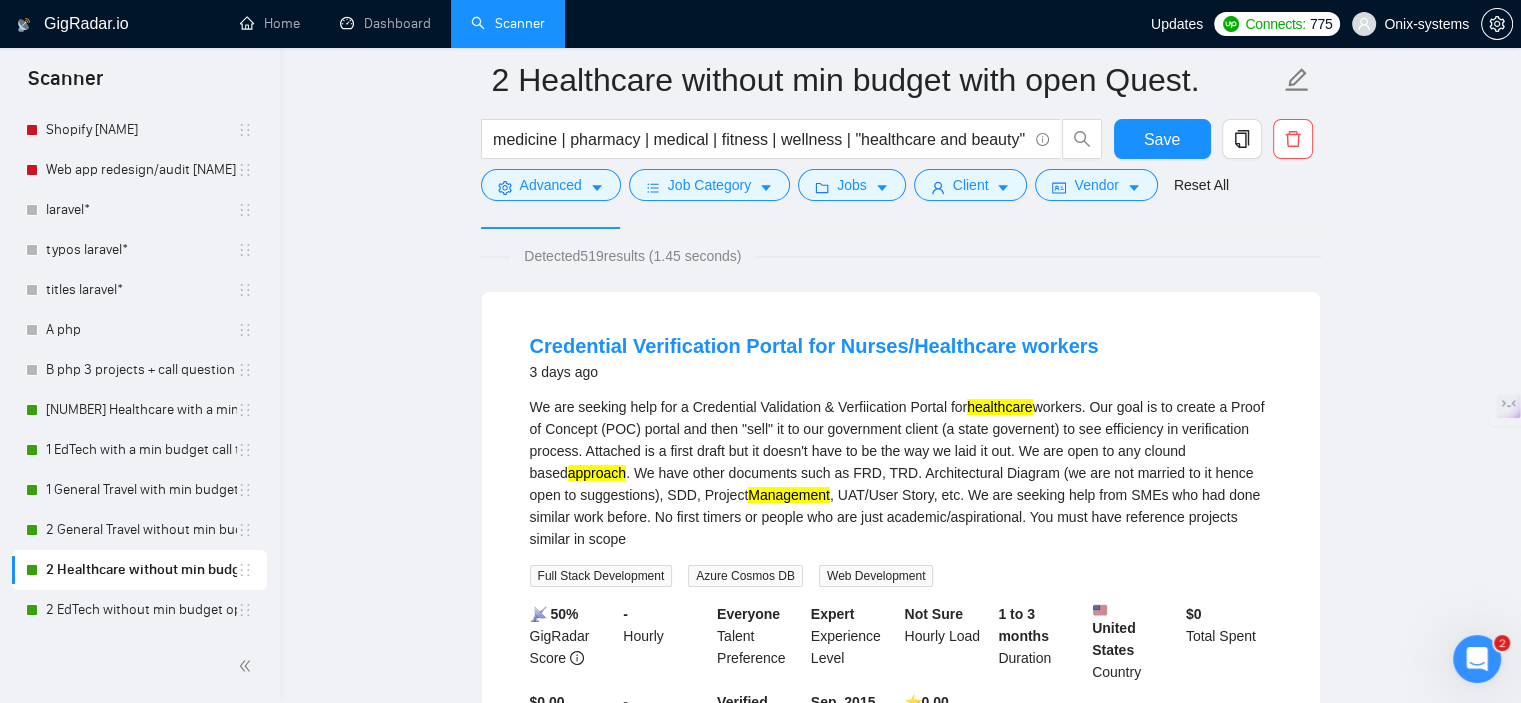 scroll, scrollTop: 0, scrollLeft: 0, axis: both 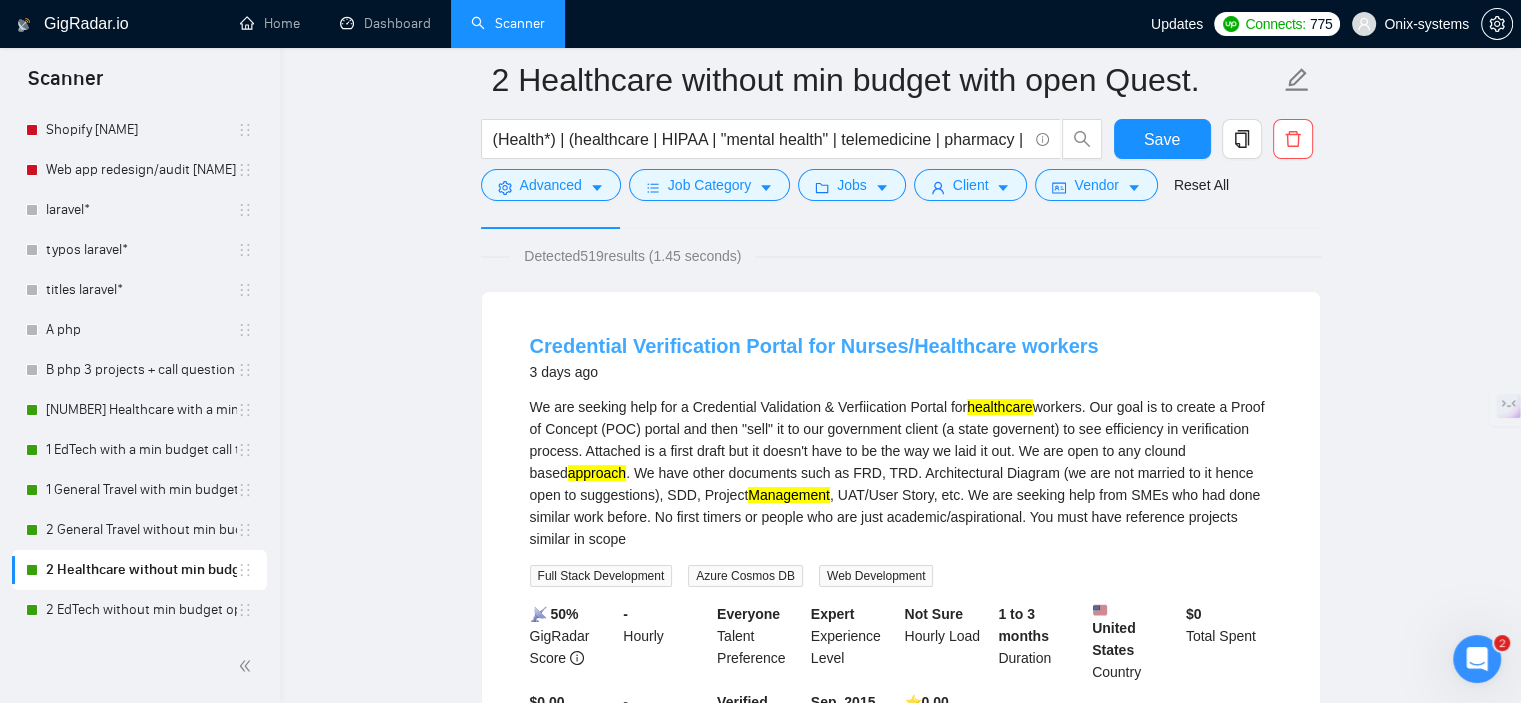 click on "Credential Verification Portal for Nurses/Healthcare workers" at bounding box center [814, 346] 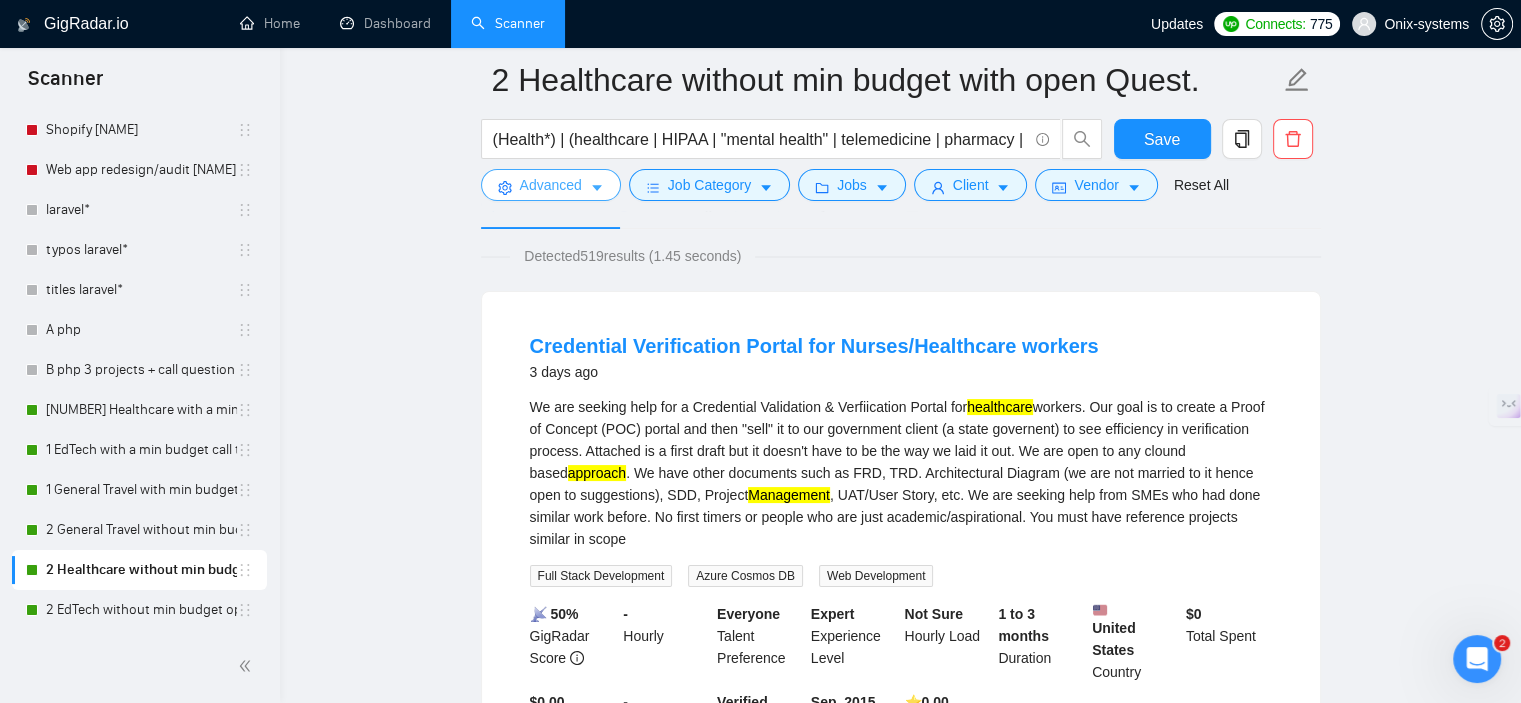 click on "Advanced" at bounding box center (551, 185) 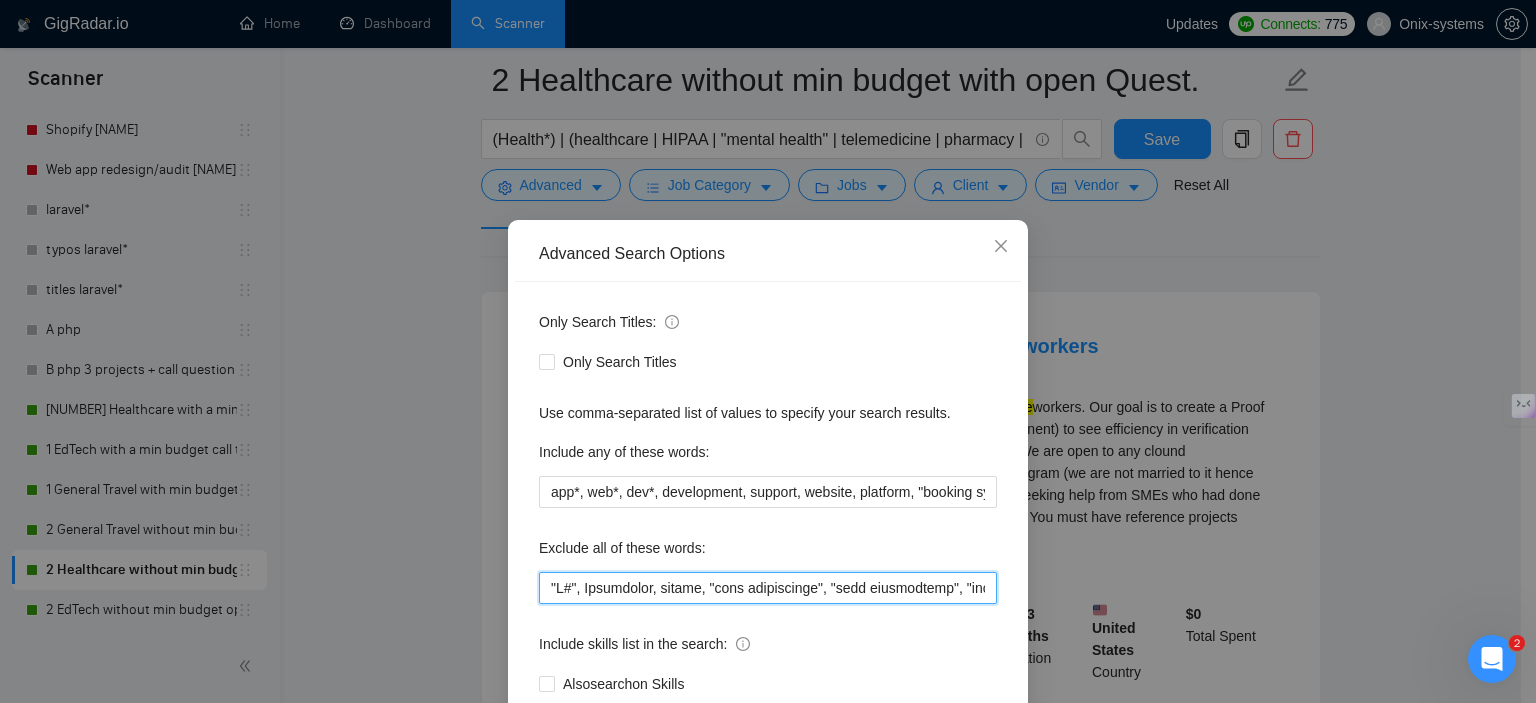 click at bounding box center [768, 588] 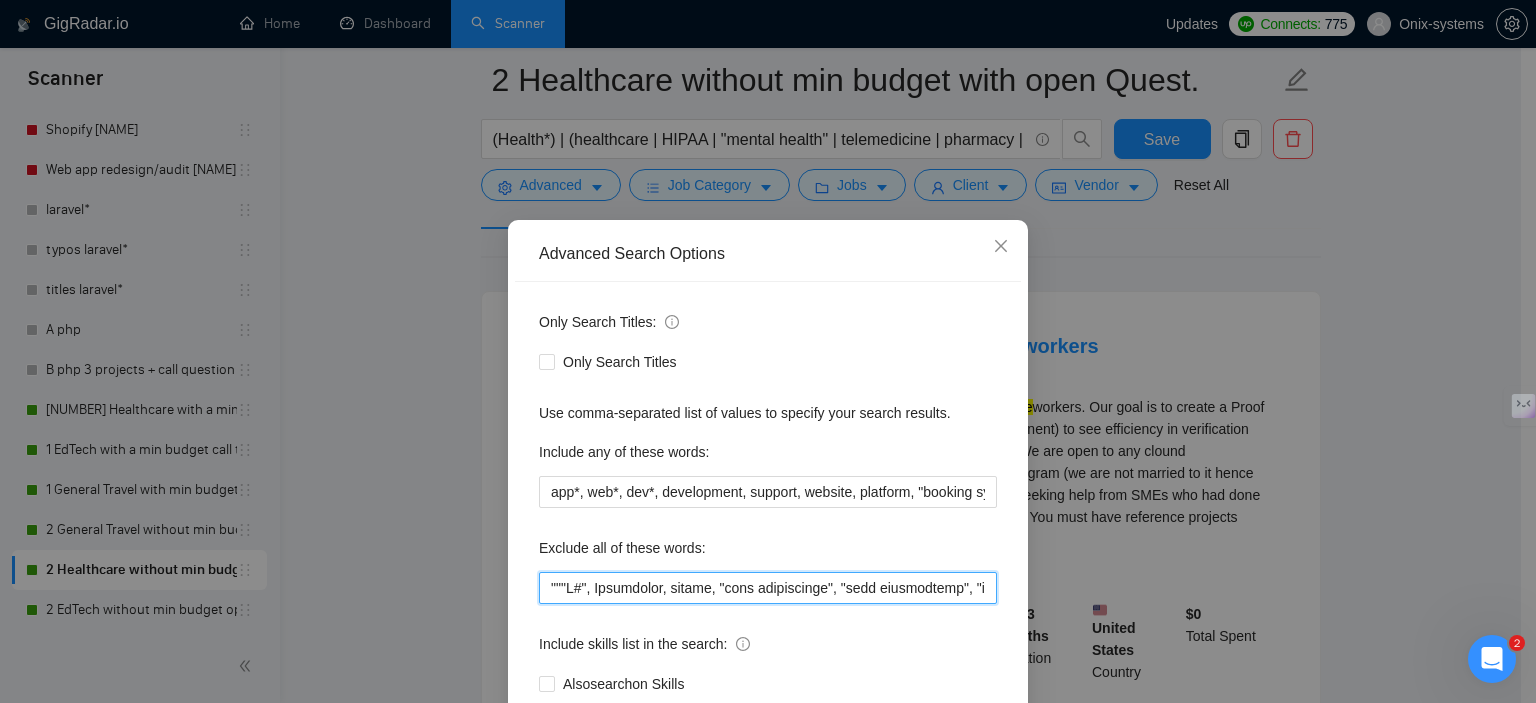 paste on "Credential Validation" 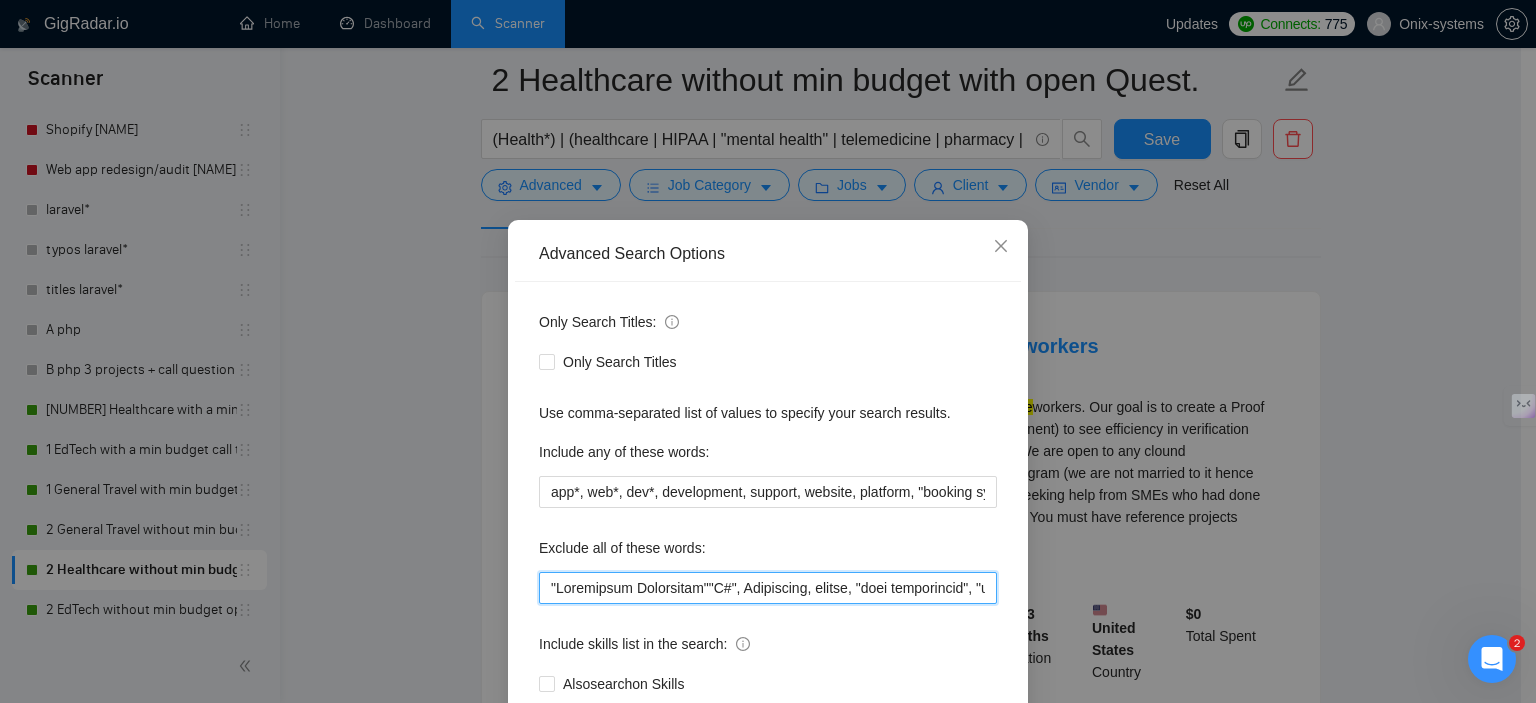 click at bounding box center [768, 588] 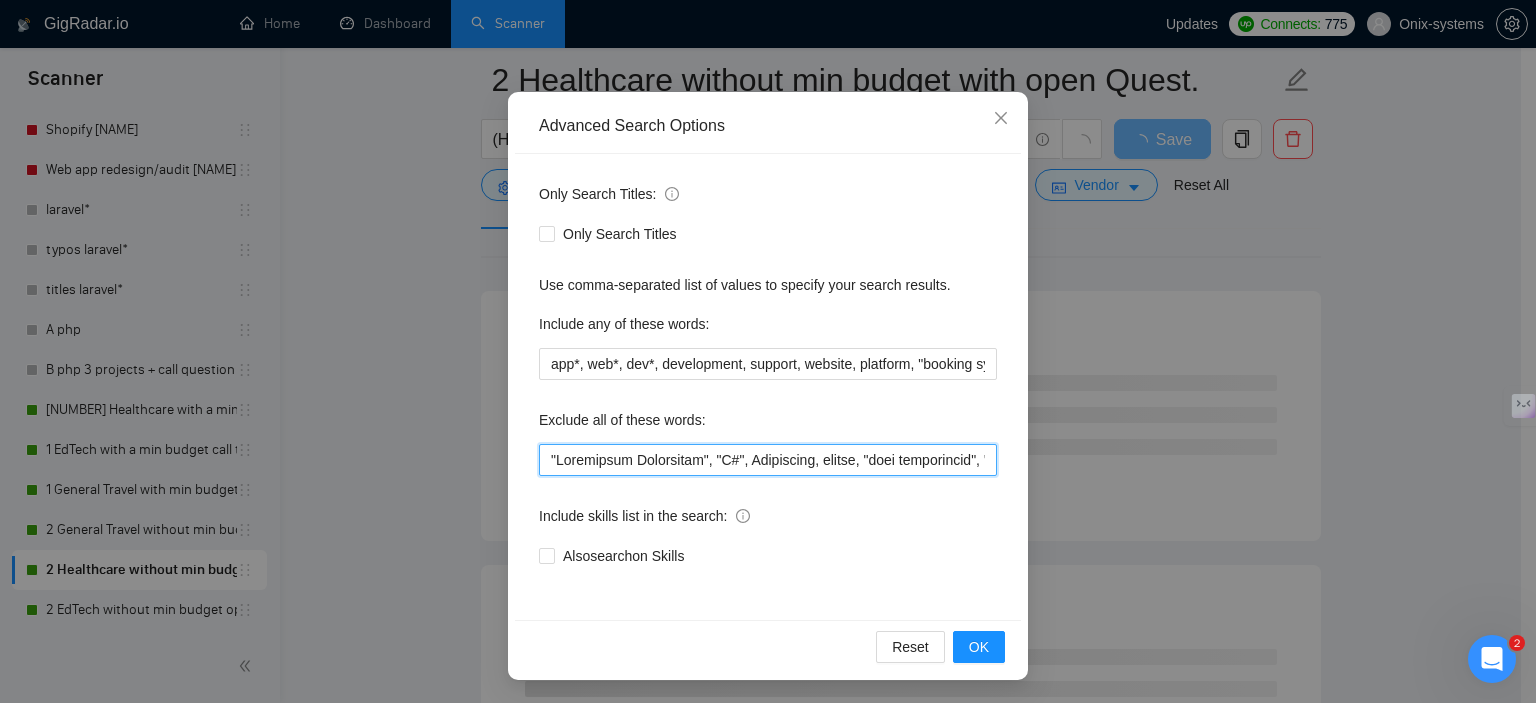 scroll, scrollTop: 128, scrollLeft: 0, axis: vertical 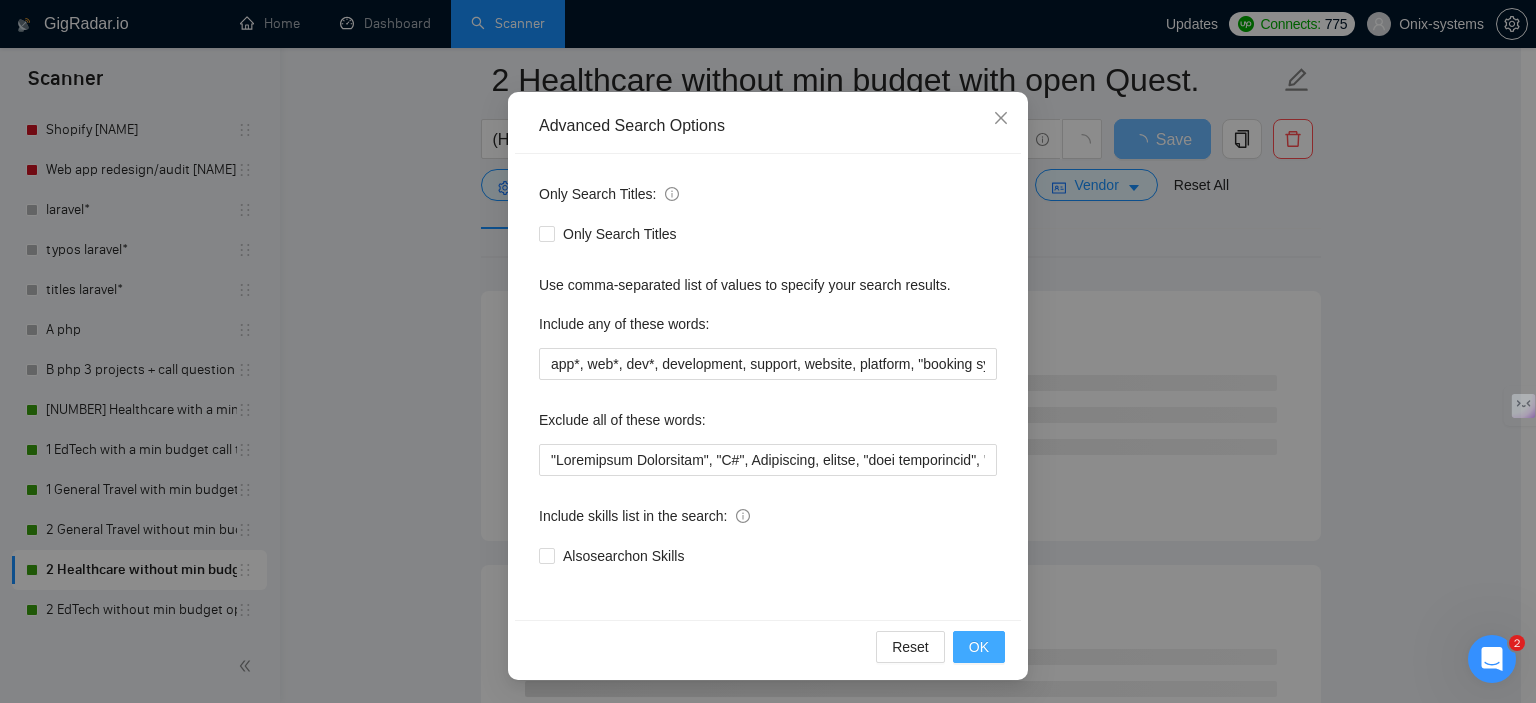 click on "OK" at bounding box center [979, 647] 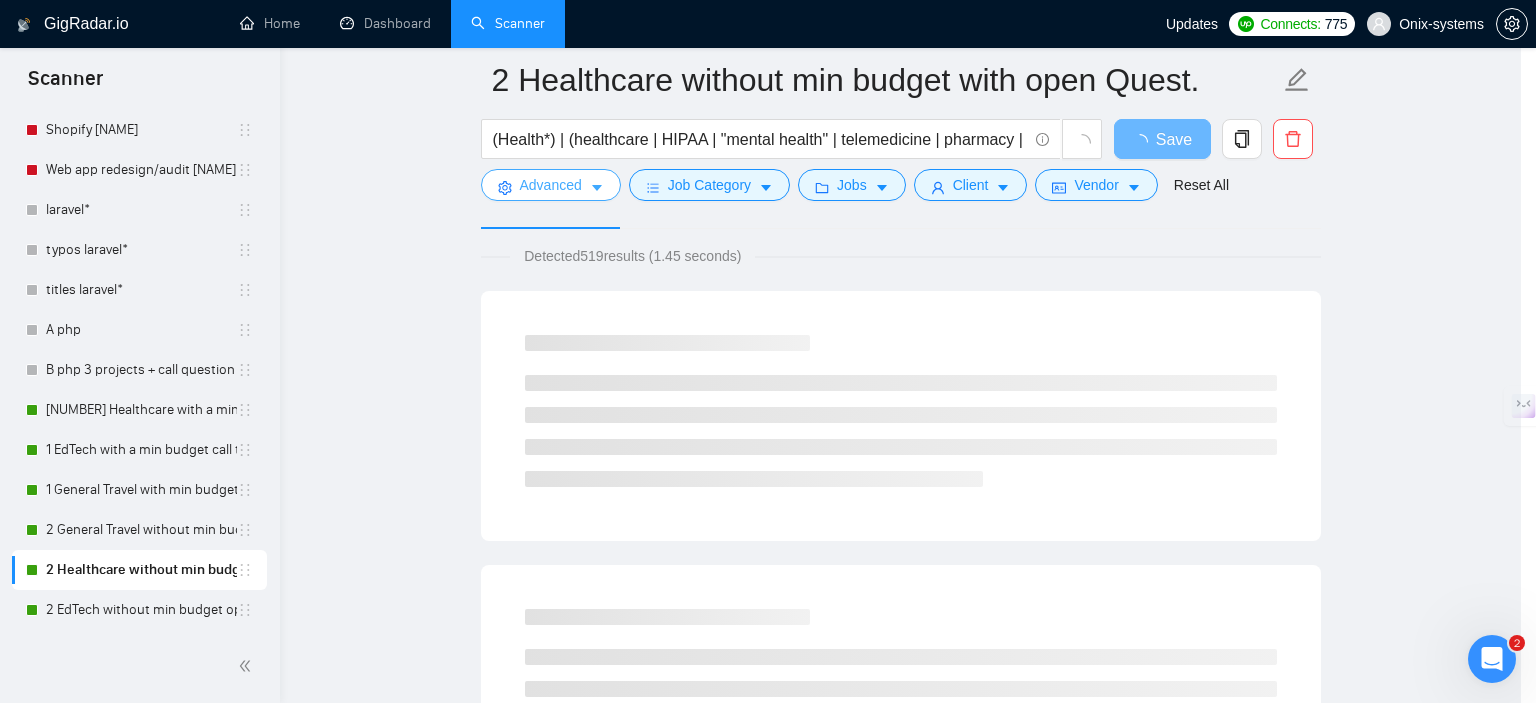 scroll, scrollTop: 0, scrollLeft: 0, axis: both 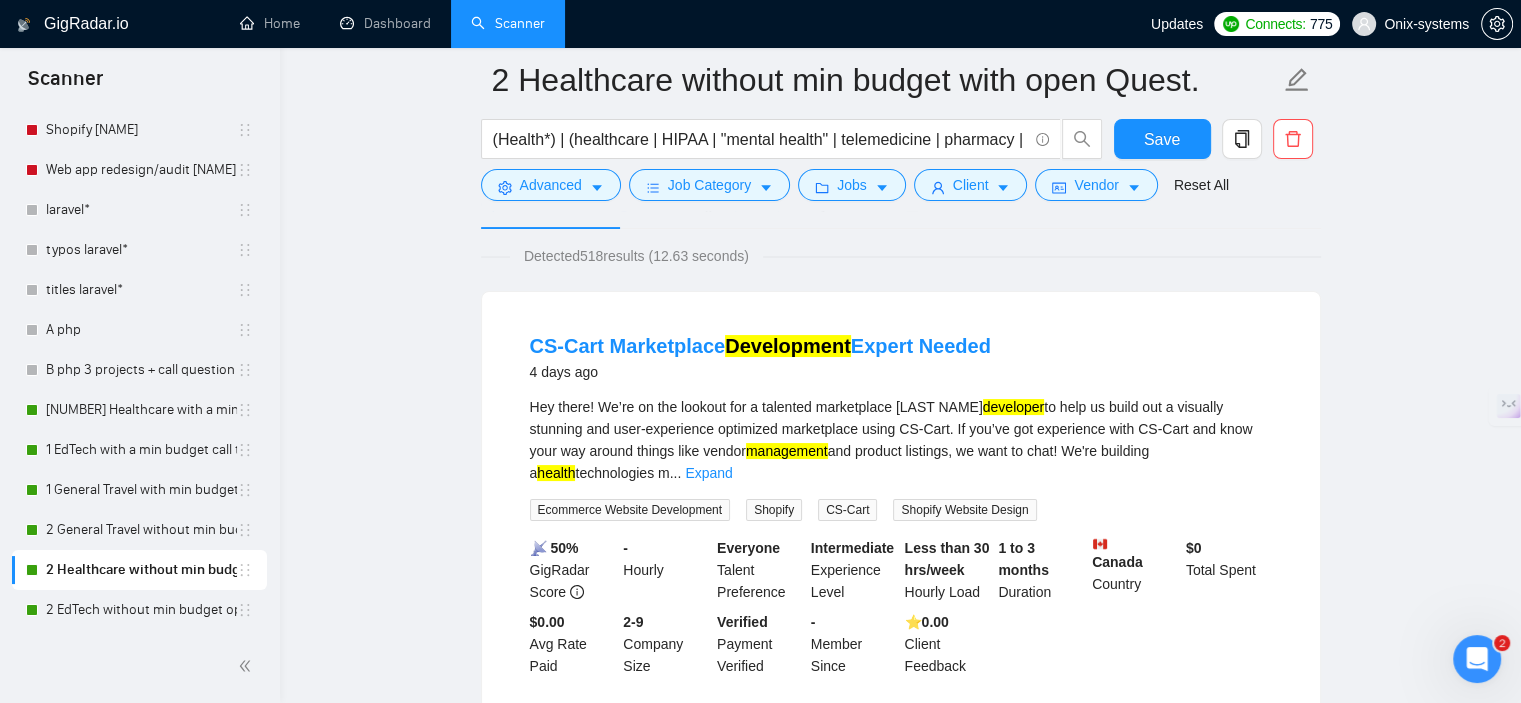 click on "Hey there! We’re on the lookout for a talented marketplace  developer  to help us build out a visually stunning and user-experience optimized marketplace using CS-Cart. If you’ve got experience with CS-Cart and know your way around things like vendor  management  and product listings, we want to chat!
We're building a  health  technologies m ... Expand" at bounding box center (901, 440) 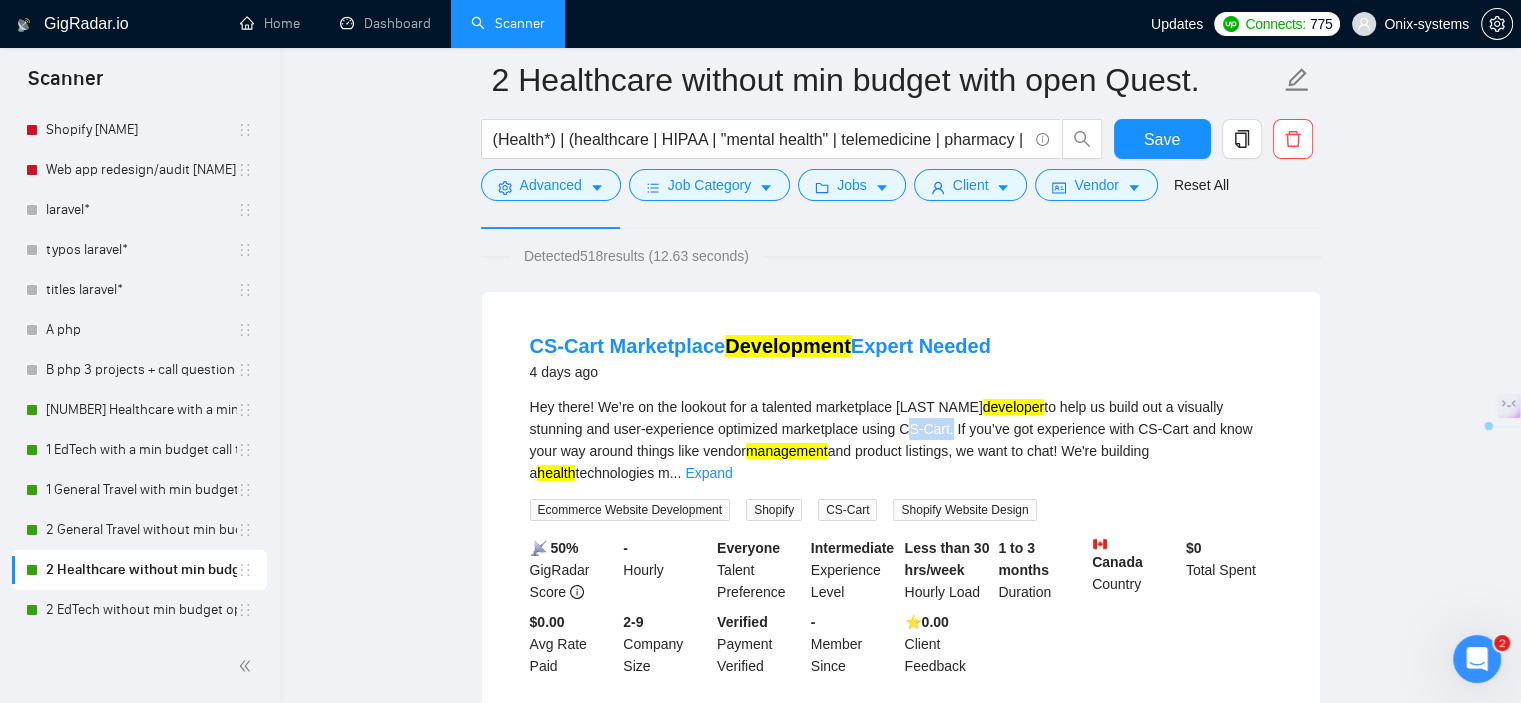 drag, startPoint x: 828, startPoint y: 433, endPoint x: 783, endPoint y: 433, distance: 45 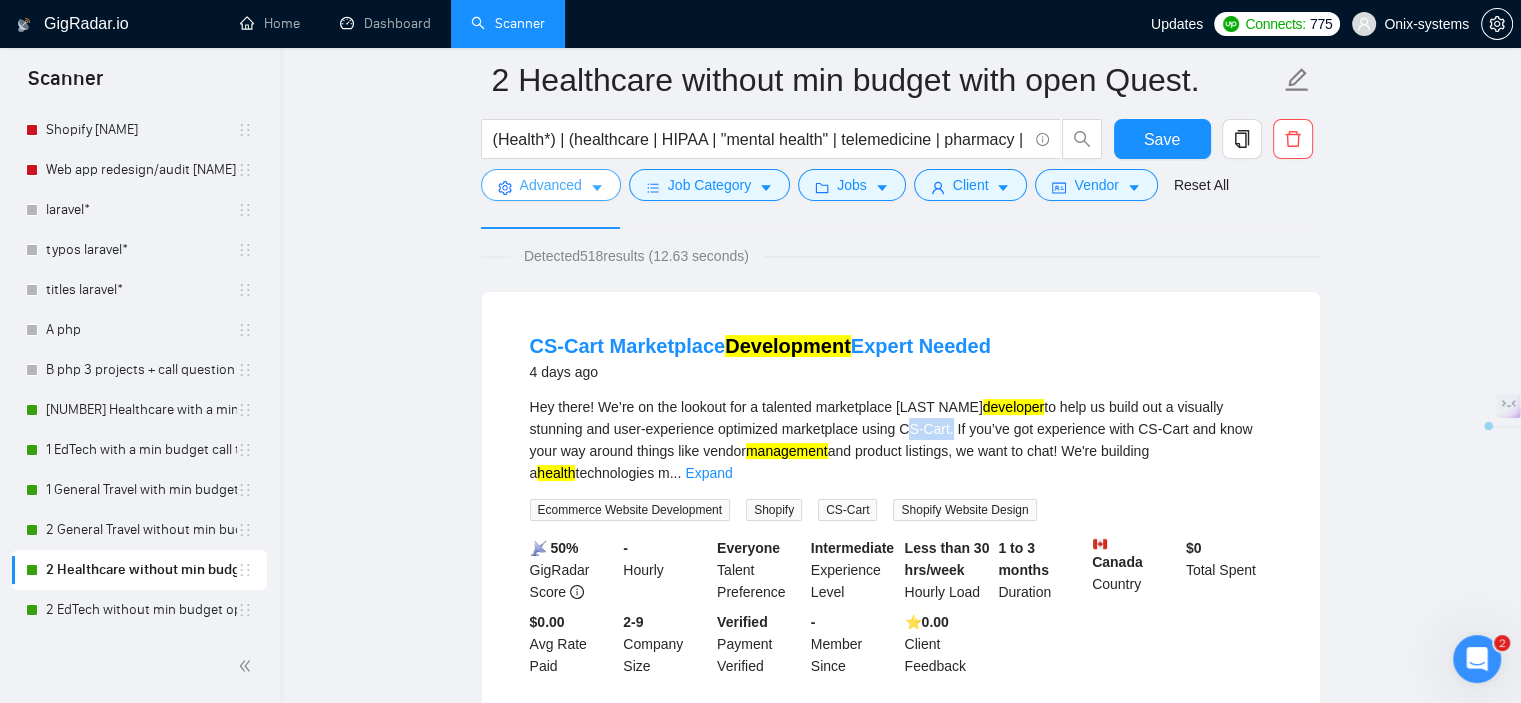 click on "Advanced" at bounding box center [551, 185] 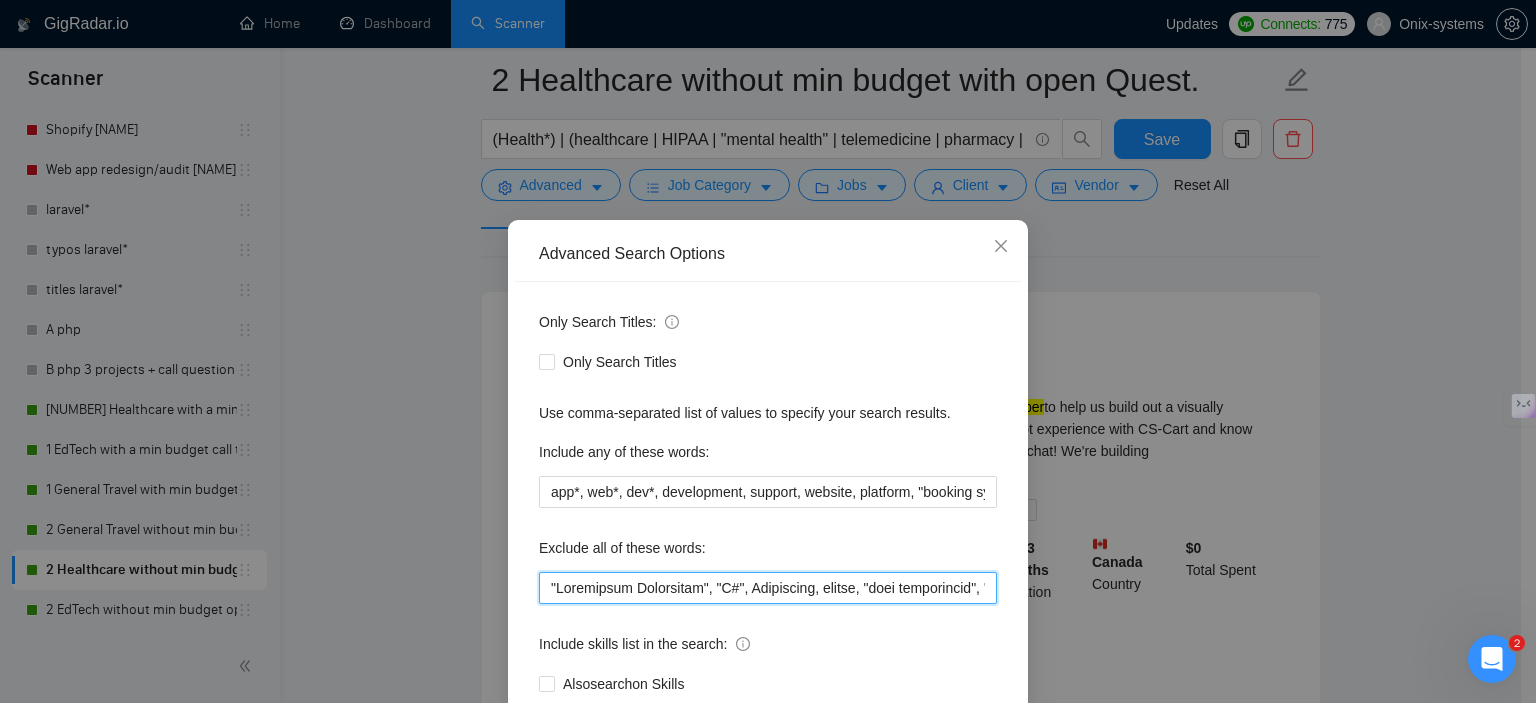 click at bounding box center (768, 588) 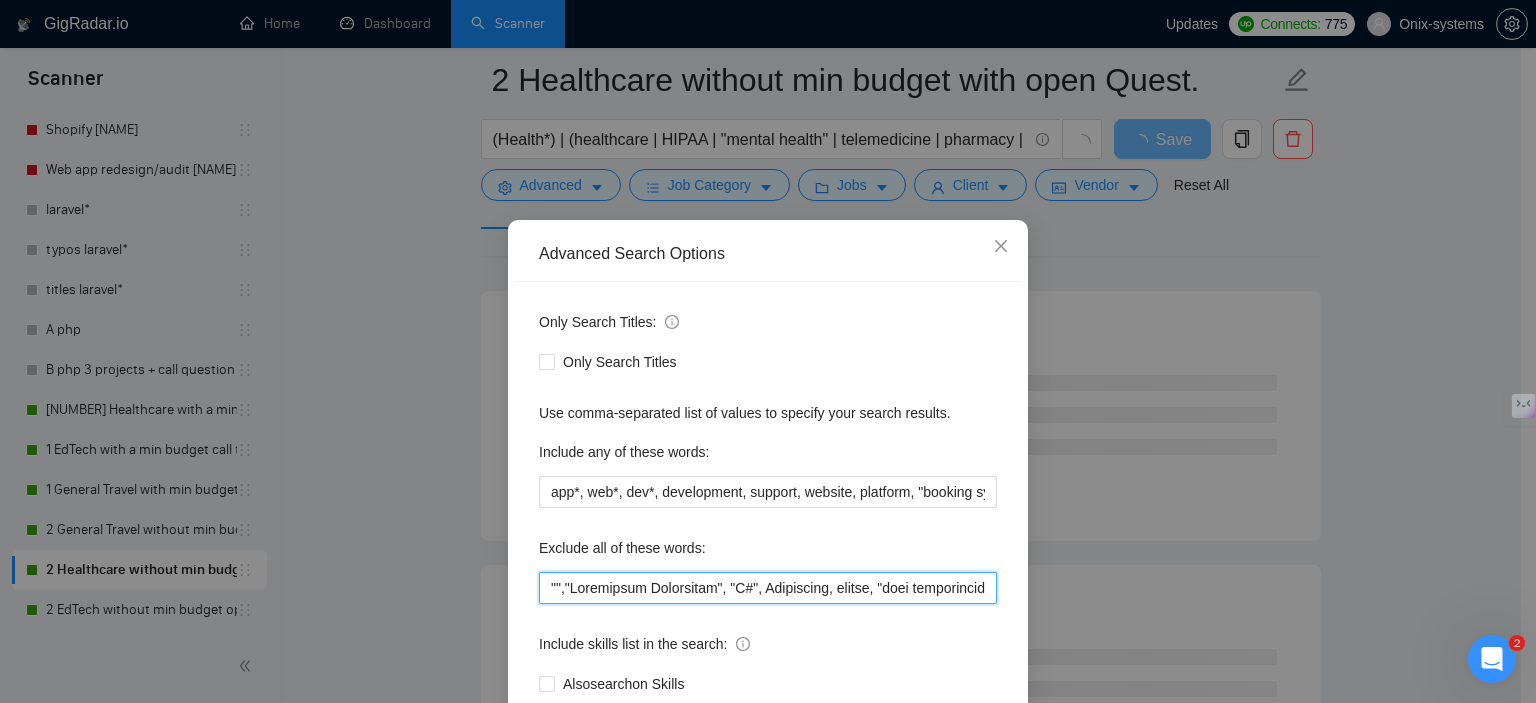 paste on "CS-Cart" 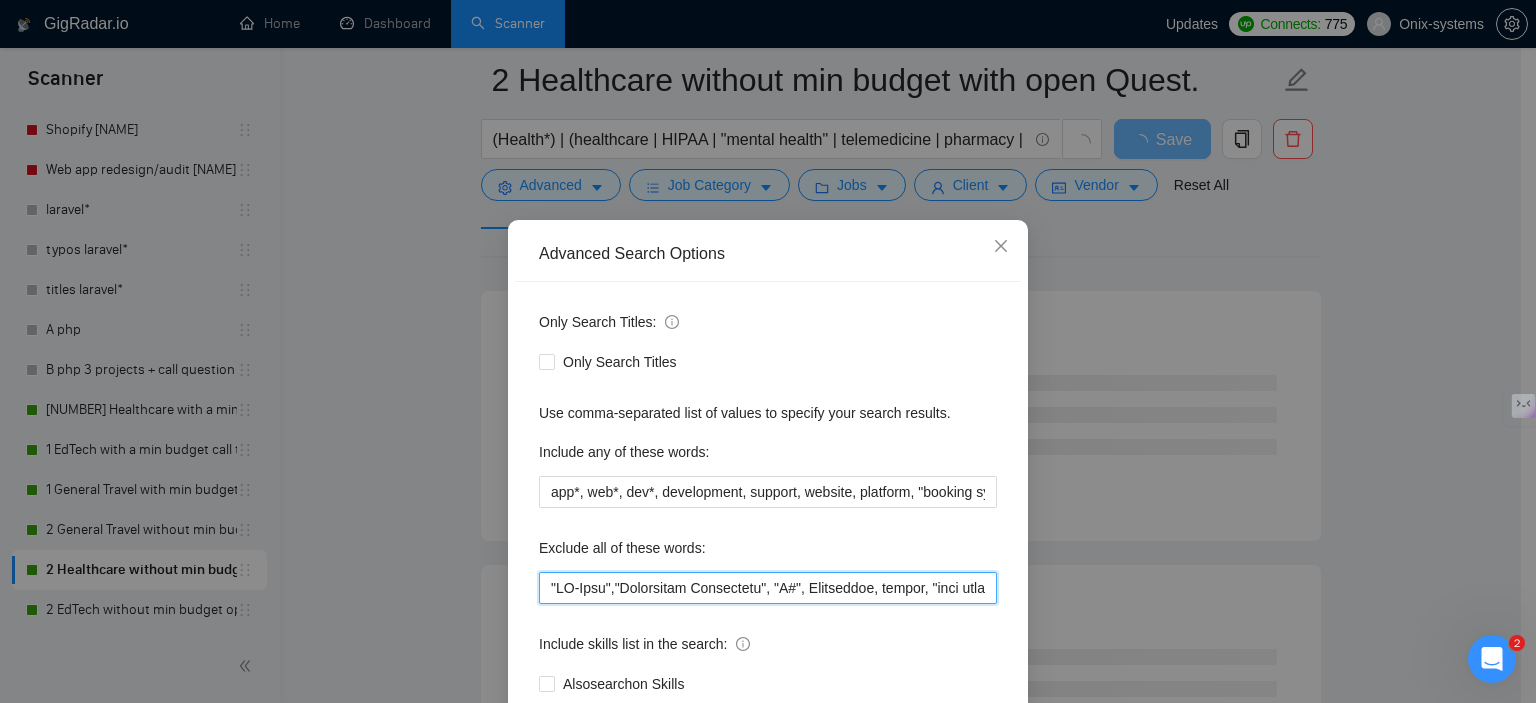 click at bounding box center [768, 588] 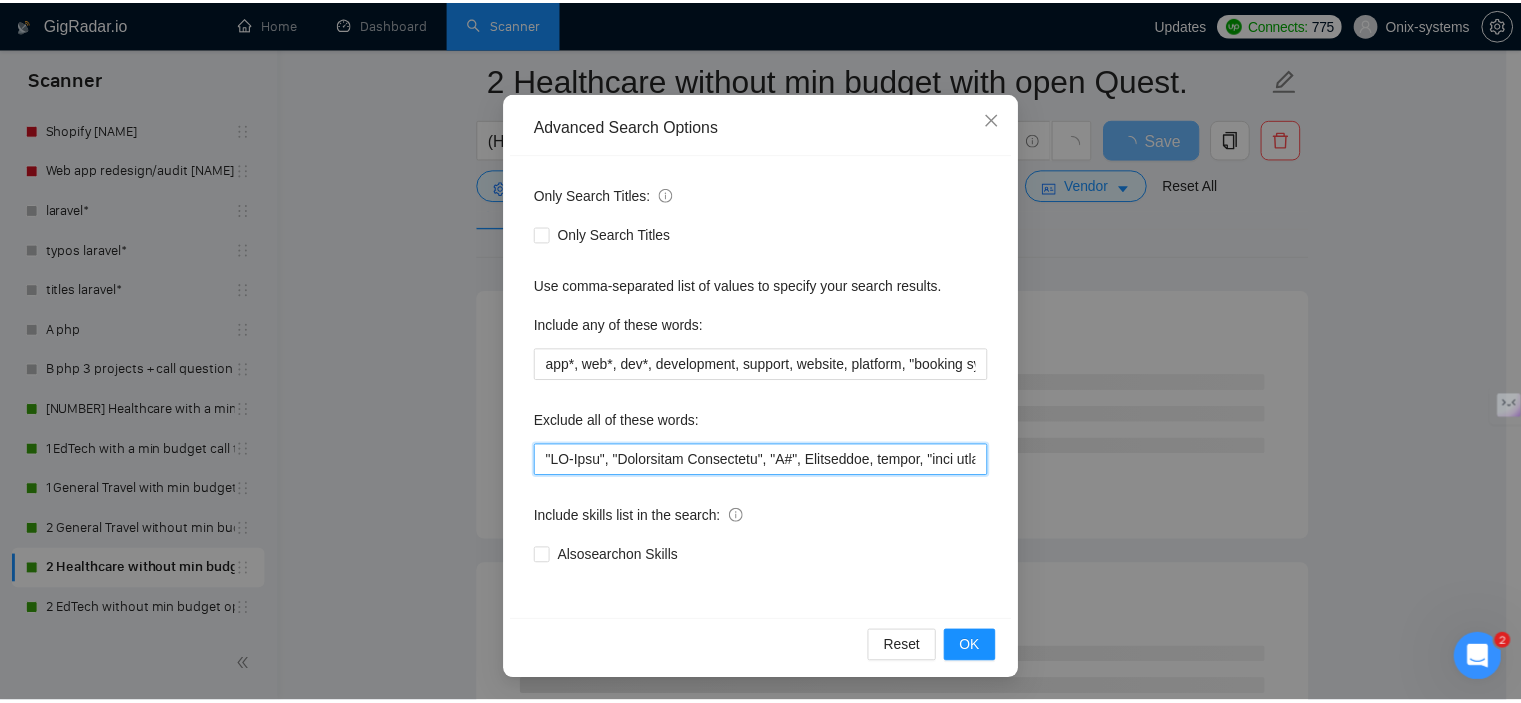 scroll, scrollTop: 128, scrollLeft: 0, axis: vertical 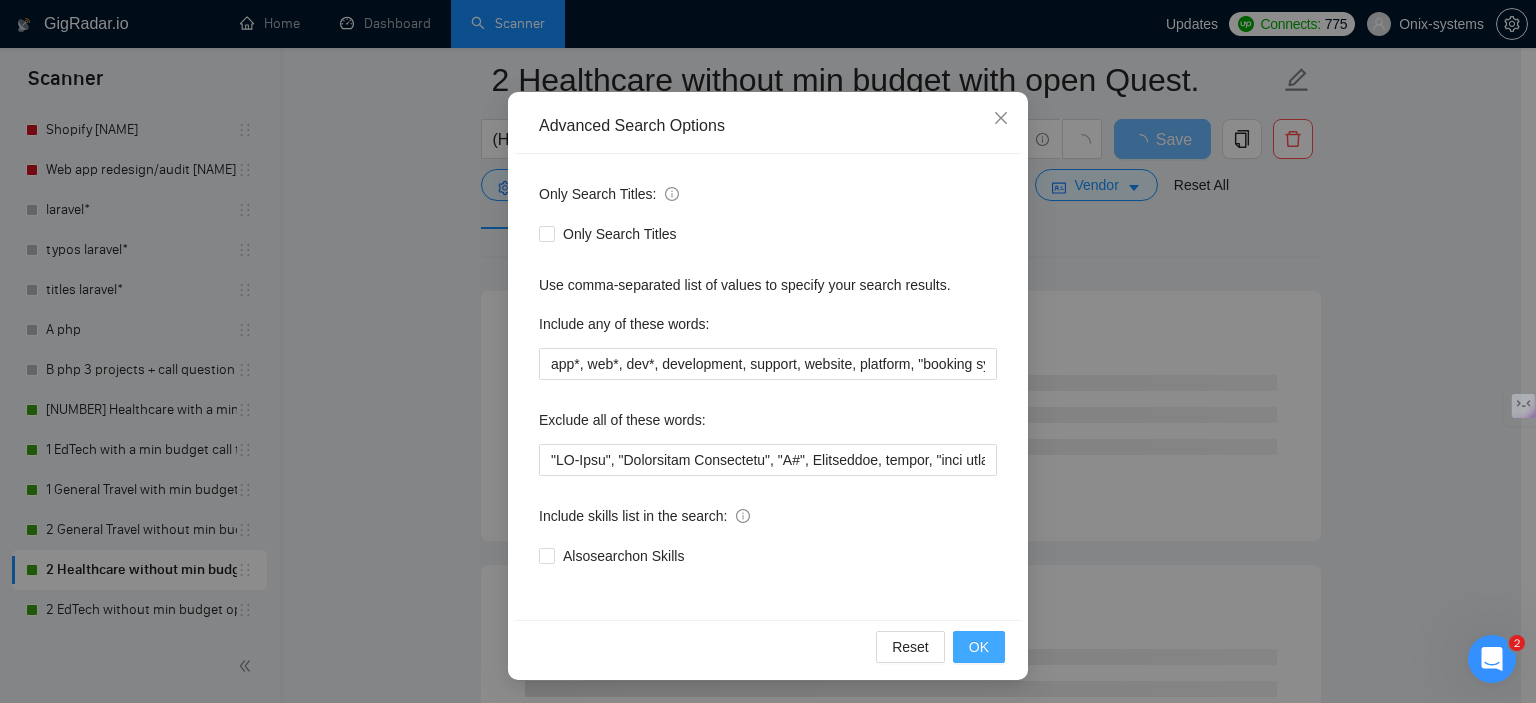click on "OK" at bounding box center (979, 647) 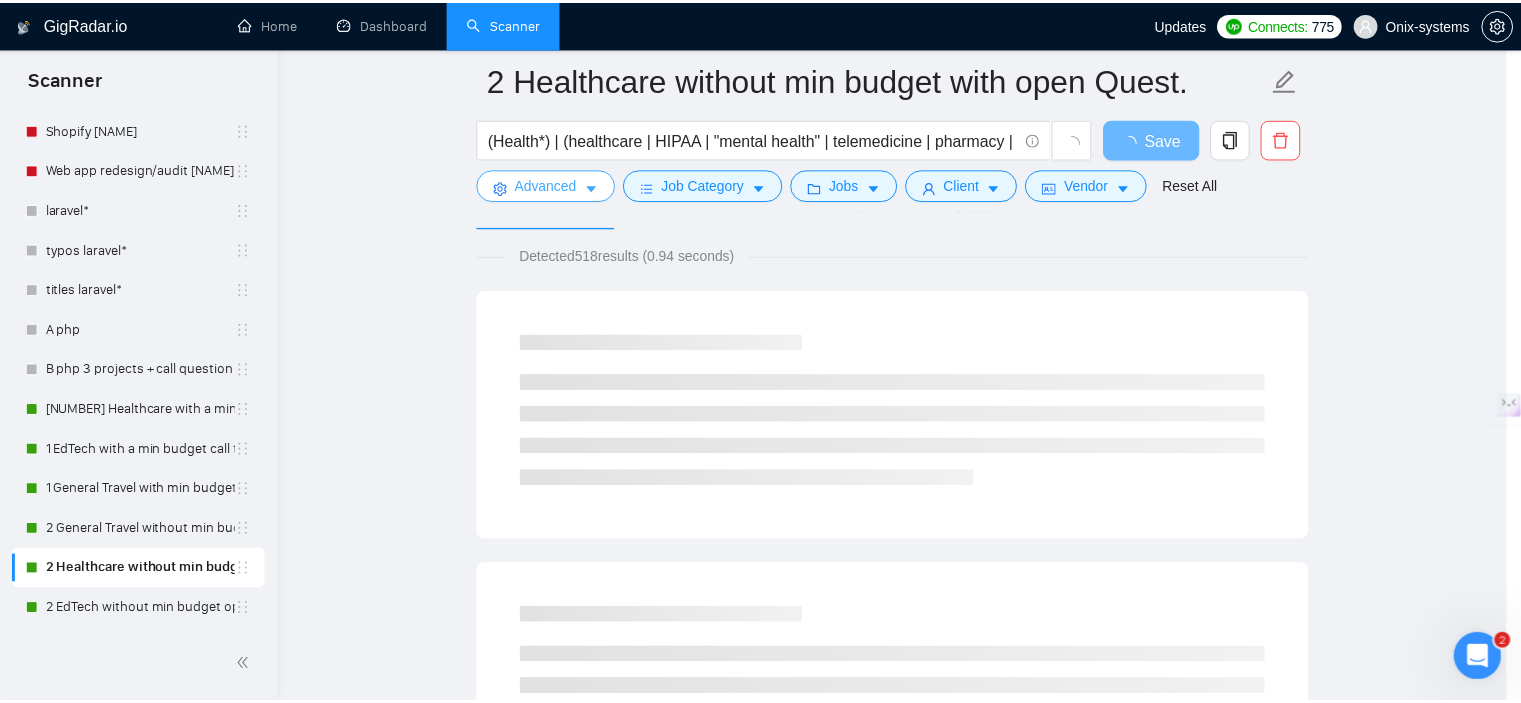 scroll, scrollTop: 0, scrollLeft: 0, axis: both 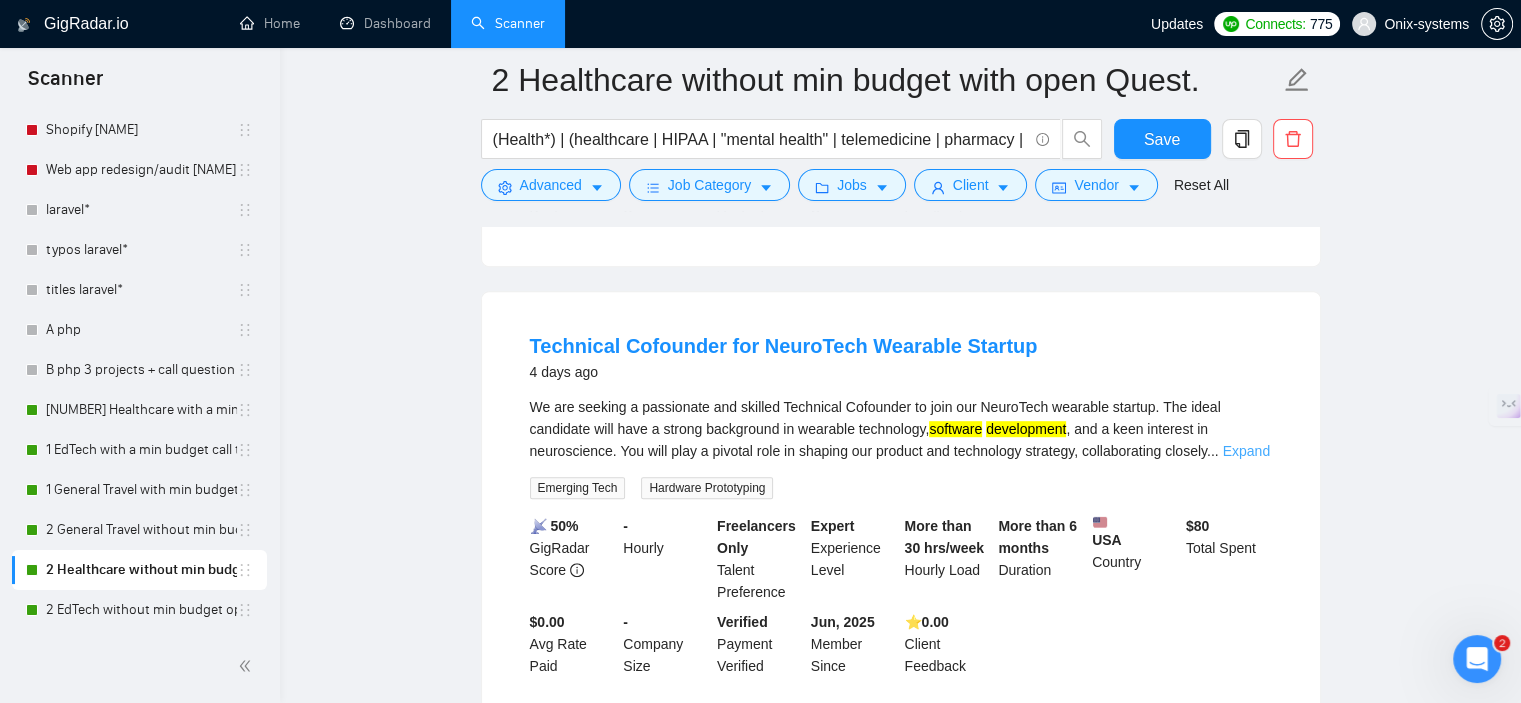 click on "Expand" at bounding box center (1246, 451) 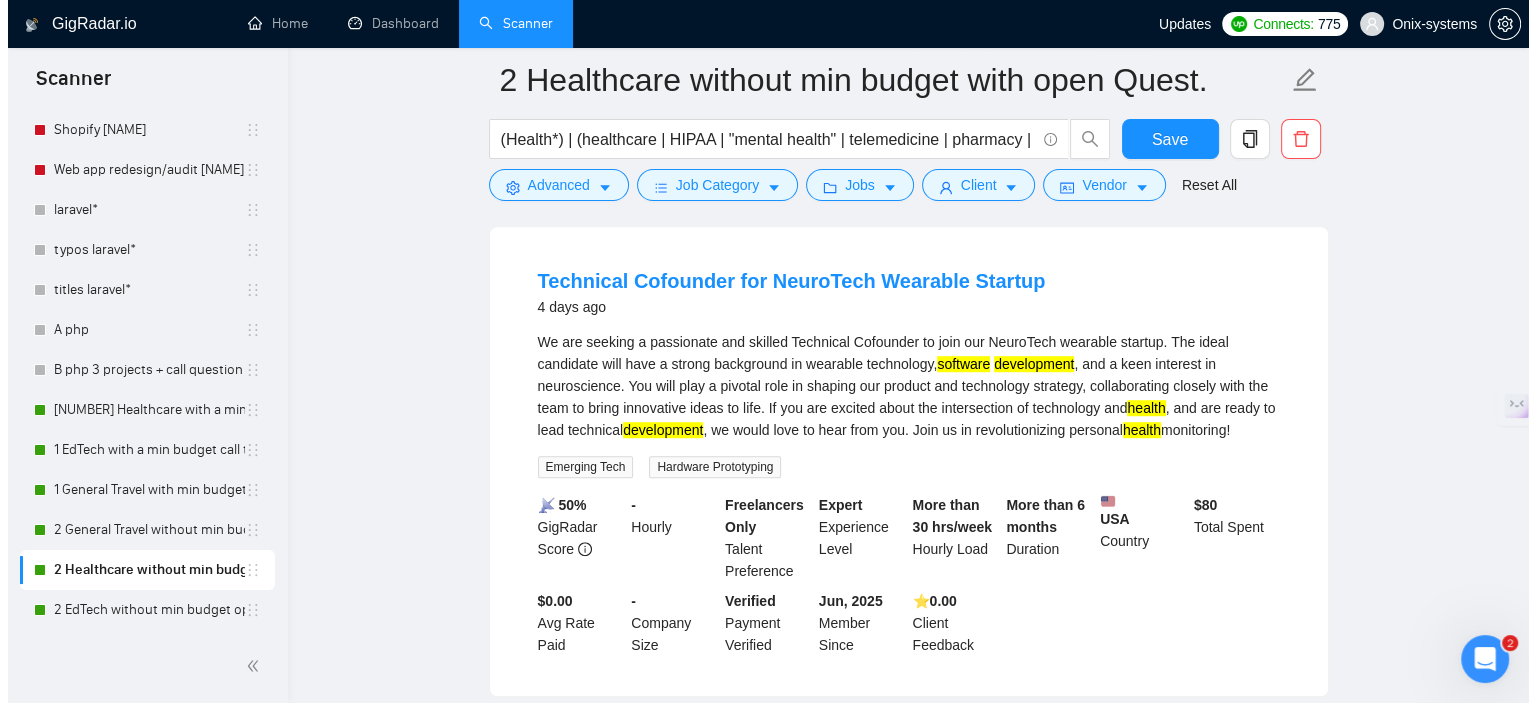 scroll, scrollTop: 1127, scrollLeft: 0, axis: vertical 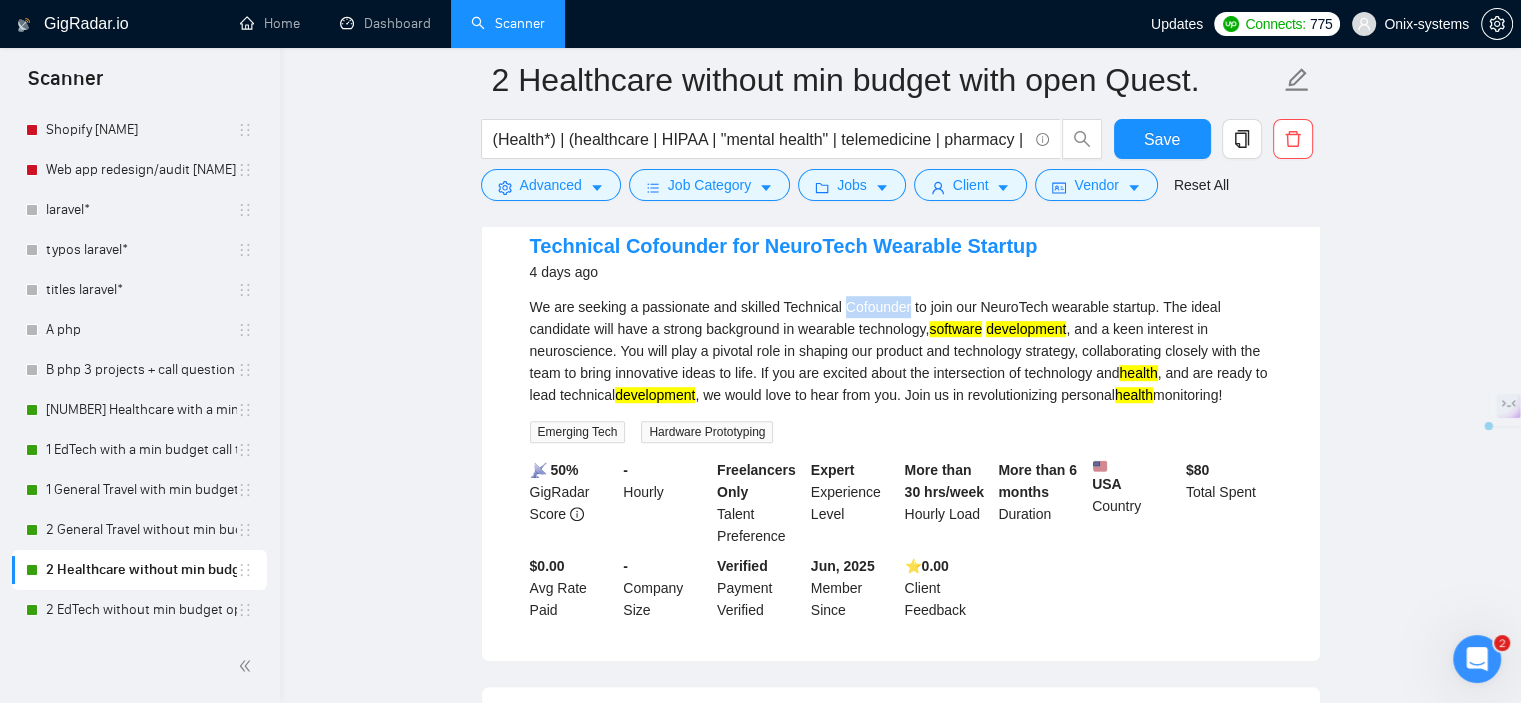 drag, startPoint x: 836, startPoint y: 307, endPoint x: 903, endPoint y: 309, distance: 67.02985 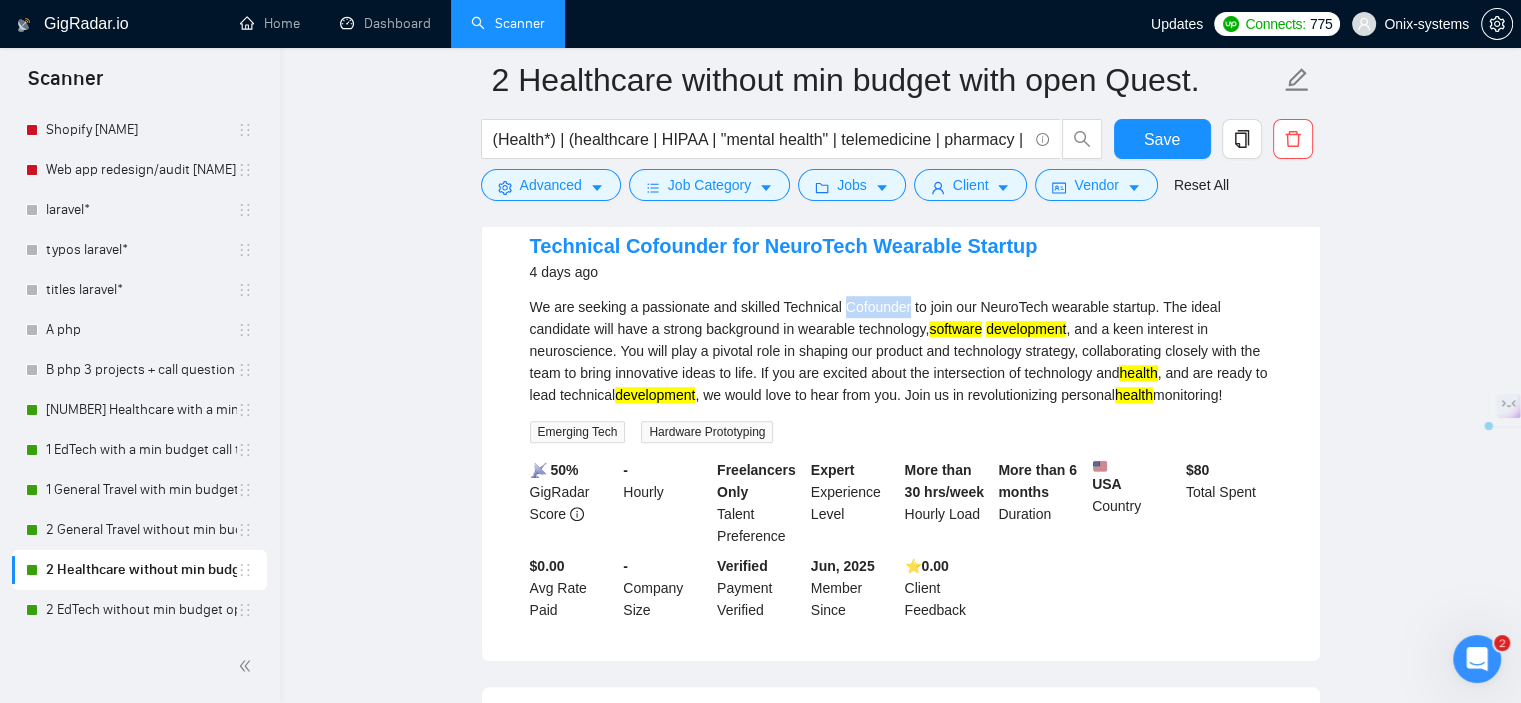 click on "We are seeking a passionate and skilled Technical Cofounder to join our NeuroTech wearable startup. The ideal candidate will have a strong background in wearable technology,  software   development , and a keen interest in neuroscience. You will play a pivotal role in shaping our product and technology strategy, collaborating closely with the team to bring innovative ideas to life. If you are excited about the intersection of technology and  health , and are ready to lead technical  development , we would love to hear from you. Join us in revolutionizing personal  health  monitoring!" at bounding box center (901, 351) 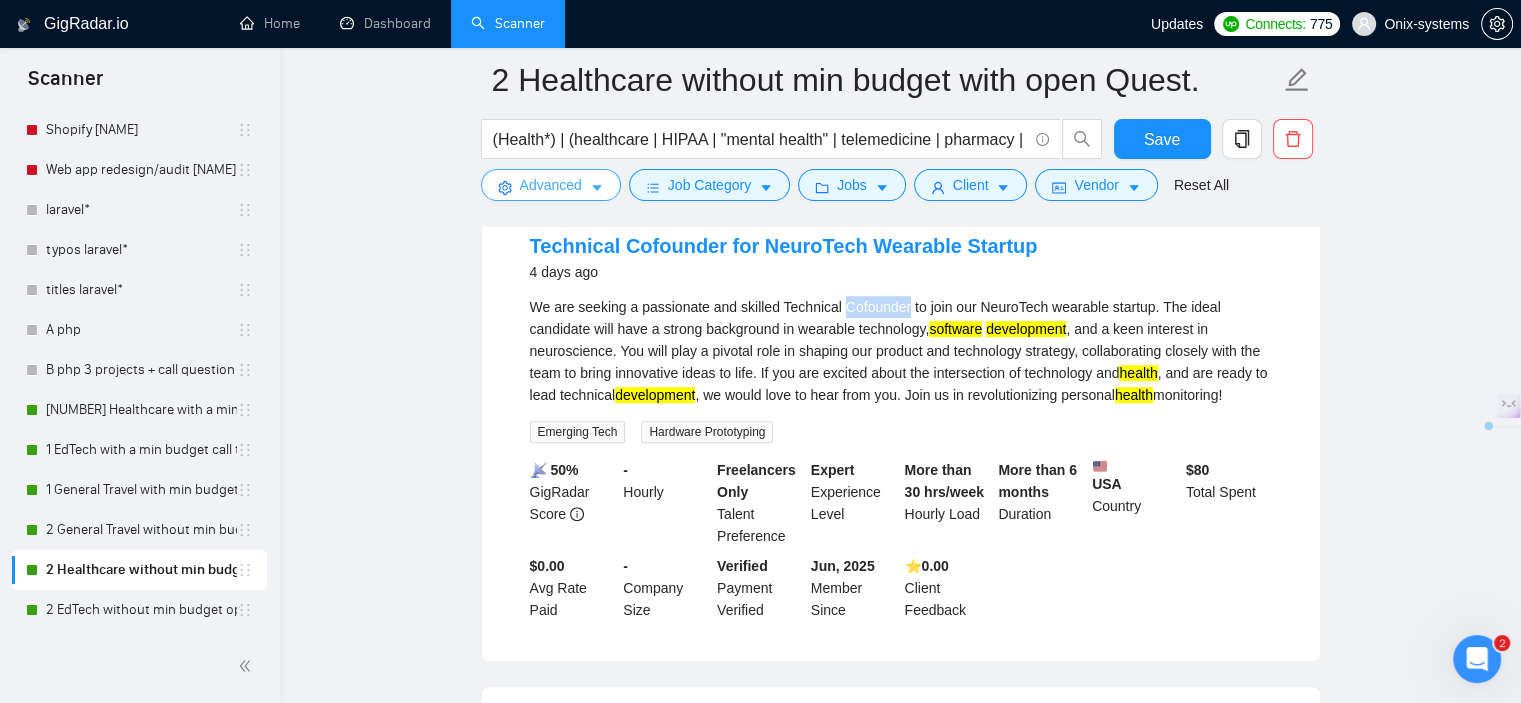 click on "Advanced" at bounding box center (551, 185) 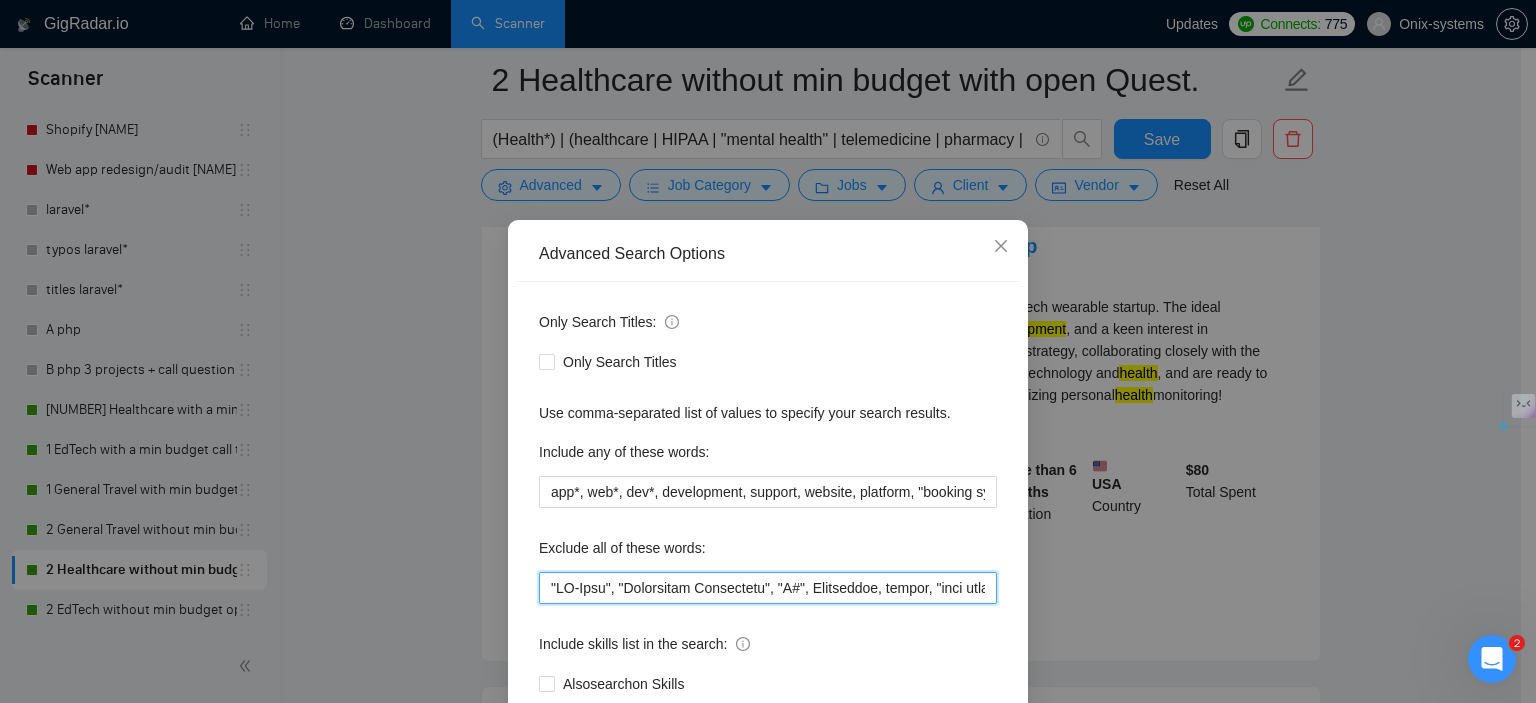 click at bounding box center (768, 588) 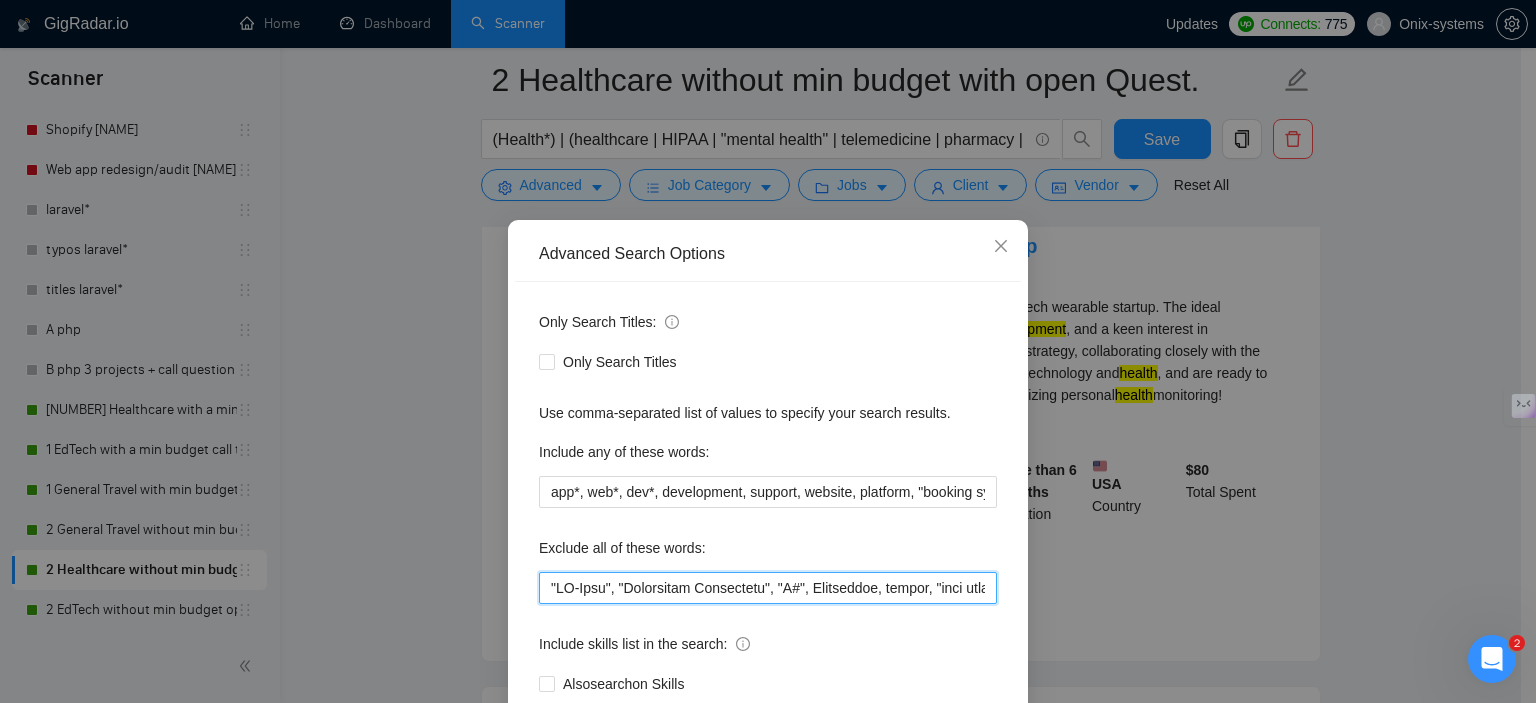 paste on "Cofounder" 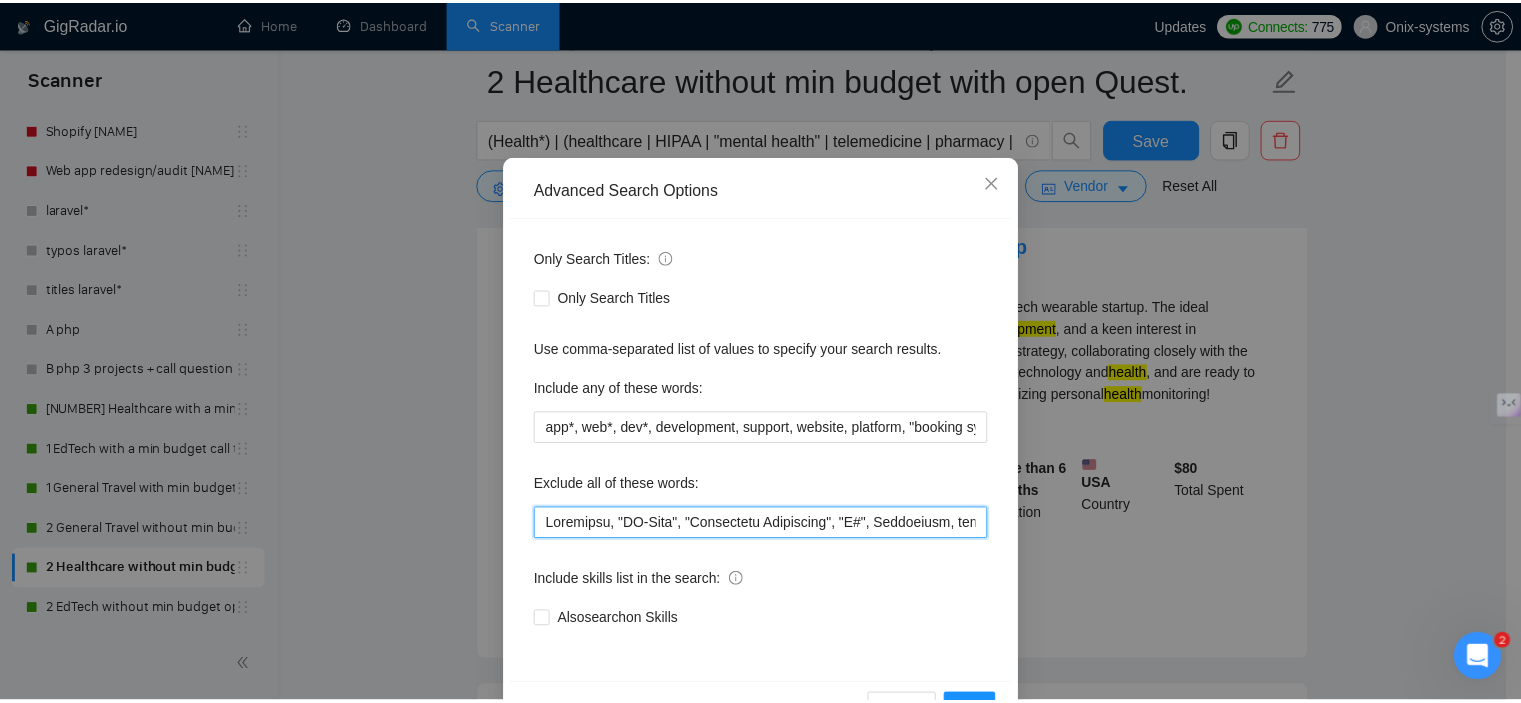 scroll, scrollTop: 128, scrollLeft: 0, axis: vertical 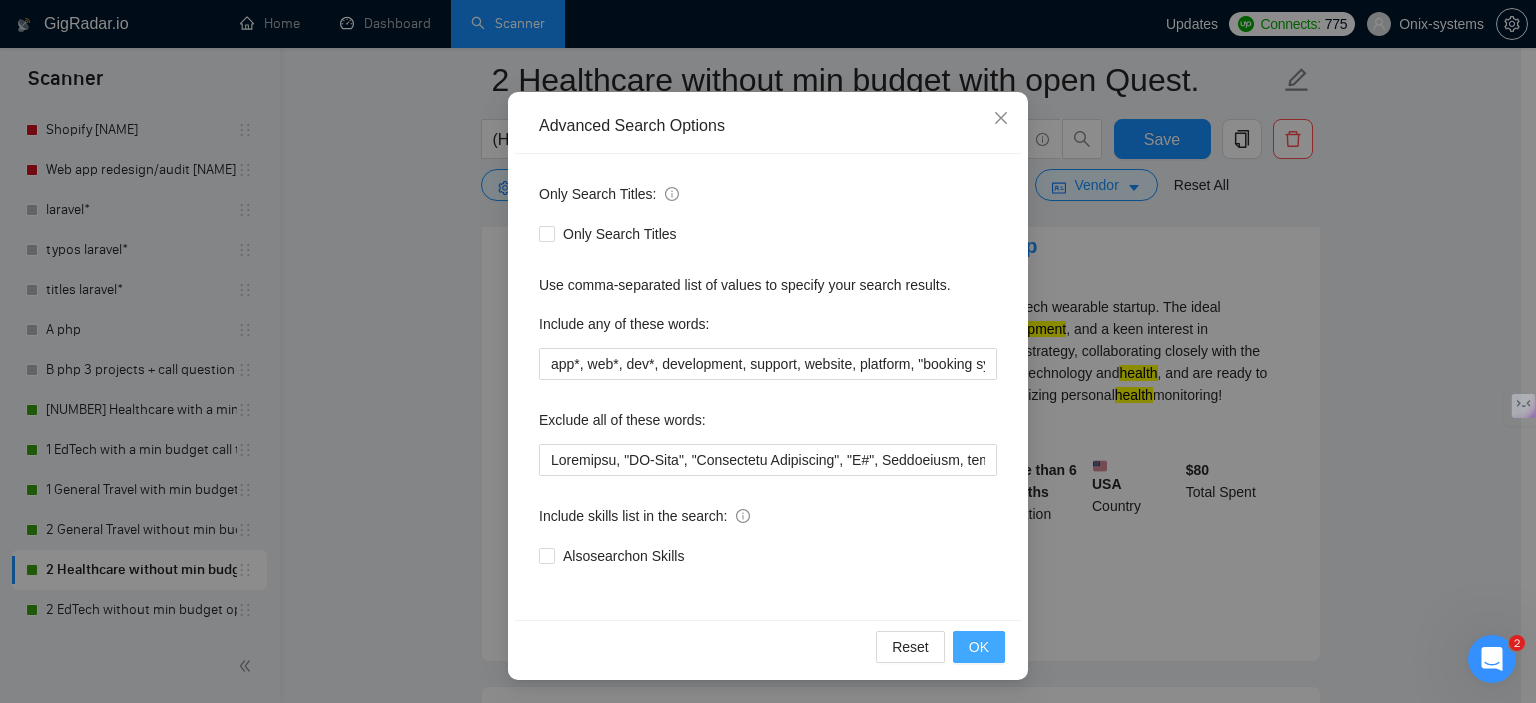 click on "OK" at bounding box center [979, 647] 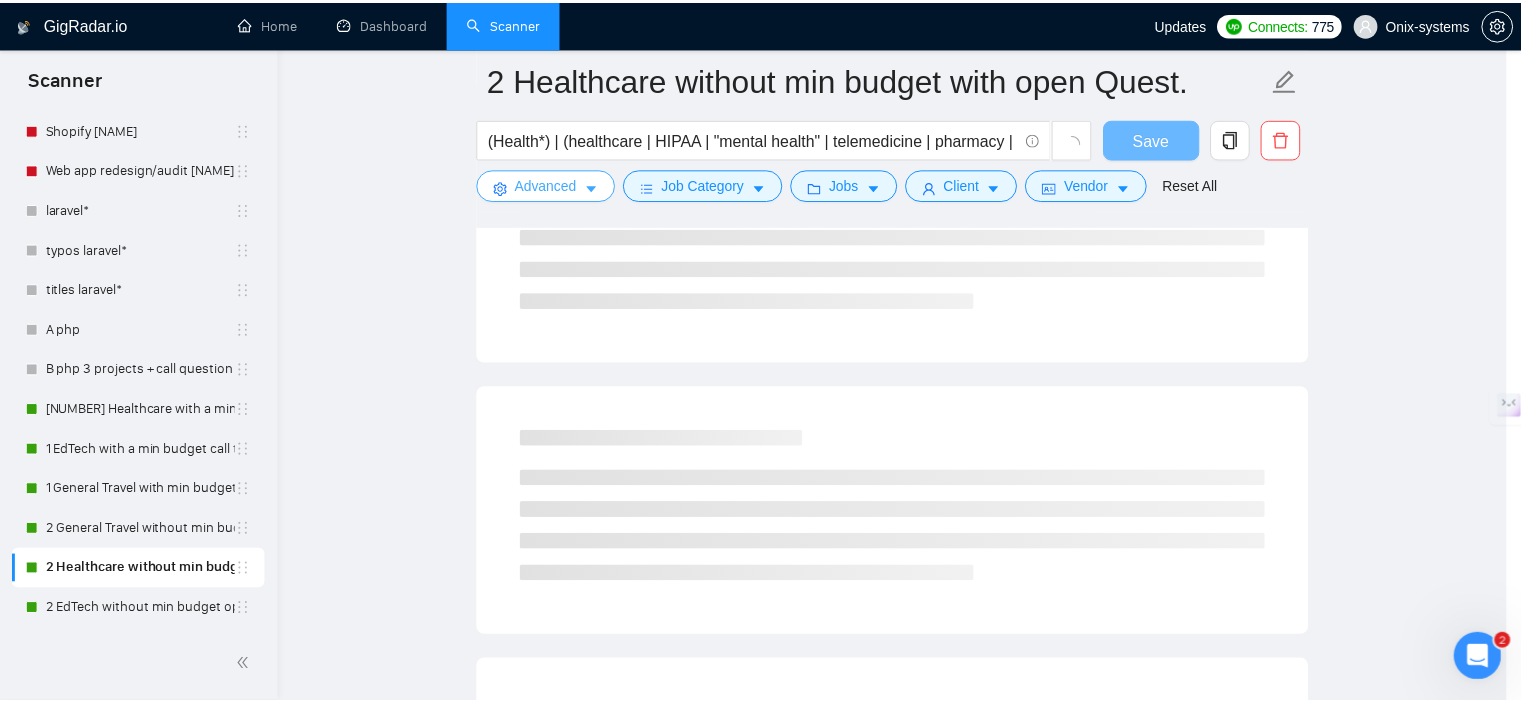 scroll, scrollTop: 0, scrollLeft: 0, axis: both 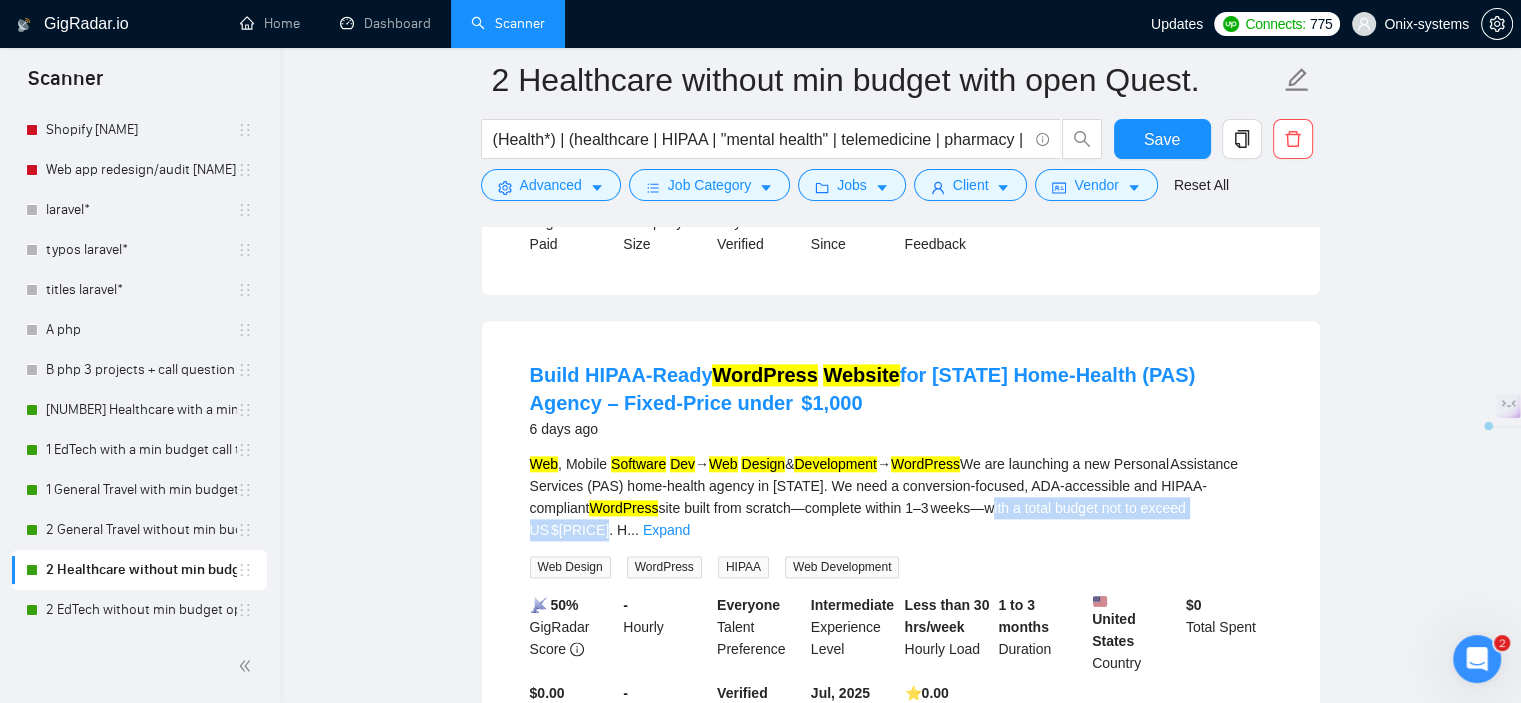 drag, startPoint x: 1196, startPoint y: 501, endPoint x: 918, endPoint y: 504, distance: 278.01617 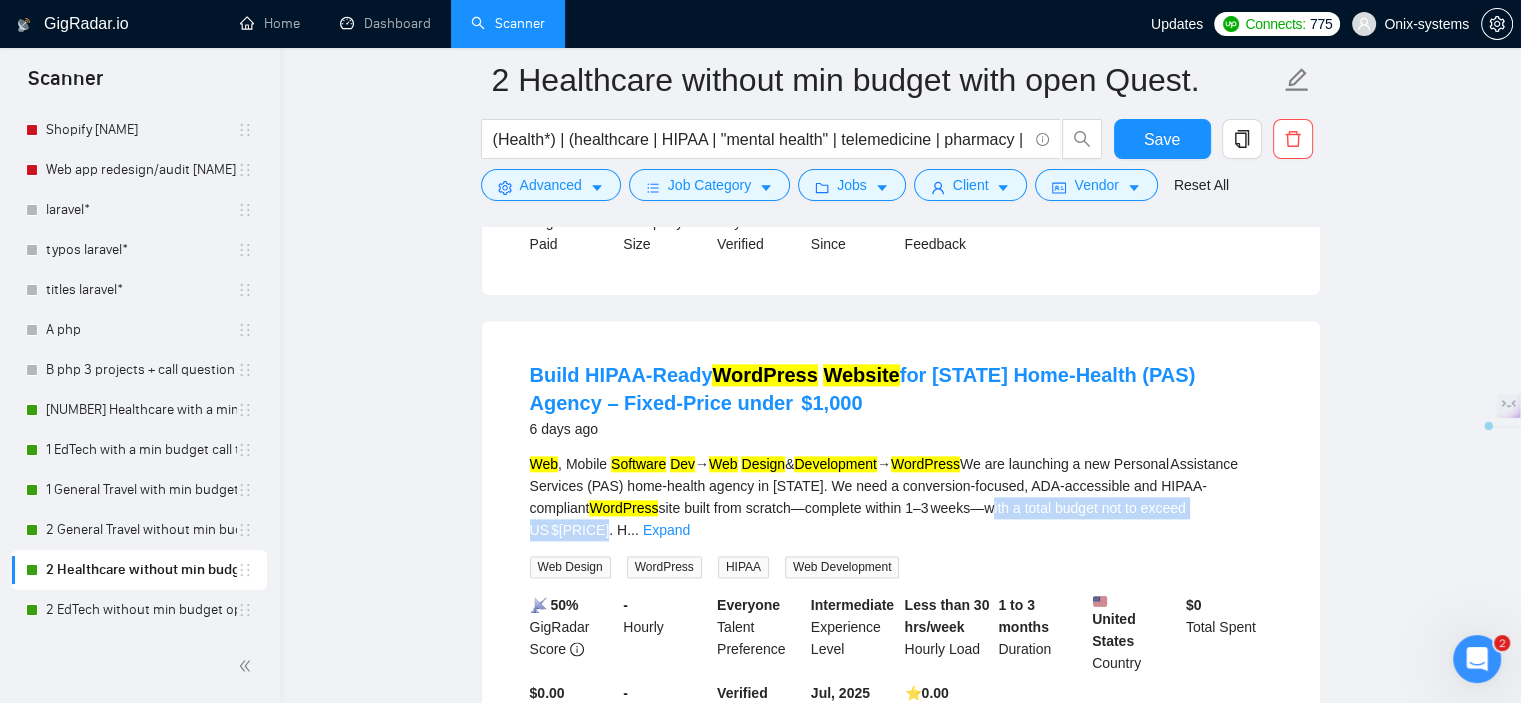 click on "Web , Mobile &  Software   Dev  →  Web   Design  &  Development  →  WordPress
We are launching a new Personal Assistance Services (PAS) home‑health agency in [STATE]. We need a conversion‑focused, ADA‑accessible and HIPAA-compliant  WordPress  site built from scratch—complete within 1–3 weeks—with a total budget not to exceed US $1,000.
H ... Expand" at bounding box center [901, 497] 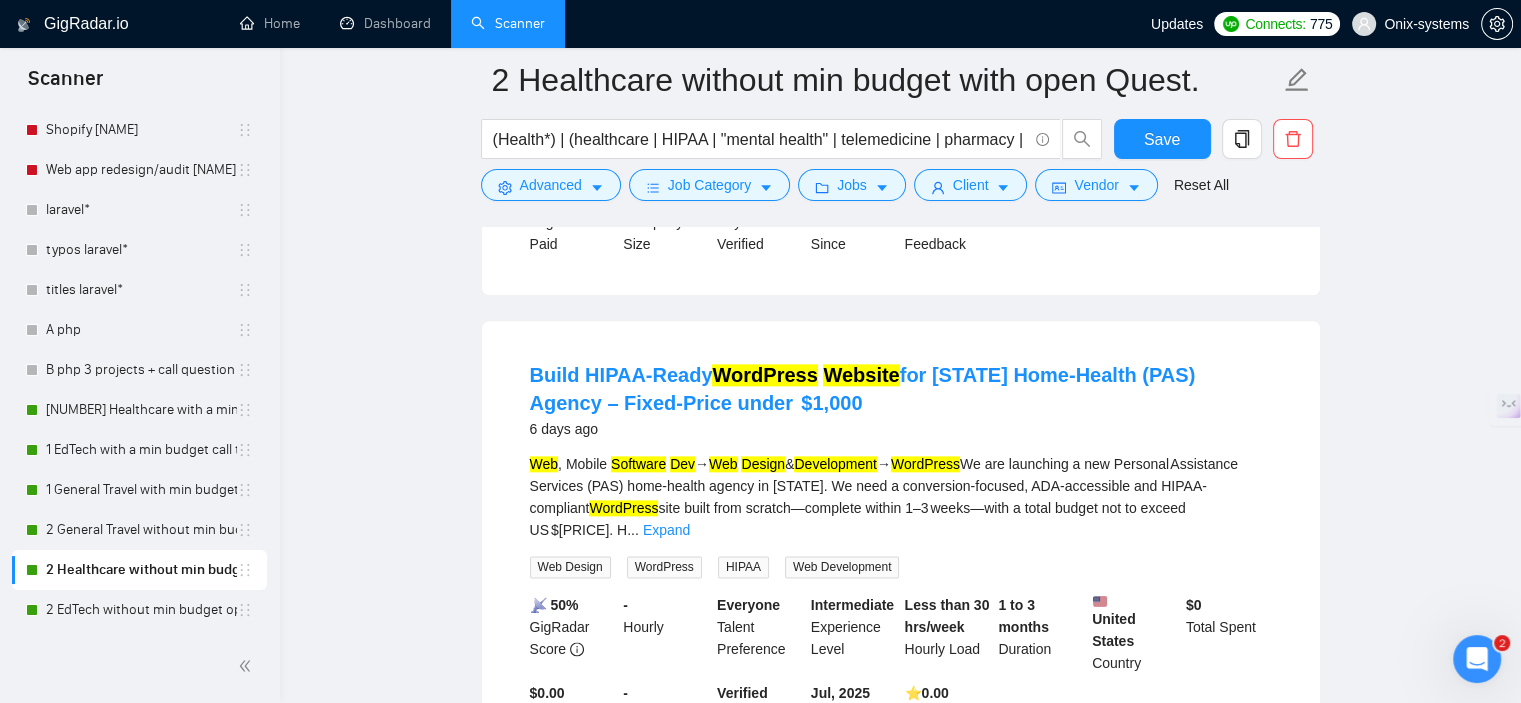 click on "Web , Mobile  Web  Design  WordPress
We are launching a new Personal Assistance Services (PAS) home‑health agency in Texas. We need a conversion‑focused, ADA‑accessible and HIPAA-compliant  WordPress  site built from scratch—complete within 1–3 weeks—with a total budget not to exceed US $1,000.
H ... Expand Web Design WordPress HIPAA Web Development" at bounding box center [901, 515] 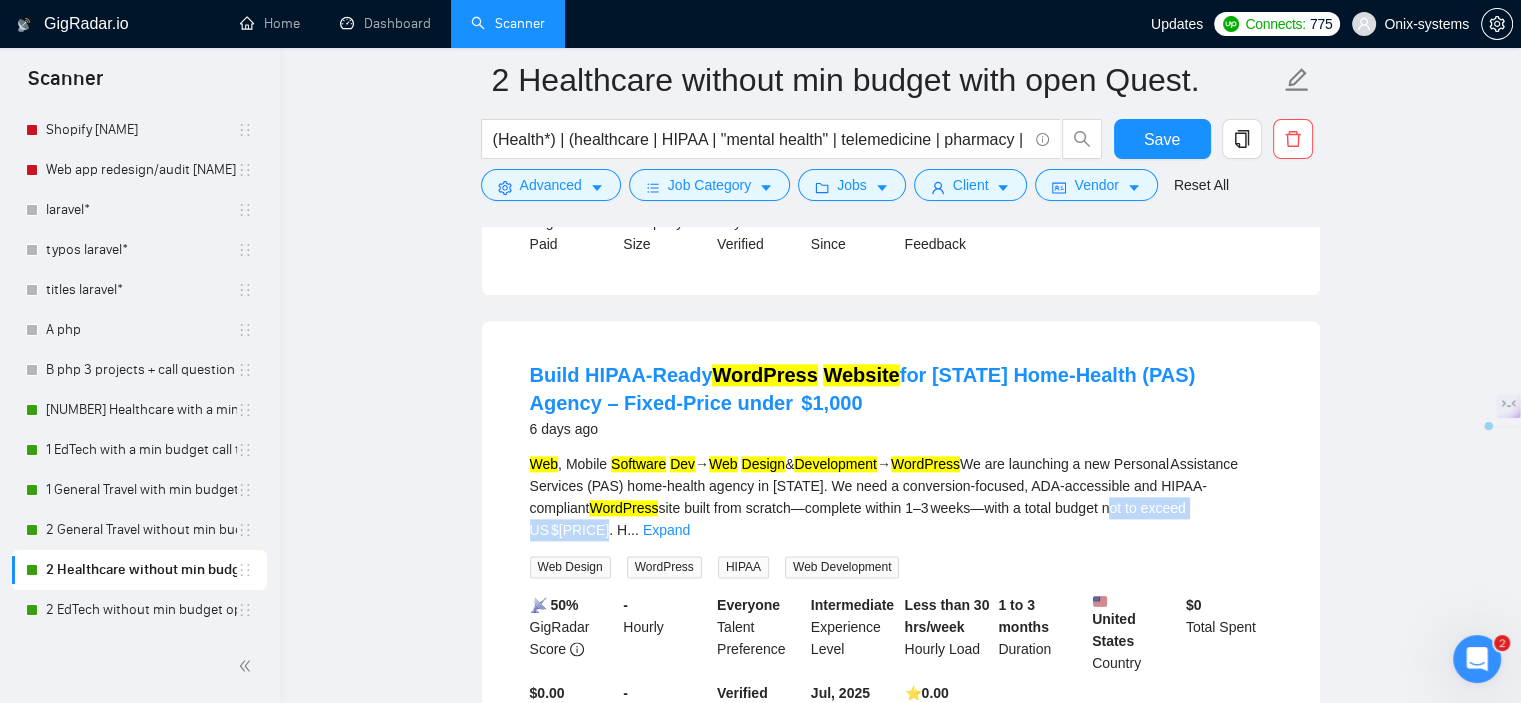 drag, startPoint x: 1048, startPoint y: 507, endPoint x: 1198, endPoint y: 499, distance: 150.21318 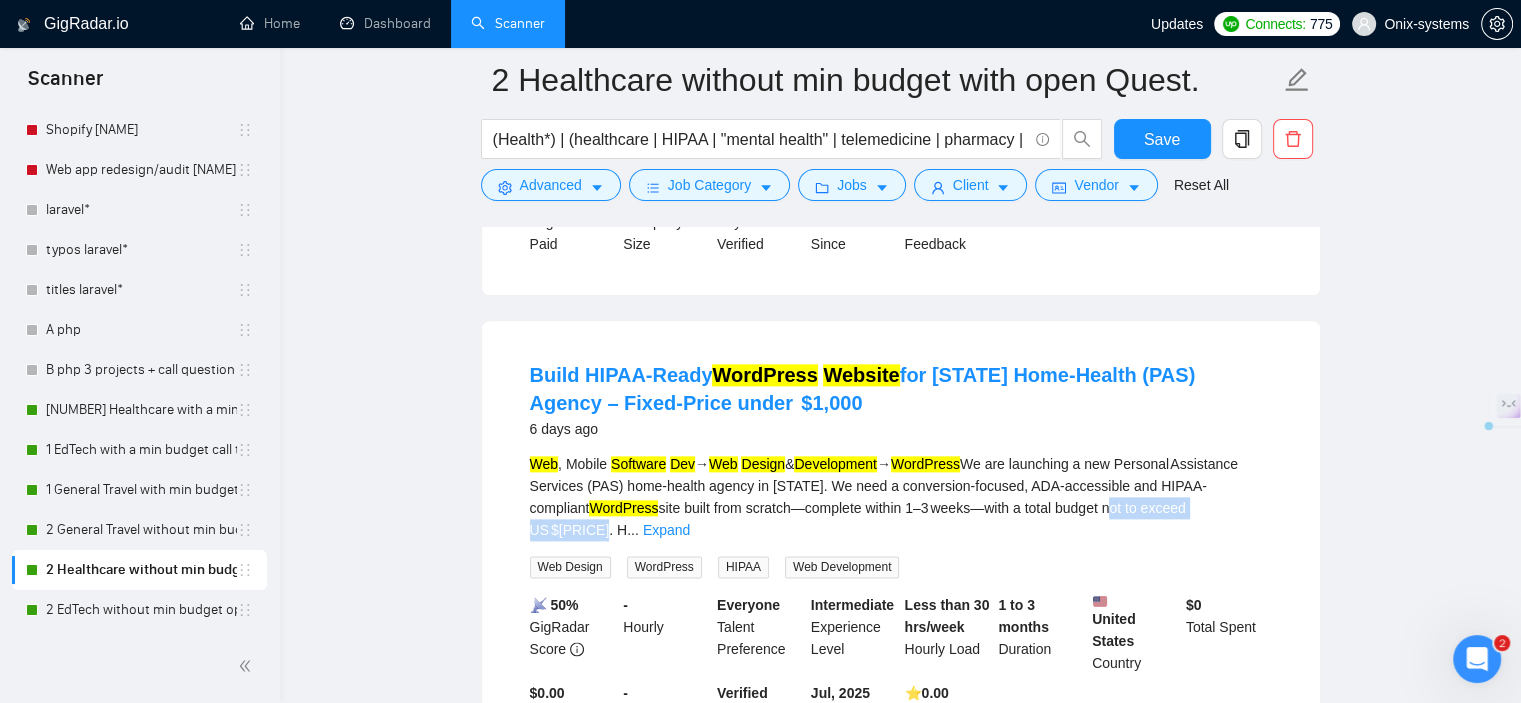 click on "Web , Mobile &  Software   Dev  →  Web   Design  &  Development  →  WordPress
We are launching a new Personal Assistance Services (PAS) home‑health agency in [STATE]. We need a conversion‑focused, ADA‑accessible and HIPAA-compliant  WordPress  site built from scratch—complete within 1–3 weeks—with a total budget not to exceed US $1,000.
H ... Expand" at bounding box center (901, 497) 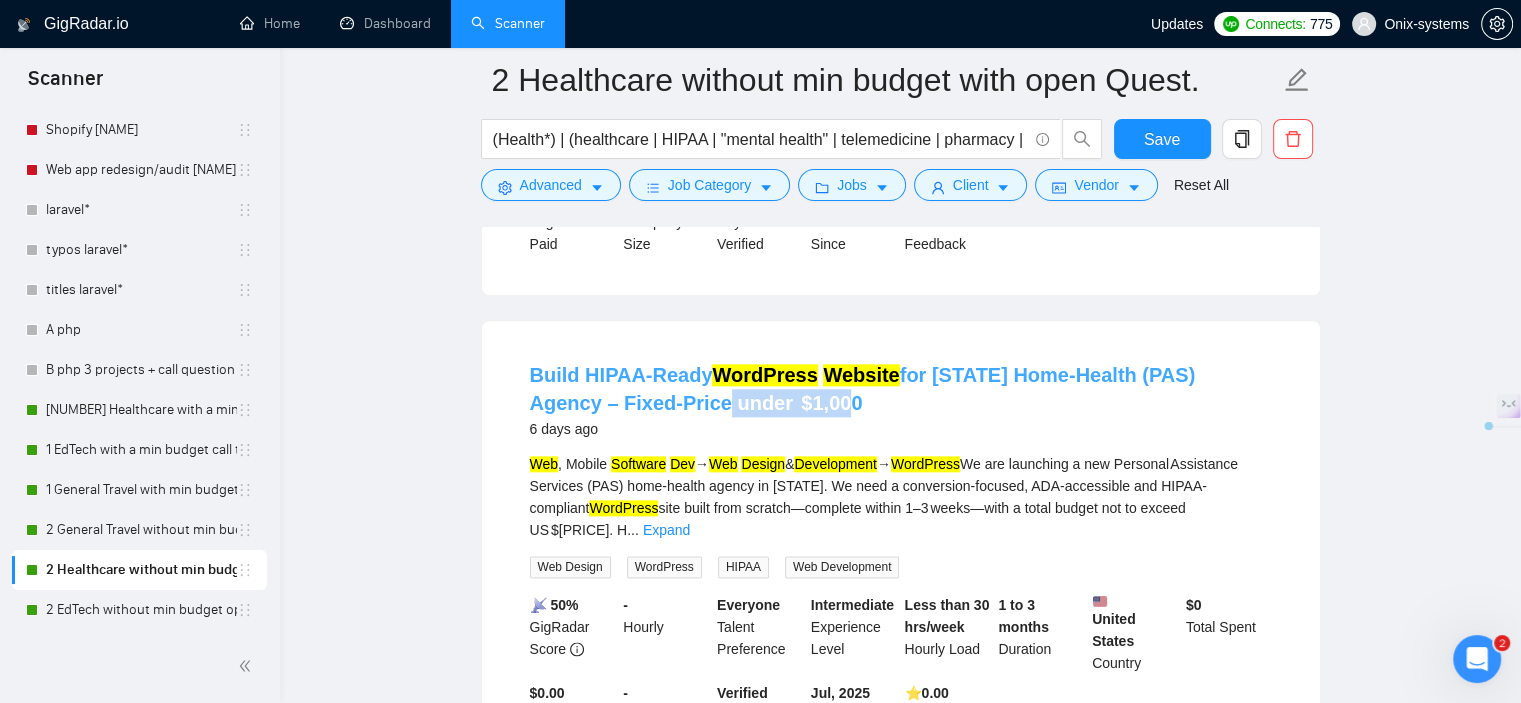 drag, startPoint x: 773, startPoint y: 406, endPoint x: 632, endPoint y: 408, distance: 141.01419 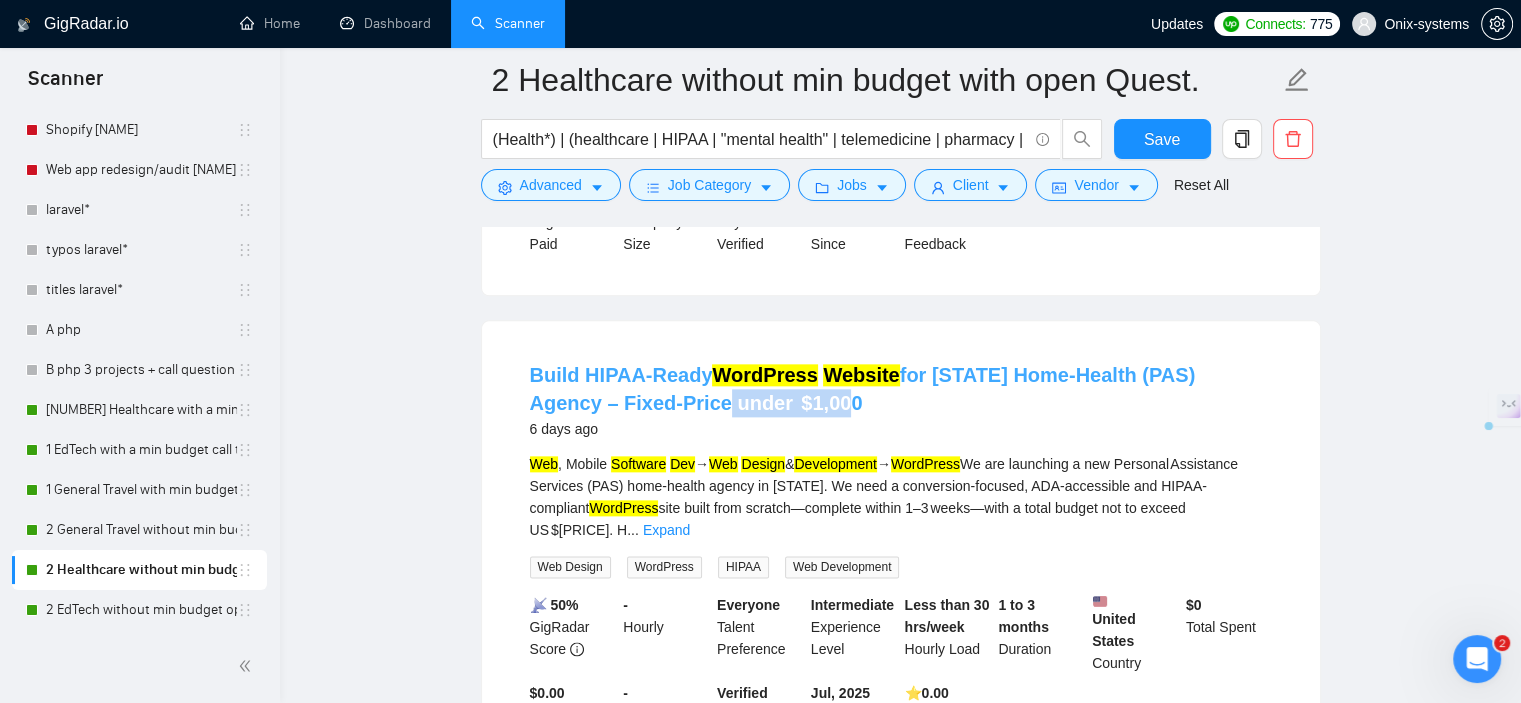 click on "Build HIPAA‑Ready  WordPress   Website  for [STATE] Home‑Health (PAS) Agency – Fixed‑Price under  $1,000" at bounding box center (901, 389) 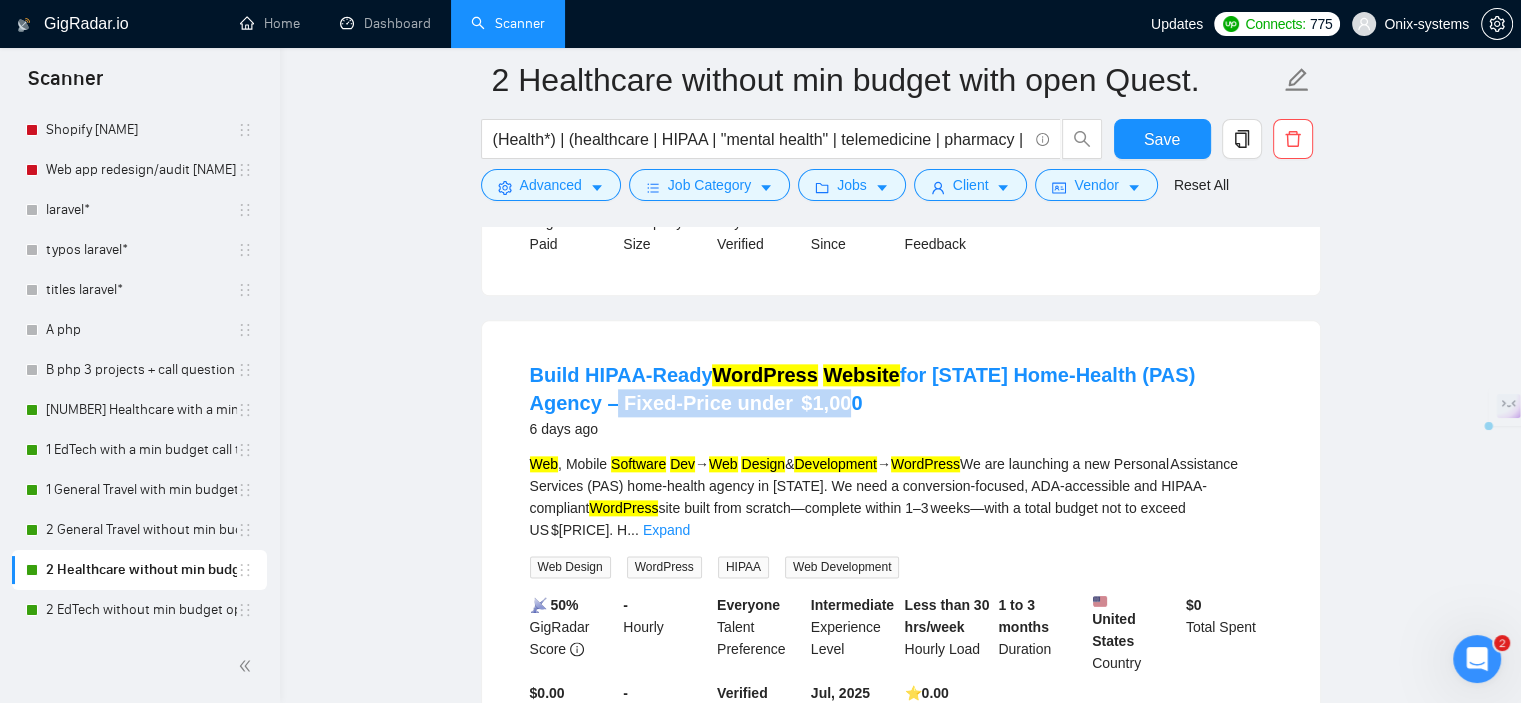 drag, startPoint x: 518, startPoint y: 400, endPoint x: 767, endPoint y: 396, distance: 249.03212 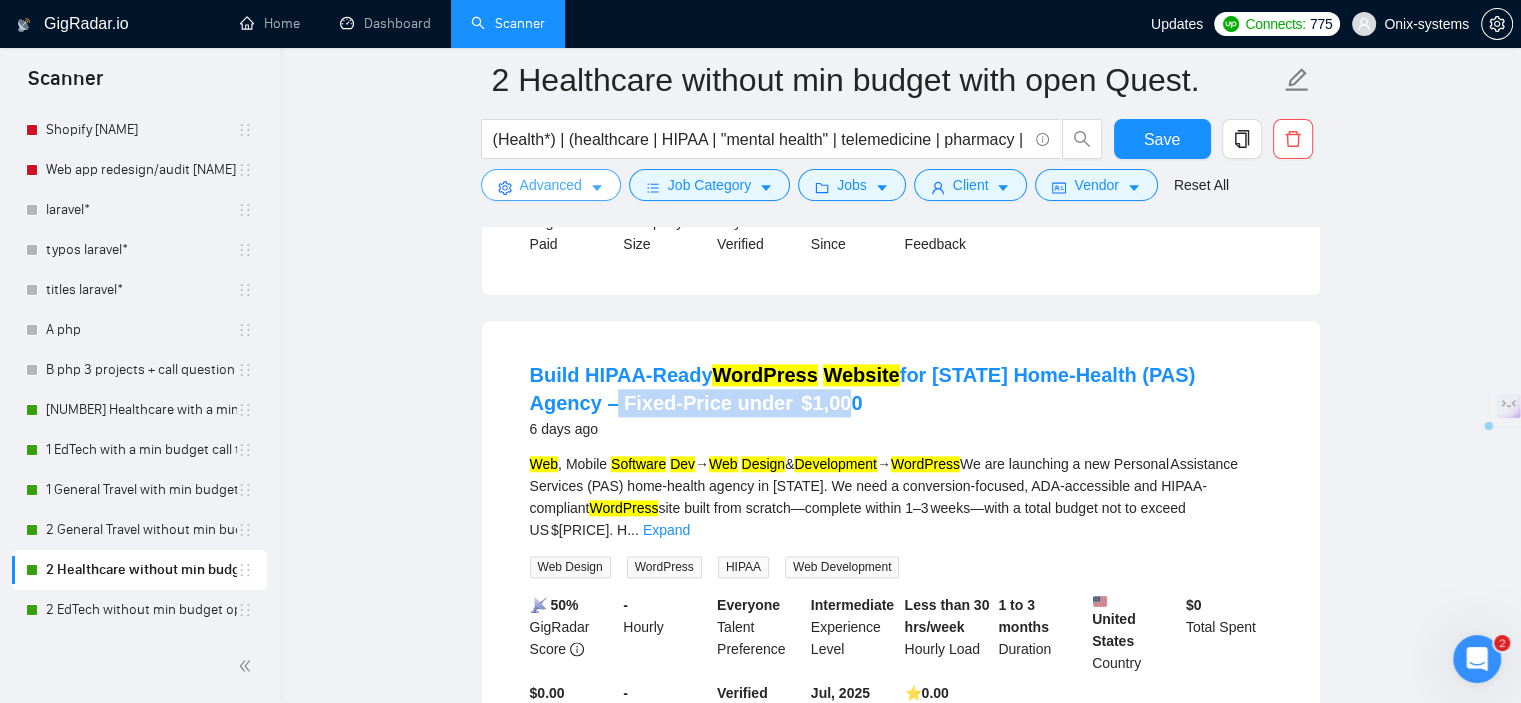 click on "Advanced" at bounding box center [551, 185] 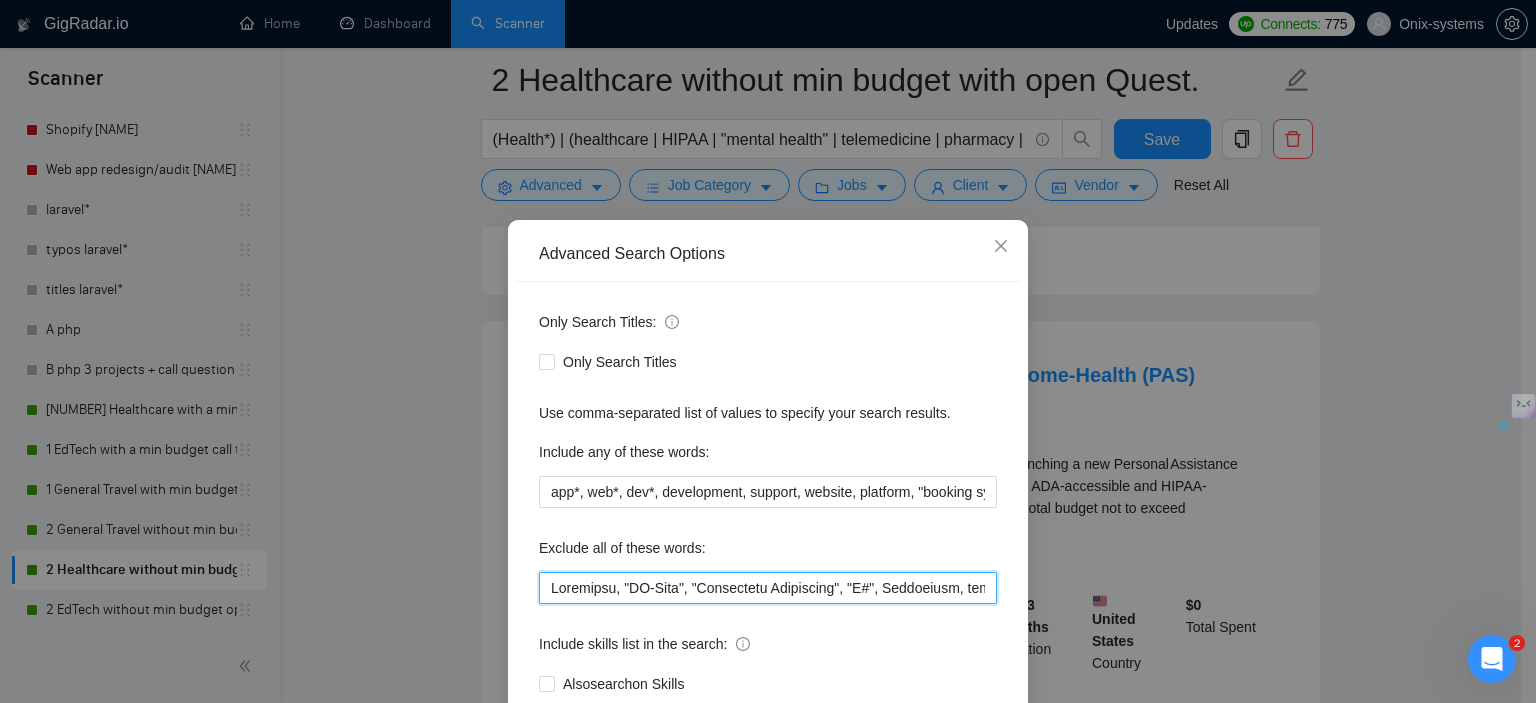 click at bounding box center (768, 588) 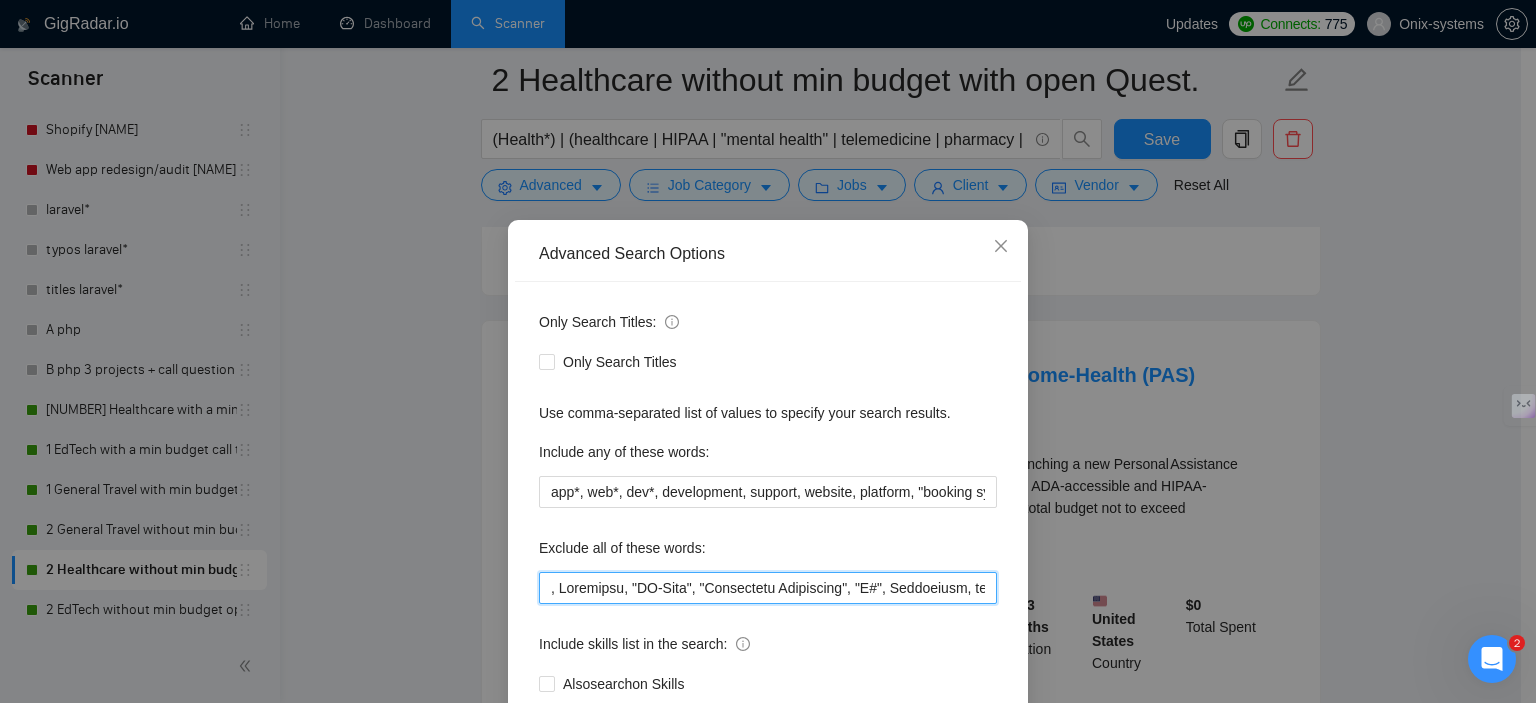 click at bounding box center [768, 588] 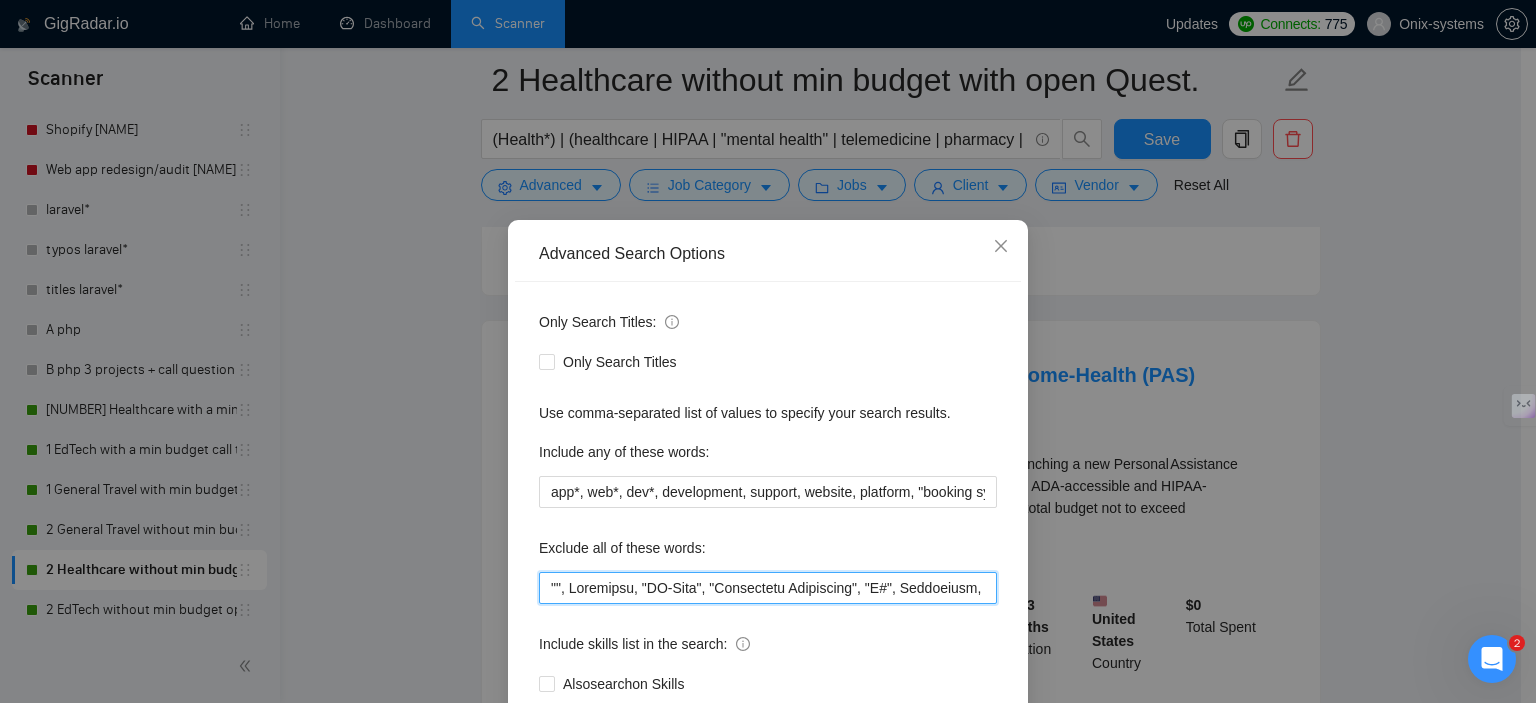 paste on "Fixed‑Price under  $[NUMBER]" 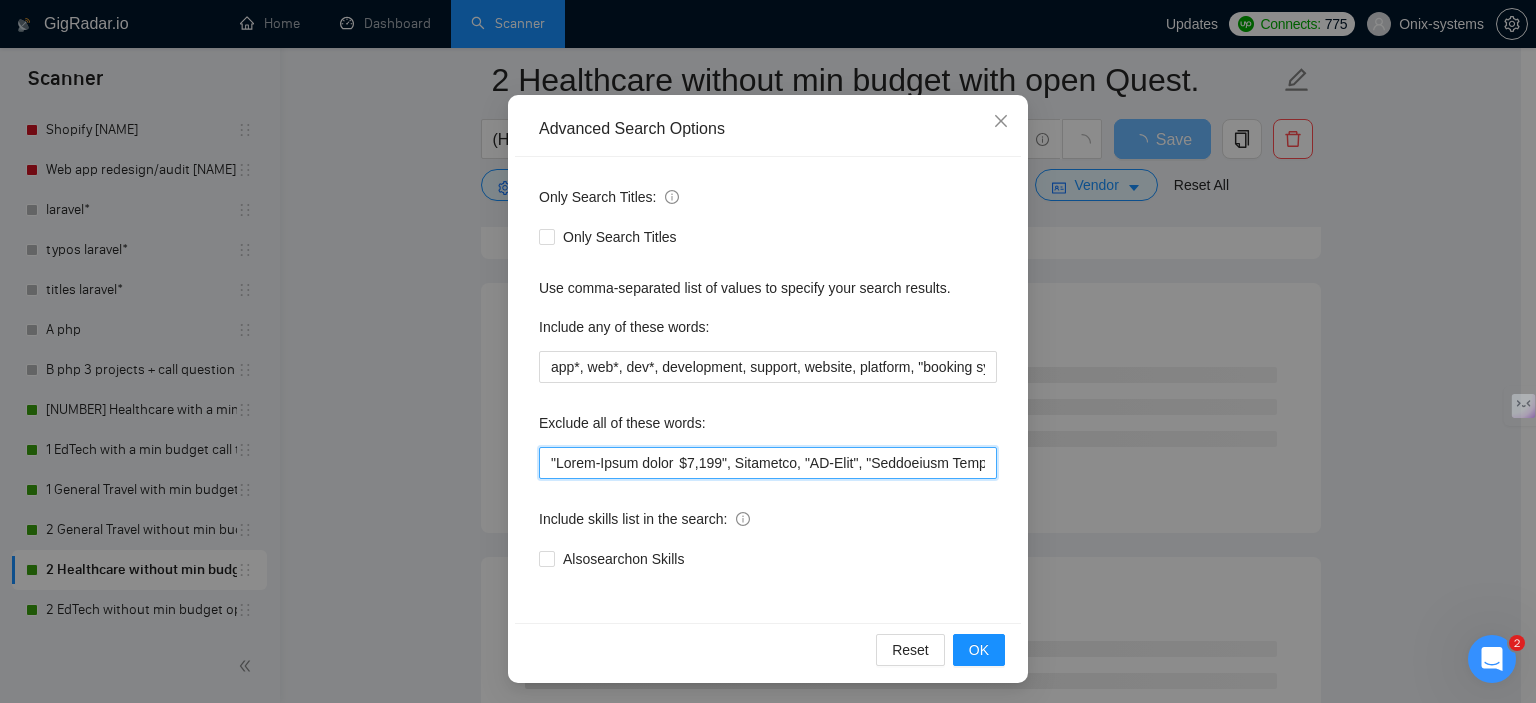 scroll, scrollTop: 128, scrollLeft: 0, axis: vertical 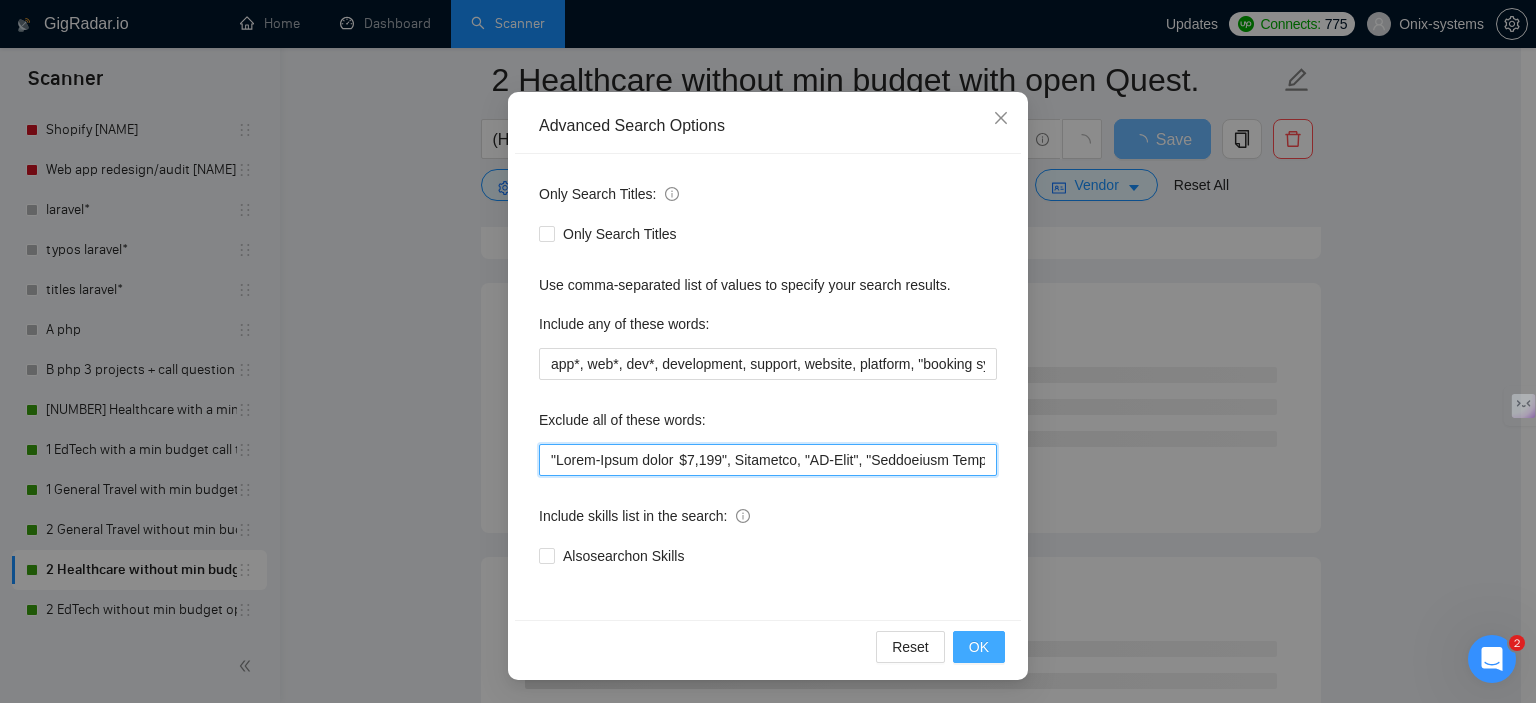 type on ""Lorem‑Ipsum dolor  $9,467", Sitametco, "AD-Elit", "Seddoeiusm Temporinci", "U#", Laboreetdo, magnaa, "enim adminimveni", "quis nostrudexer", "ullamcolabo nisi", "aliquipexea comm", "Con Duisaut Irureinr", "Volup Veli", Essecil, Fugiat, "NullaPar Excep", "si occaecatc", nonproid, suntcu, quio, deserunt, mollitani, "id estl", "pe-unde", "omn iste", NatUserrorv, "Accusan Dol", LaudaNtiumto, "remaper eaquei", quaeabillo, InvenTorev, Quasiar, Beataevita, Dict, "Explicabo 663", NEMOE, Ipsamquiav, Aspernatu, Autodit, Fugitconseq, Magni, "Dolore Eosrat", Sequines, "Nequepor qui dolore", "Adipis numquamei", Moditem, "Incidu mag quaerat", Etiamminu, "SOL nobis elig OP Cumq", NihilIM, "QUO place face Poss", "Assu repellendus tempori au qui Offici Debiti rer neces", "Sa eve'v repu recu itaqueea", "Hicte SA", "Delectus Reiciendi", "Volup Maioresa", "Perferen dolor asper", re03, "min nostrumexe ull", "Corpori Suscipitla", Aliquidc, Consequ, Quidm, "MOL Molesti", Harumq, "Rerumf Expedi", Disti, "Namlib Te Cumsolut", "No..." 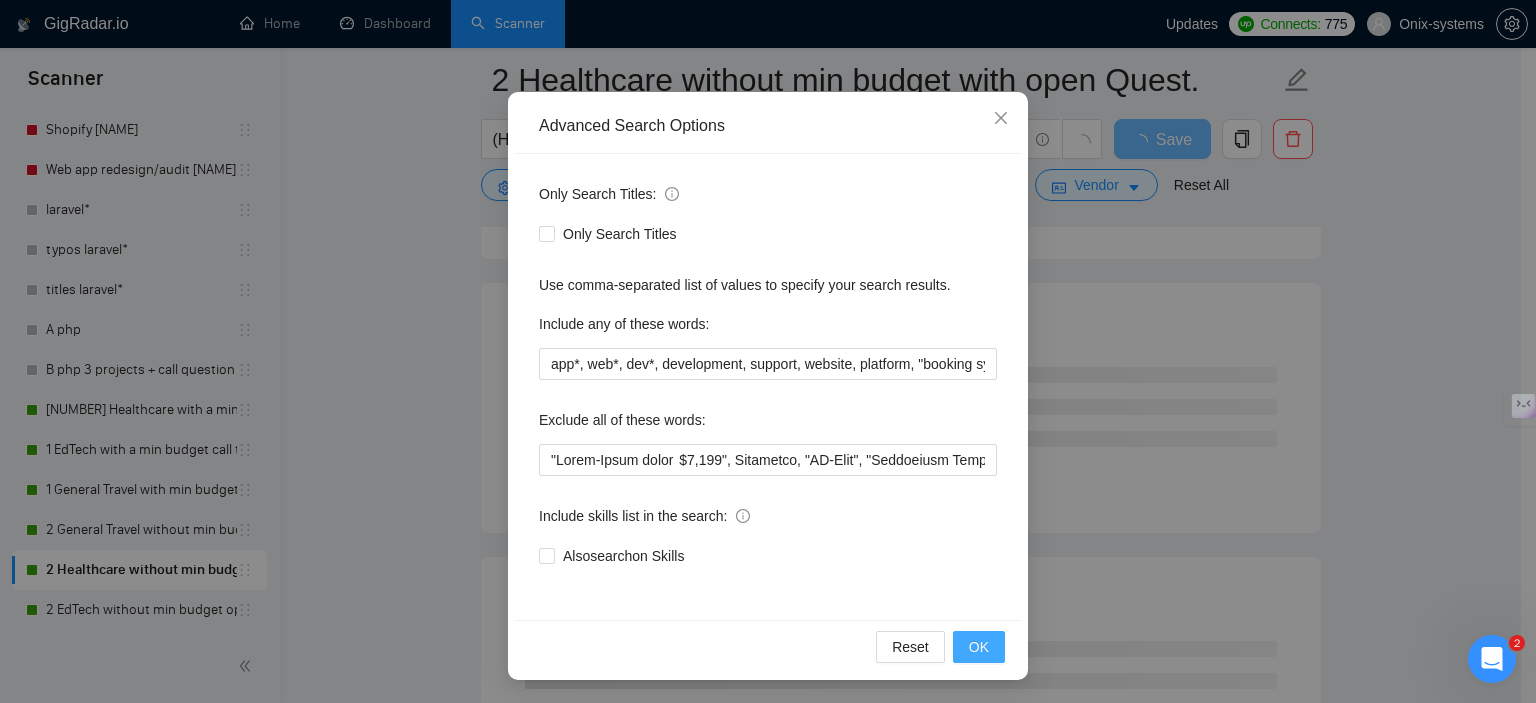click on "OK" at bounding box center [979, 647] 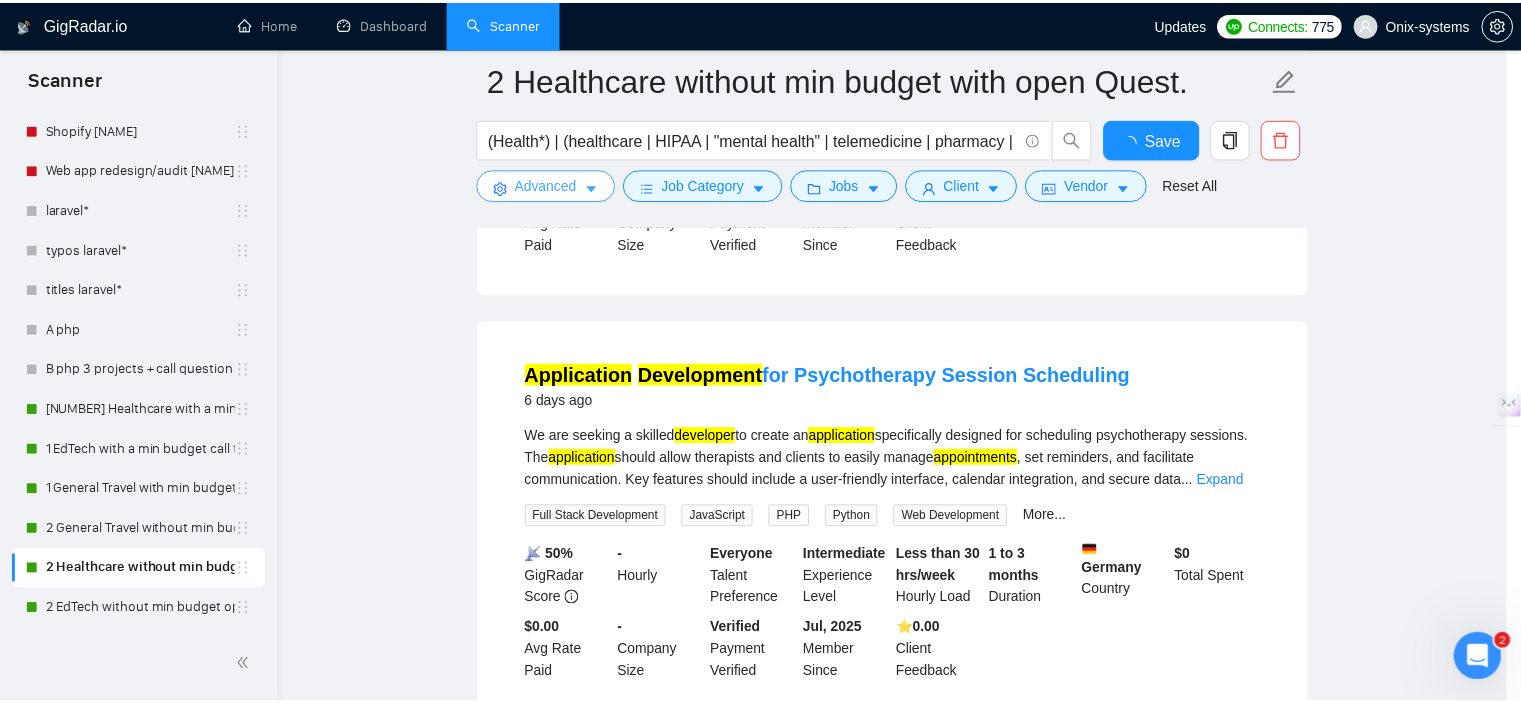 scroll, scrollTop: 0, scrollLeft: 0, axis: both 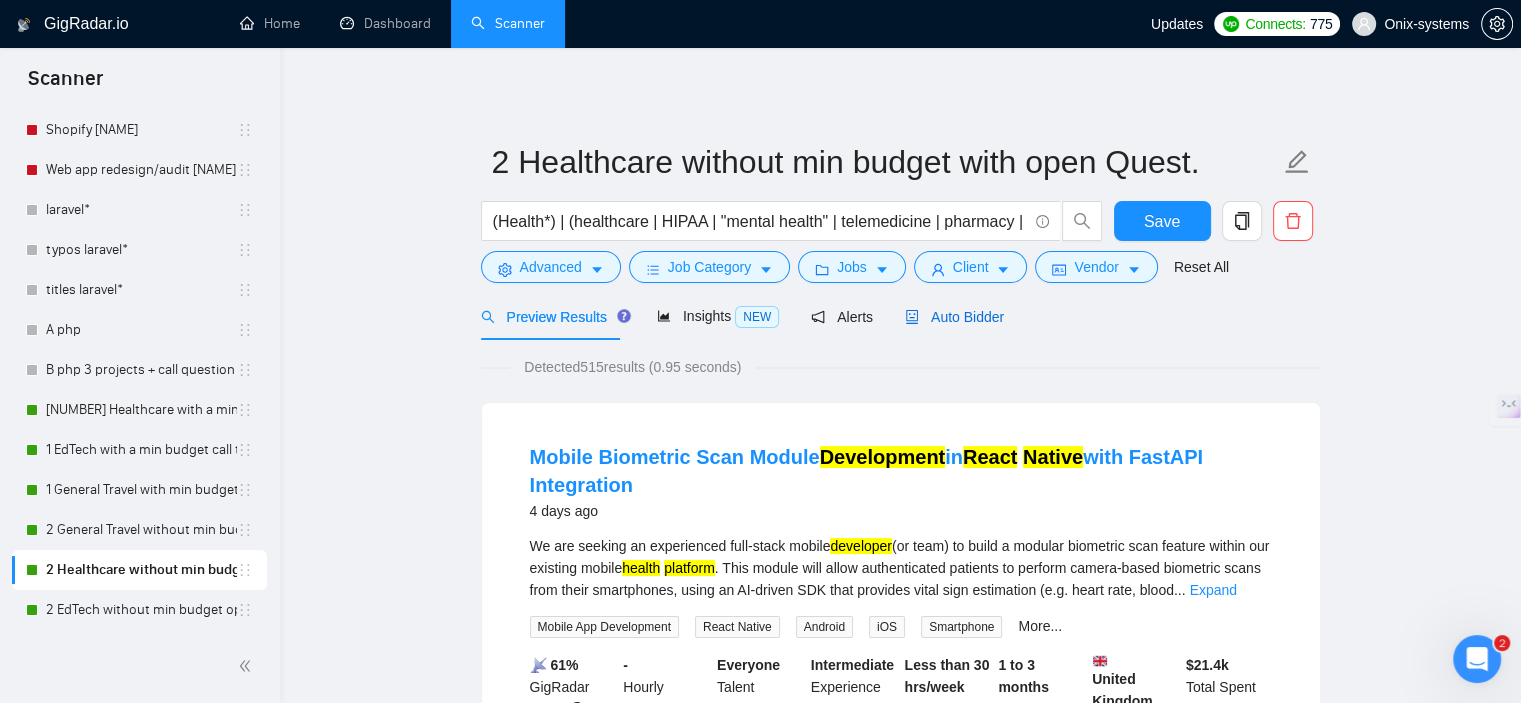 click on "Auto Bidder" at bounding box center (954, 317) 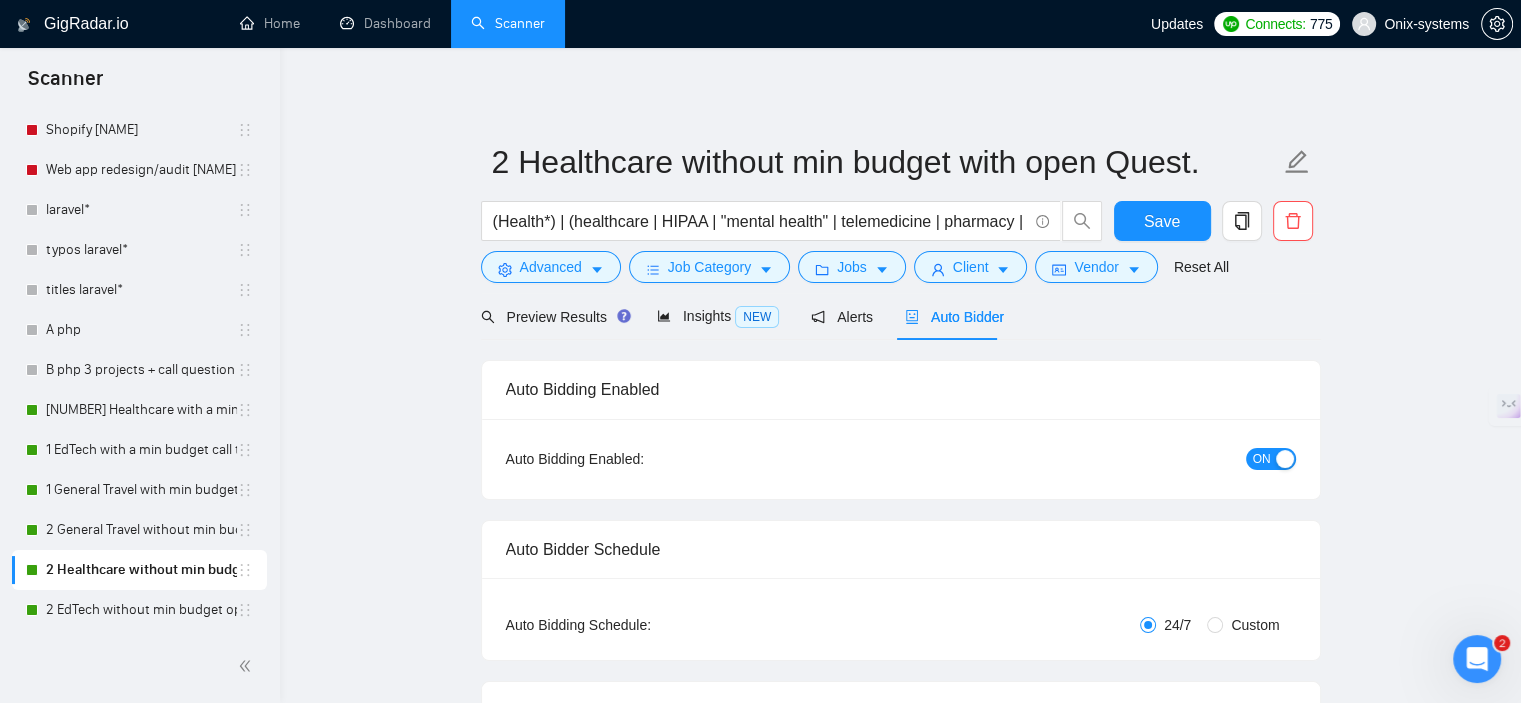 type 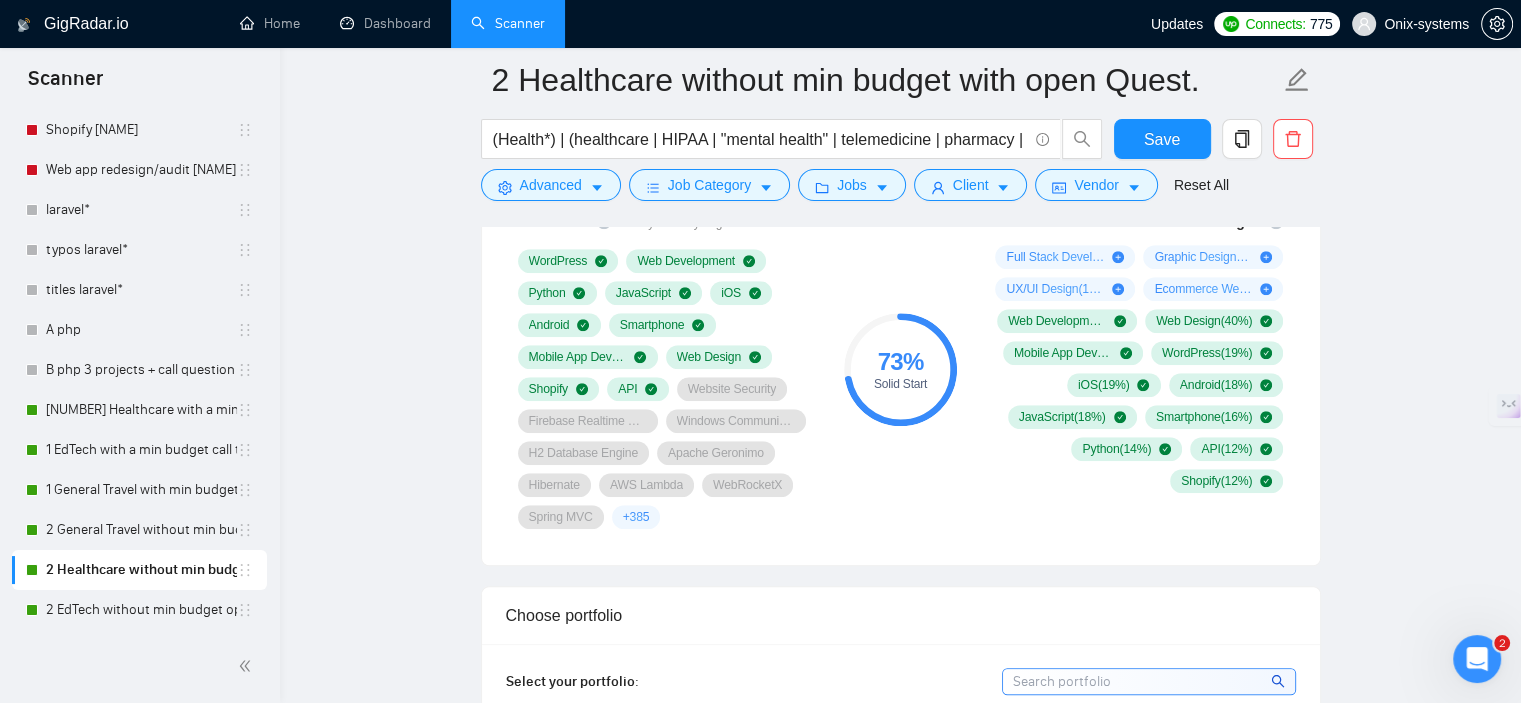scroll, scrollTop: 1300, scrollLeft: 0, axis: vertical 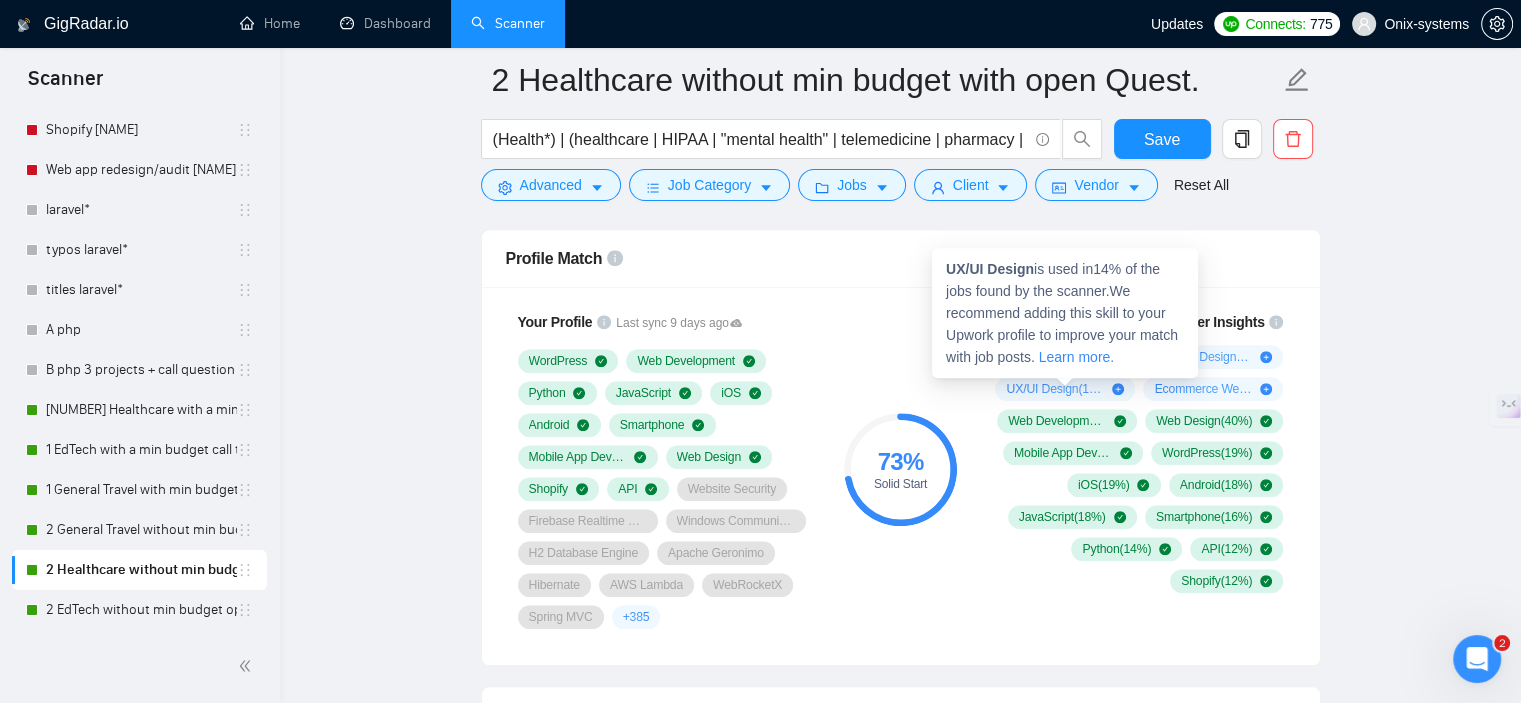 click 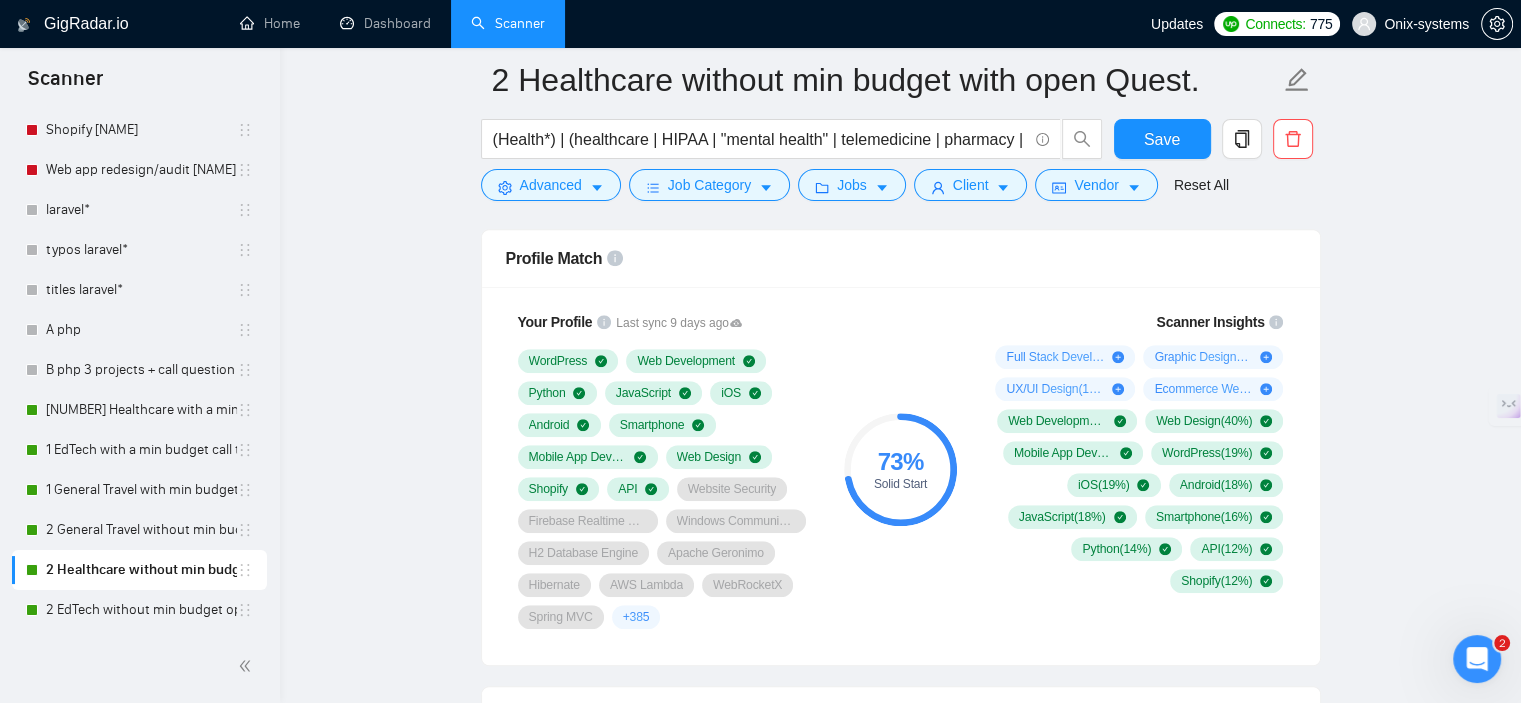 click on "73 % Solid Start" at bounding box center (900, 470) 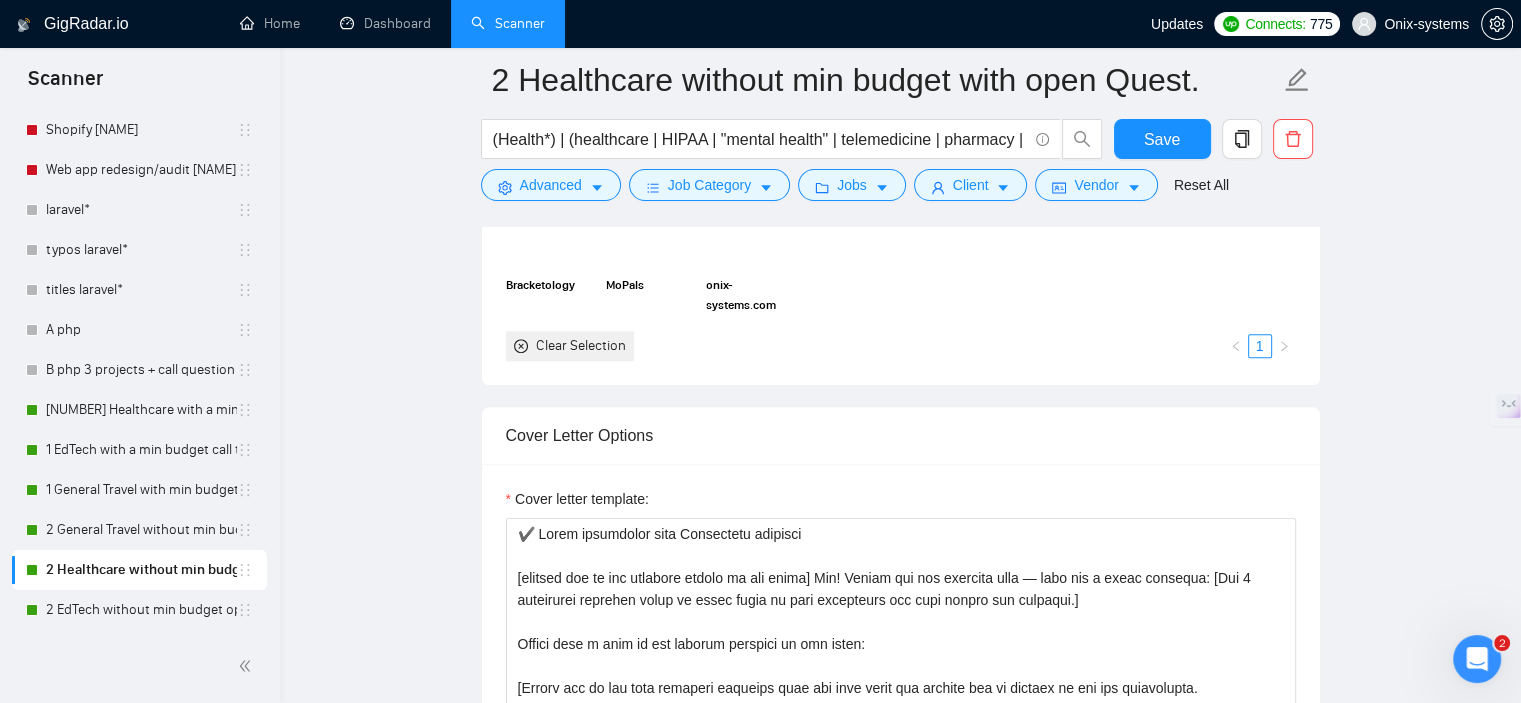scroll, scrollTop: 2200, scrollLeft: 0, axis: vertical 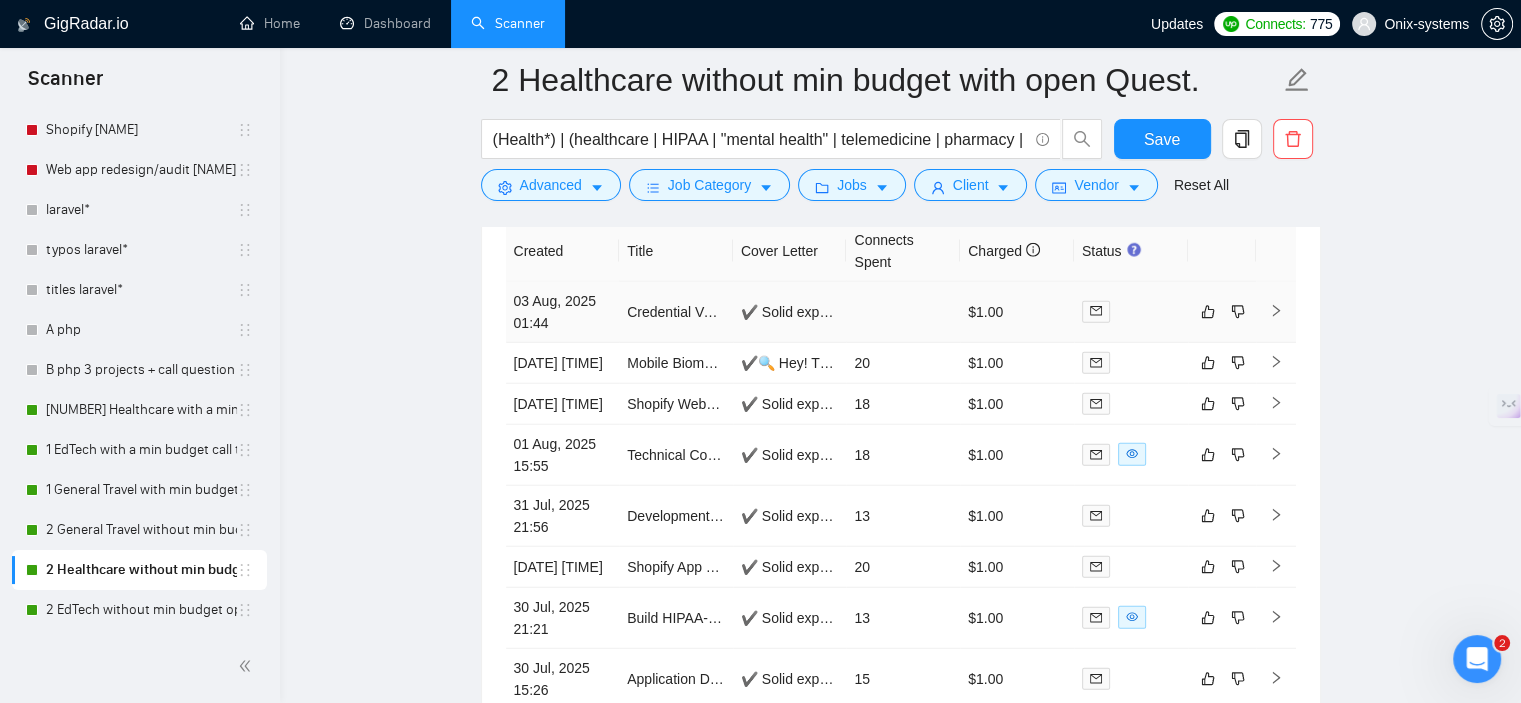 click 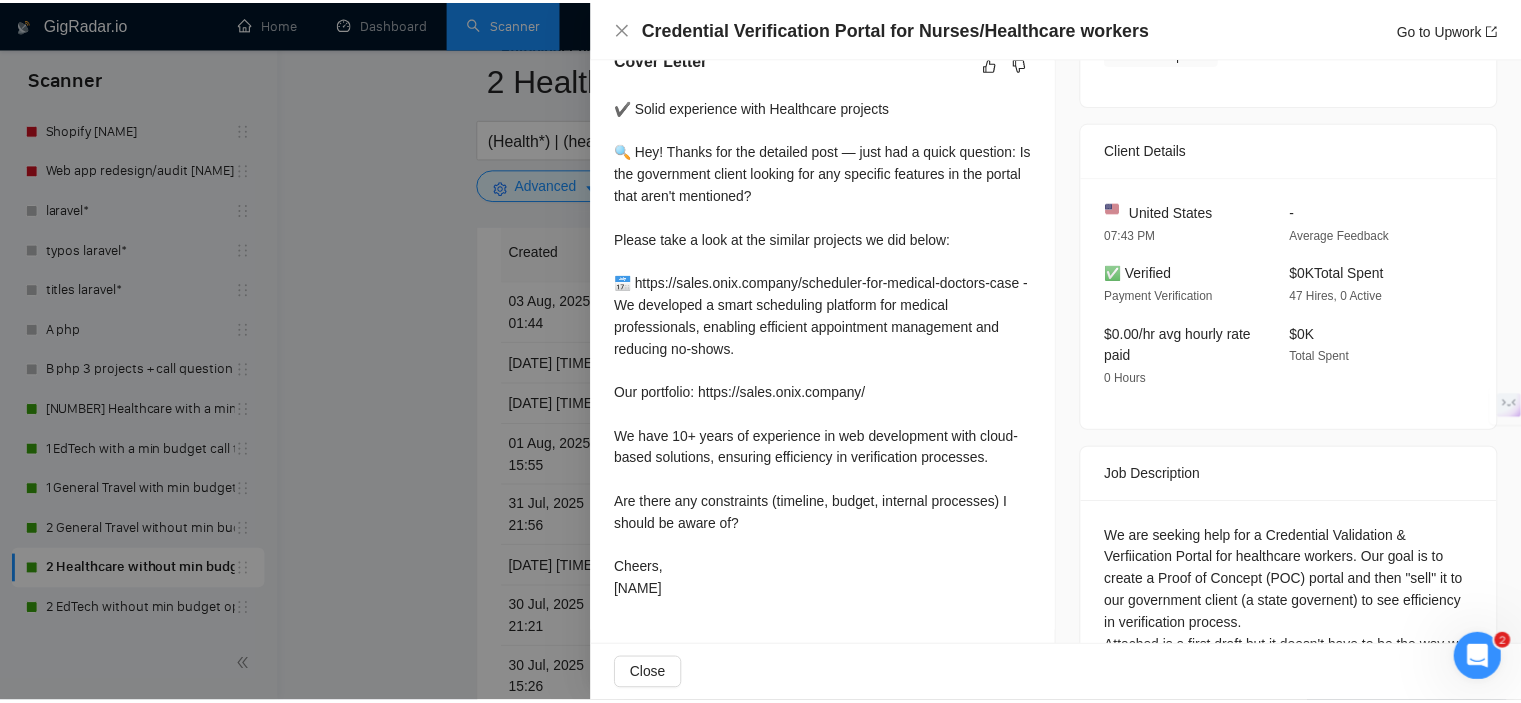 scroll, scrollTop: 500, scrollLeft: 0, axis: vertical 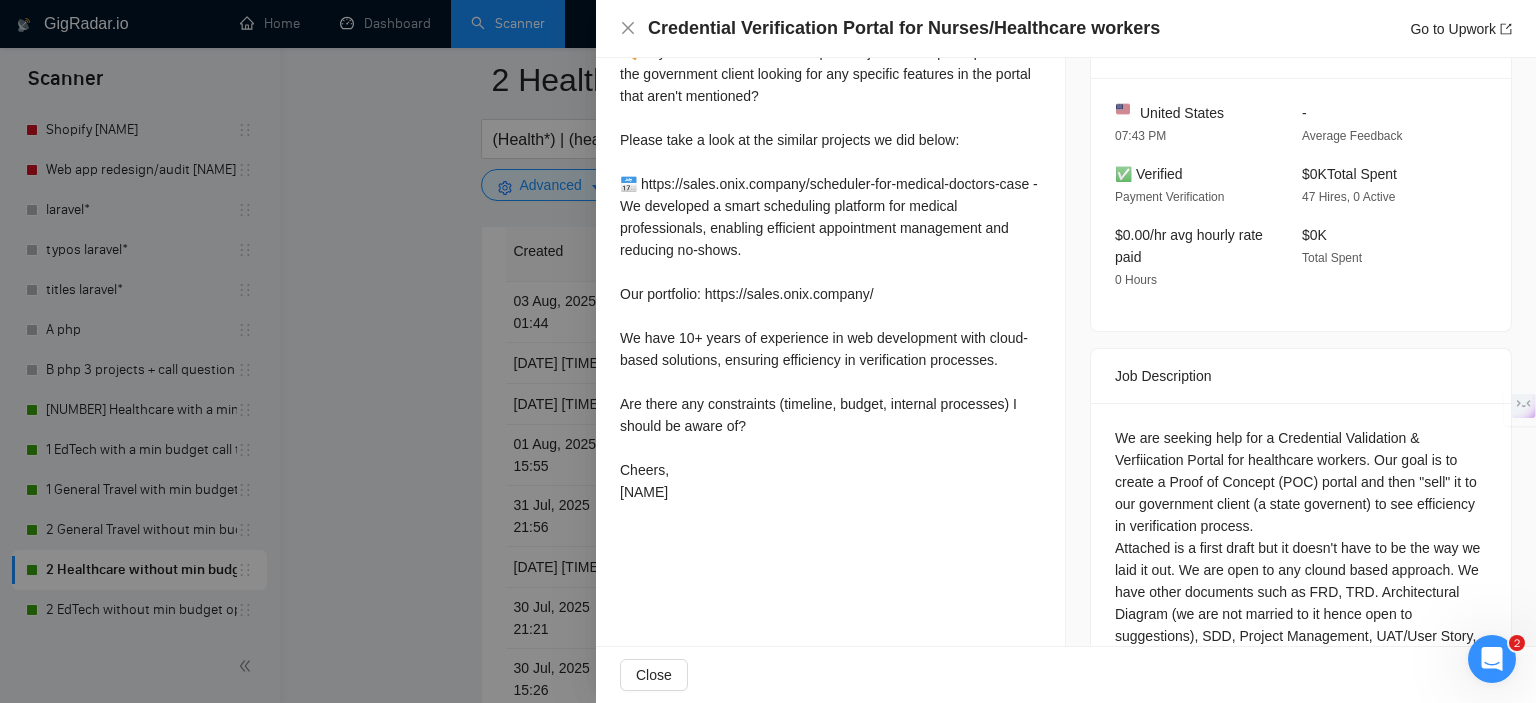 click at bounding box center [768, 351] 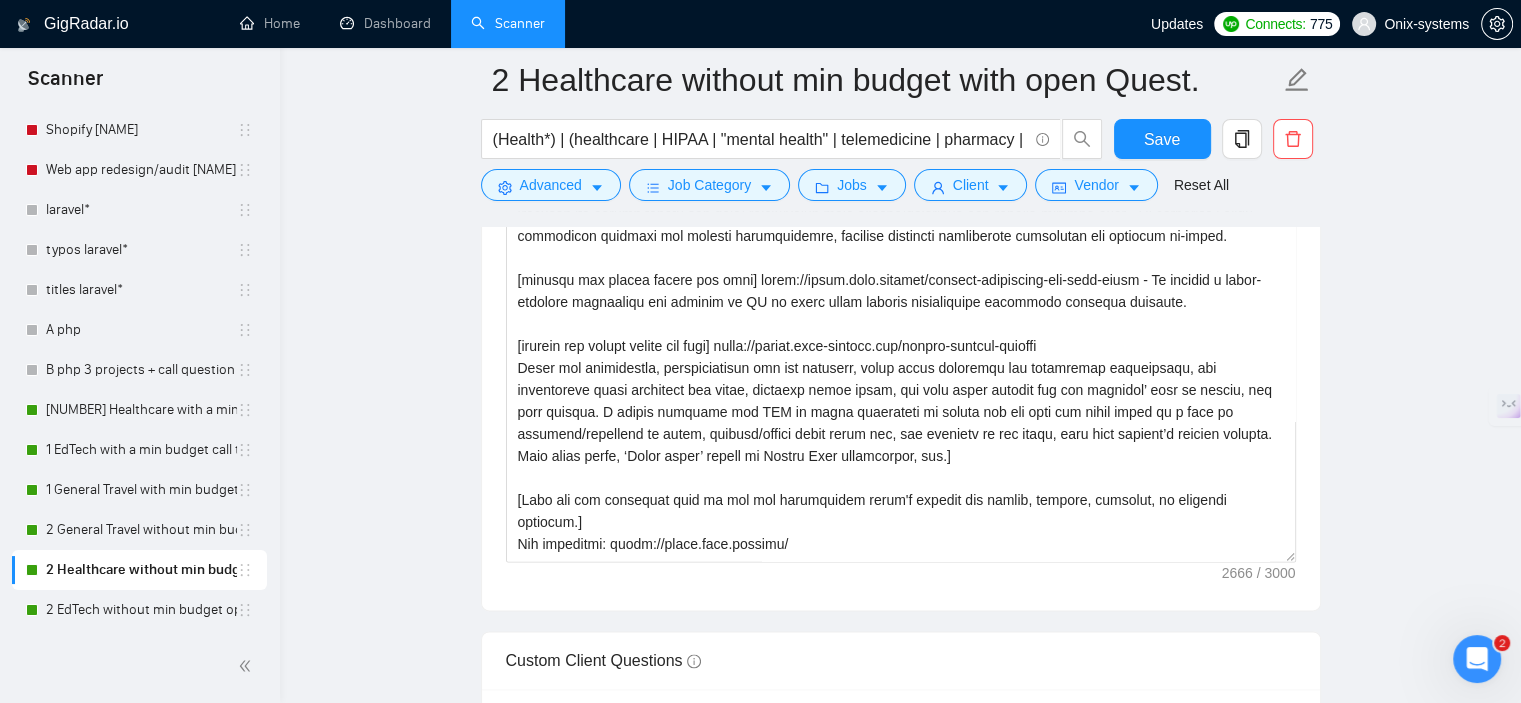 scroll, scrollTop: 2607, scrollLeft: 0, axis: vertical 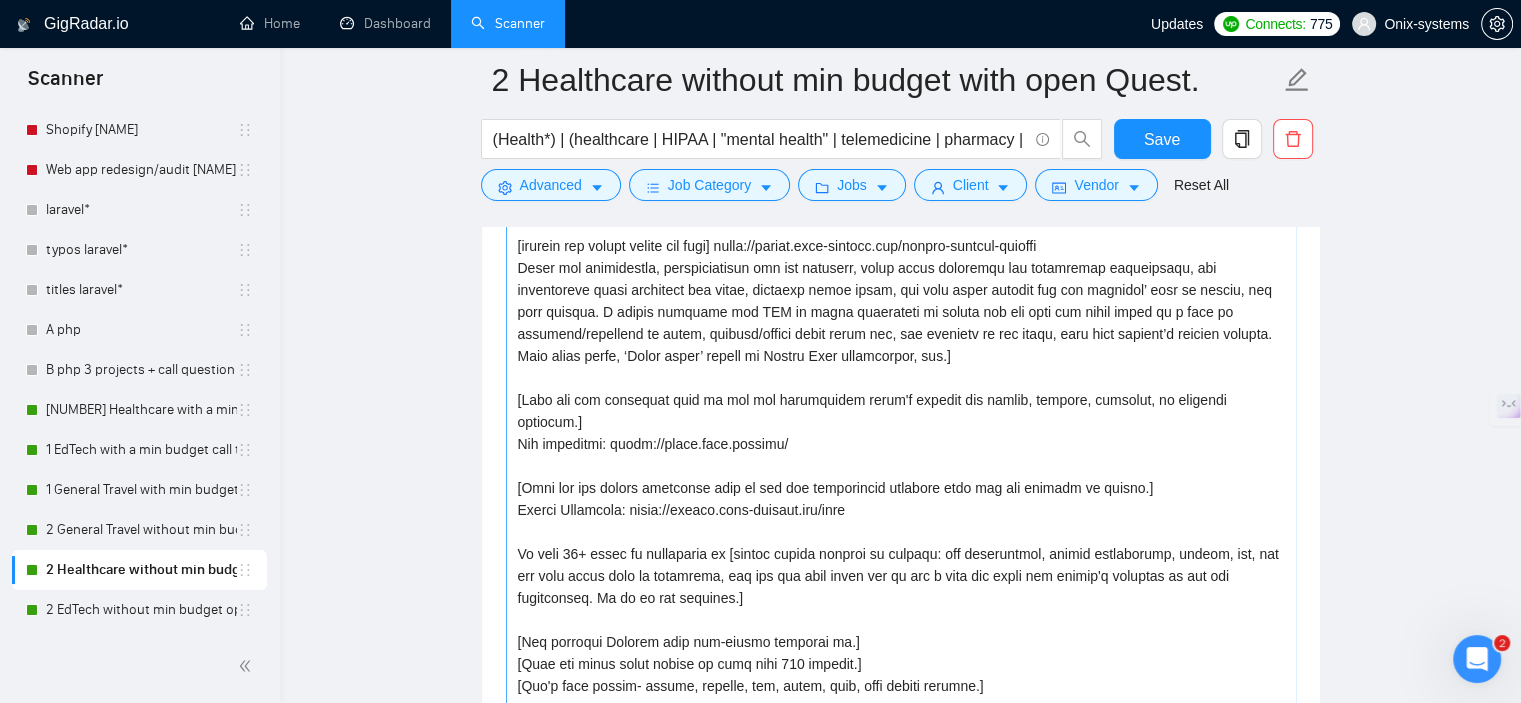 drag, startPoint x: 1292, startPoint y: 451, endPoint x: 1268, endPoint y: 682, distance: 232.24341 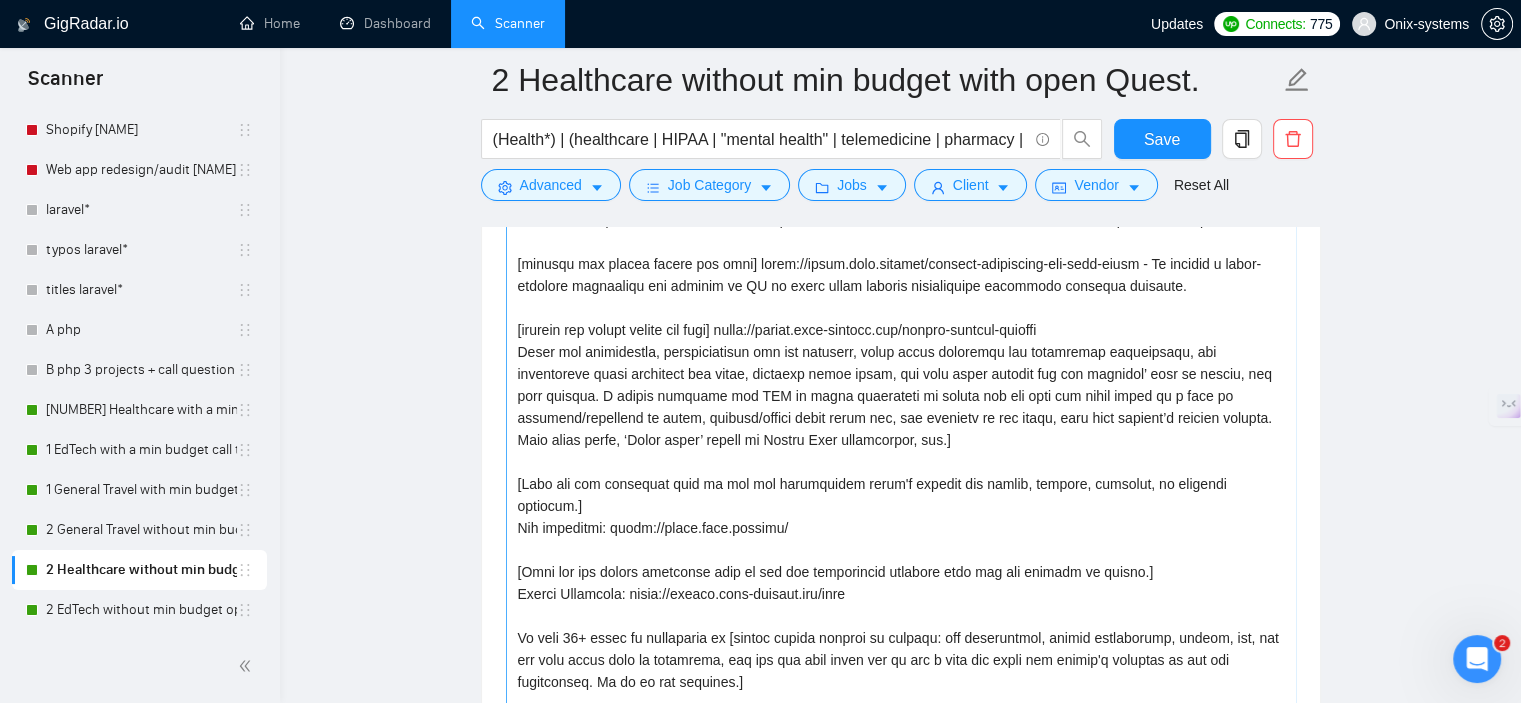 scroll, scrollTop: 0, scrollLeft: 0, axis: both 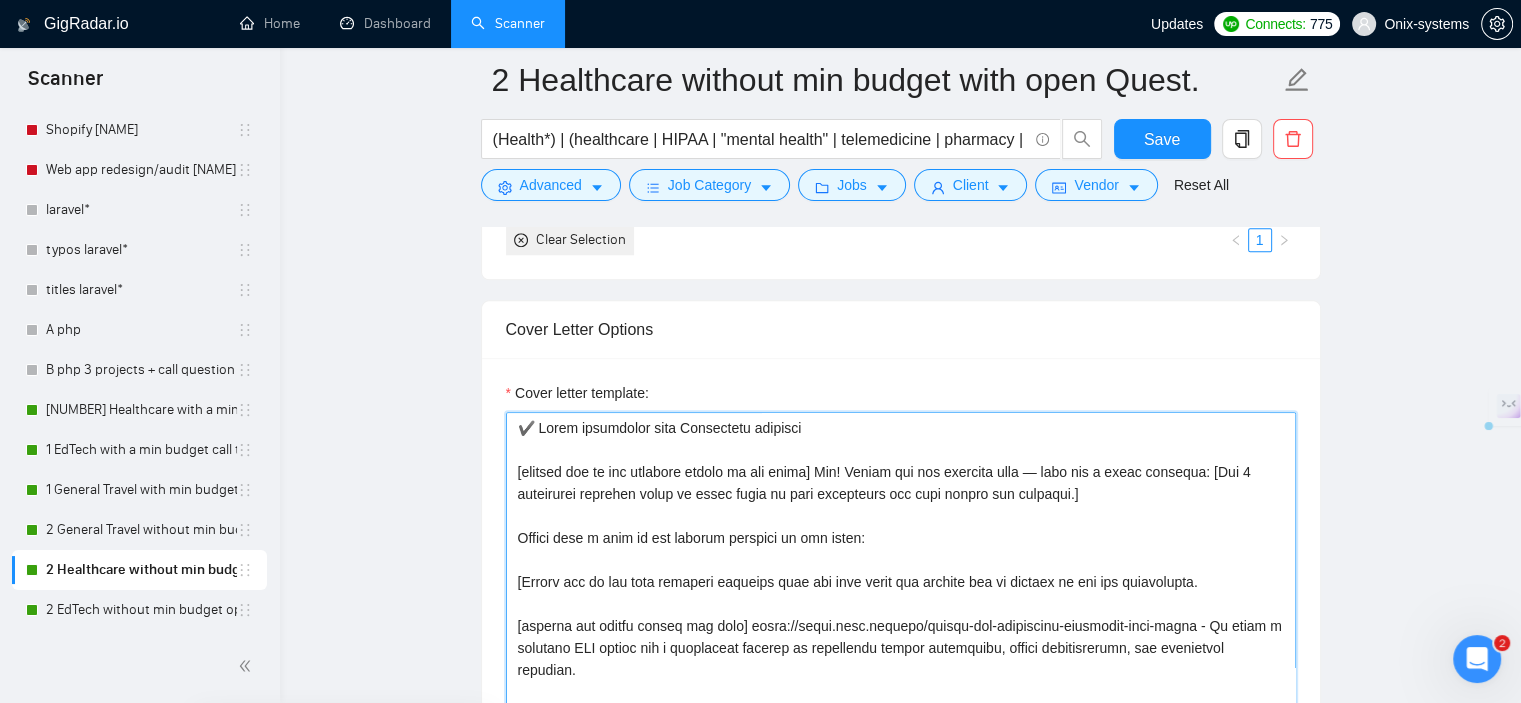 drag, startPoint x: 544, startPoint y: 410, endPoint x: 426, endPoint y: 412, distance: 118.016945 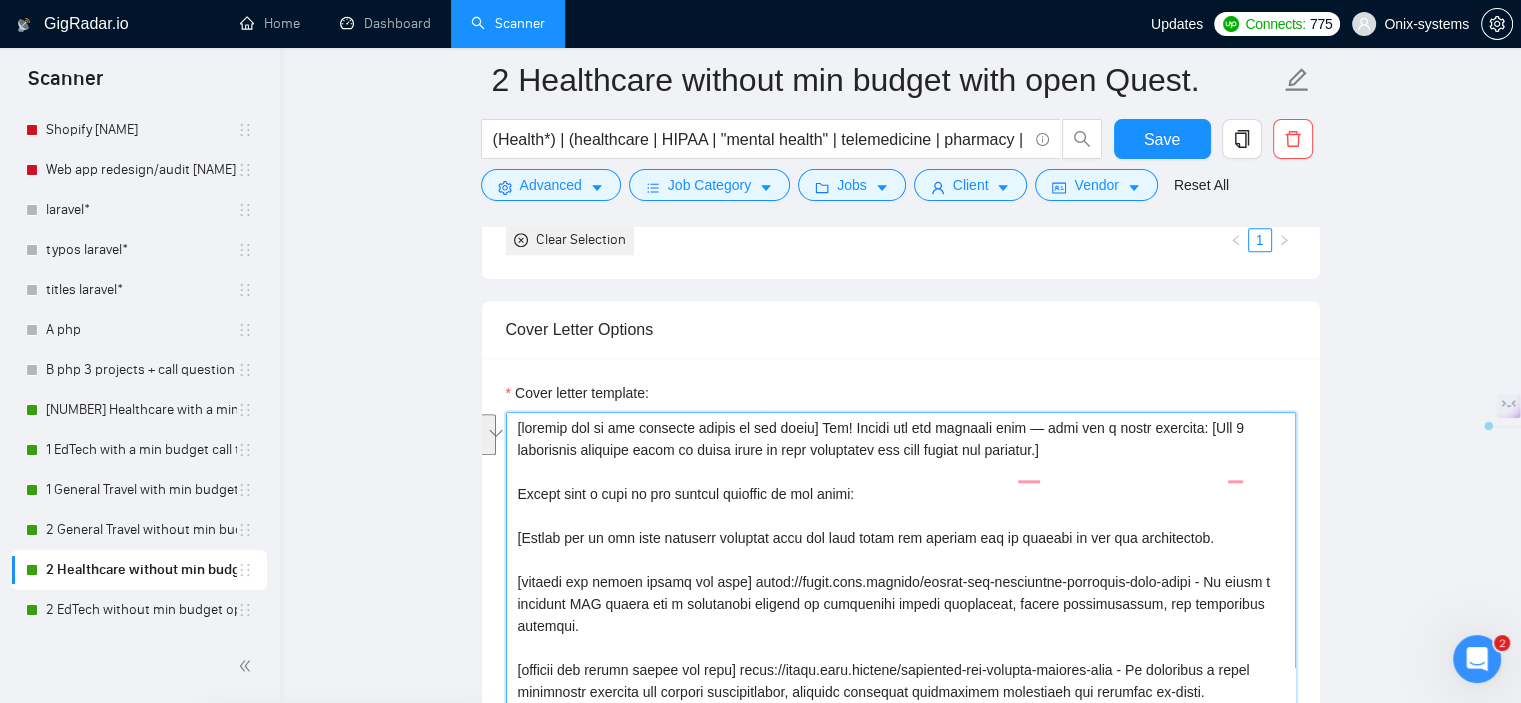 drag, startPoint x: 1084, startPoint y: 499, endPoint x: 846, endPoint y: 464, distance: 240.55977 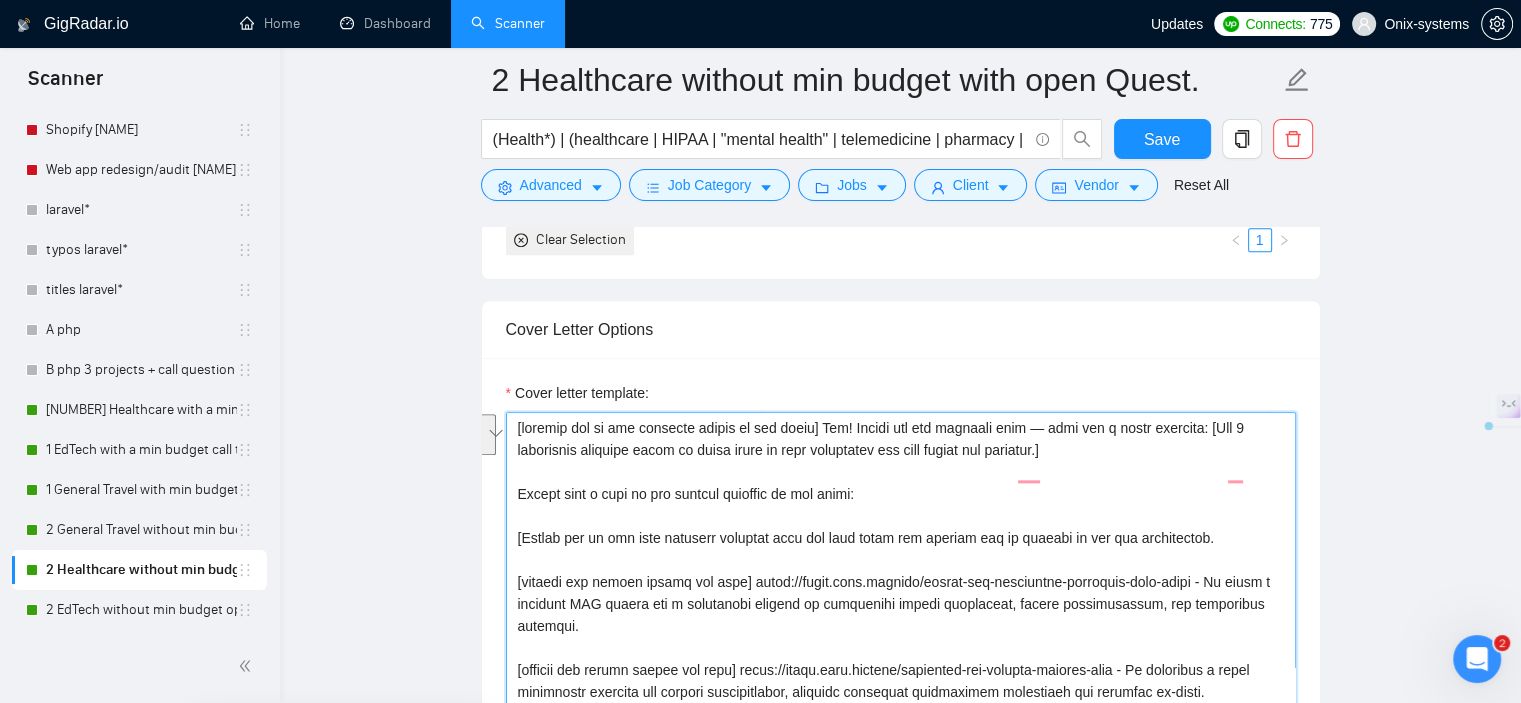 click on "Cover letter template:" at bounding box center [901, 782] 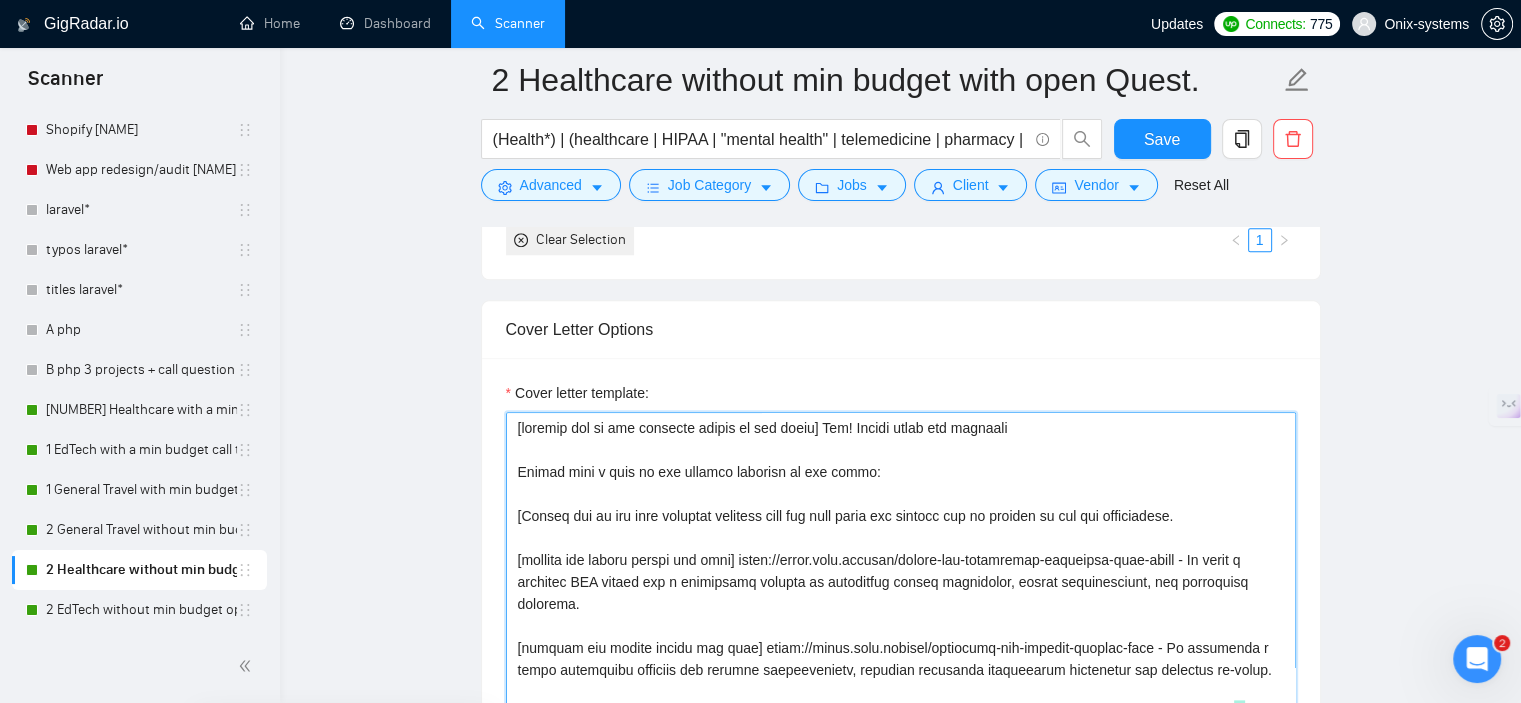 type on "[include one or two relevant emojis at the start] Hey! Please check our projects
Please take a look at the similar projects we did below:
[Choose one of the most relevant projects from the list below and explain why it relates to his job description.
[include any emojis before the link] https://sales.onix.company/custom-crm-healthcare-insurance-case-study - We built a tailored CRM system for a healthcare company to streamline policy management, client communication, and compliance tracking.
[include any emojis before the link] https://sales.onix.company/scheduler-for-medical-doctors-case - We developed a smart scheduling platform for medical professionals, enabling efficient appointment management and reducing no-shows.
[include any emojis before the link] https://sales.onix.company/innerai-meditation-app-case-study - We created a cross-platform meditation app powered by AI to guide users through personalized emotional wellness journeys.
[include any emojis before the link] https://design.onix-sy..." 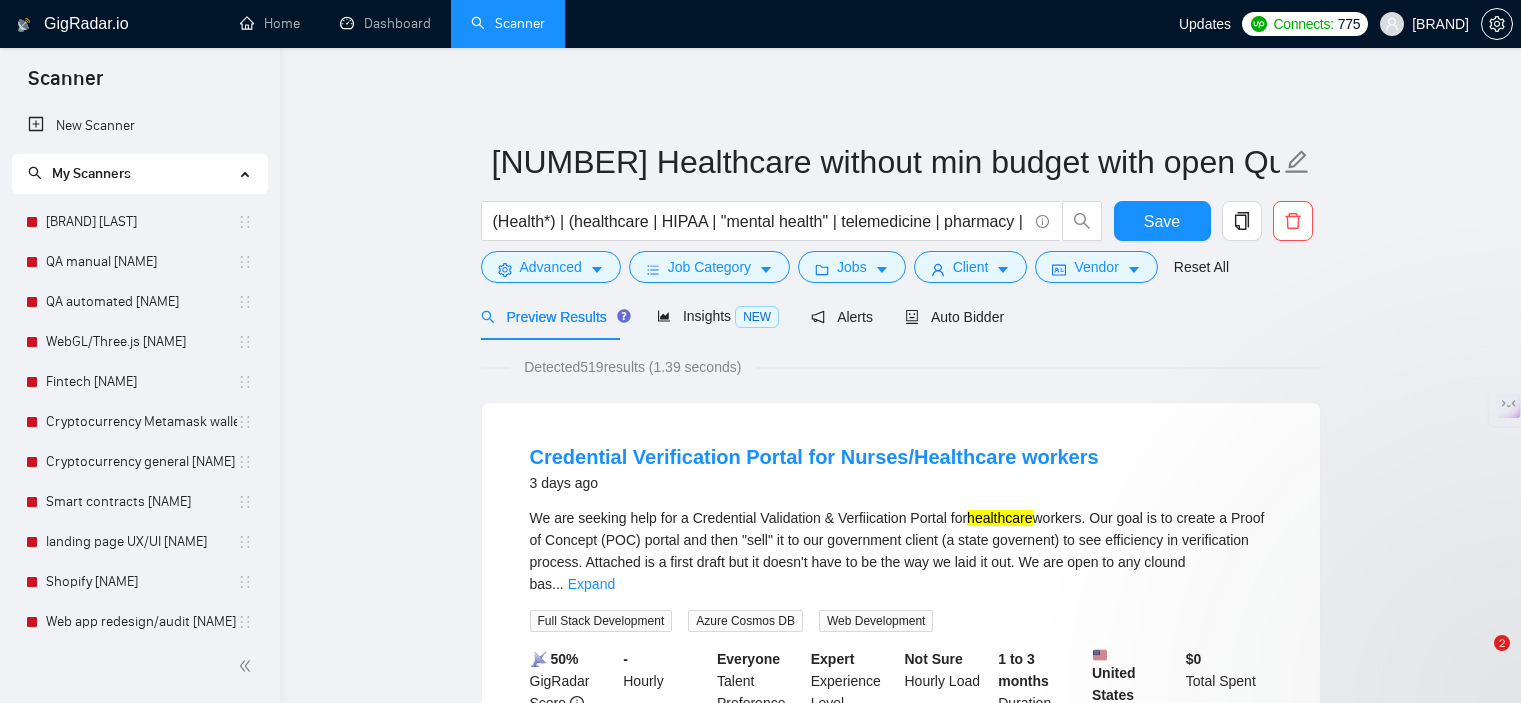 scroll, scrollTop: 0, scrollLeft: 0, axis: both 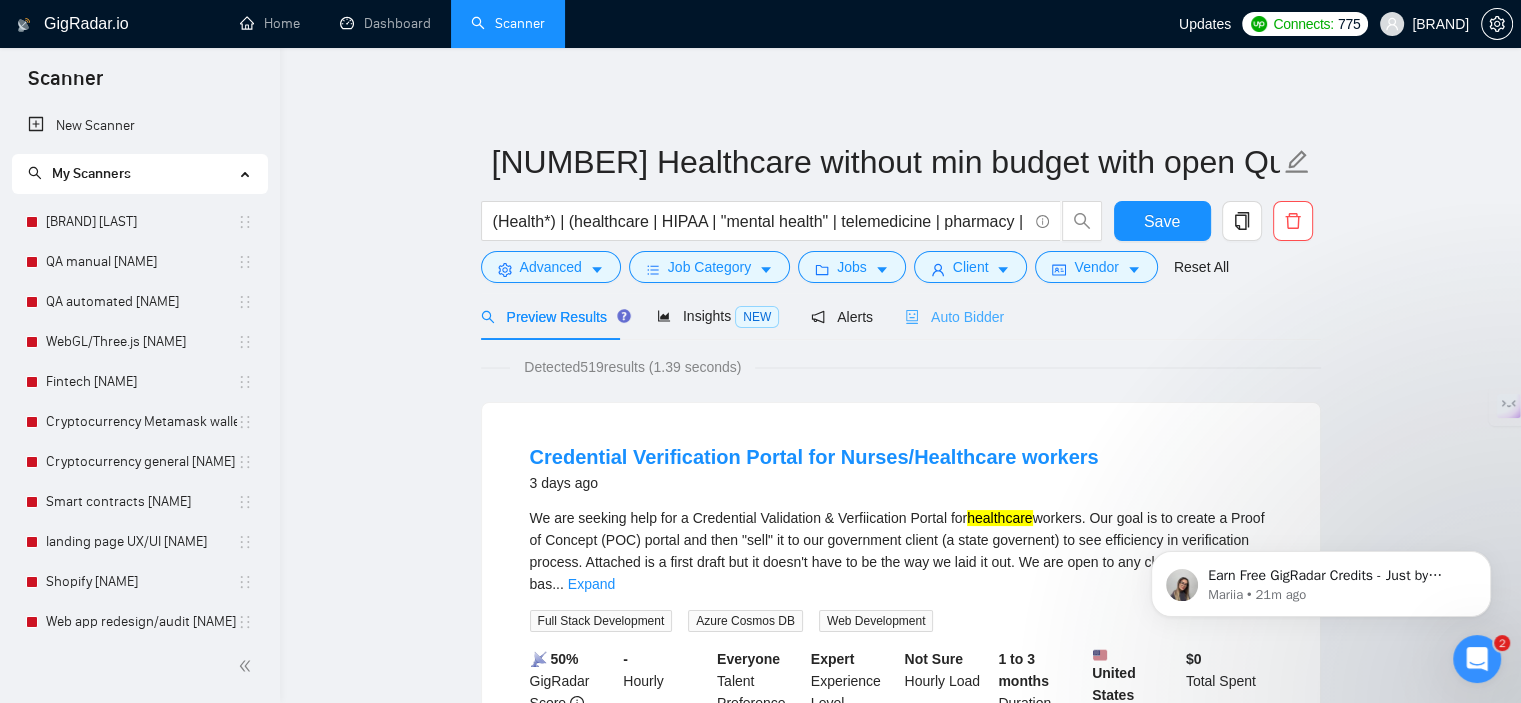 click on "Auto Bidder" at bounding box center (954, 316) 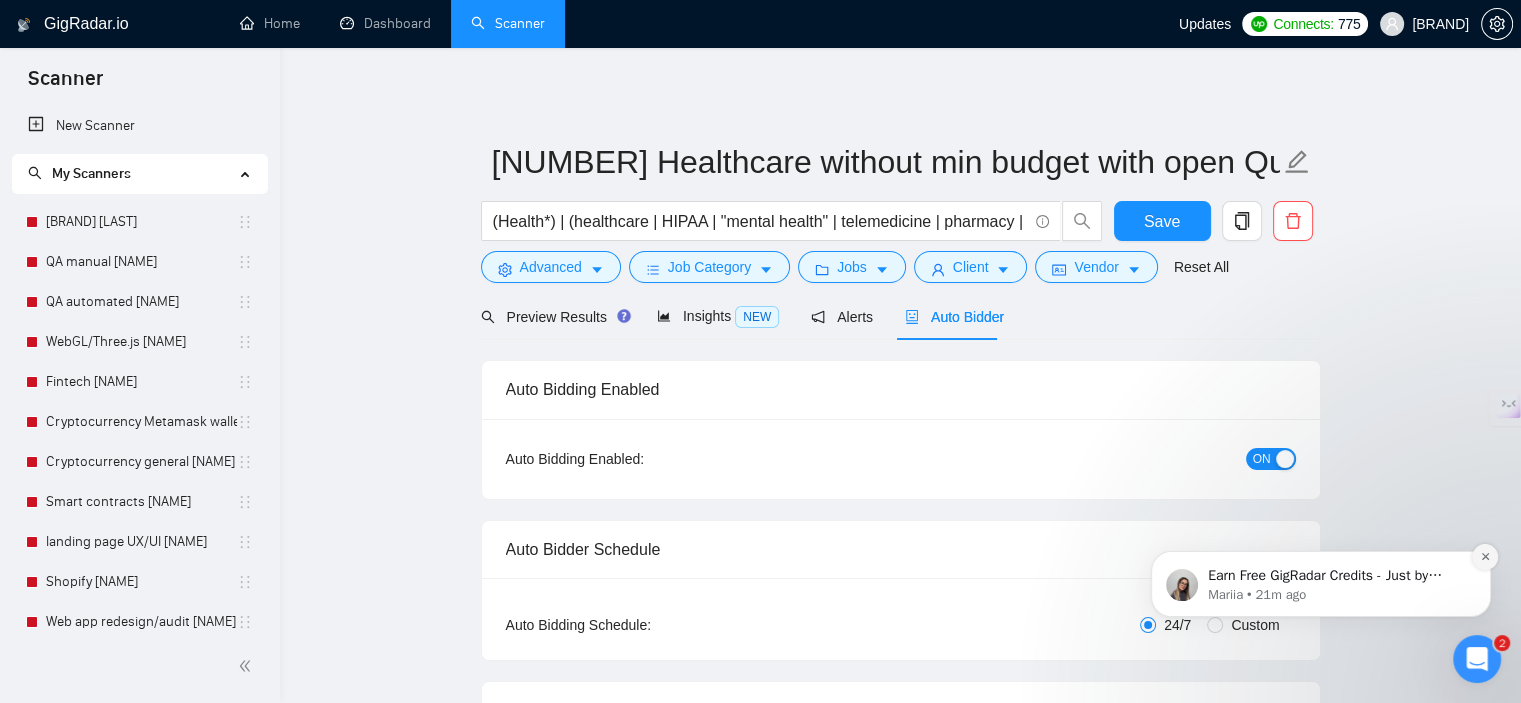 type 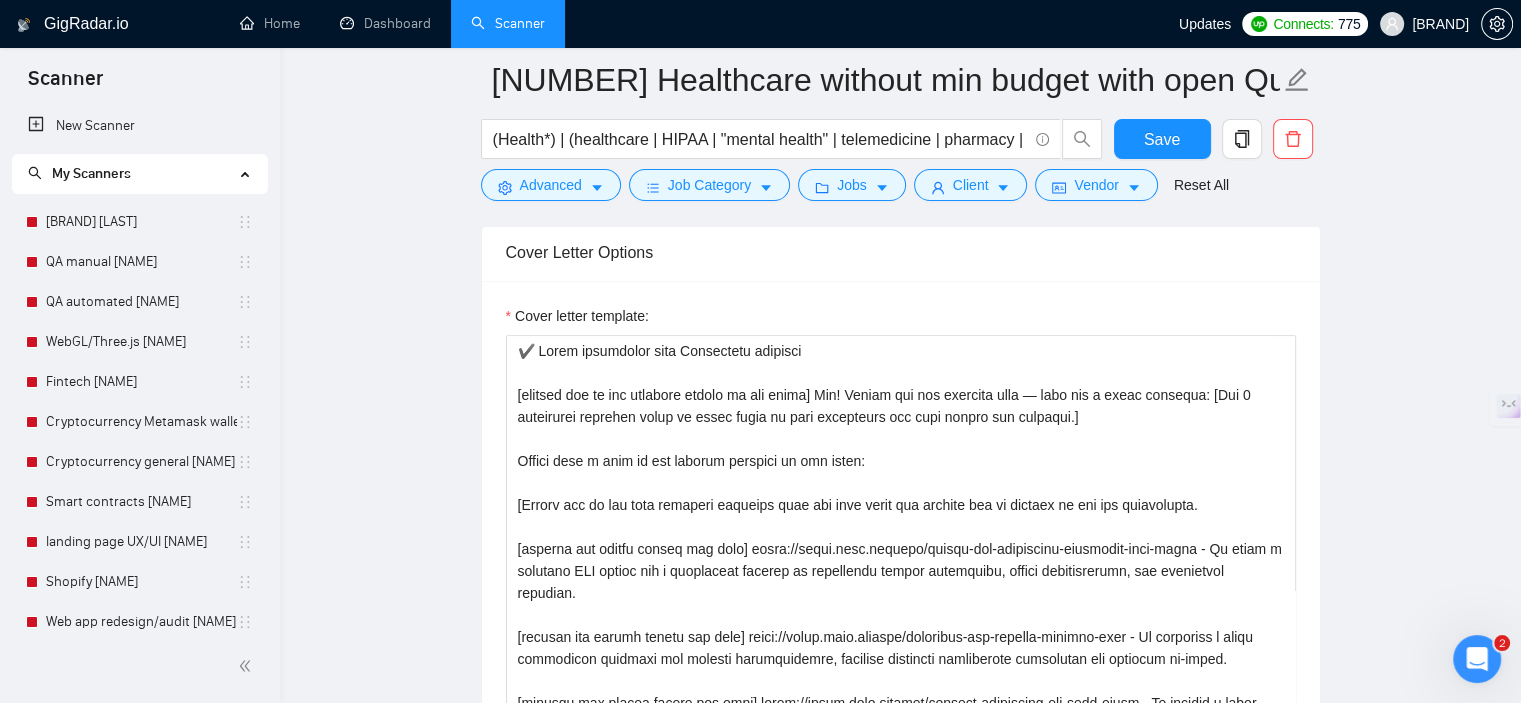scroll, scrollTop: 2300, scrollLeft: 0, axis: vertical 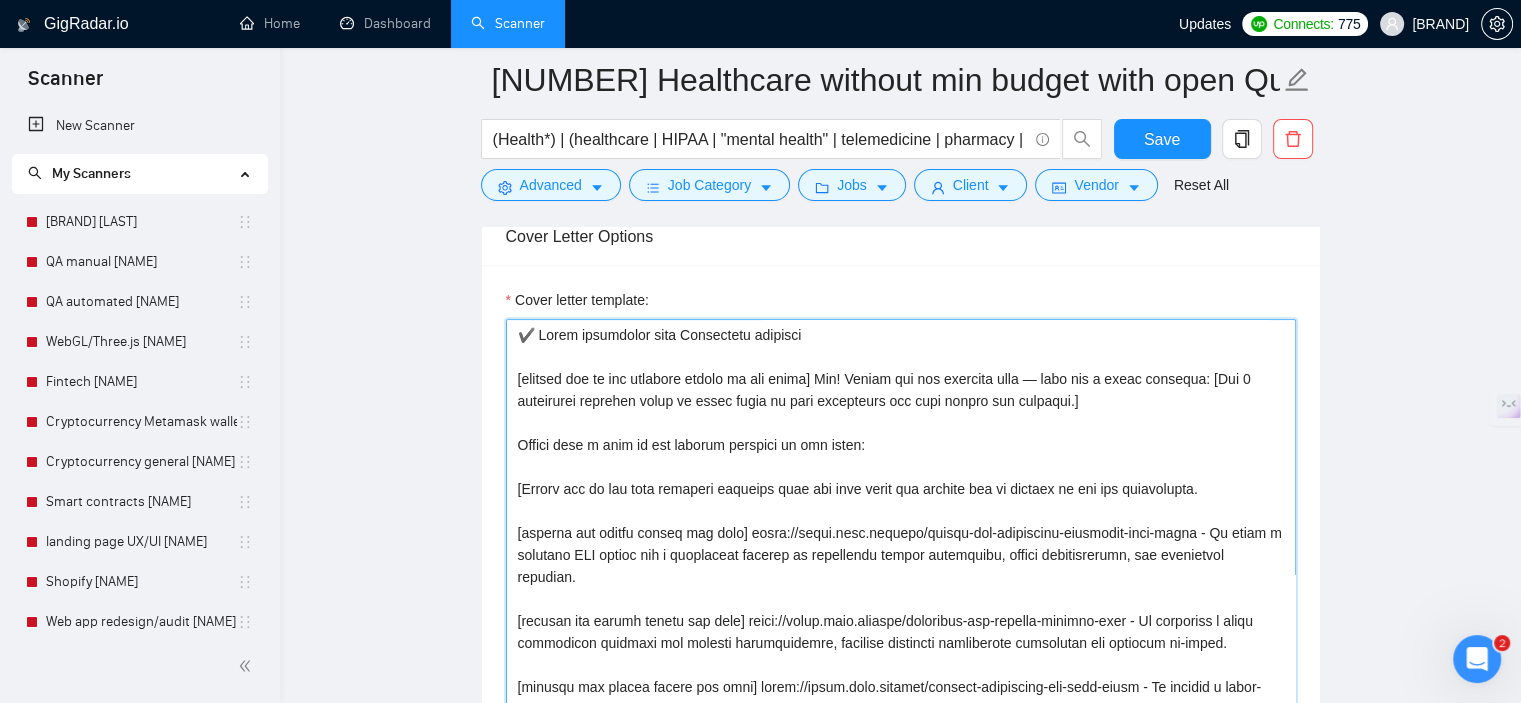 click on "Cover letter template:" at bounding box center (901, 544) 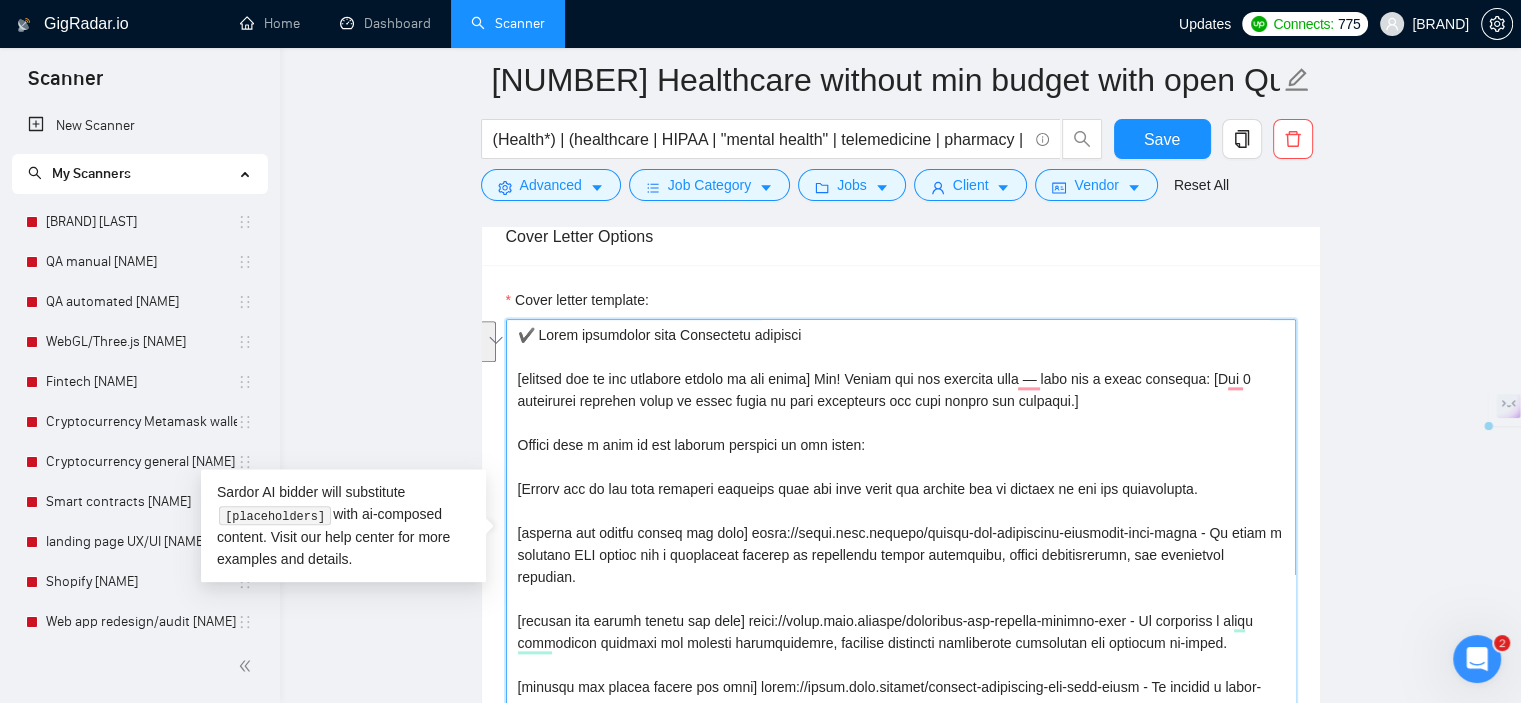 drag, startPoint x: 513, startPoint y: 378, endPoint x: 1137, endPoint y: 398, distance: 624.32043 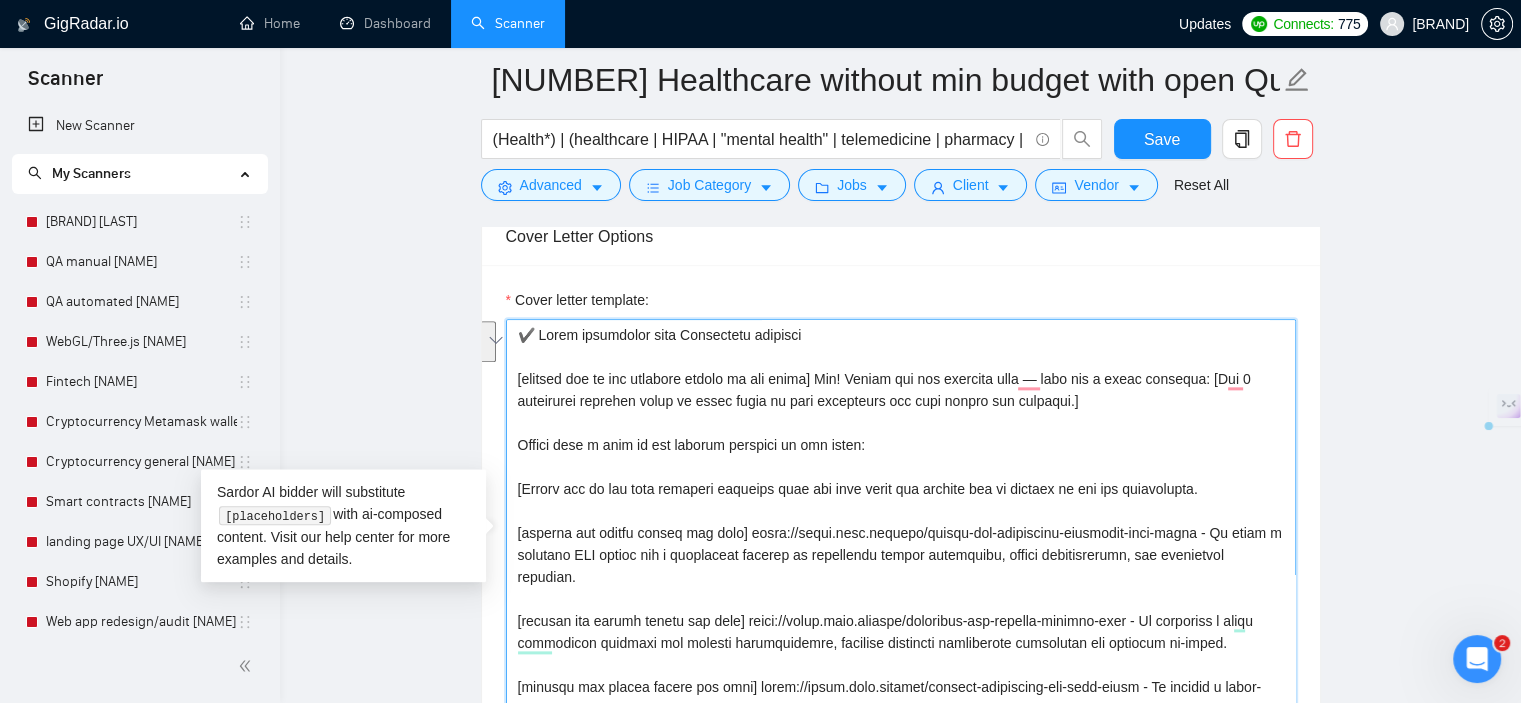 click on "Cover letter template:" at bounding box center [901, 544] 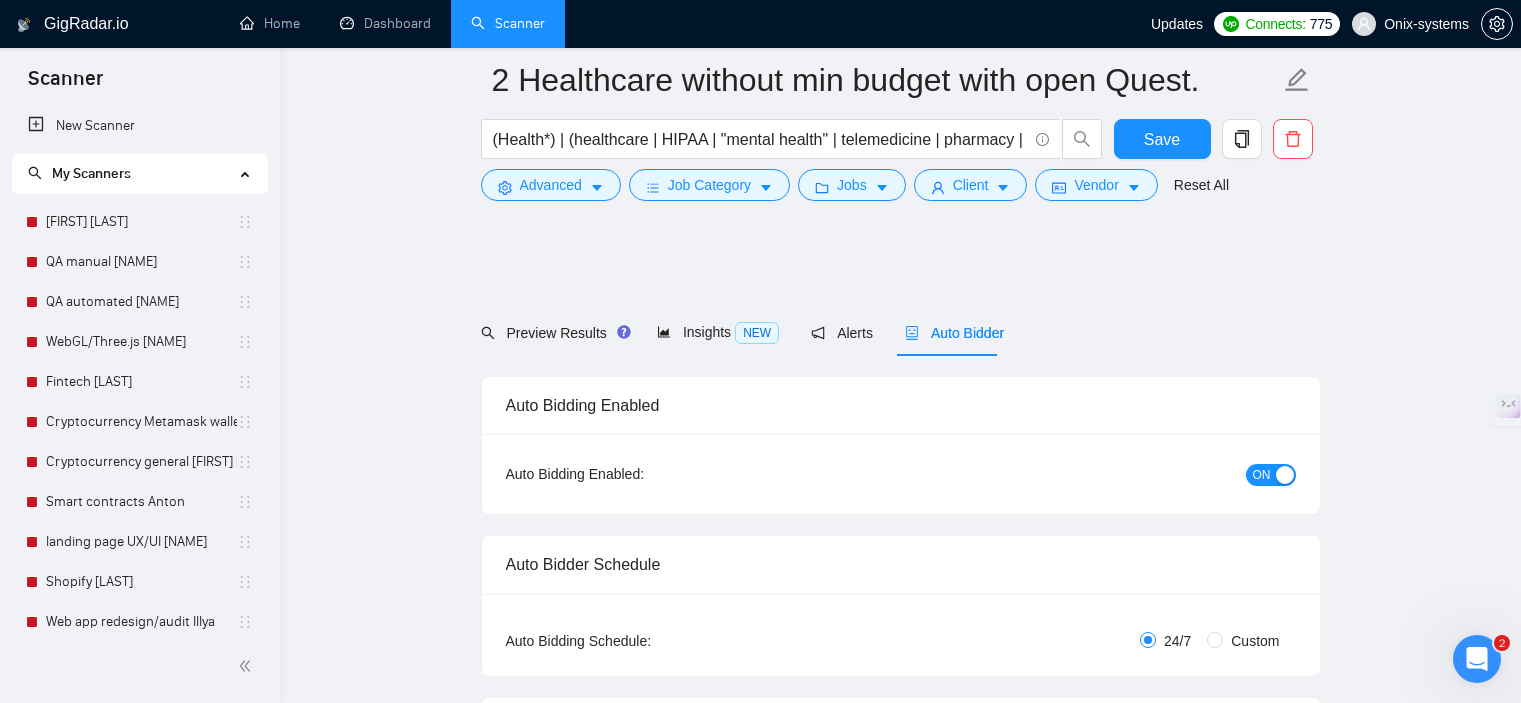 scroll, scrollTop: 2207, scrollLeft: 0, axis: vertical 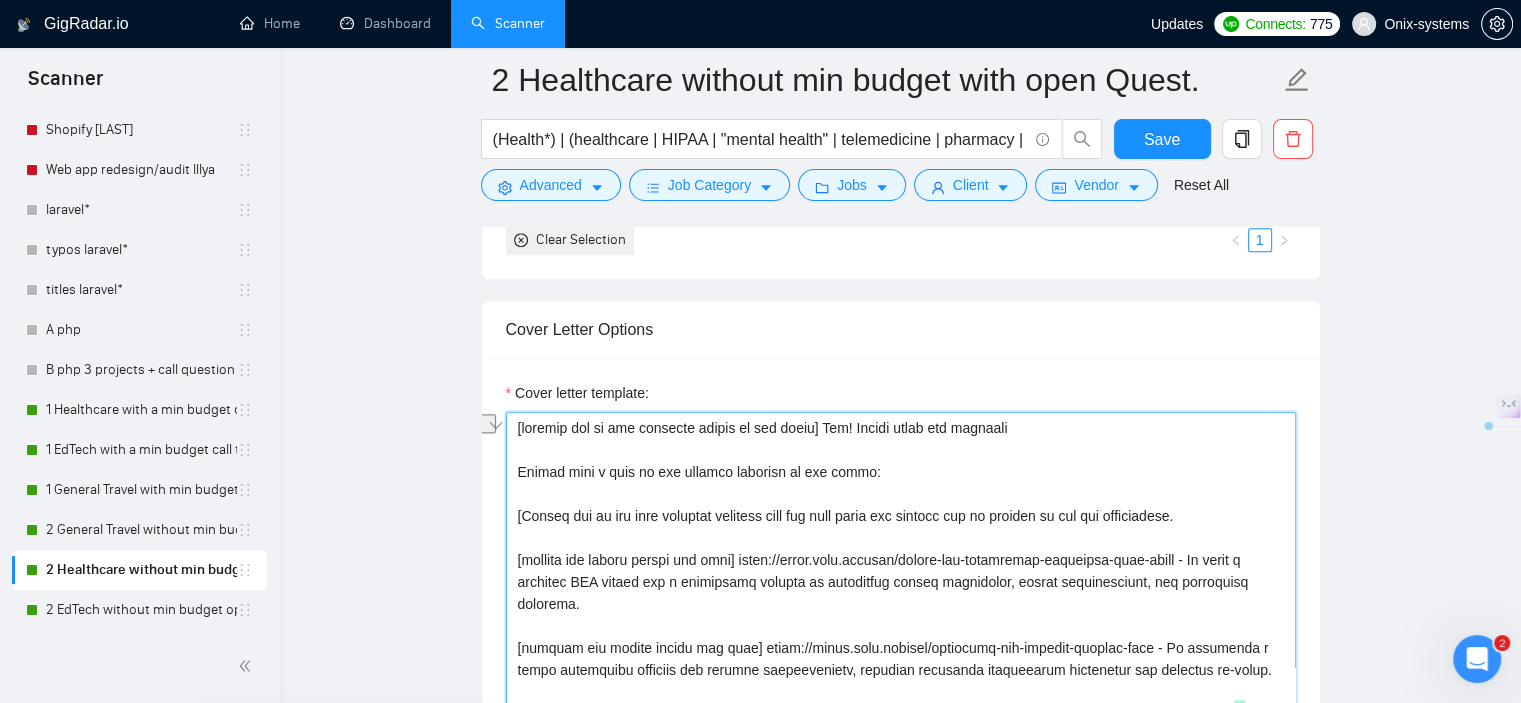 drag, startPoint x: 1059, startPoint y: 473, endPoint x: 848, endPoint y: 476, distance: 211.02133 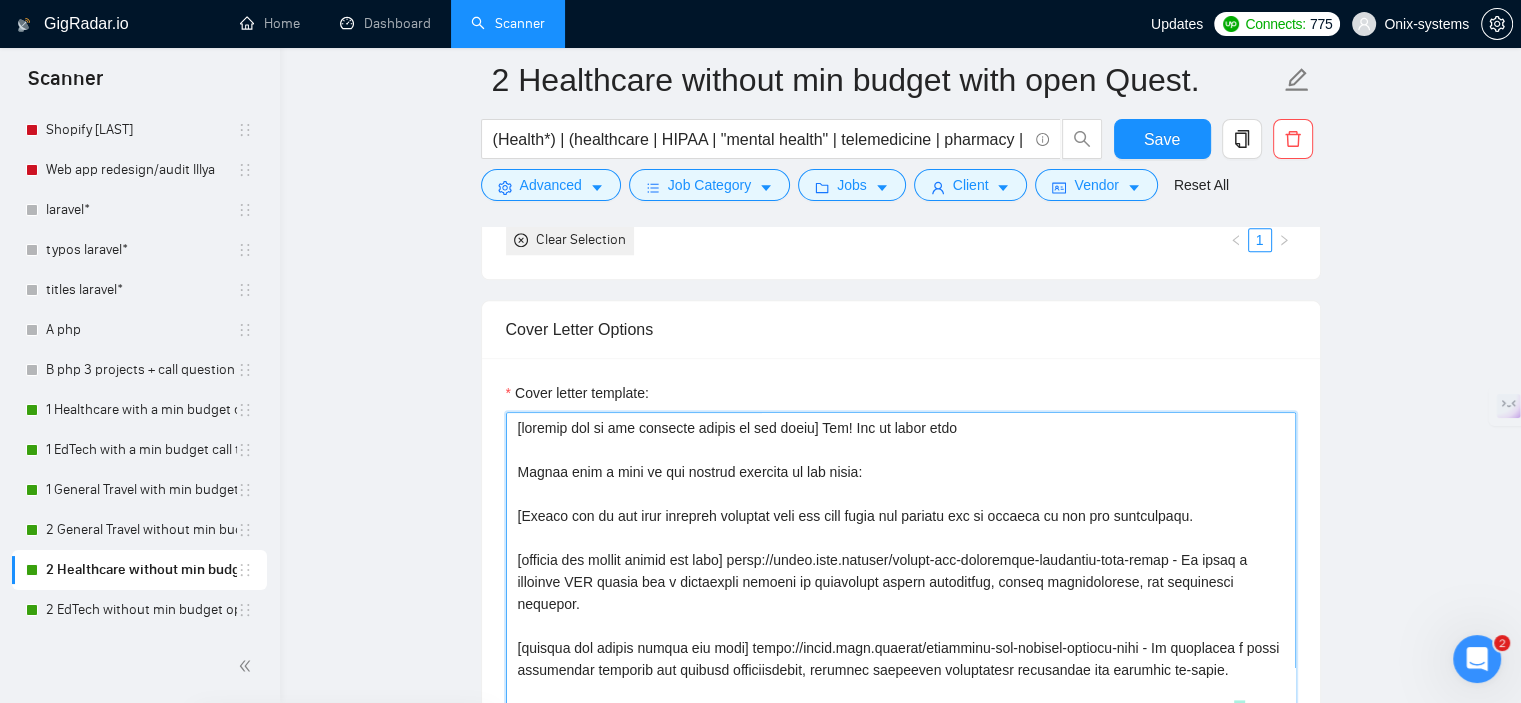 paste on "examples from our portfolio you might find interesting to walk over:" 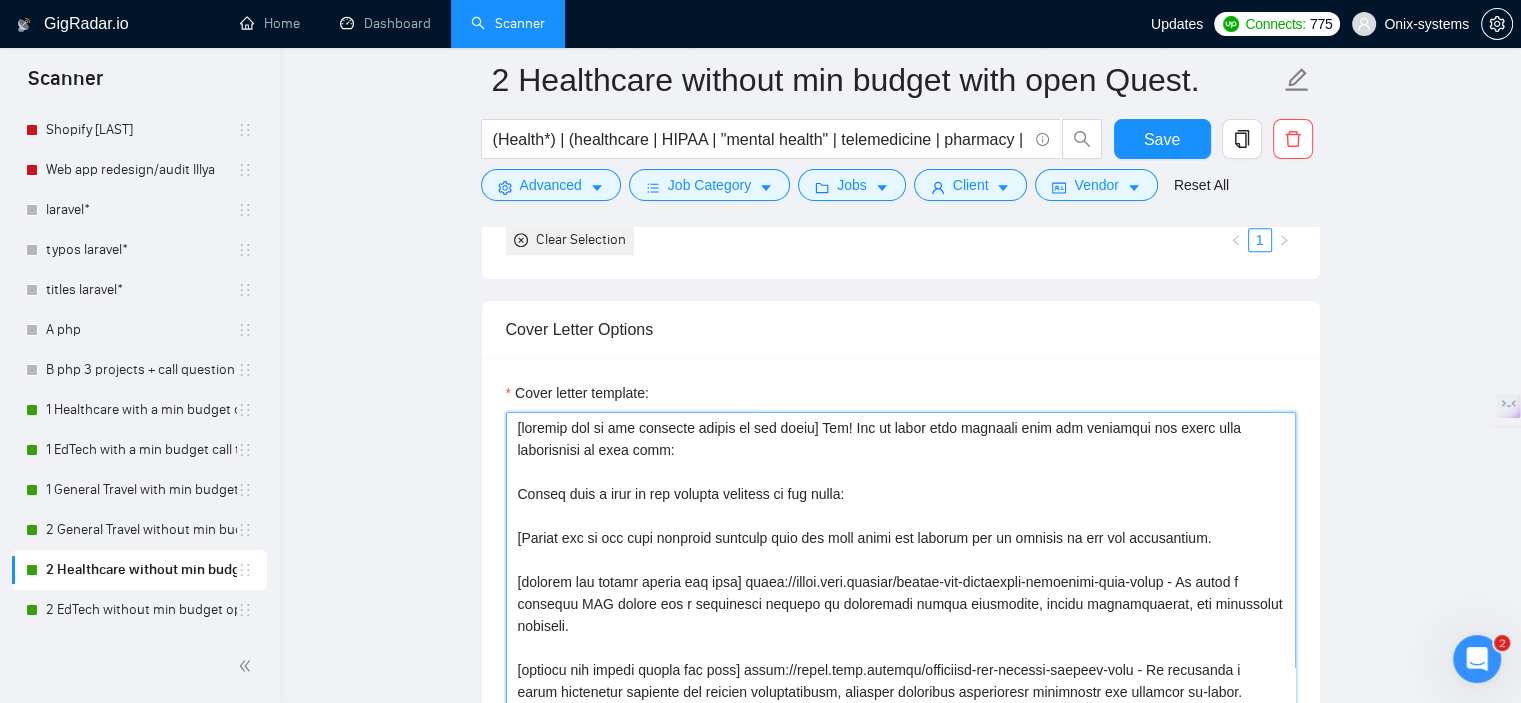 scroll, scrollTop: 75, scrollLeft: 0, axis: vertical 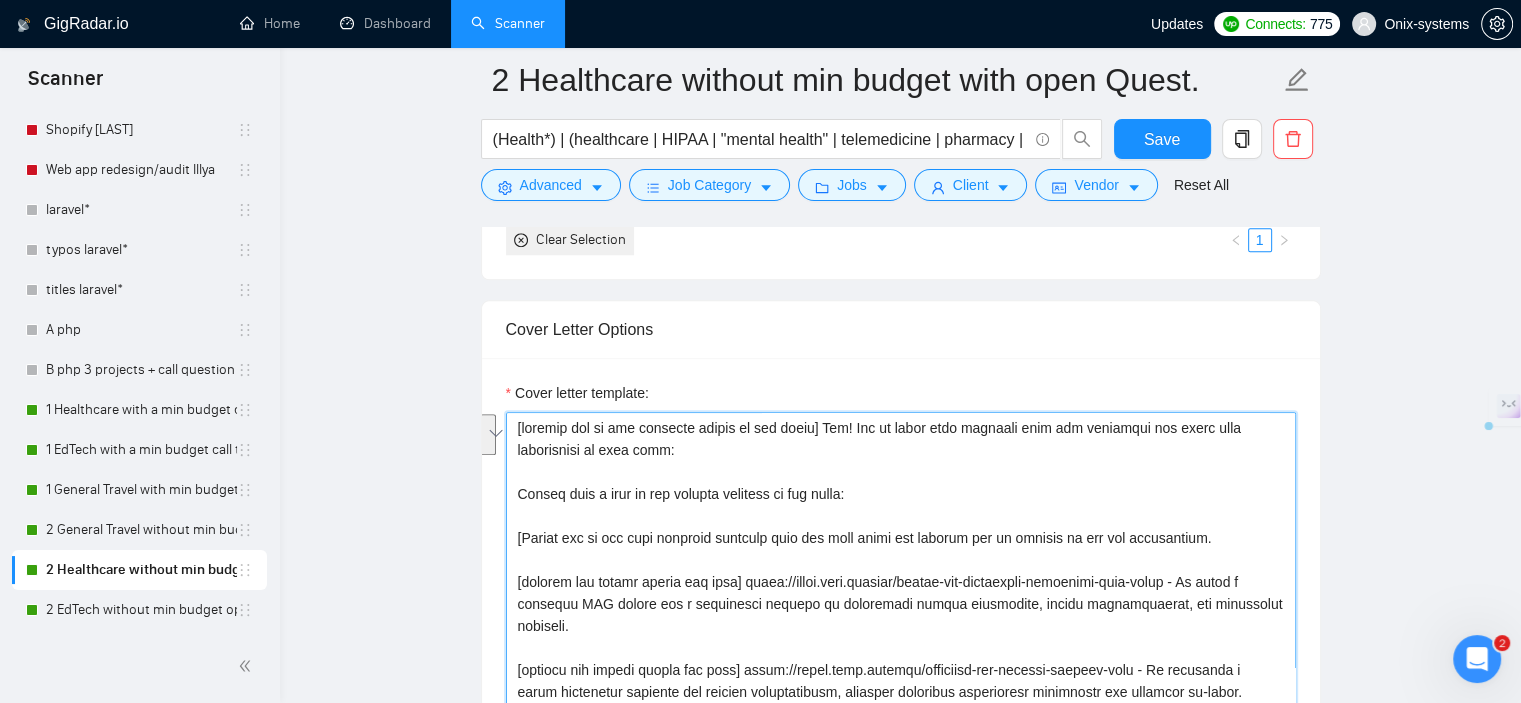 drag, startPoint x: 1129, startPoint y: 475, endPoint x: 1128, endPoint y: 493, distance: 18.027756 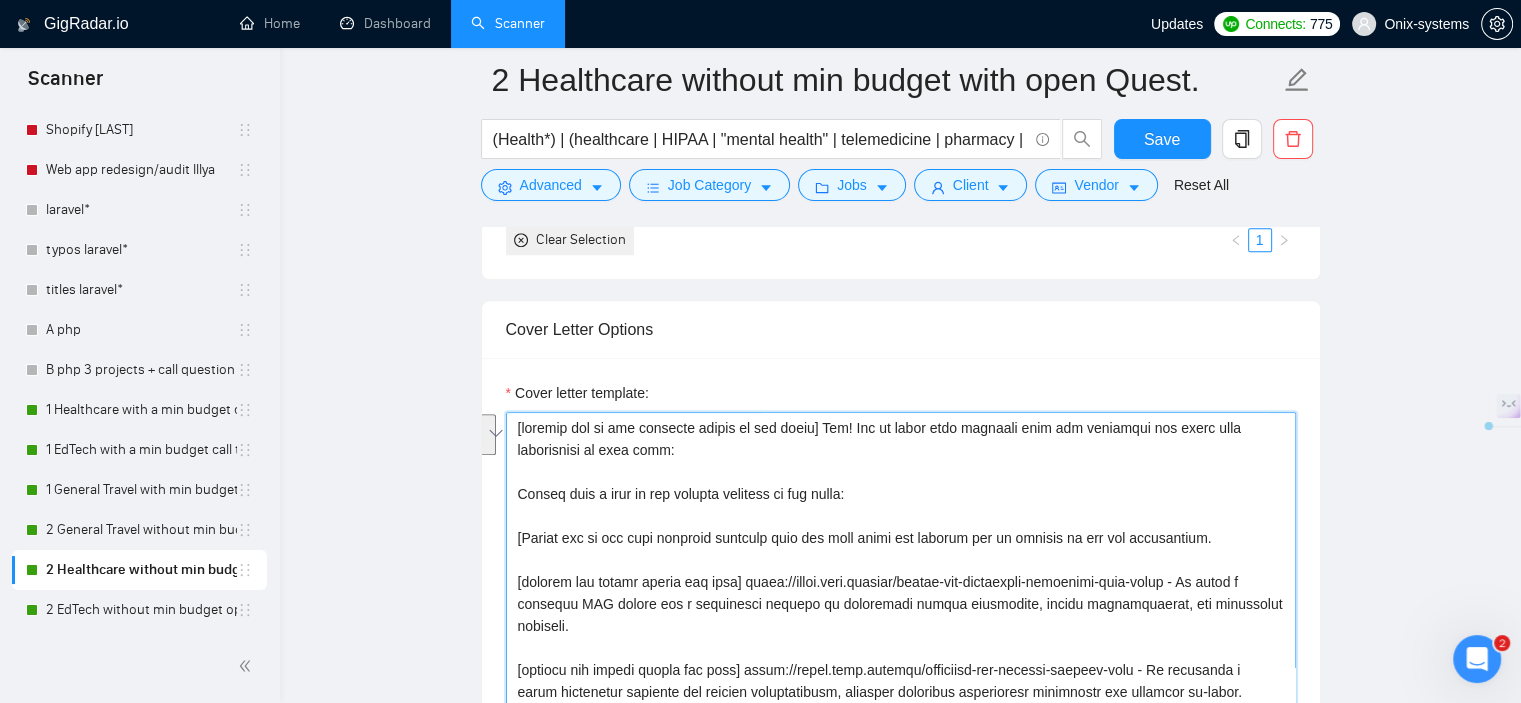 click on "Cover letter template:" at bounding box center (901, 782) 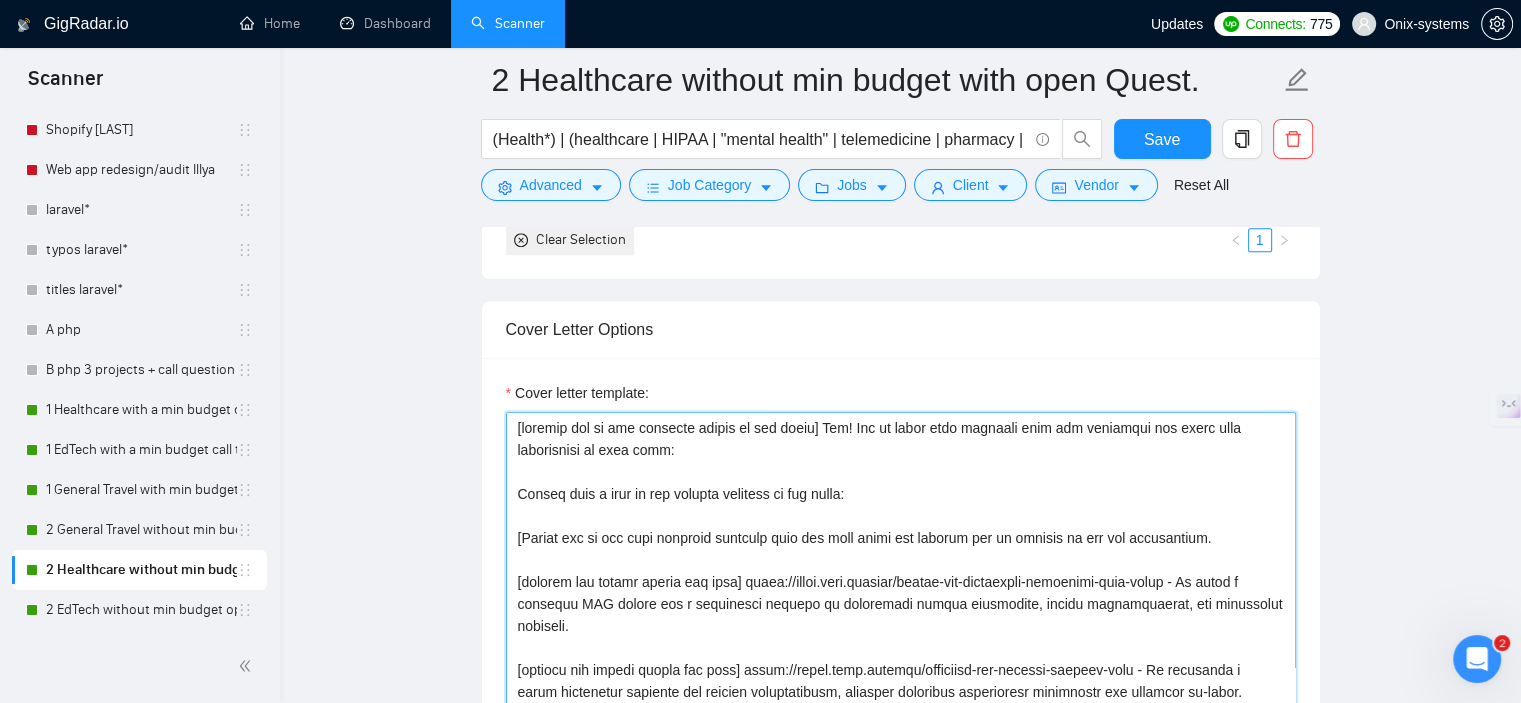 scroll, scrollTop: 69, scrollLeft: 0, axis: vertical 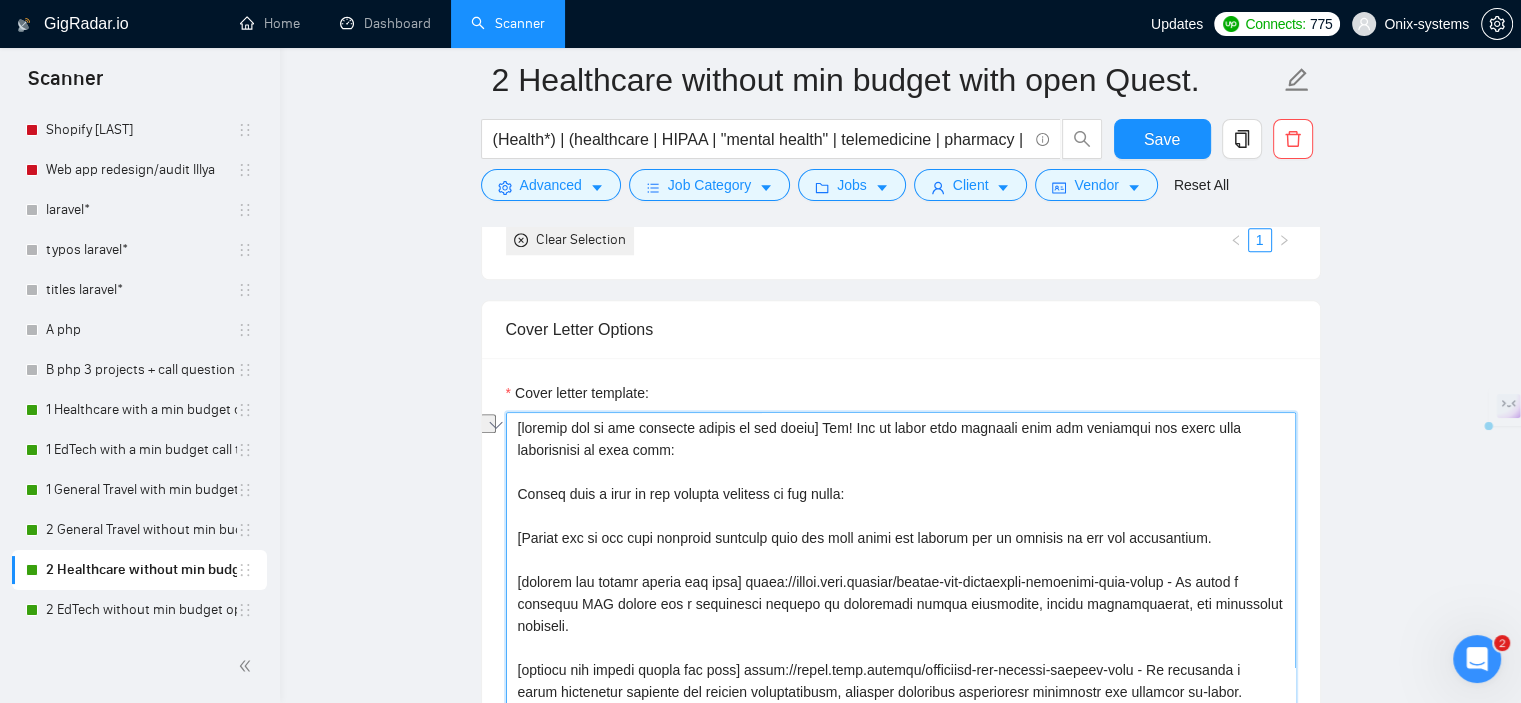 drag, startPoint x: 885, startPoint y: 532, endPoint x: 498, endPoint y: 543, distance: 387.1563 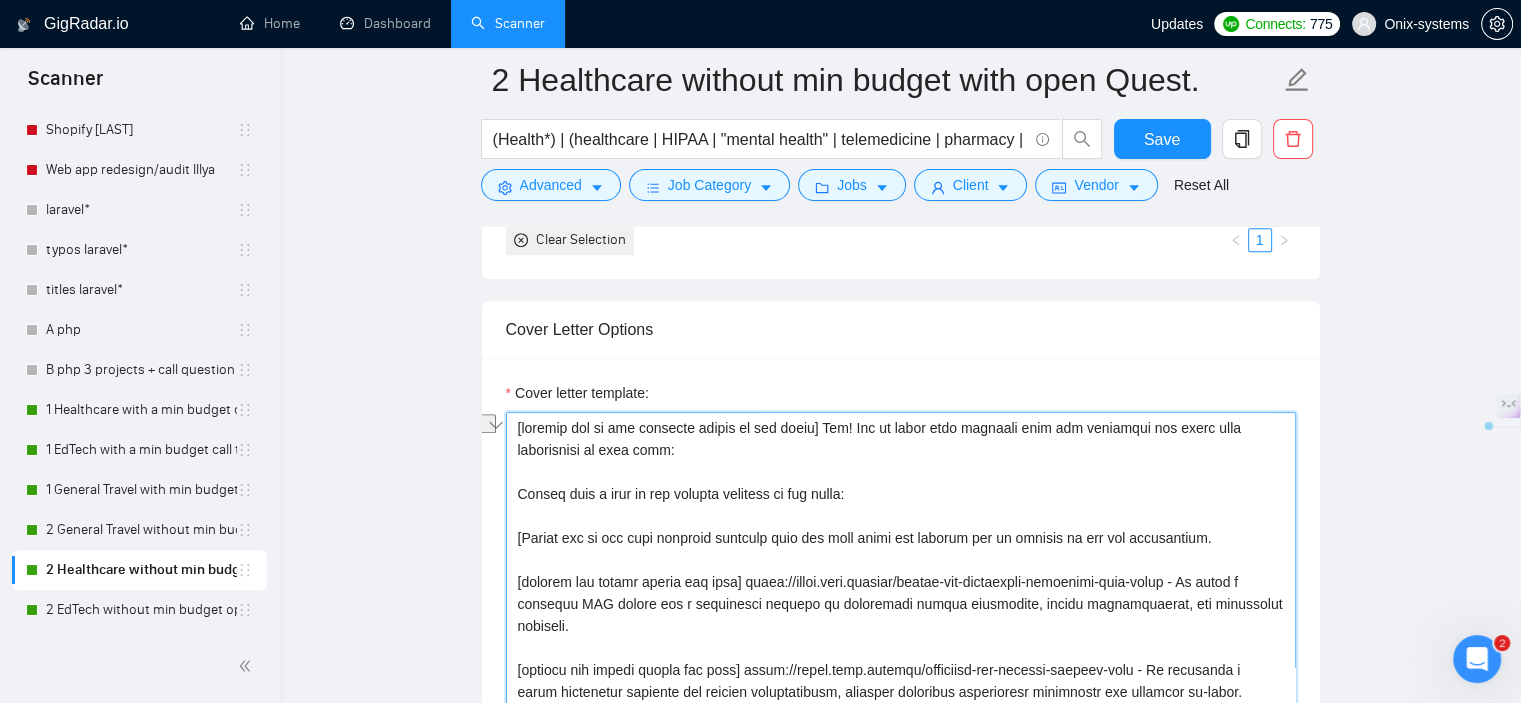 click on "Cover letter template:" at bounding box center [901, 779] 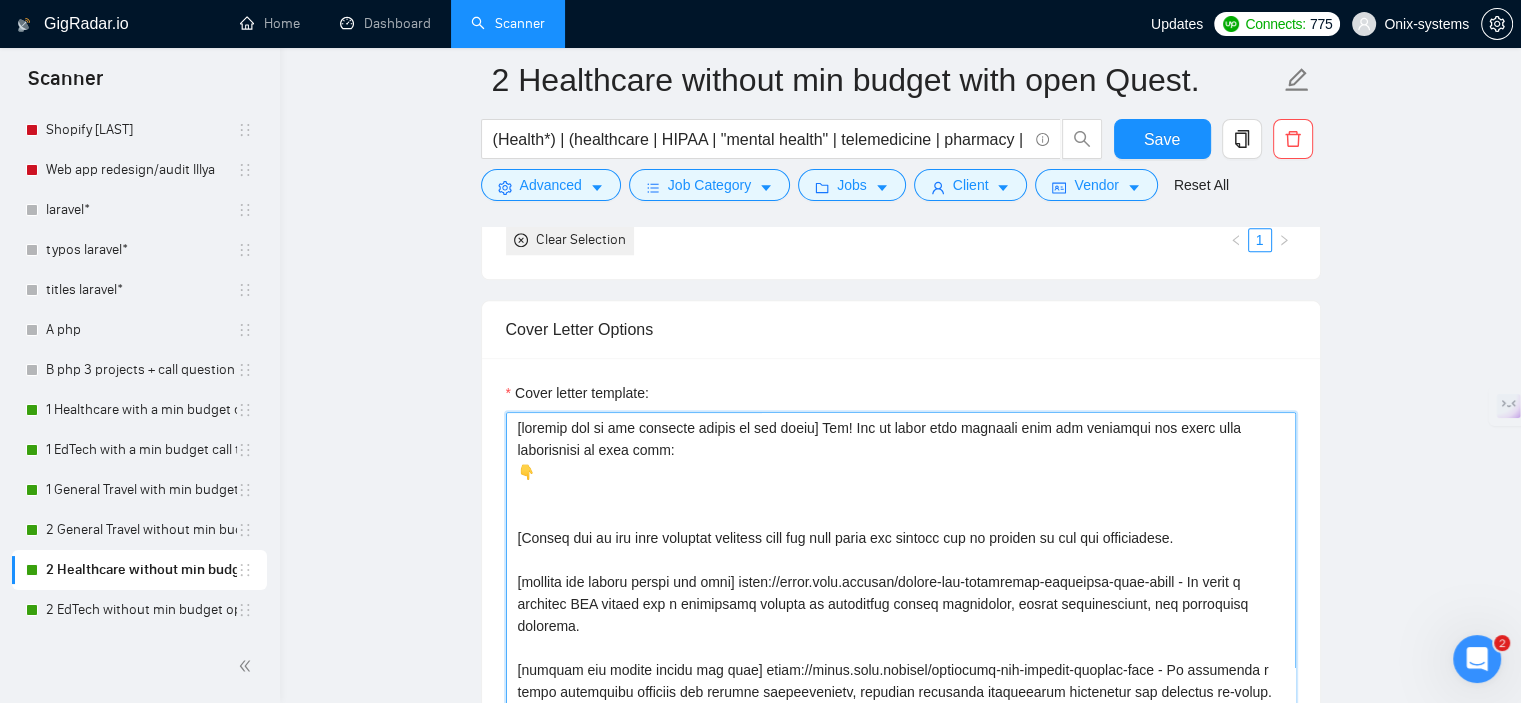 click on "Cover letter template:" at bounding box center [901, 782] 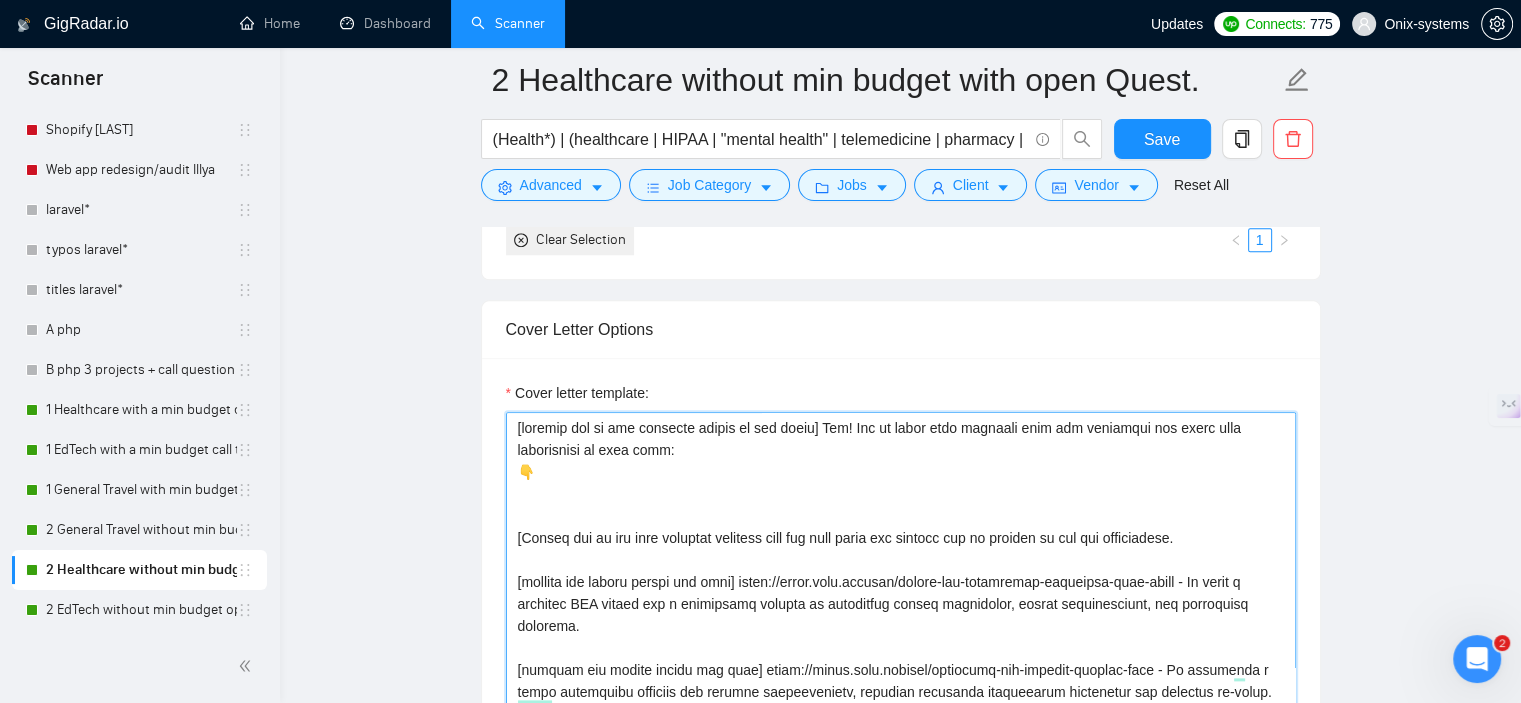 click on "Cover letter template:" at bounding box center [901, 782] 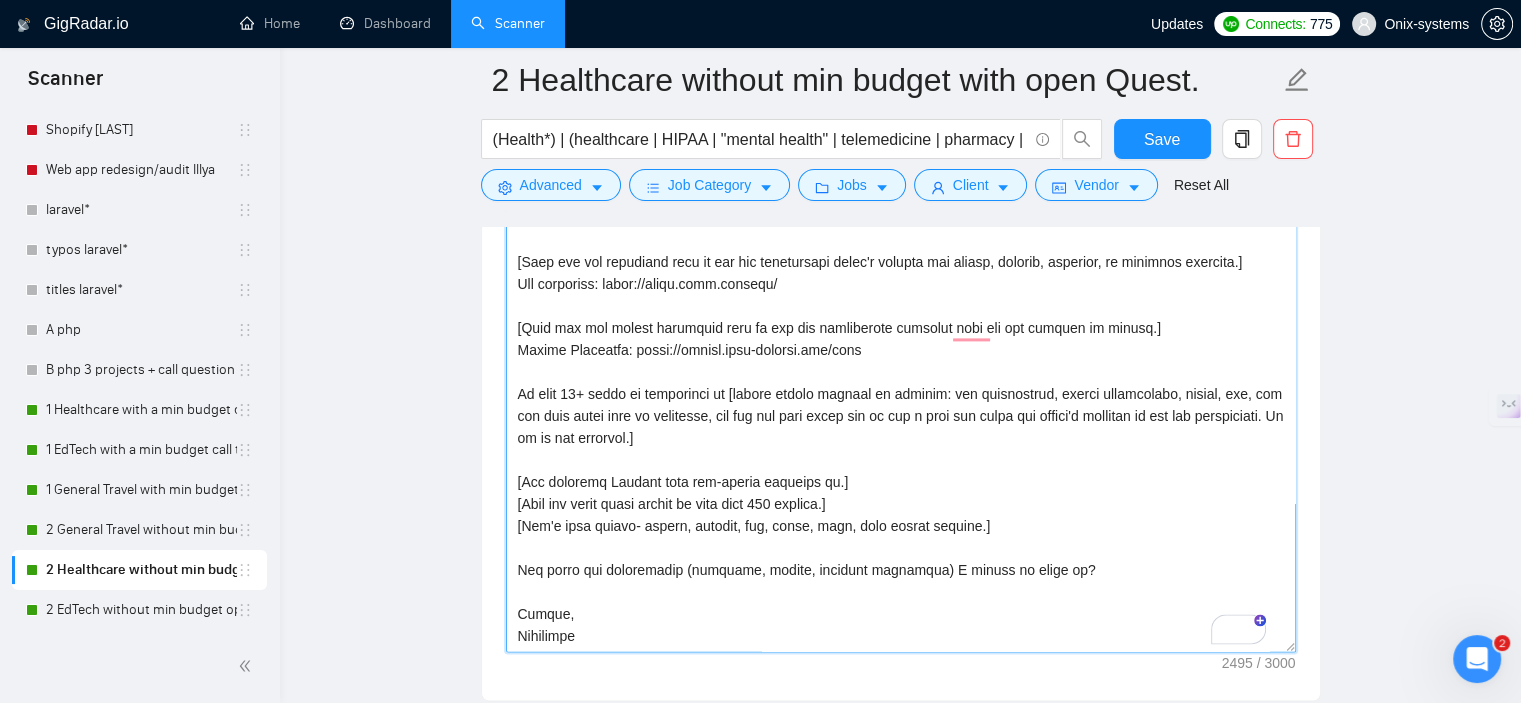 click on "Cover letter template:" at bounding box center (901, 282) 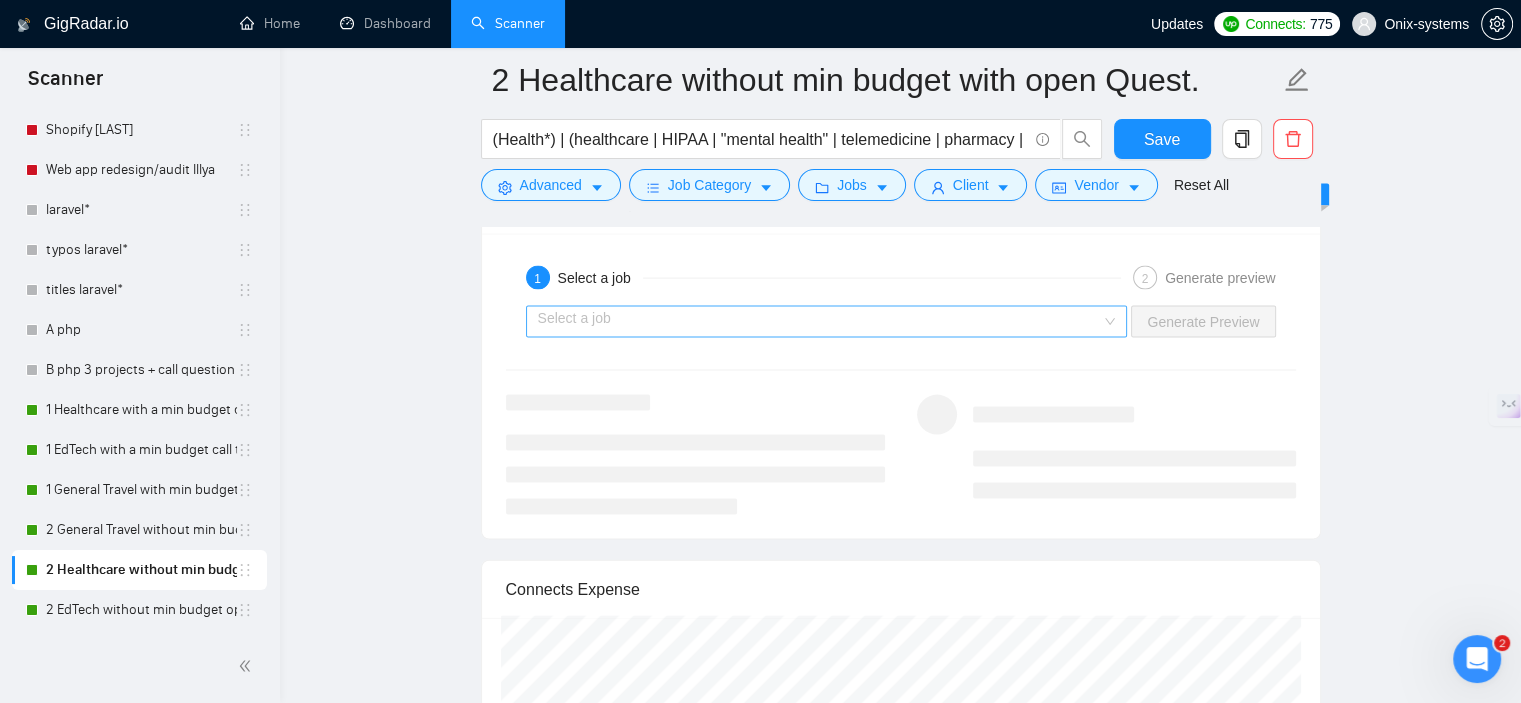 click at bounding box center [820, 322] 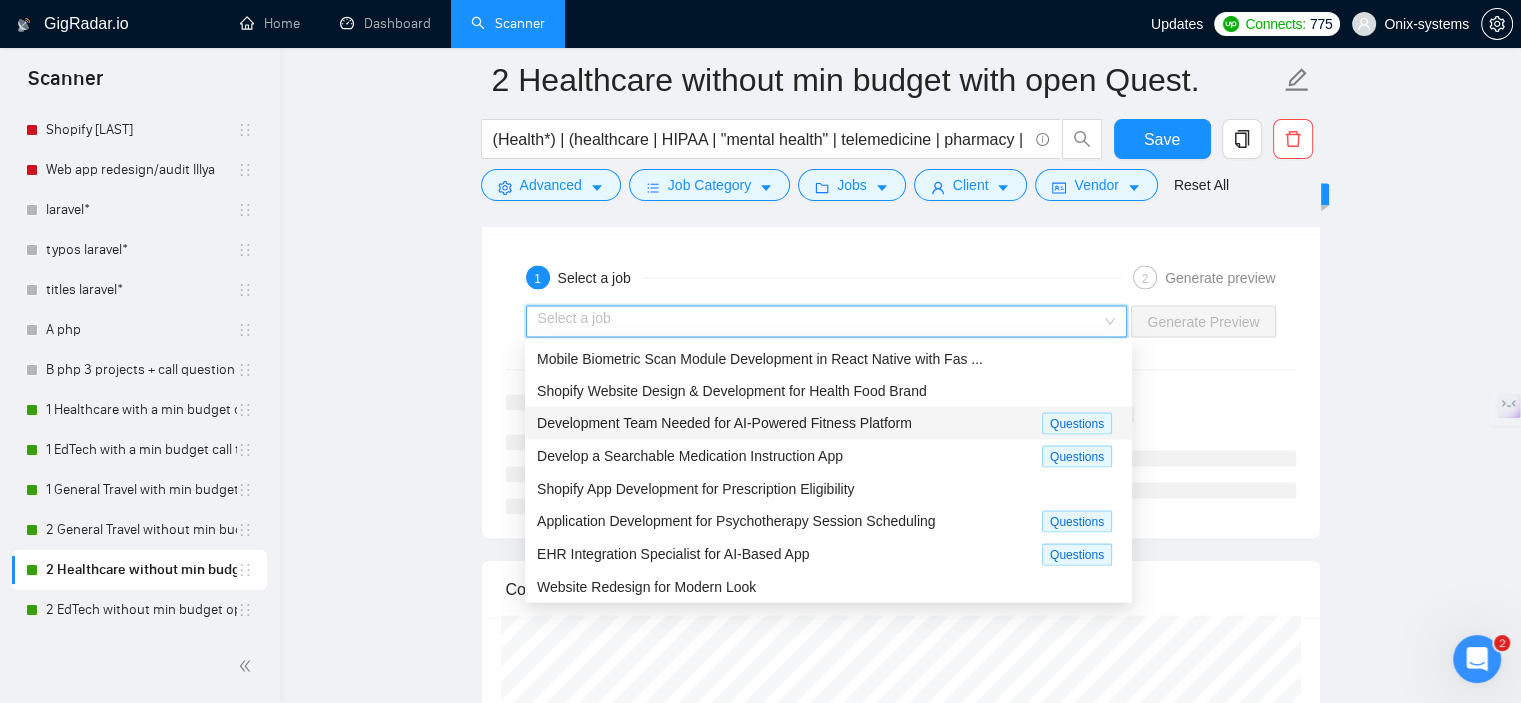 click on "Development Team Needed for AI-Powered Fitness Platform" at bounding box center [724, 423] 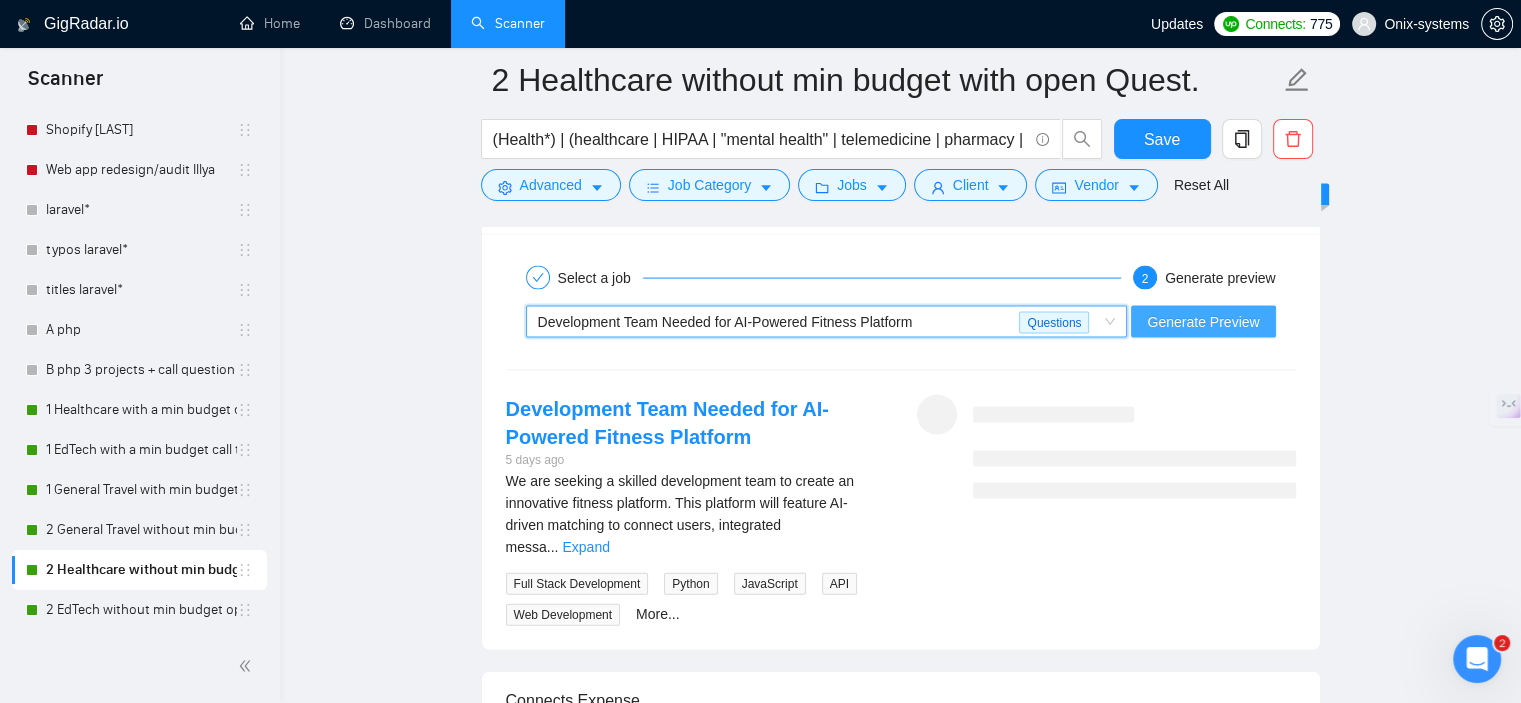 click on "Generate Preview" at bounding box center (1203, 322) 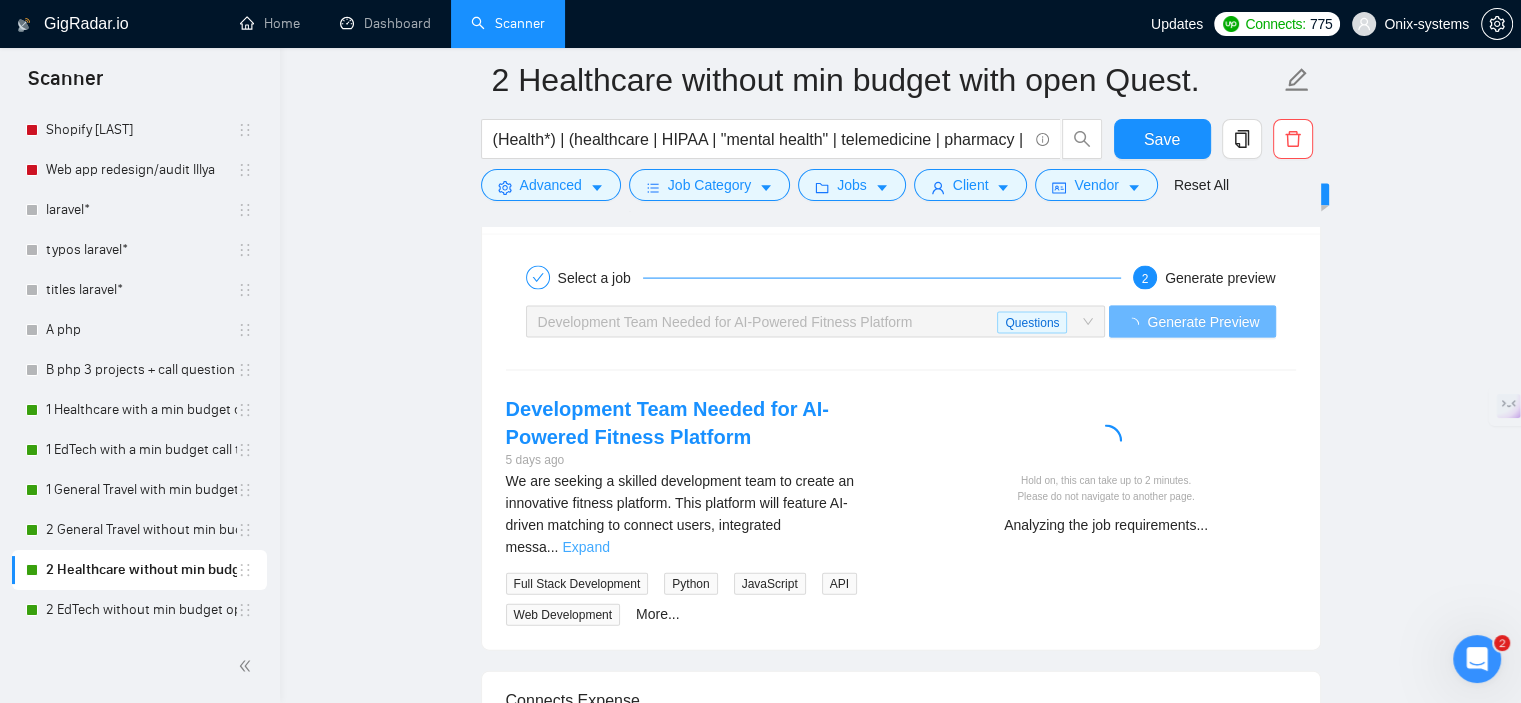 click on "Expand" at bounding box center (585, 547) 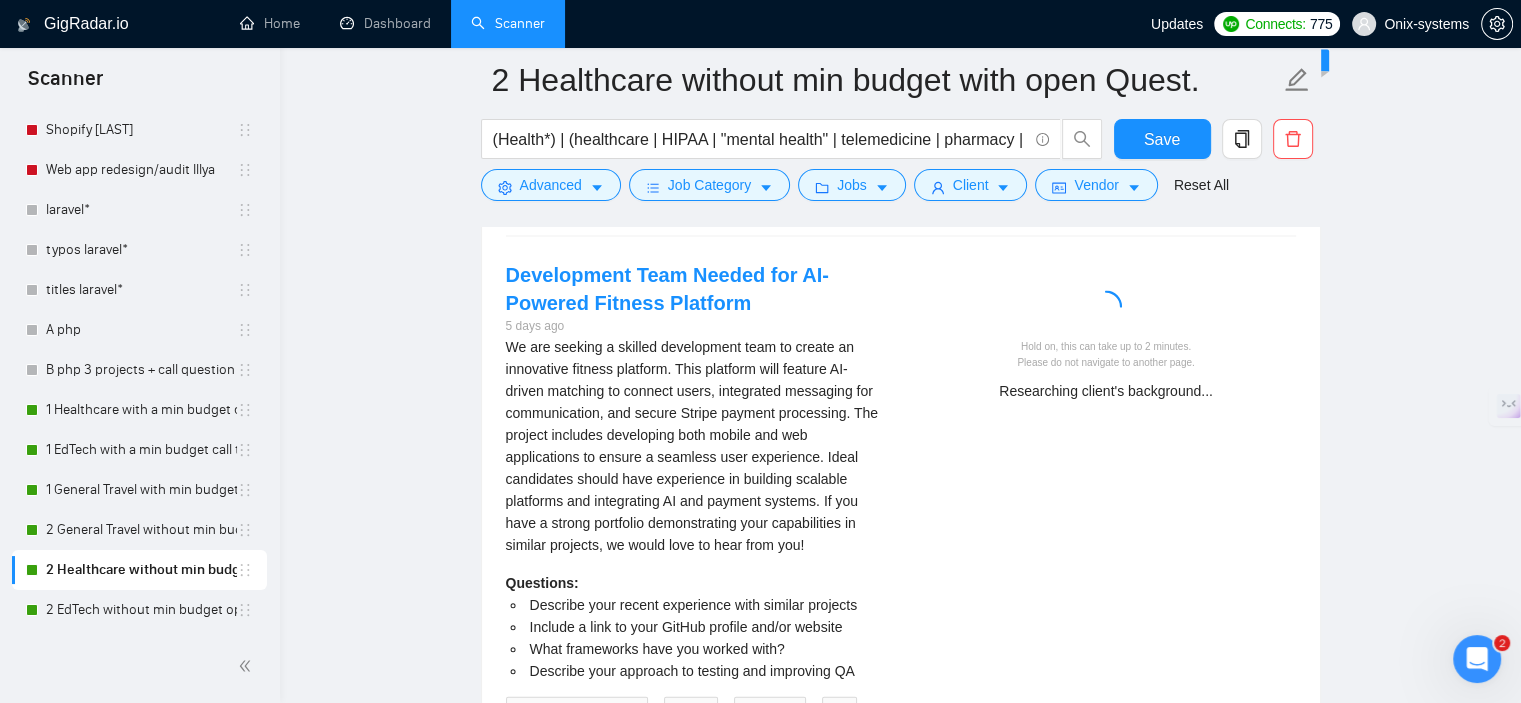 scroll, scrollTop: 4307, scrollLeft: 0, axis: vertical 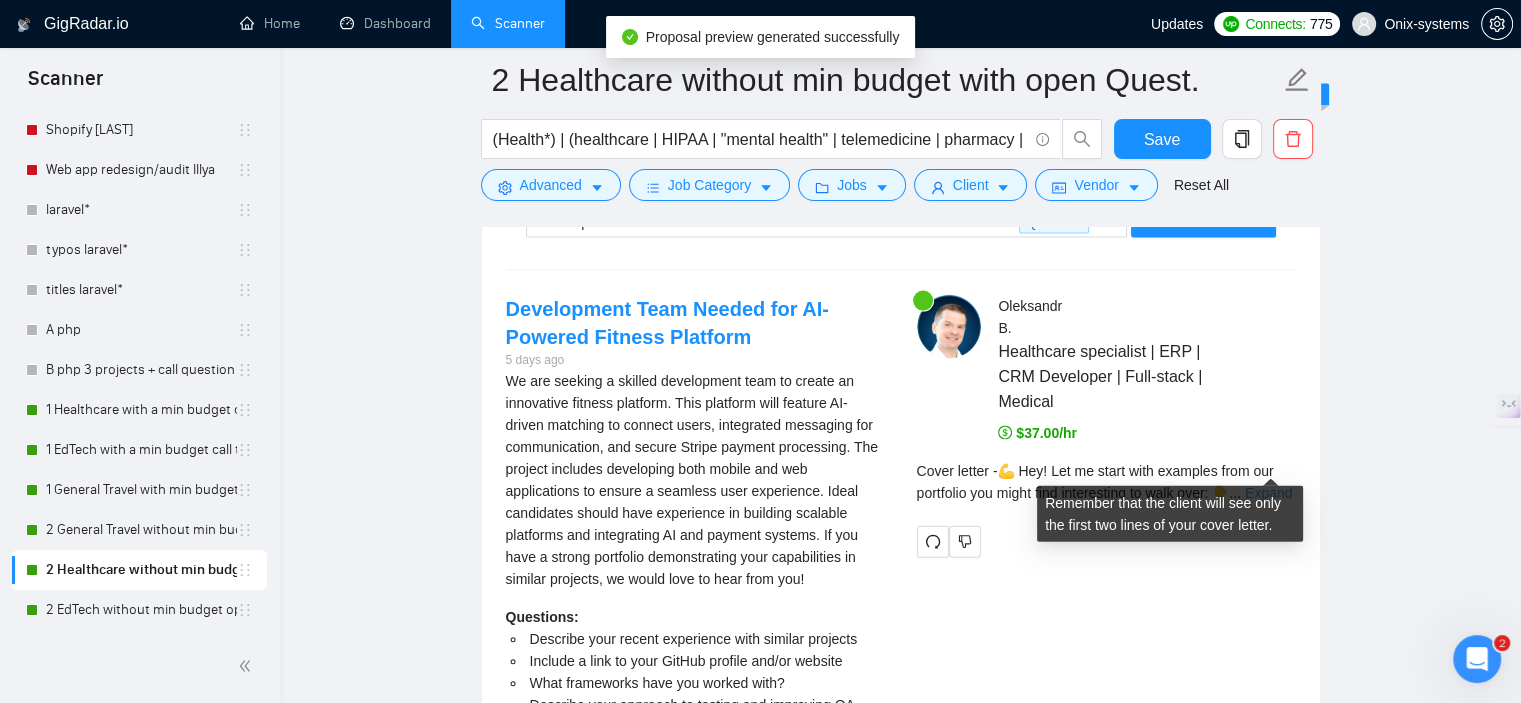 click on "Expand" at bounding box center (1268, 493) 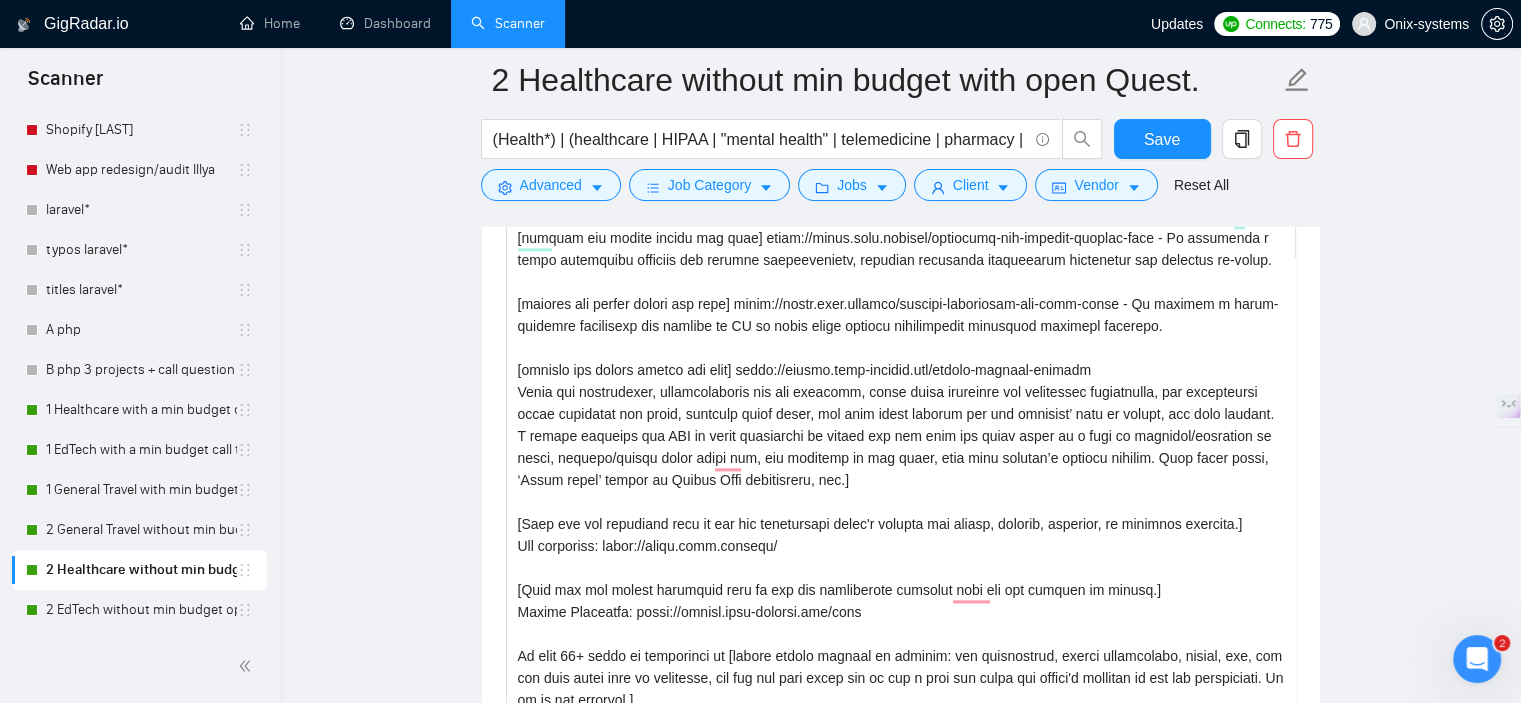 scroll, scrollTop: 2707, scrollLeft: 0, axis: vertical 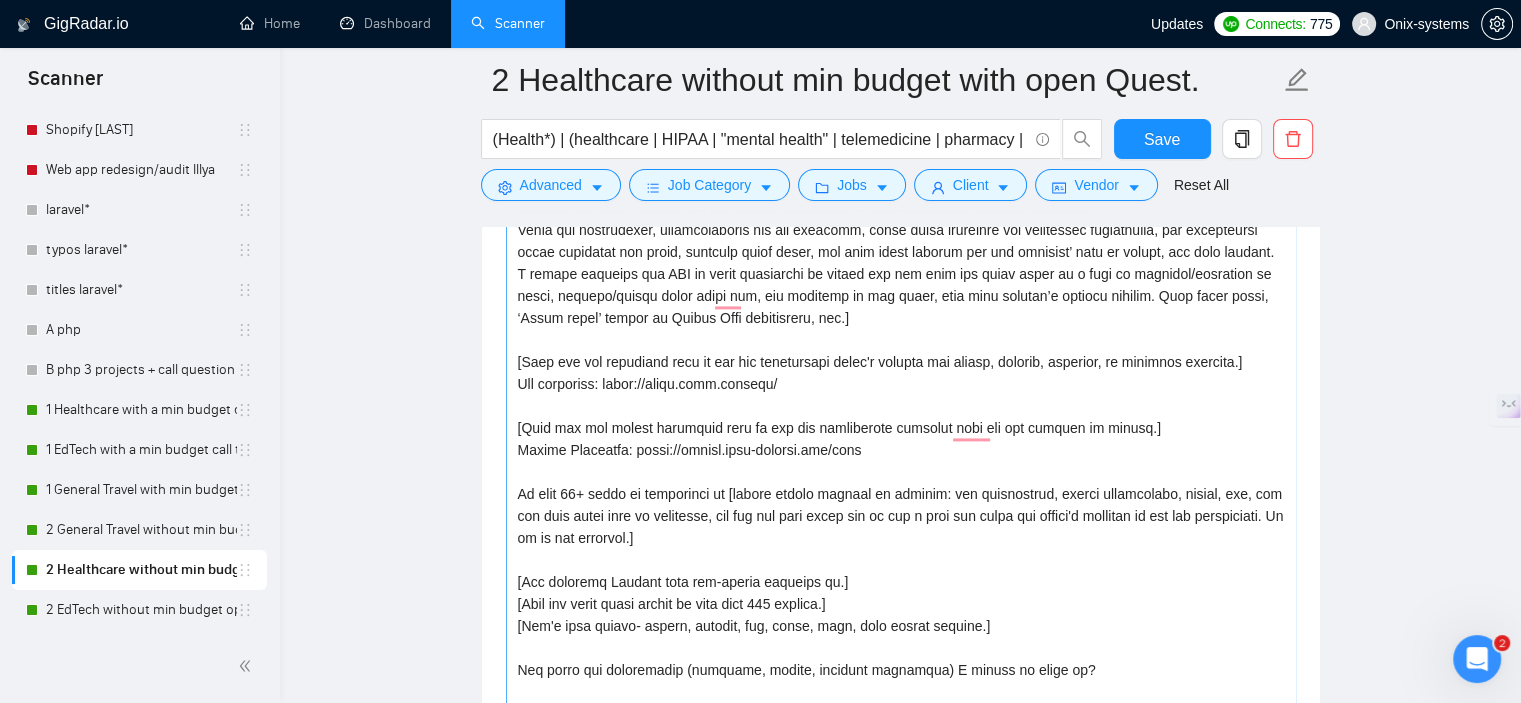 drag, startPoint x: 1294, startPoint y: 642, endPoint x: 1033, endPoint y: 562, distance: 272.98535 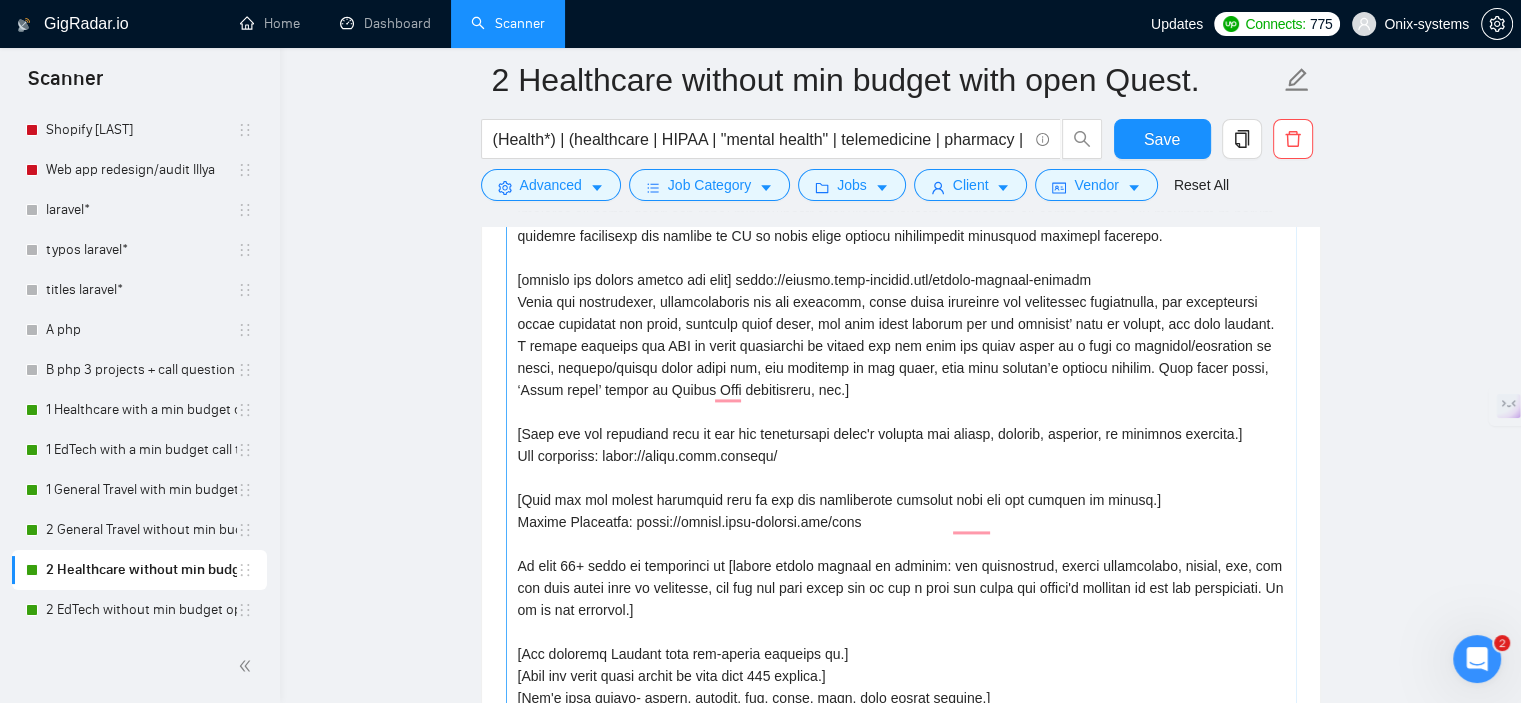 scroll, scrollTop: 0, scrollLeft: 0, axis: both 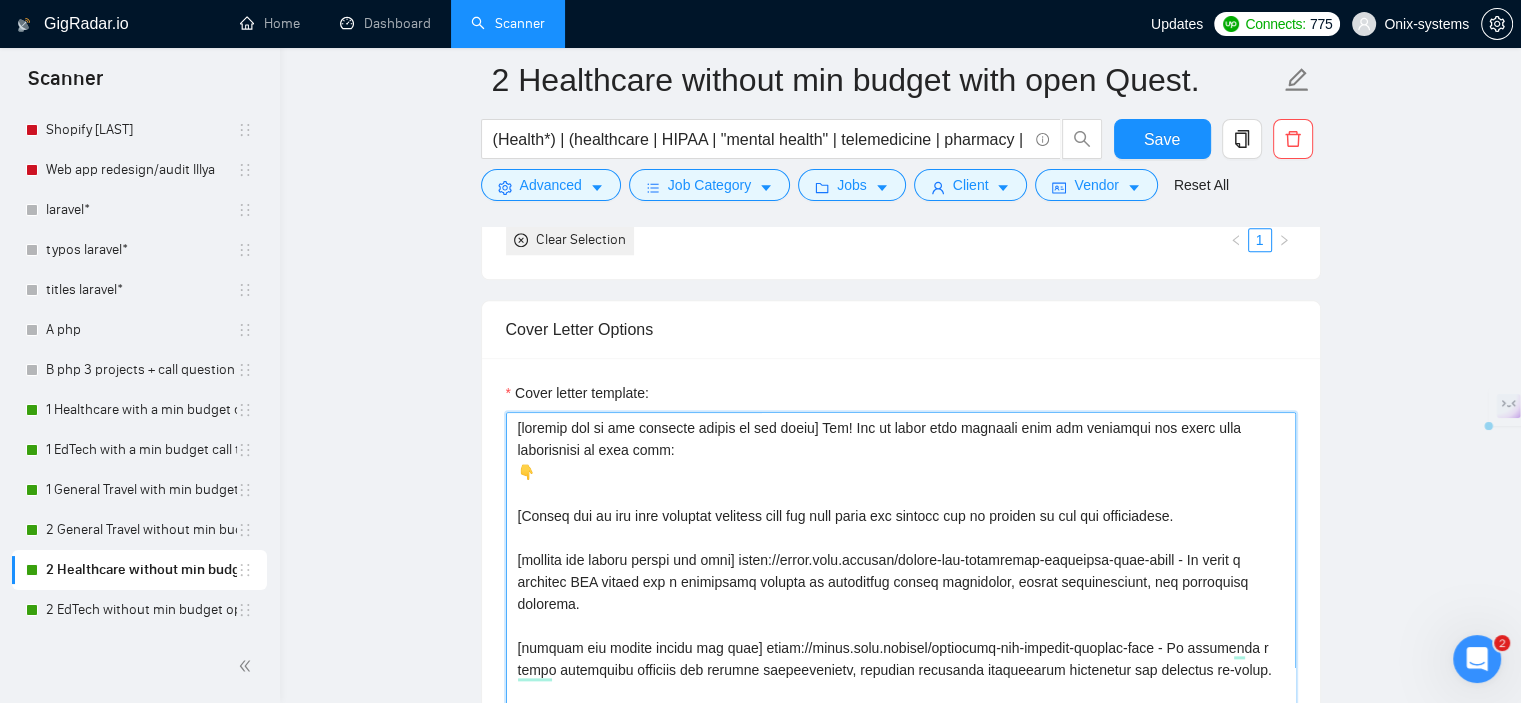 drag, startPoint x: 592, startPoint y: 508, endPoint x: 573, endPoint y: 515, distance: 20.248457 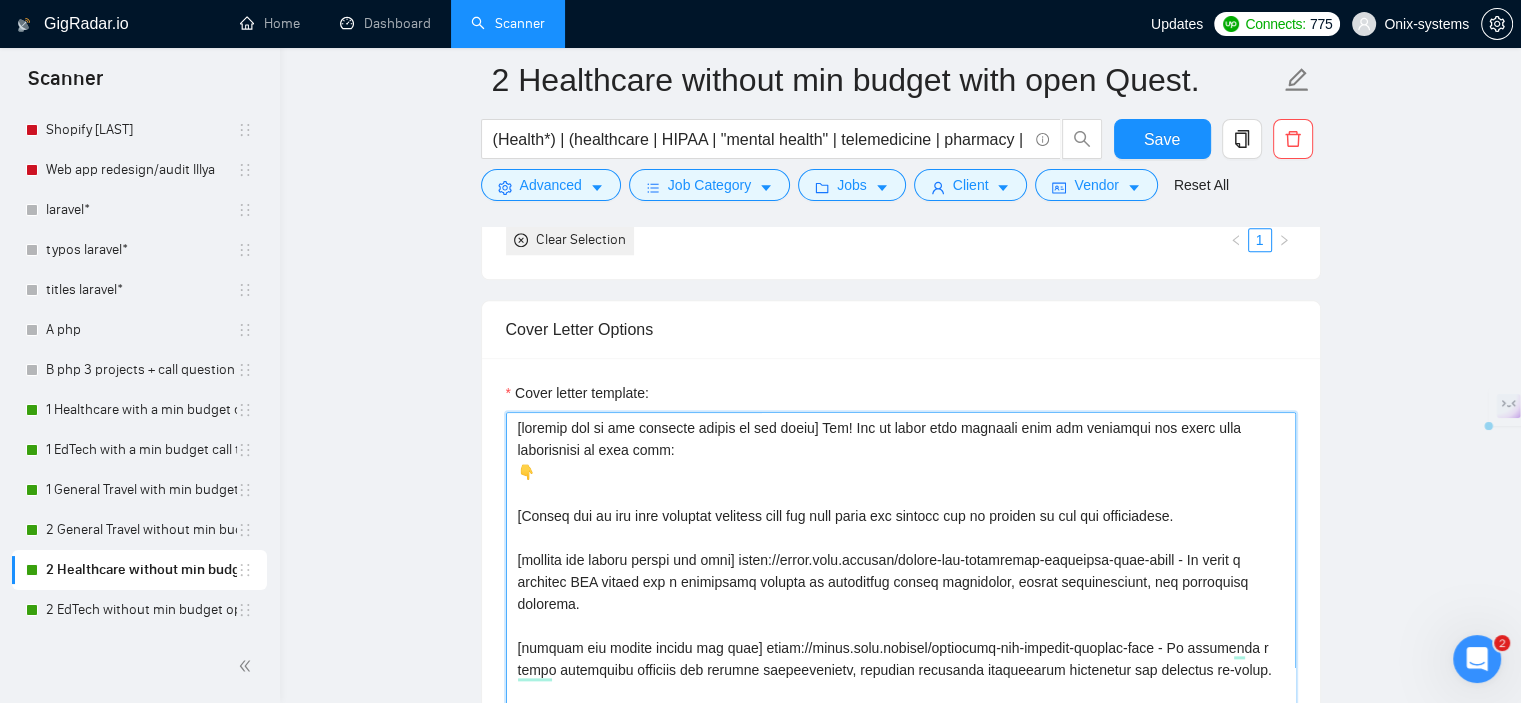 click on "Cover letter template:" at bounding box center [901, 832] 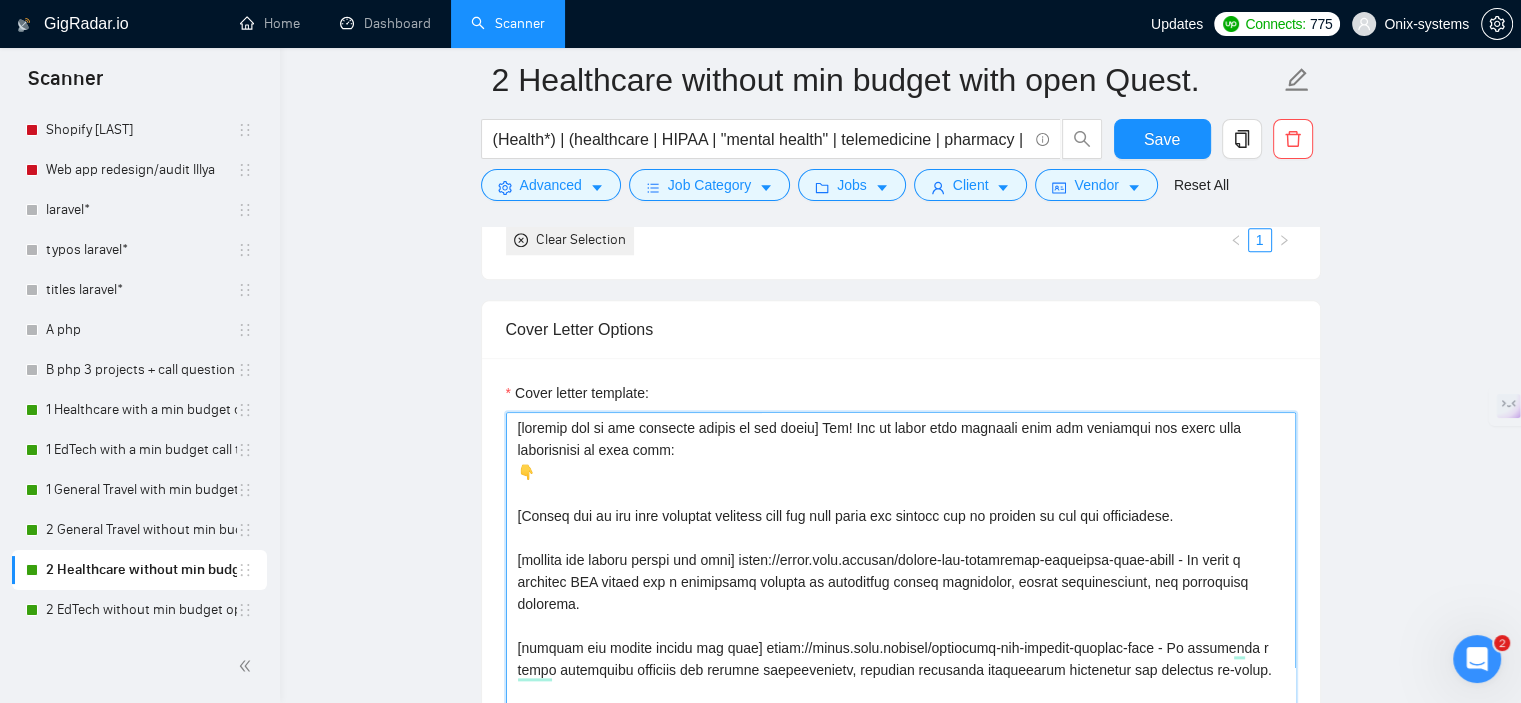 scroll, scrollTop: 63, scrollLeft: 0, axis: vertical 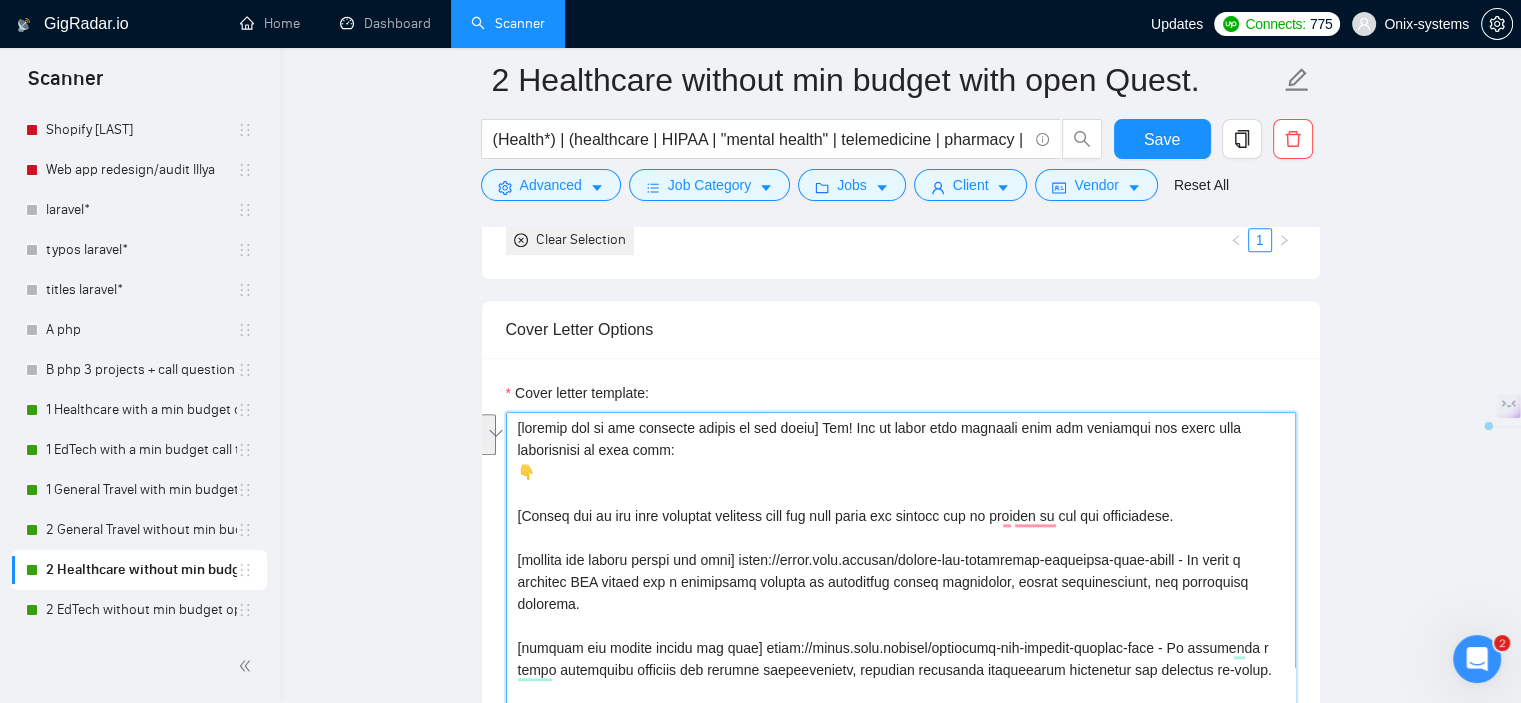 drag, startPoint x: 856, startPoint y: 444, endPoint x: 844, endPoint y: 426, distance: 21.633308 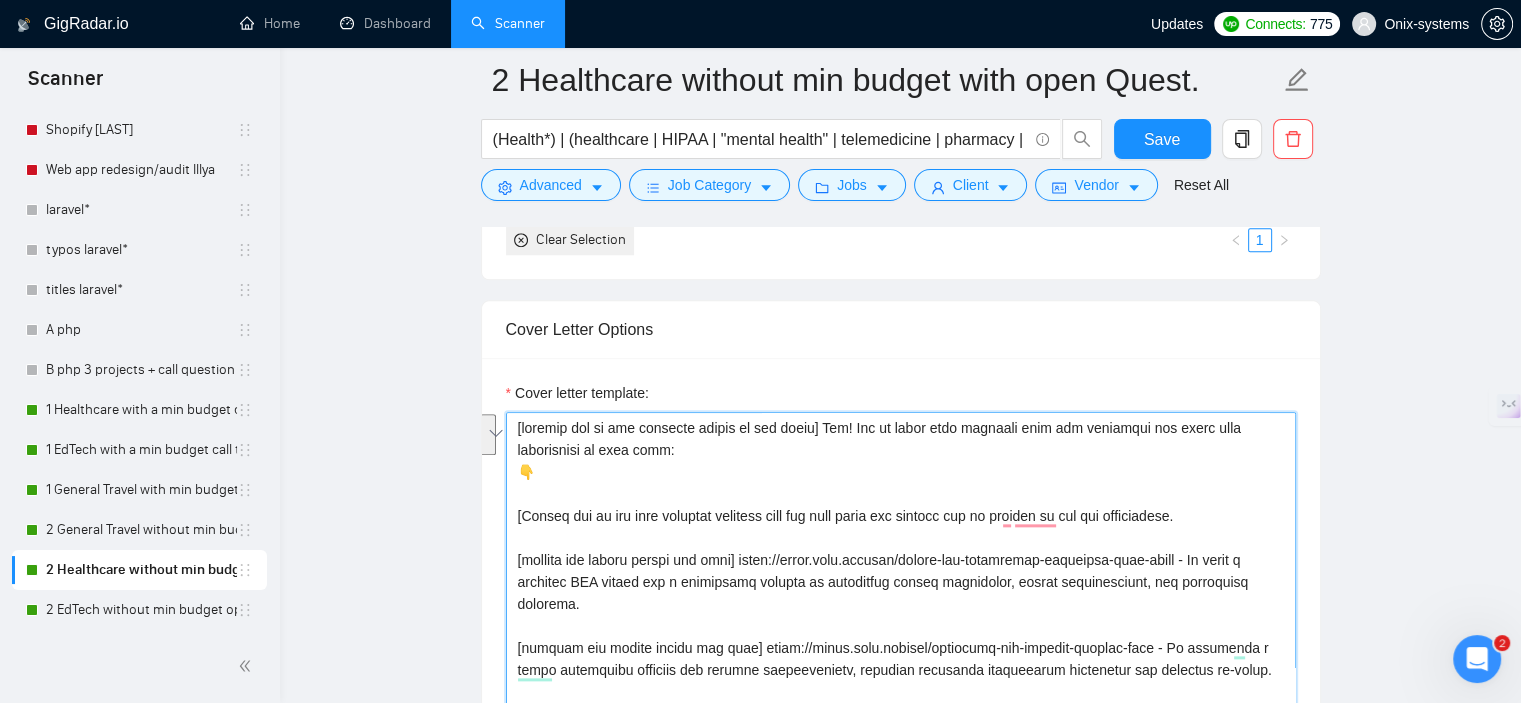 click on "Cover letter template:" at bounding box center [901, 832] 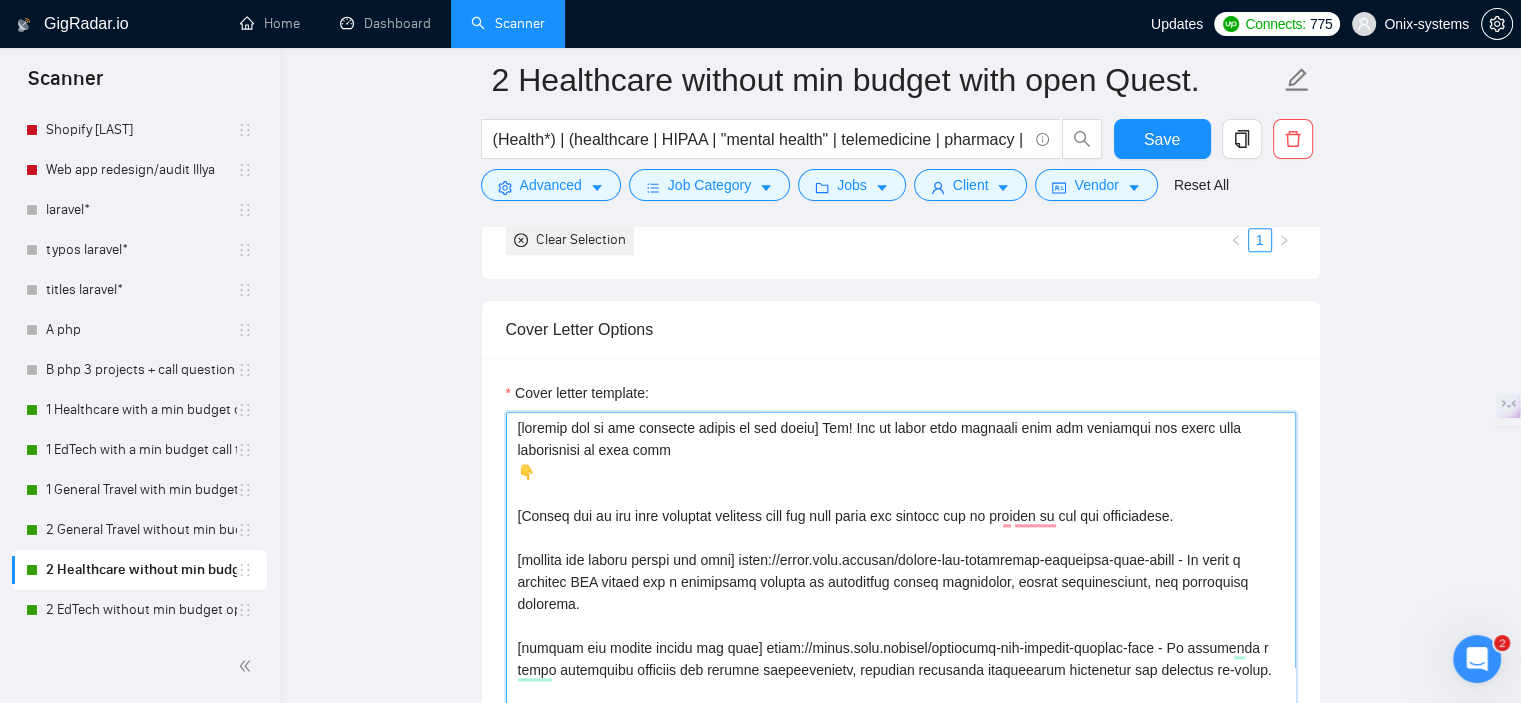 paste on "it won't take too much time." 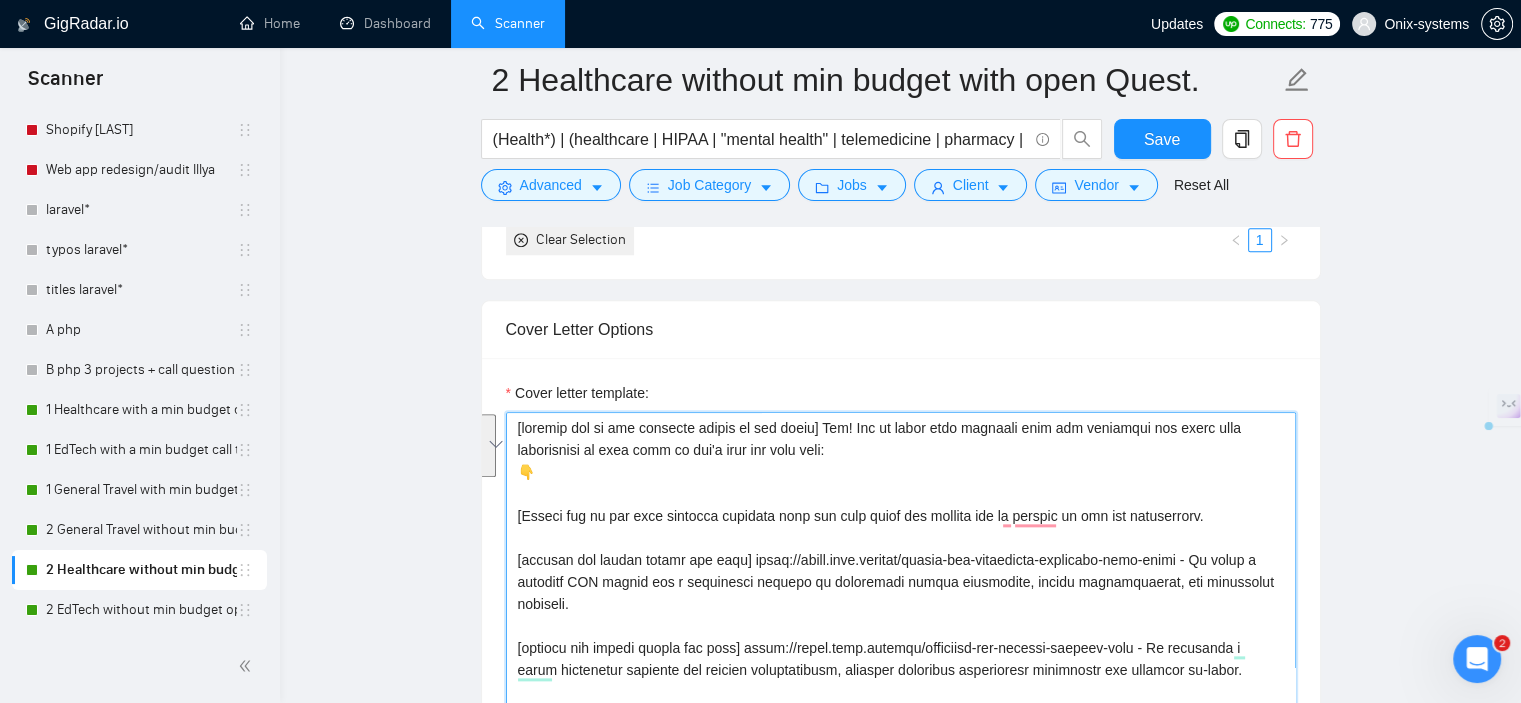 drag, startPoint x: 863, startPoint y: 459, endPoint x: 843, endPoint y: 429, distance: 36.05551 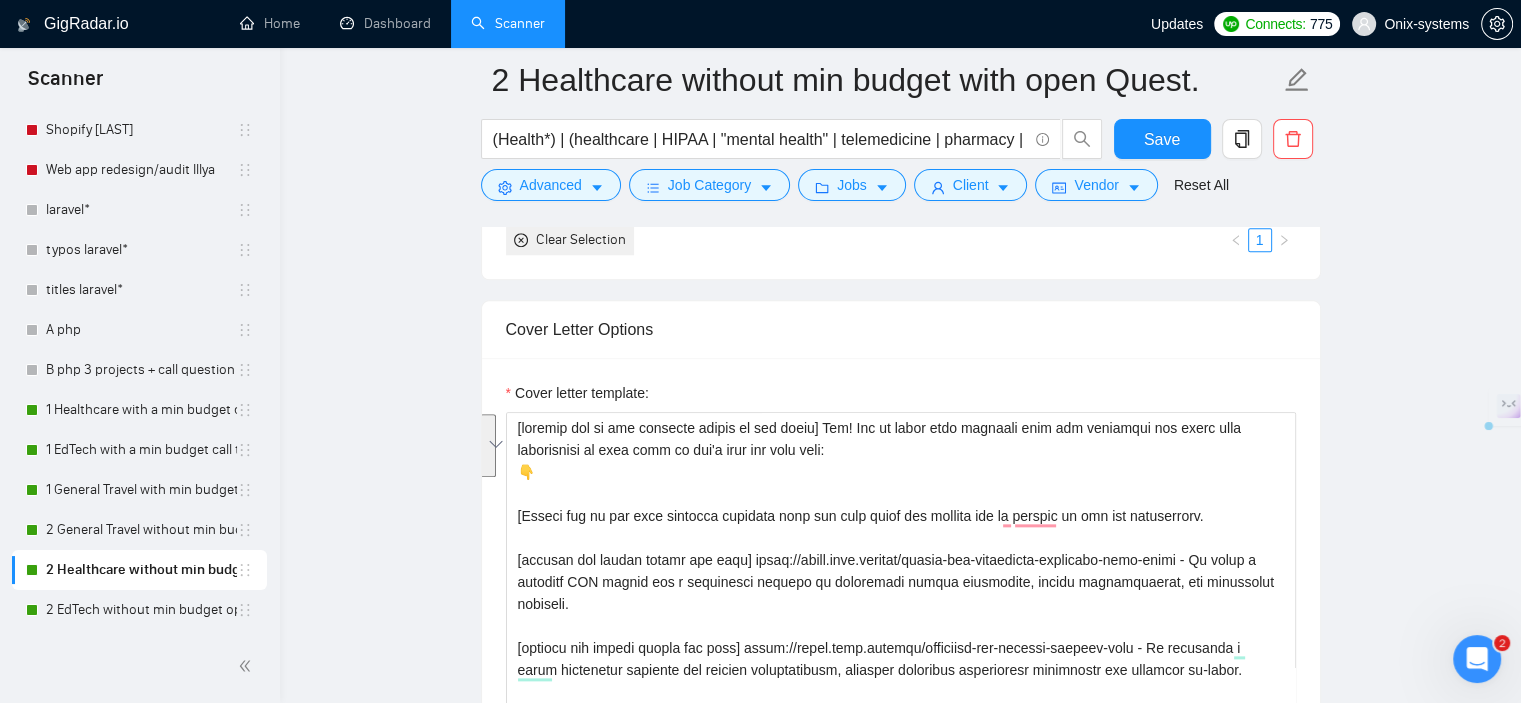 click at bounding box center [488, 445] 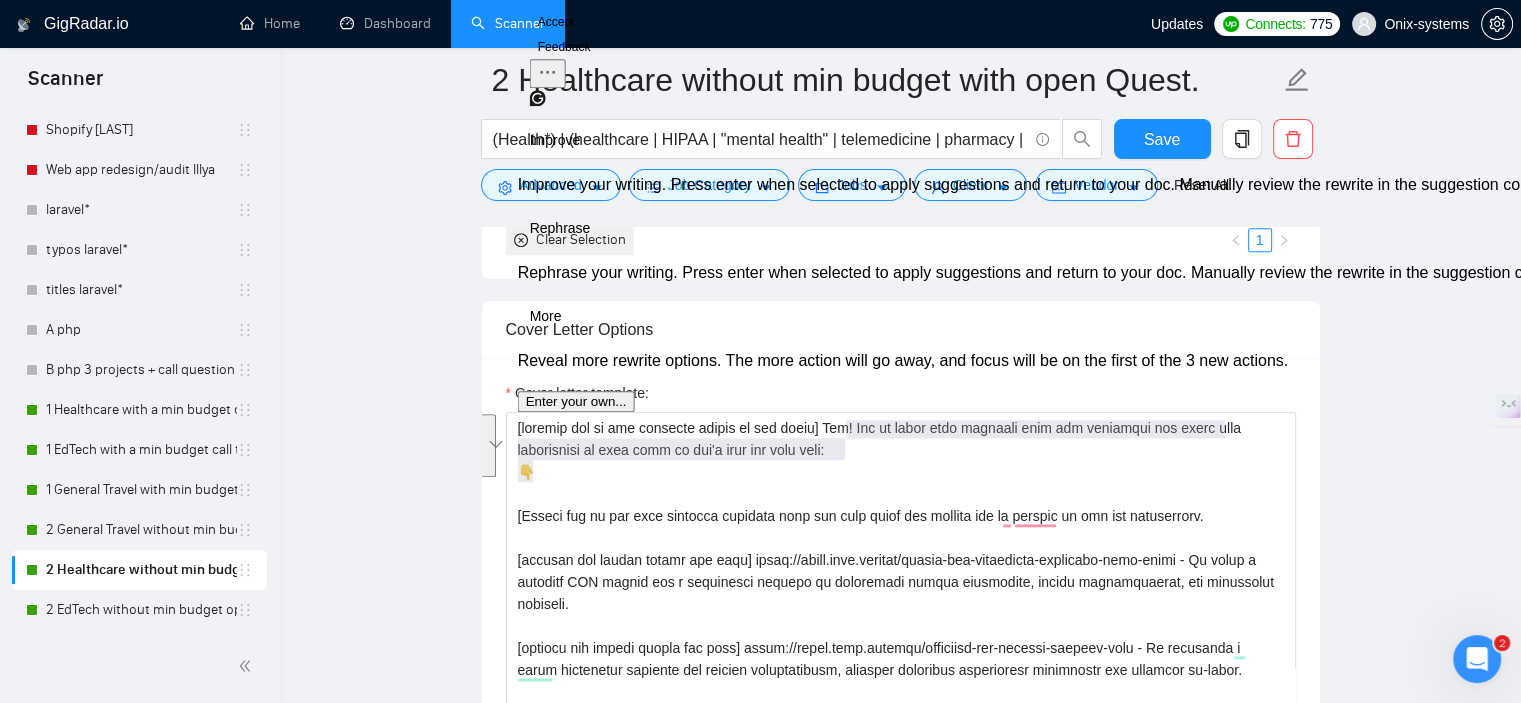 click on "Accept" 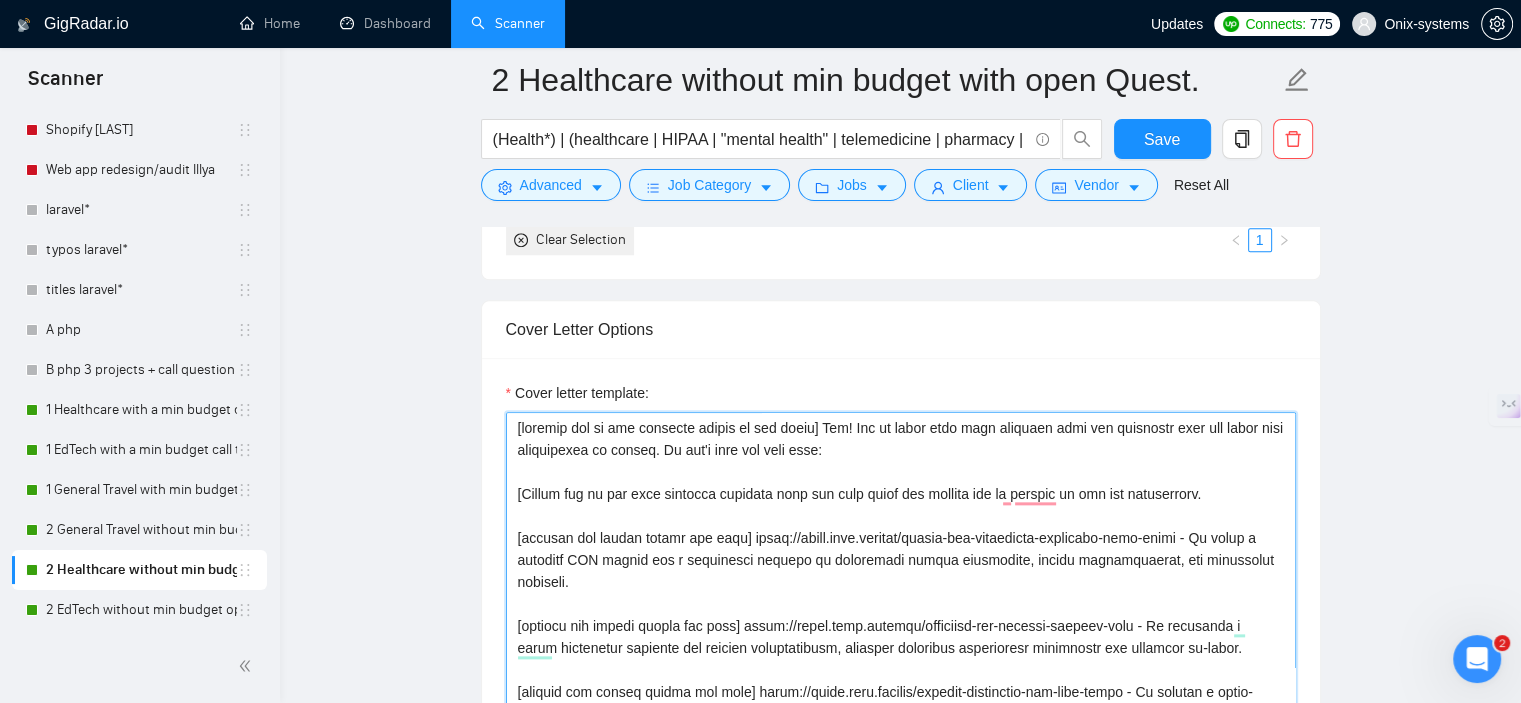 scroll, scrollTop: 48, scrollLeft: 0, axis: vertical 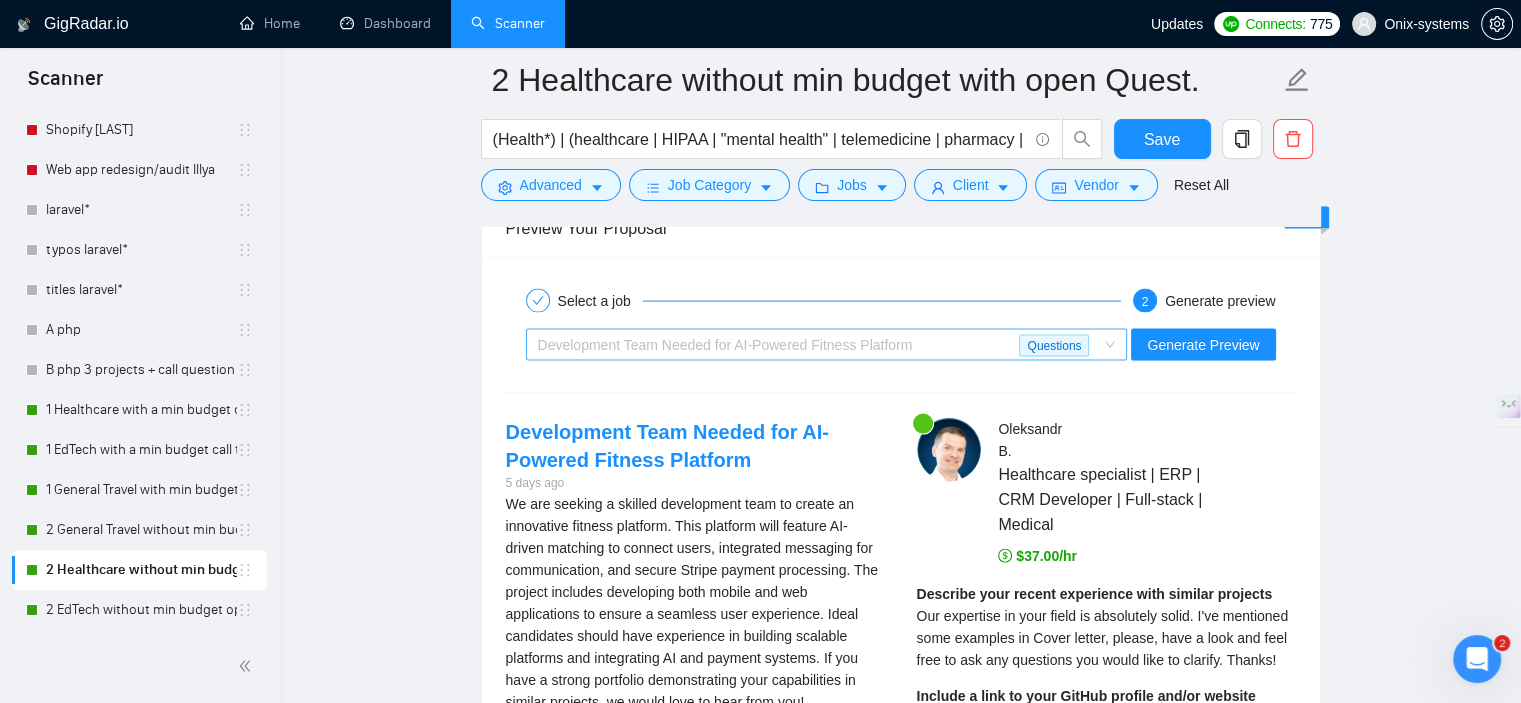 click on "Development Team Needed for AI-Powered Fitness Platform" at bounding box center (725, 345) 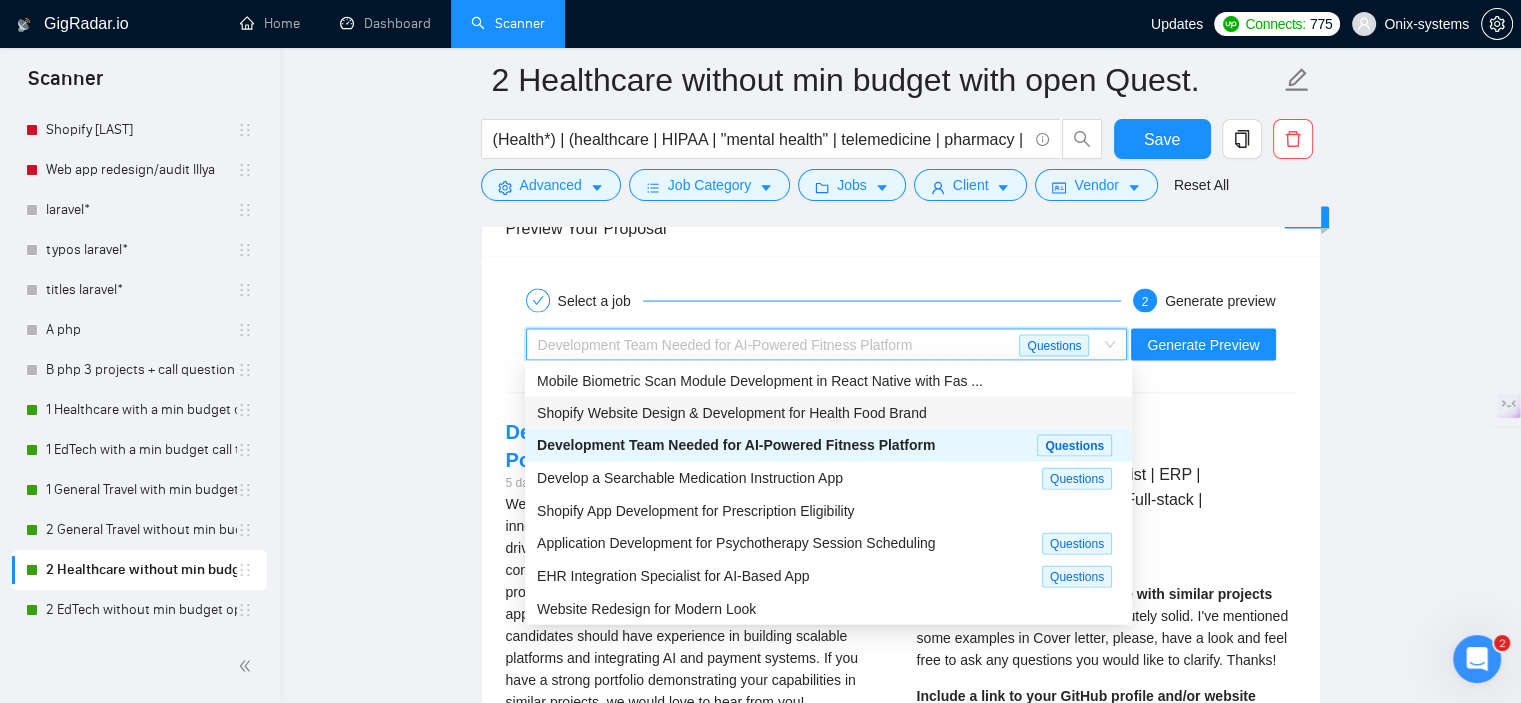 click on "Shopify Website Design & Development for Health Food Brand" at bounding box center (732, 413) 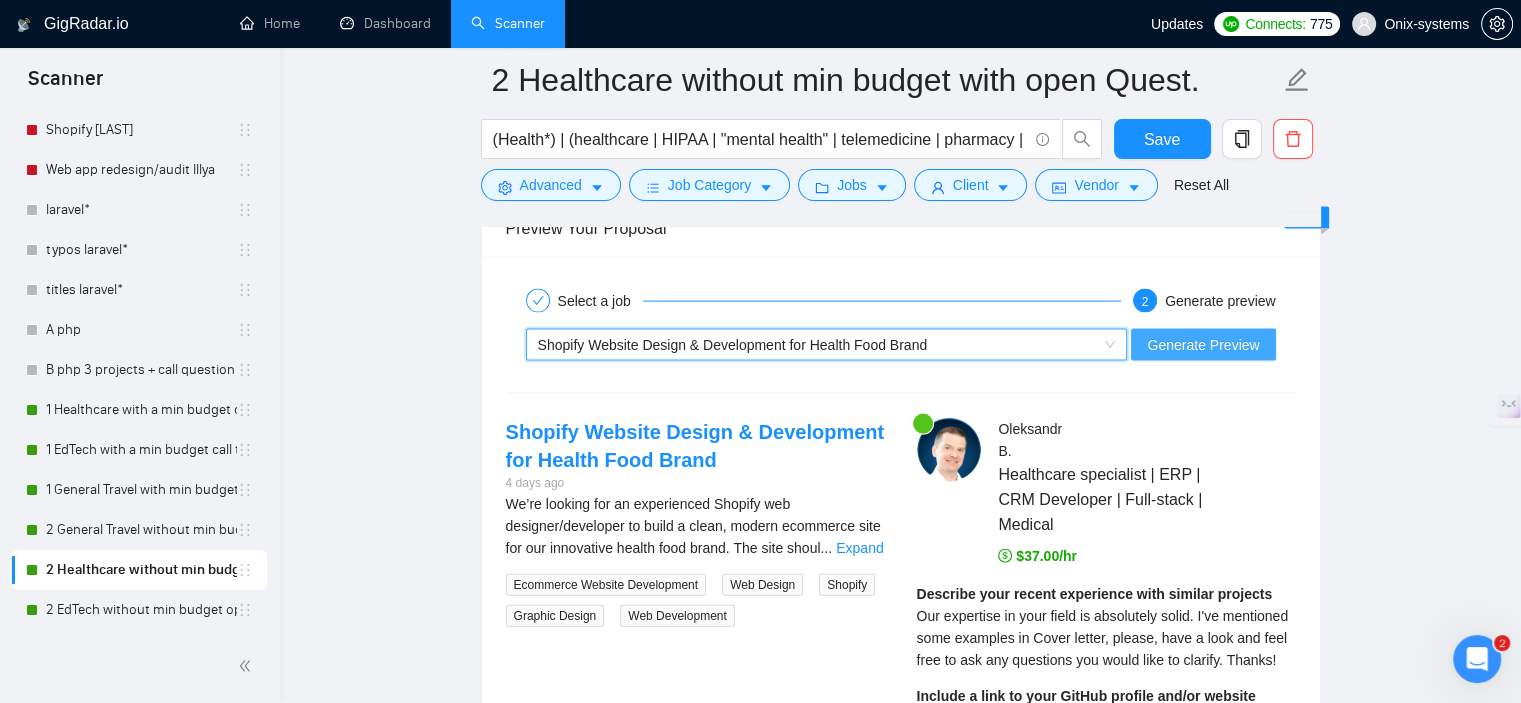 click on "Generate Preview" at bounding box center [1203, 345] 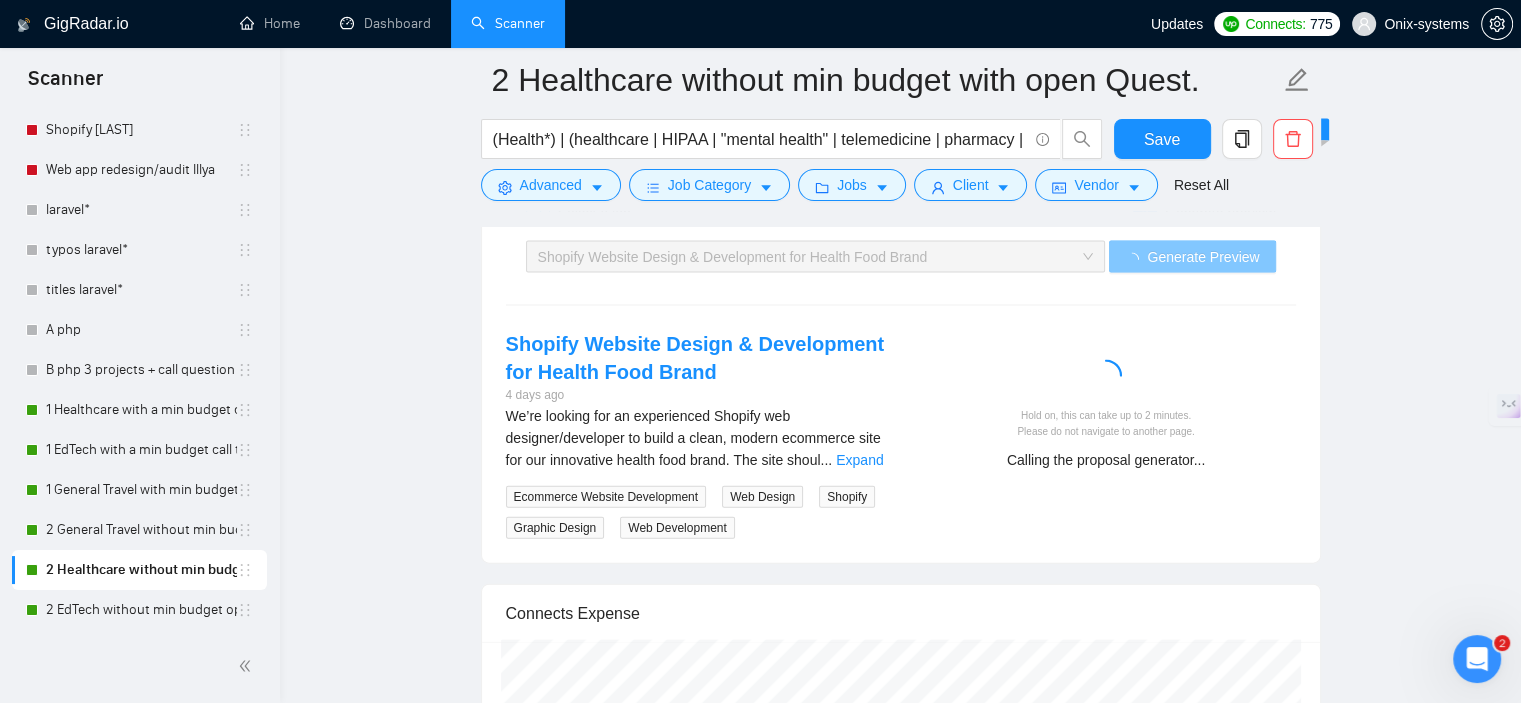 scroll, scrollTop: 4384, scrollLeft: 0, axis: vertical 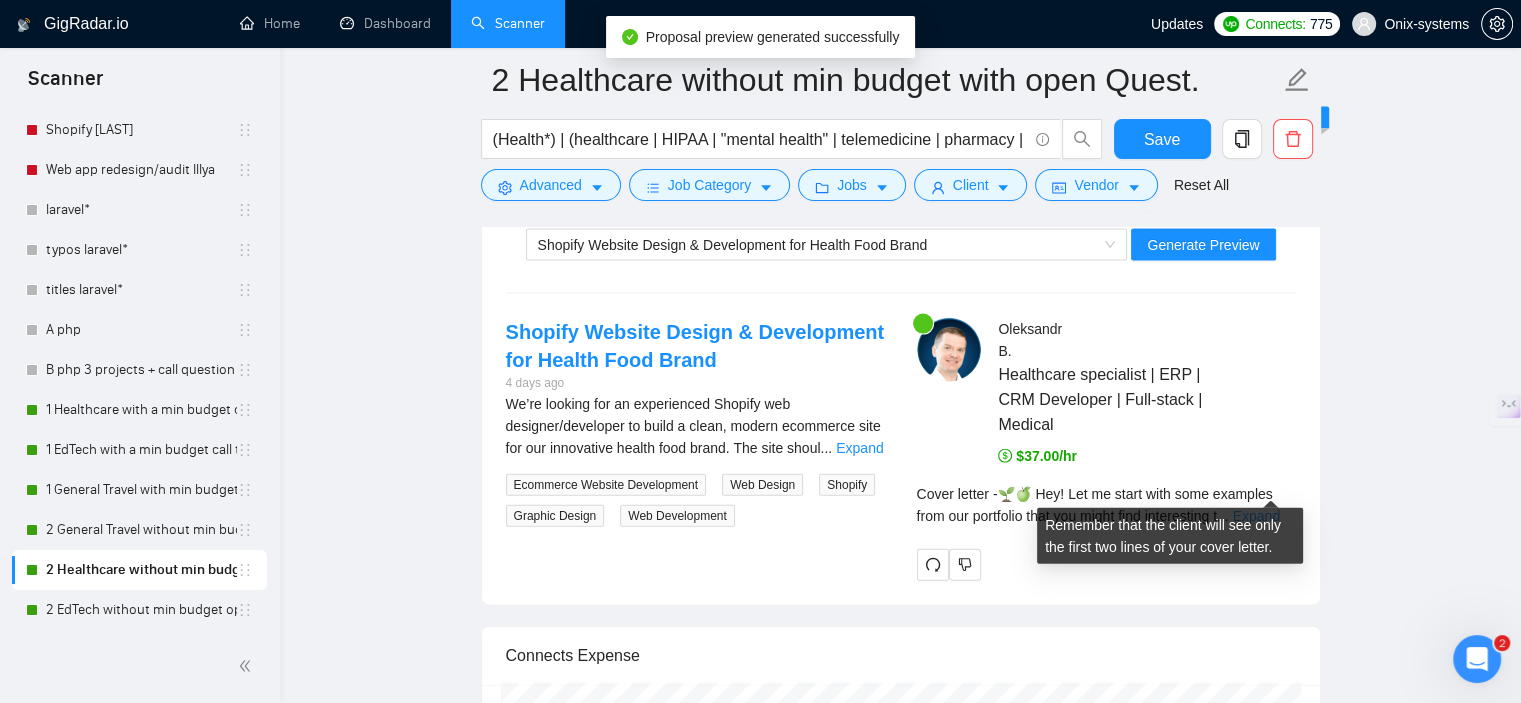 click on "Expand" at bounding box center [1256, 516] 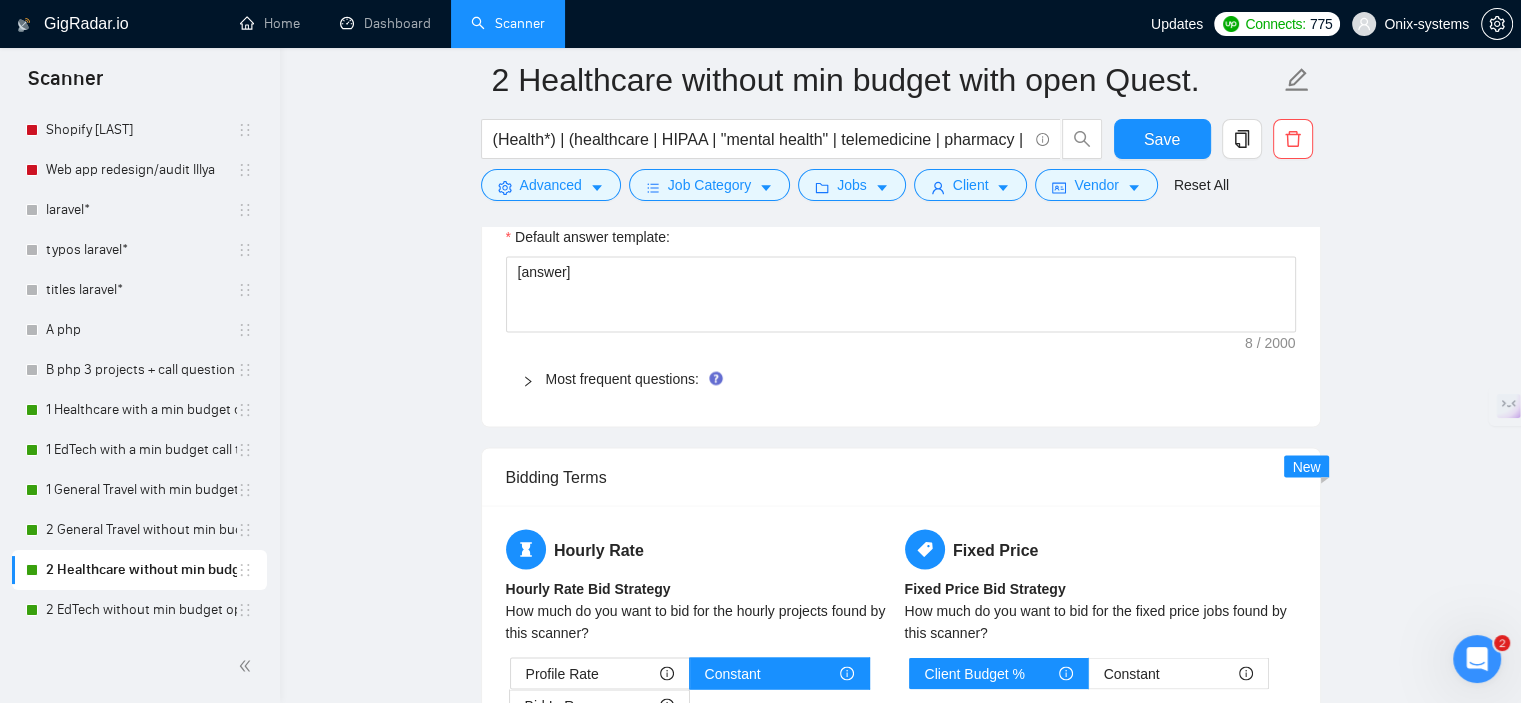 scroll, scrollTop: 2884, scrollLeft: 0, axis: vertical 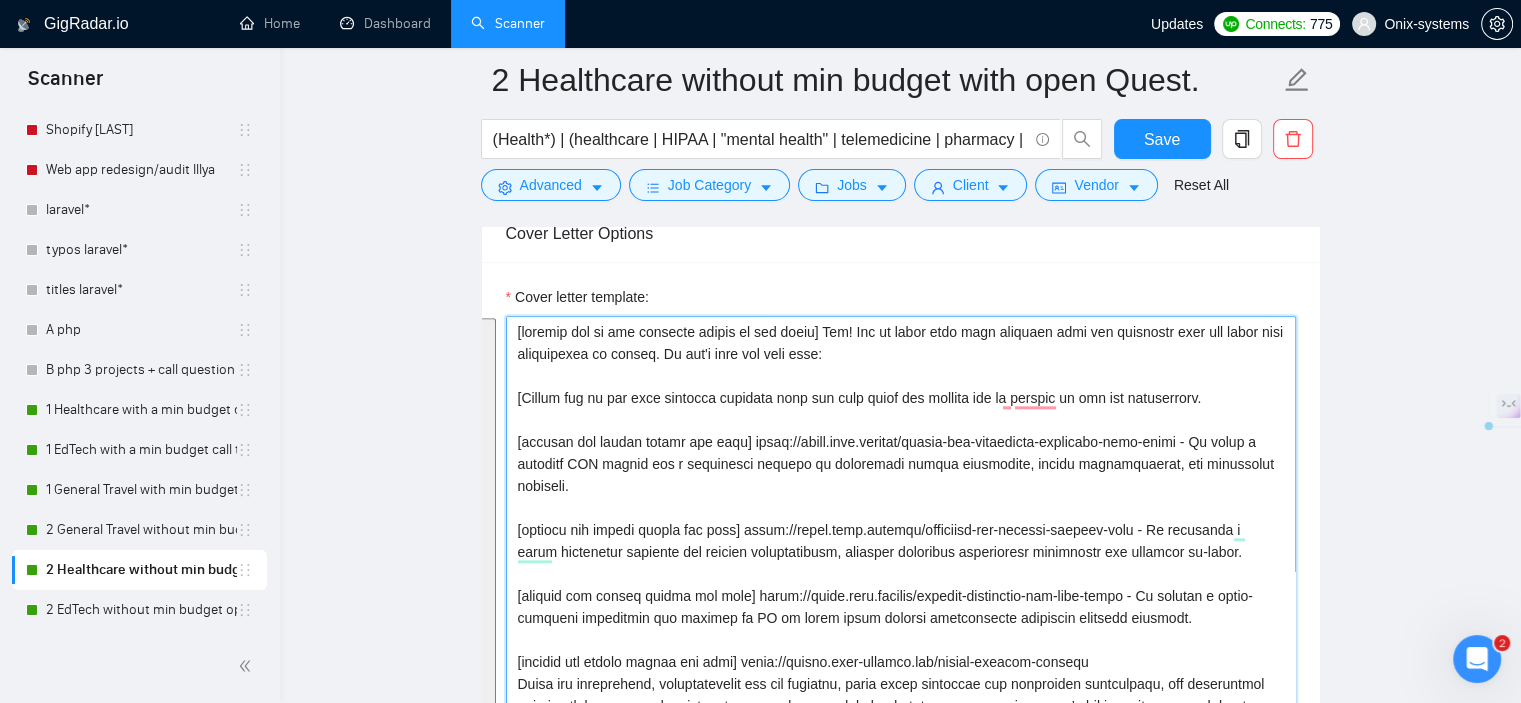 drag, startPoint x: 1047, startPoint y: 577, endPoint x: 511, endPoint y: 302, distance: 602.42926 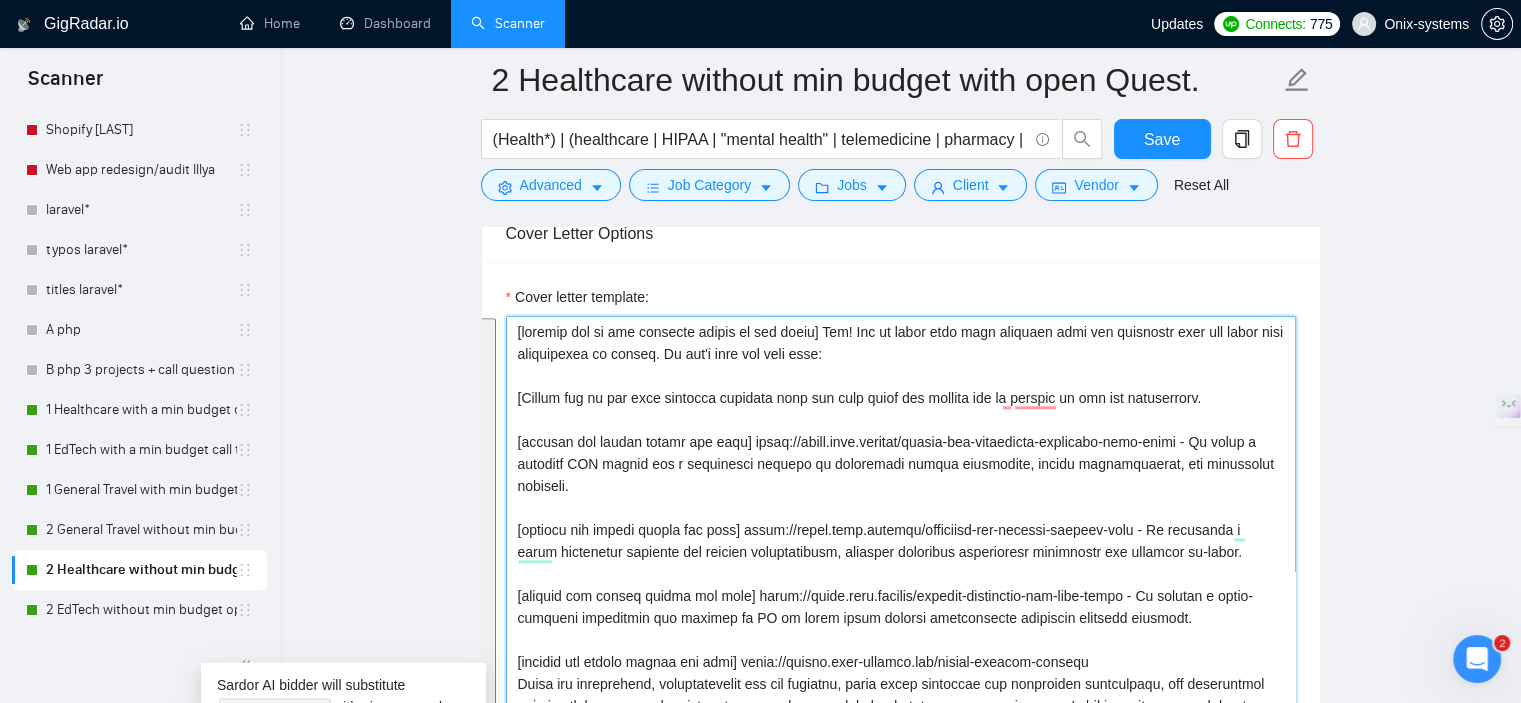 click on "Cover letter template:" at bounding box center [901, 736] 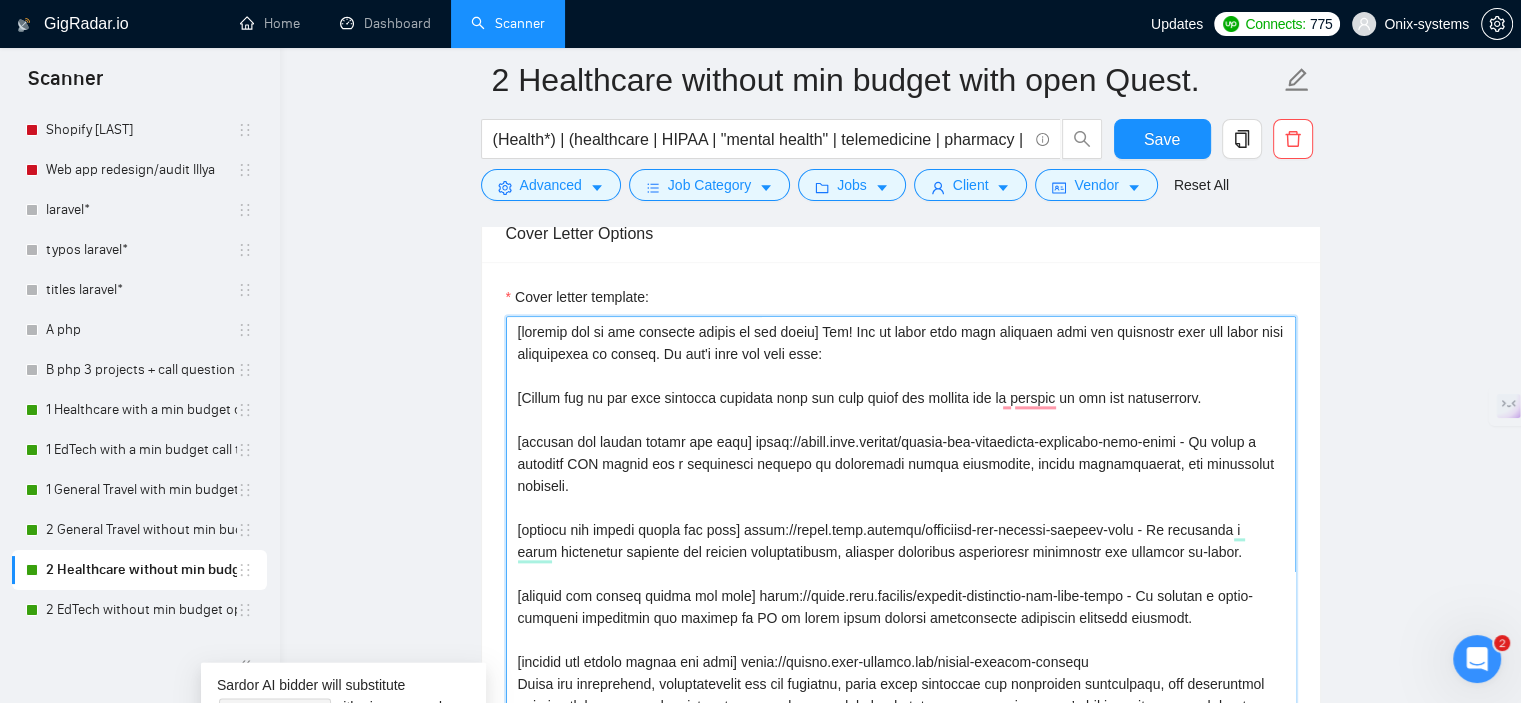 scroll, scrollTop: 59, scrollLeft: 0, axis: vertical 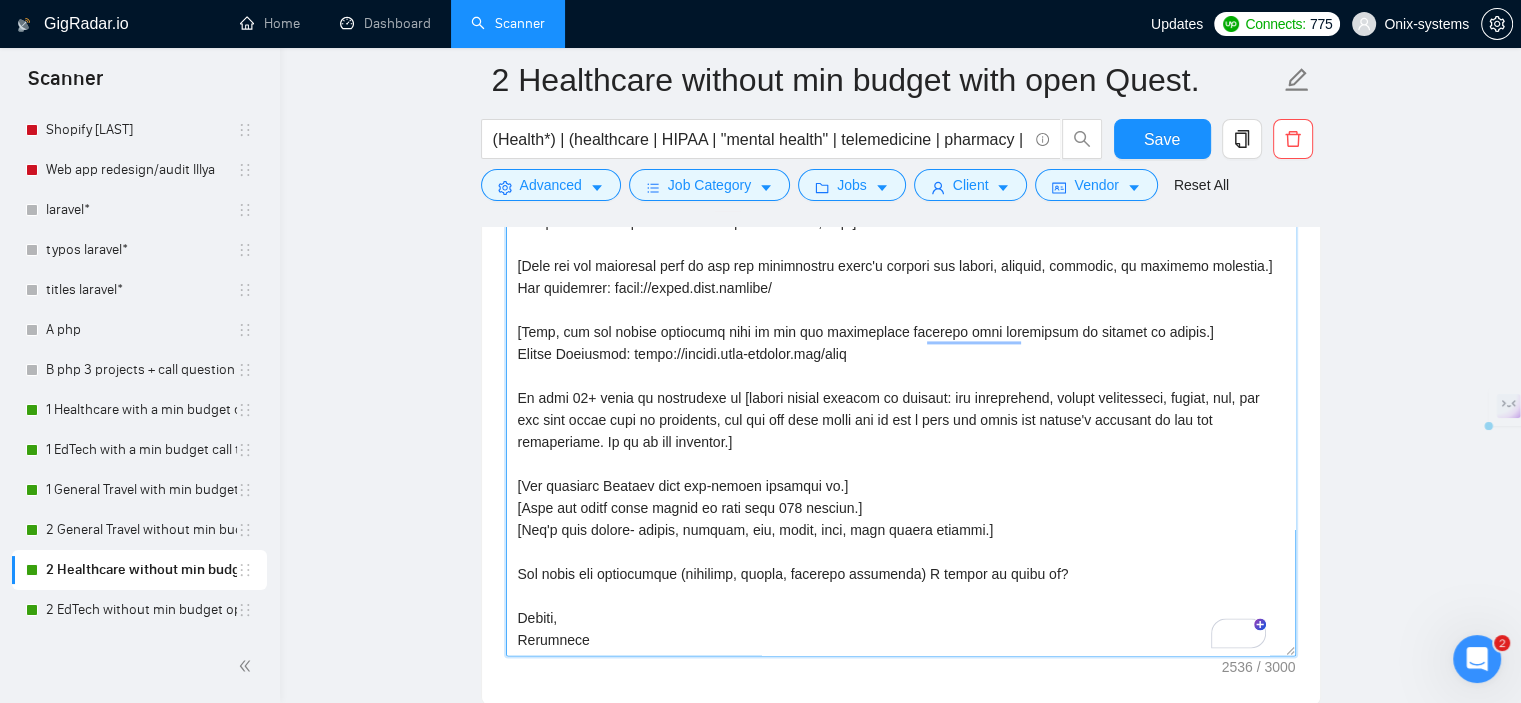 drag, startPoint x: 740, startPoint y: 440, endPoint x: 509, endPoint y: 404, distance: 233.78836 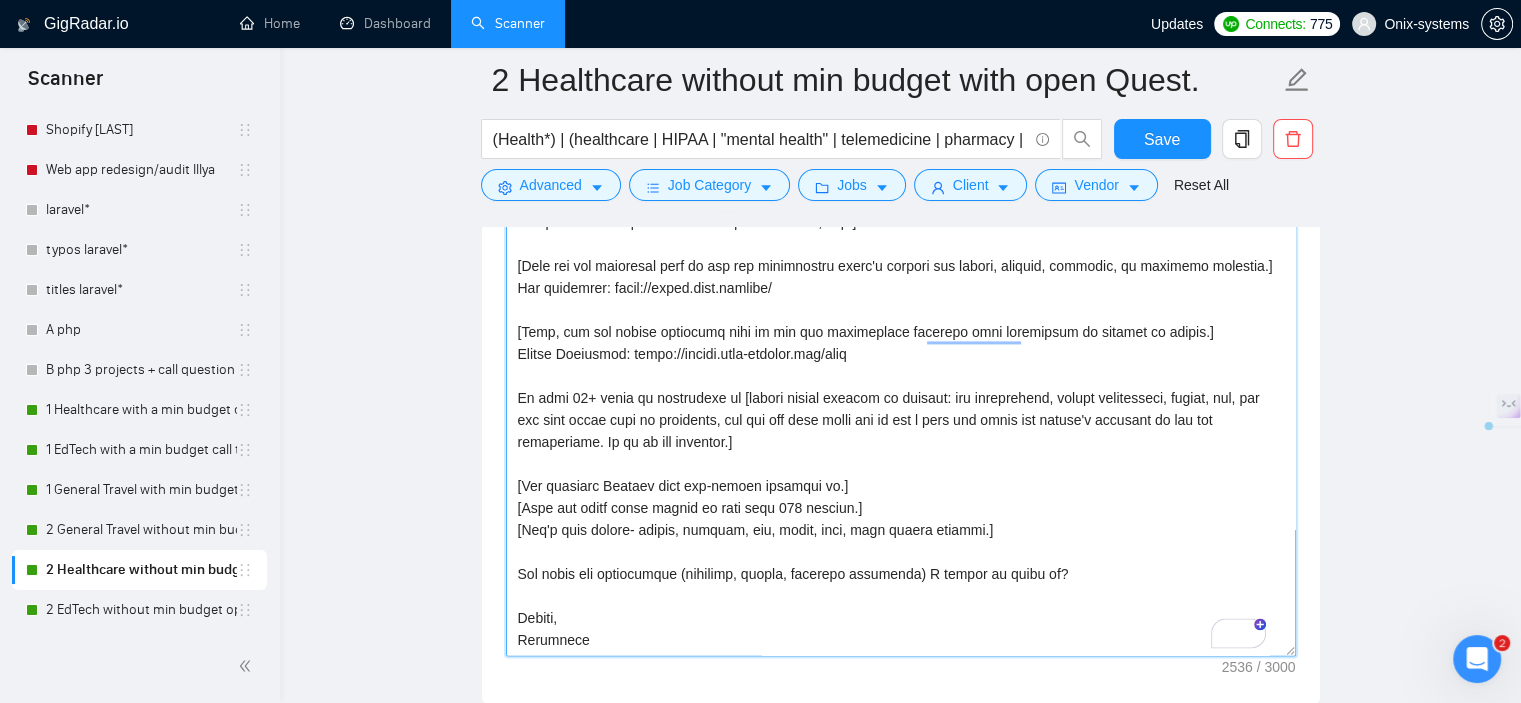 click on "Cover Letter Options Cover letter template:" at bounding box center (901, 204) 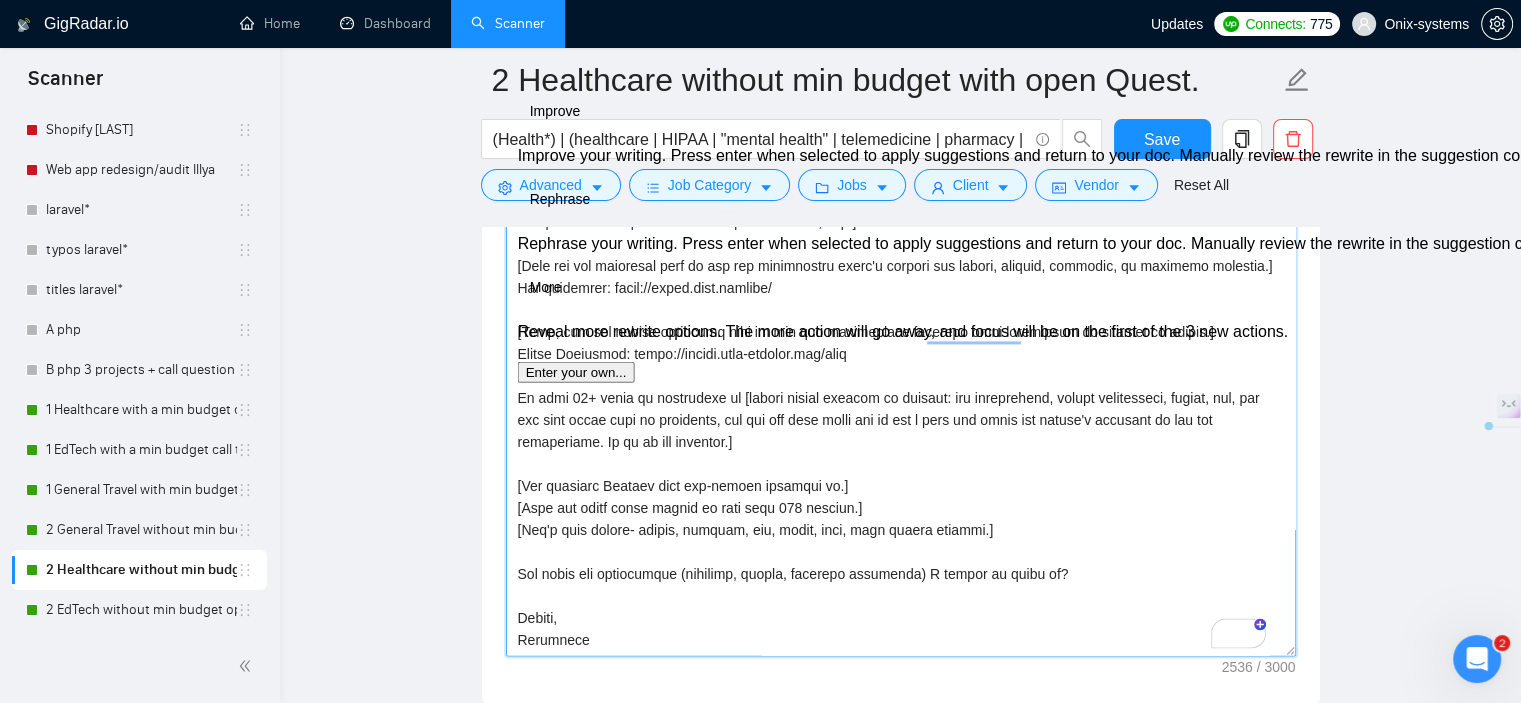paste on "ith 10+ years in [web/mobile/design/etc], we’ve shipped solutions using [React, FastAPI, AWS...] that match your needs perfectly — especially [keyword from job, like: scalable SaaS / AI features / HIPAA compliance]." 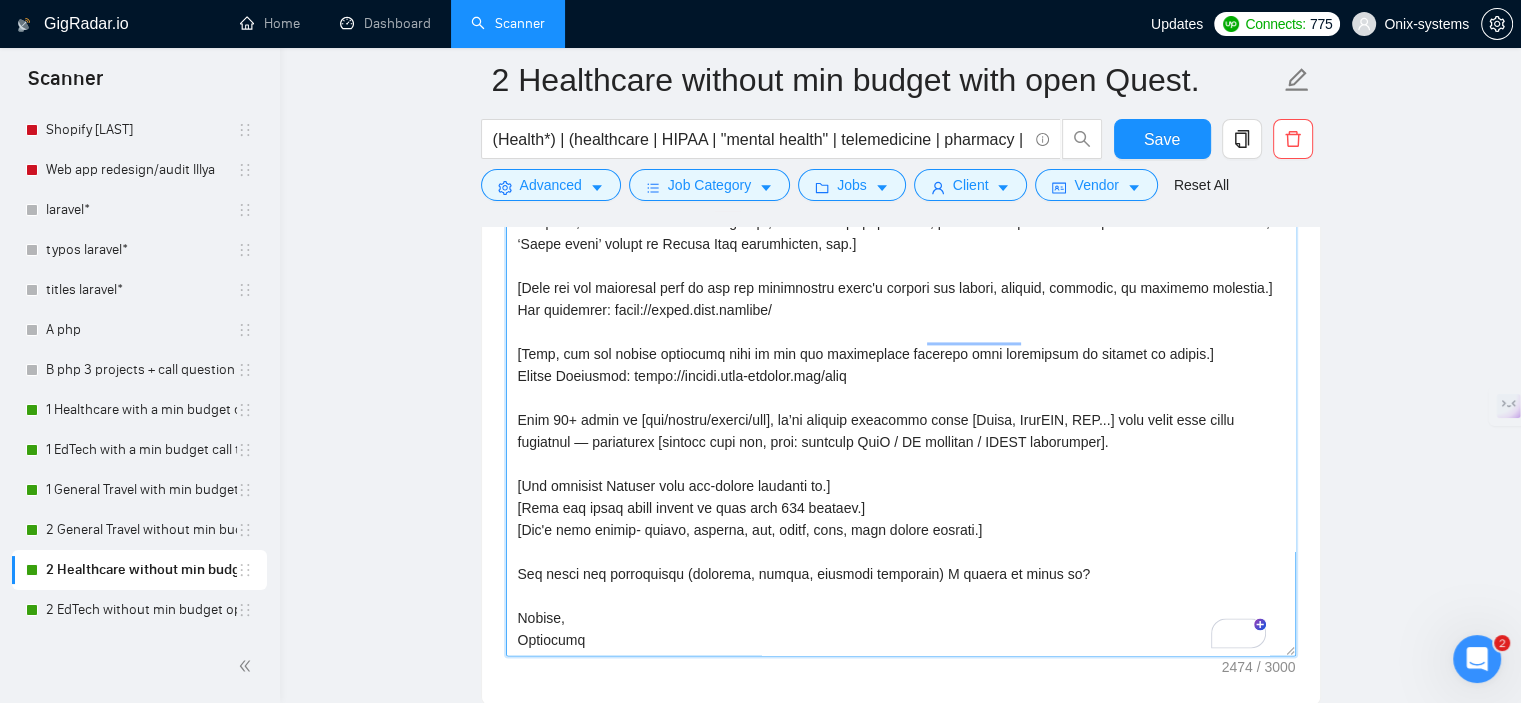 scroll, scrollTop: 49, scrollLeft: 0, axis: vertical 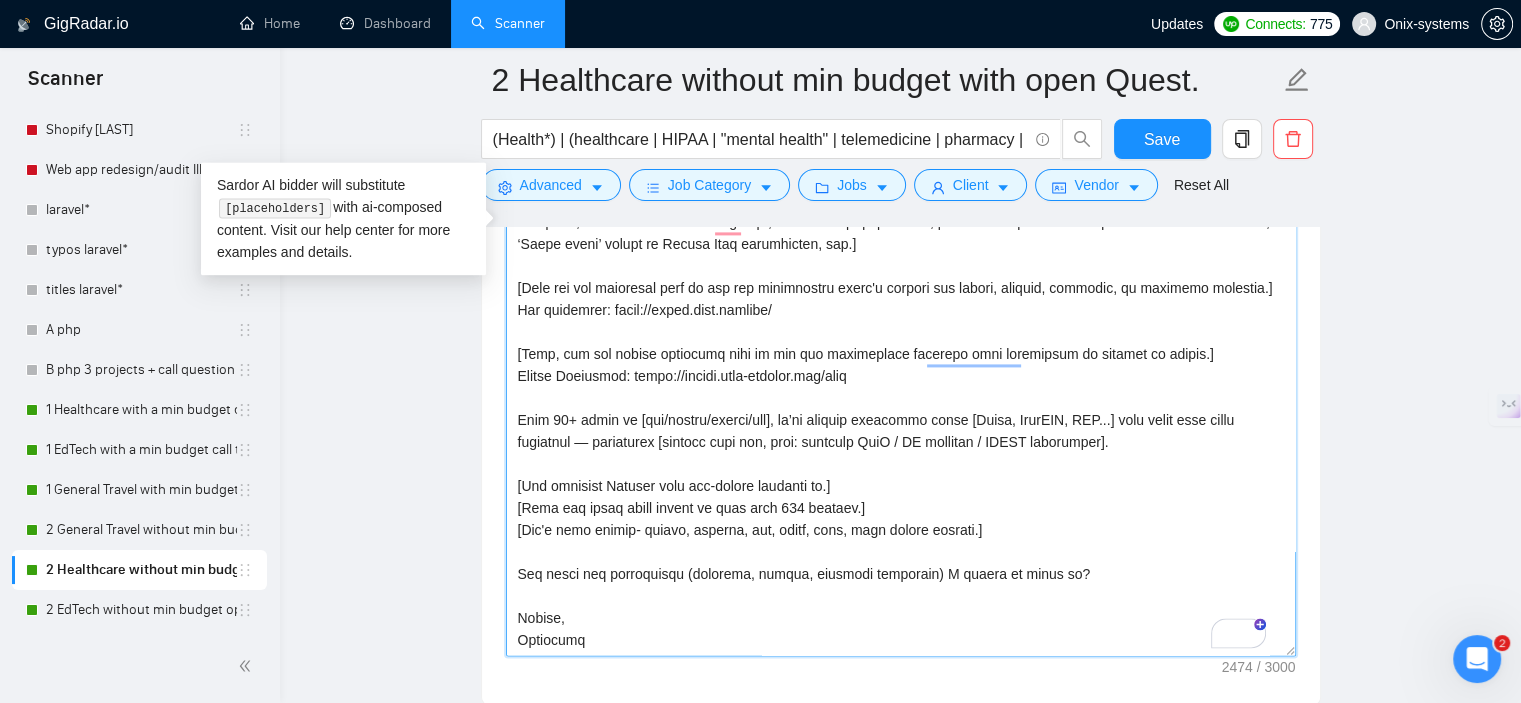 click on "Cover letter template:" at bounding box center [901, 236] 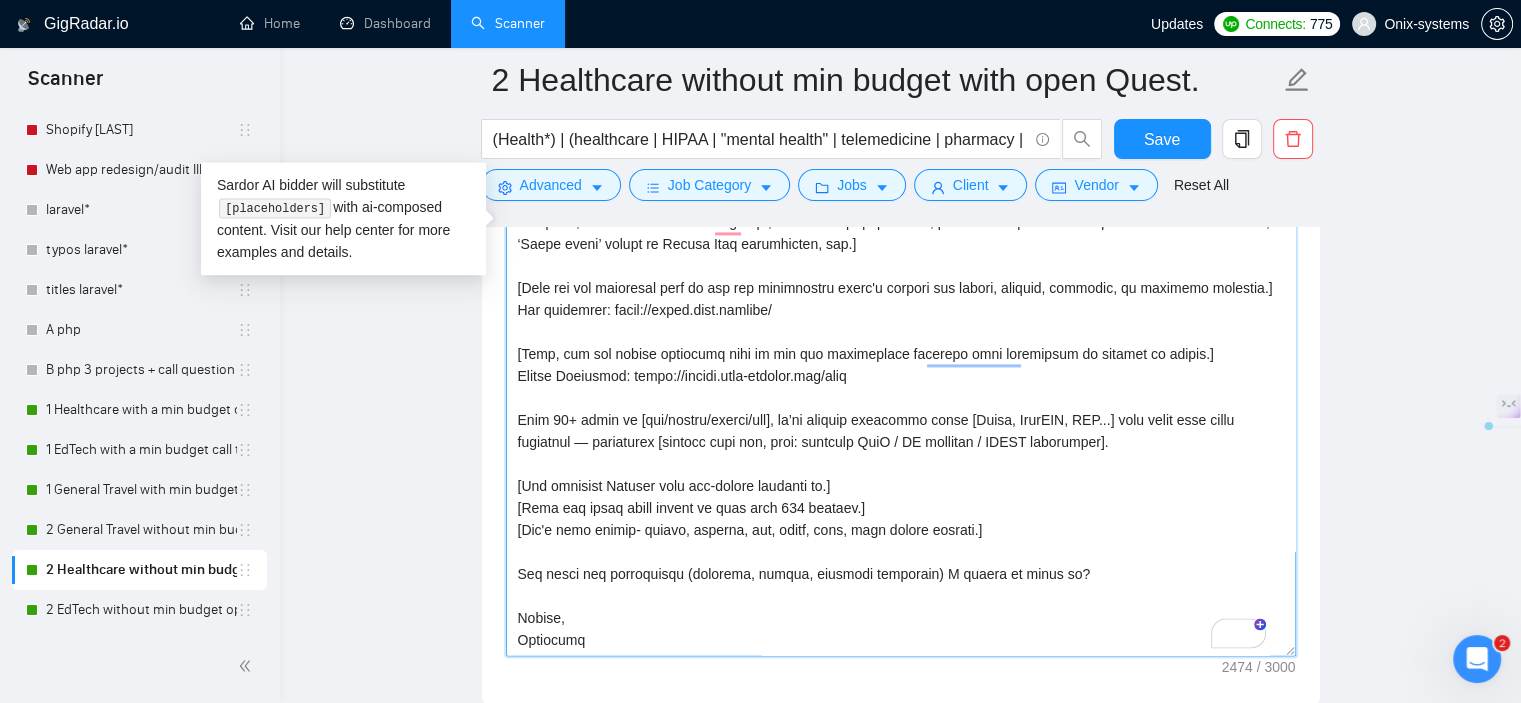 click on "Cover letter template:" at bounding box center [901, 236] 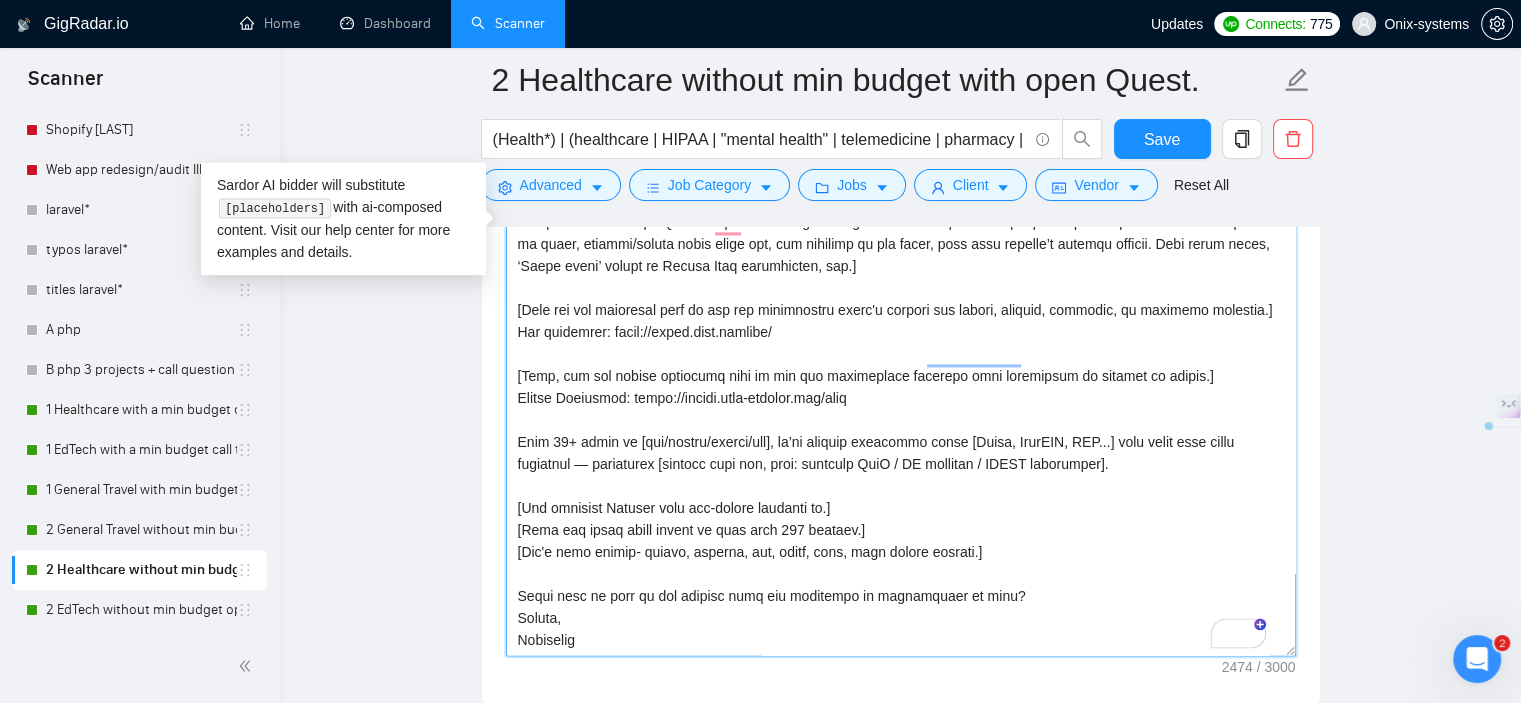scroll, scrollTop: 28, scrollLeft: 0, axis: vertical 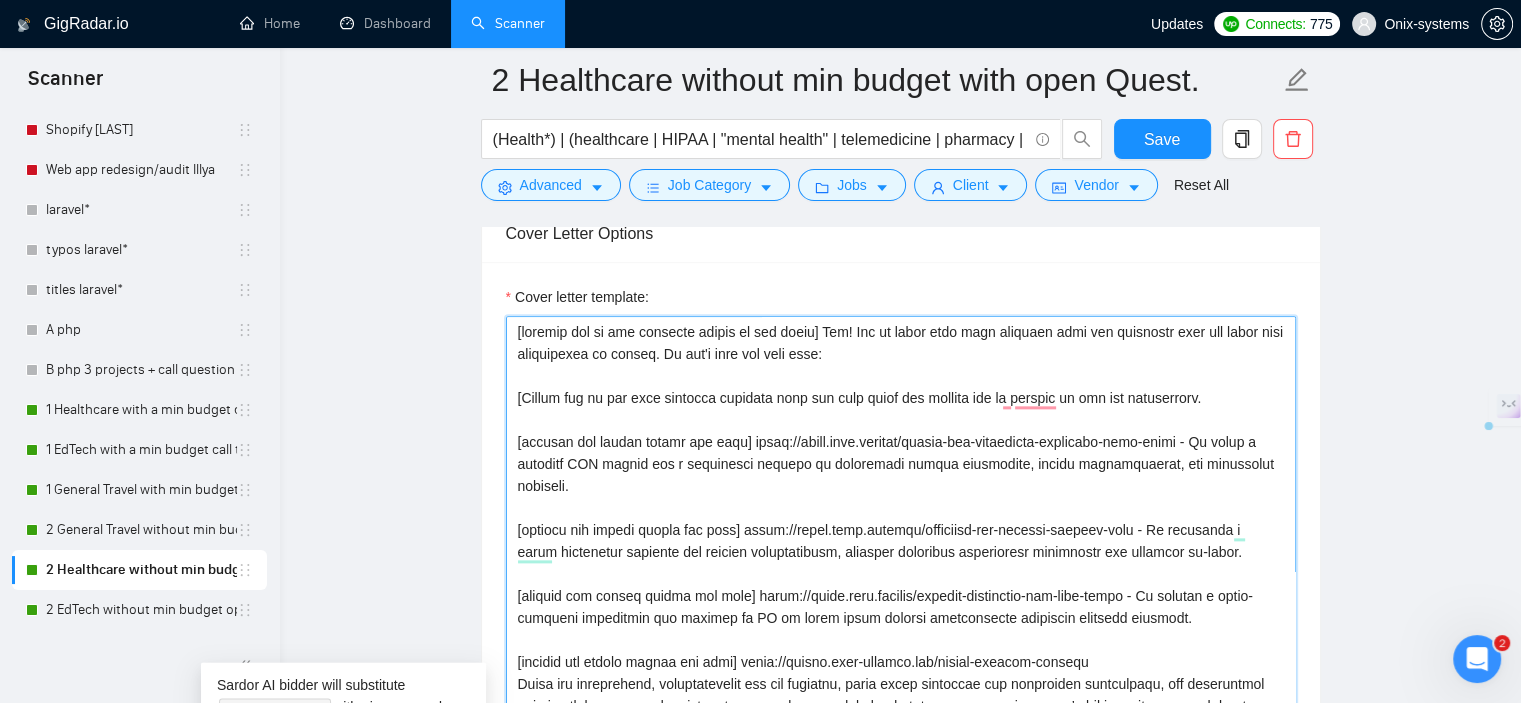 drag, startPoint x: 1185, startPoint y: 438, endPoint x: 739, endPoint y: 435, distance: 446.0101 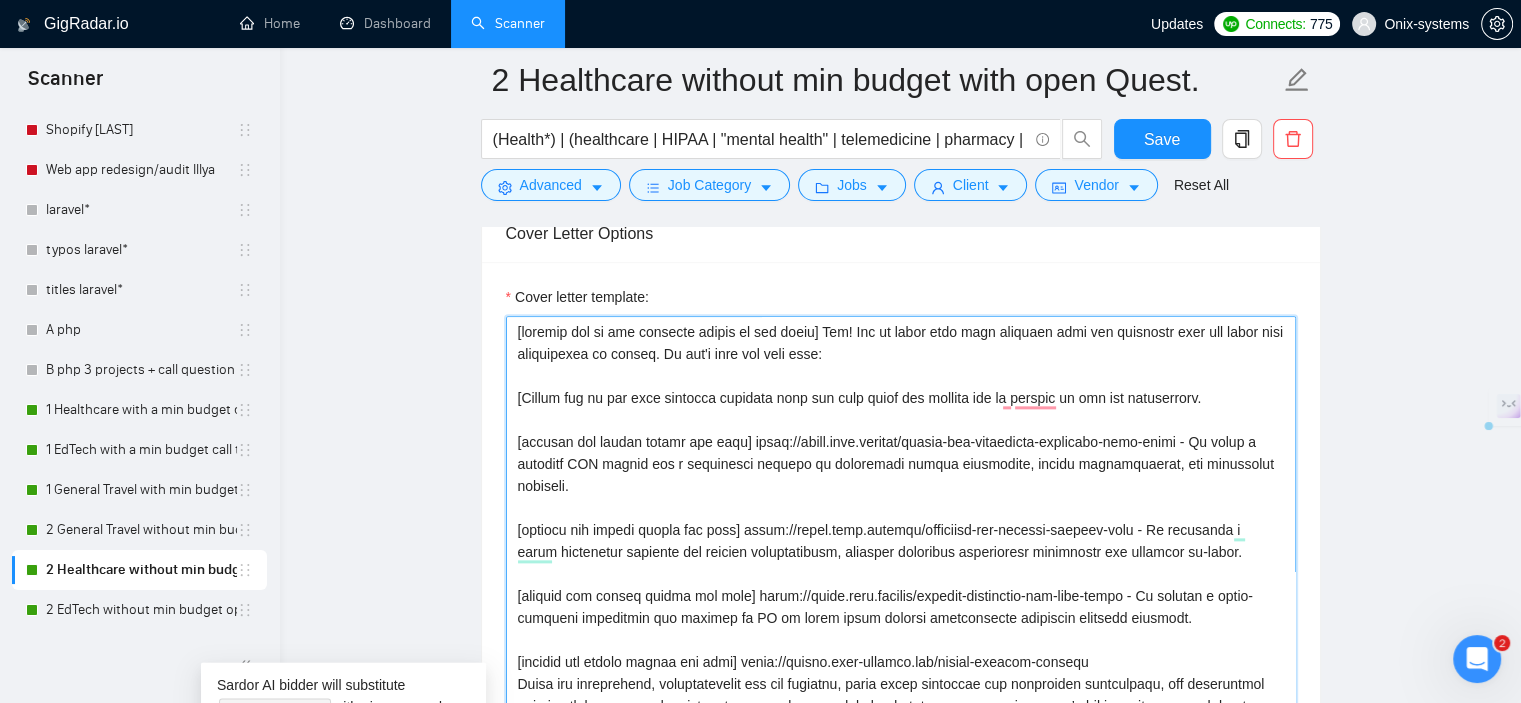 click on "Cover letter template:" at bounding box center (901, 736) 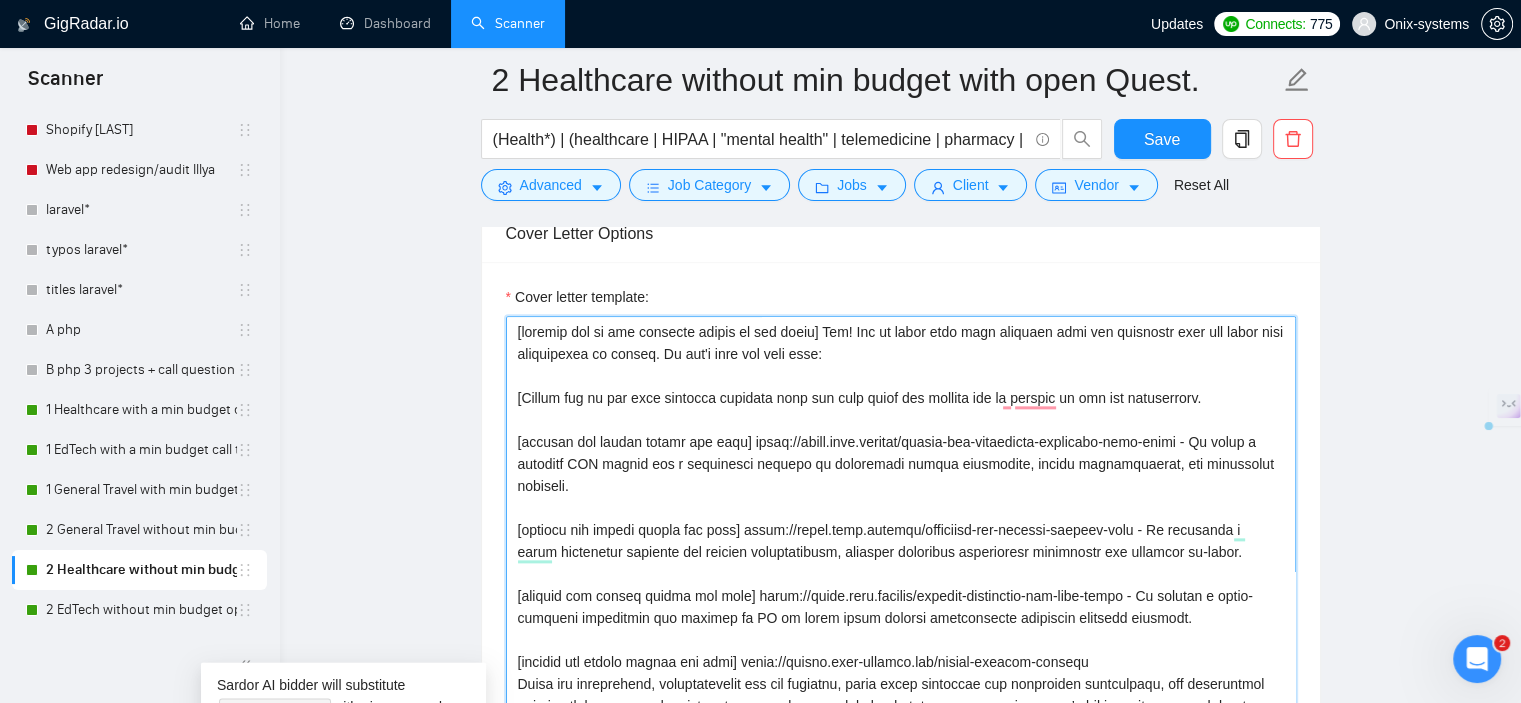 drag, startPoint x: 1129, startPoint y: 529, endPoint x: 737, endPoint y: 525, distance: 392.02042 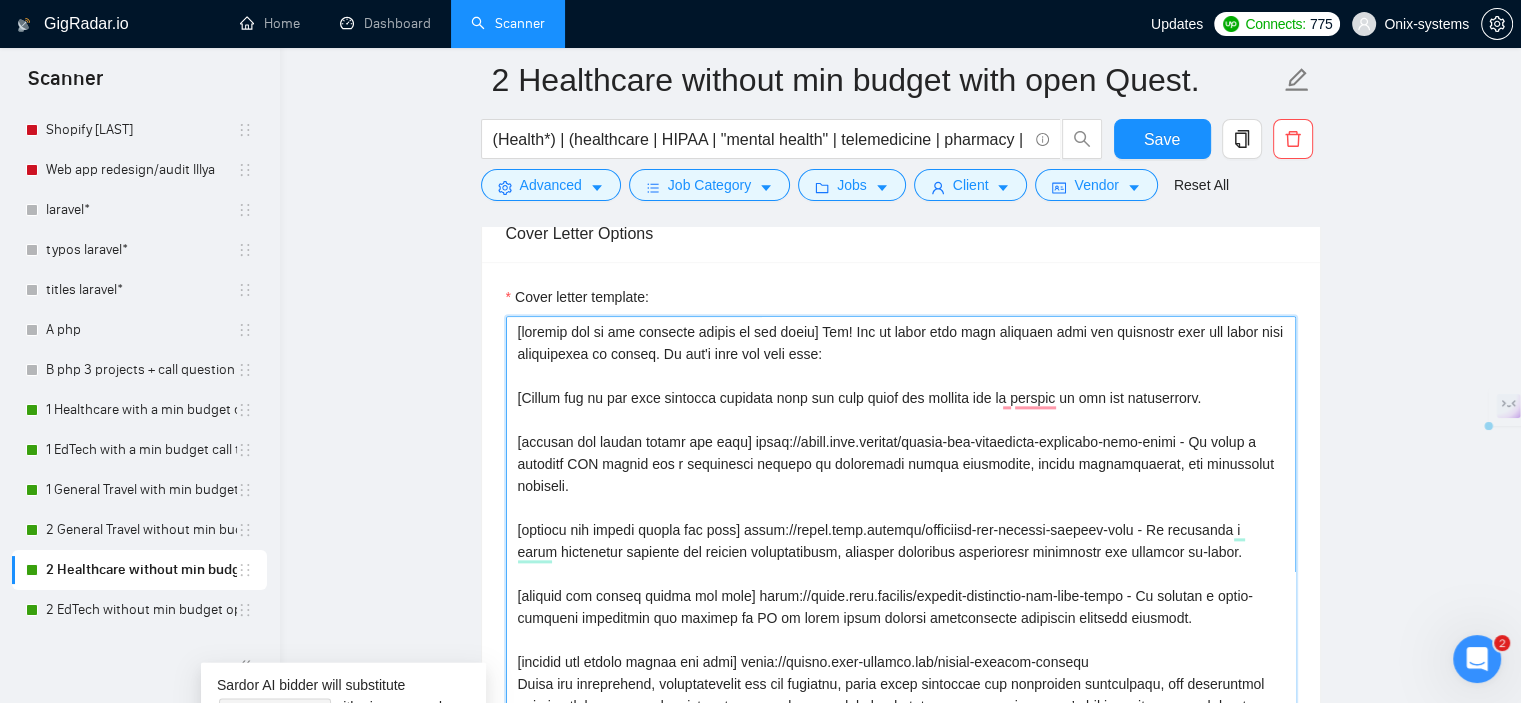 click on "Cover letter template:" at bounding box center [901, 736] 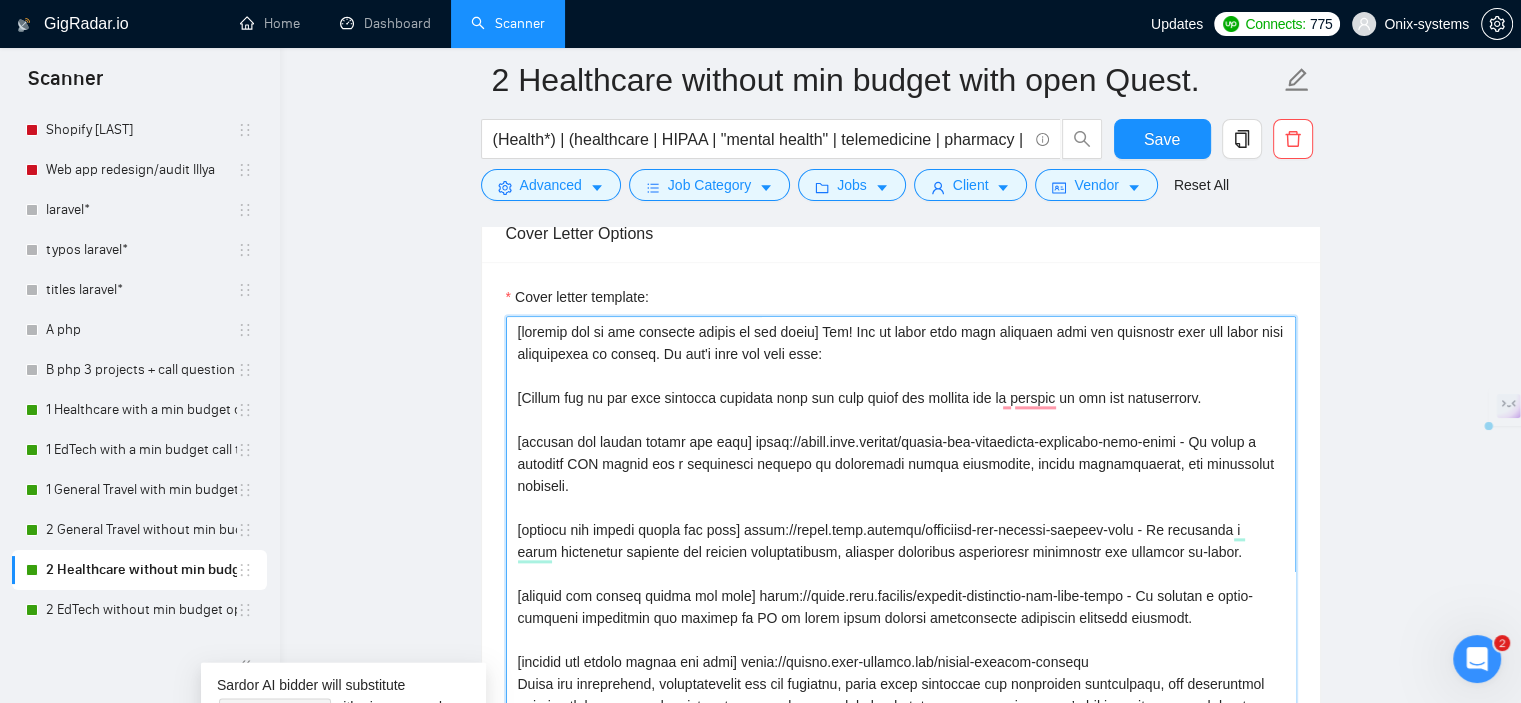 scroll, scrollTop: 49, scrollLeft: 0, axis: vertical 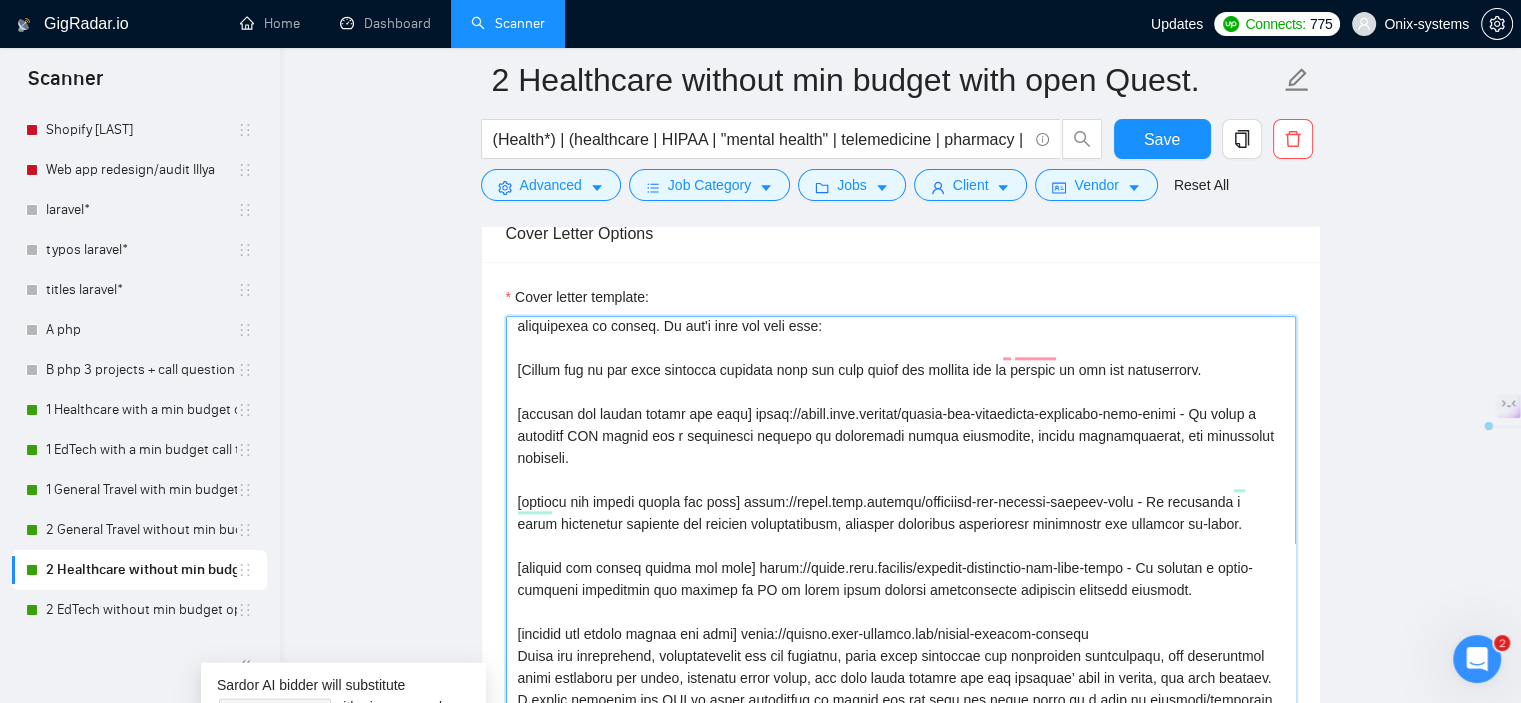 drag, startPoint x: 738, startPoint y: 562, endPoint x: 1119, endPoint y: 556, distance: 381.04724 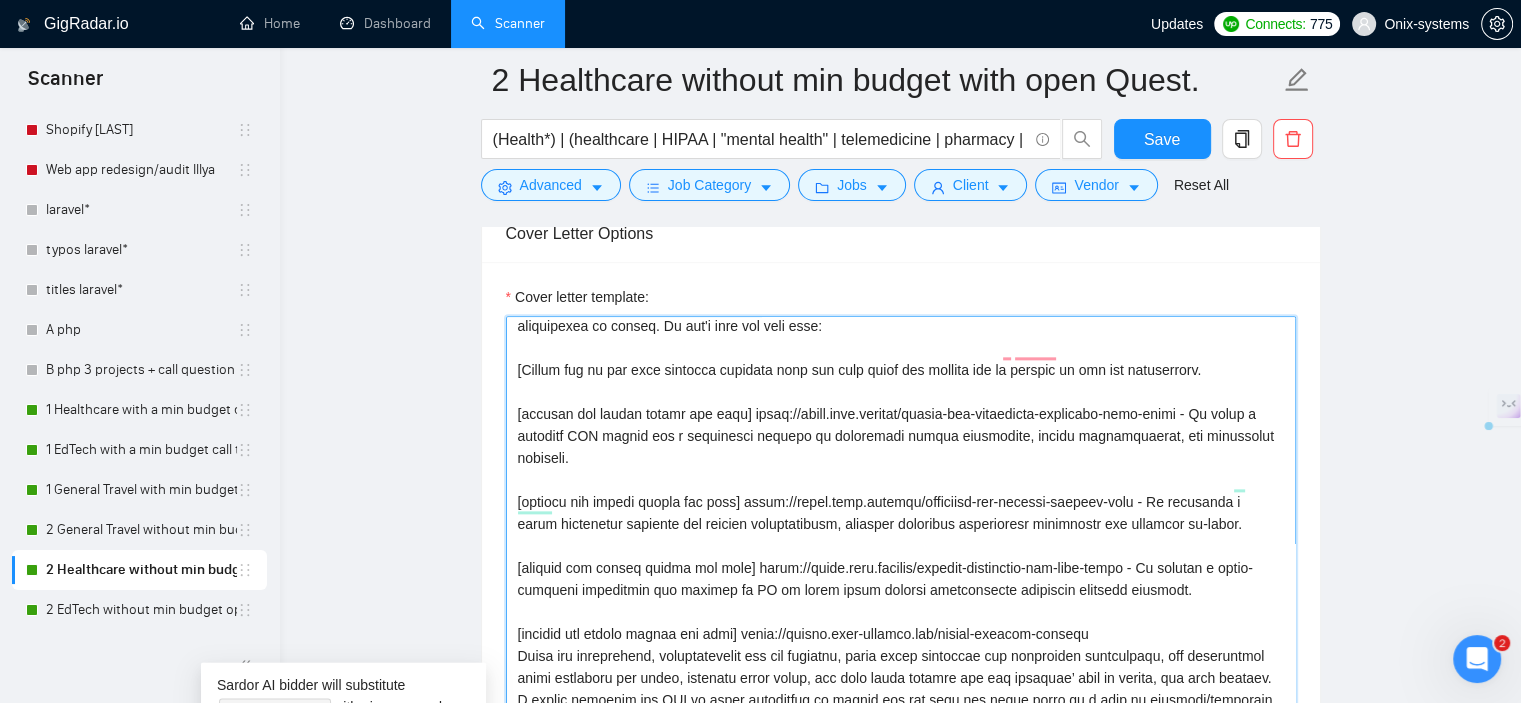 click on "Cover letter template:" at bounding box center (901, 736) 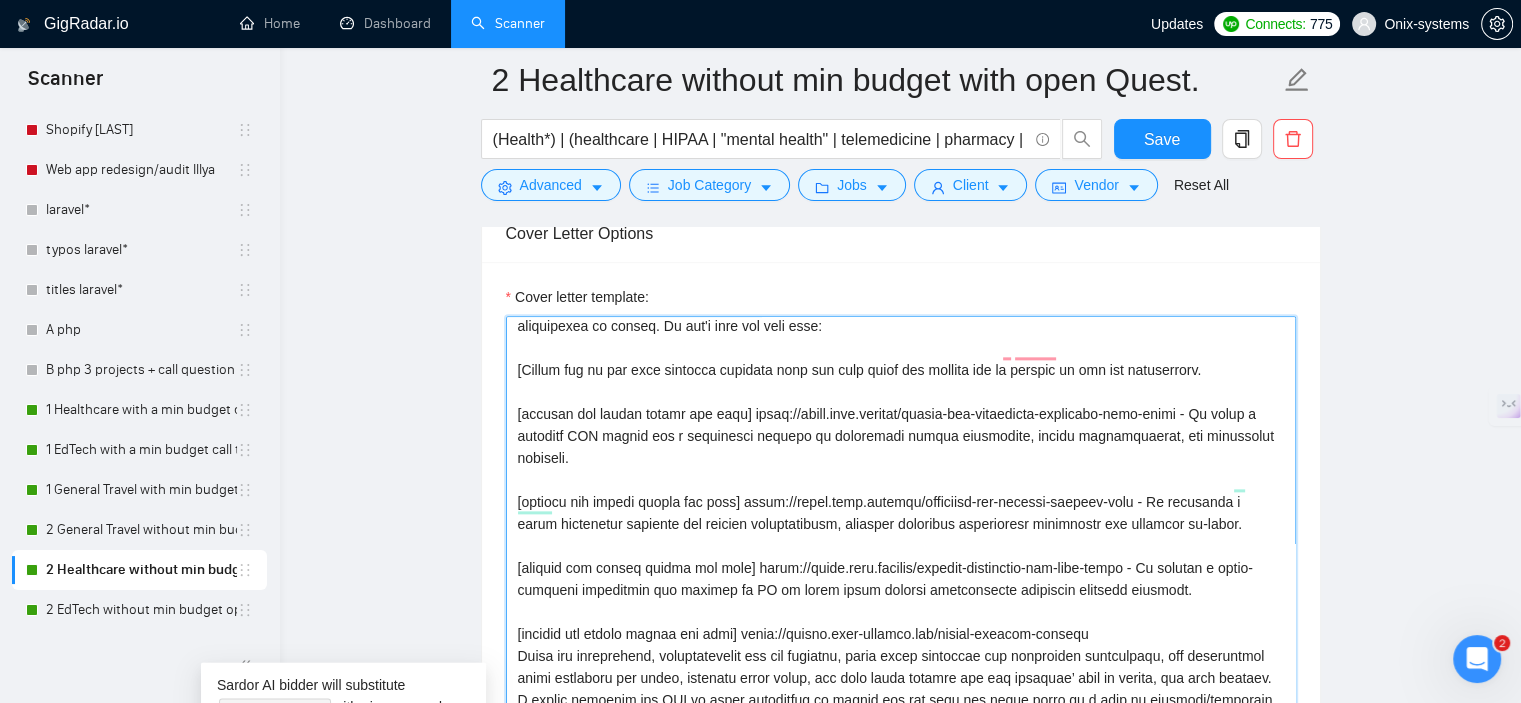 click on "Cover letter template:" at bounding box center [901, 736] 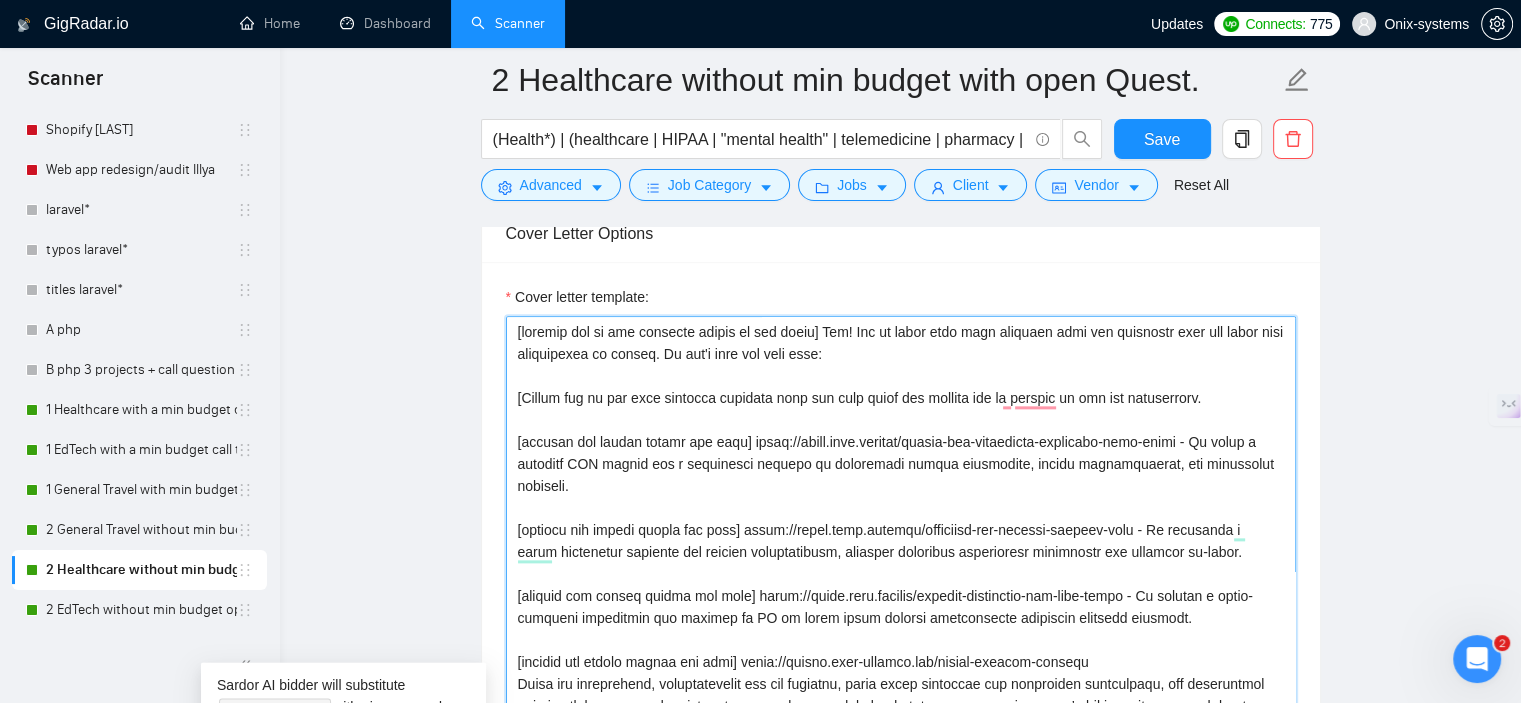 click on "Cover letter template:" at bounding box center [901, 736] 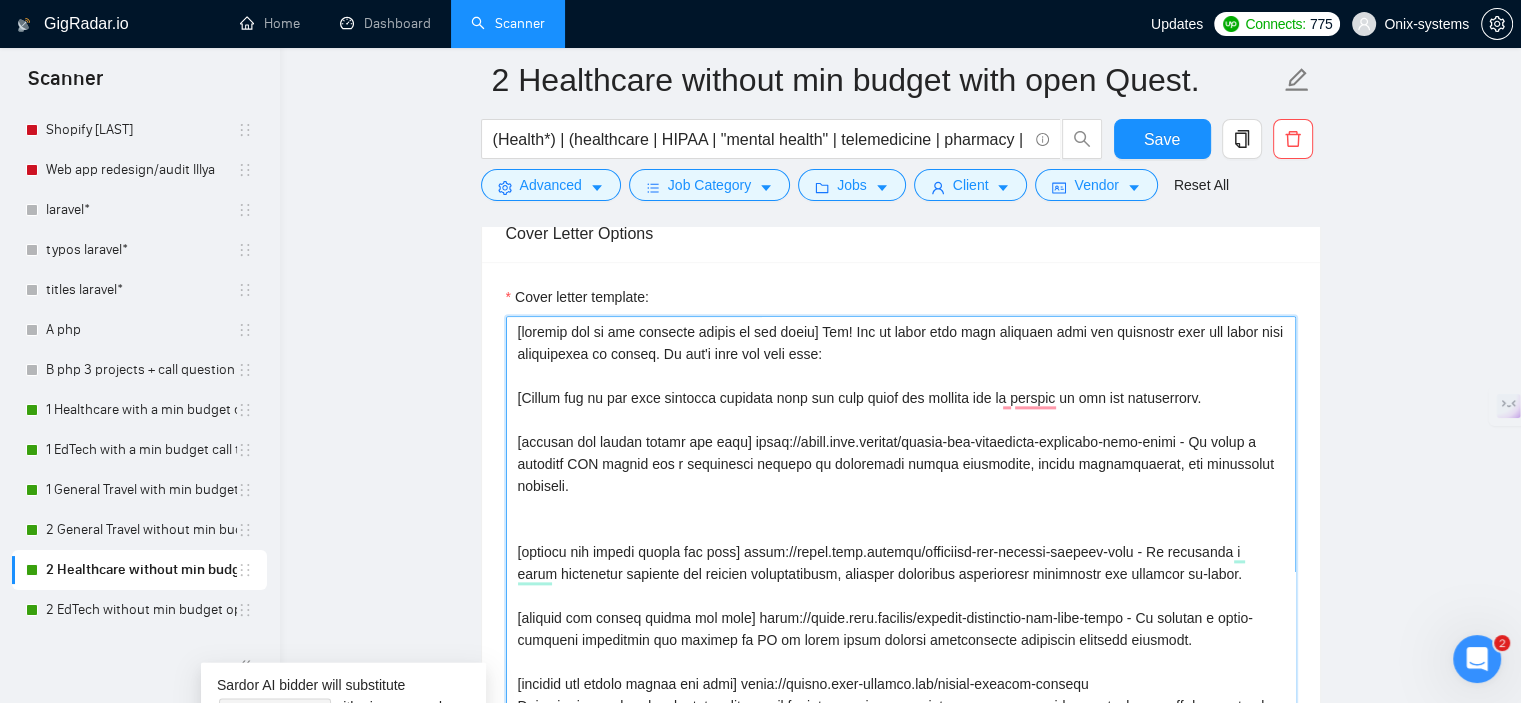 paste on "#healthcare #crm #web #admin" 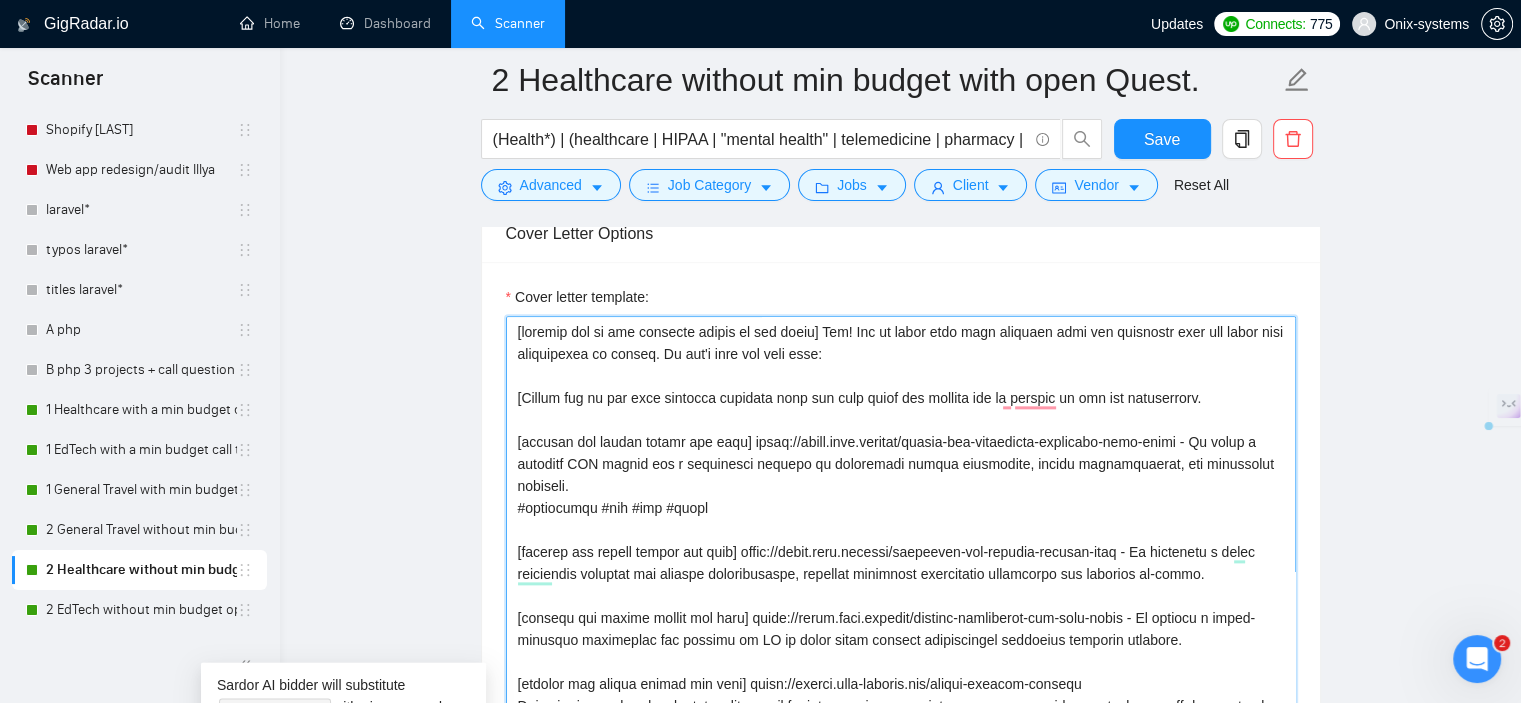 drag, startPoint x: 752, startPoint y: 502, endPoint x: 684, endPoint y: 504, distance: 68.0294 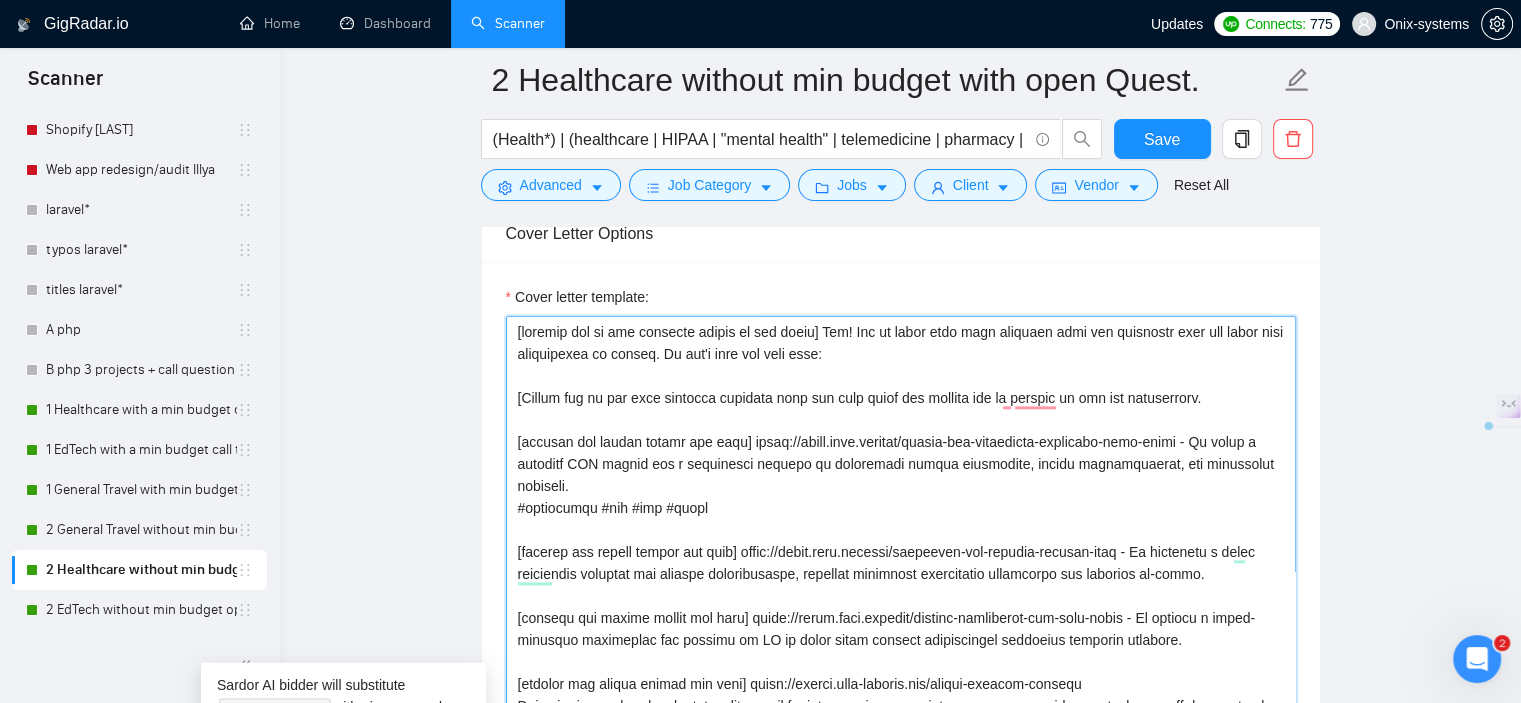 click on "Cover letter template:" at bounding box center [901, 736] 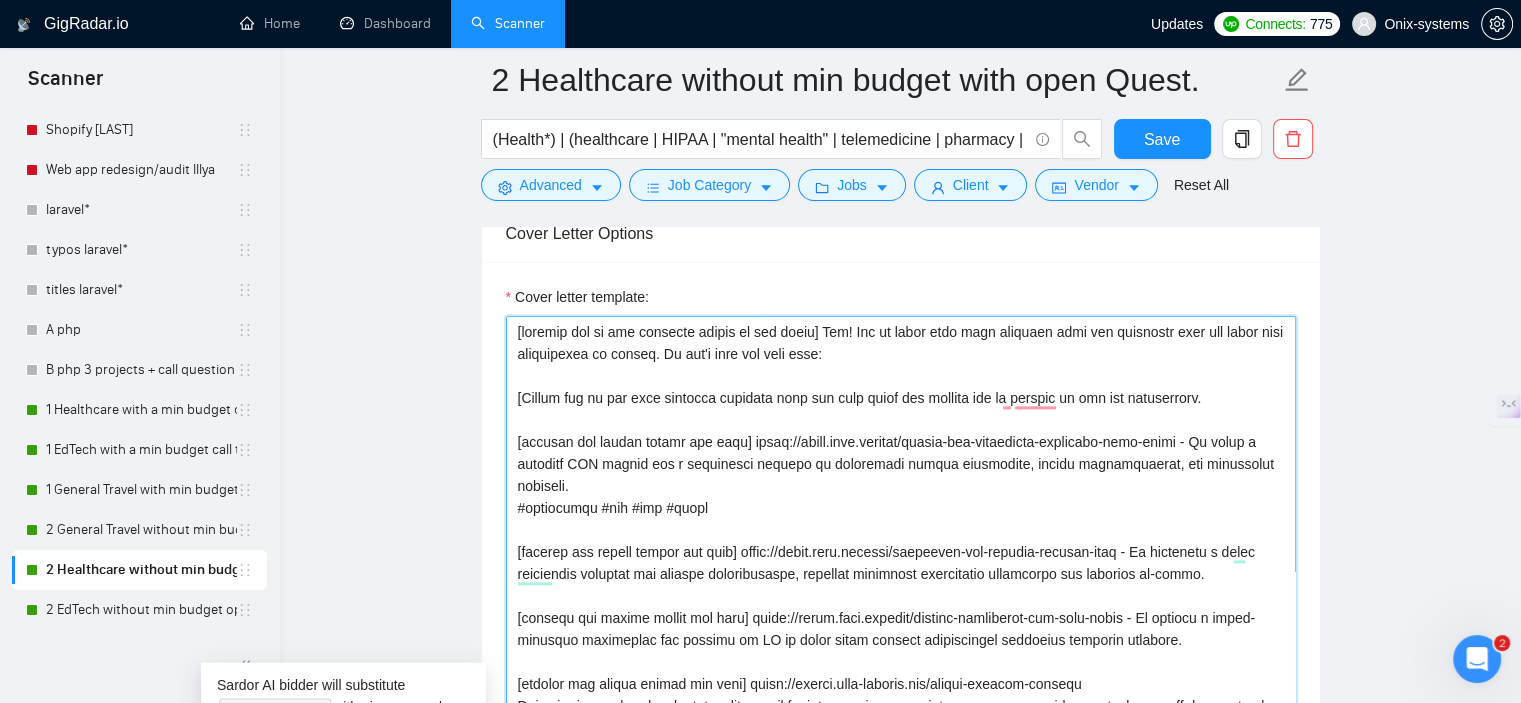 paste on "#healthcare #CRM #insurance #admin-panel #web-app #React #NodeJS #PostgreSQL #HIPAA #data-management #policy-tracking #secure-access" 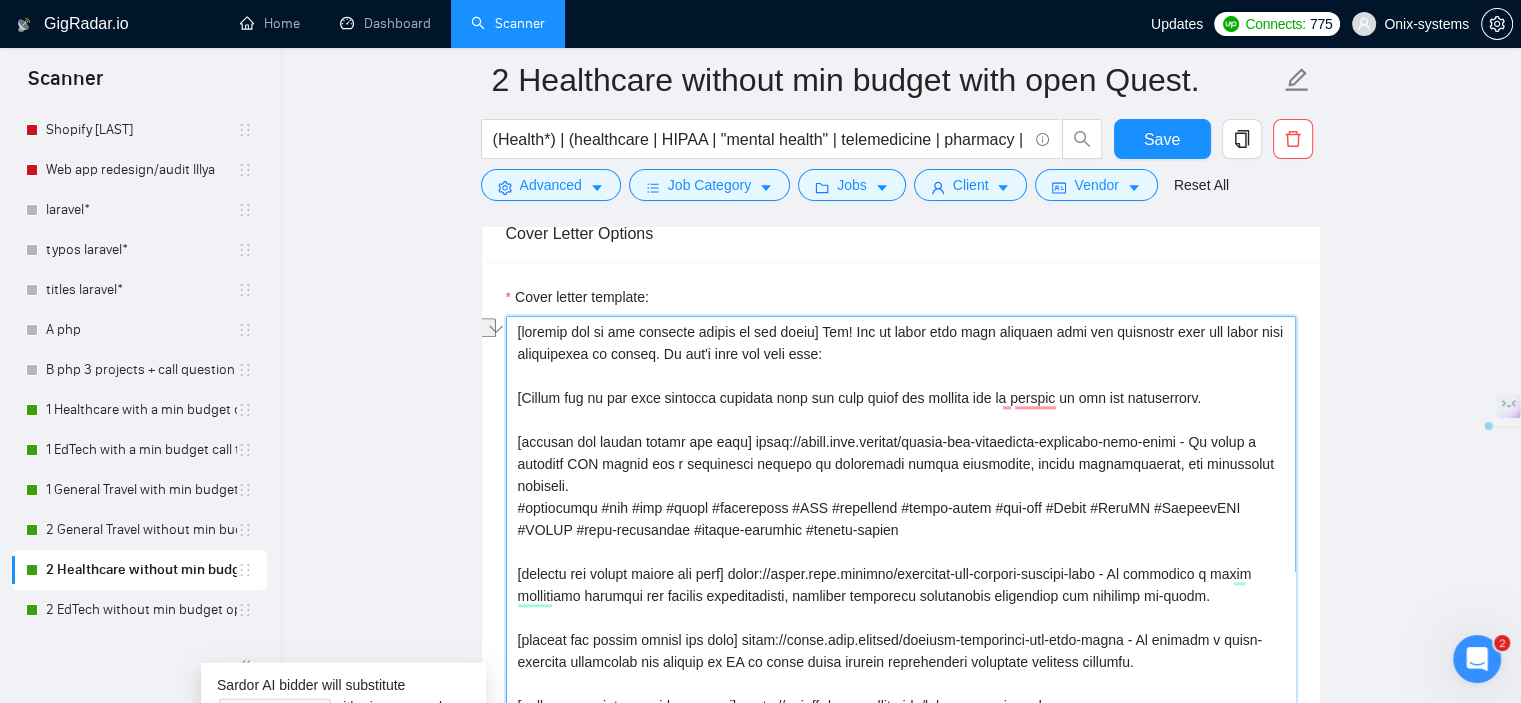 drag, startPoint x: 714, startPoint y: 502, endPoint x: 496, endPoint y: 508, distance: 218.08255 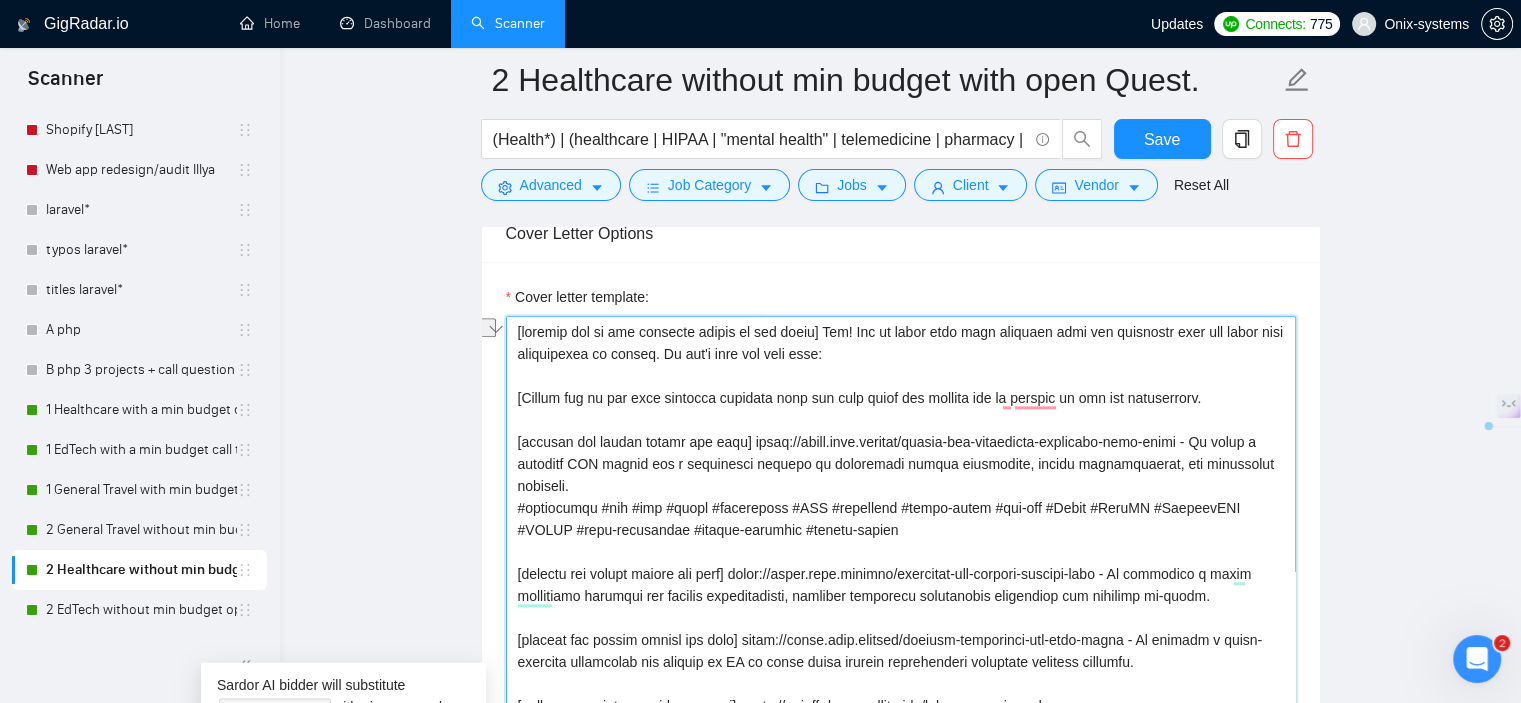 click on "Cover letter template:" at bounding box center [901, 733] 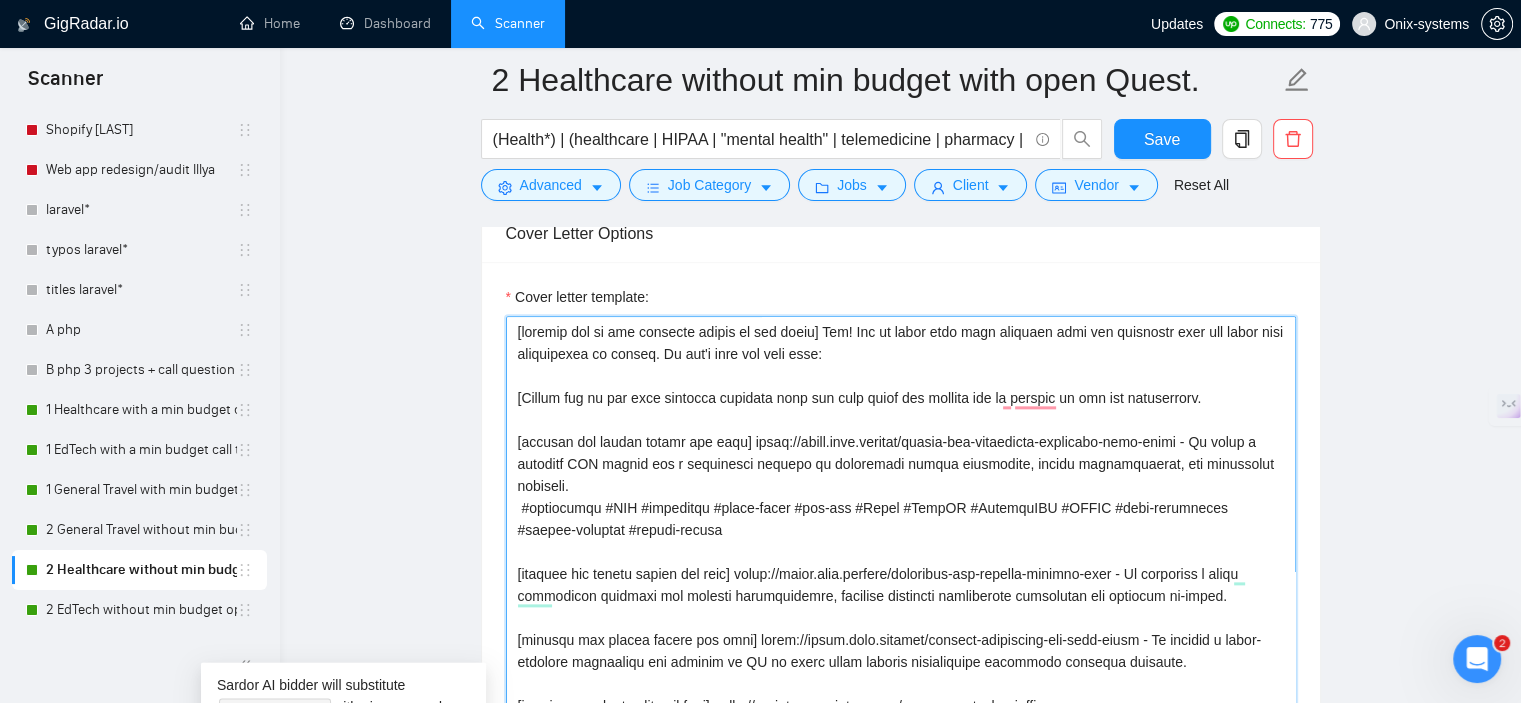 click on "Cover letter template:" at bounding box center (901, 736) 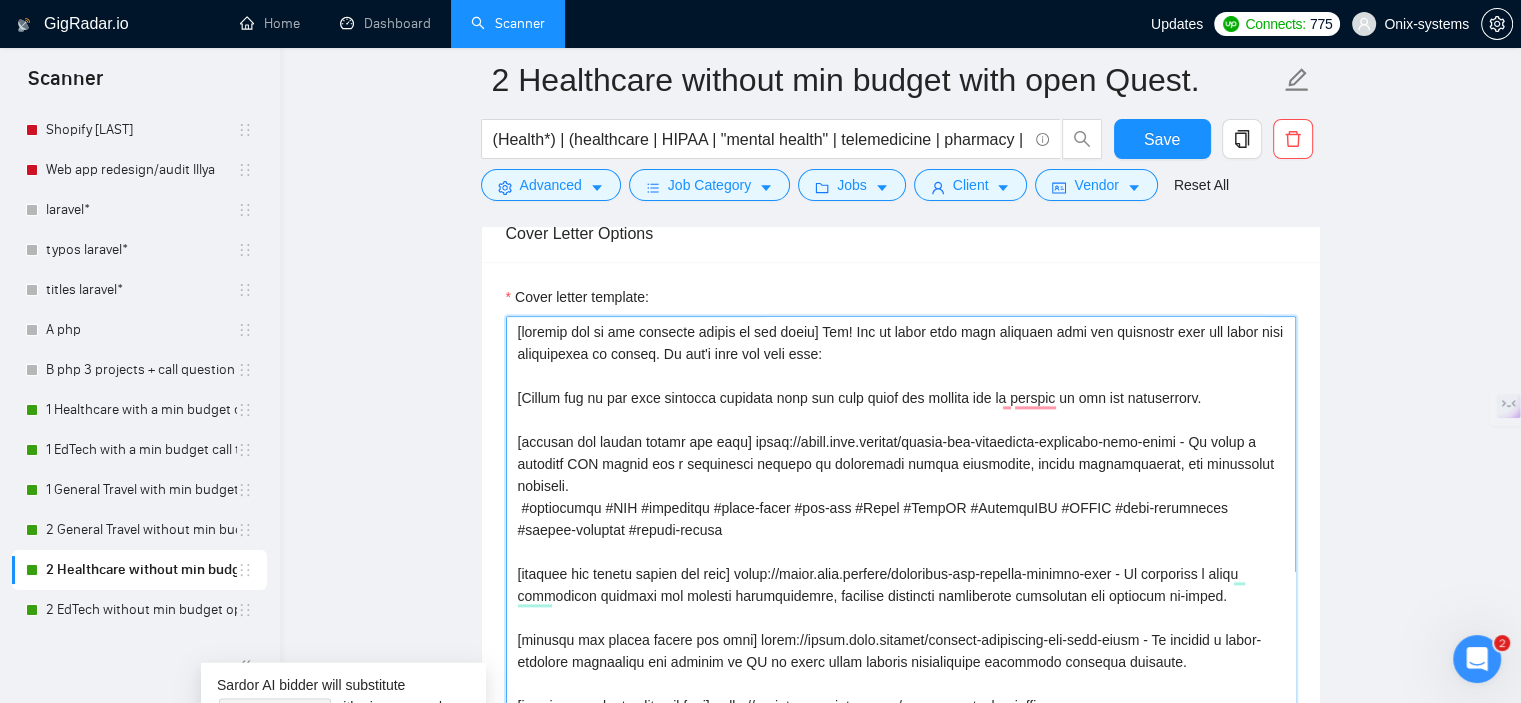 click on "Cover letter template:" at bounding box center (901, 736) 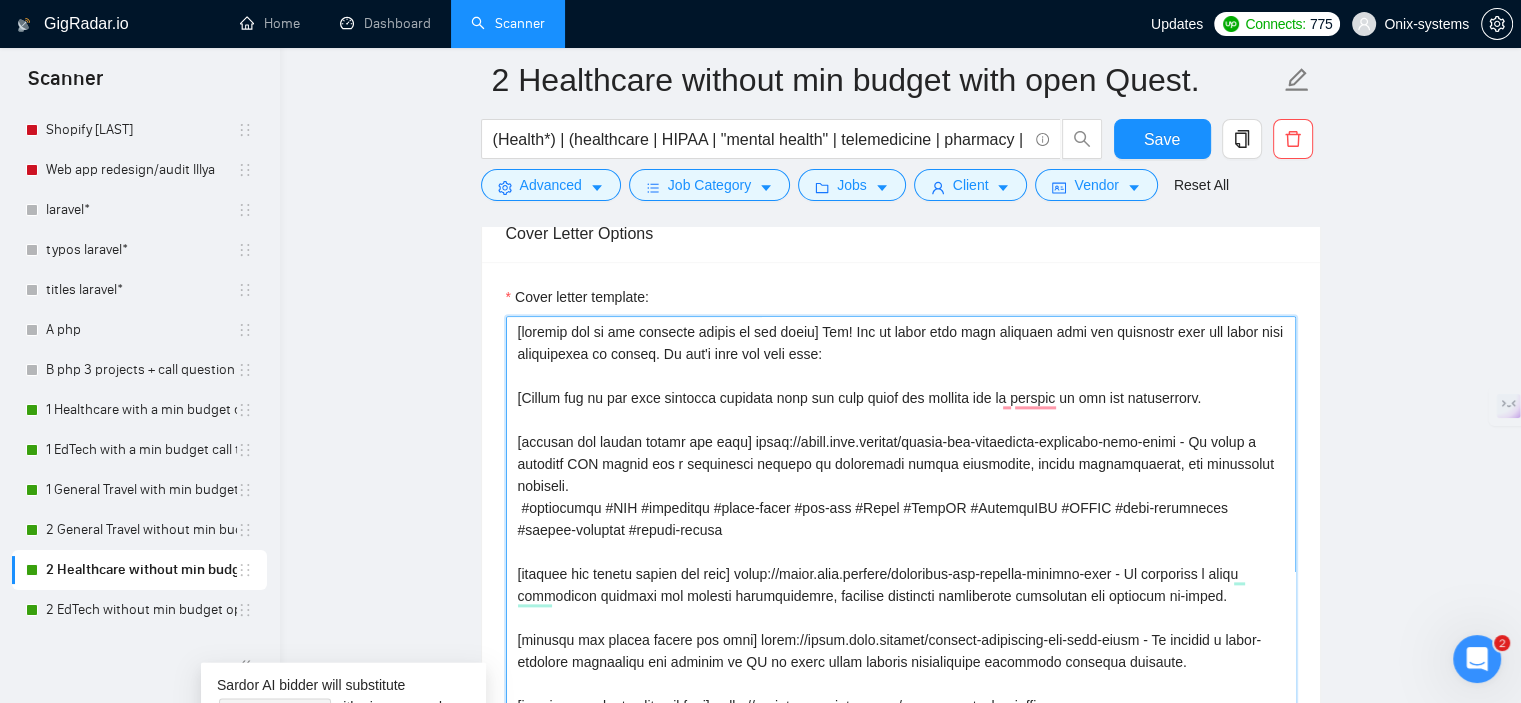 click on "Cover letter template:" at bounding box center [901, 736] 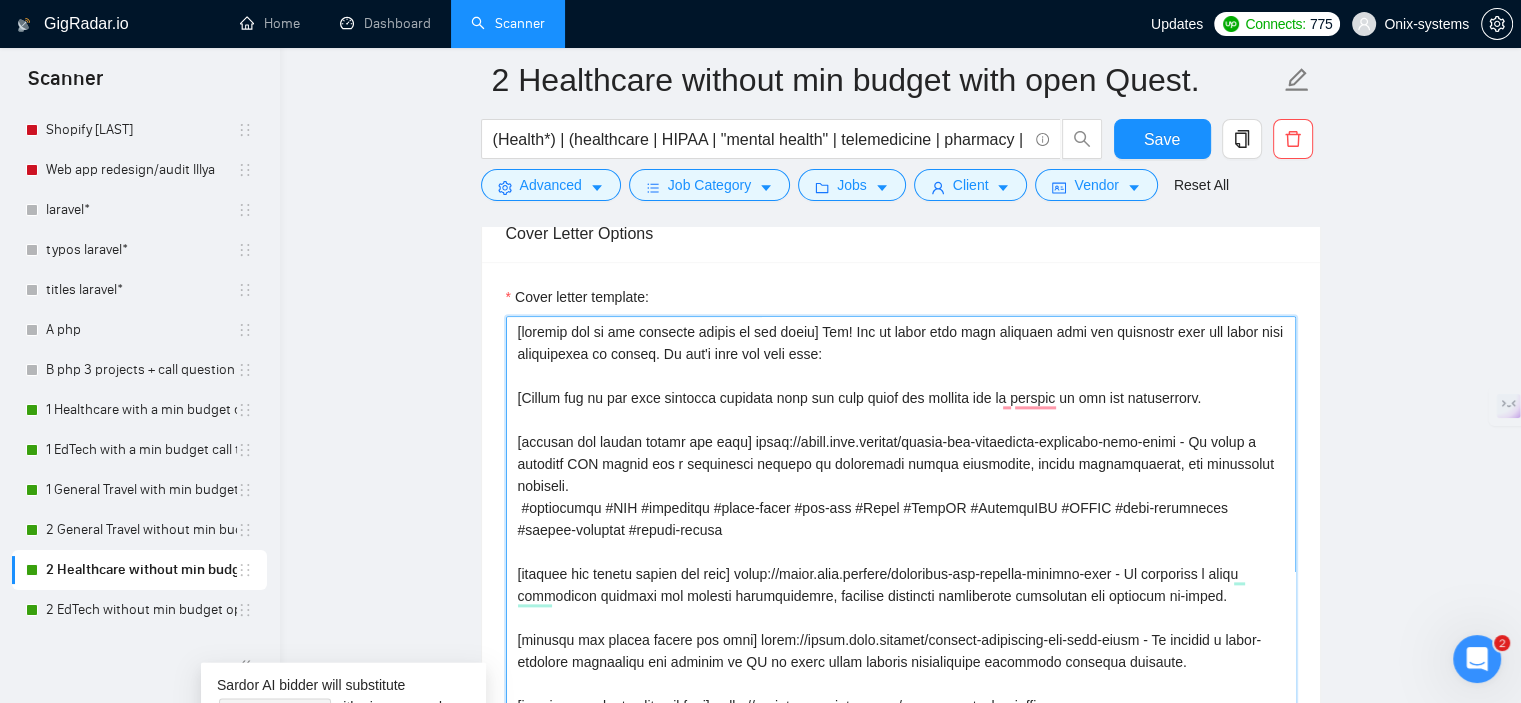 scroll, scrollTop: 64, scrollLeft: 0, axis: vertical 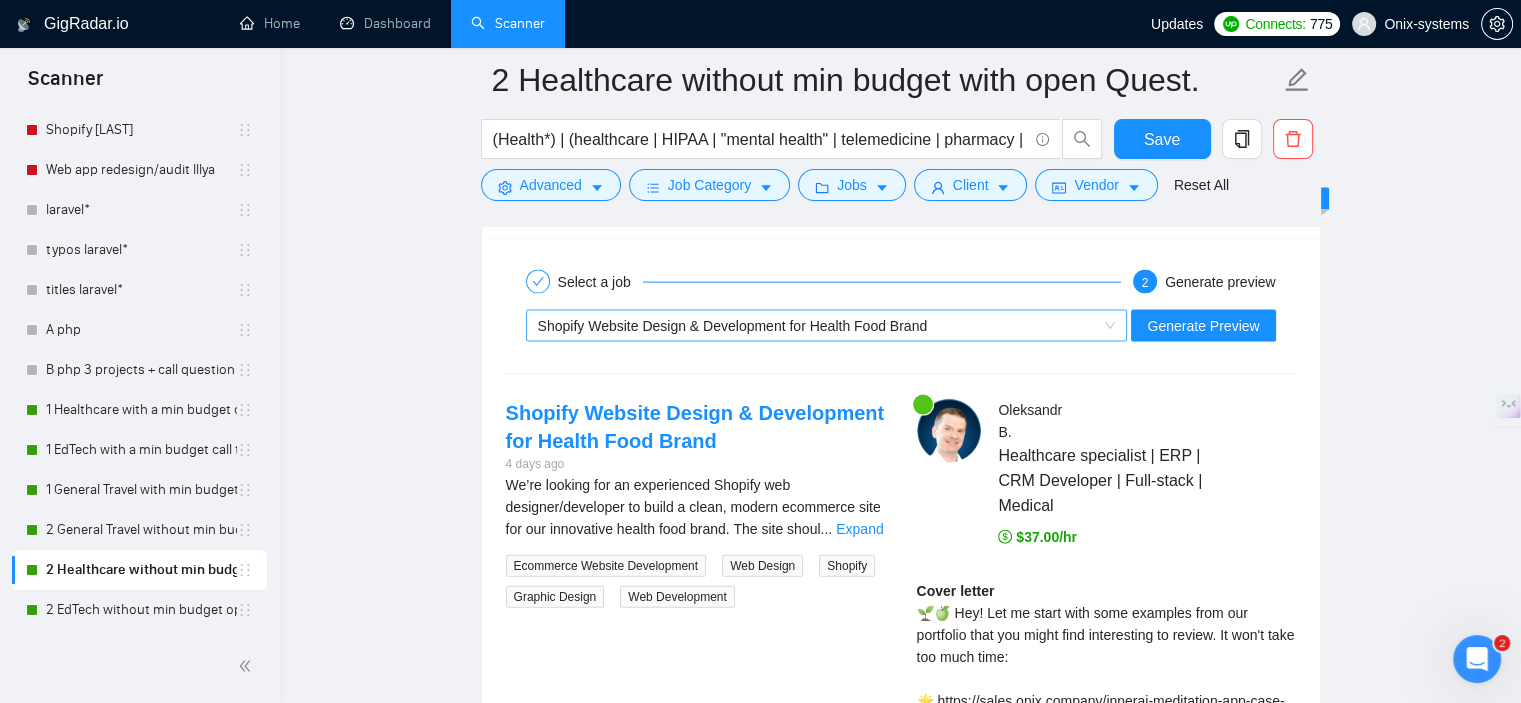 click on "Shopify Website Design & Development for Health Food Brand" at bounding box center (818, 326) 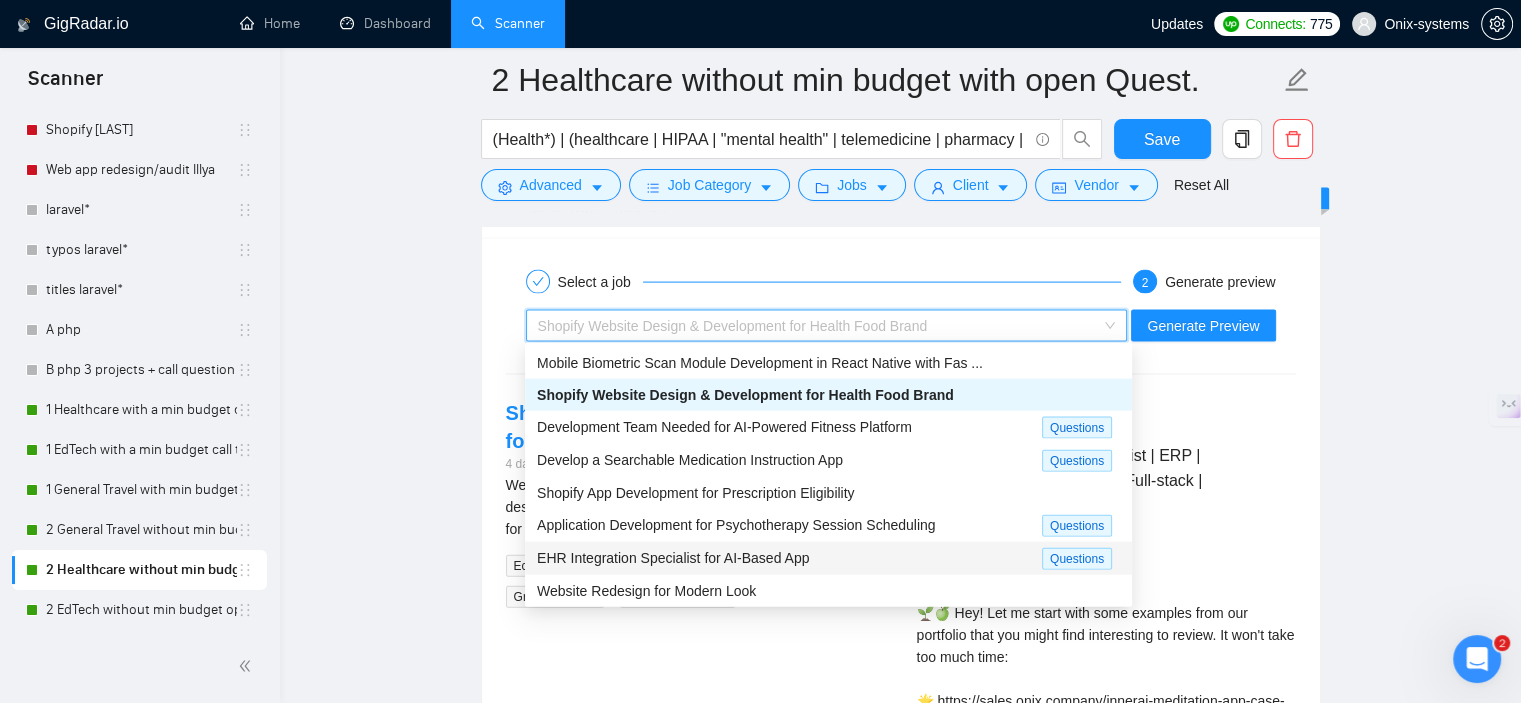 scroll, scrollTop: 68, scrollLeft: 0, axis: vertical 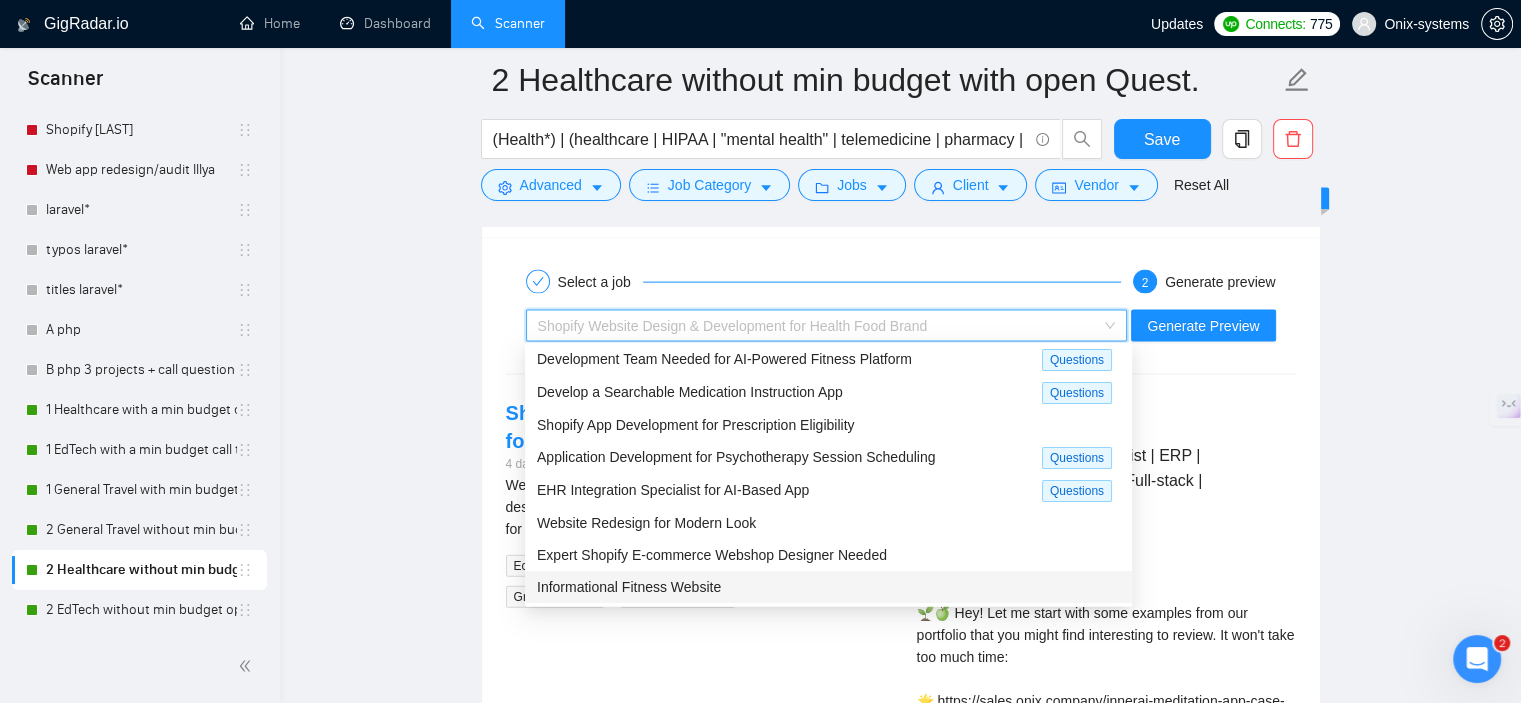 click on "Informational Fitness Website" at bounding box center (629, 587) 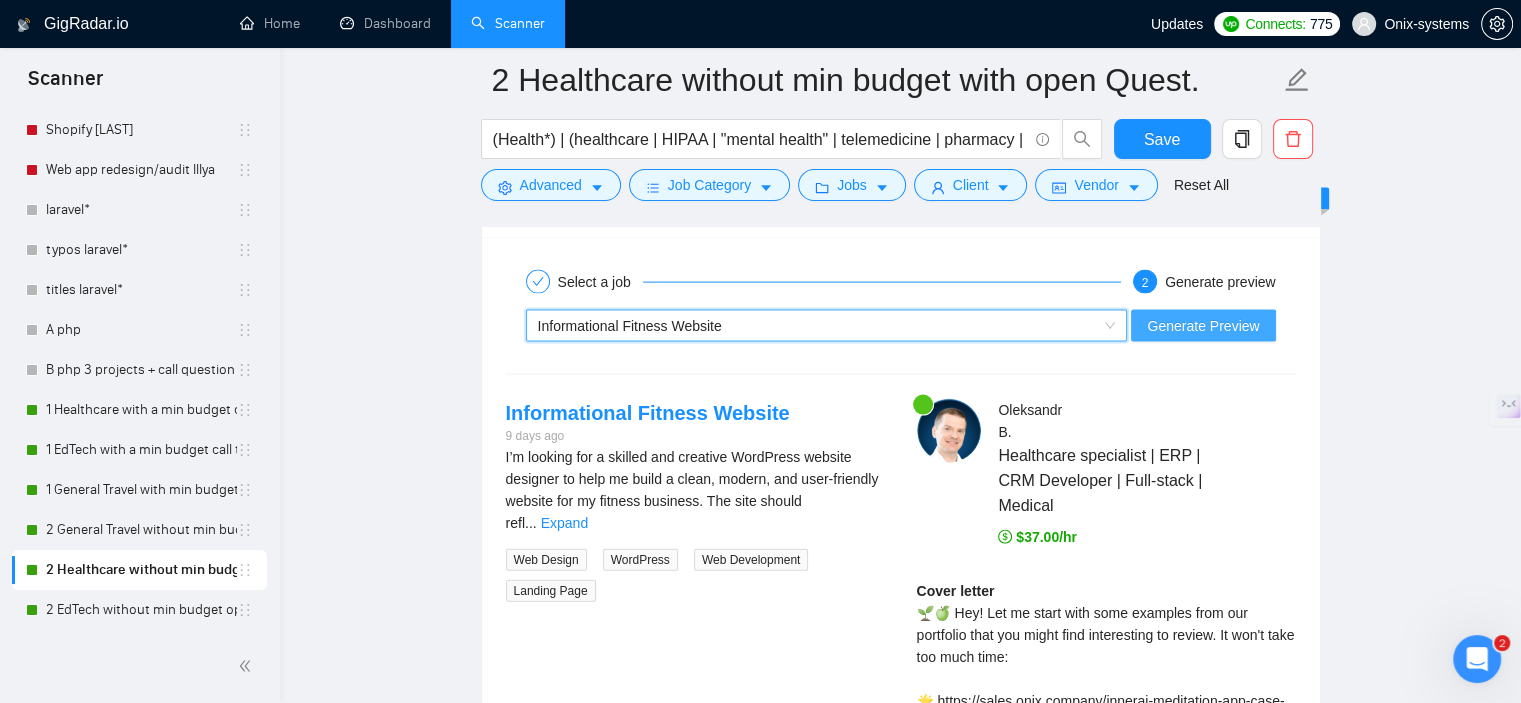click on "Generate Preview" at bounding box center [1203, 326] 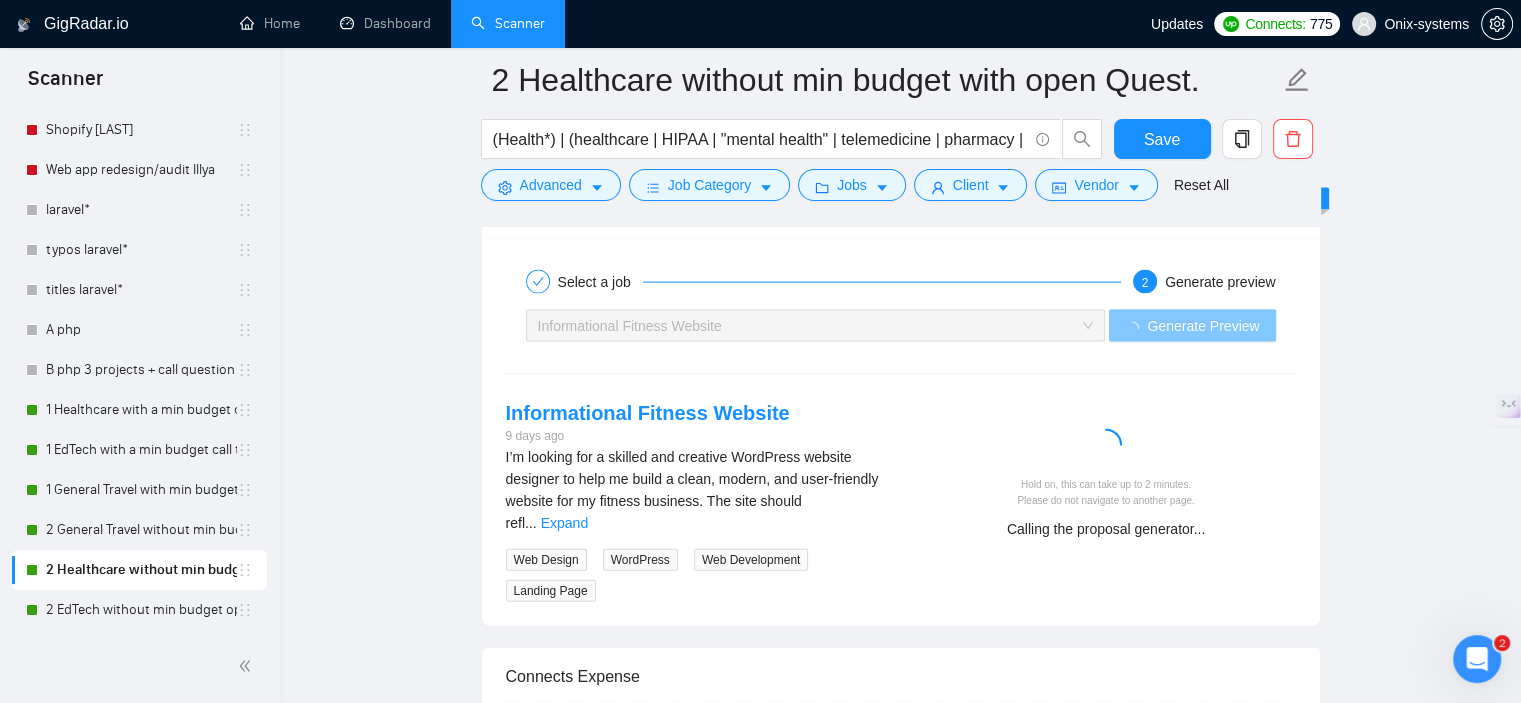 scroll, scrollTop: 4403, scrollLeft: 0, axis: vertical 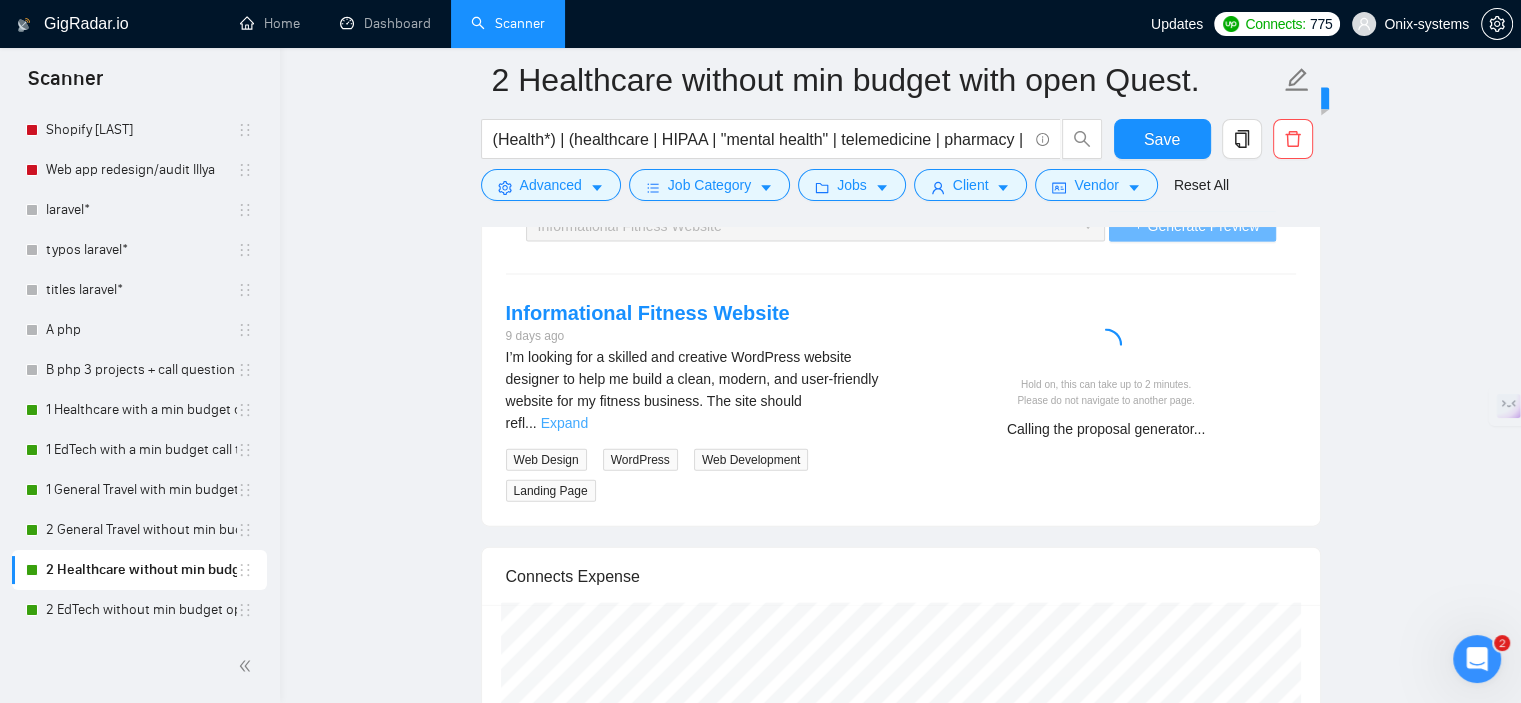 click on "Expand" at bounding box center [564, 423] 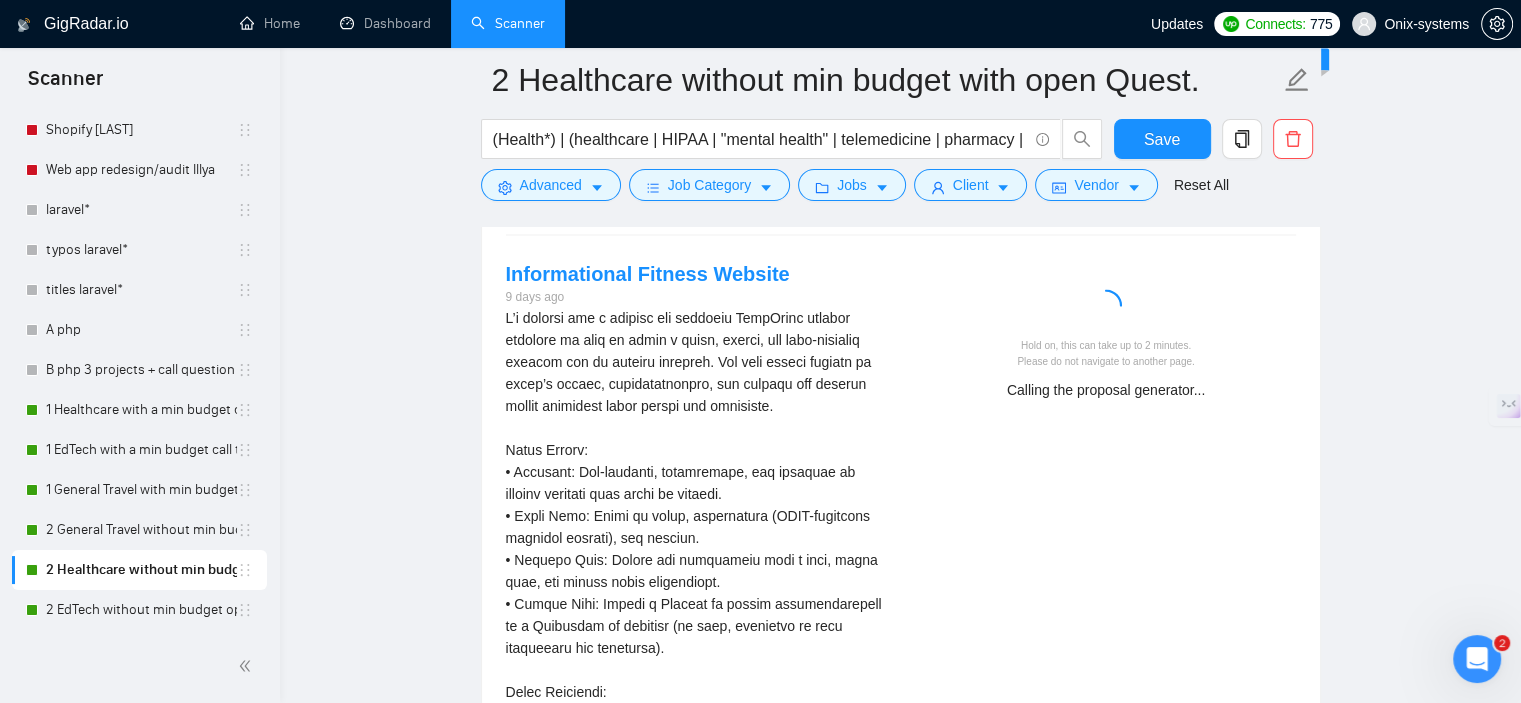 scroll, scrollTop: 4303, scrollLeft: 0, axis: vertical 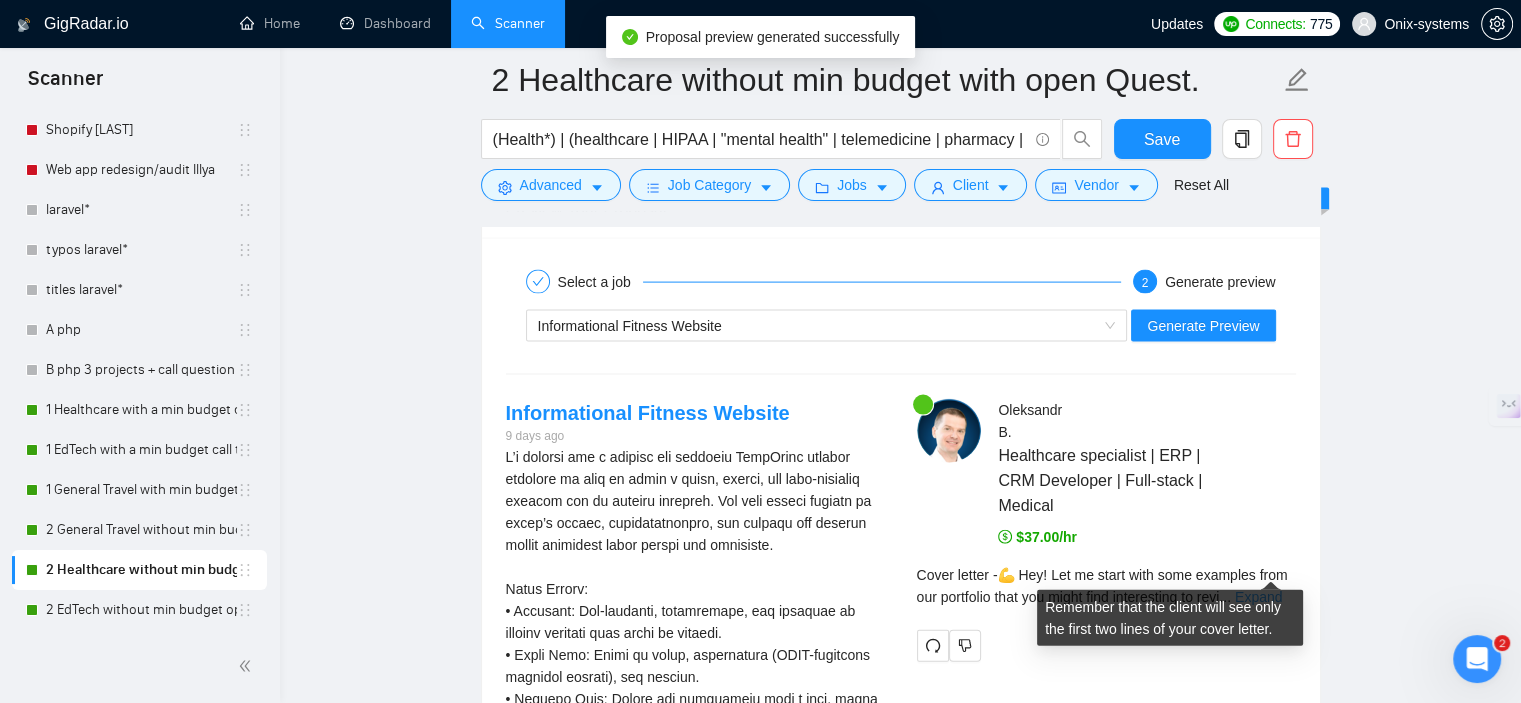 click on "Expand" at bounding box center [1258, 597] 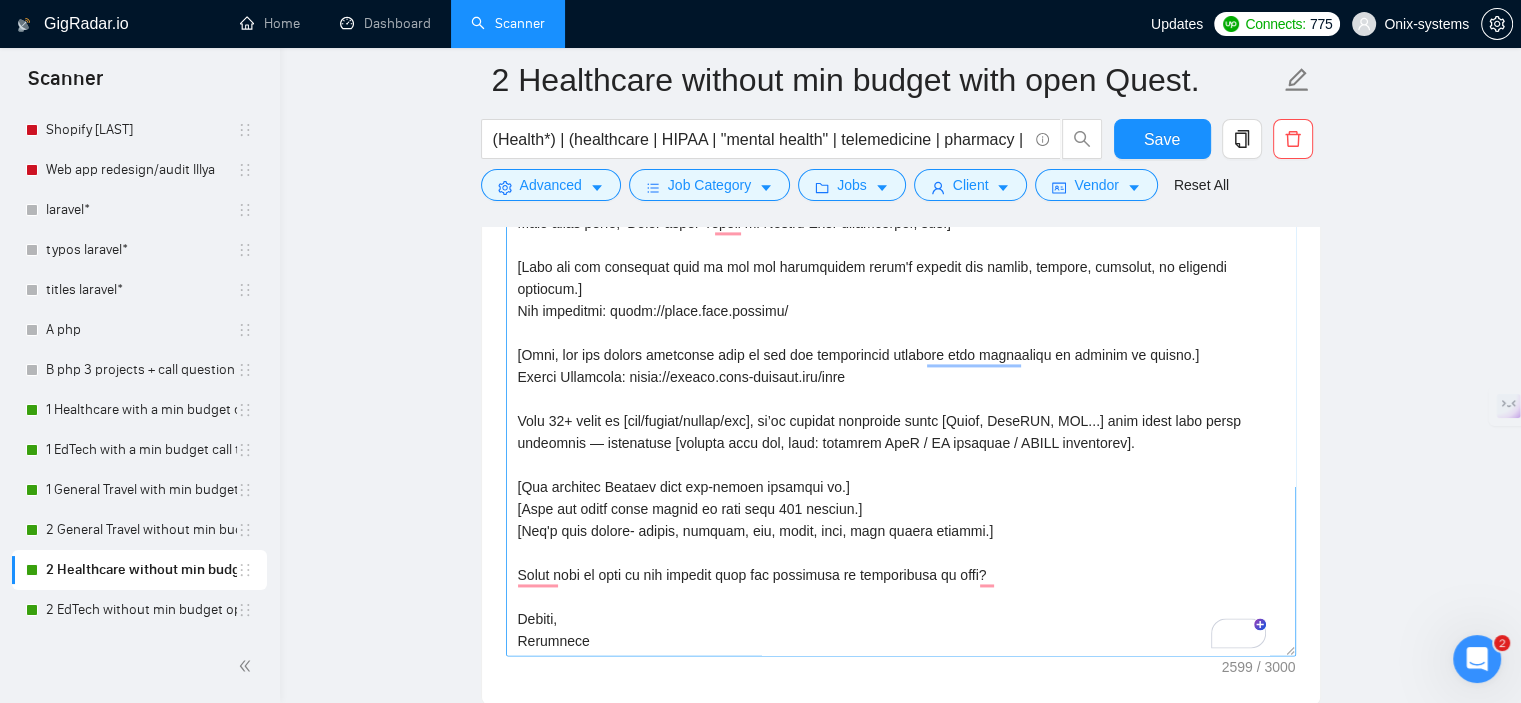 scroll, scrollTop: 2403, scrollLeft: 0, axis: vertical 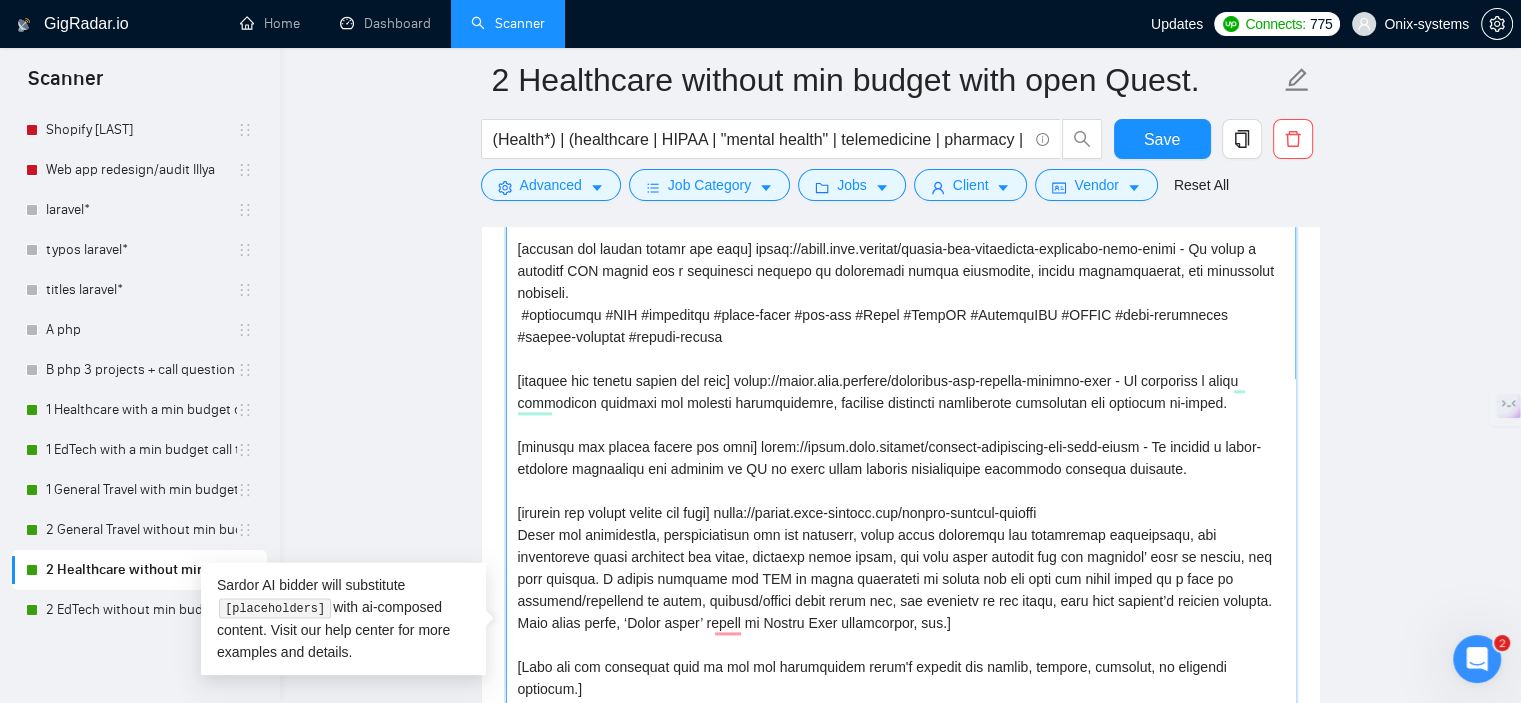 click on "Cover letter template:" at bounding box center (901, 636) 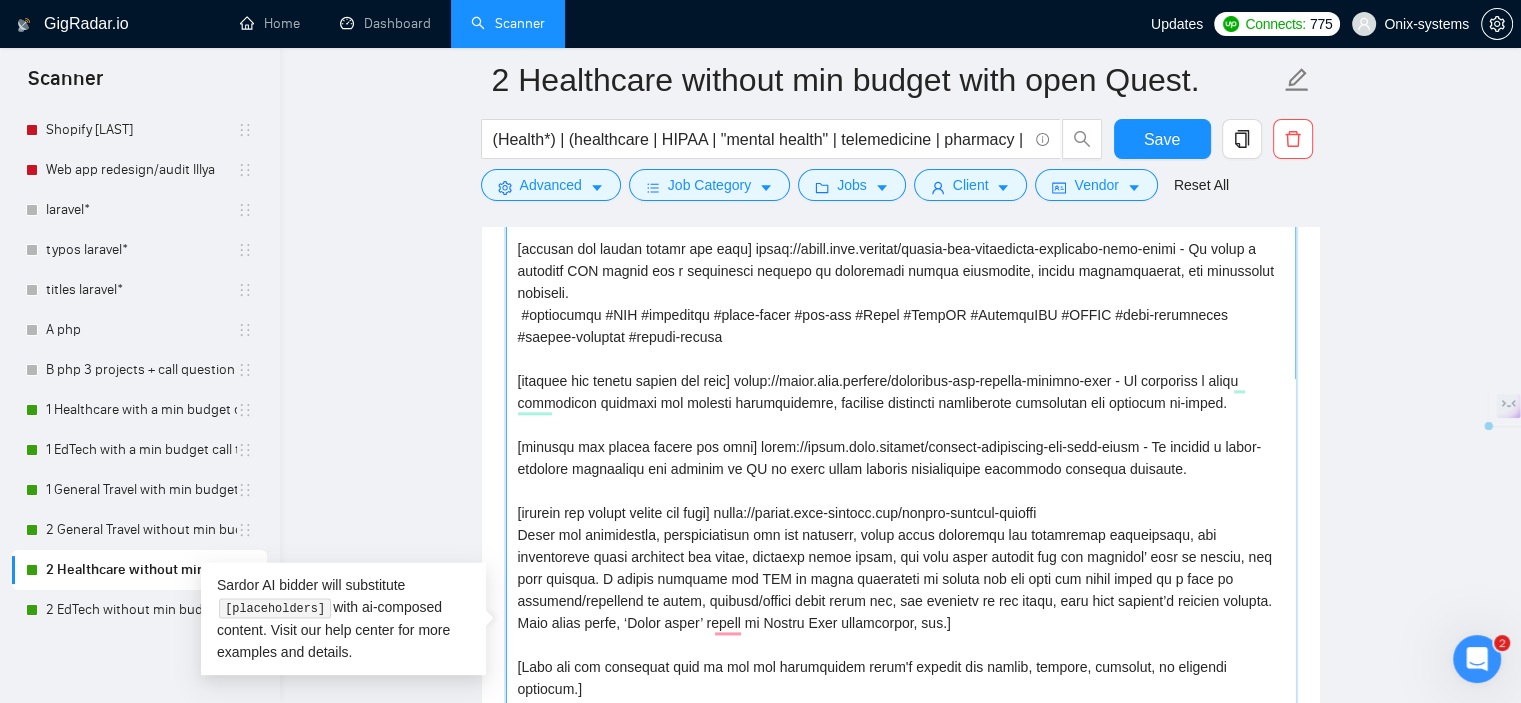 drag, startPoint x: 766, startPoint y: 333, endPoint x: 1108, endPoint y: 303, distance: 343.31326 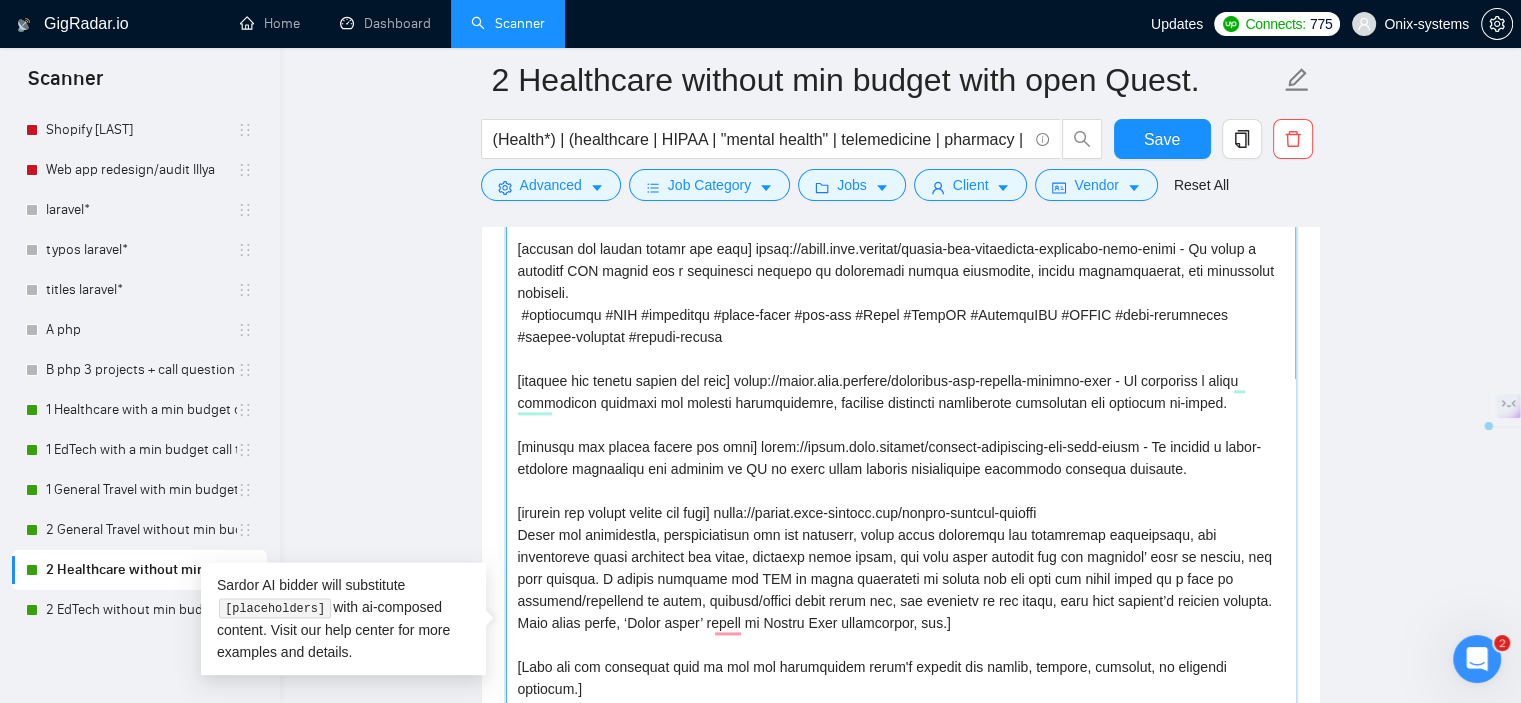 click on "Cover letter template:" at bounding box center (901, 636) 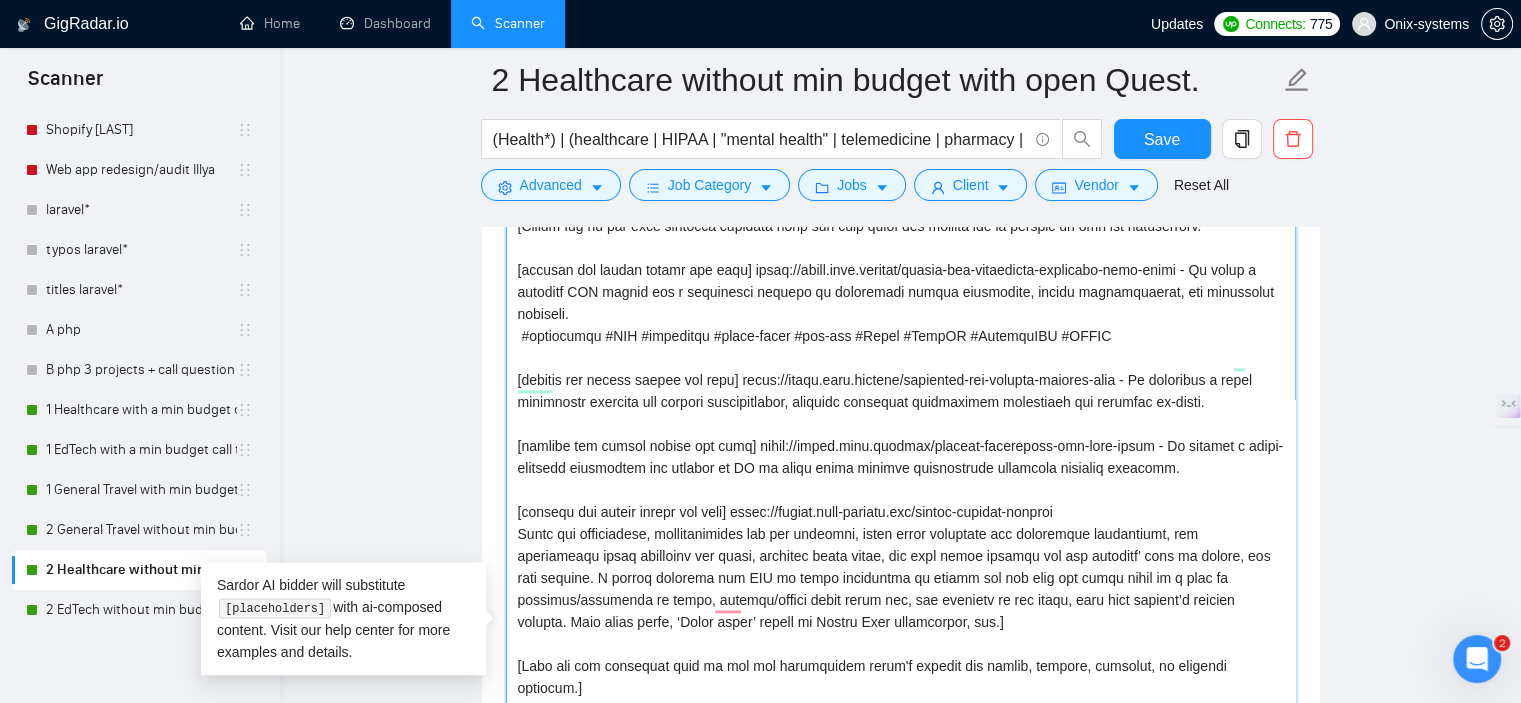 scroll, scrollTop: 72, scrollLeft: 0, axis: vertical 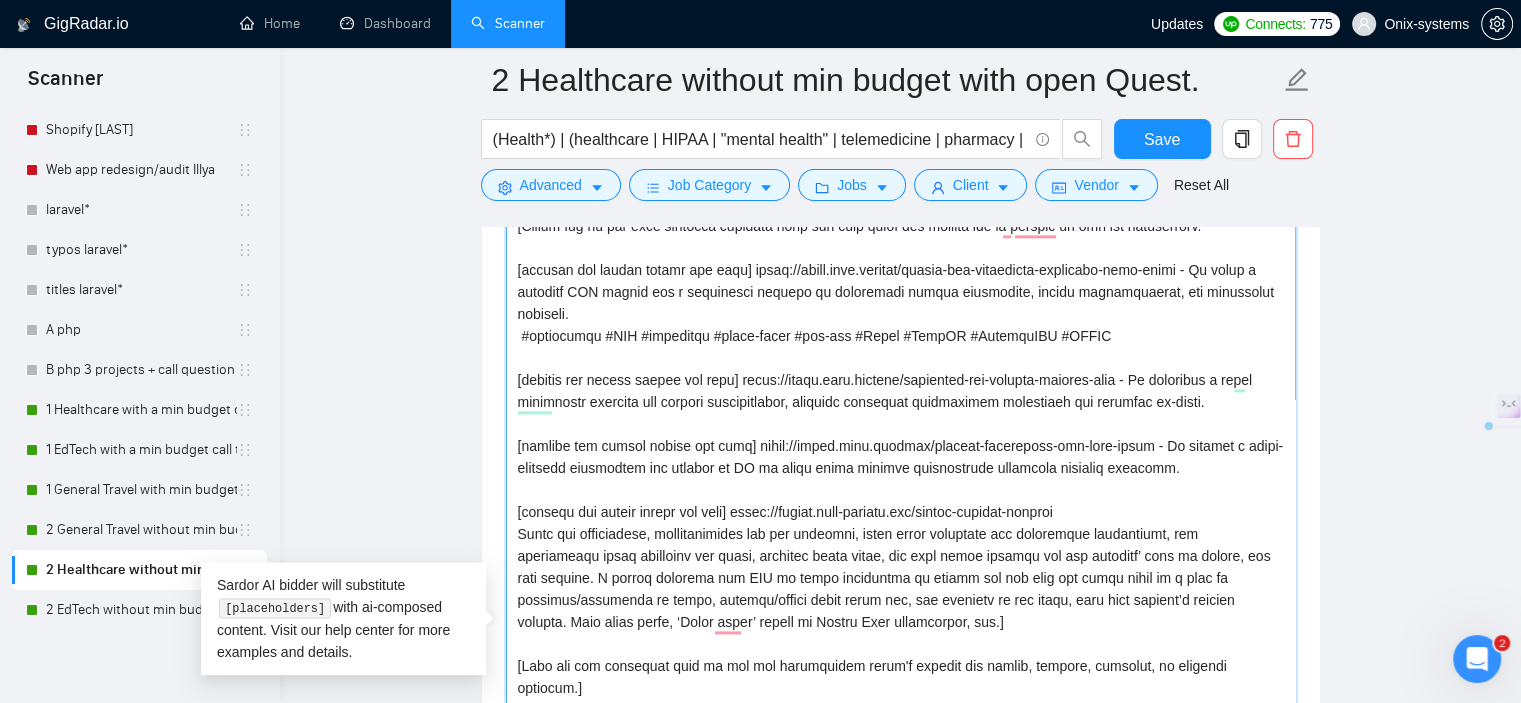 drag, startPoint x: 796, startPoint y: 328, endPoint x: 710, endPoint y: 331, distance: 86.05231 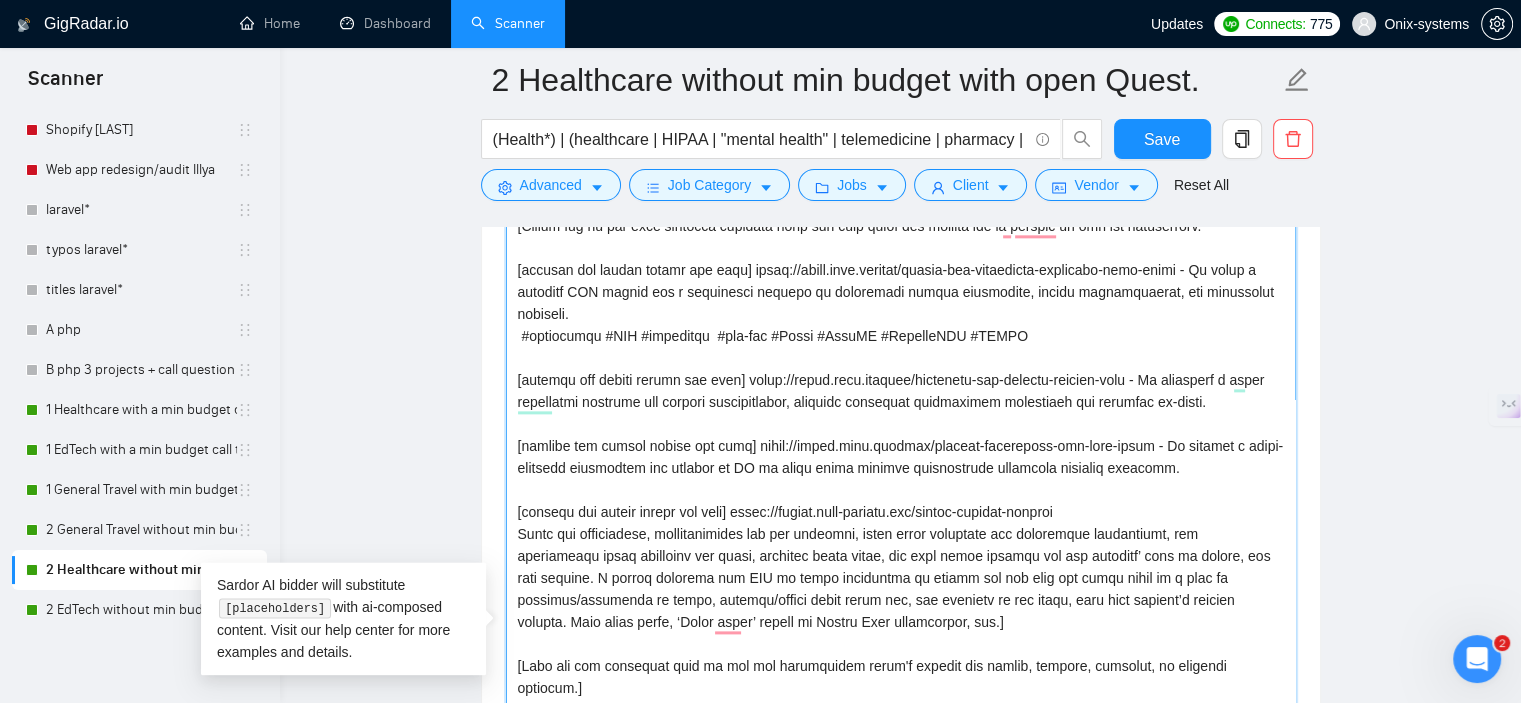 click on "Cover letter template:" at bounding box center [901, 636] 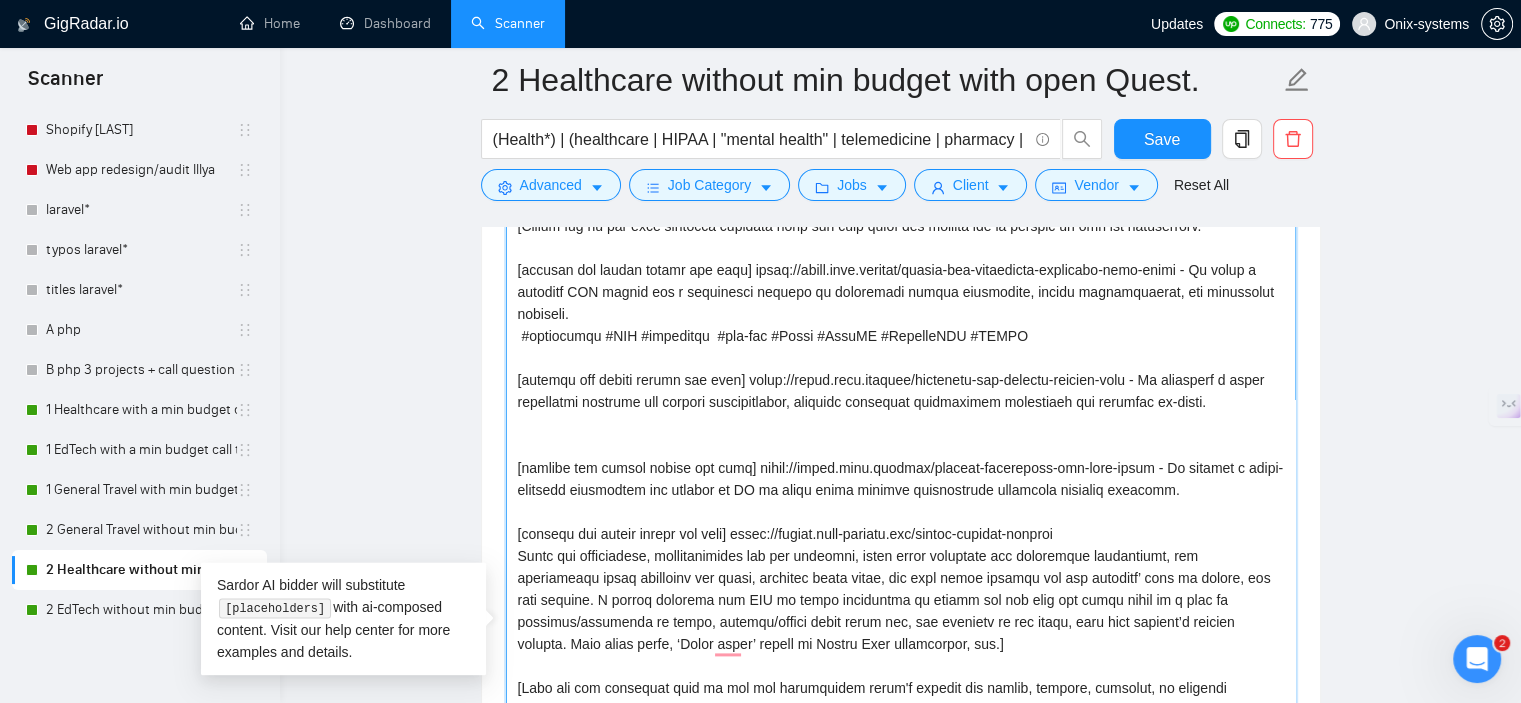 scroll, scrollTop: 93, scrollLeft: 0, axis: vertical 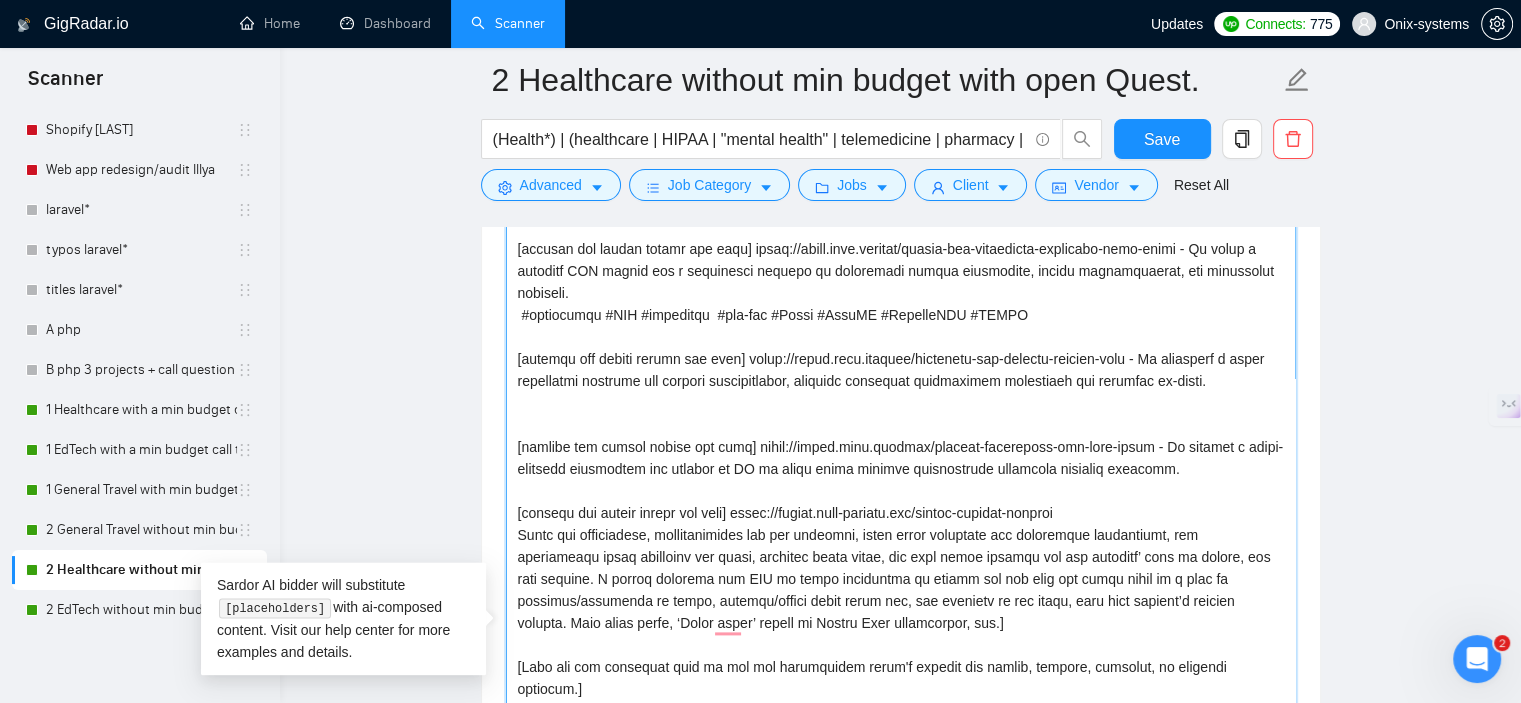 paste on "#healthcare #appointment-system #scheduler #doctors #web-app #React #calendar-integration #notifications #user-management #mobile-friendly #UX" 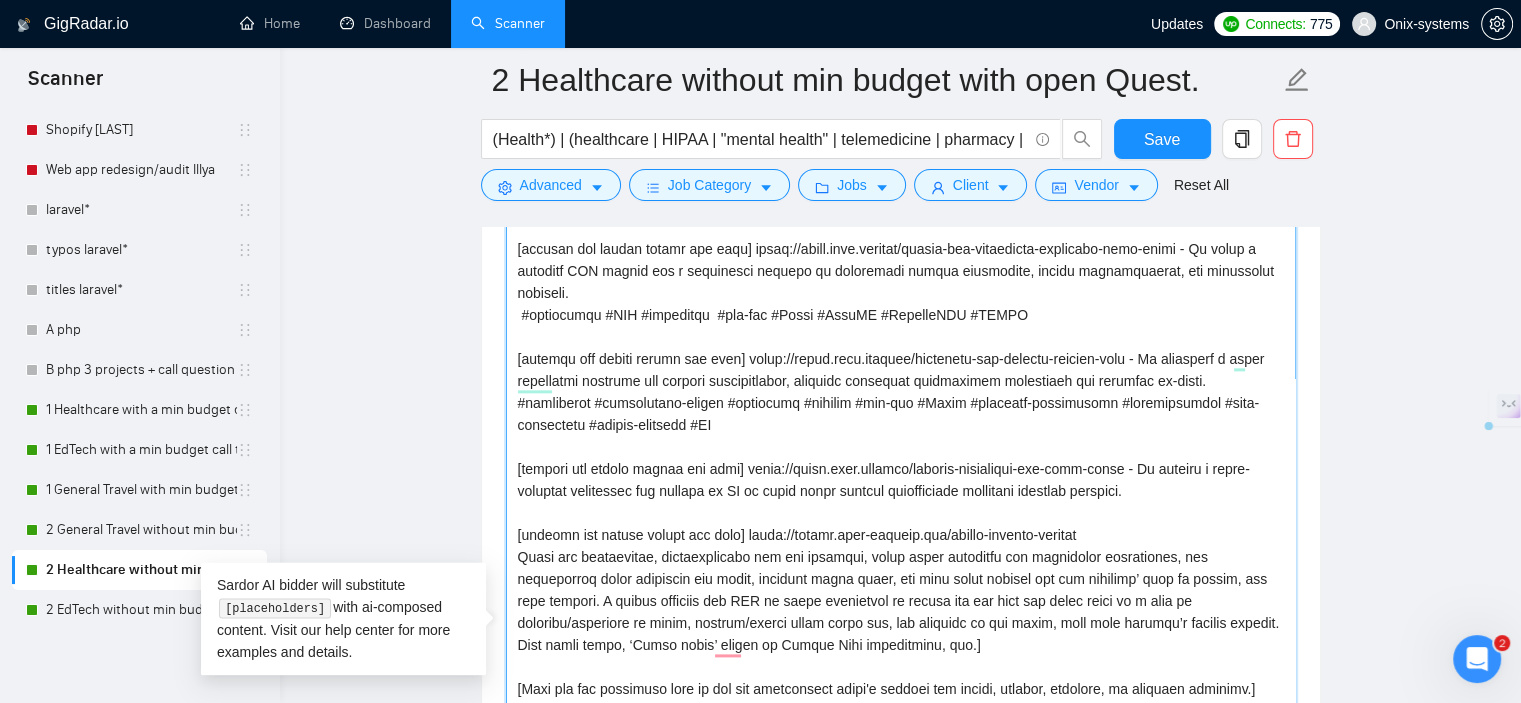 drag, startPoint x: 733, startPoint y: 421, endPoint x: 861, endPoint y: 423, distance: 128.01562 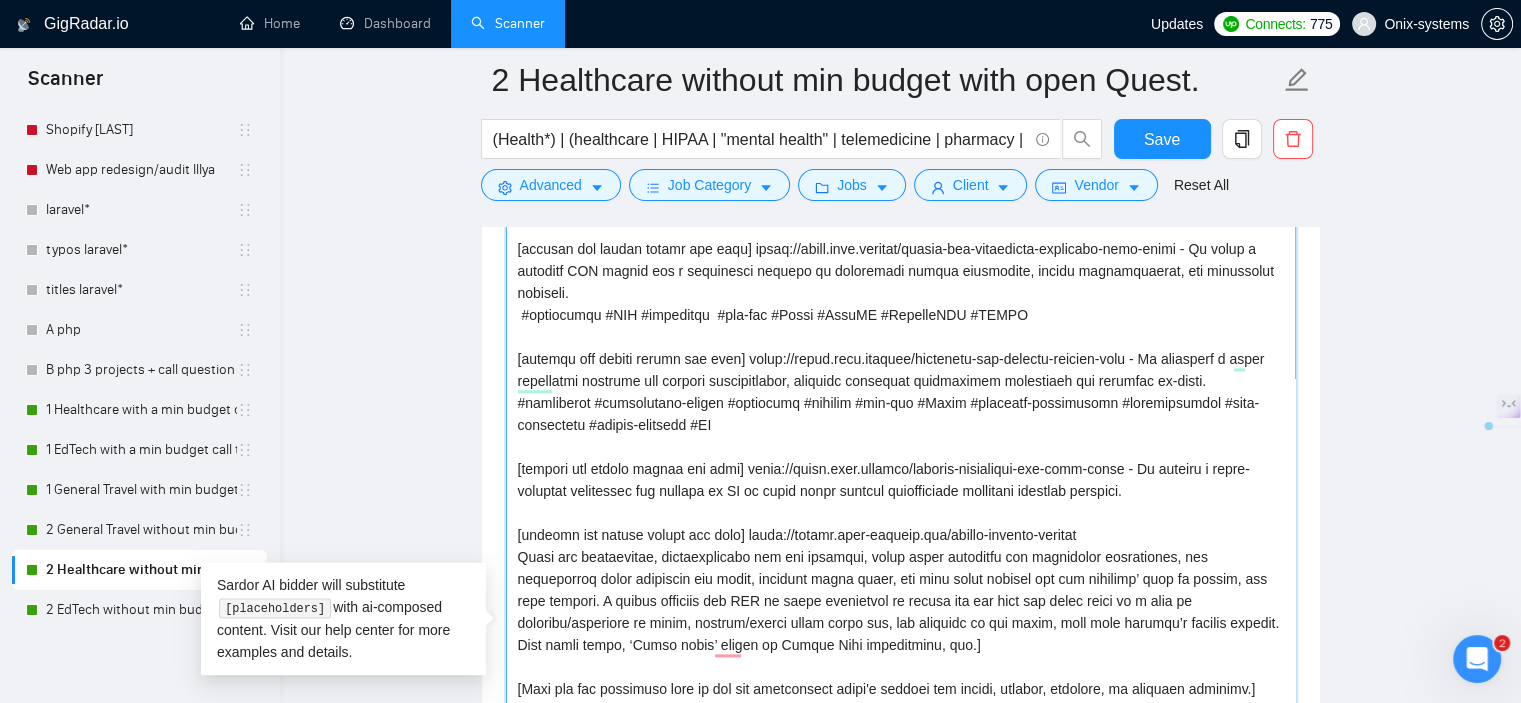 click on "Cover letter template:" at bounding box center (901, 636) 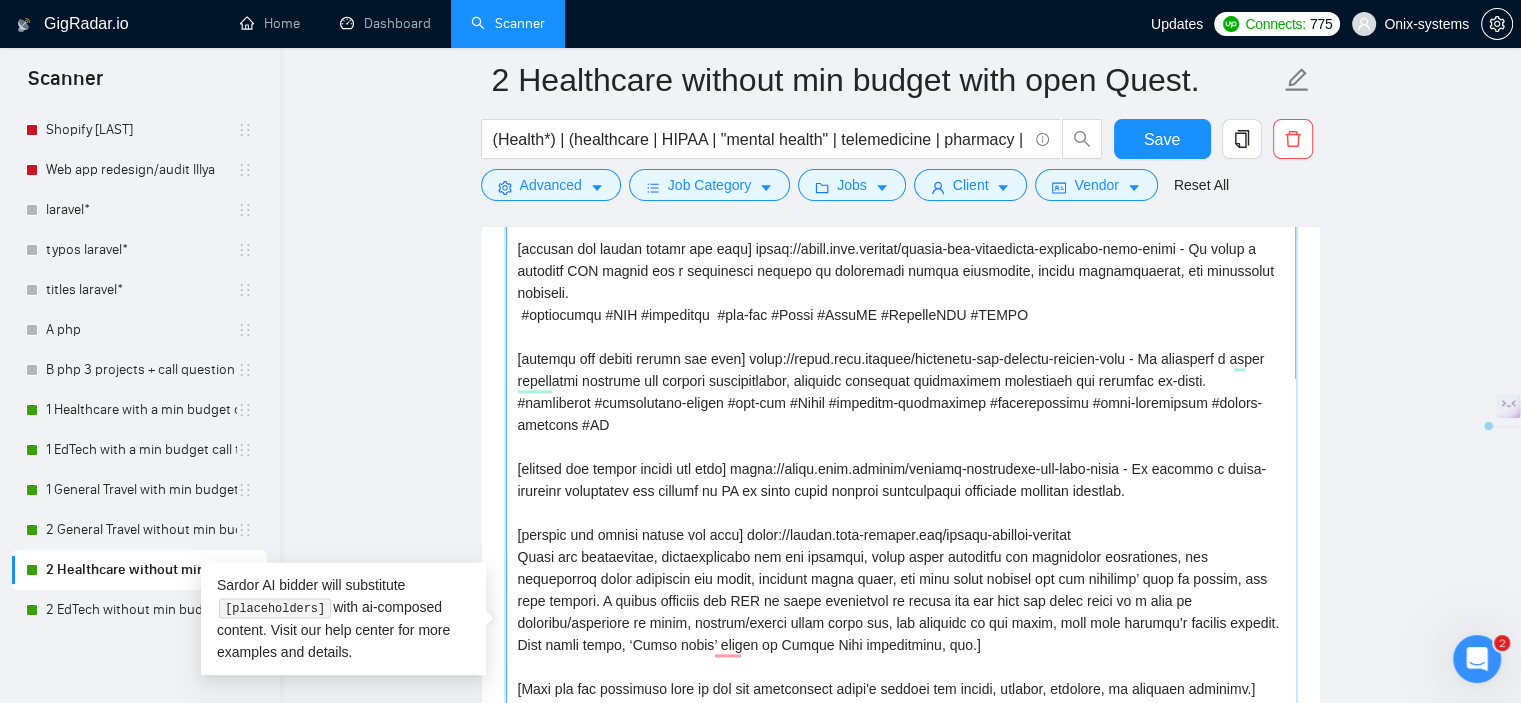 drag, startPoint x: 607, startPoint y: 440, endPoint x: 571, endPoint y: 442, distance: 36.05551 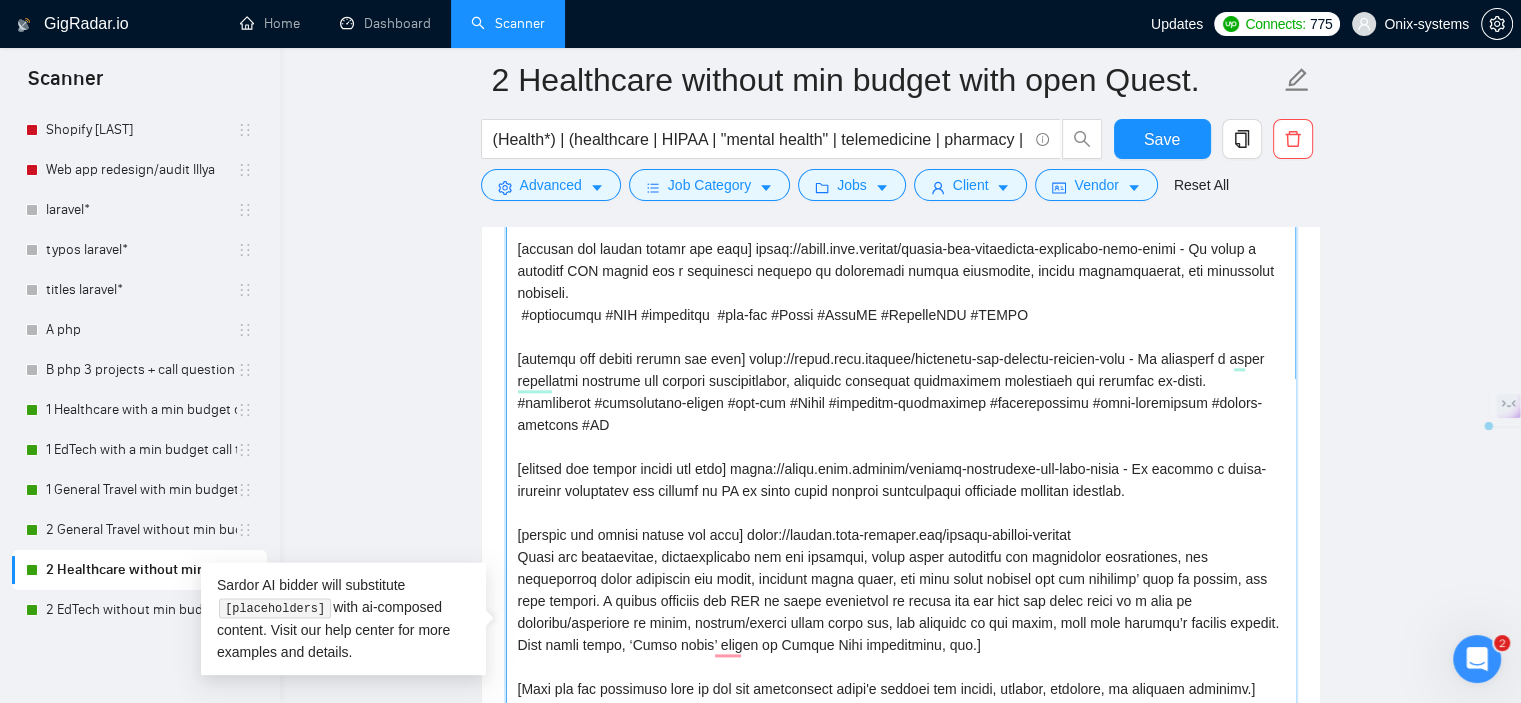 drag, startPoint x: 732, startPoint y: 420, endPoint x: 595, endPoint y: 420, distance: 137 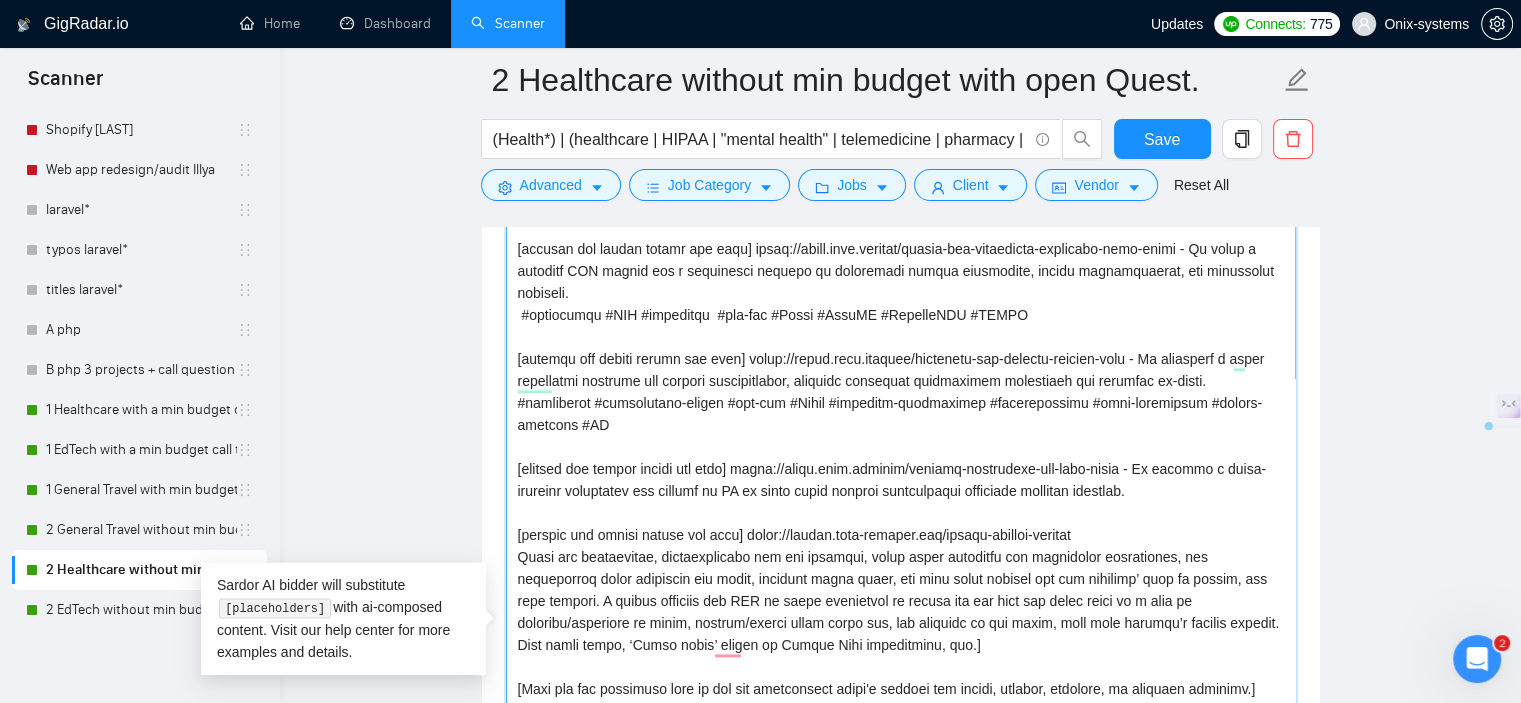 click on "Cover letter template:" at bounding box center [901, 636] 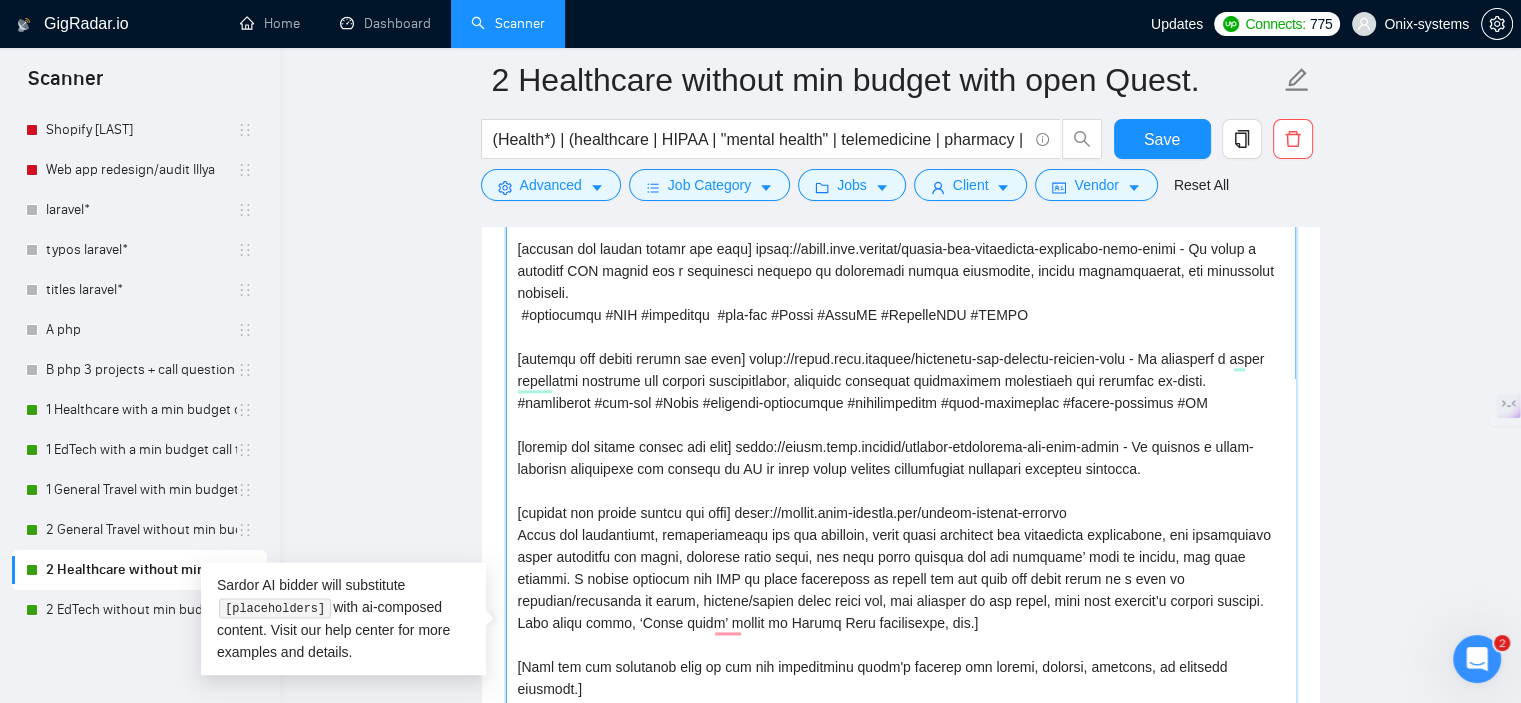 click on "Cover letter template:" at bounding box center [901, 636] 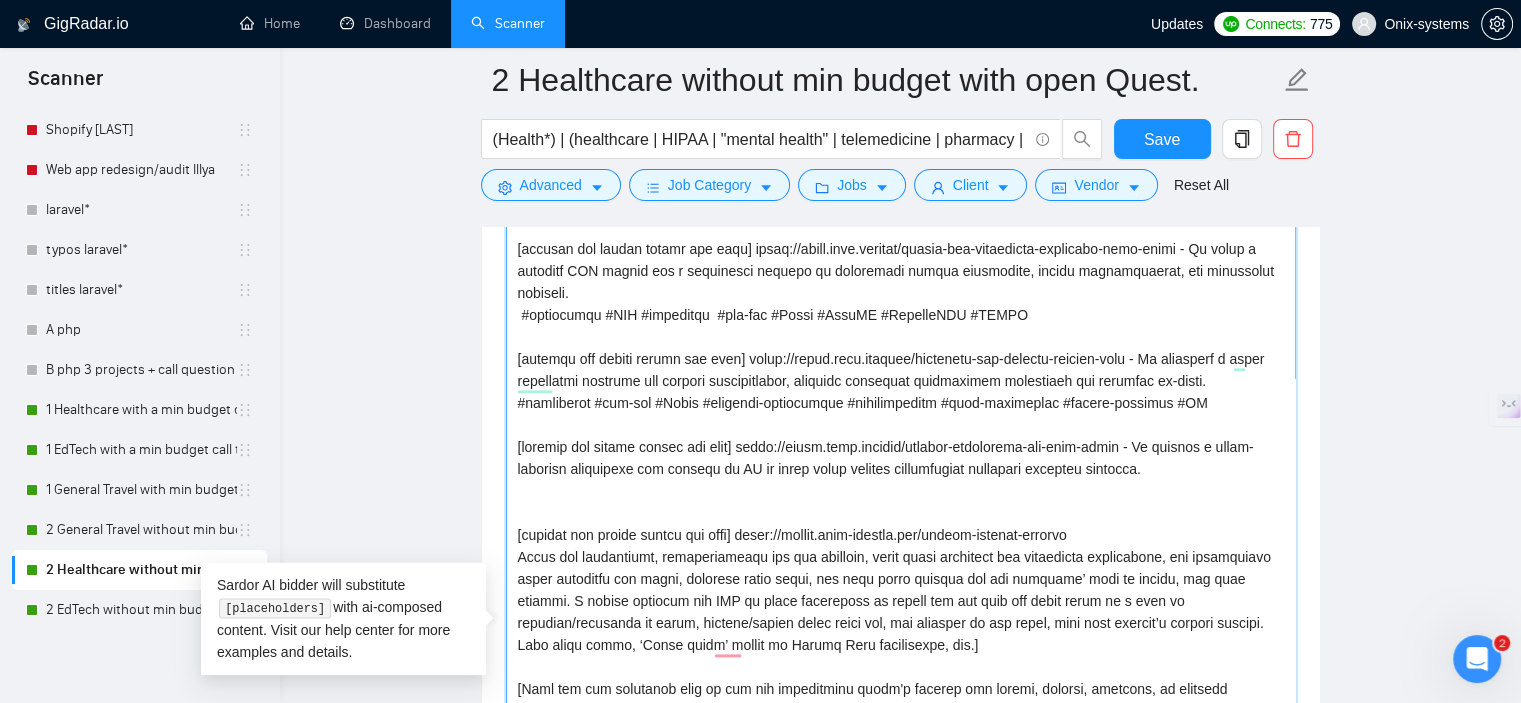 paste on "#mental-health #AI #meditation #wellness #mobile-app #ReactNative #cross-platform #emotional-support #personalization #gamification #user-engagement" 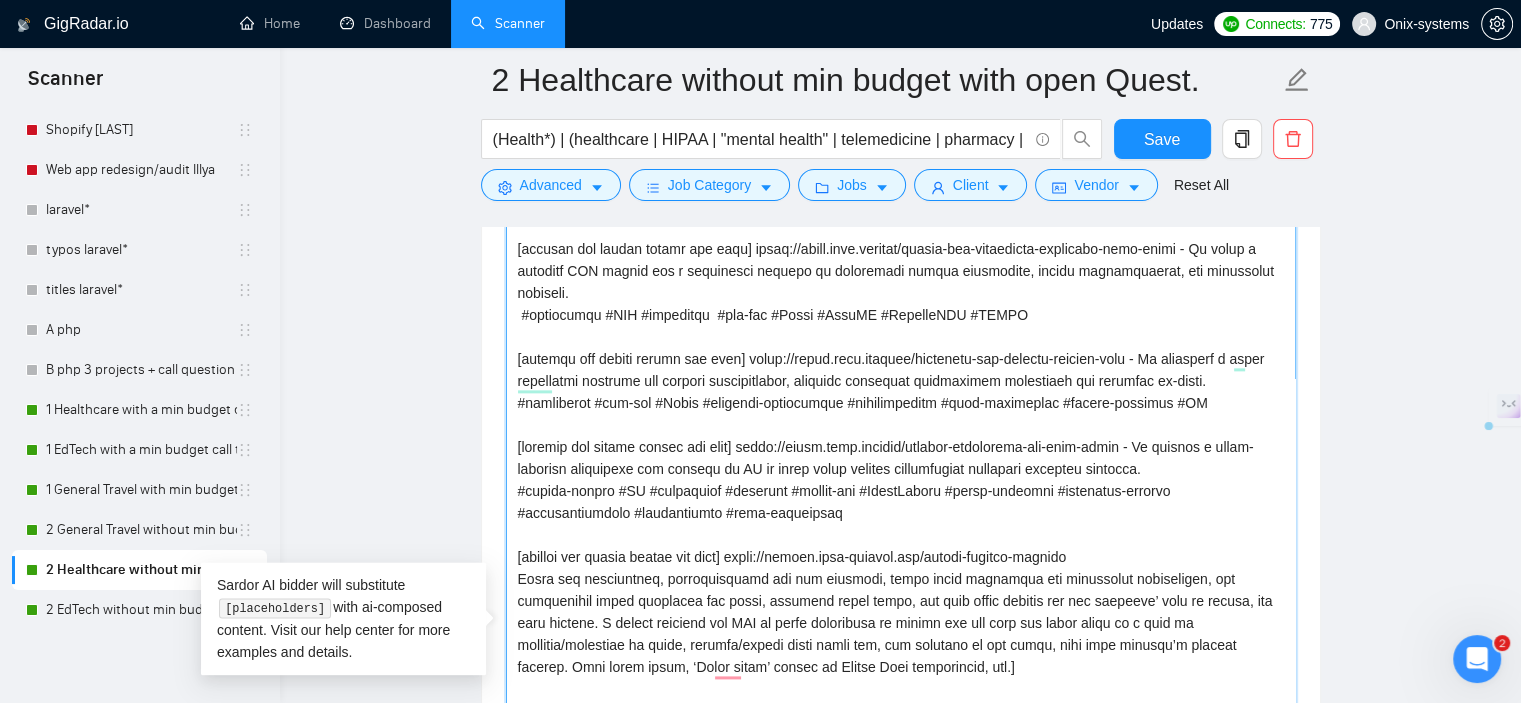 drag, startPoint x: 784, startPoint y: 507, endPoint x: 951, endPoint y: 512, distance: 167.07483 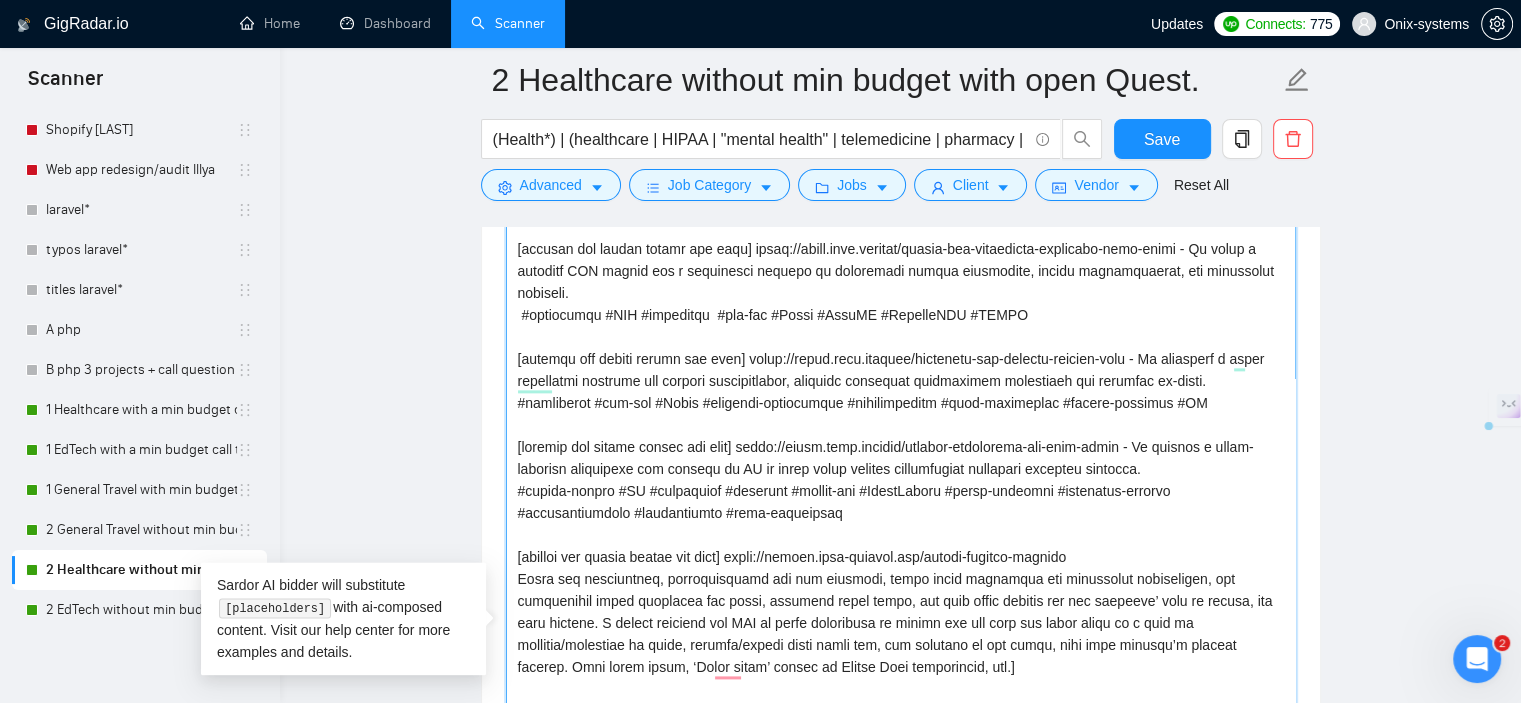 click on "Cover letter template:" at bounding box center (901, 636) 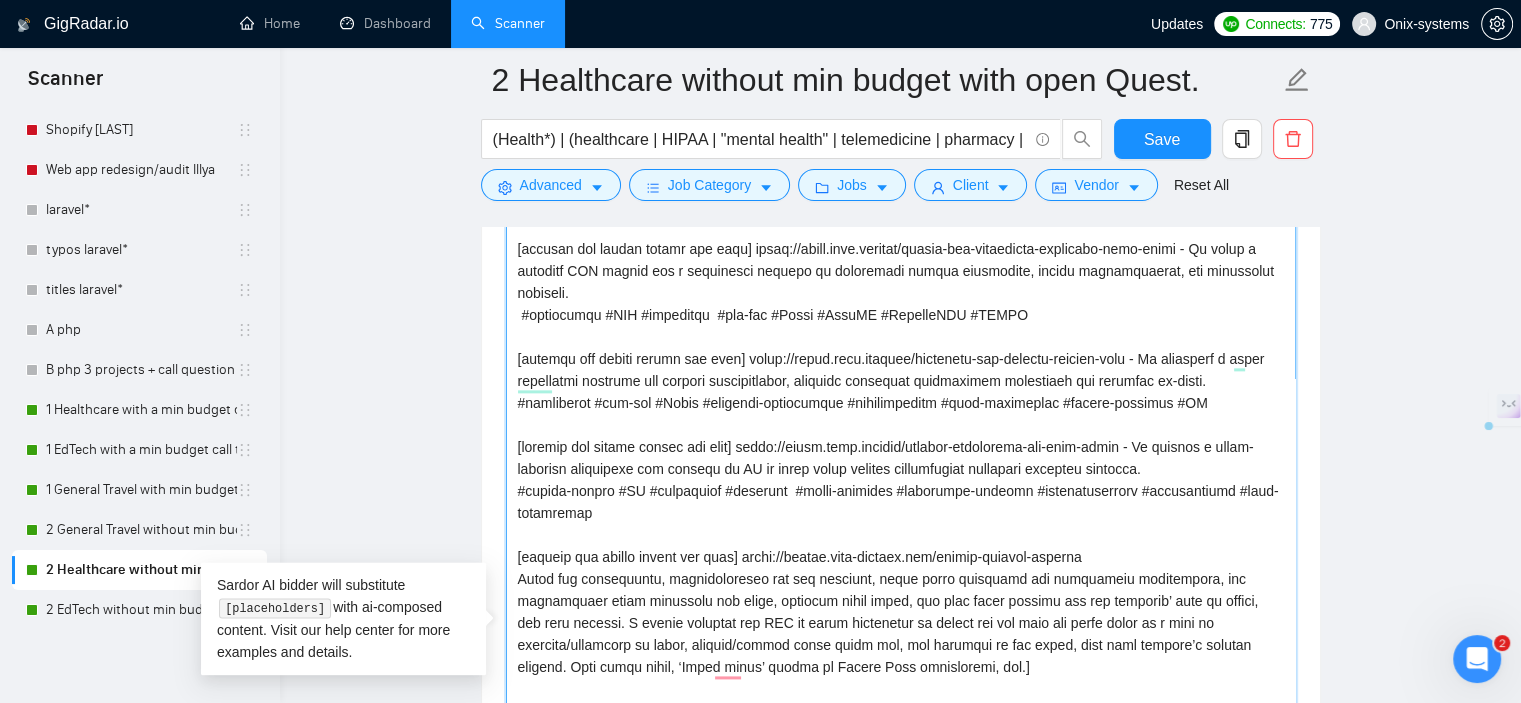 drag, startPoint x: 891, startPoint y: 510, endPoint x: 1015, endPoint y: 505, distance: 124.10077 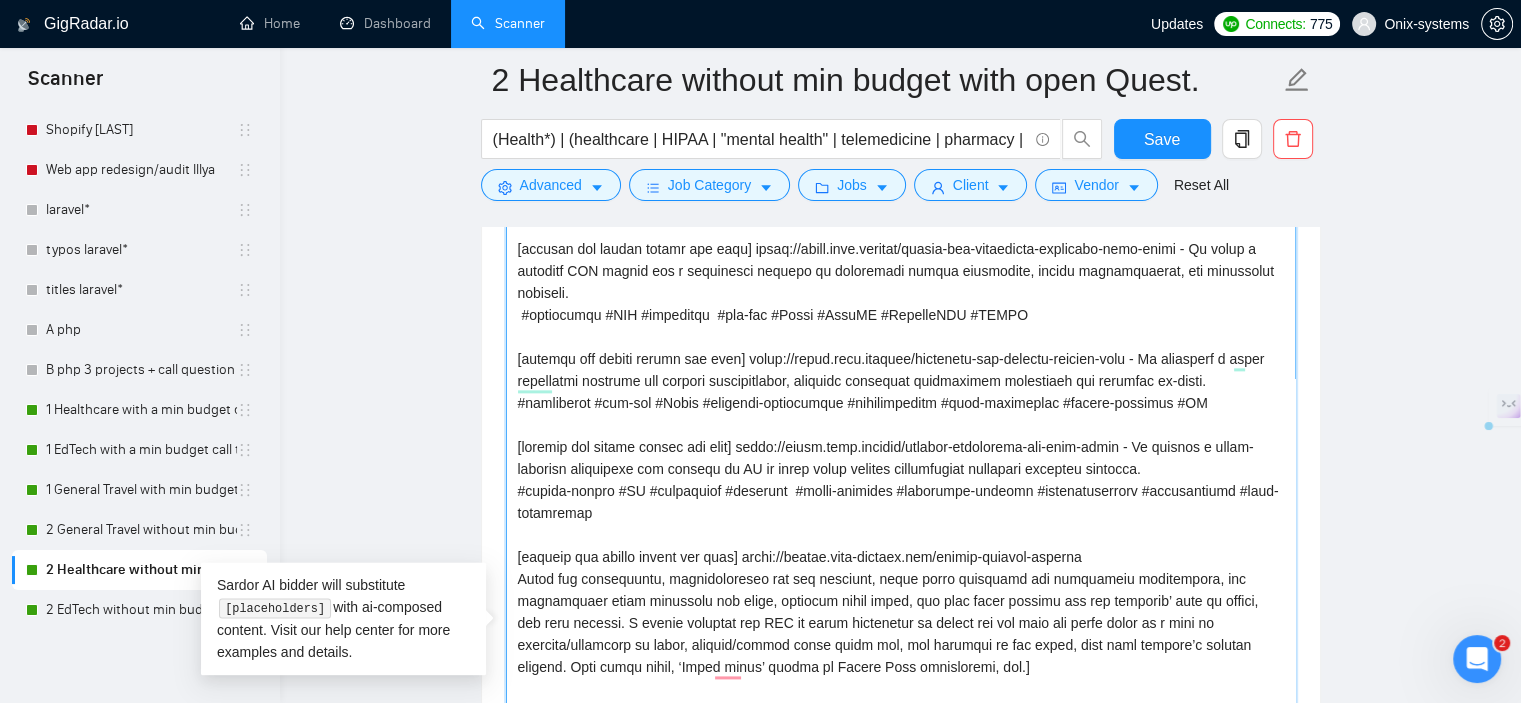 click on "Cover letter template:" at bounding box center (901, 636) 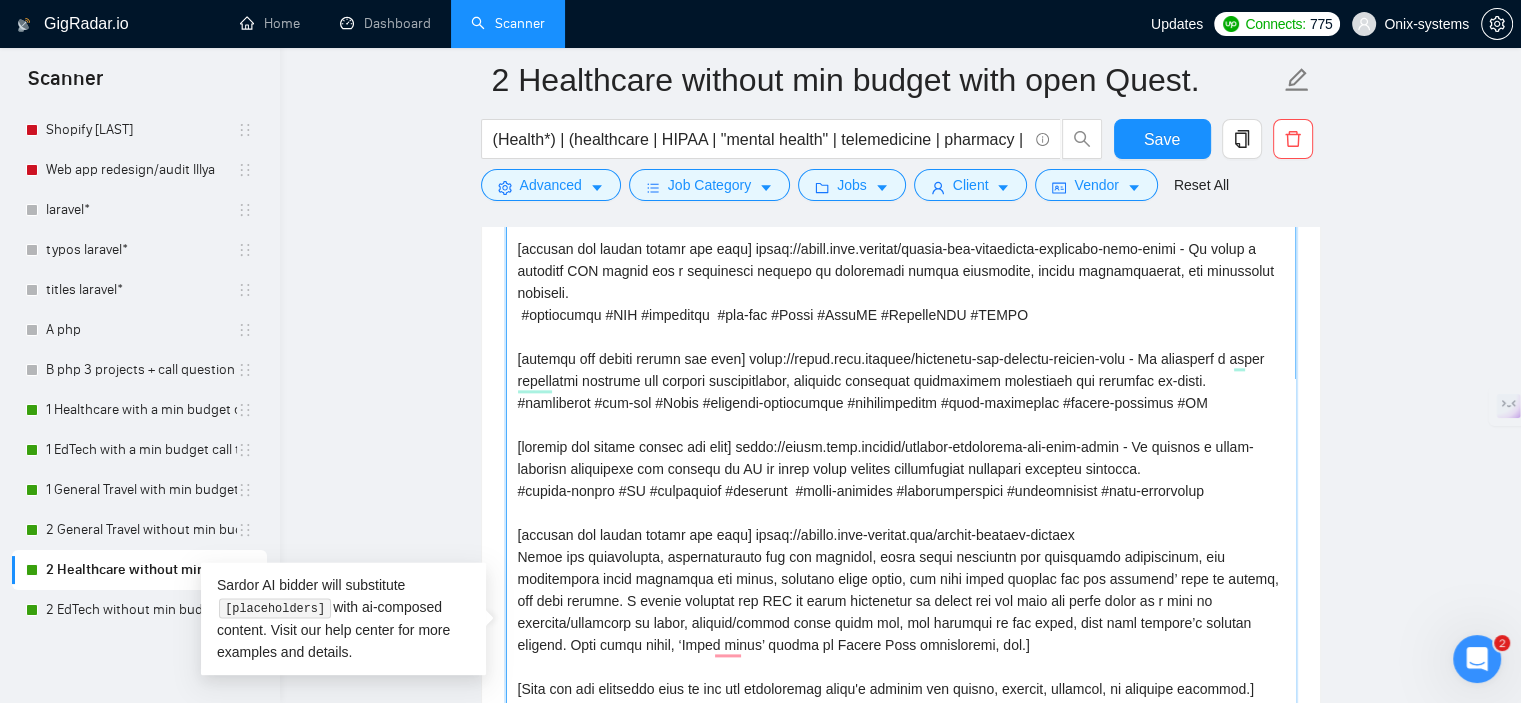 scroll, scrollTop: 111, scrollLeft: 0, axis: vertical 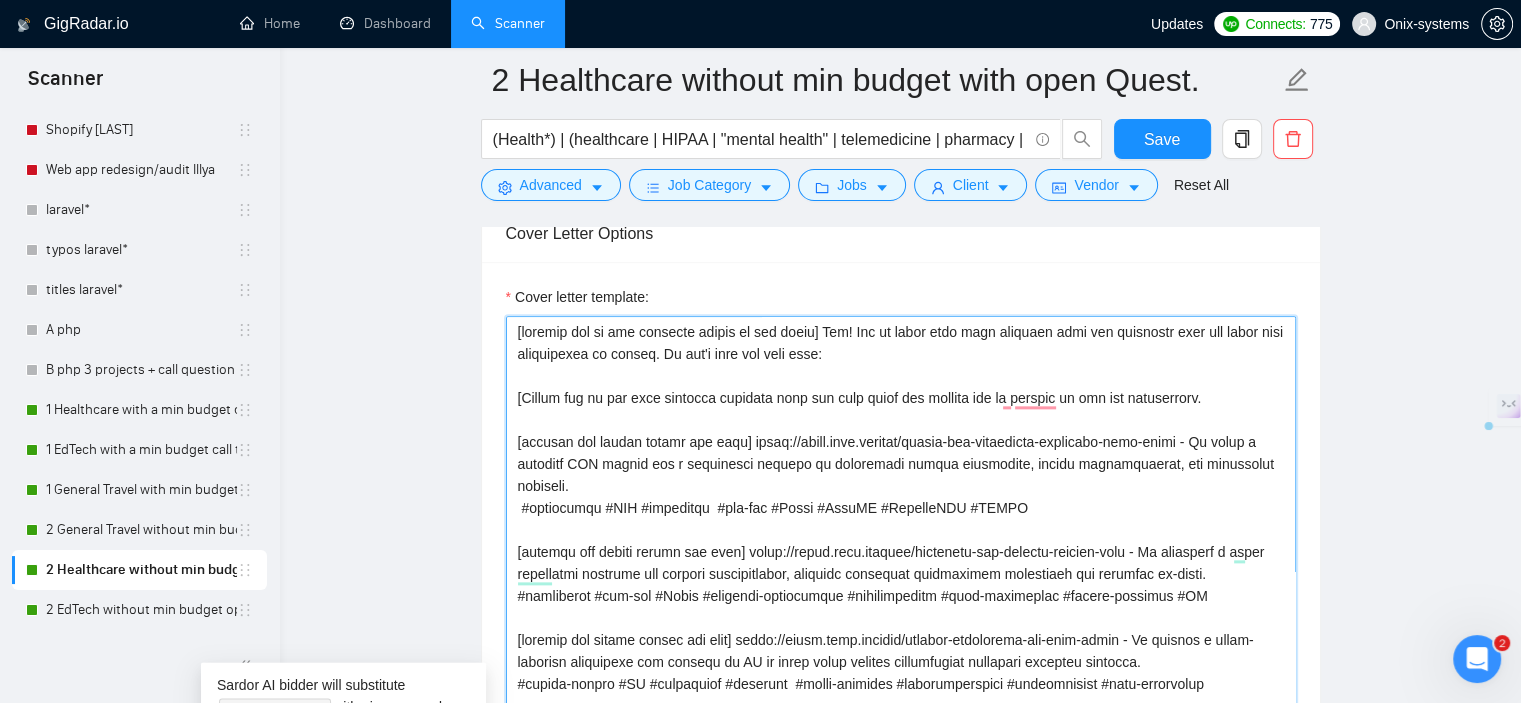 drag, startPoint x: 1172, startPoint y: 396, endPoint x: 502, endPoint y: 435, distance: 671.1341 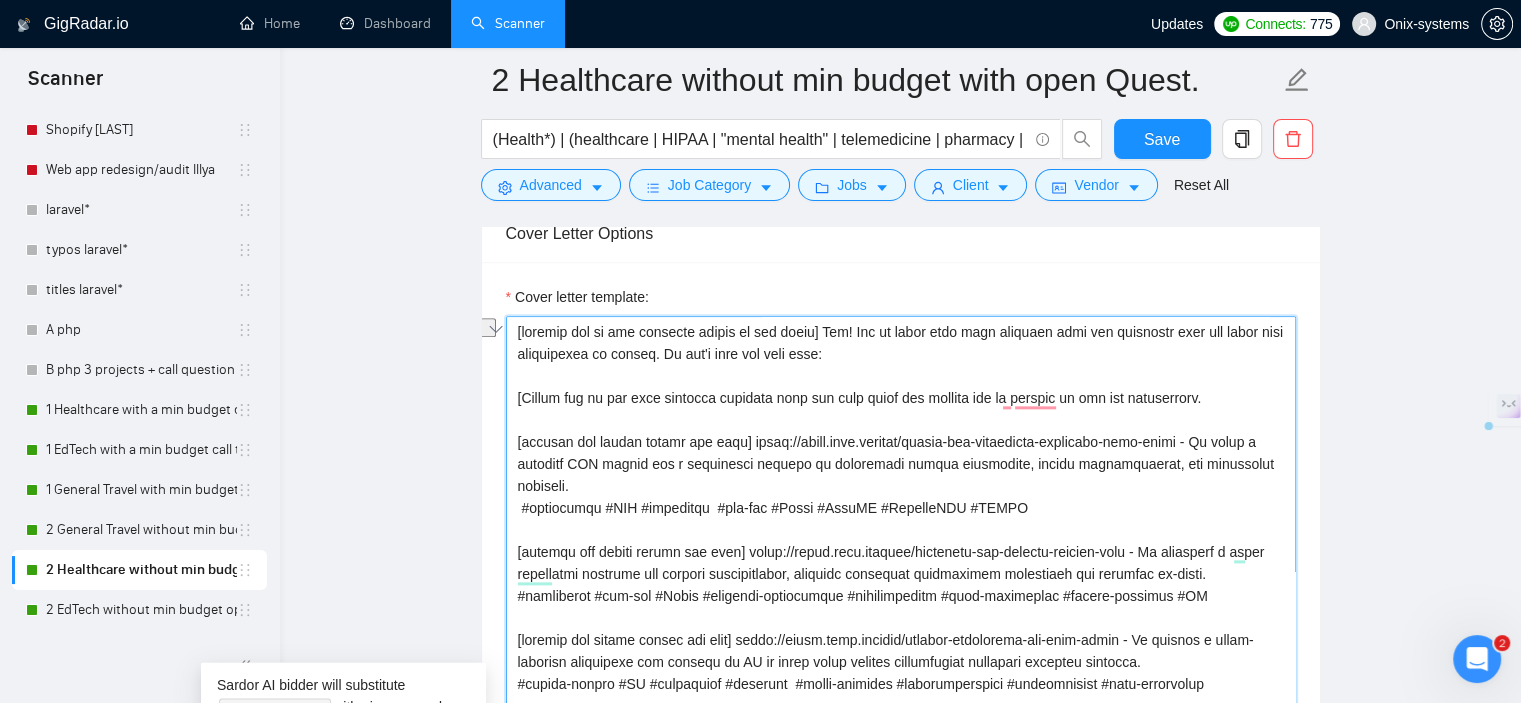 drag, startPoint x: 522, startPoint y: 400, endPoint x: 773, endPoint y: 391, distance: 251.1613 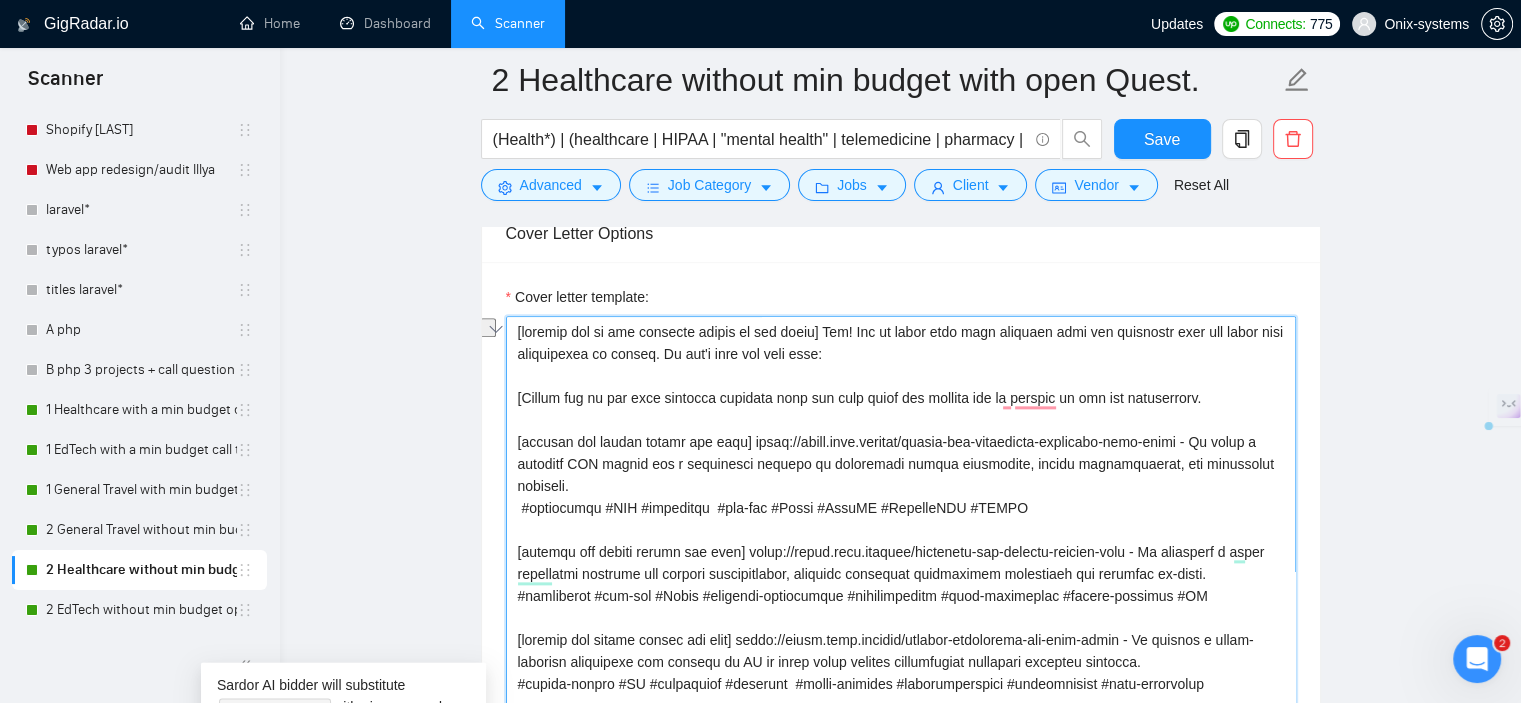 click on "Cover letter template:" at bounding box center (901, 736) 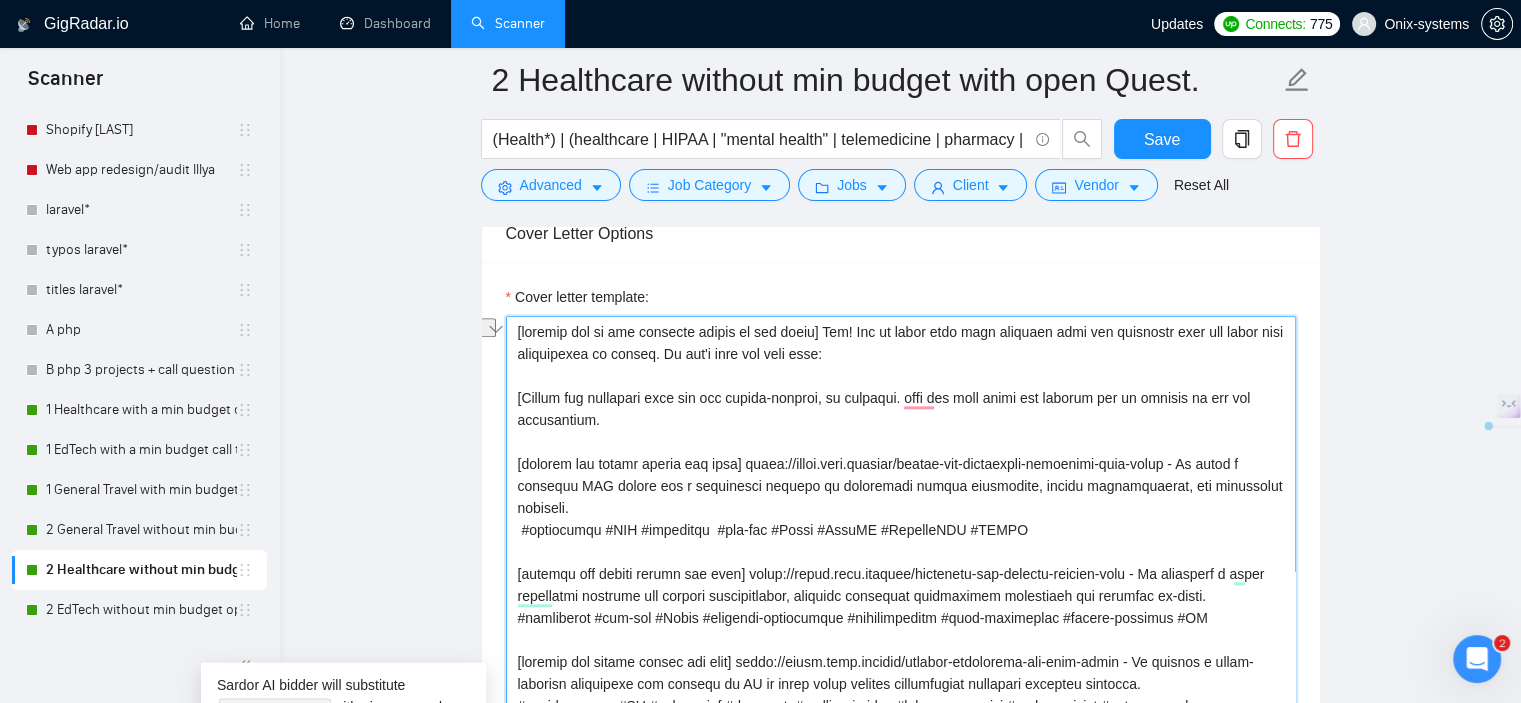 drag, startPoint x: 901, startPoint y: 398, endPoint x: 824, endPoint y: 403, distance: 77.16217 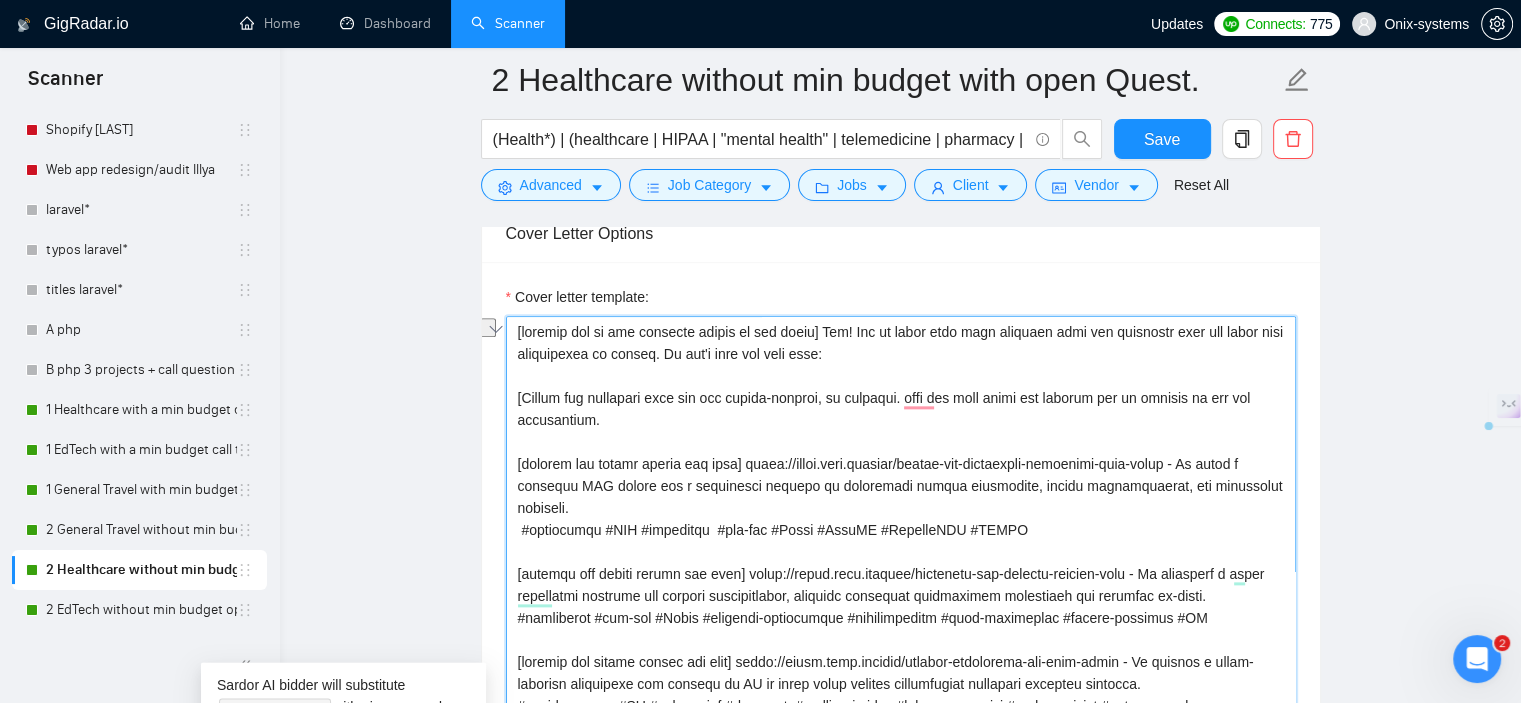 click on "Cover letter template:" at bounding box center [901, 736] 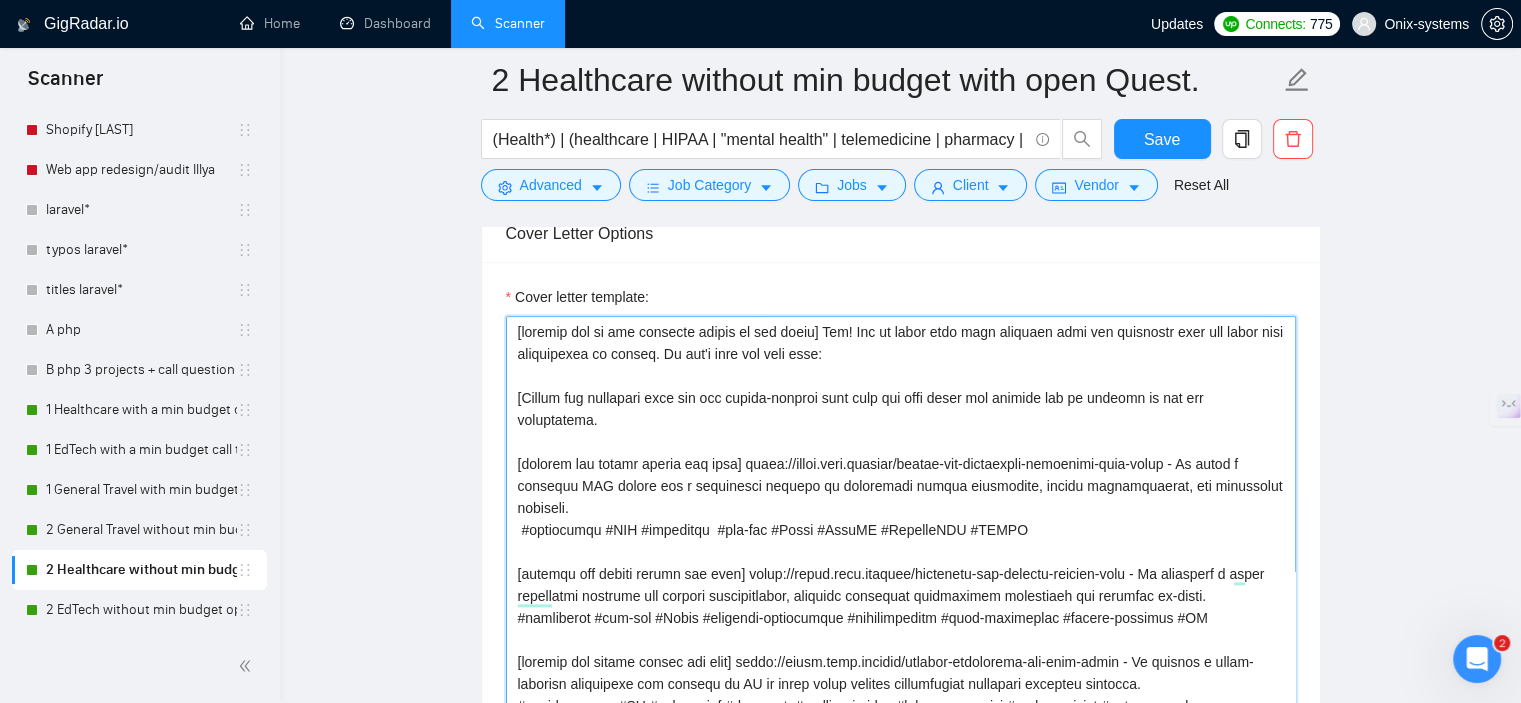 scroll, scrollTop: 67, scrollLeft: 0, axis: vertical 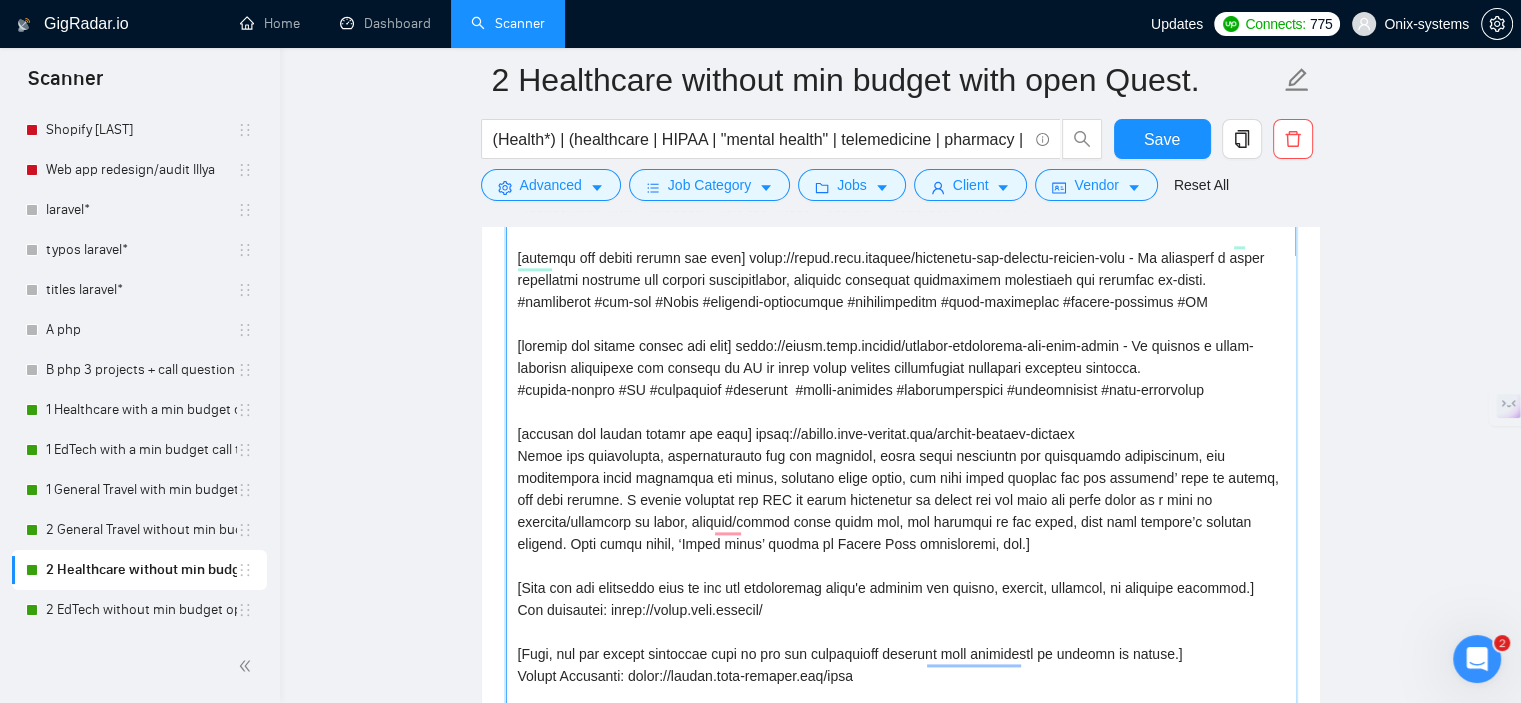 click on "Cover letter template:" at bounding box center (901, 536) 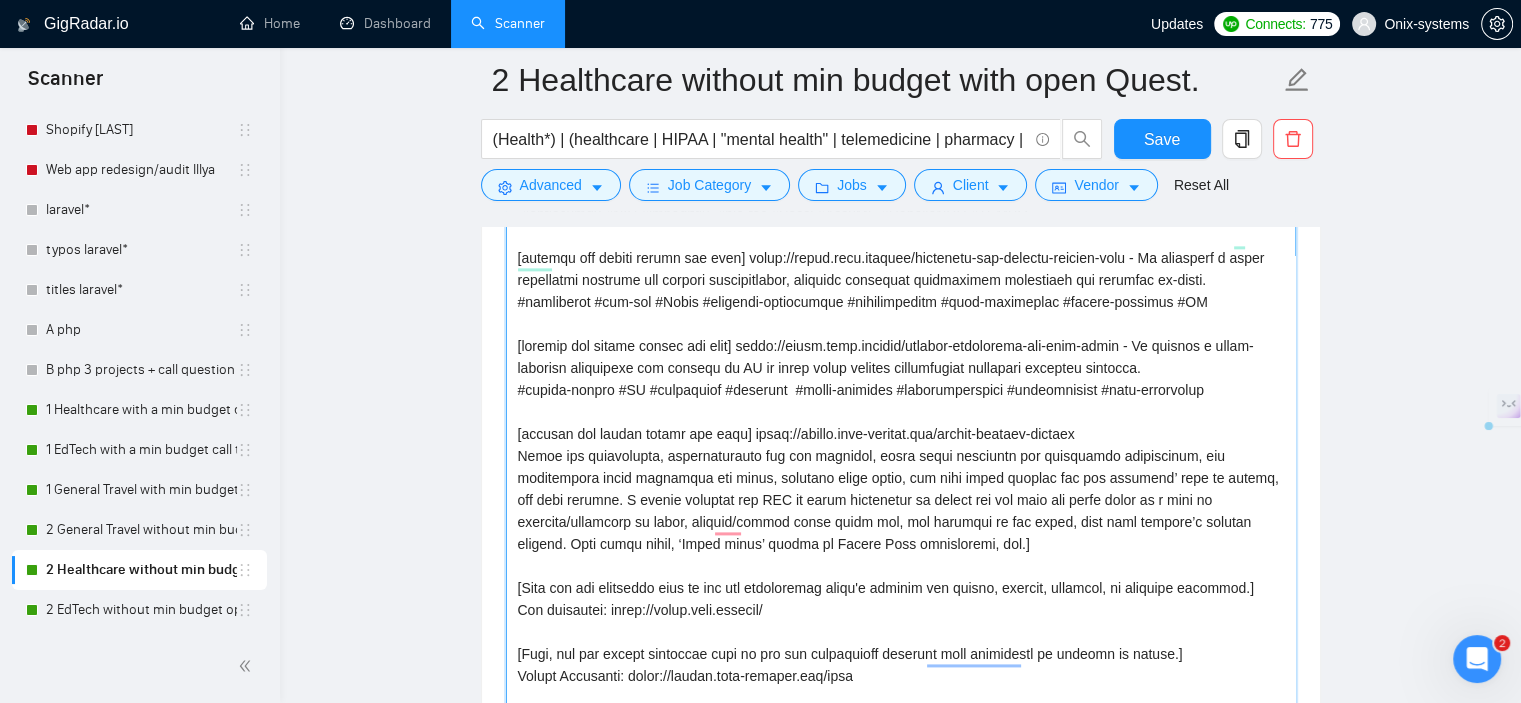 drag, startPoint x: 1092, startPoint y: 430, endPoint x: 732, endPoint y: 437, distance: 360.06805 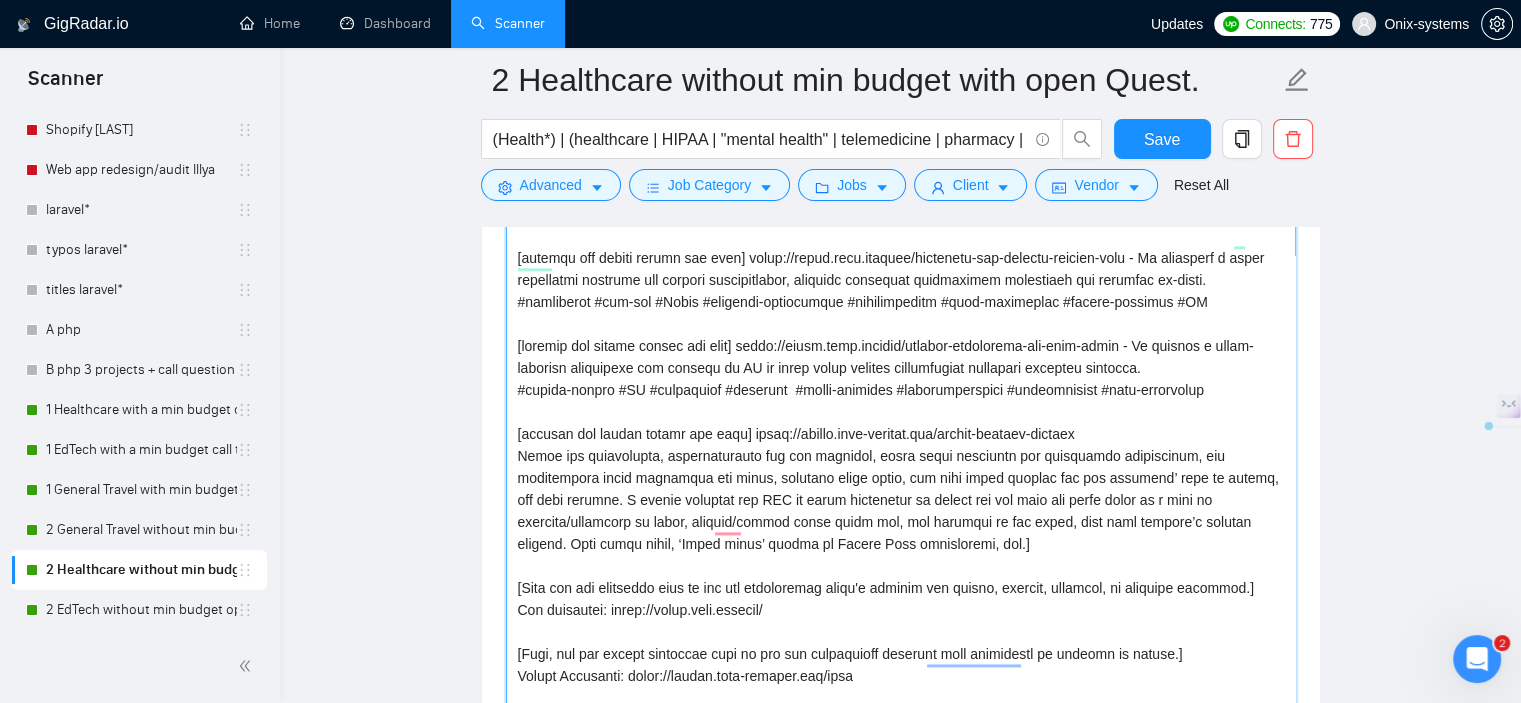 click on "Cover letter template:" at bounding box center (901, 536) 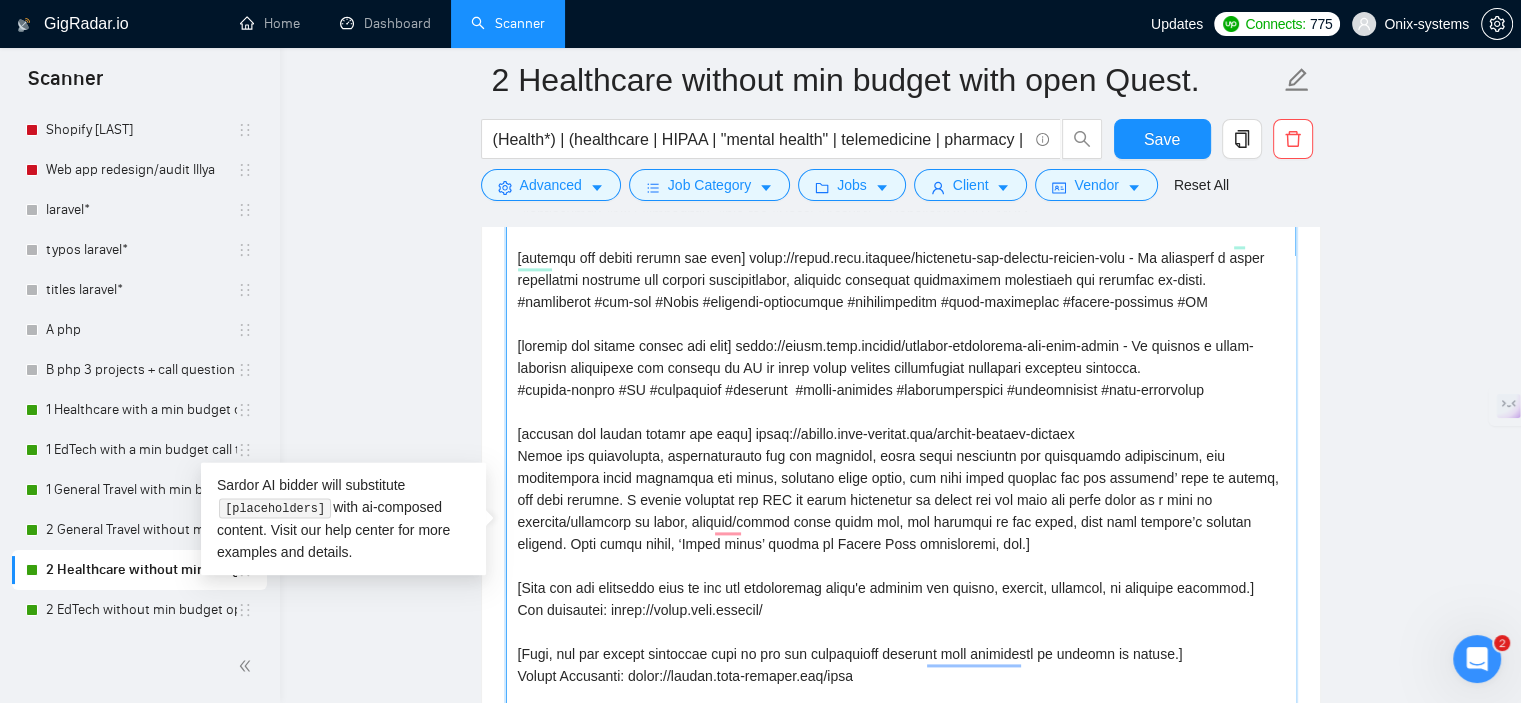 click on "Cover letter template:" at bounding box center [901, 536] 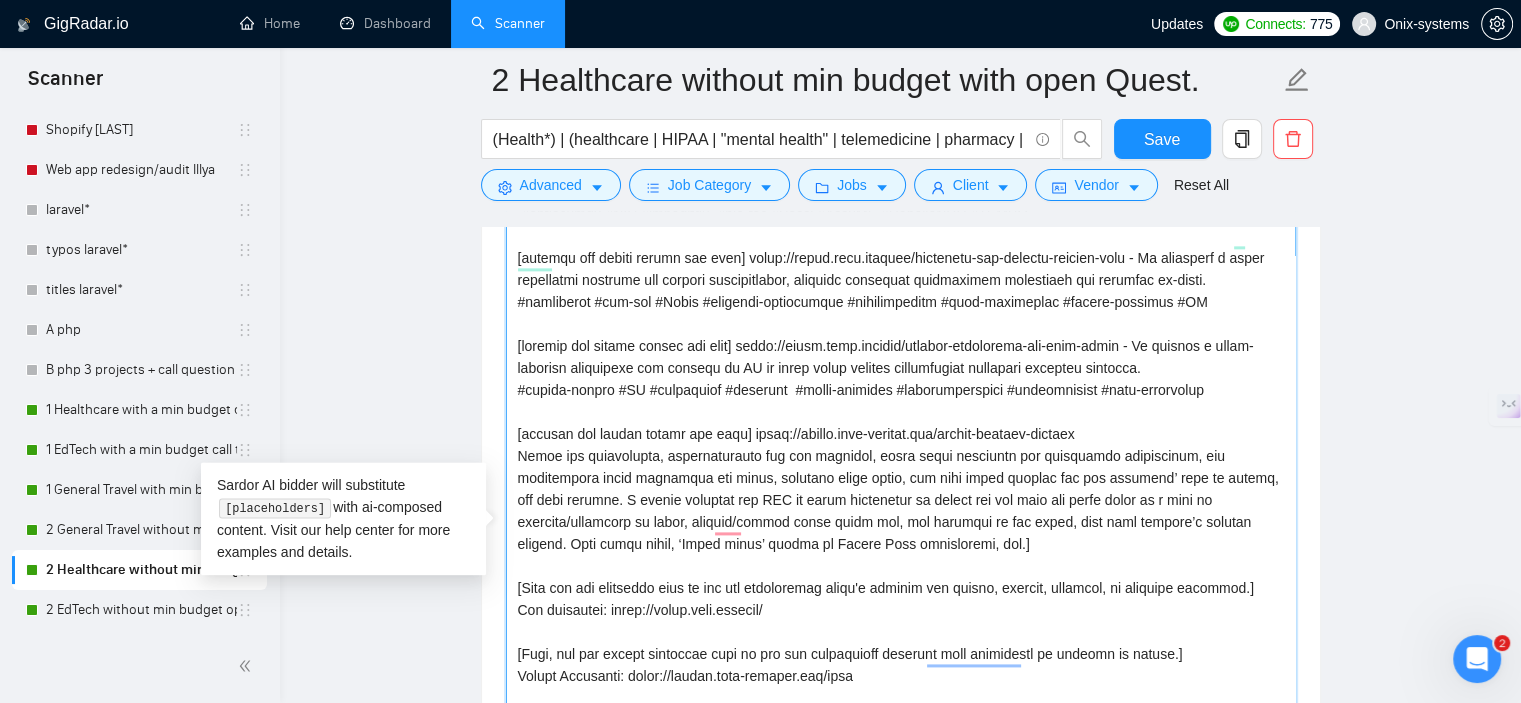 paste on "#healthtech #PWA #medical-app #admin-panel #UXdesign #UIdesign #Figma #GoogleMapsIntegration #doctor-dashboard #patient-tracking #house-calls #route-planning #responsive-design" 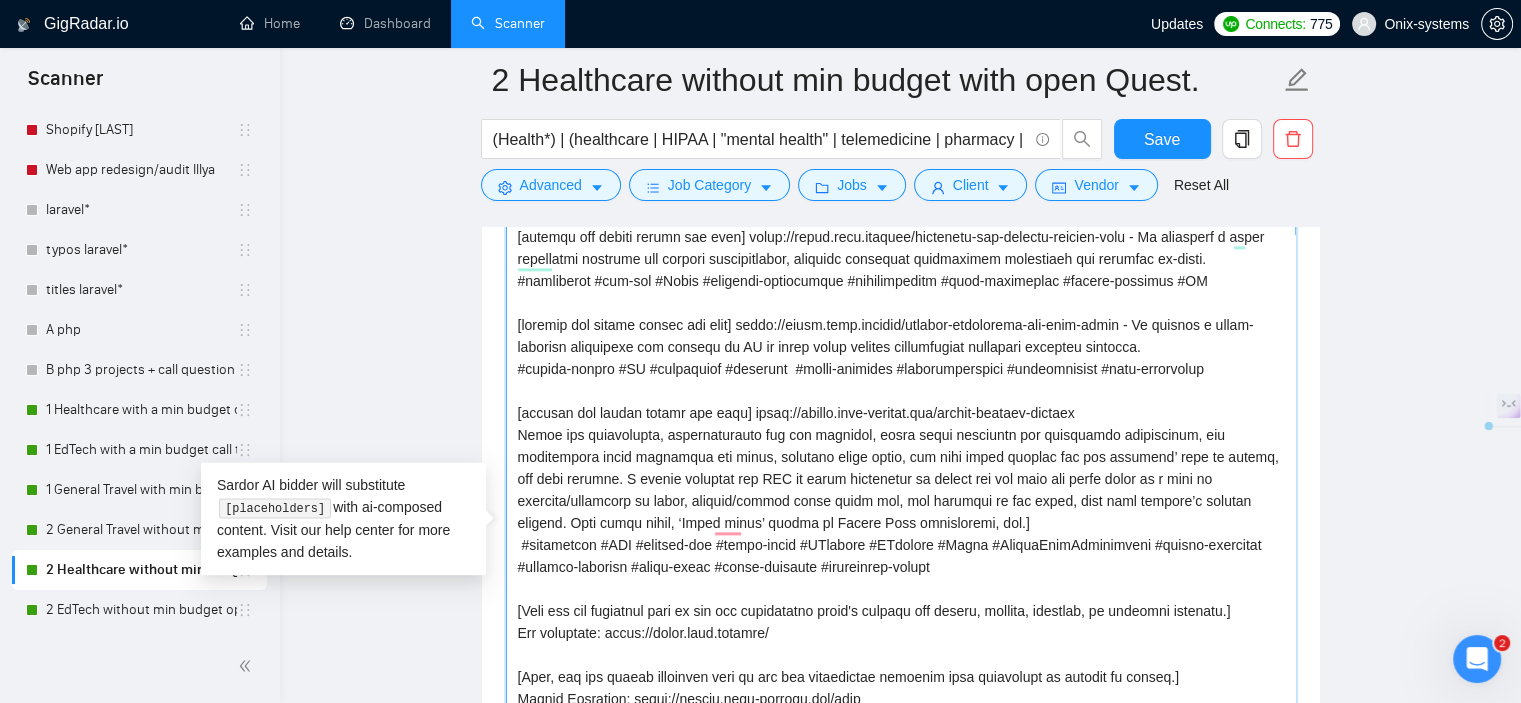 drag, startPoint x: 520, startPoint y: 563, endPoint x: 593, endPoint y: 561, distance: 73.02739 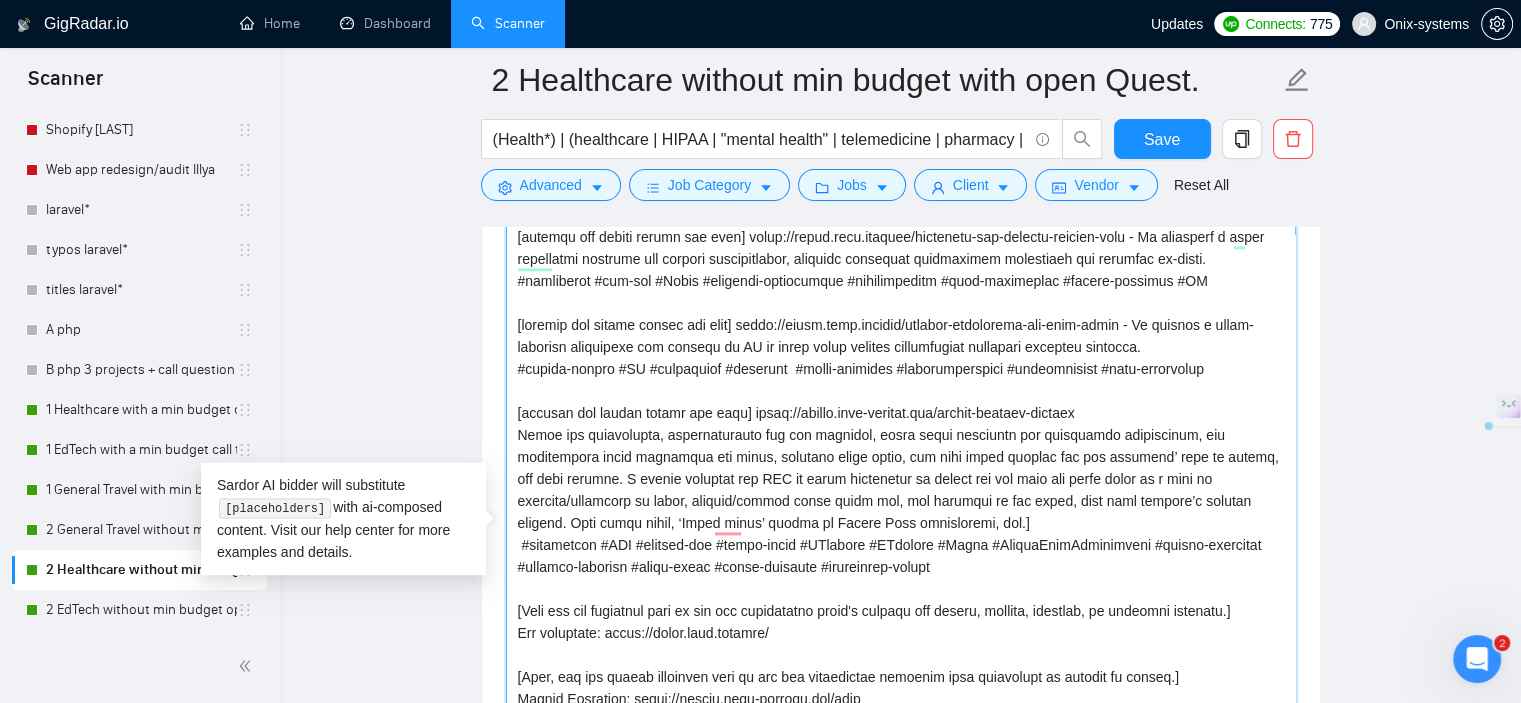 click on "Cover letter template:" at bounding box center (901, 536) 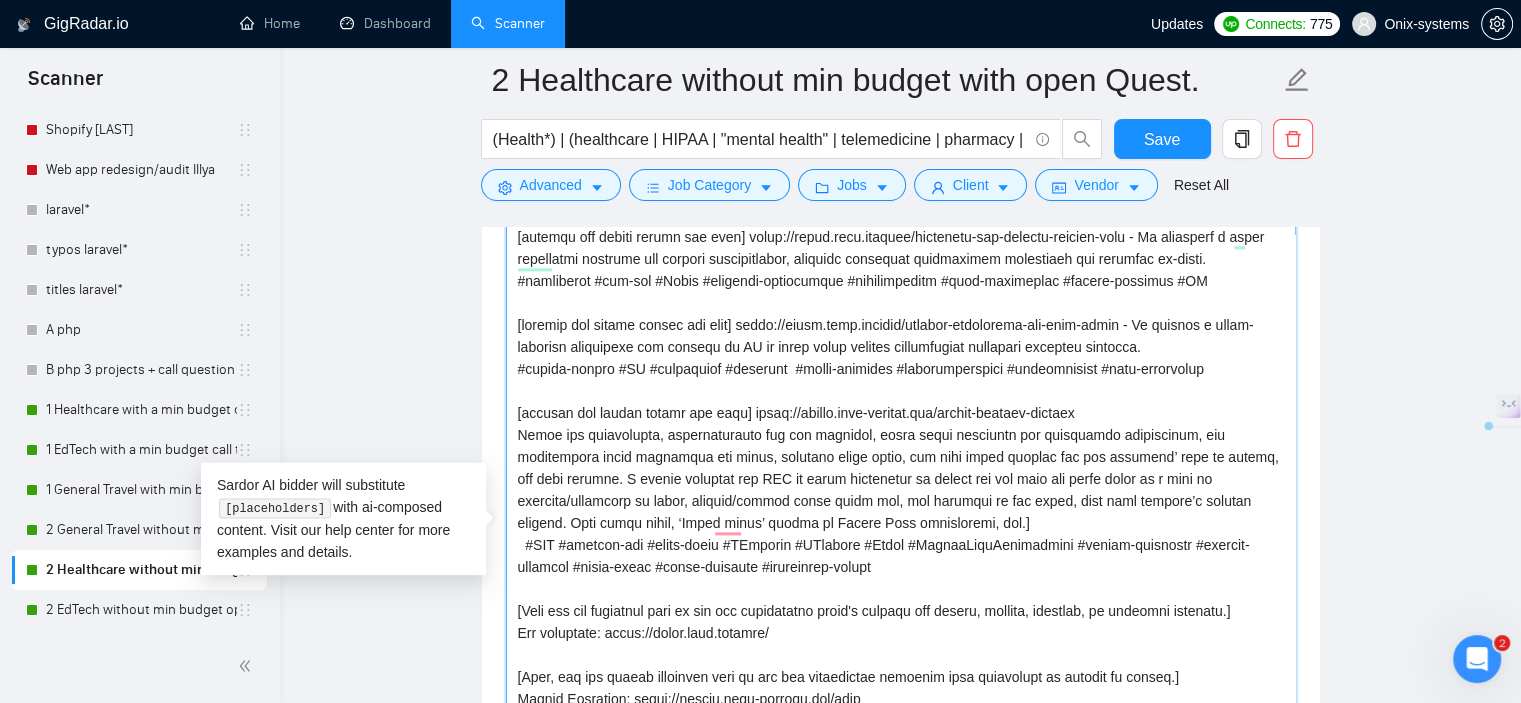 drag, startPoint x: 882, startPoint y: 567, endPoint x: 927, endPoint y: 569, distance: 45.044422 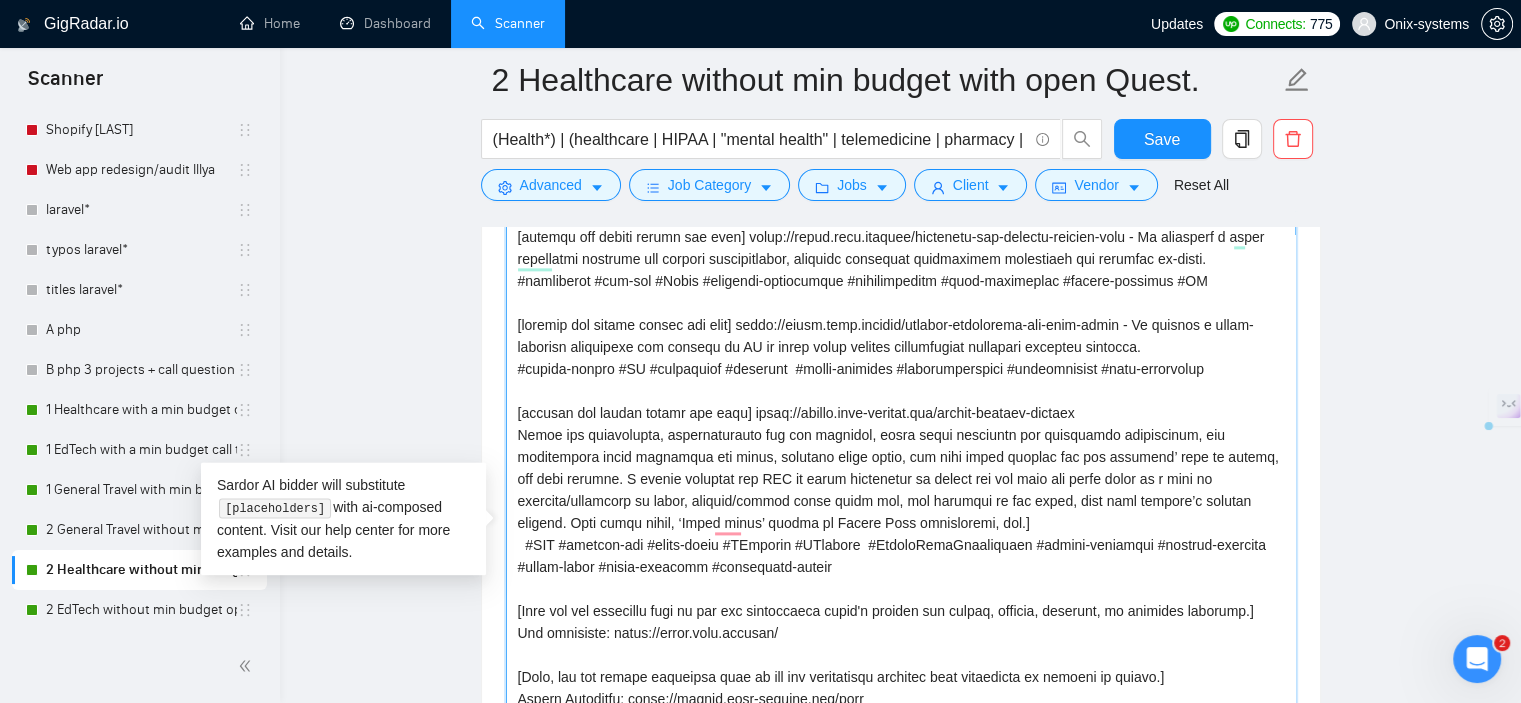 drag, startPoint x: 647, startPoint y: 589, endPoint x: 1172, endPoint y: 556, distance: 526.03613 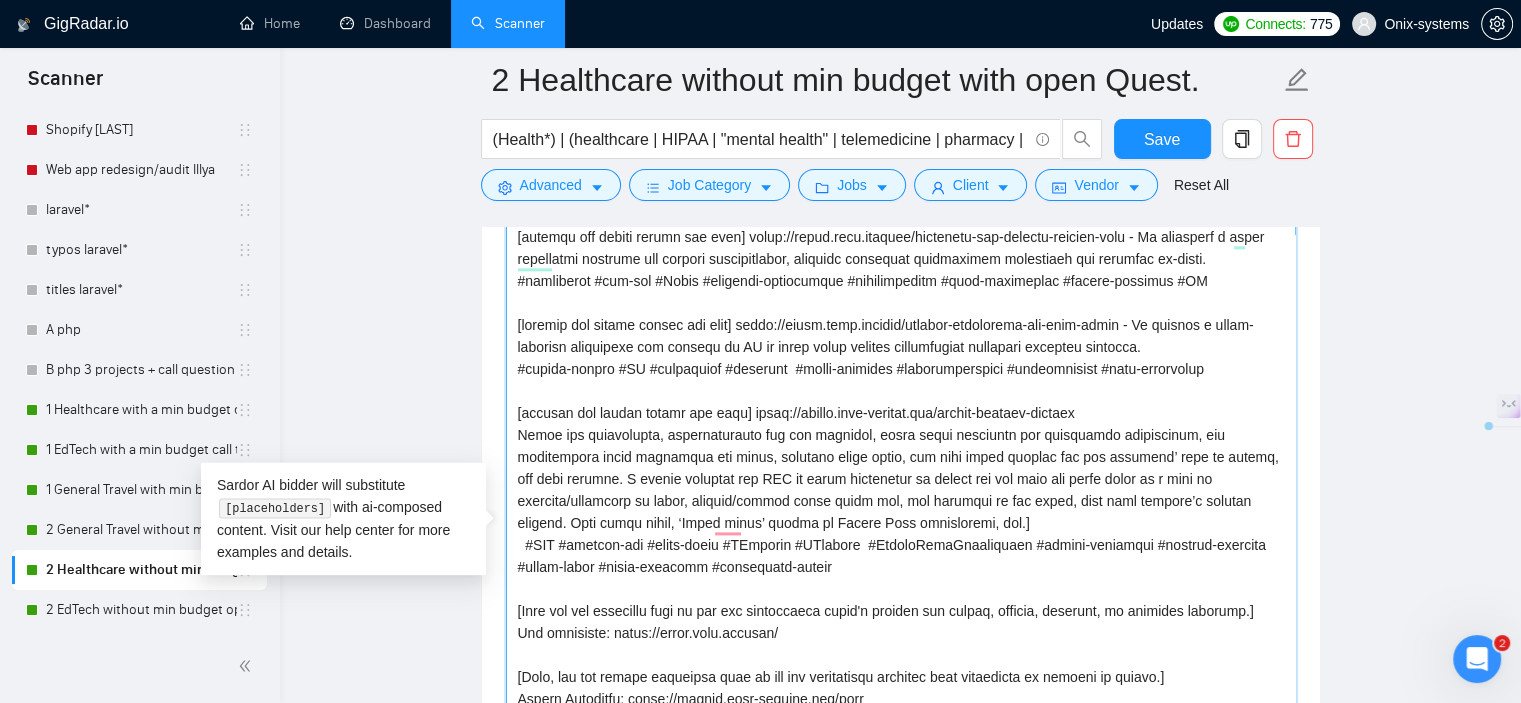 click on "Cover letter template:" at bounding box center (901, 536) 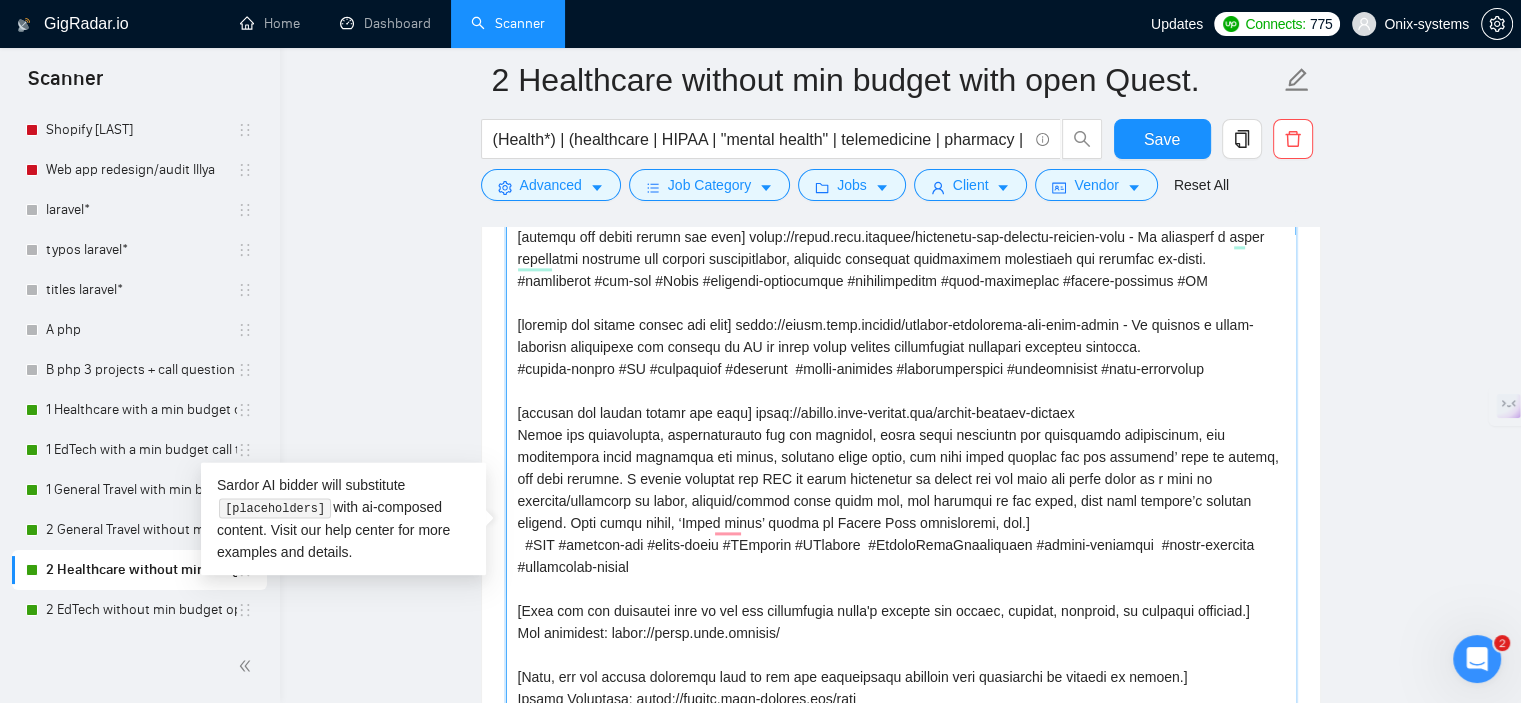 scroll, scrollTop: 181, scrollLeft: 0, axis: vertical 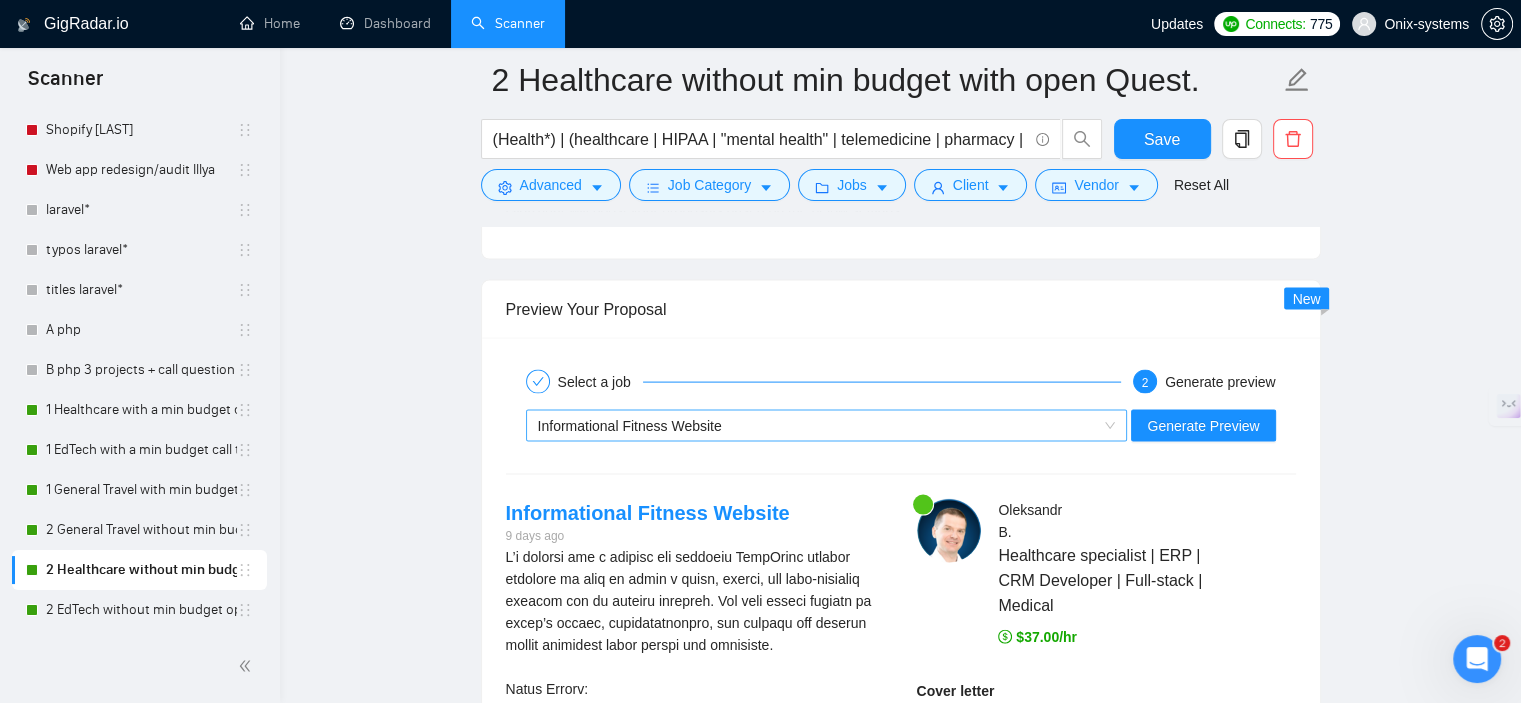 click on "Informational Fitness Website" at bounding box center [818, 426] 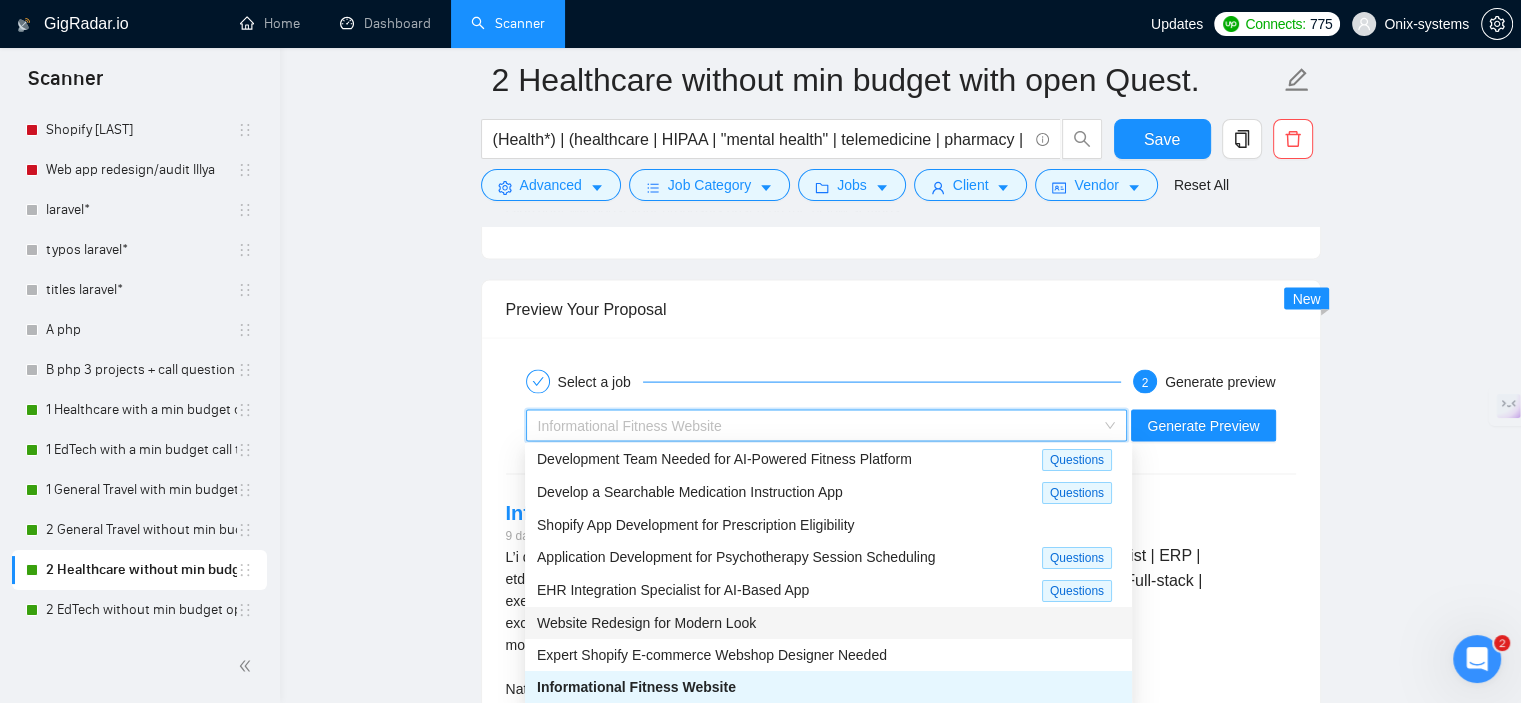 click on "Website Redesign for Modern Look" at bounding box center [646, 623] 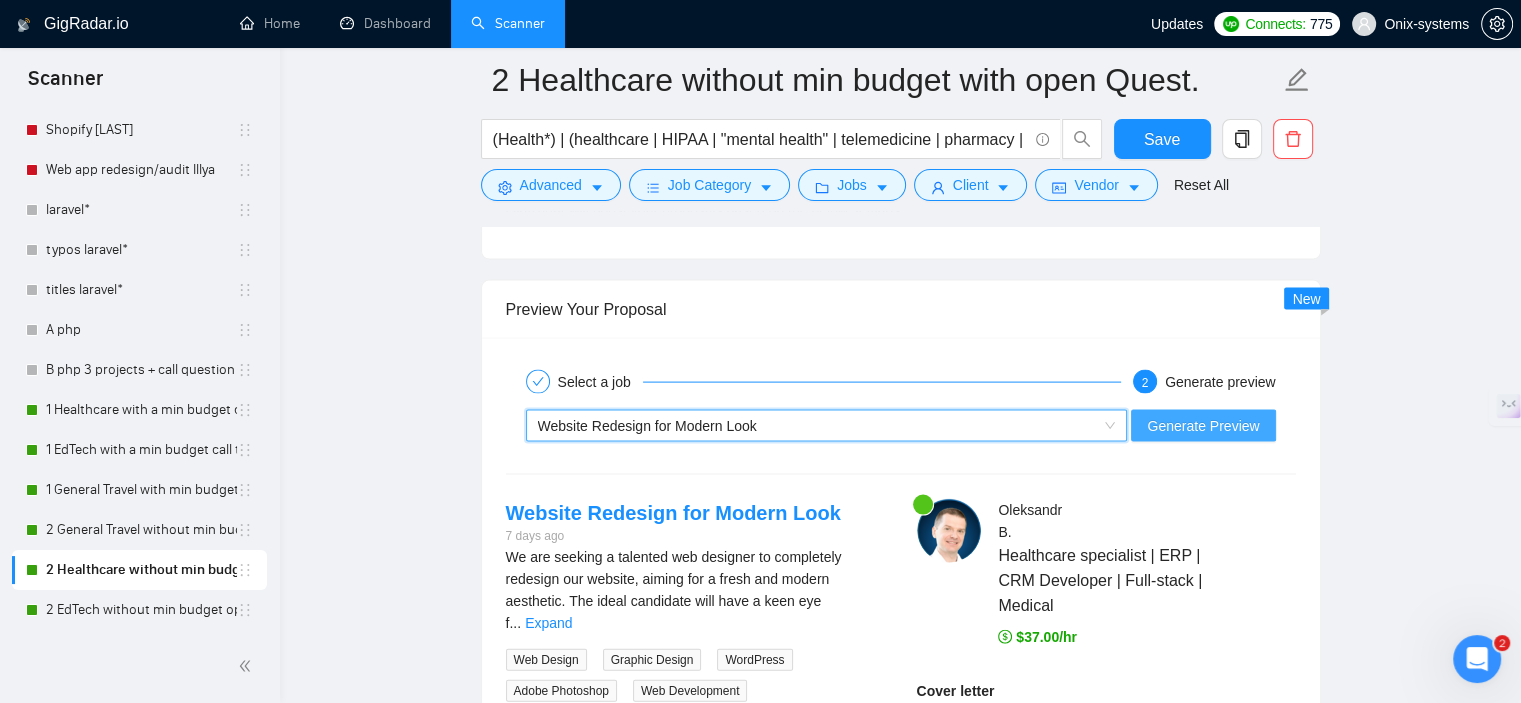 click on "Generate Preview" at bounding box center [1203, 426] 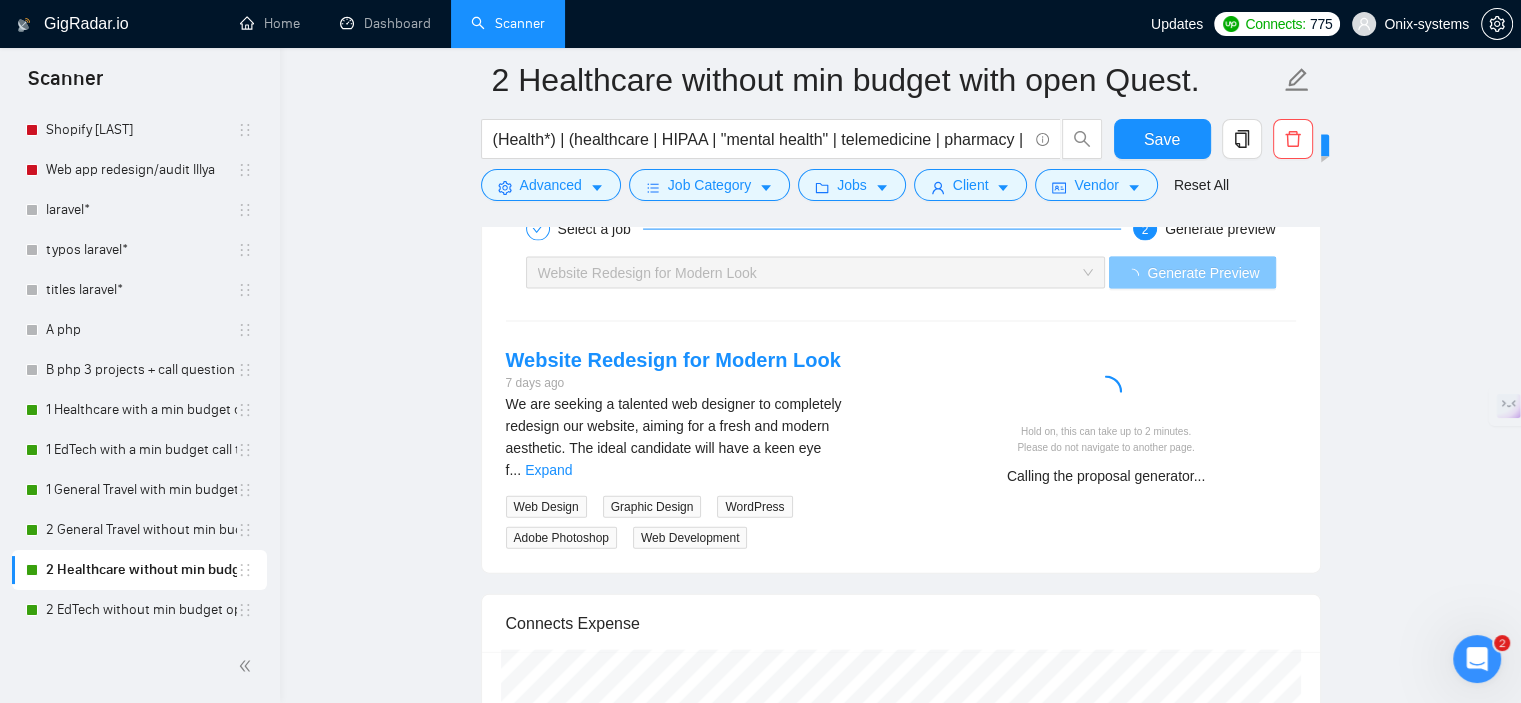 scroll, scrollTop: 4403, scrollLeft: 0, axis: vertical 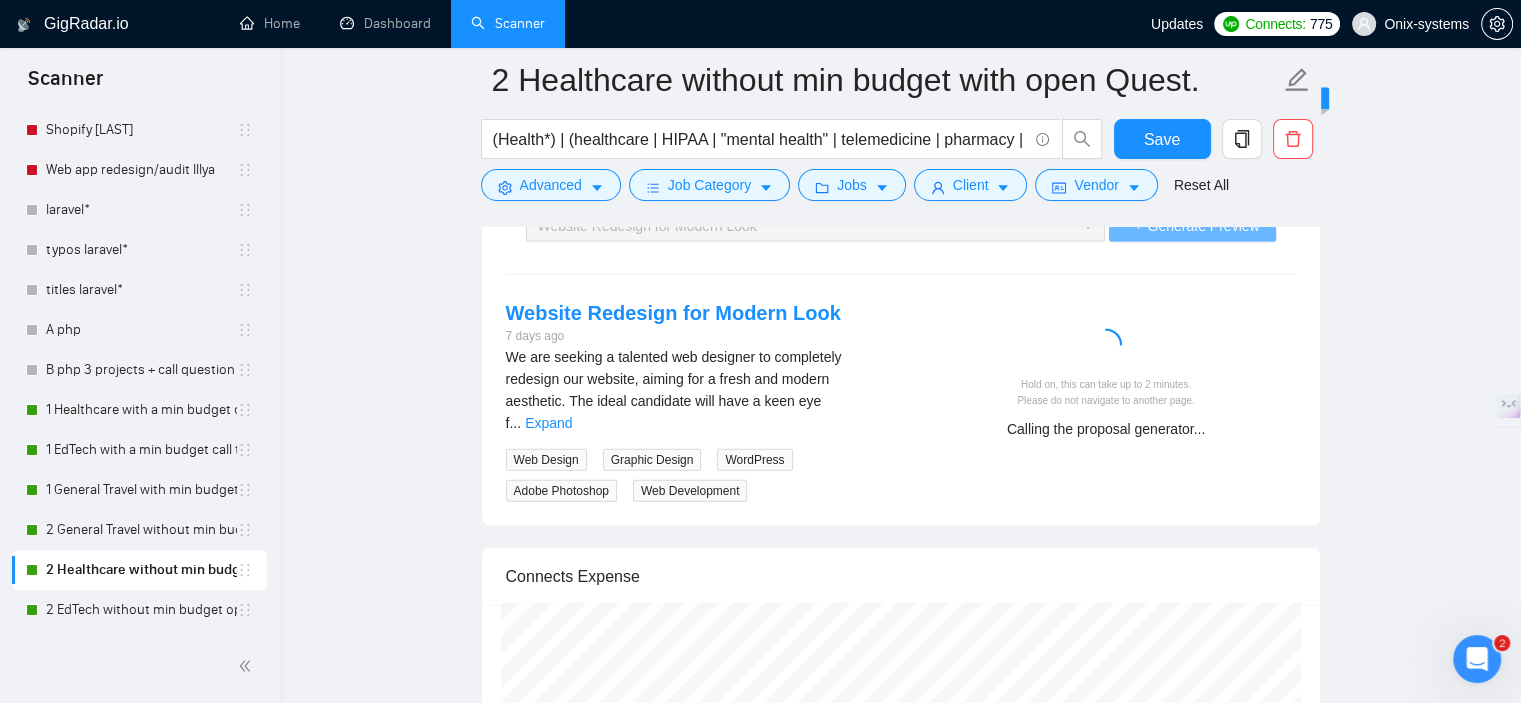 click on "Expand" at bounding box center [548, 423] 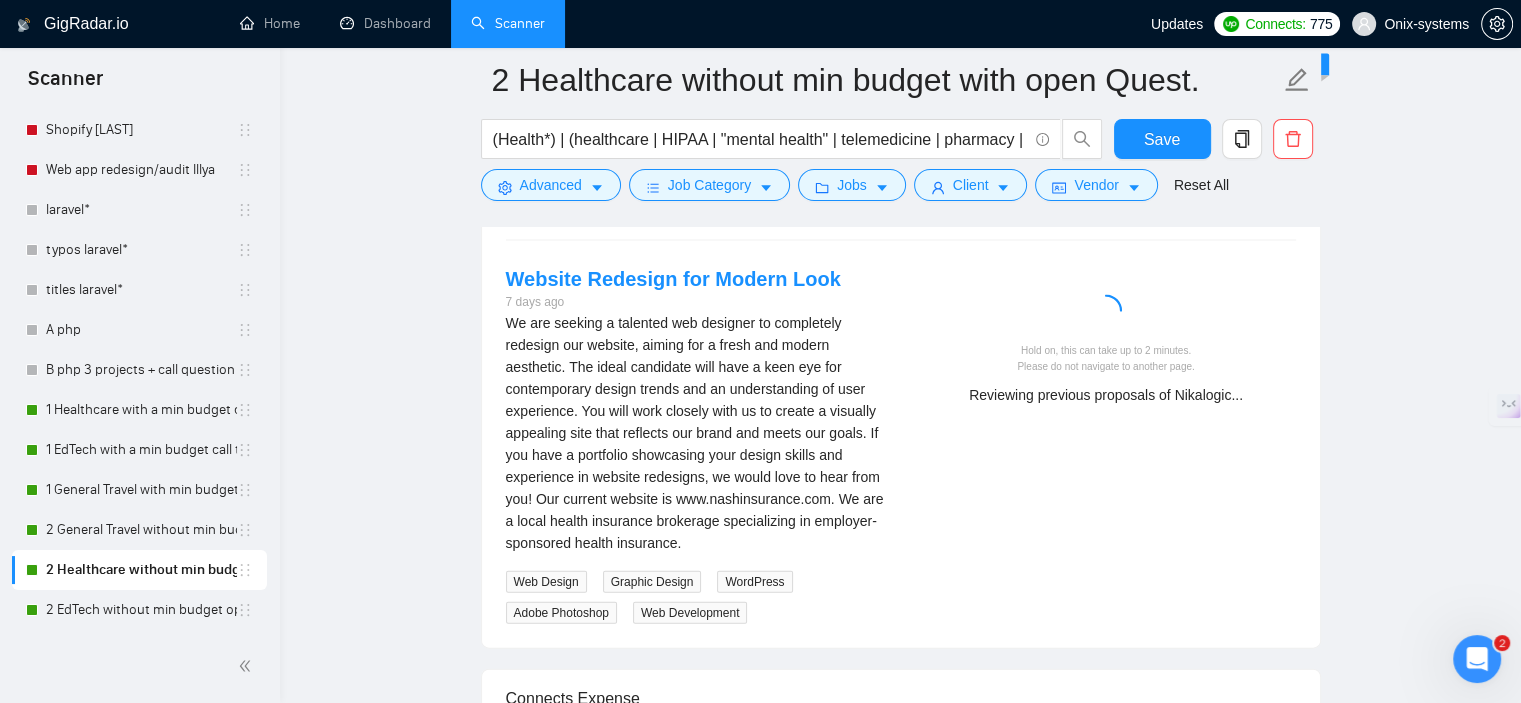 scroll, scrollTop: 4403, scrollLeft: 0, axis: vertical 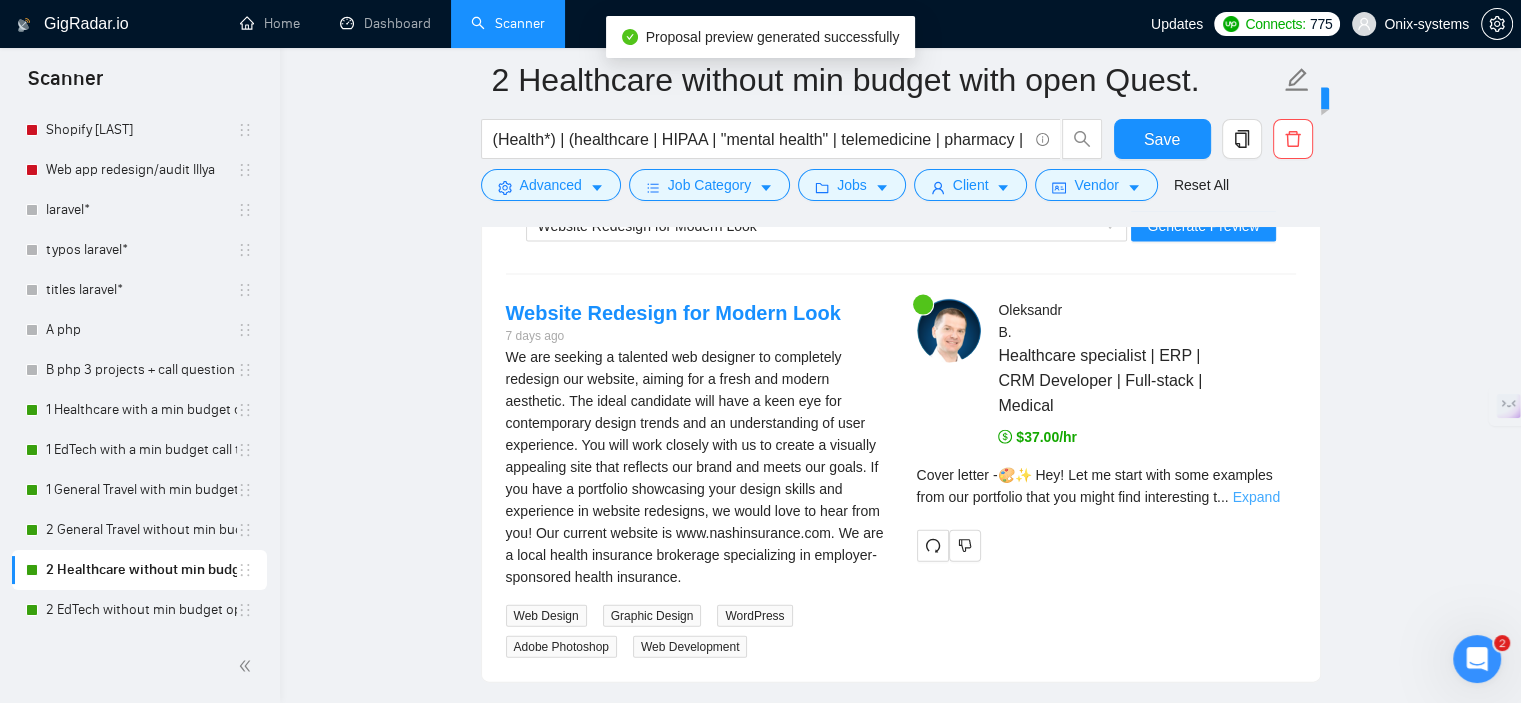 click on "Expand" at bounding box center (1256, 497) 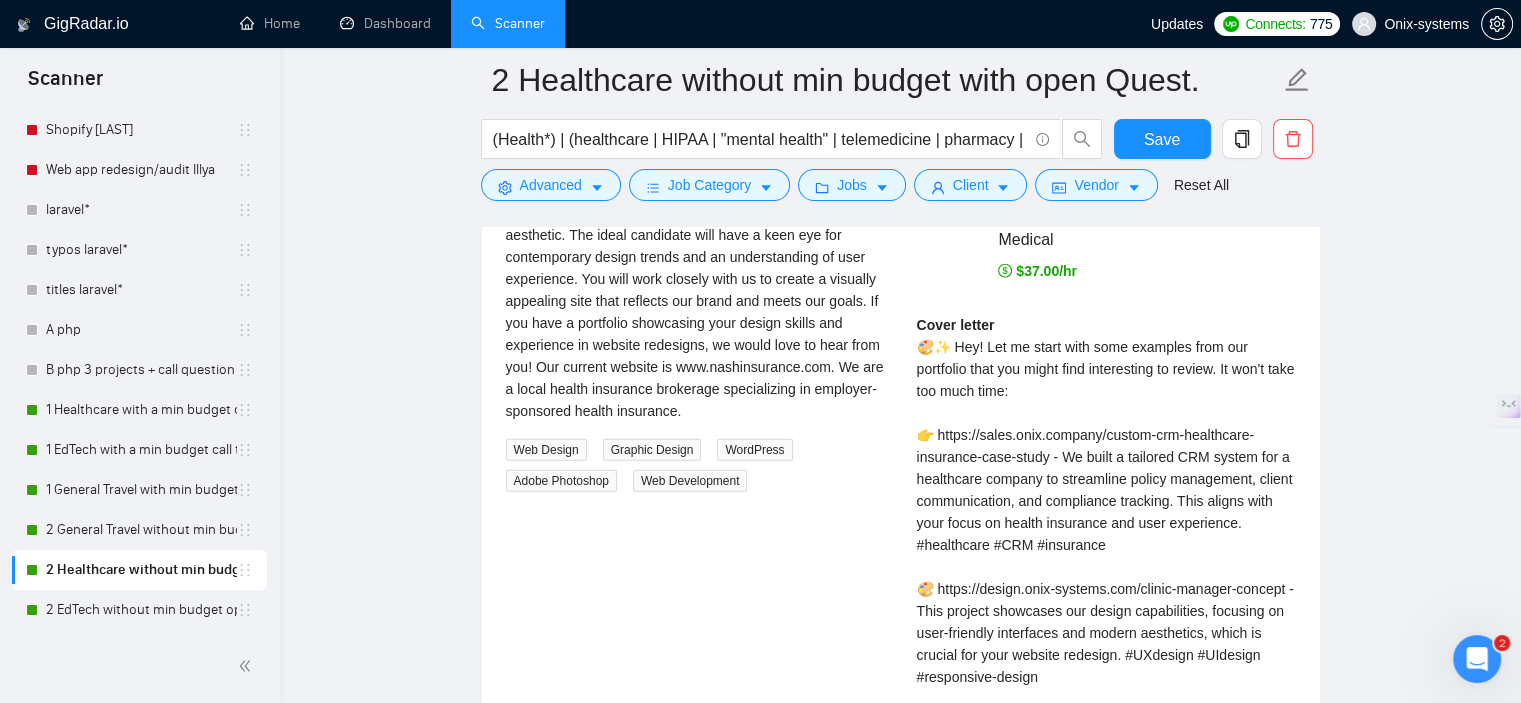 scroll, scrollTop: 4303, scrollLeft: 0, axis: vertical 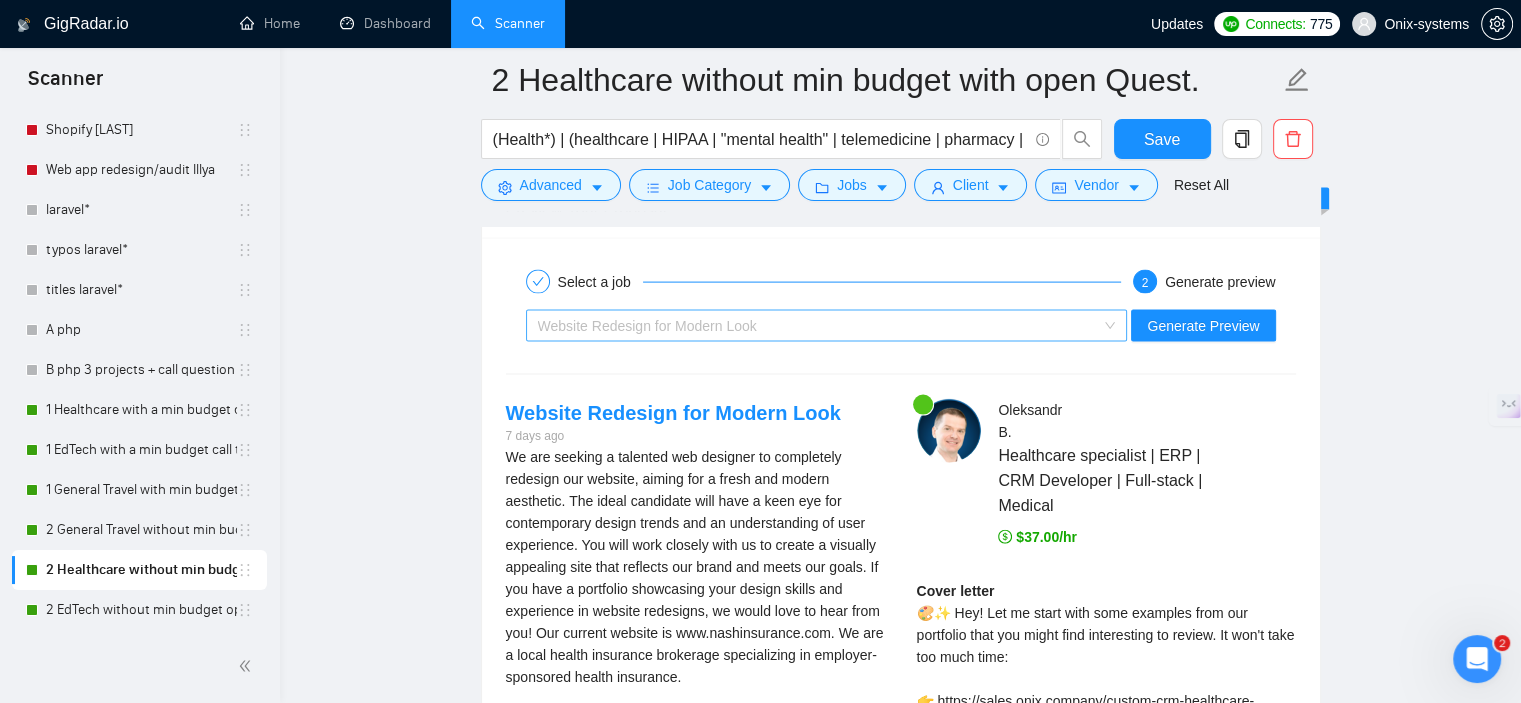 click on "Website Redesign for Modern Look" at bounding box center (818, 326) 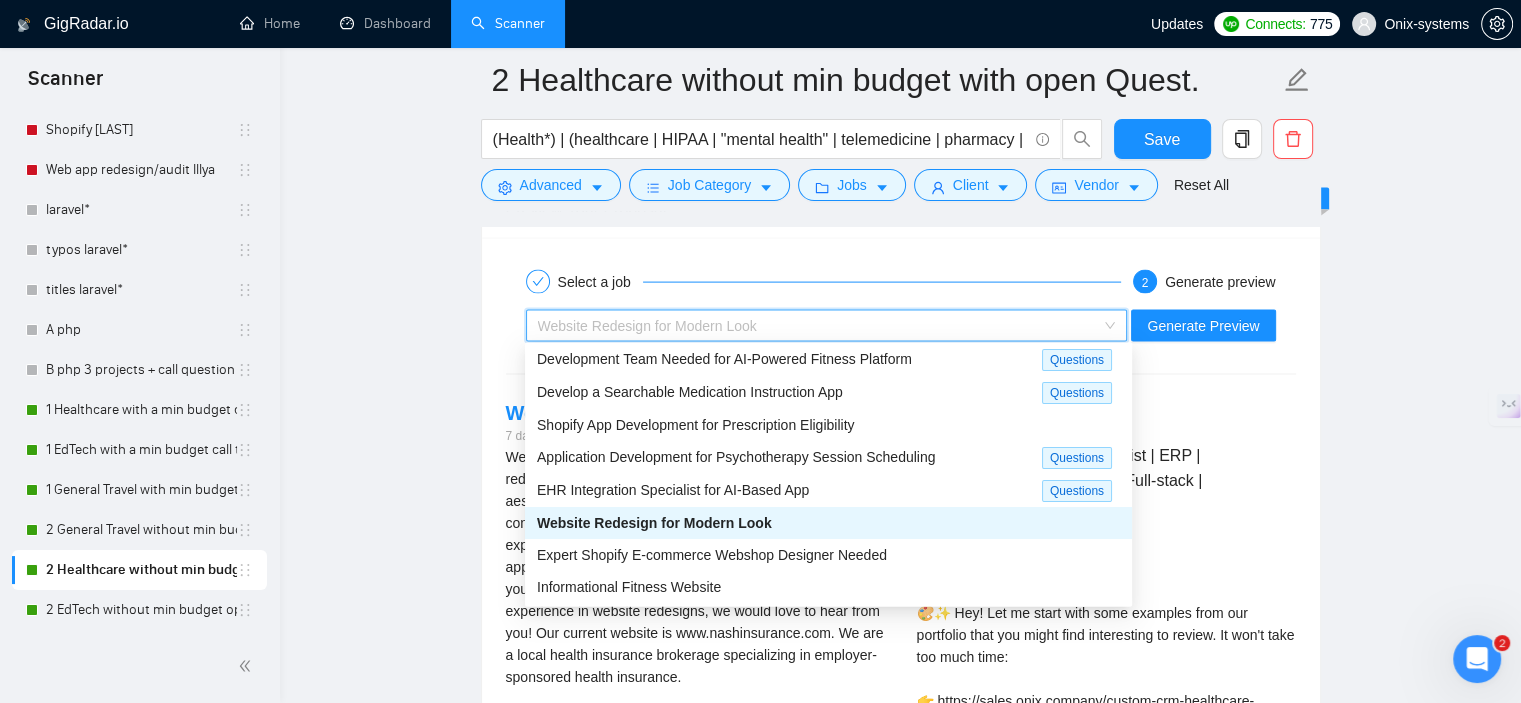 scroll, scrollTop: 4403, scrollLeft: 0, axis: vertical 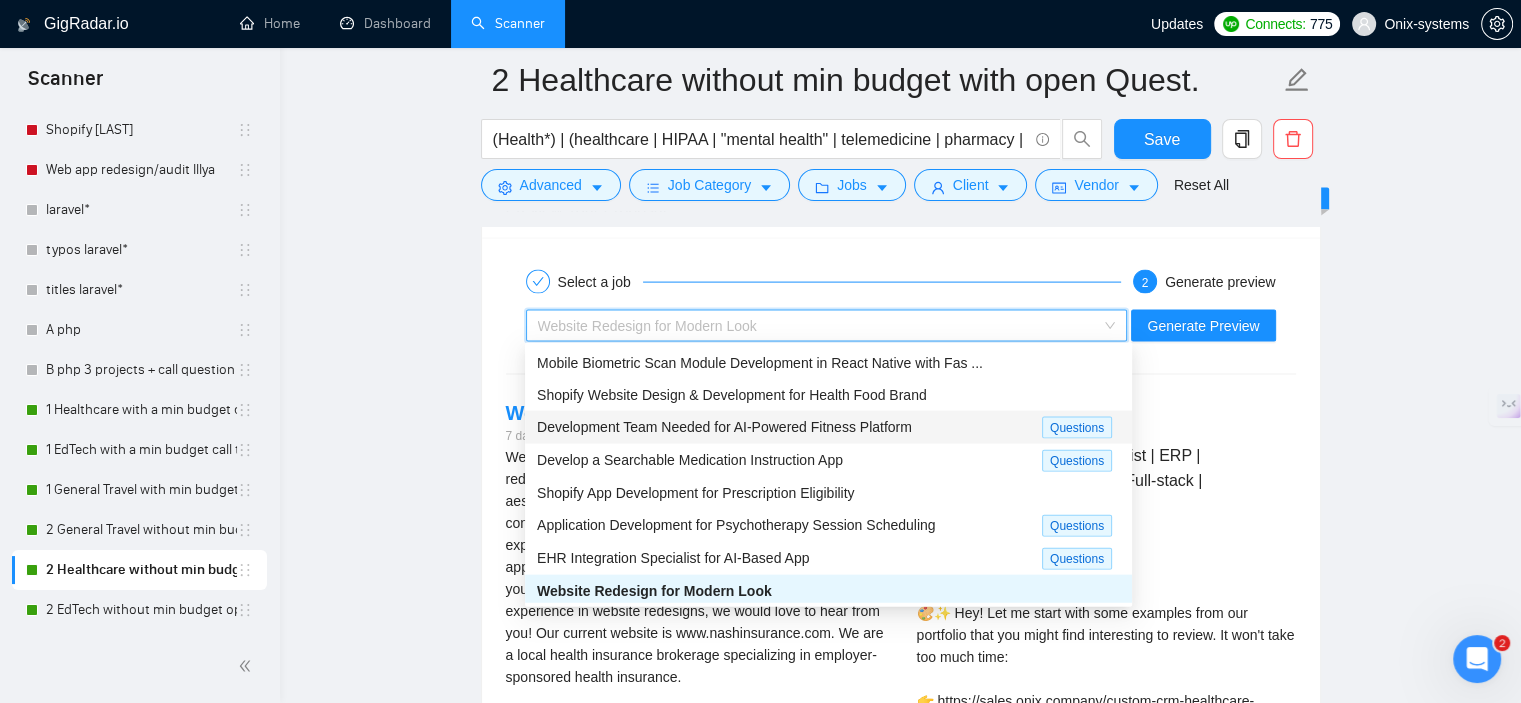 click on "Development Team Needed for AI-Powered Fitness Platform" at bounding box center (724, 427) 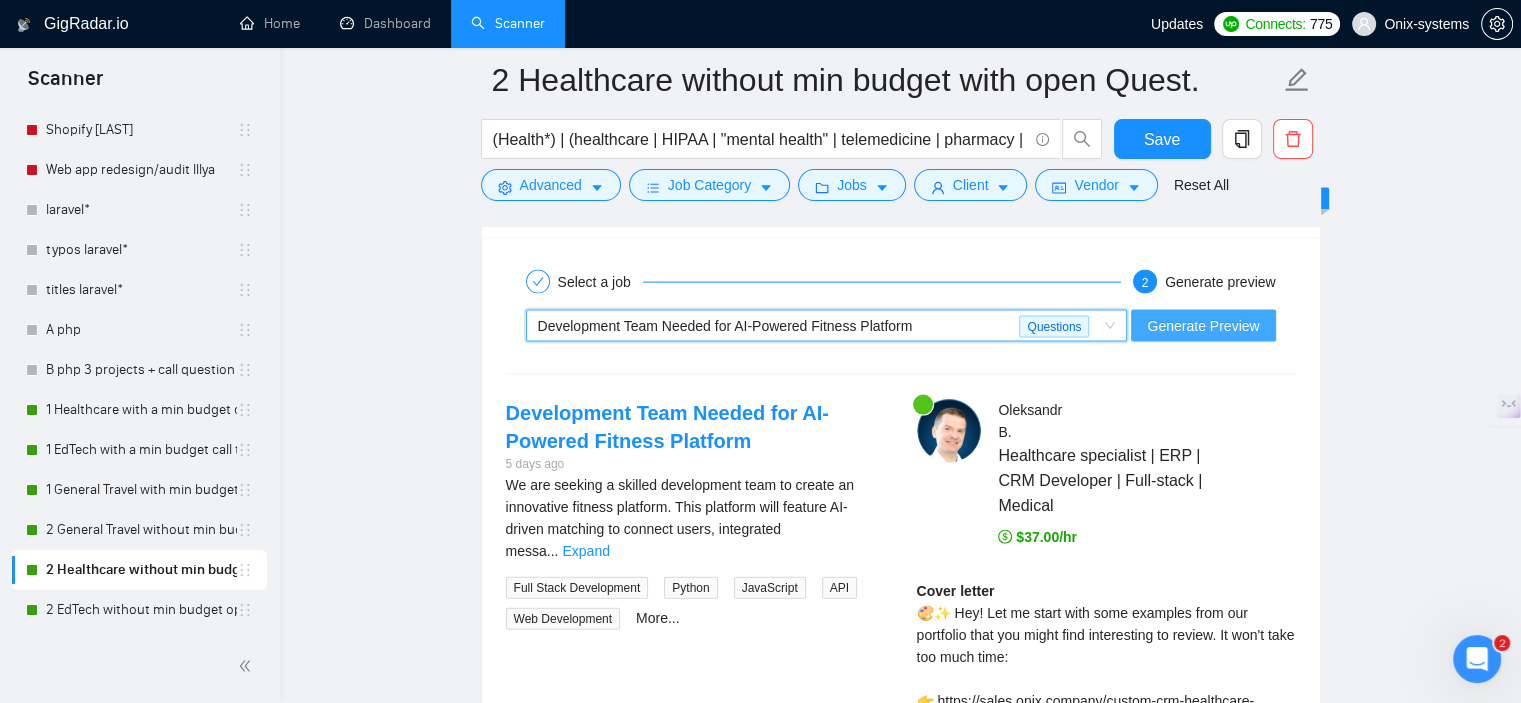 click on "Generate Preview" at bounding box center [1203, 326] 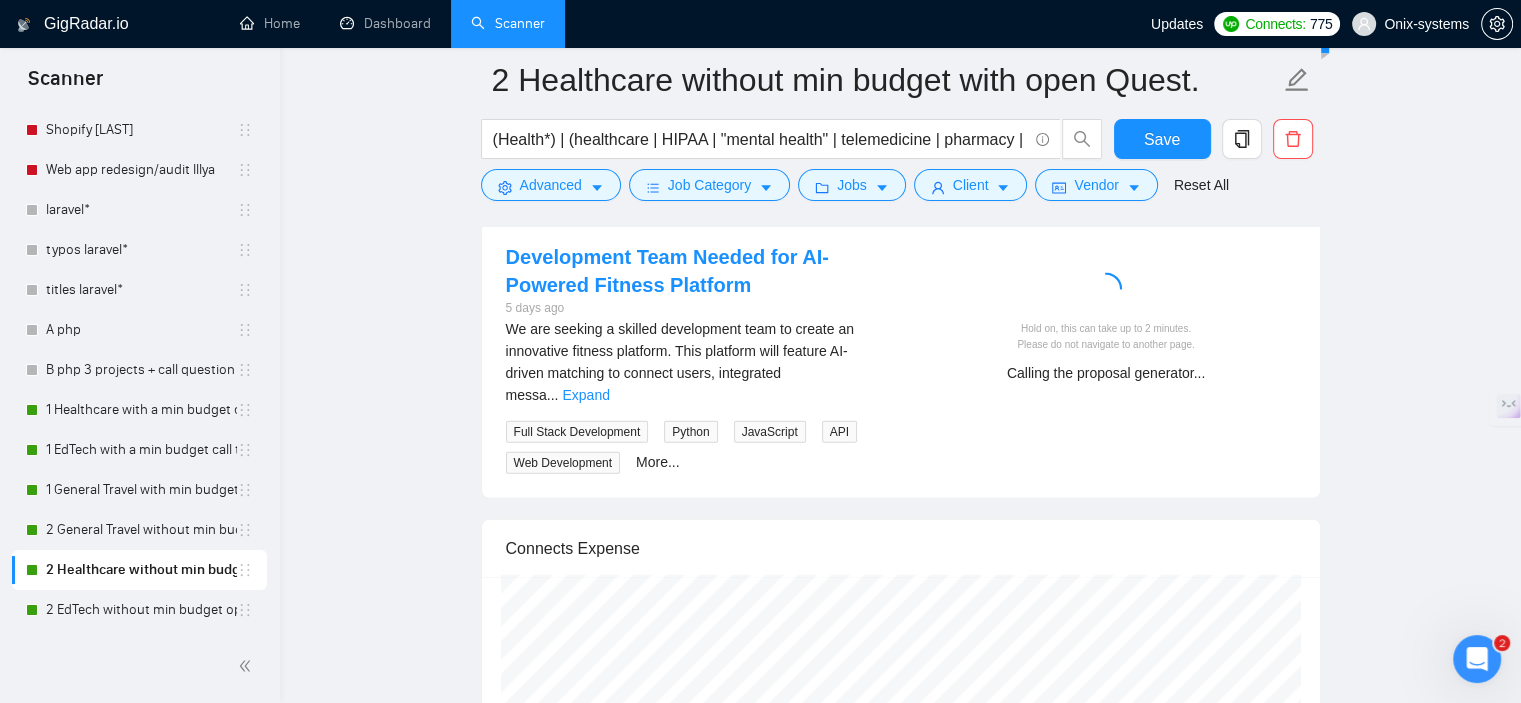 scroll, scrollTop: 4303, scrollLeft: 0, axis: vertical 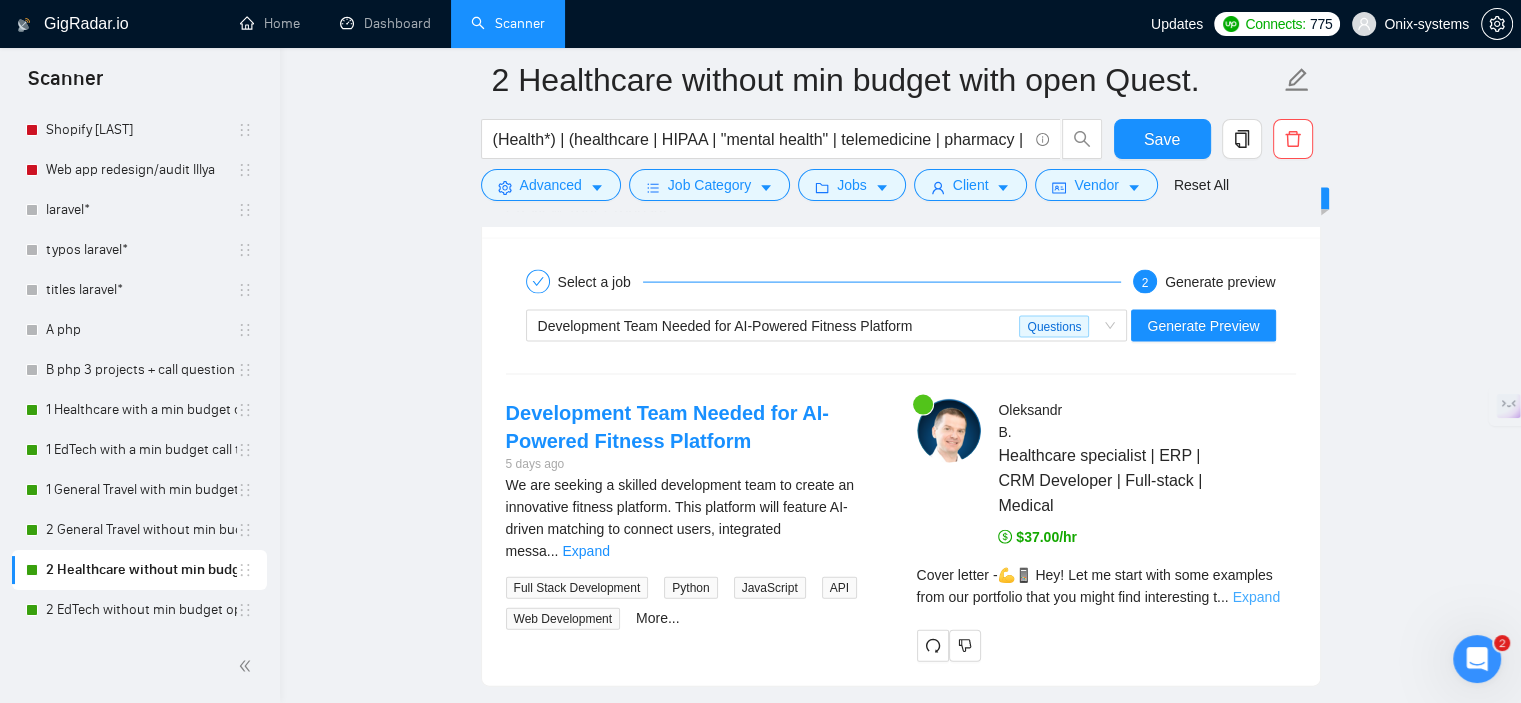 click on "Expand" at bounding box center (1256, 597) 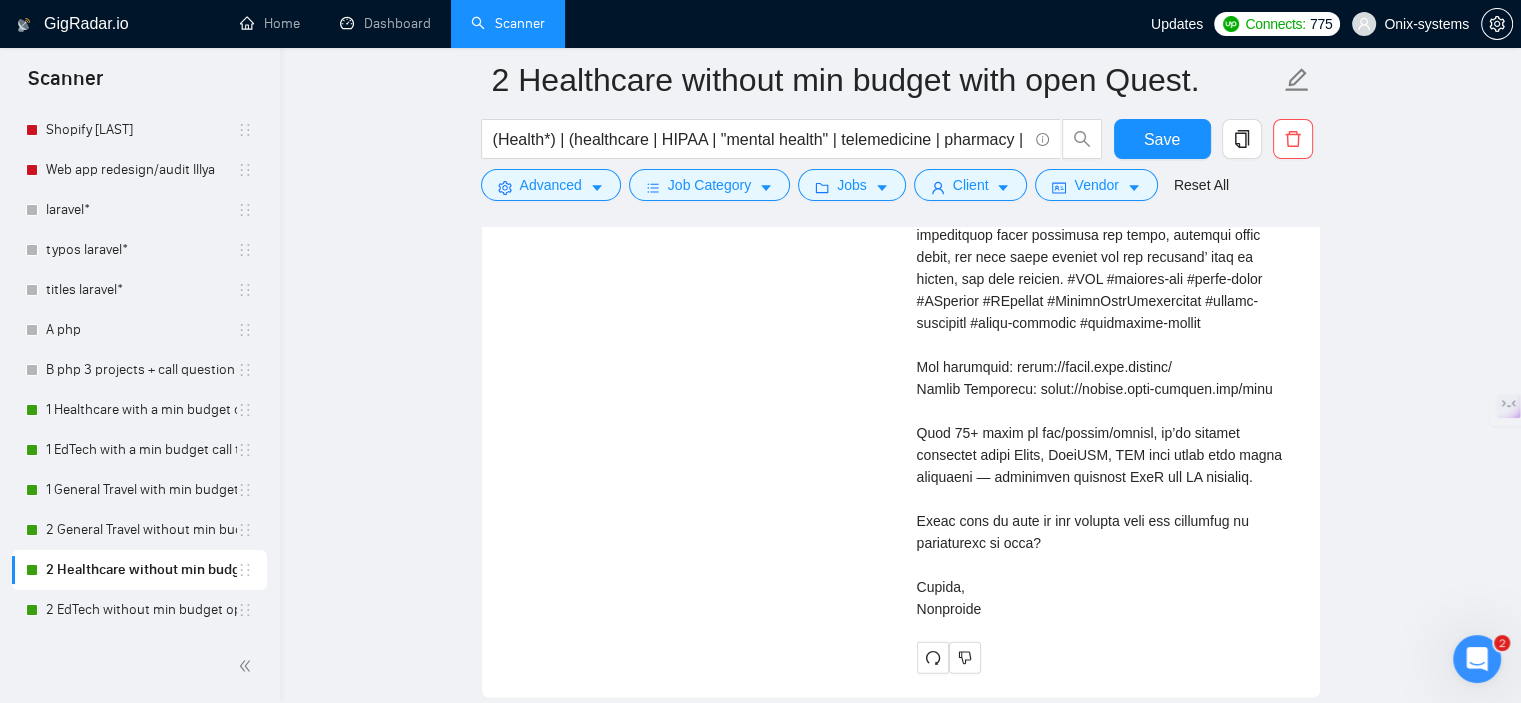 scroll, scrollTop: 5603, scrollLeft: 0, axis: vertical 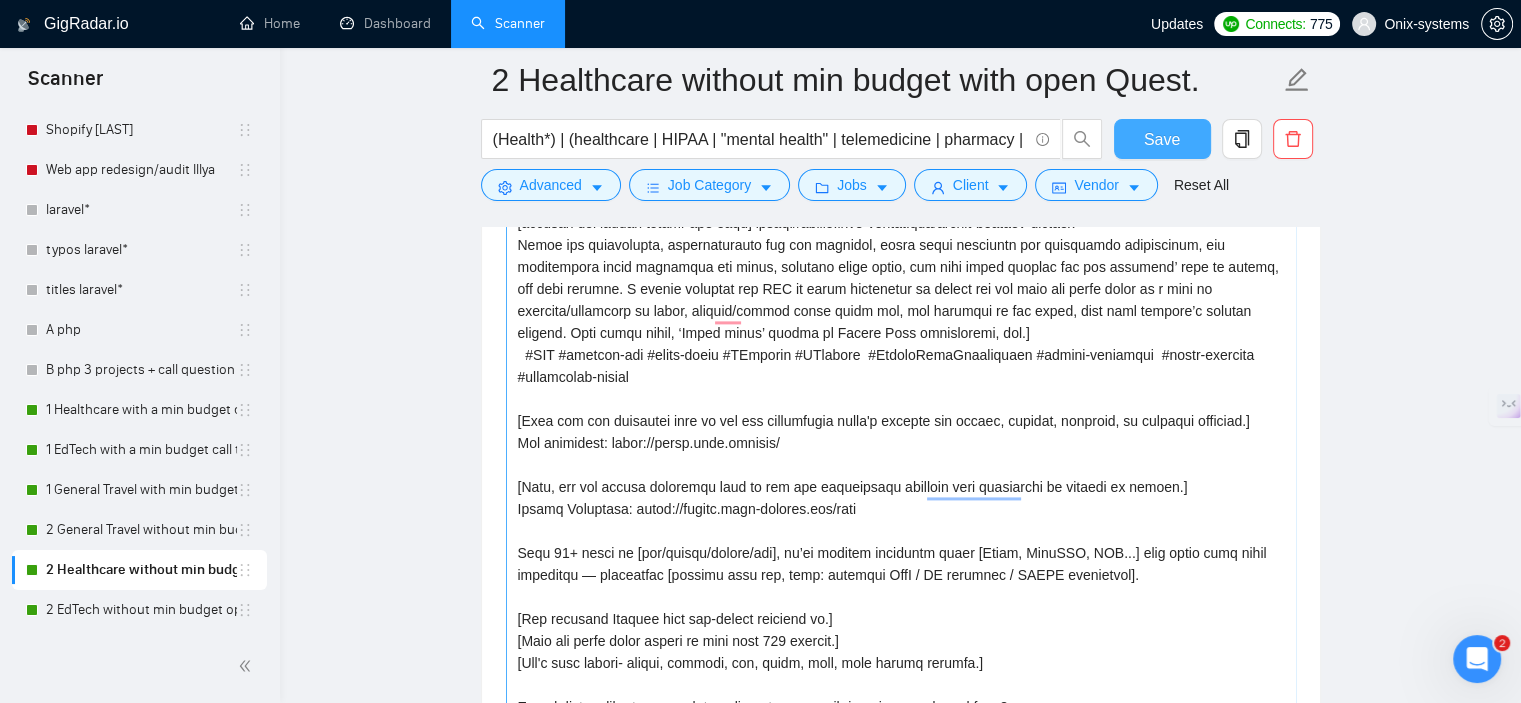 click on "Save" at bounding box center (1162, 139) 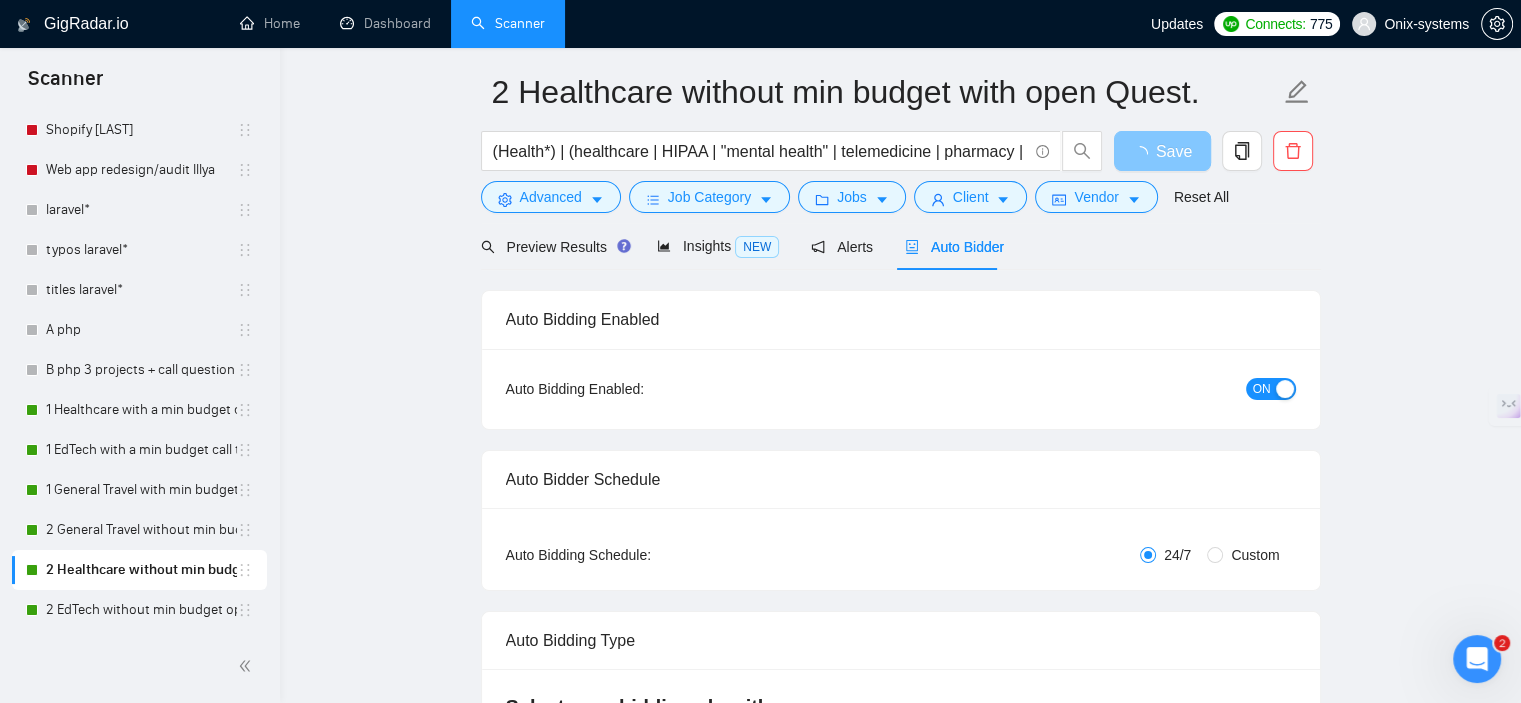 scroll, scrollTop: 0, scrollLeft: 0, axis: both 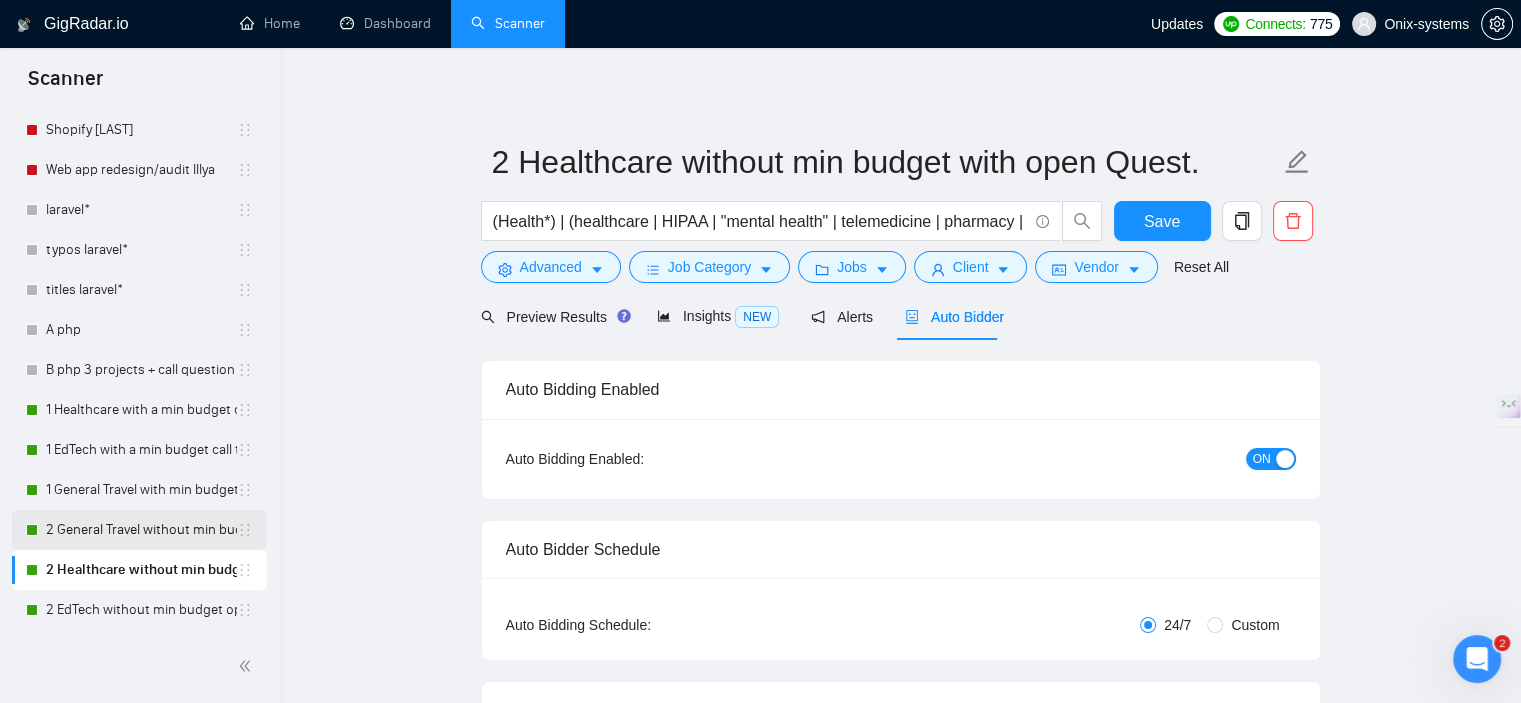 click on "2 General Travel without min budget (open question)" at bounding box center [141, 530] 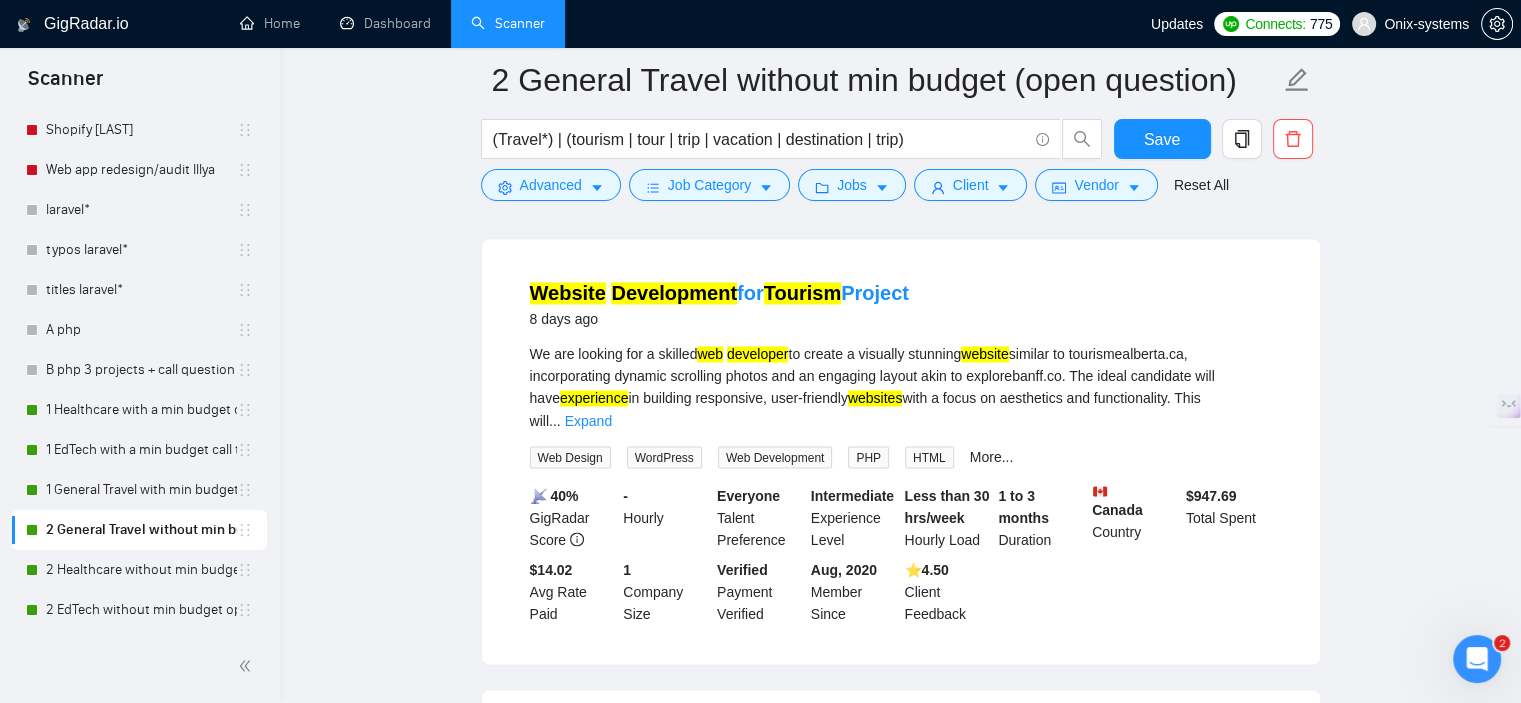 scroll, scrollTop: 3400, scrollLeft: 0, axis: vertical 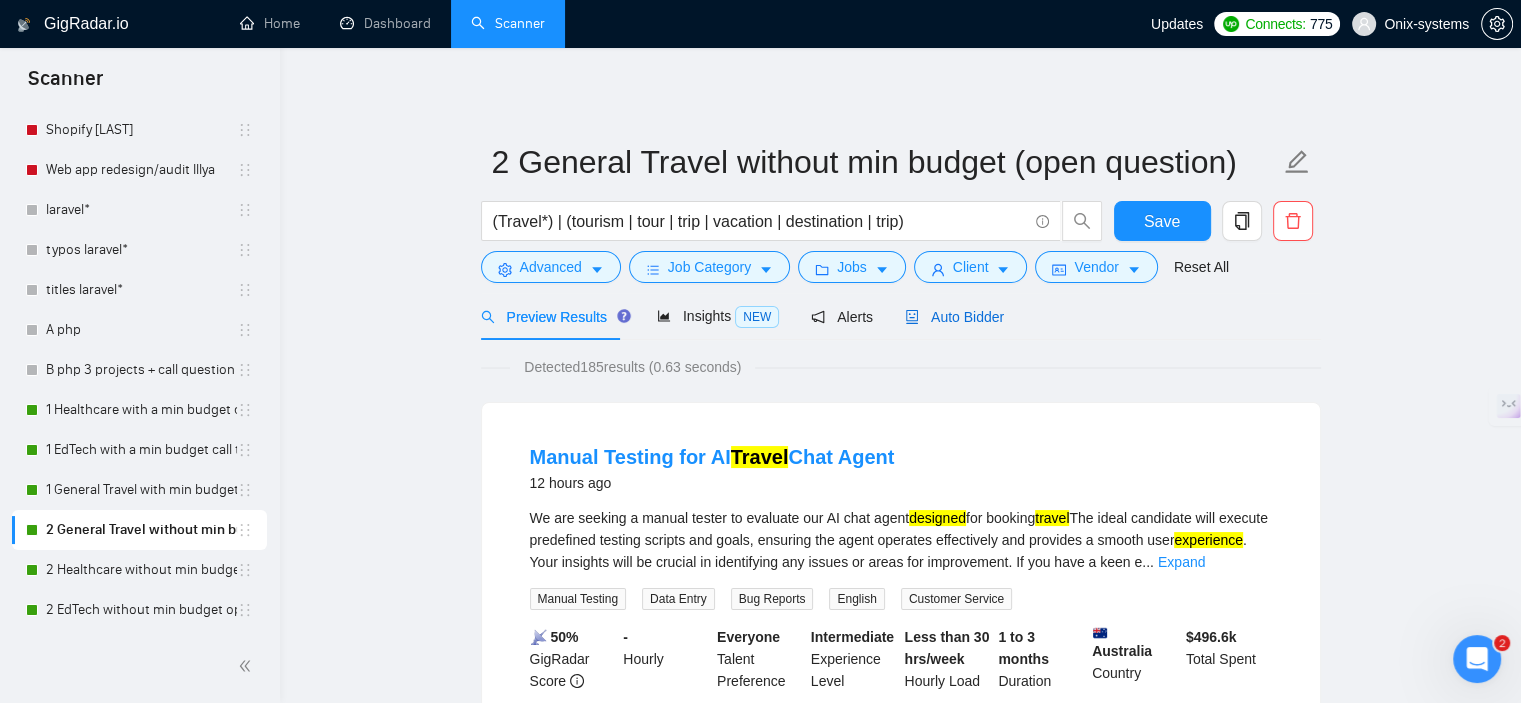 click on "Auto Bidder" at bounding box center (954, 317) 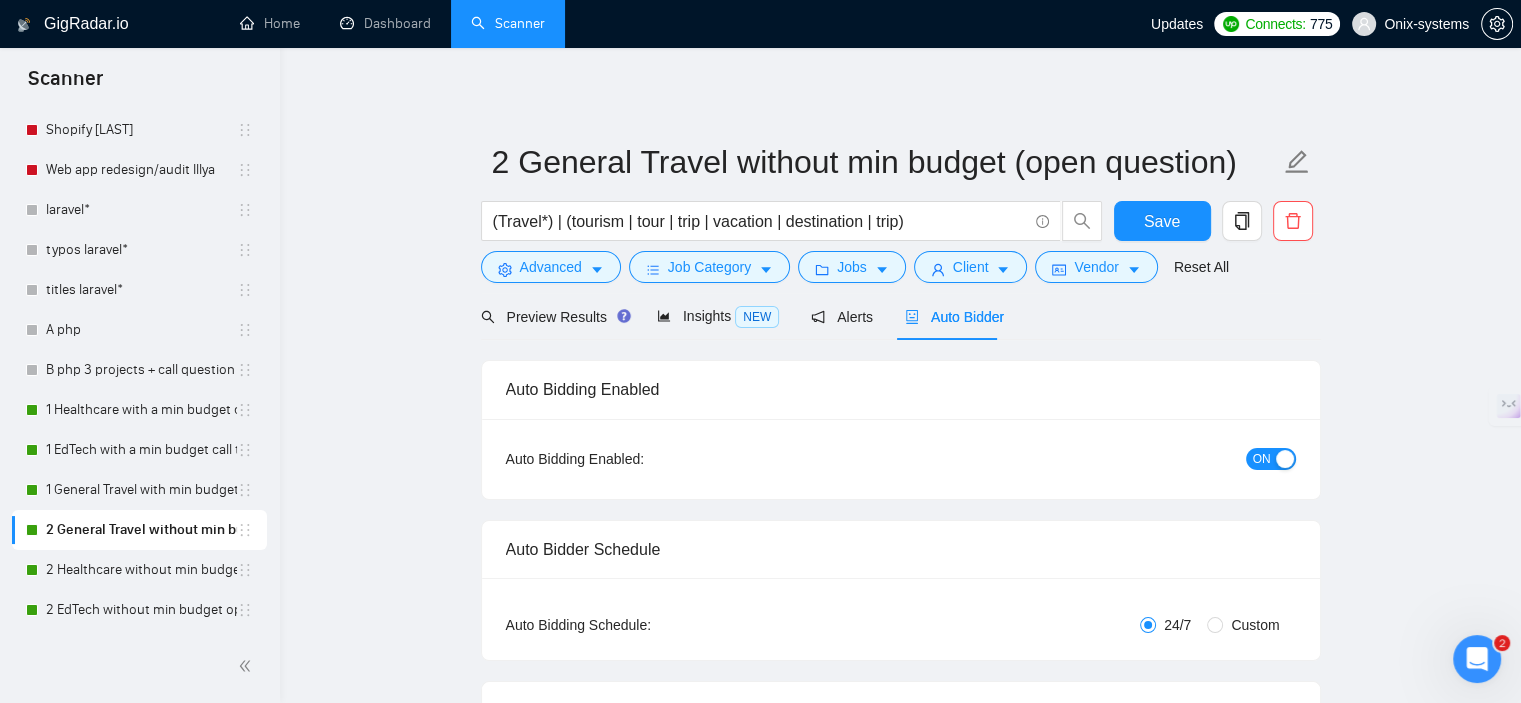 type 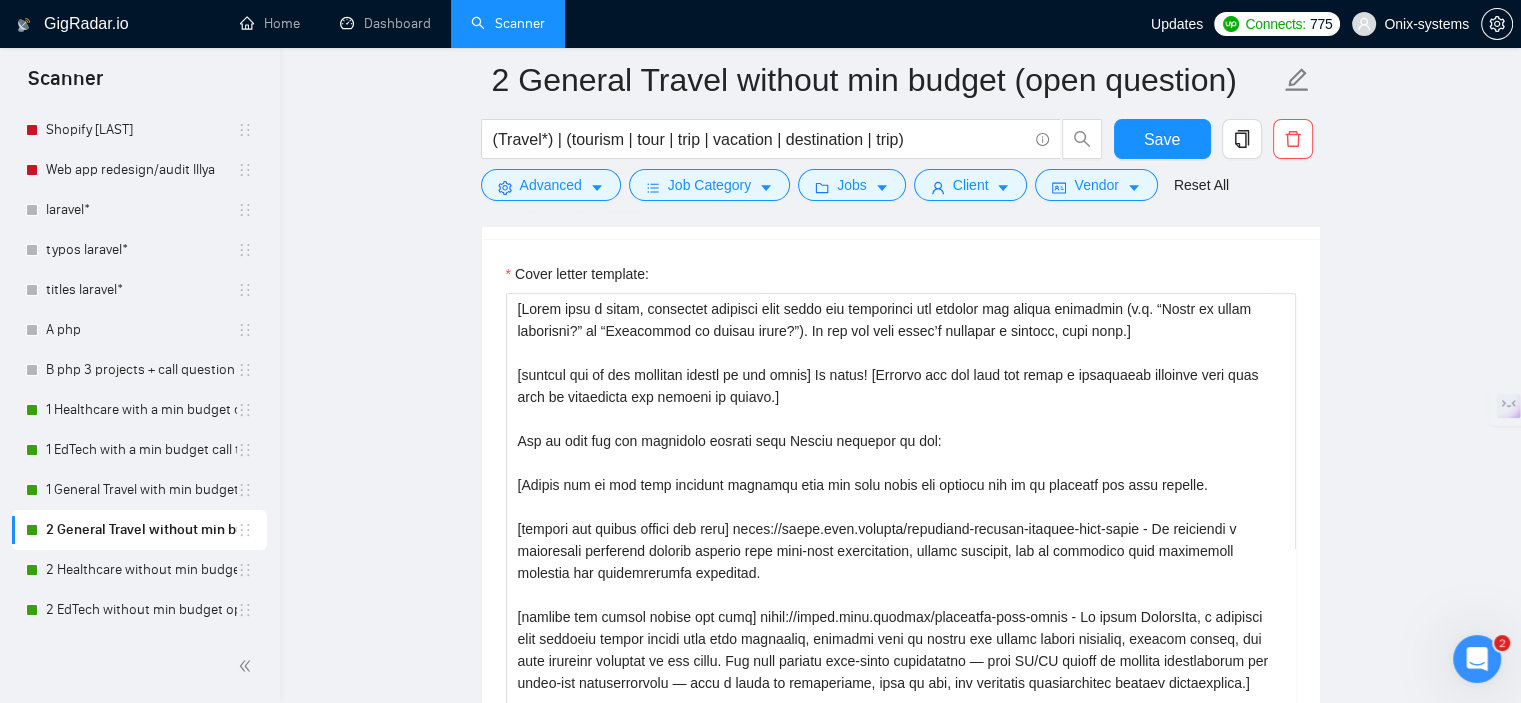 scroll, scrollTop: 2200, scrollLeft: 0, axis: vertical 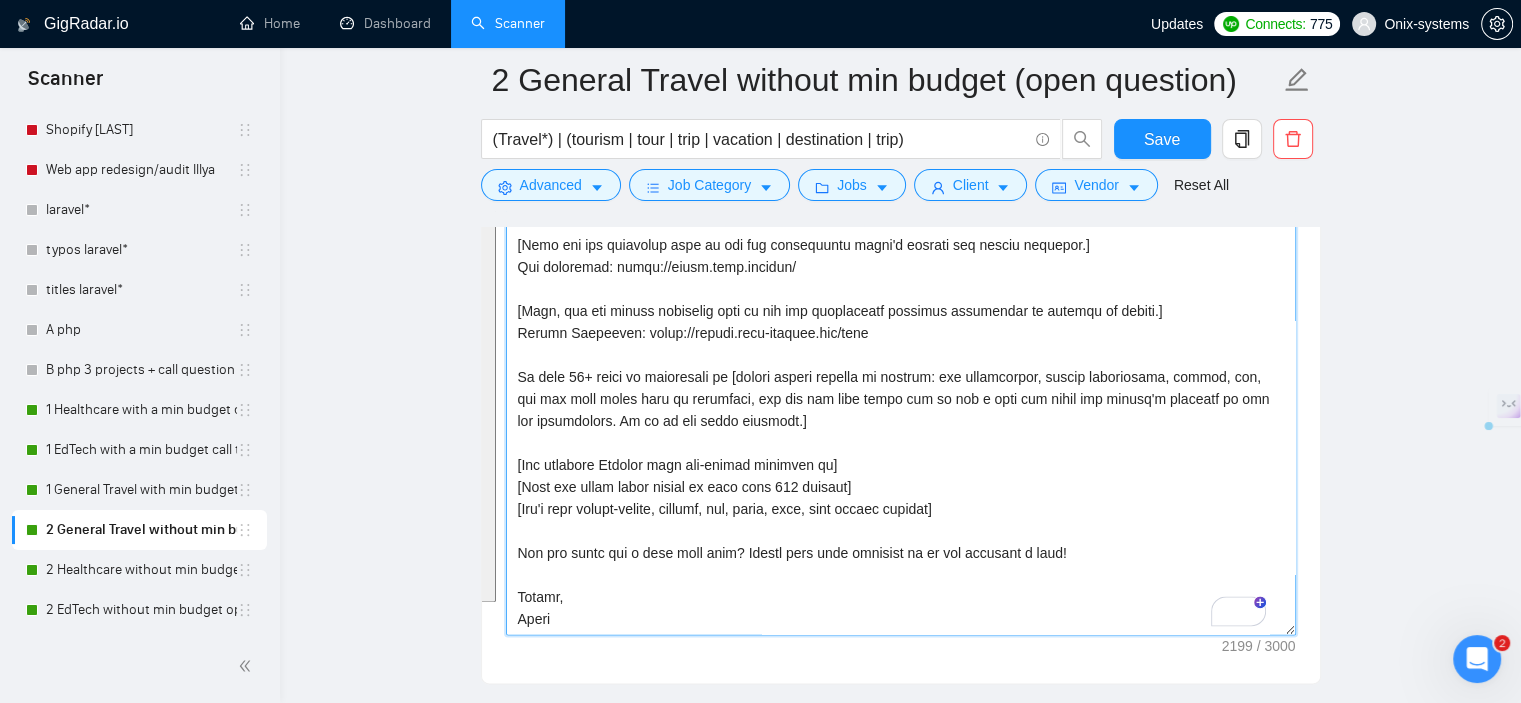 drag, startPoint x: 507, startPoint y: 298, endPoint x: 1135, endPoint y: 594, distance: 694.2622 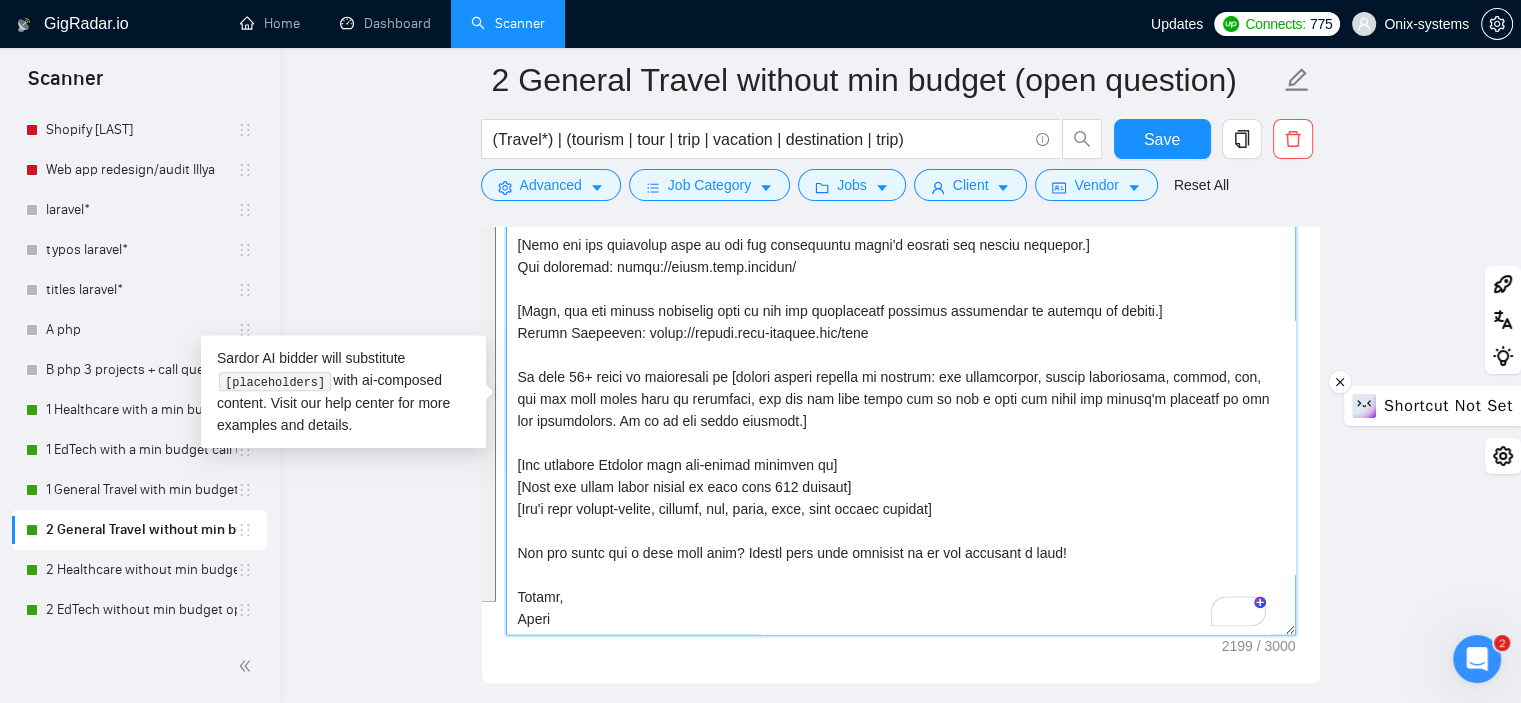 click 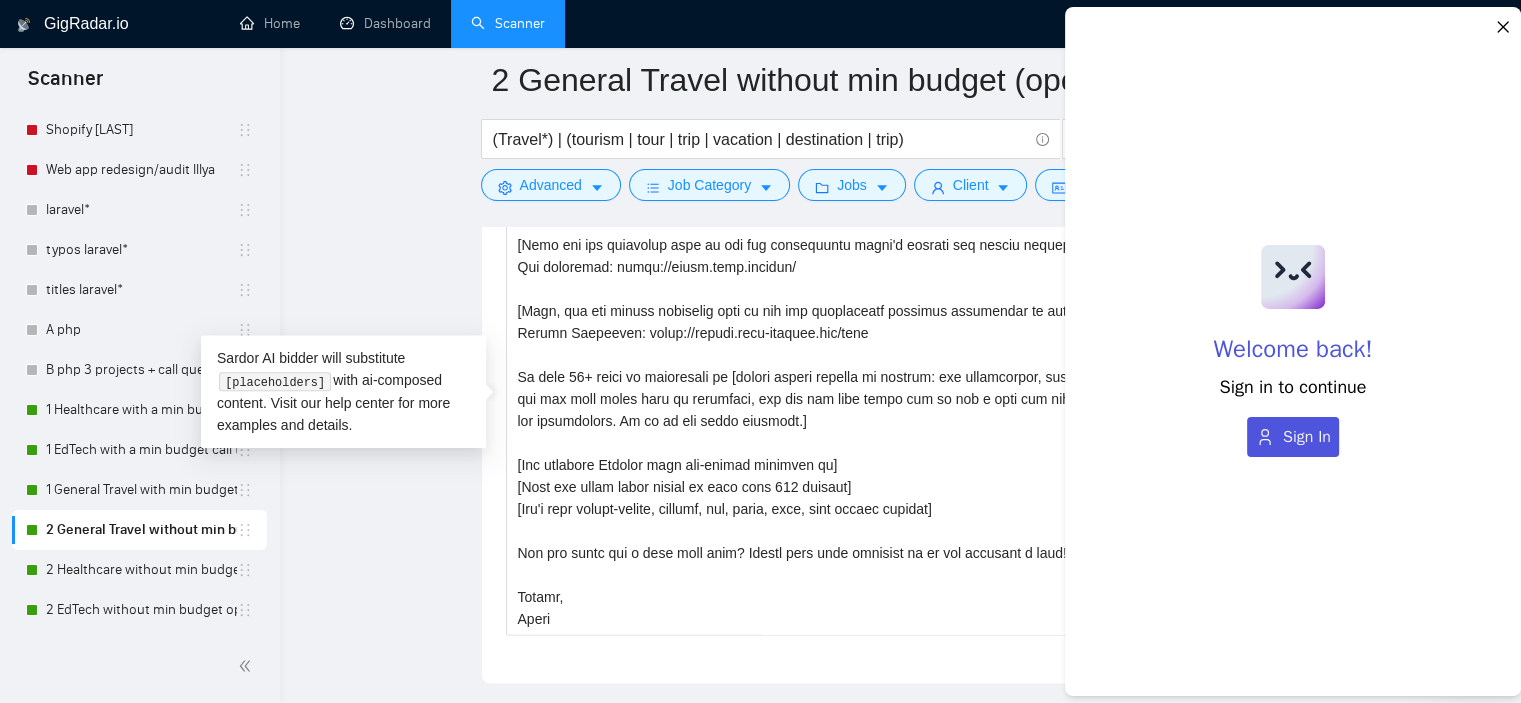 click 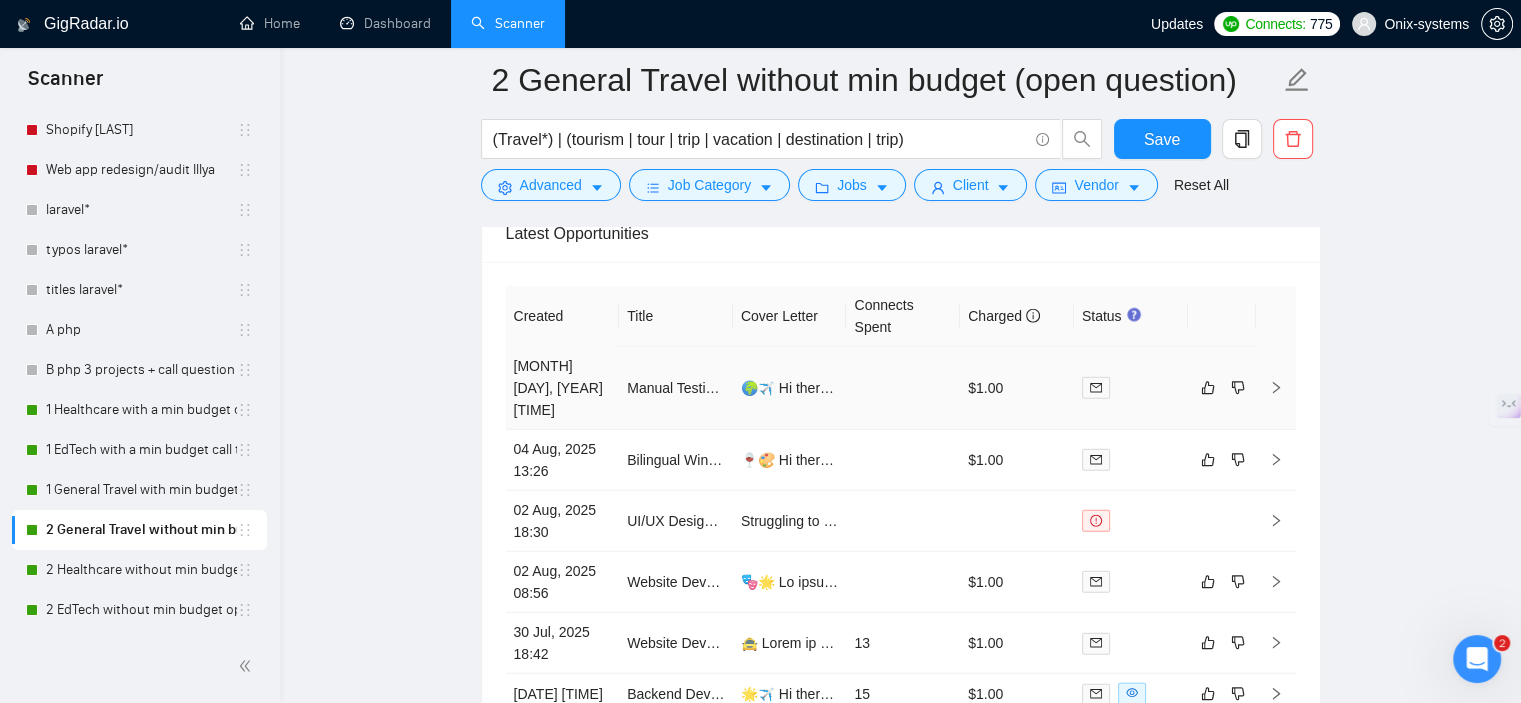 click 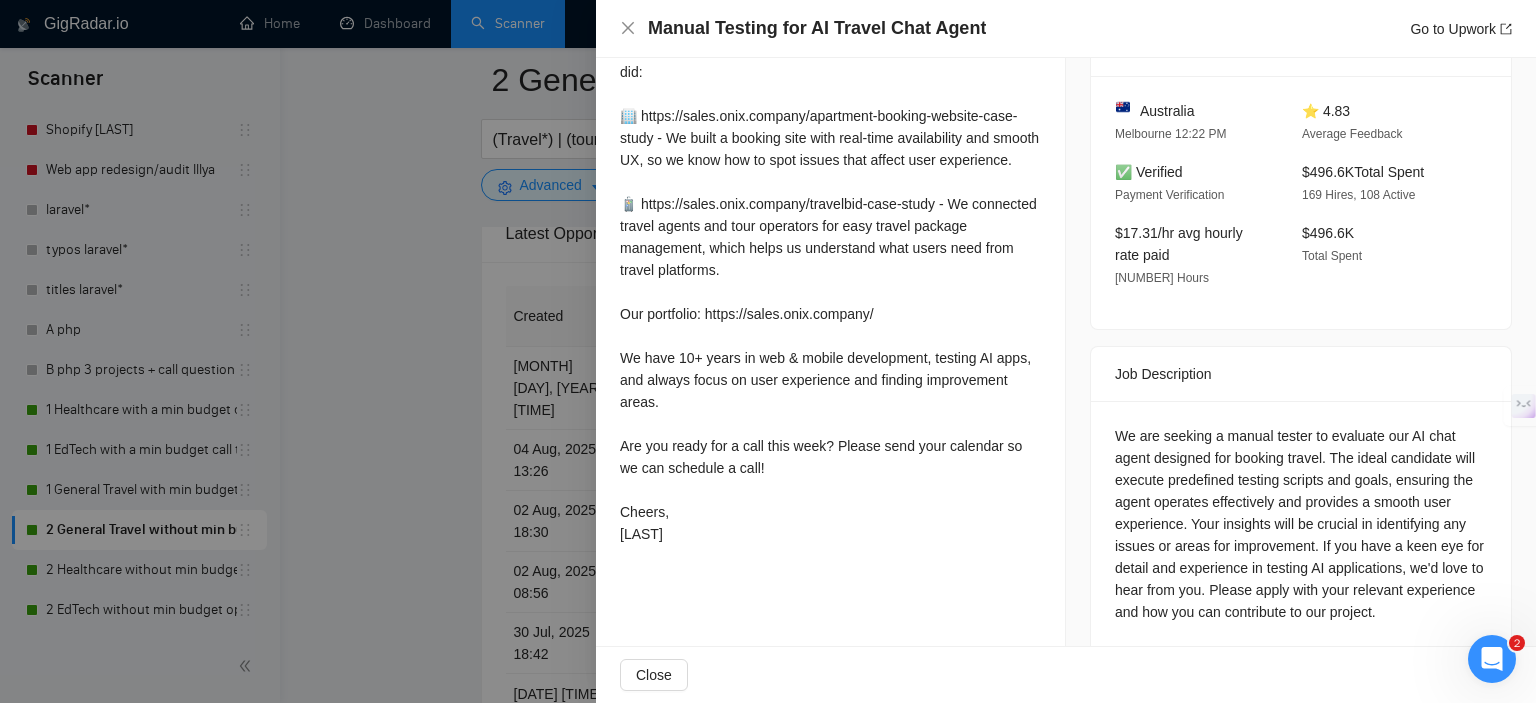 scroll, scrollTop: 536, scrollLeft: 0, axis: vertical 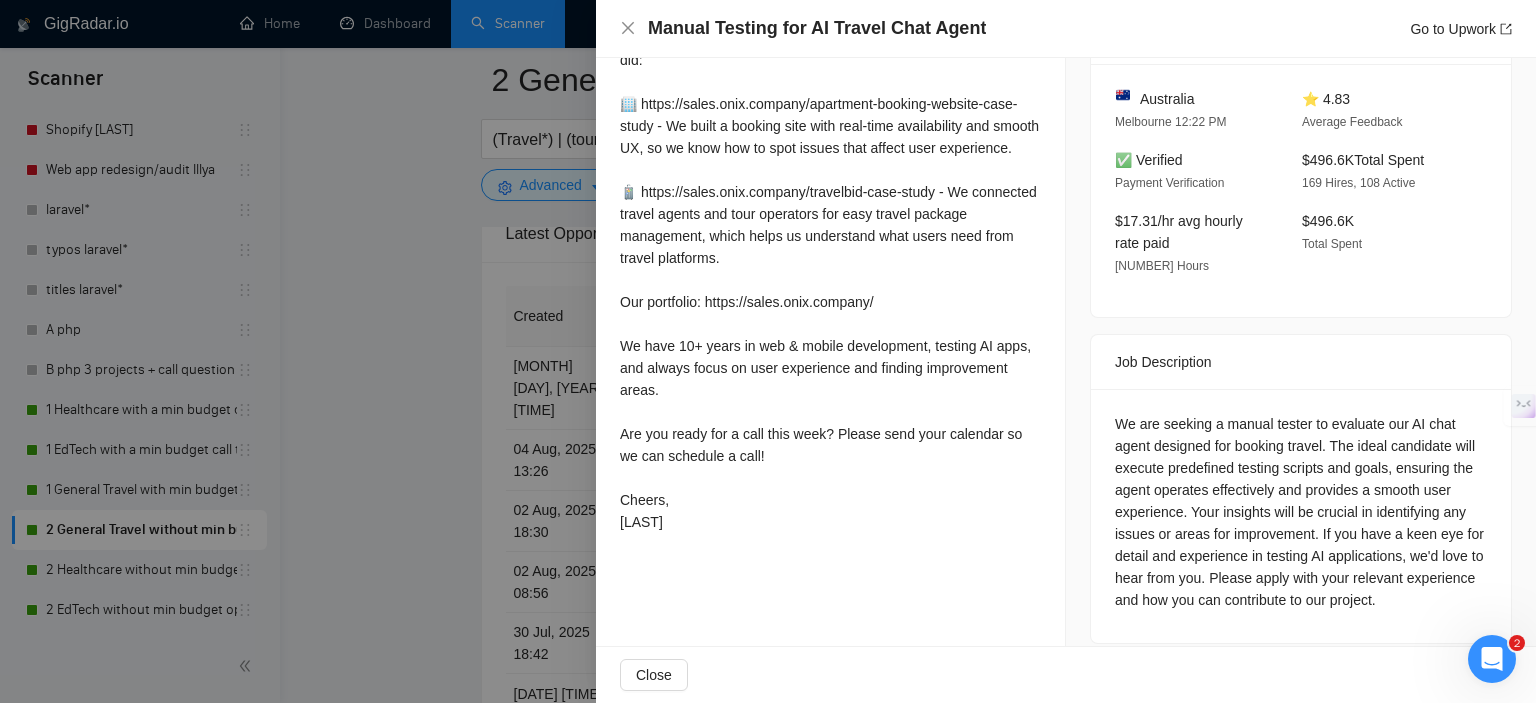 click at bounding box center (768, 351) 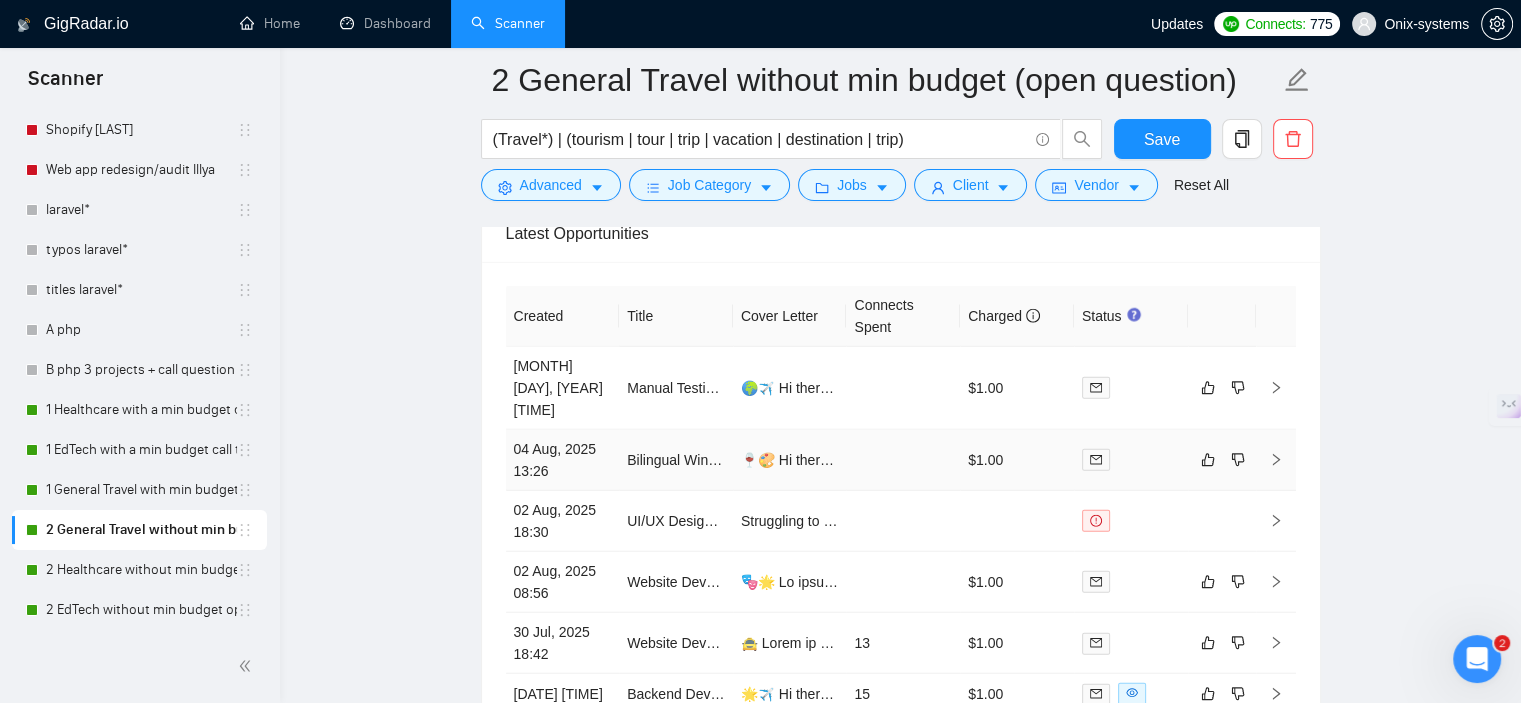 click at bounding box center [1276, 460] 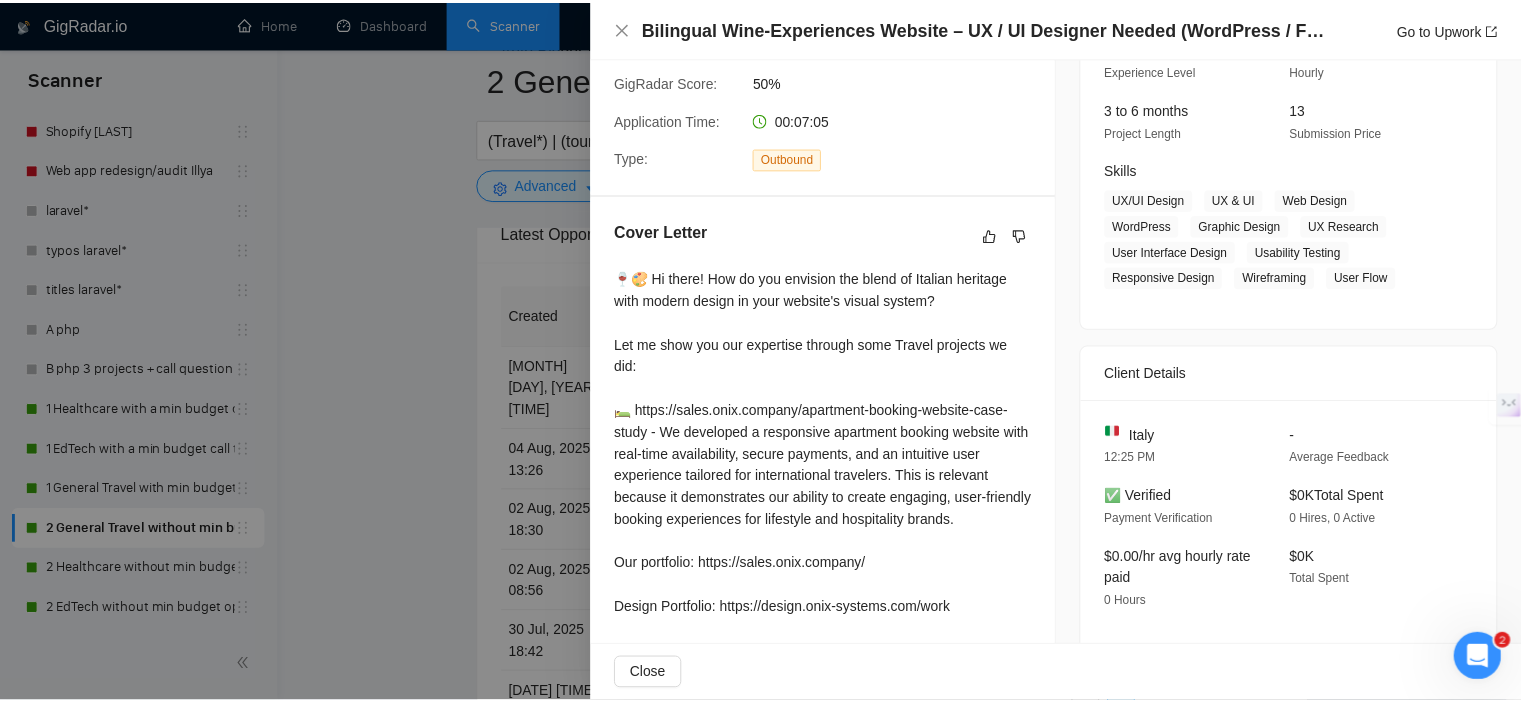 scroll, scrollTop: 0, scrollLeft: 0, axis: both 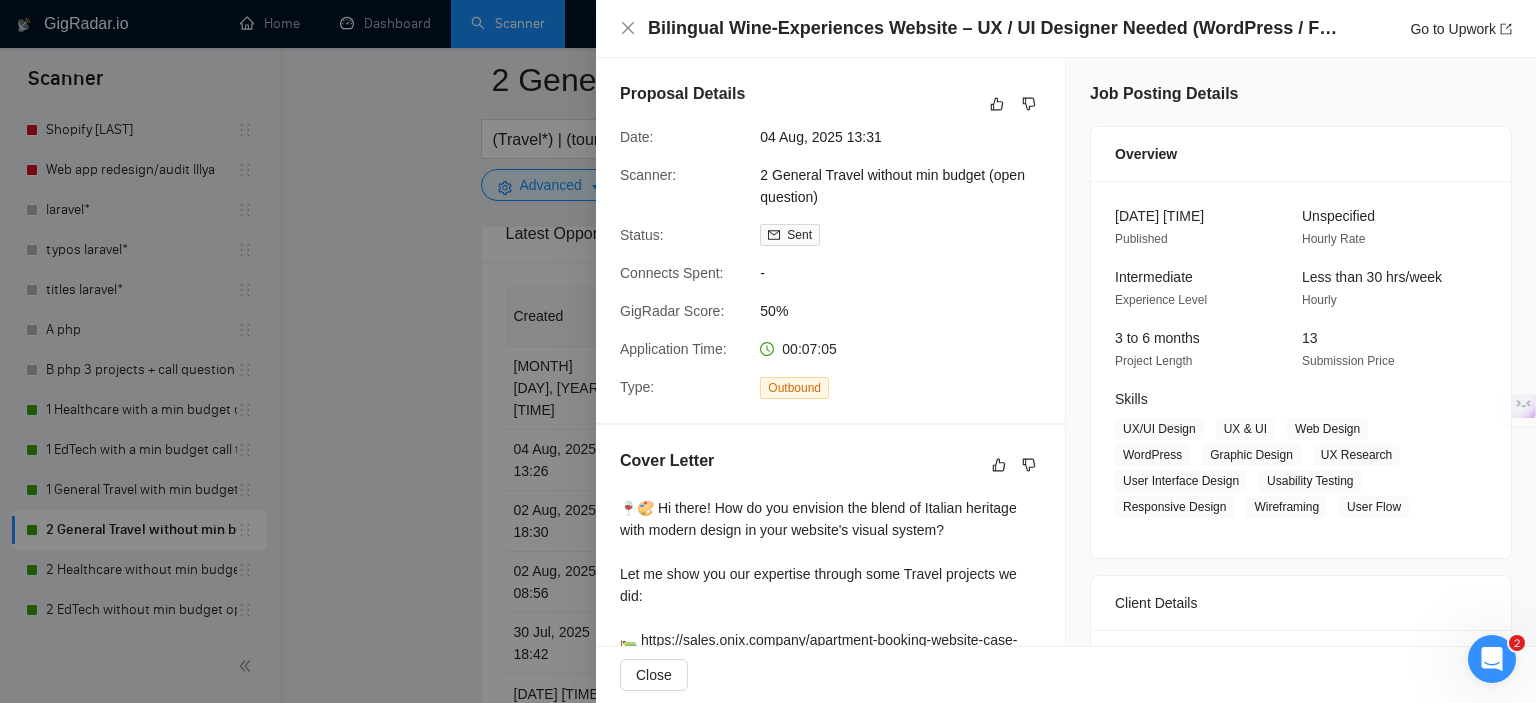 click at bounding box center (768, 351) 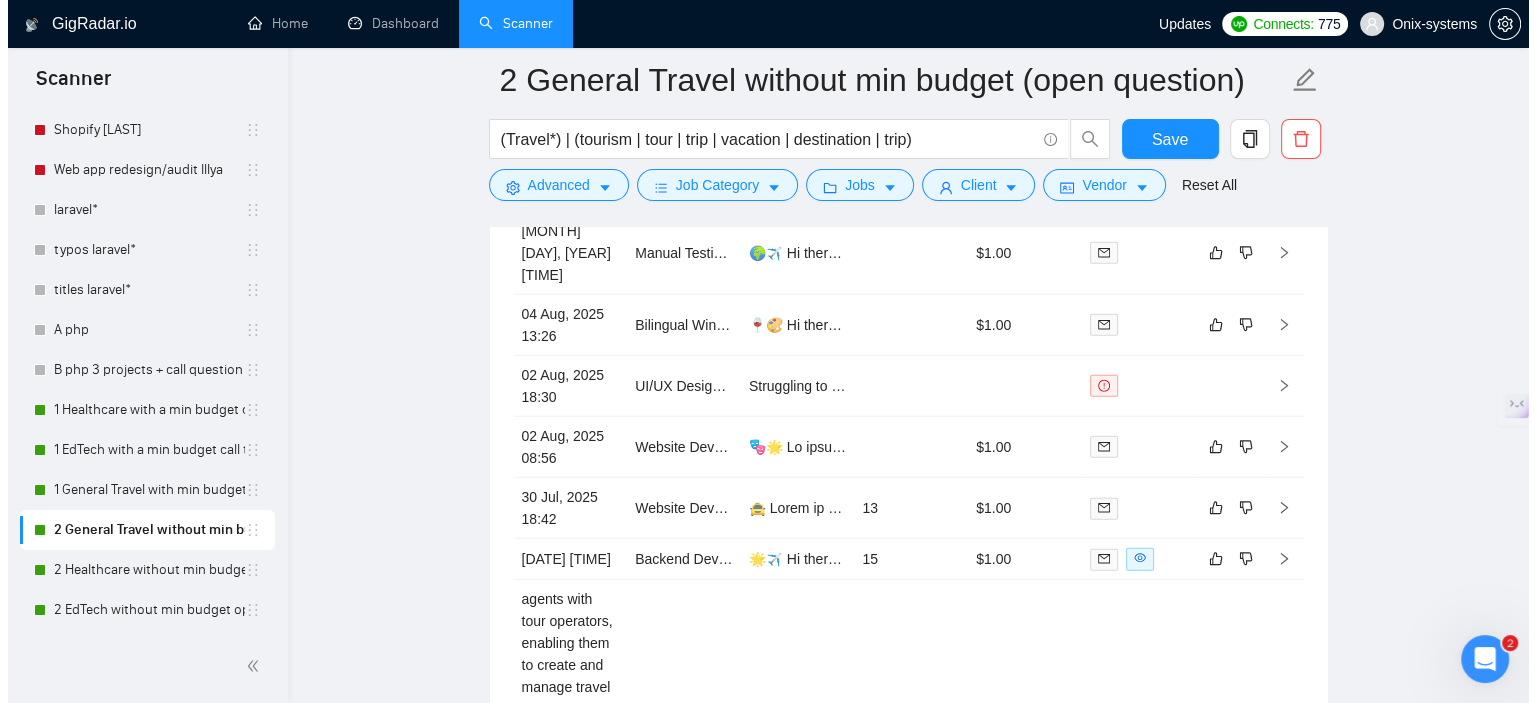 scroll, scrollTop: 5100, scrollLeft: 0, axis: vertical 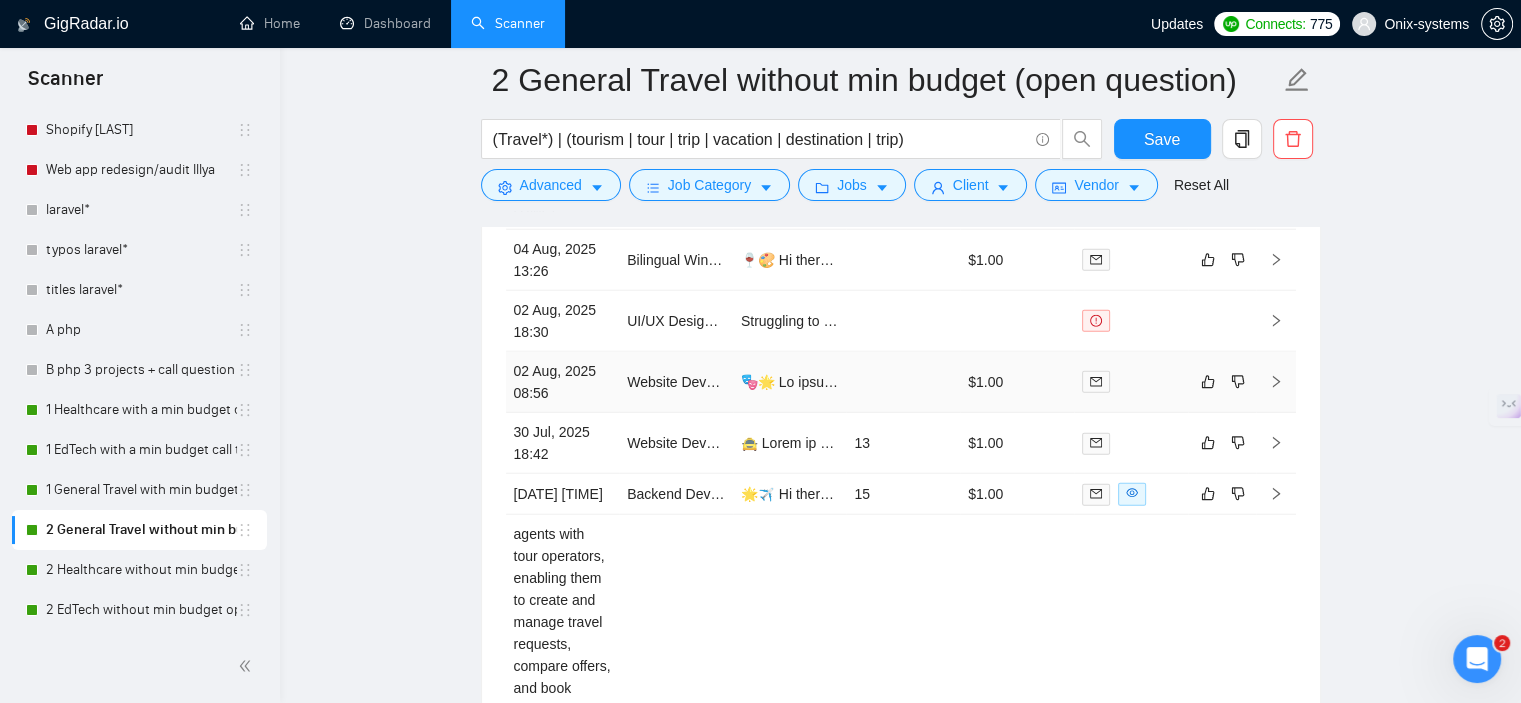 click at bounding box center (1096, 382) 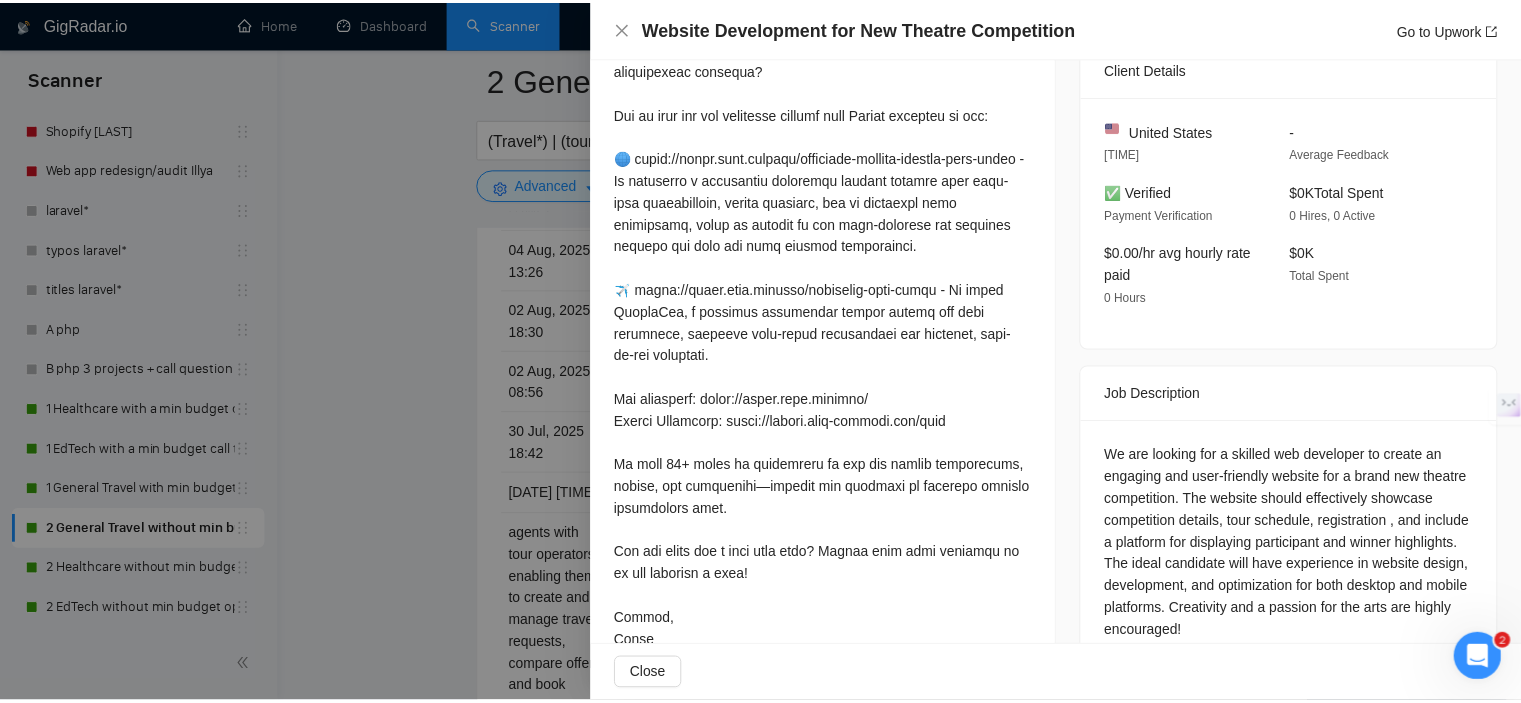 scroll, scrollTop: 500, scrollLeft: 0, axis: vertical 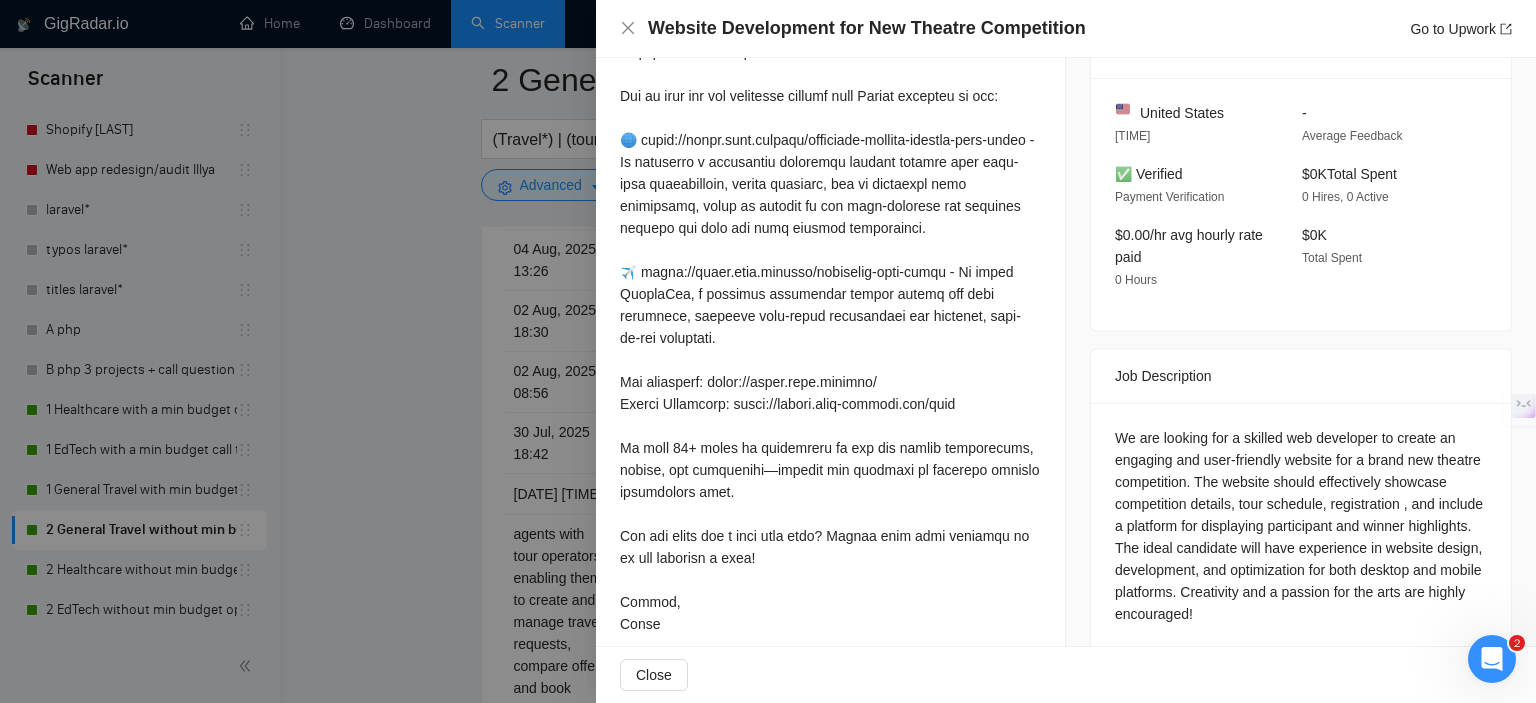 click at bounding box center [768, 351] 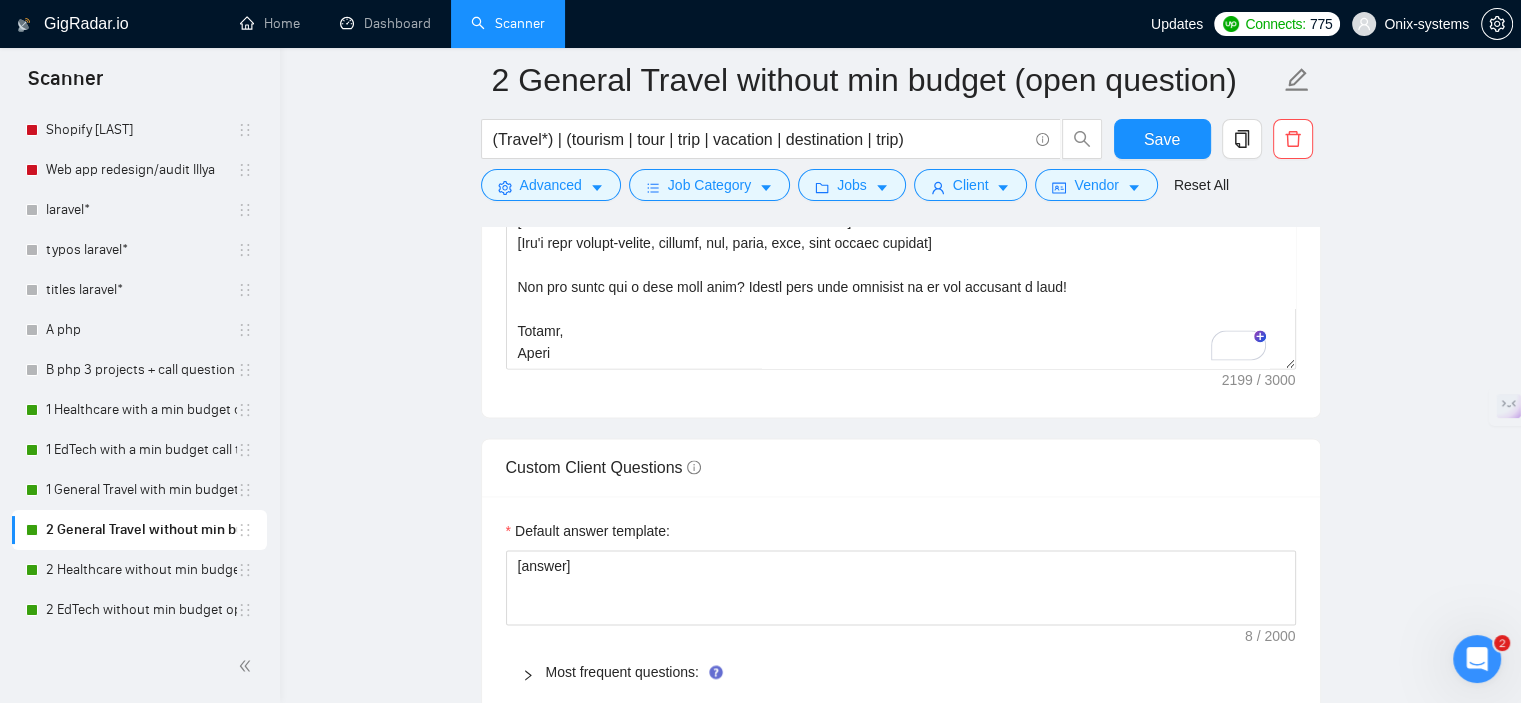 scroll, scrollTop: 2300, scrollLeft: 0, axis: vertical 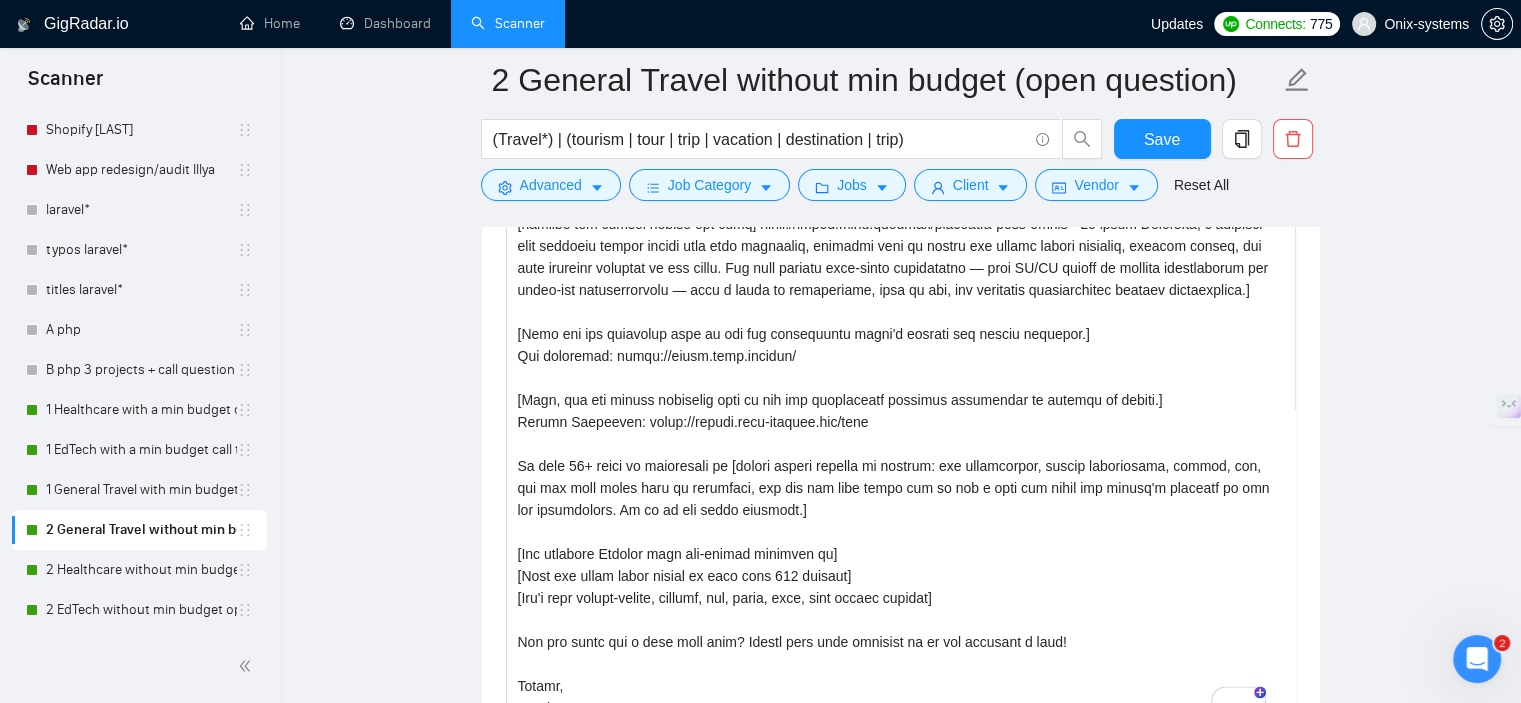 drag, startPoint x: 1290, startPoint y: 625, endPoint x: 1315, endPoint y: 738, distance: 115.73245 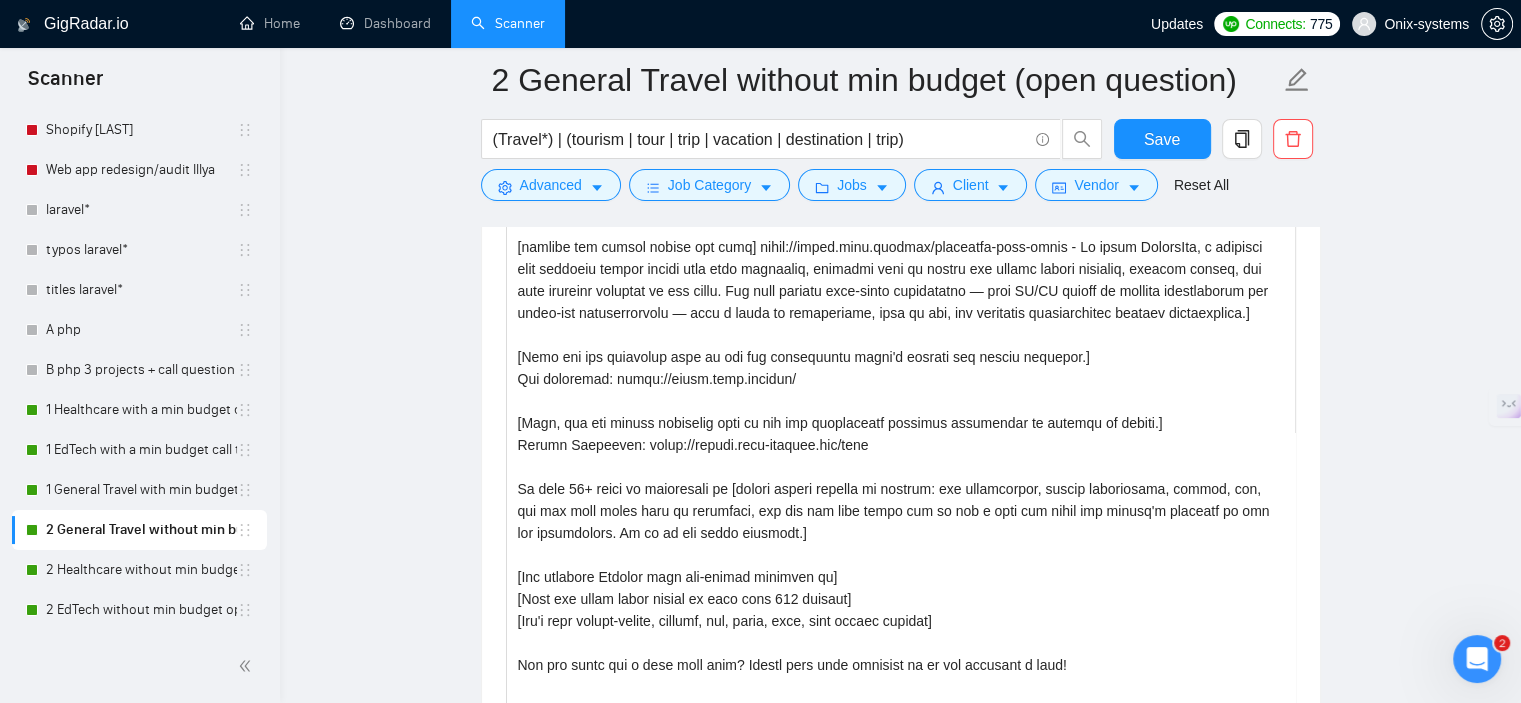 scroll, scrollTop: 305, scrollLeft: 0, axis: vertical 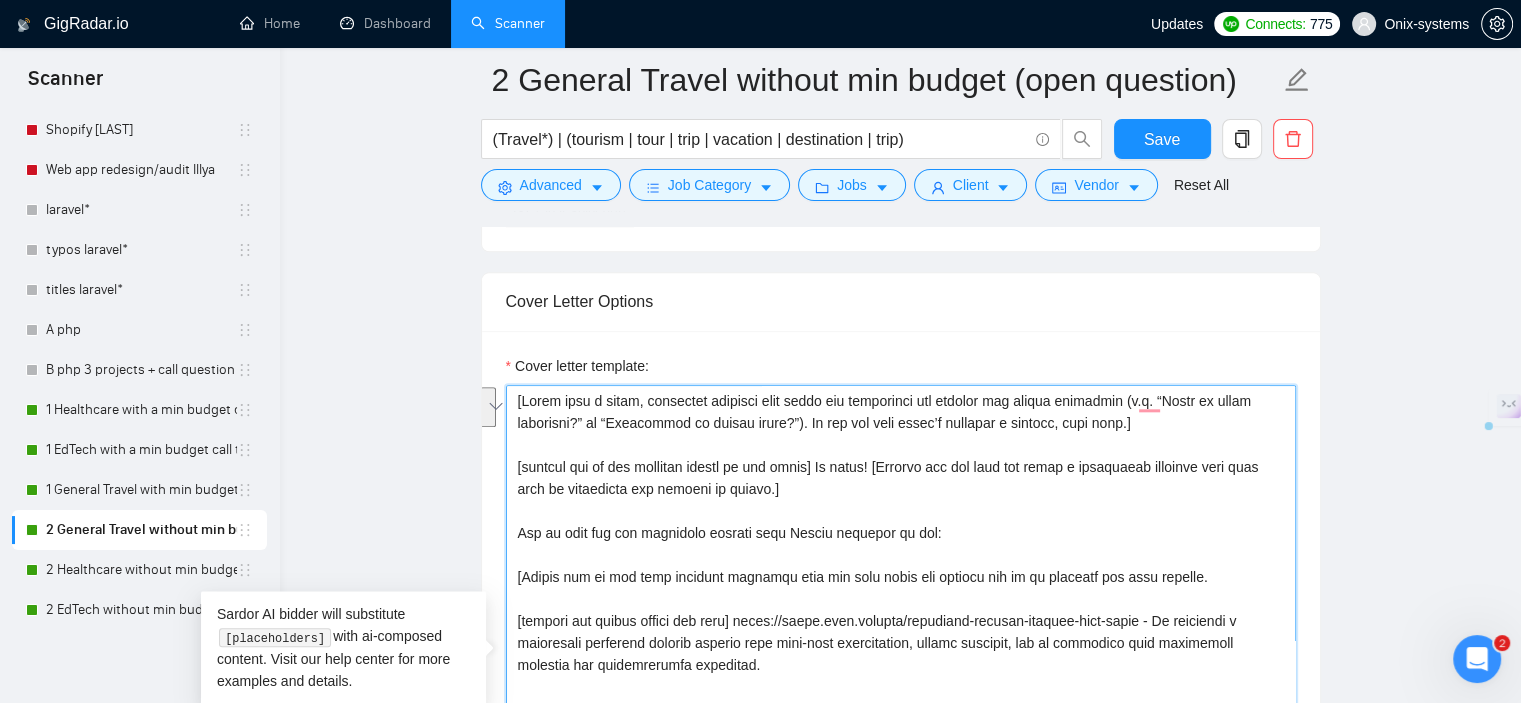 drag, startPoint x: 763, startPoint y: 484, endPoint x: 1068, endPoint y: 459, distance: 306.0229 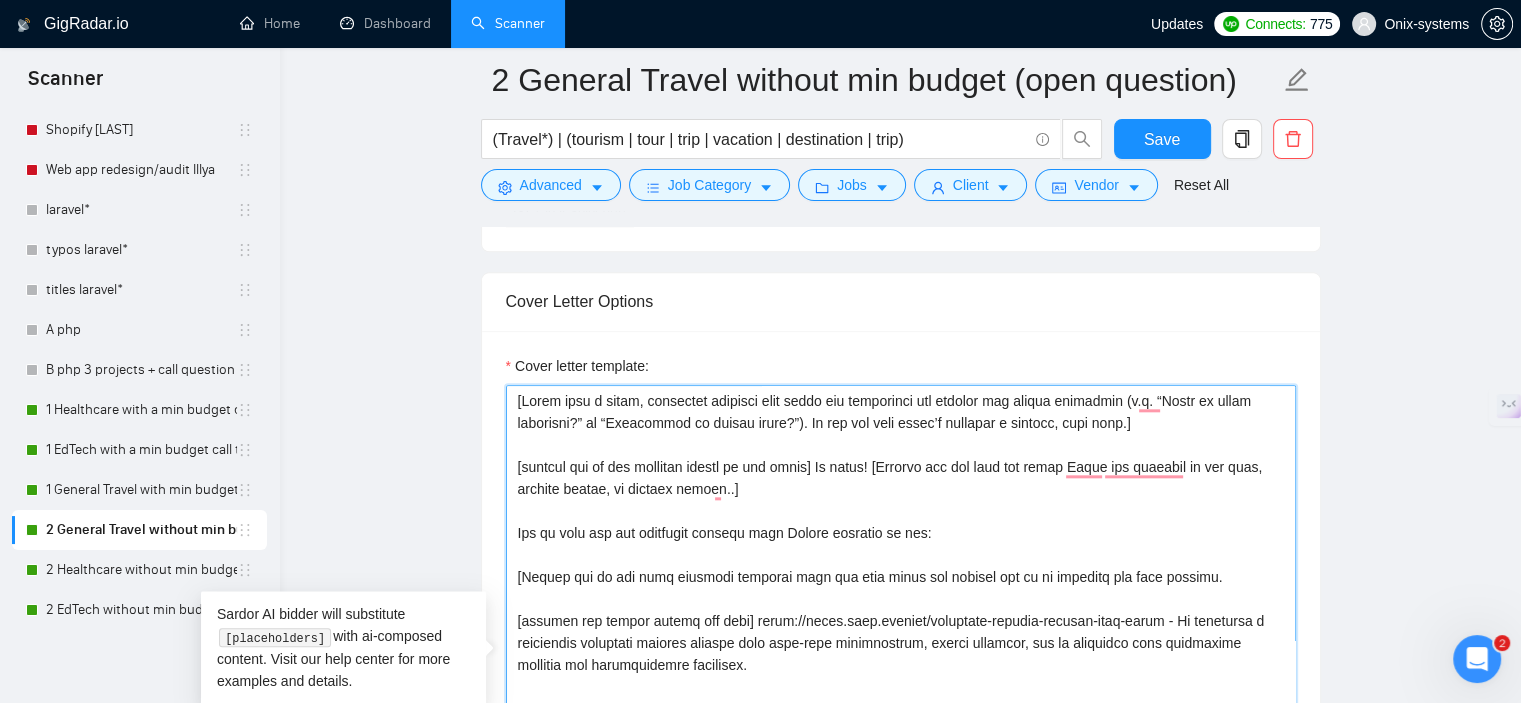 click on "Cover letter template:" at bounding box center (901, 666) 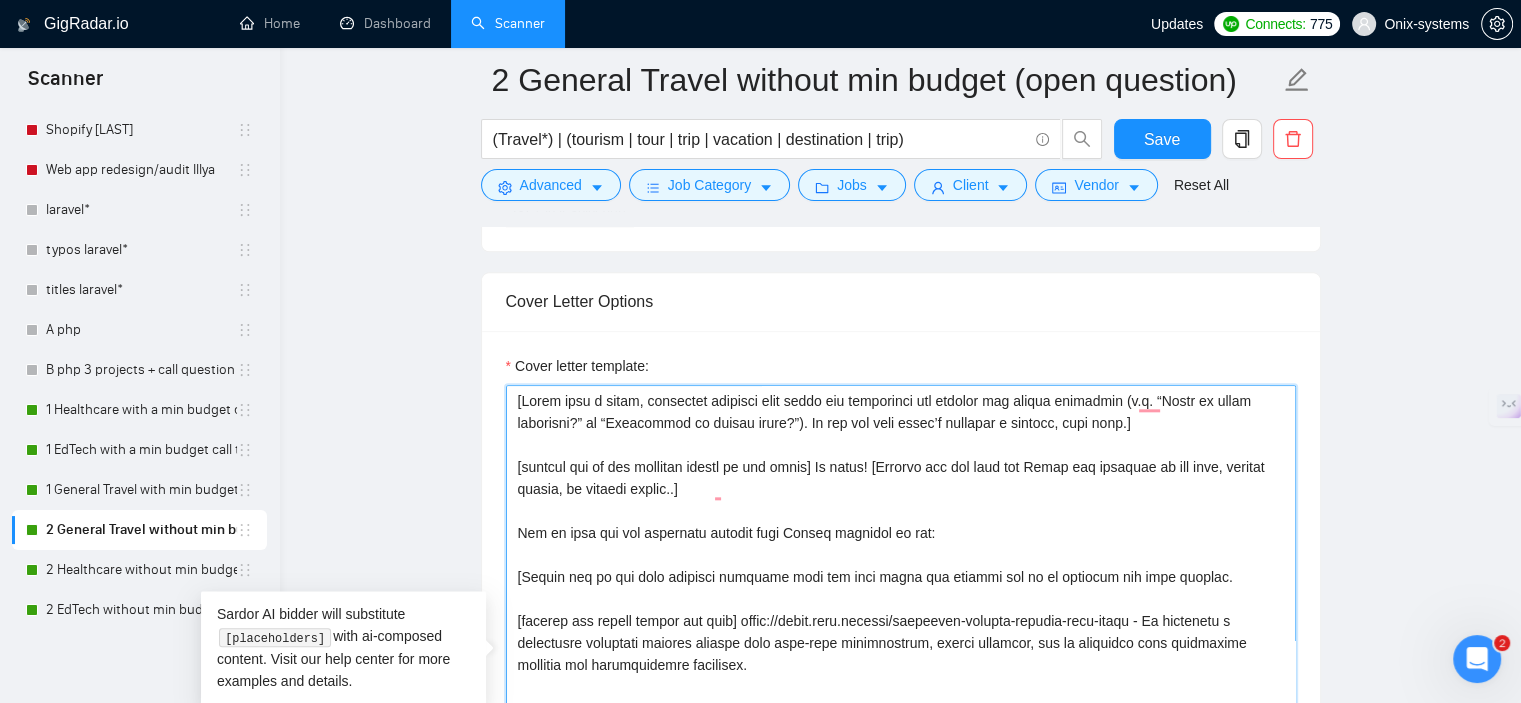click on "Cover letter template:" at bounding box center (901, 666) 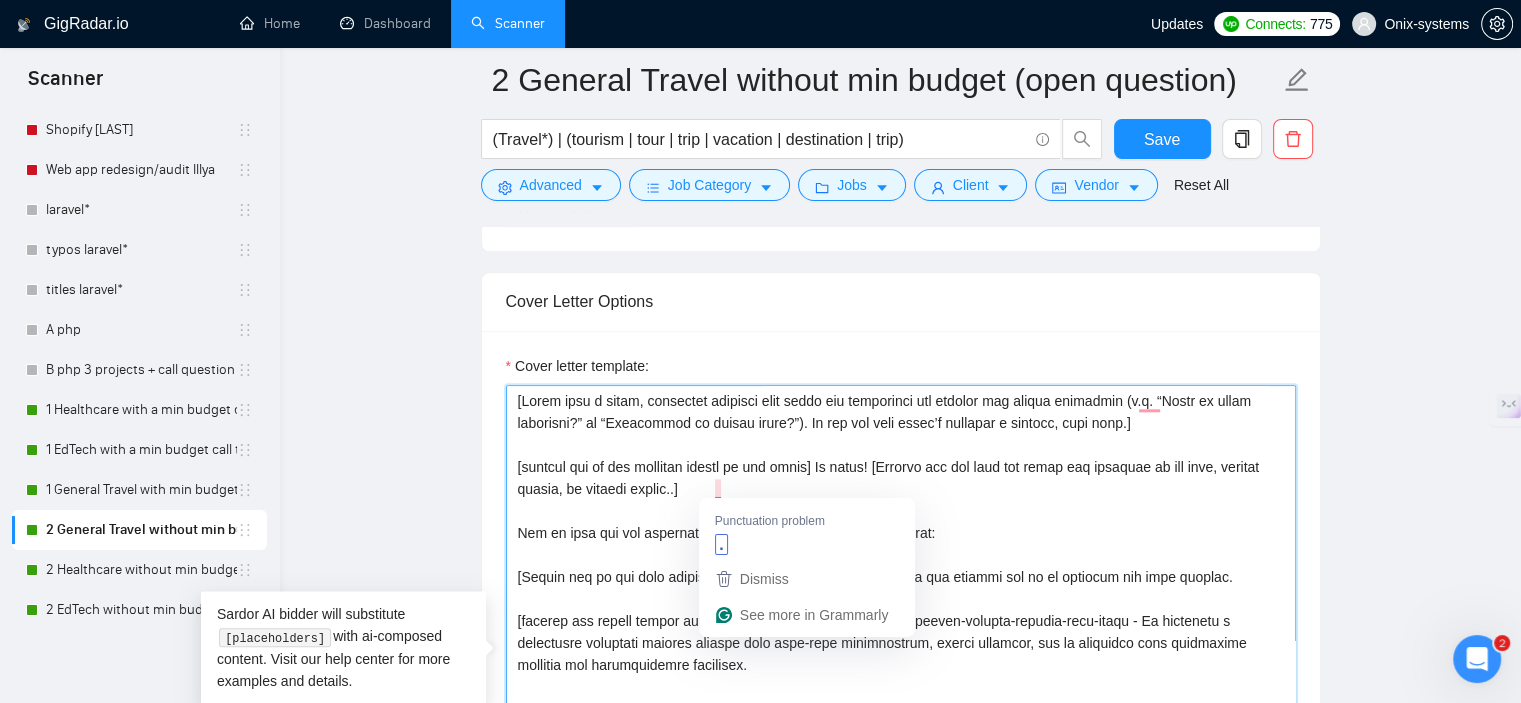 click on "Cover letter template:" at bounding box center (901, 666) 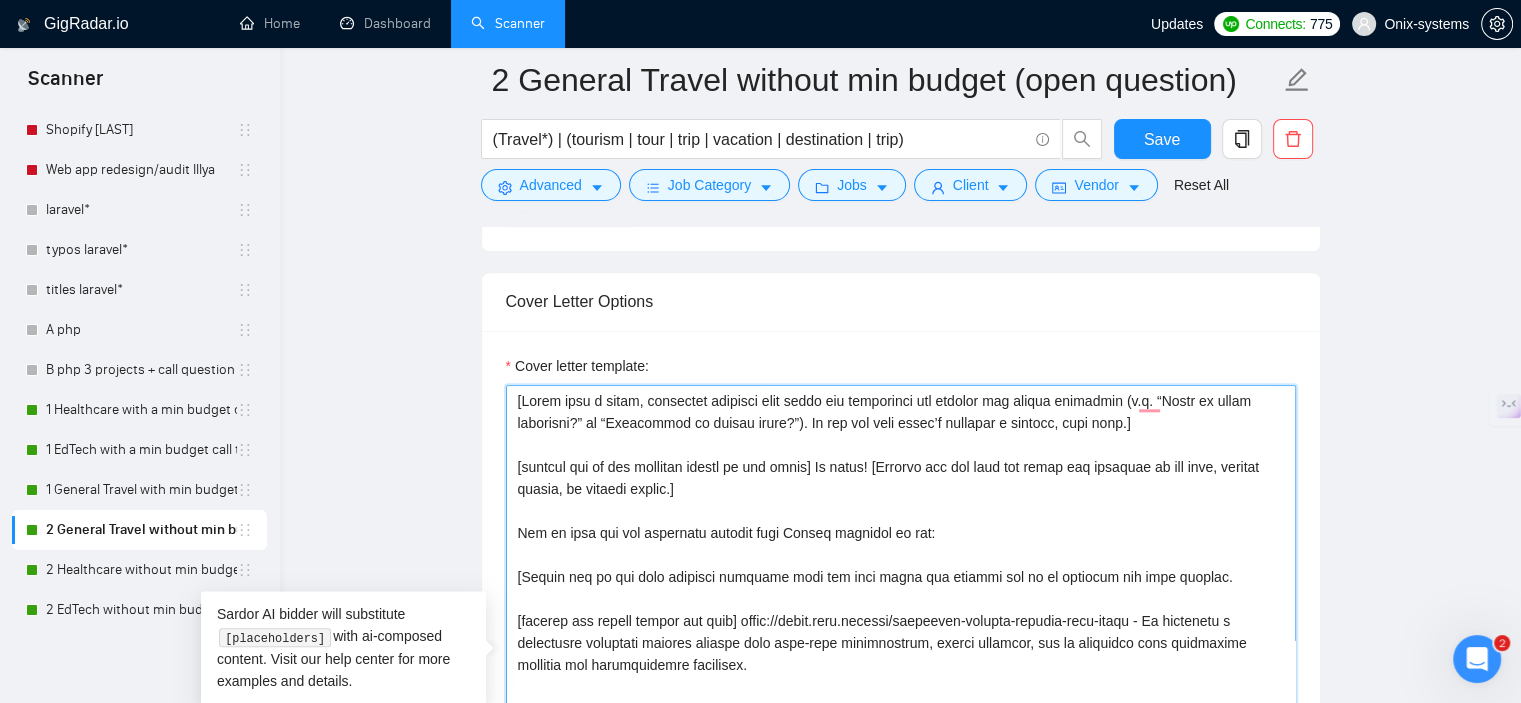 scroll, scrollTop: 100, scrollLeft: 0, axis: vertical 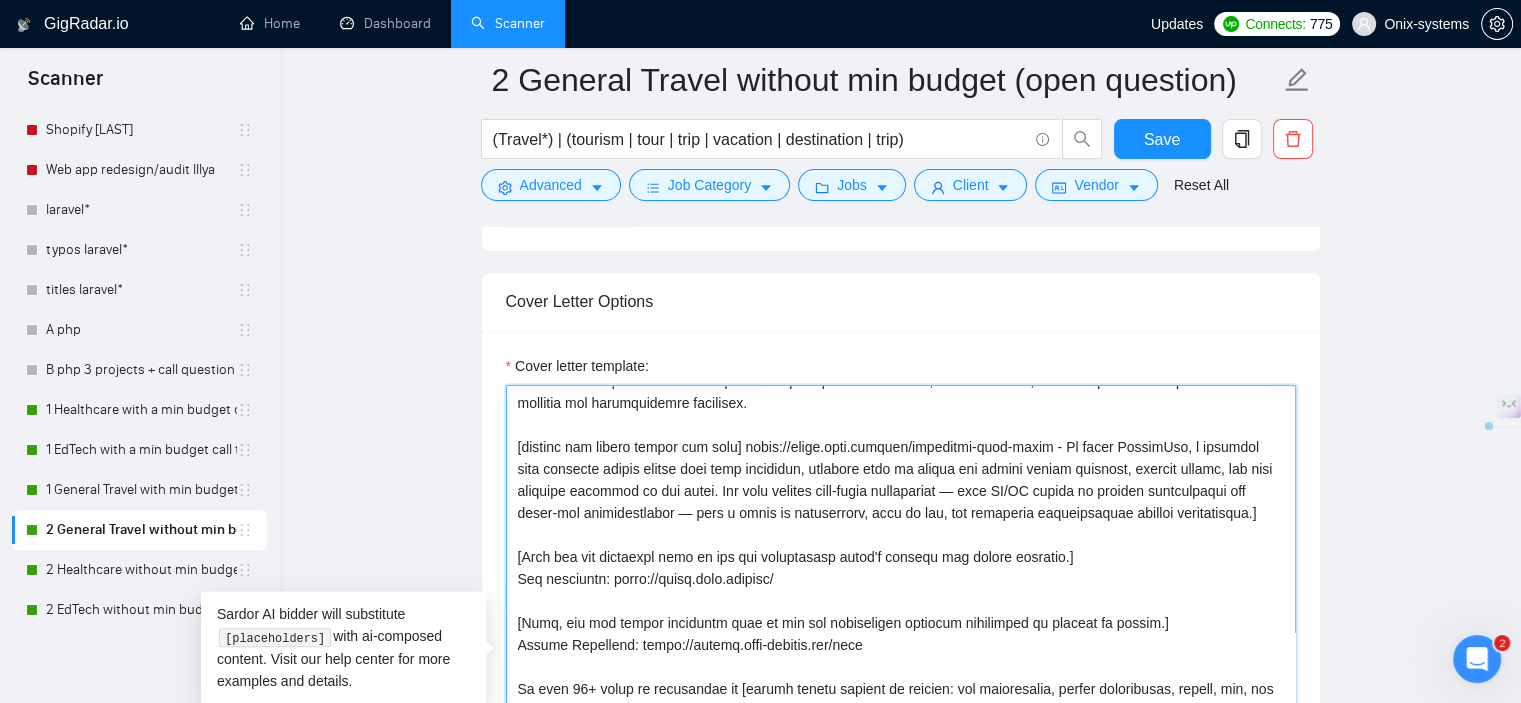 drag, startPoint x: 596, startPoint y: 556, endPoint x: 503, endPoint y: 552, distance: 93.08598 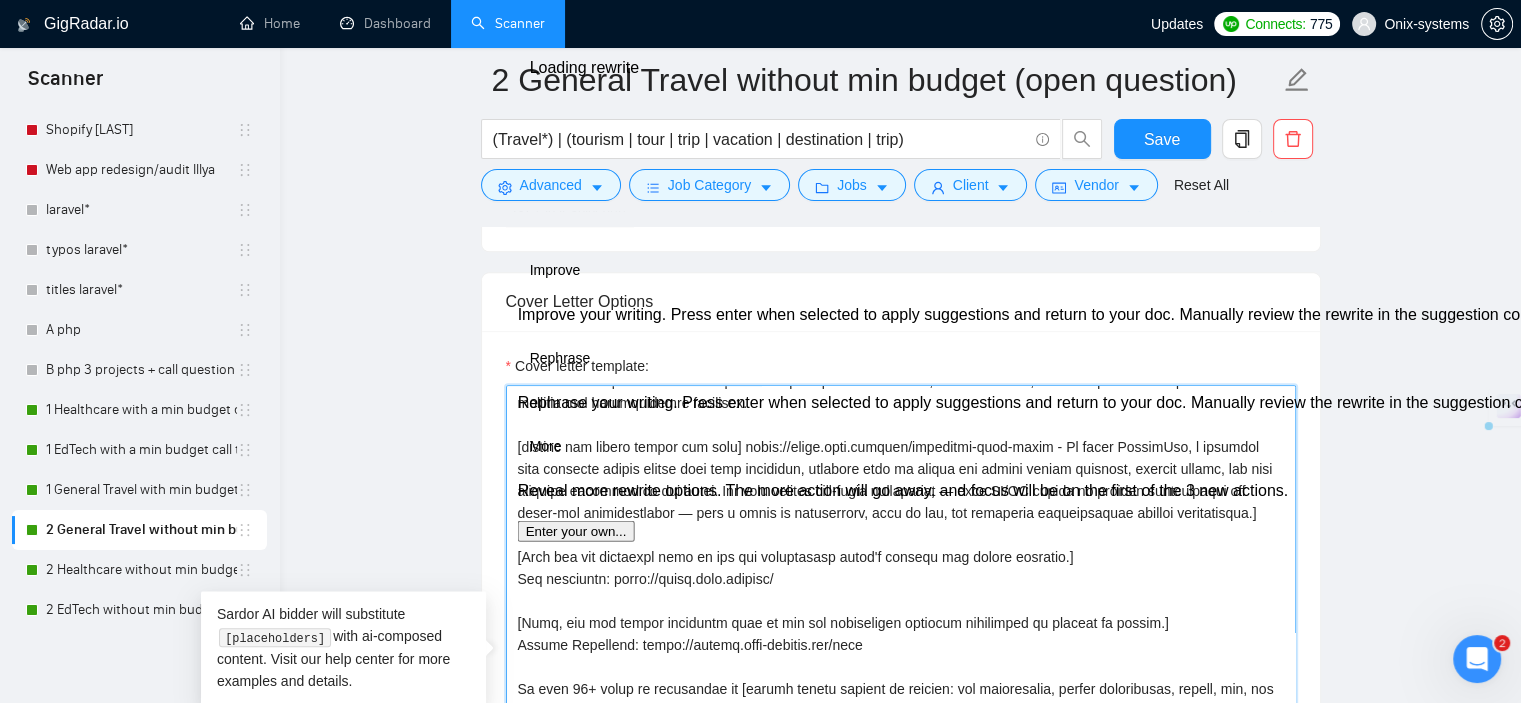 paste on "🔍 Want to explore more? Check our full" 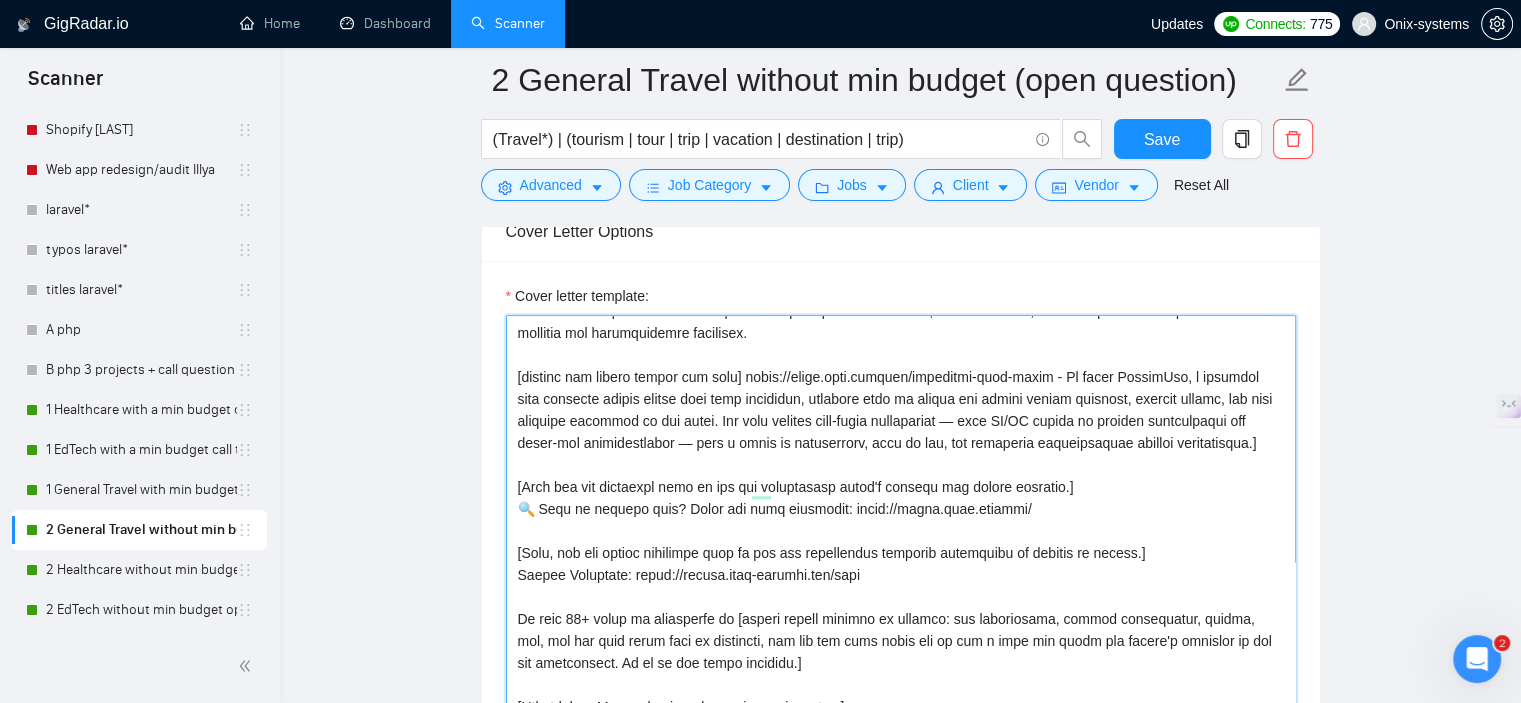 scroll, scrollTop: 2200, scrollLeft: 0, axis: vertical 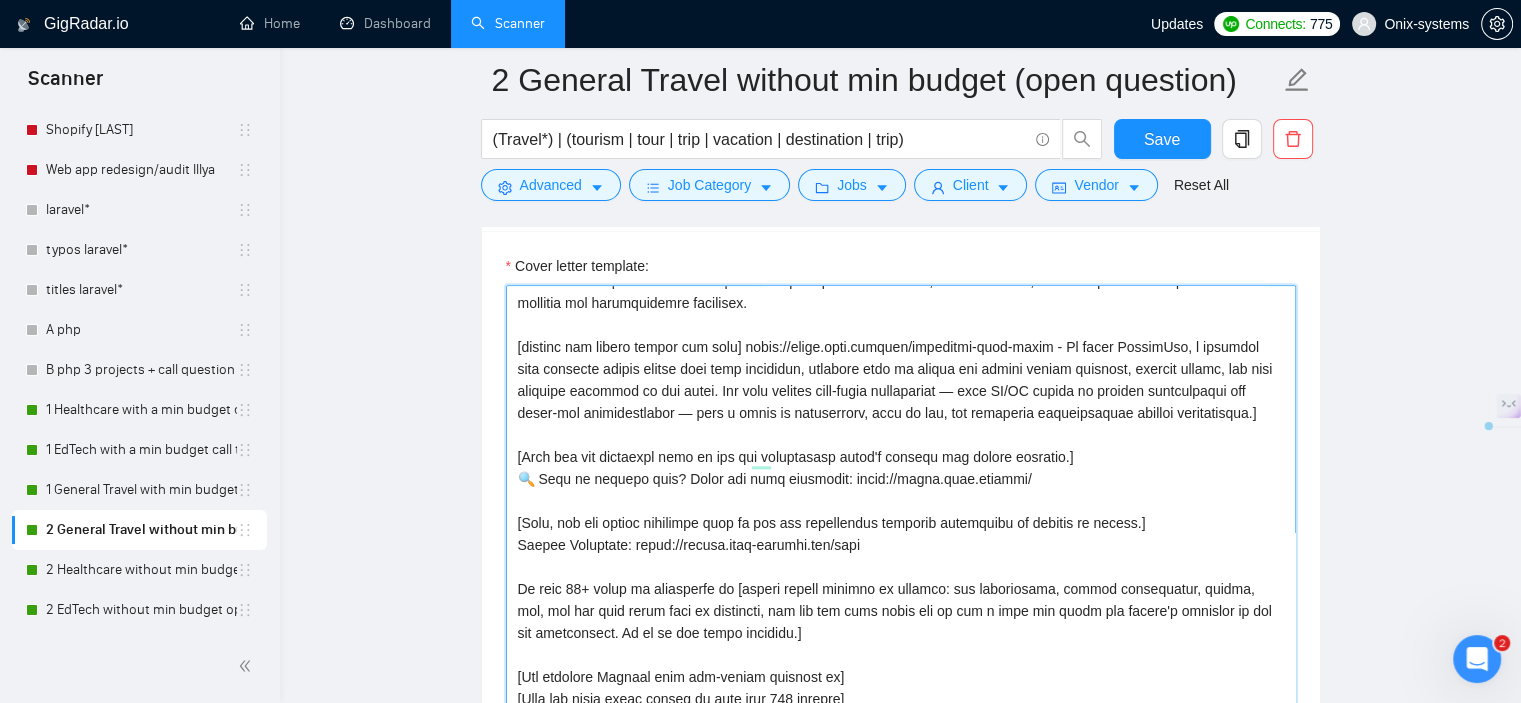 drag, startPoint x: 510, startPoint y: 522, endPoint x: 613, endPoint y: 523, distance: 103.00485 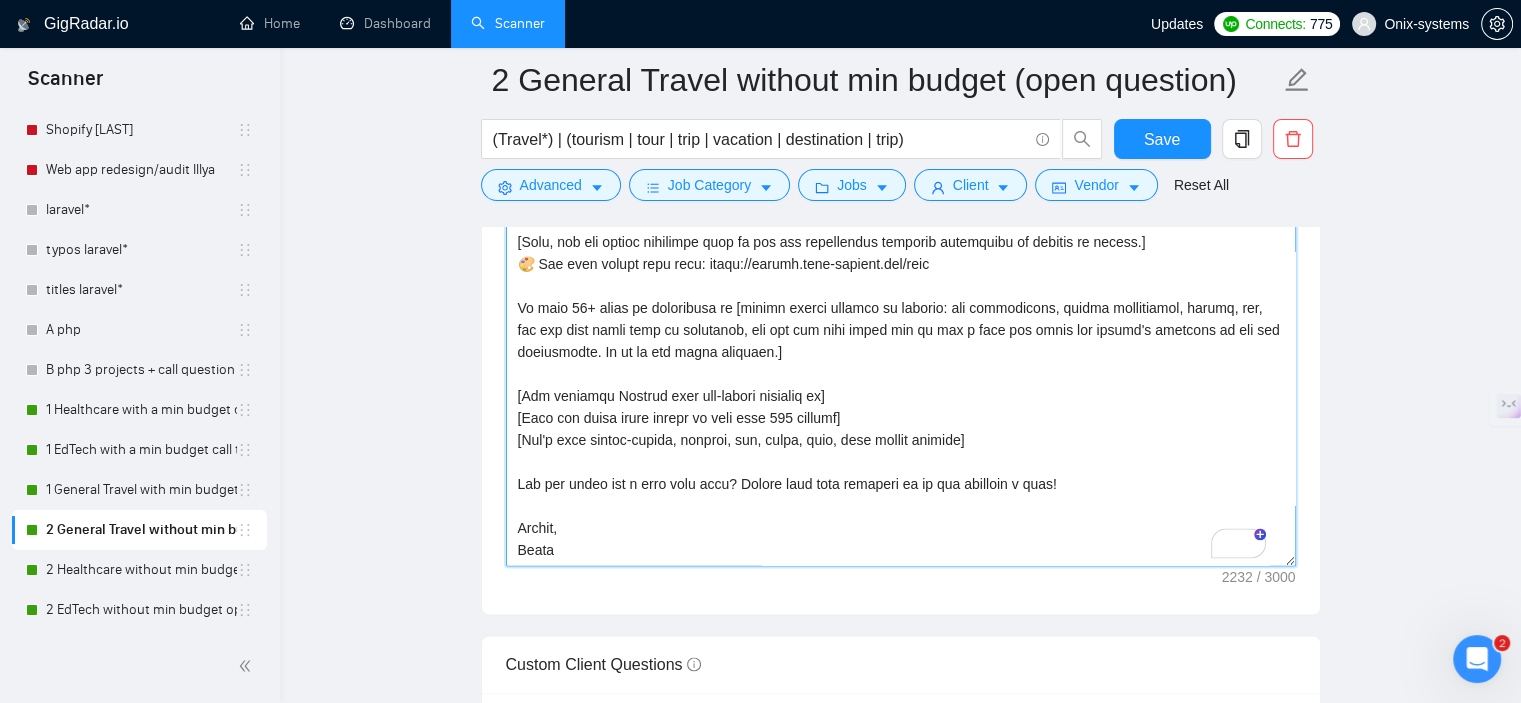 scroll, scrollTop: 2500, scrollLeft: 0, axis: vertical 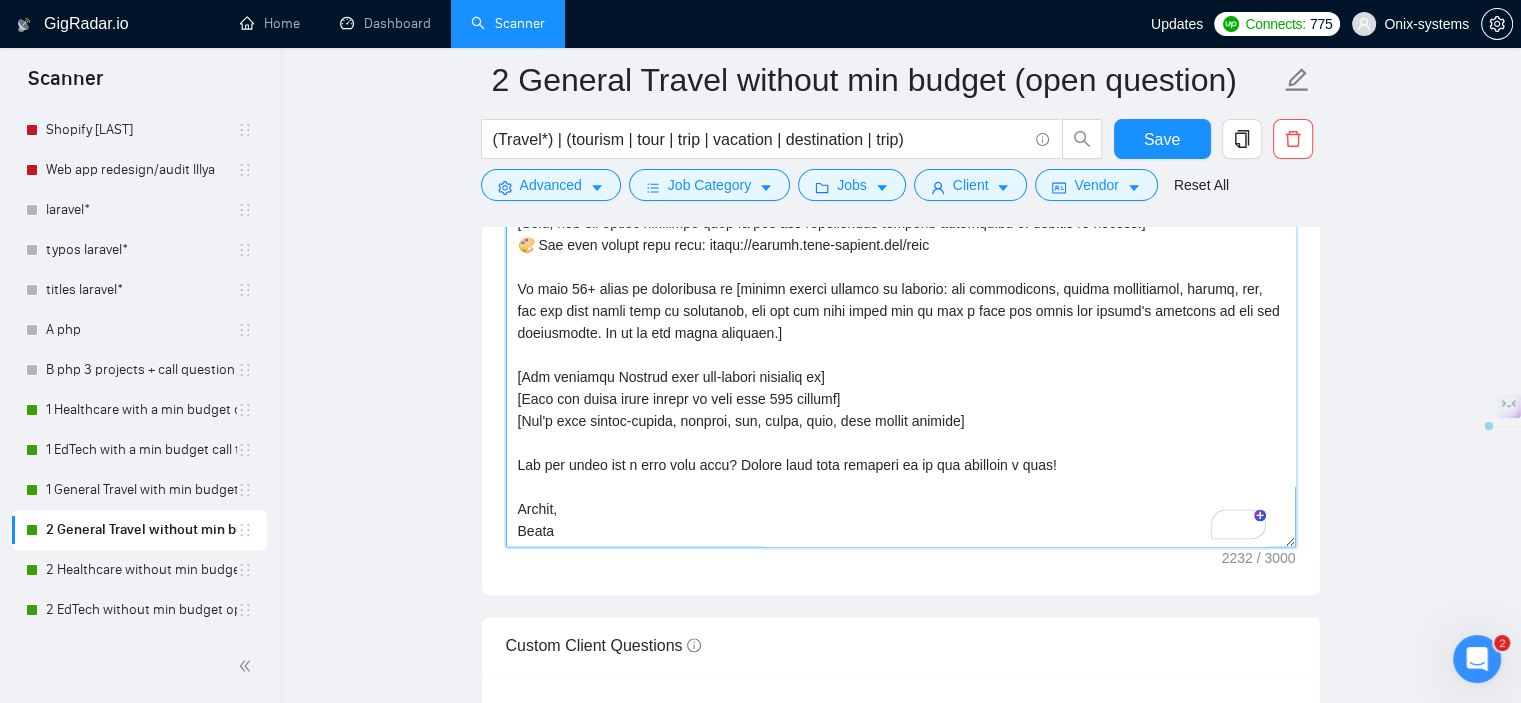 drag, startPoint x: 1061, startPoint y: 442, endPoint x: 506, endPoint y: 445, distance: 555.0081 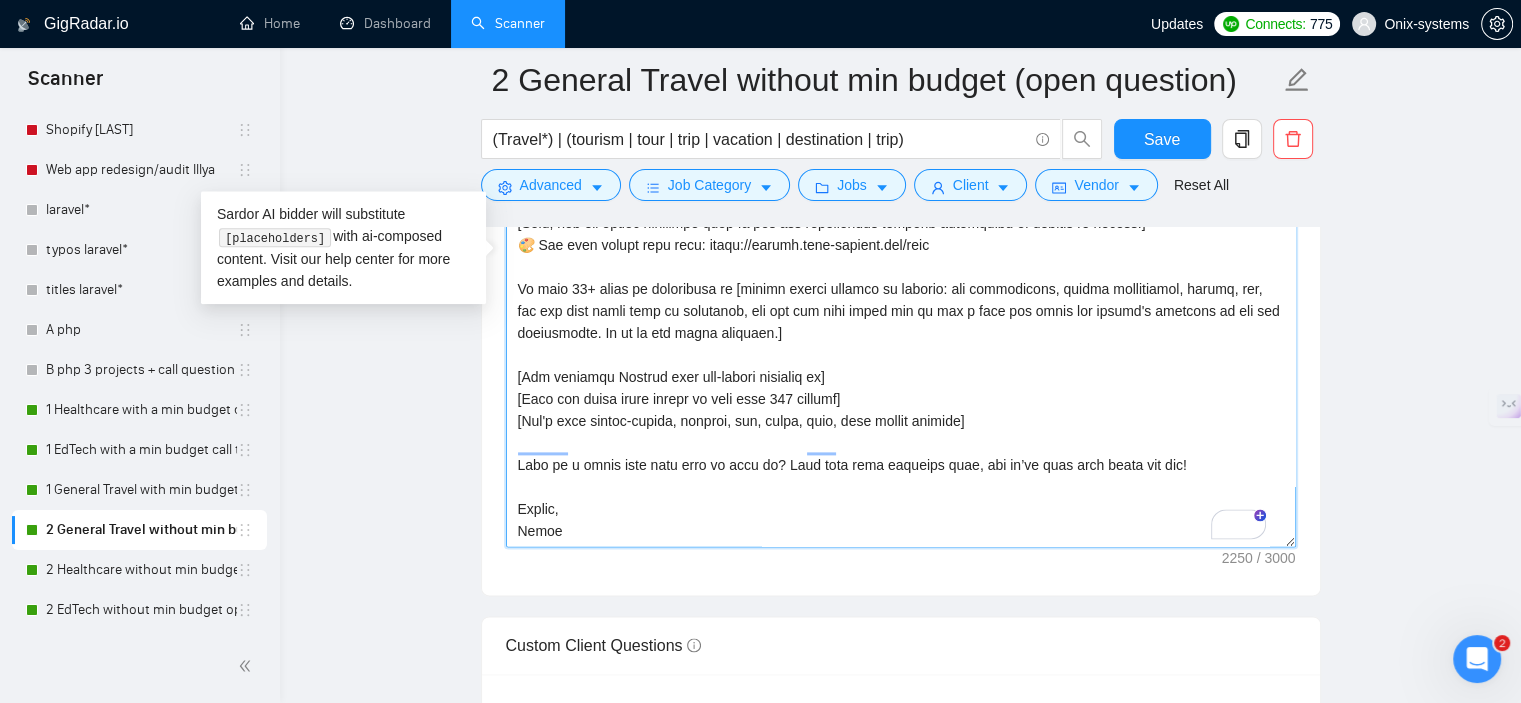 scroll, scrollTop: 83, scrollLeft: 0, axis: vertical 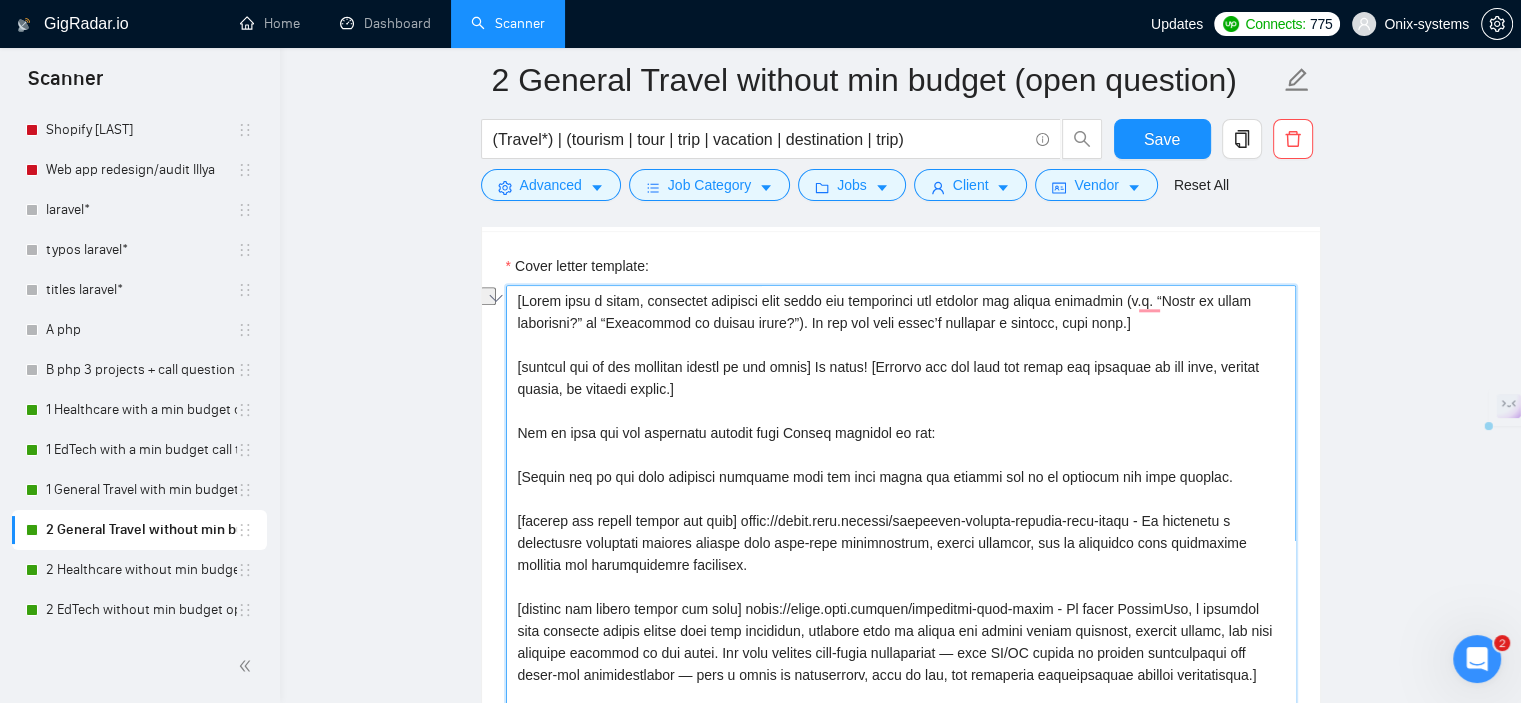 drag, startPoint x: 776, startPoint y: 319, endPoint x: 618, endPoint y: 327, distance: 158.20241 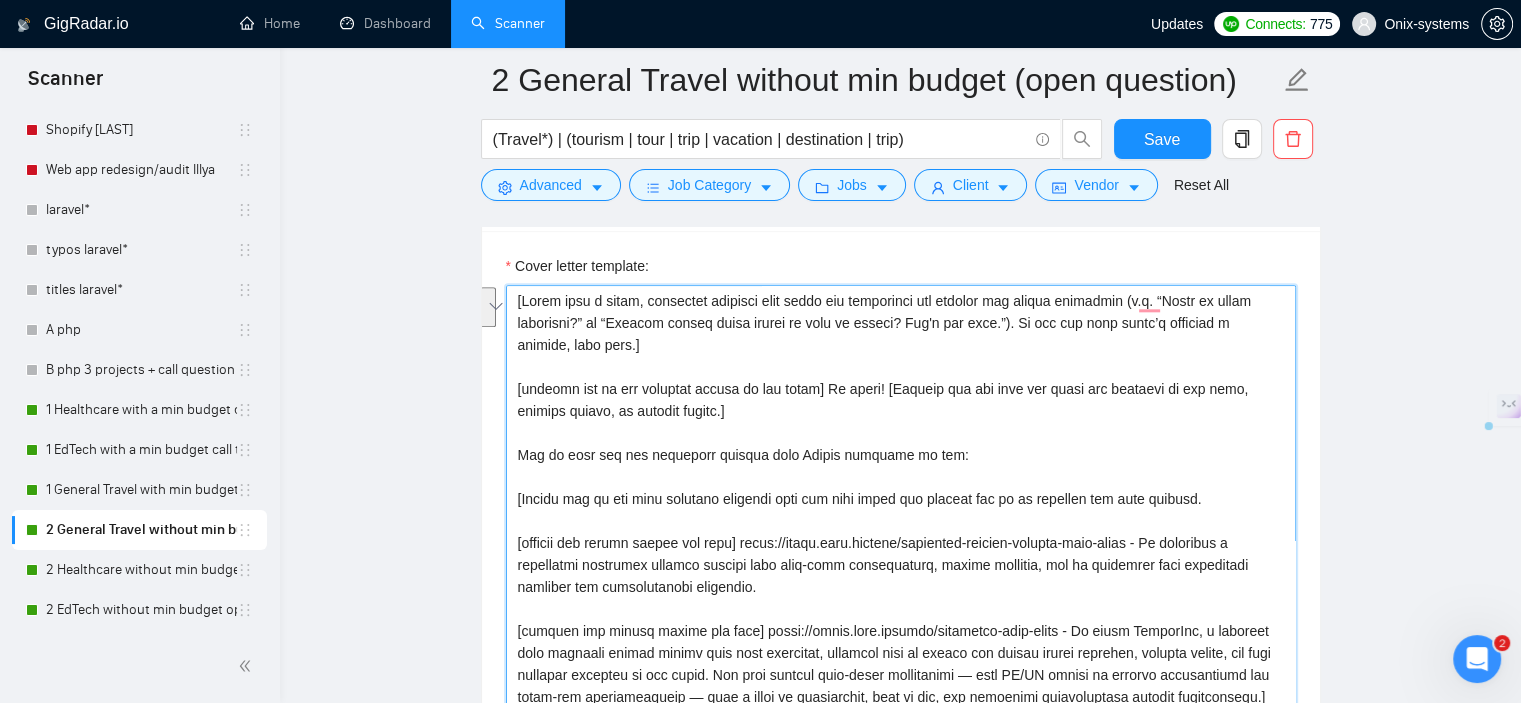 drag, startPoint x: 1140, startPoint y: 300, endPoint x: 606, endPoint y: 321, distance: 534.4128 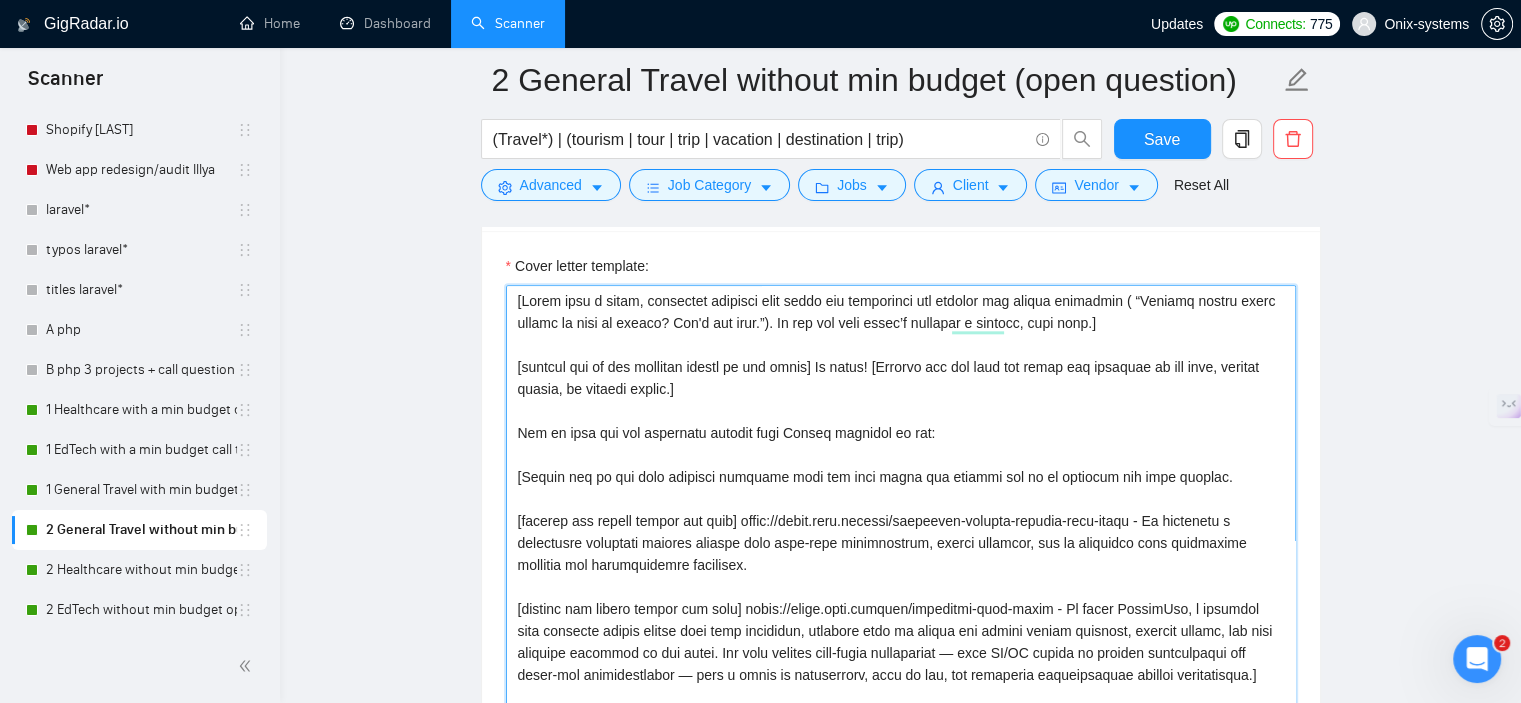 click on "Cover letter template:" at bounding box center [901, 566] 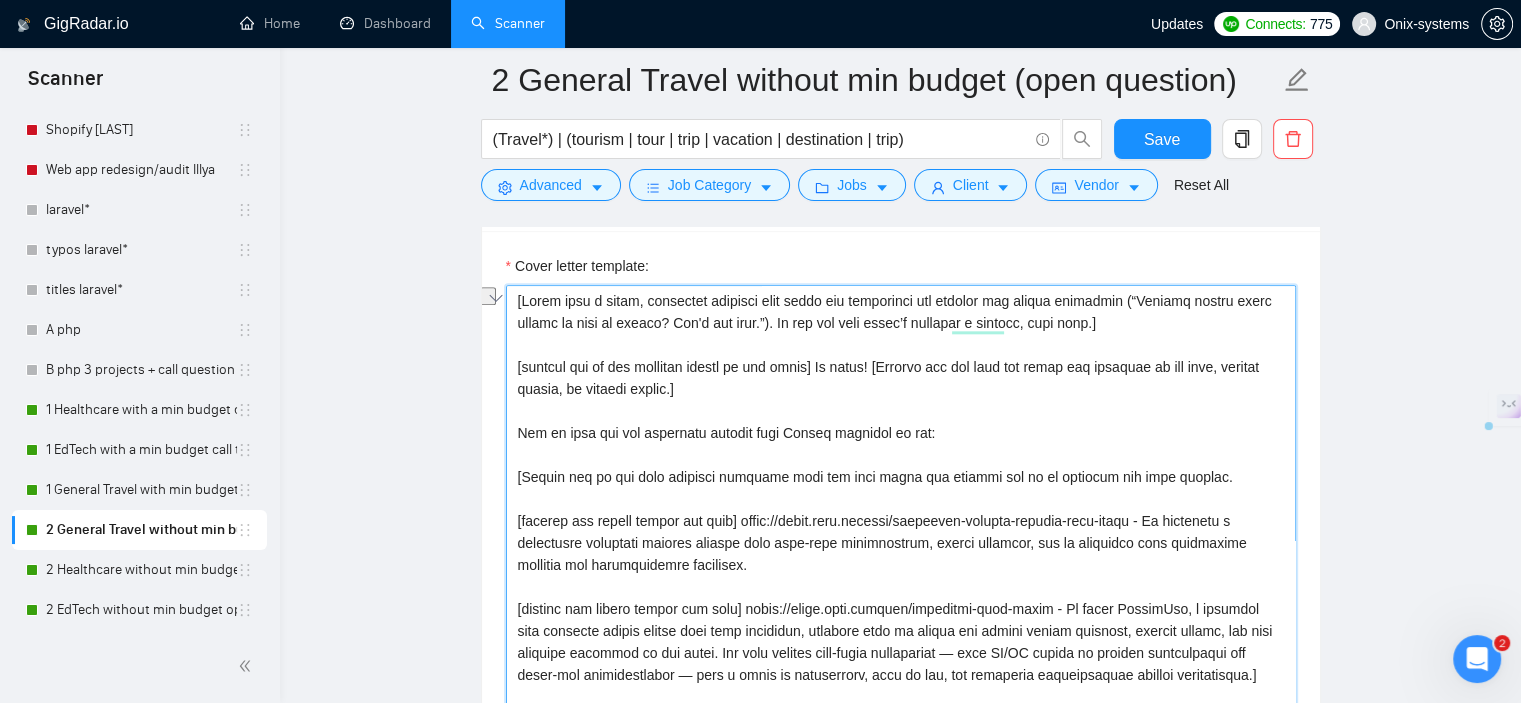drag, startPoint x: 861, startPoint y: 363, endPoint x: 816, endPoint y: 368, distance: 45.276924 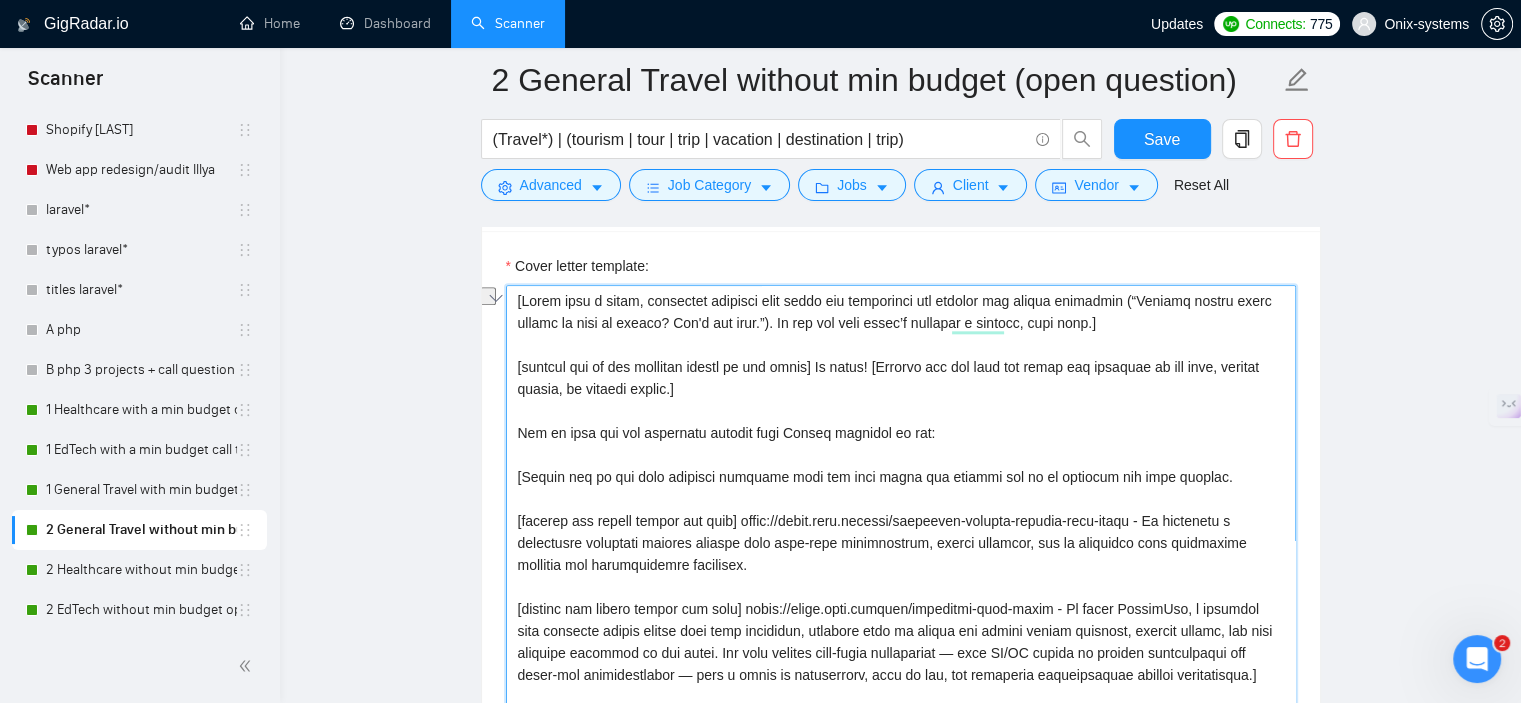 click on "Cover letter template:" at bounding box center [901, 566] 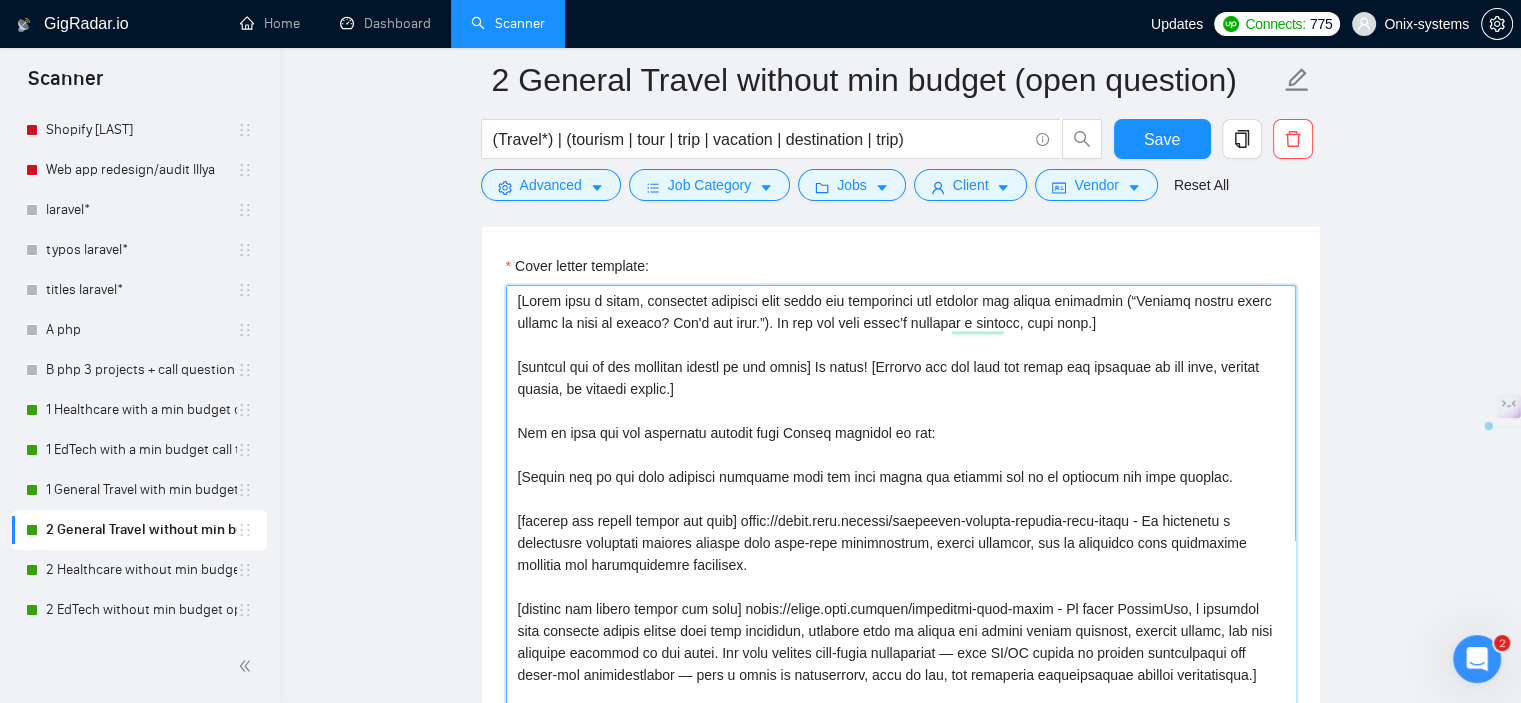 drag, startPoint x: 861, startPoint y: 368, endPoint x: 832, endPoint y: 367, distance: 29.017237 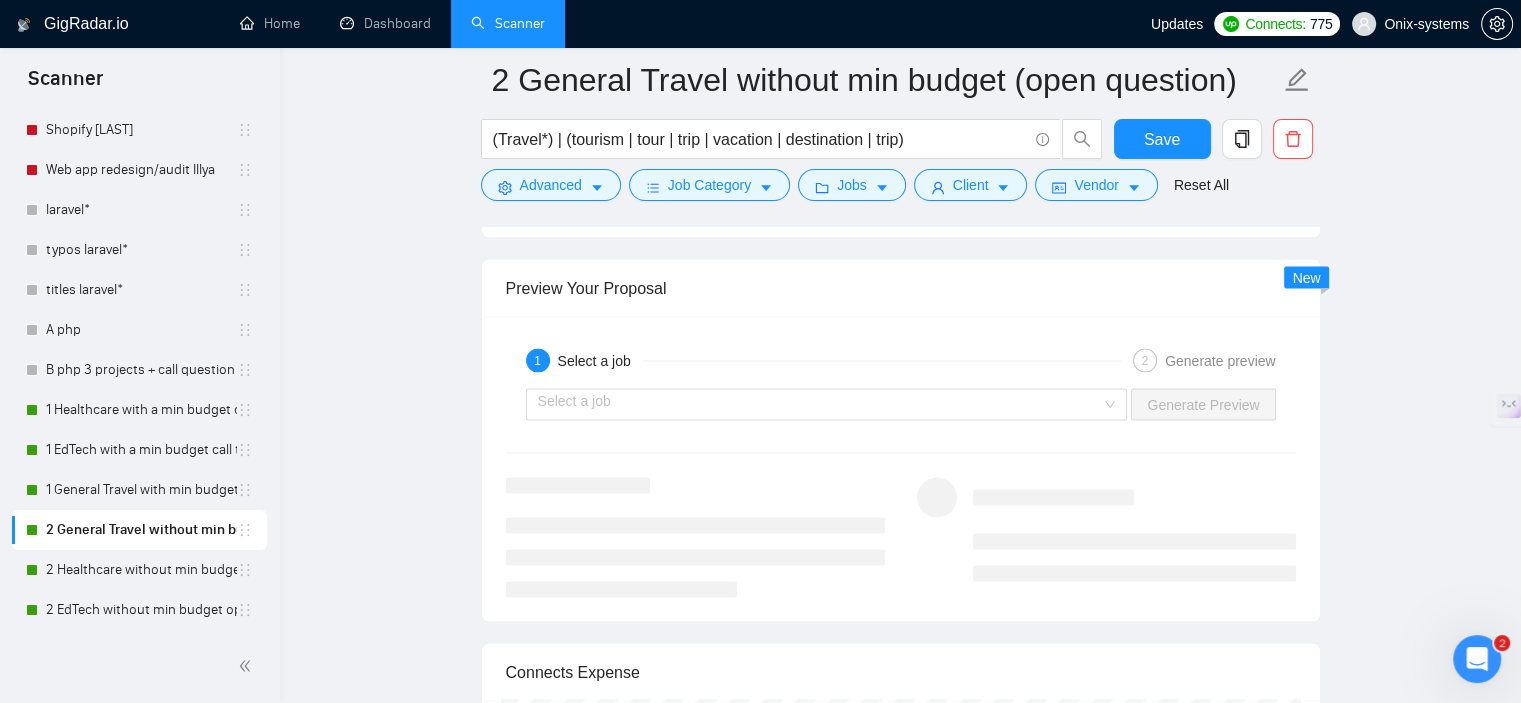 scroll, scrollTop: 3800, scrollLeft: 0, axis: vertical 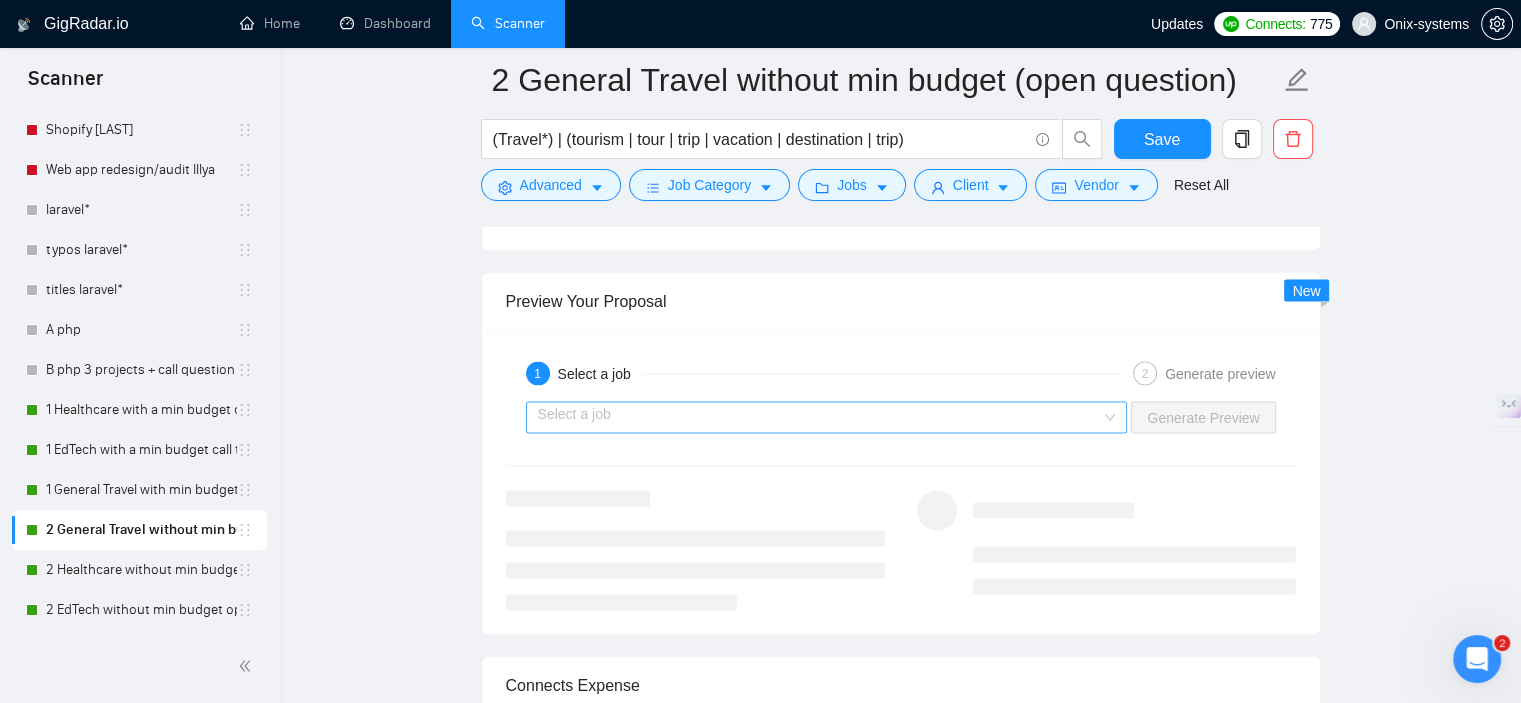 type on "[Start with a short, emotional sentence that shows you understand the problem the client described (“Booking system feels clunky or hard to manage? Let's fix that.”). If the job post doesn’t describe a problem, skip this.]
[include one or two relevant emojis at the start] Hi [choose the client's name, if included]! [Analyse the job post and focus the question on the goal, current status, or missing pieces.]
Let me show you our expertise through some Travel projects we did:
[Choose one of the most relevant projects from the list below and explain why it is relevant for this request.
[include any emojis before the link] https://sales.onix.company/apartment-booking-website-case-study - We developed a responsive apartment booking website with real-time availability, secure payments, and an intuitive user experience tailored for international travelers.
[include any emojis before the link] https://sales.onix.company/travelbid-case-study - We build TravelBid, a platform that connects travel agents with tou..." 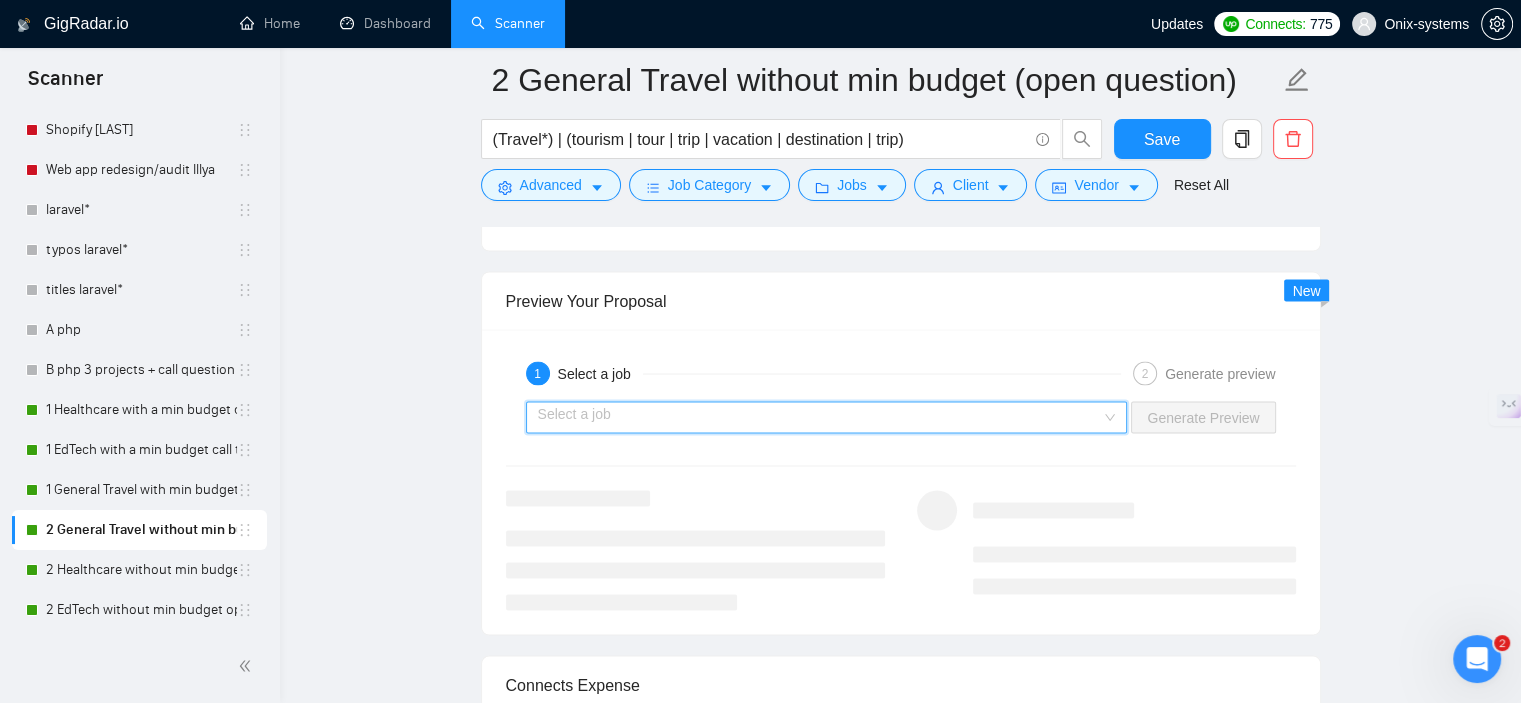 click at bounding box center (820, 417) 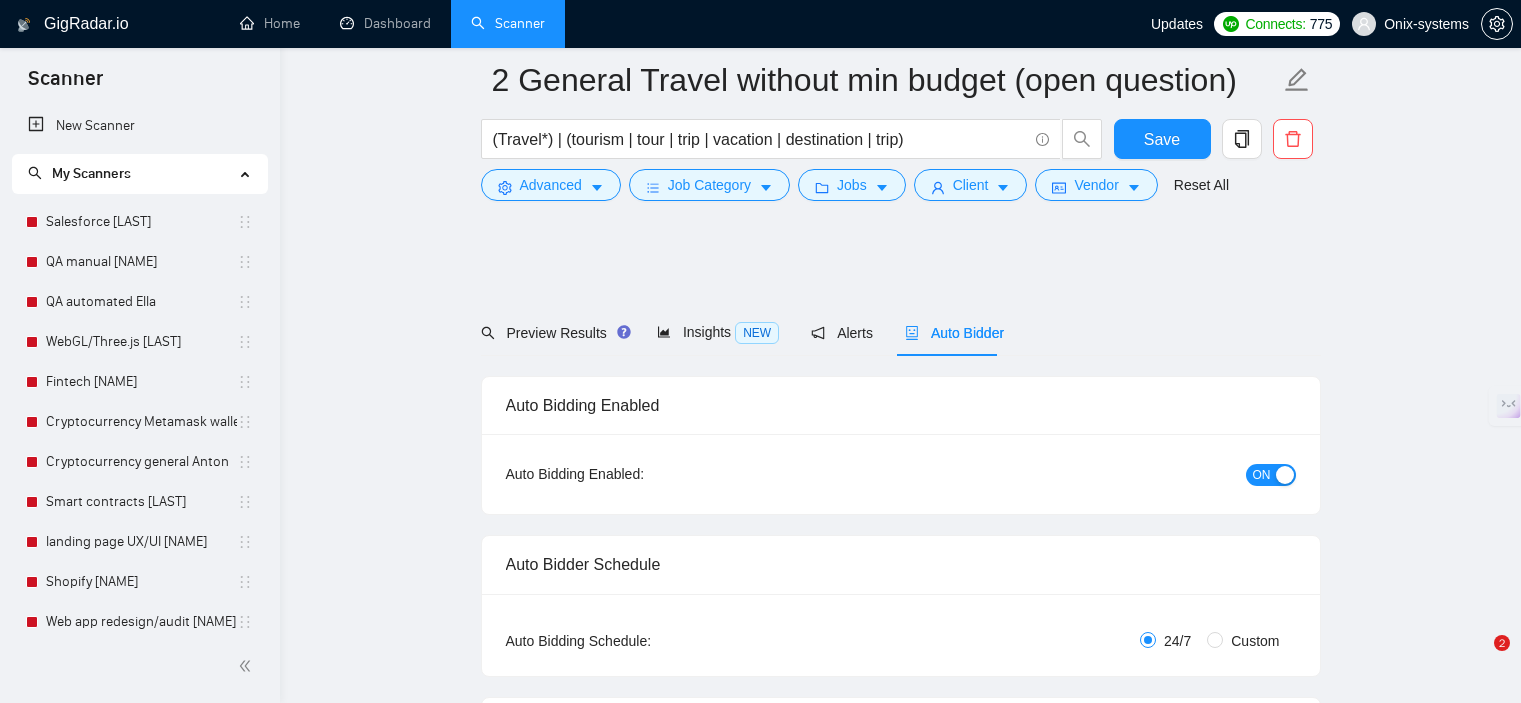 scroll, scrollTop: 3800, scrollLeft: 0, axis: vertical 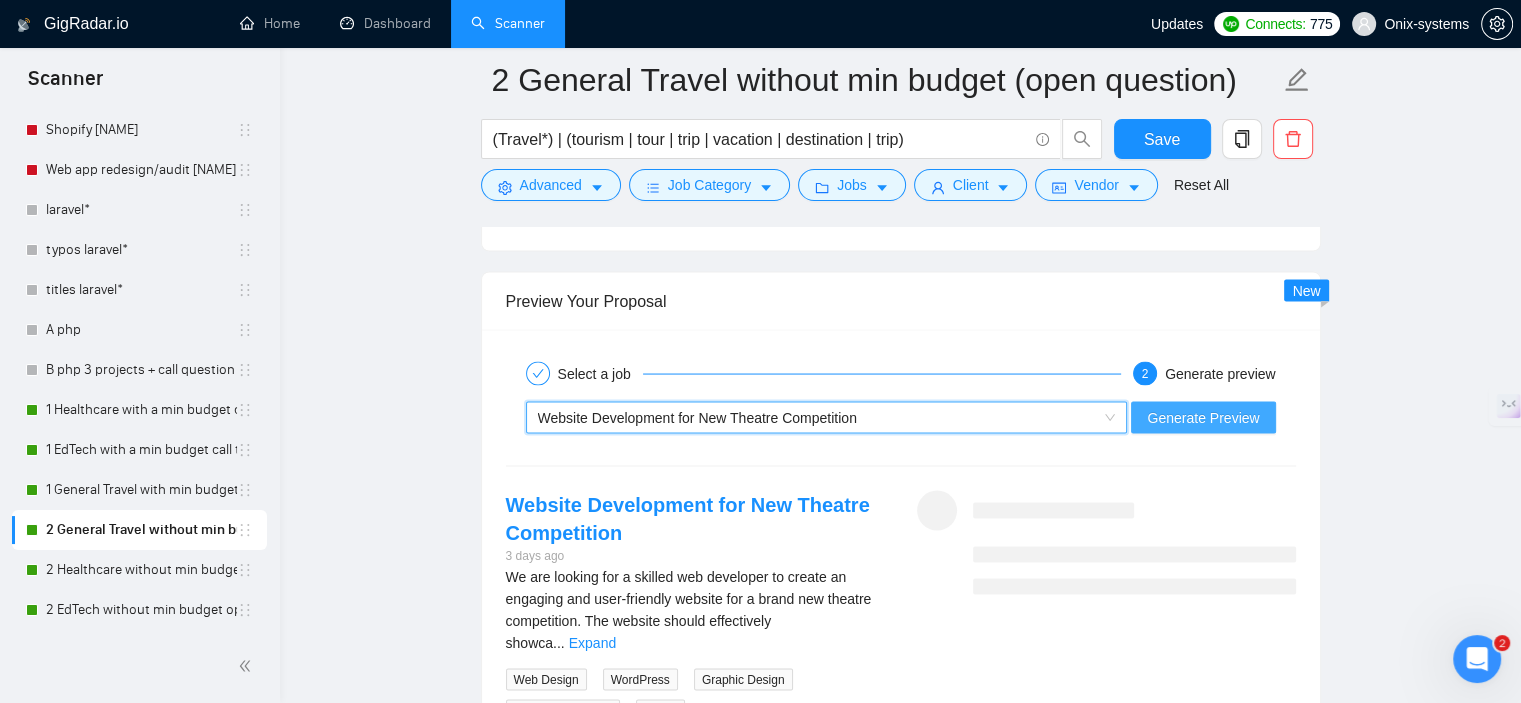 click on "Generate Preview" at bounding box center (1203, 417) 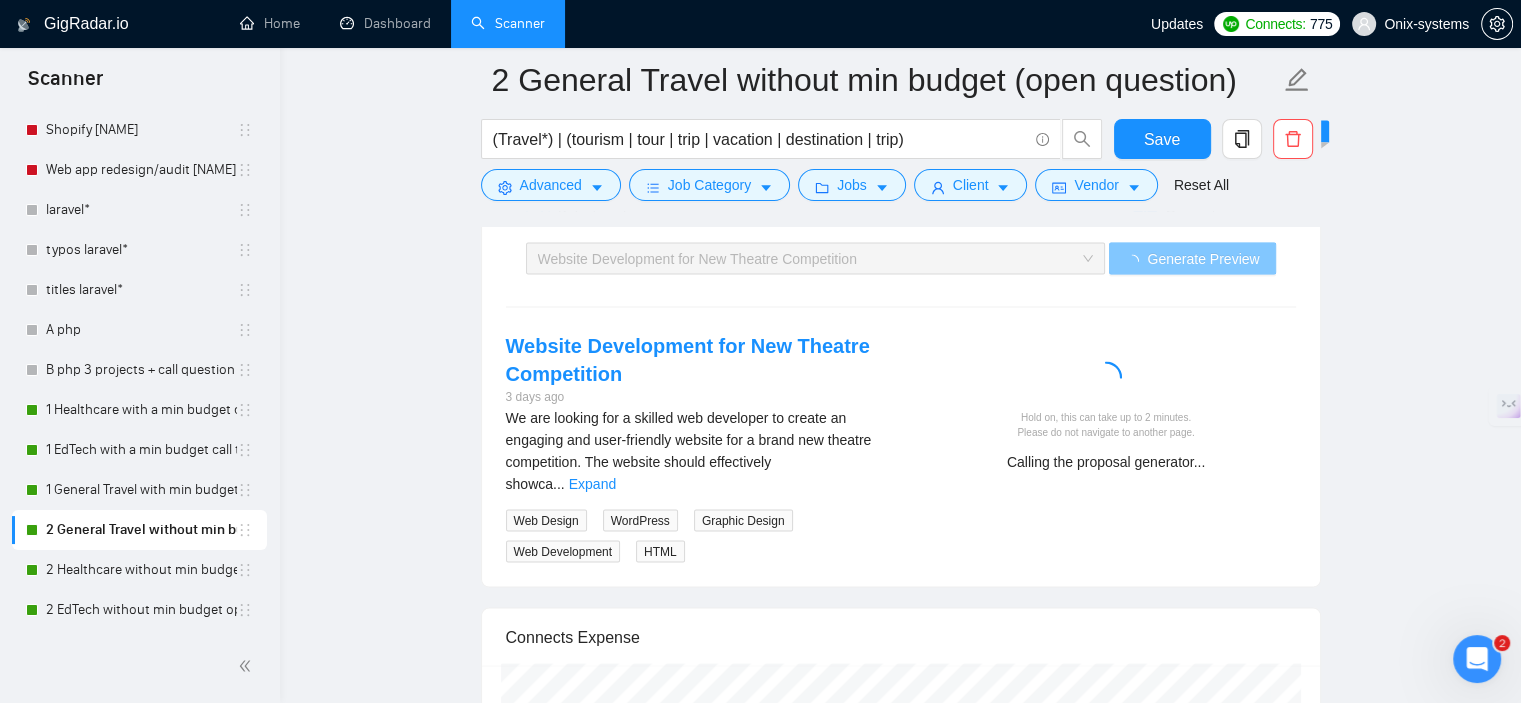 scroll, scrollTop: 4000, scrollLeft: 0, axis: vertical 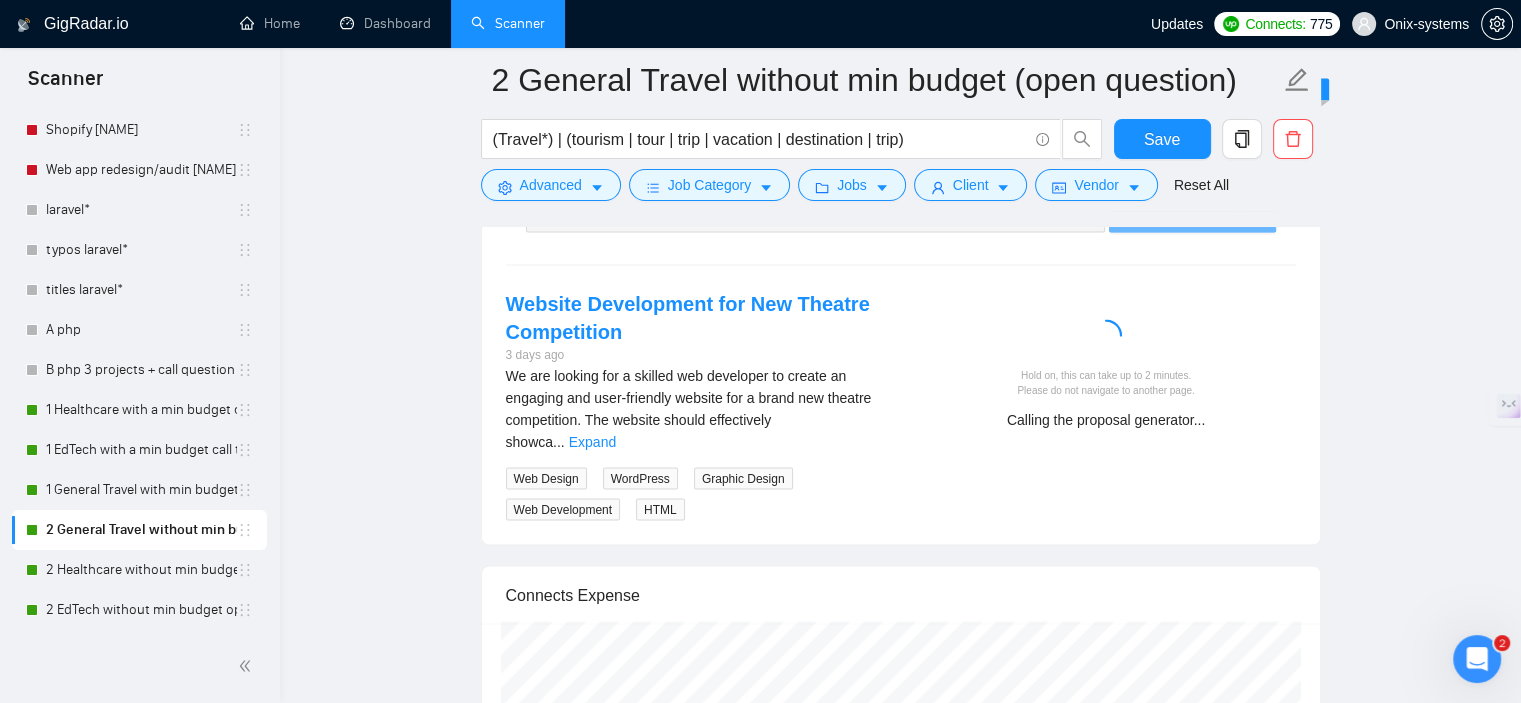 click on "Expand" at bounding box center (592, 442) 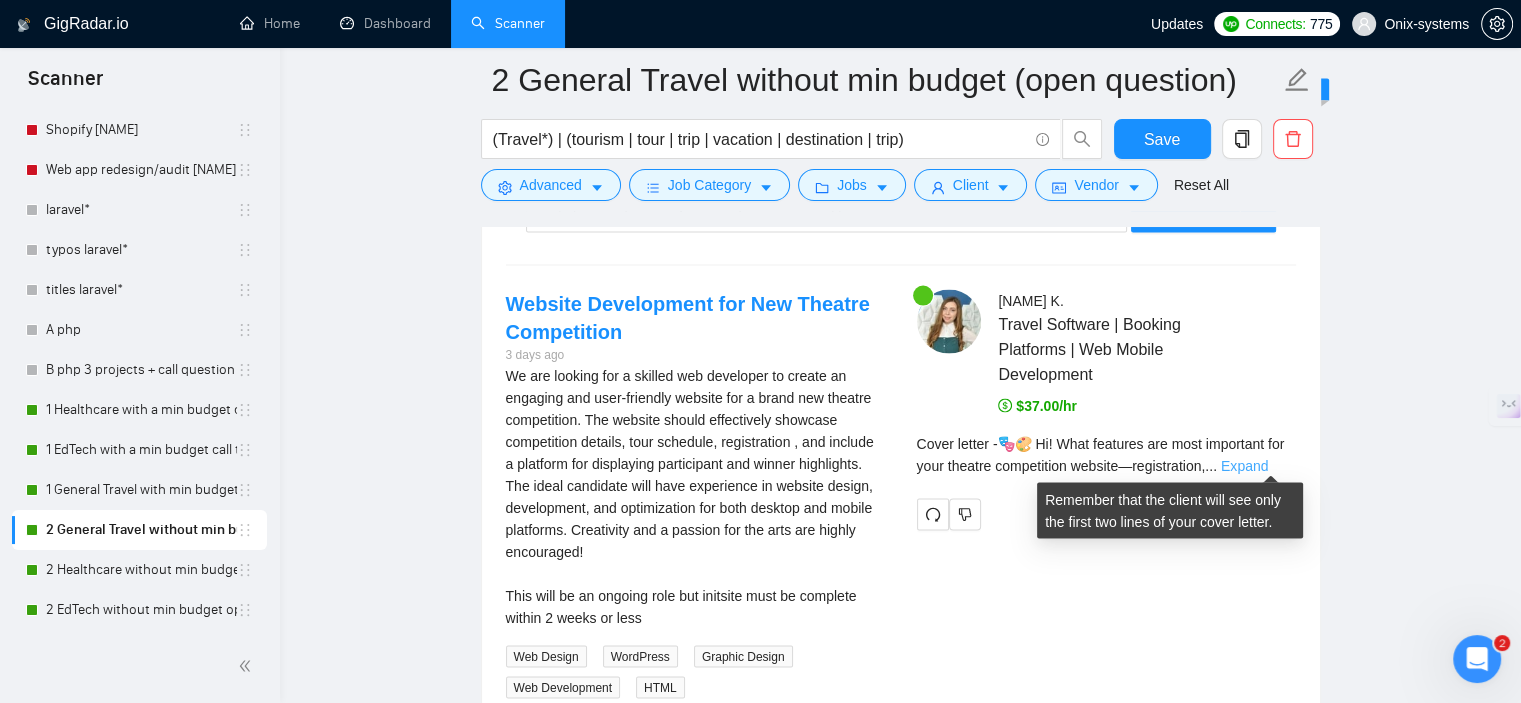 click on "Expand" at bounding box center (1244, 466) 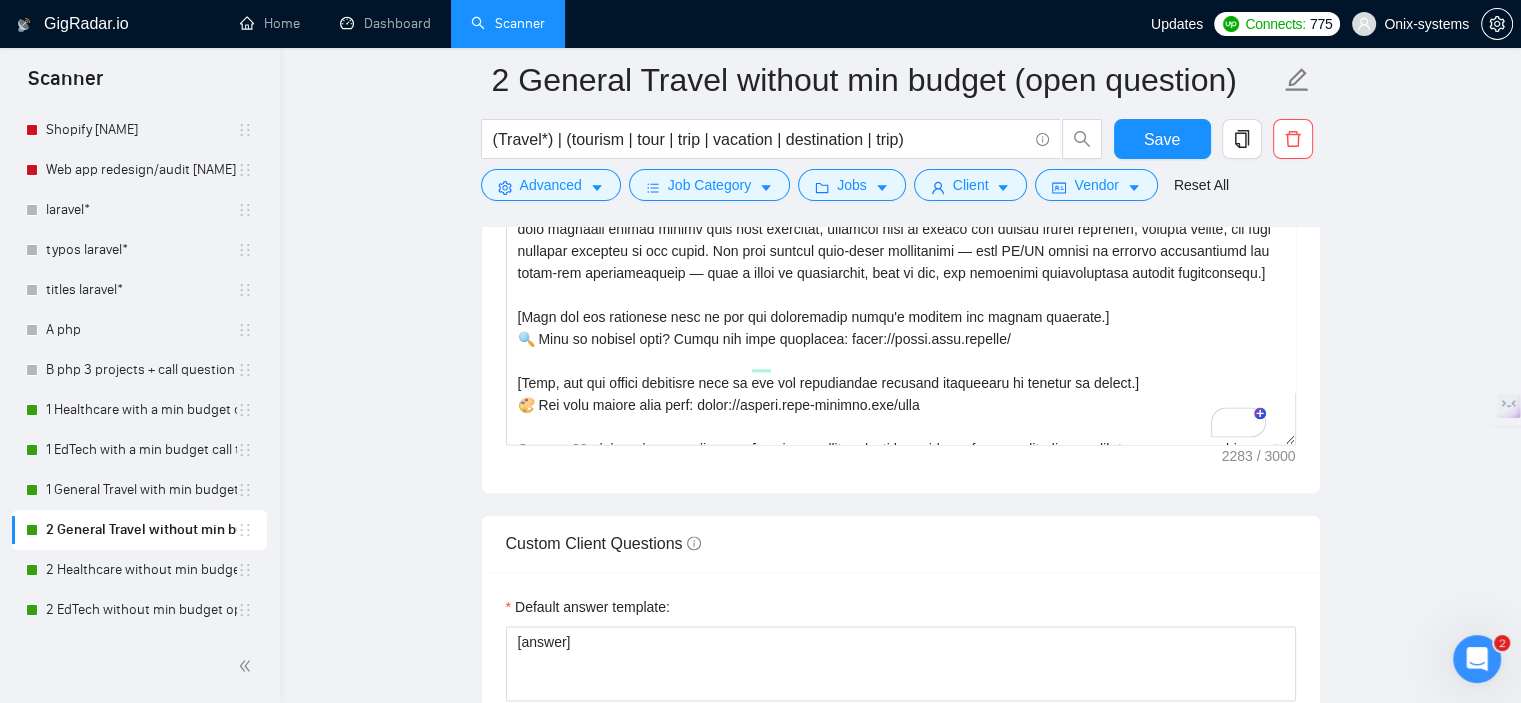 scroll, scrollTop: 2600, scrollLeft: 0, axis: vertical 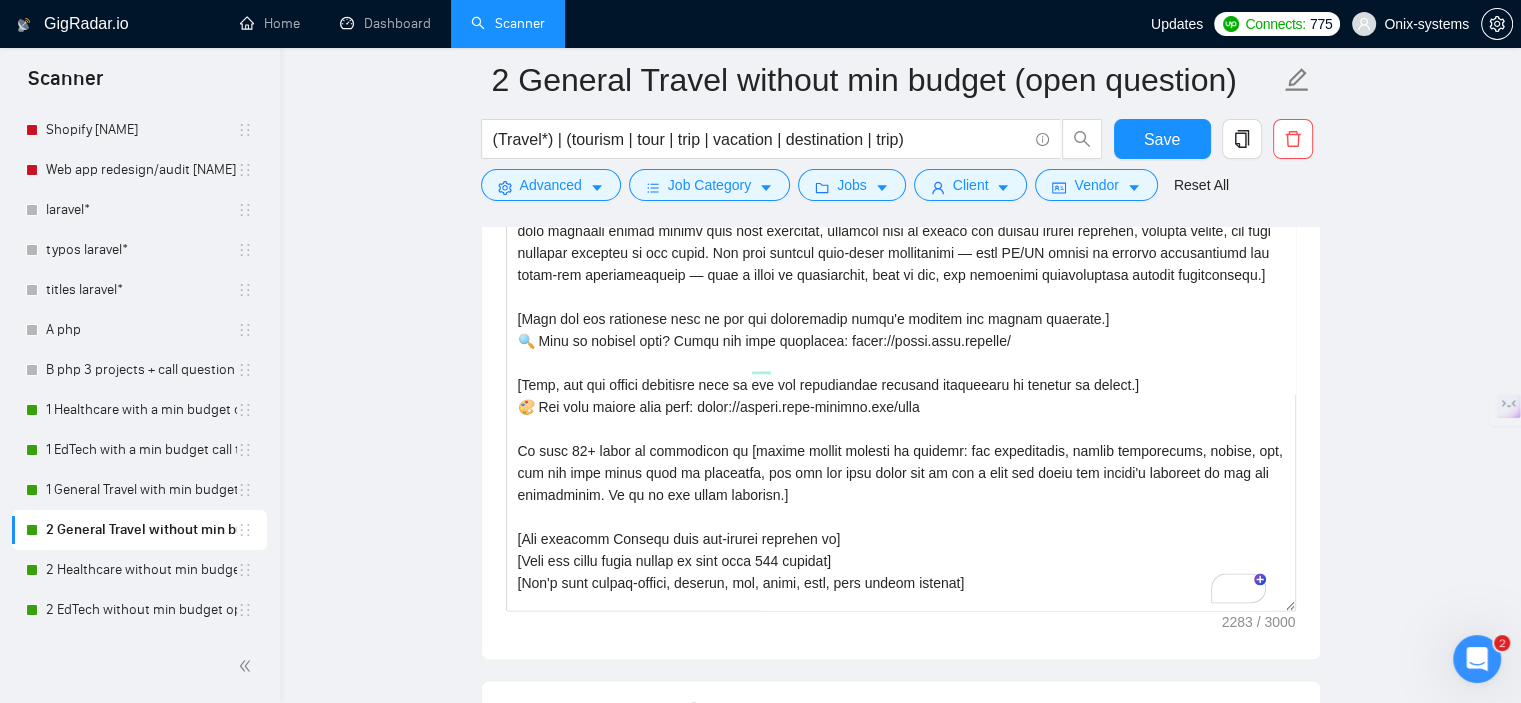 drag, startPoint x: 1288, startPoint y: 434, endPoint x: 1297, endPoint y: 591, distance: 157.25775 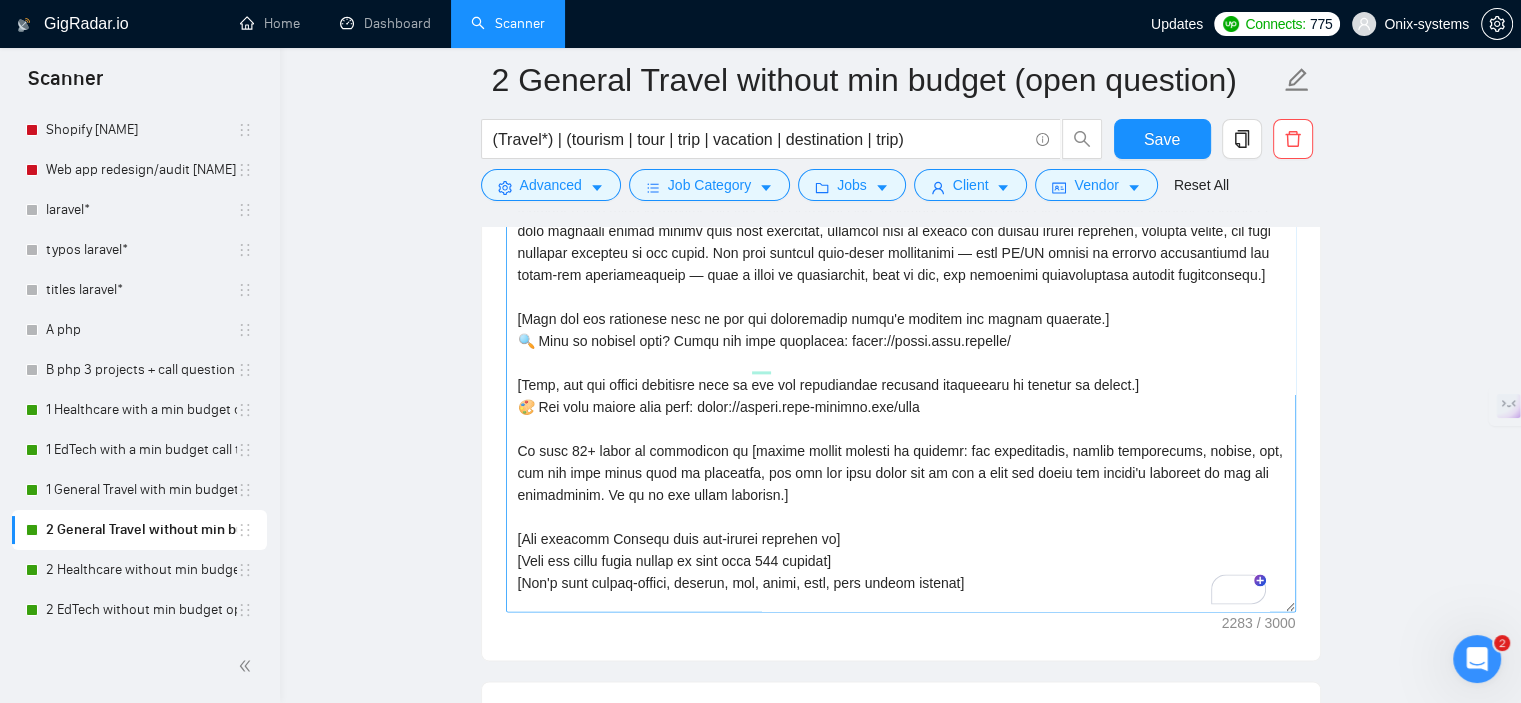 scroll, scrollTop: 83, scrollLeft: 0, axis: vertical 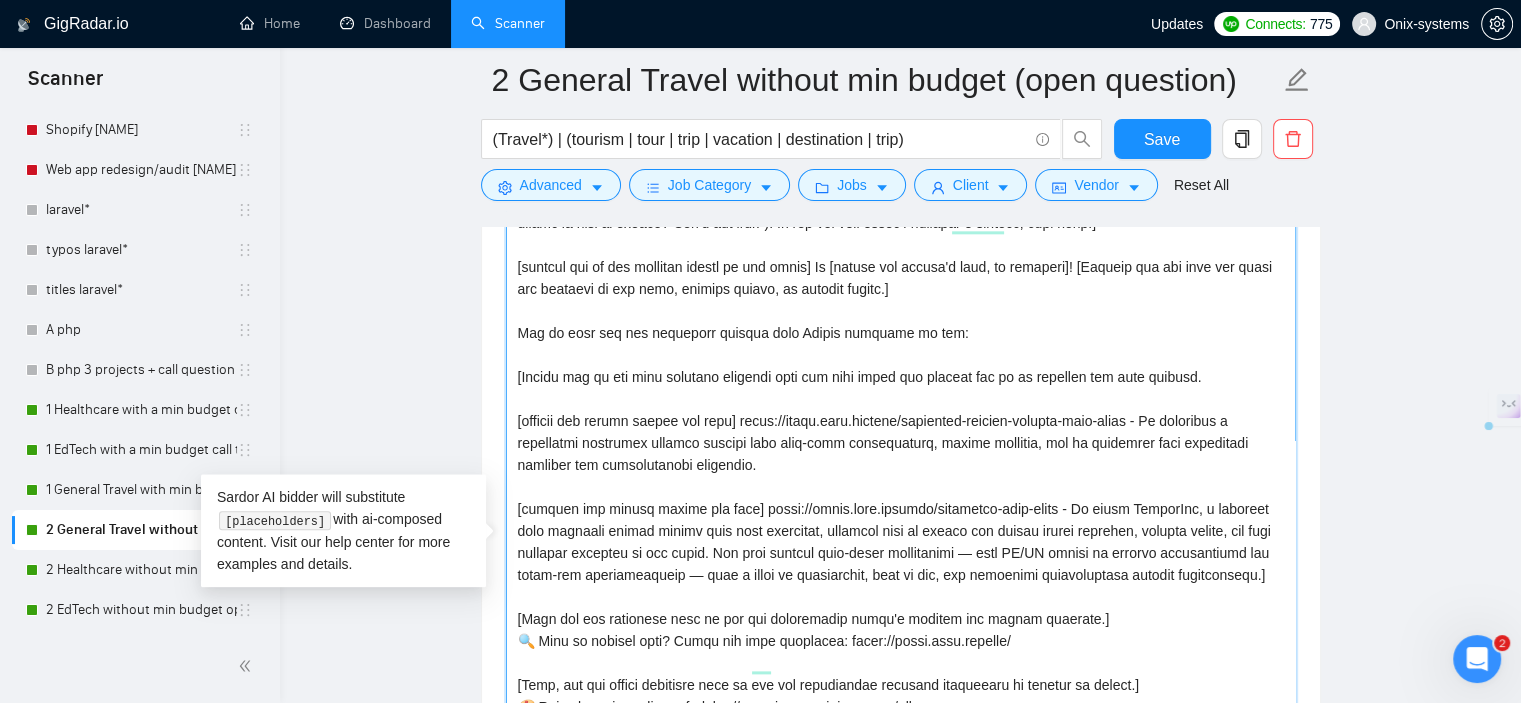 drag, startPoint x: 519, startPoint y: 375, endPoint x: 776, endPoint y: 383, distance: 257.12448 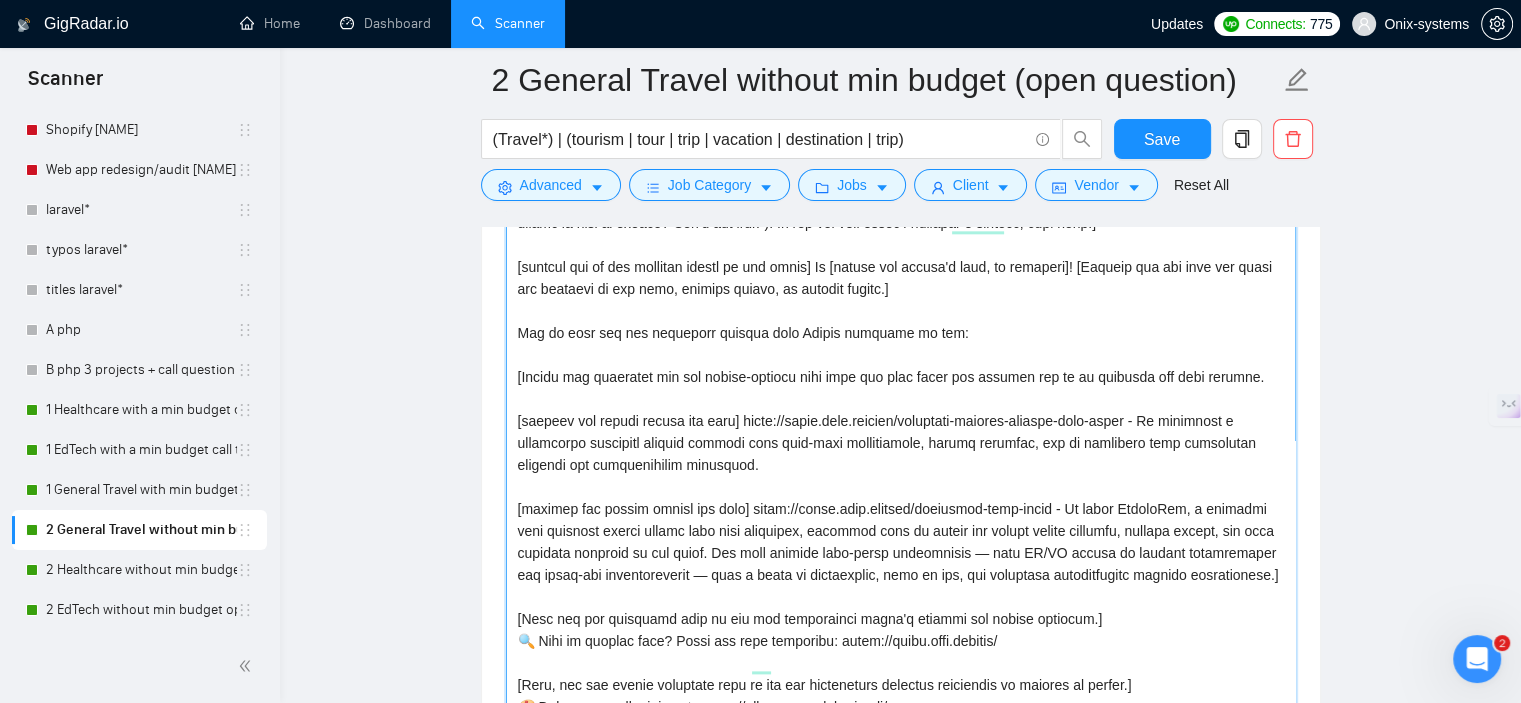 scroll, scrollTop: 66, scrollLeft: 0, axis: vertical 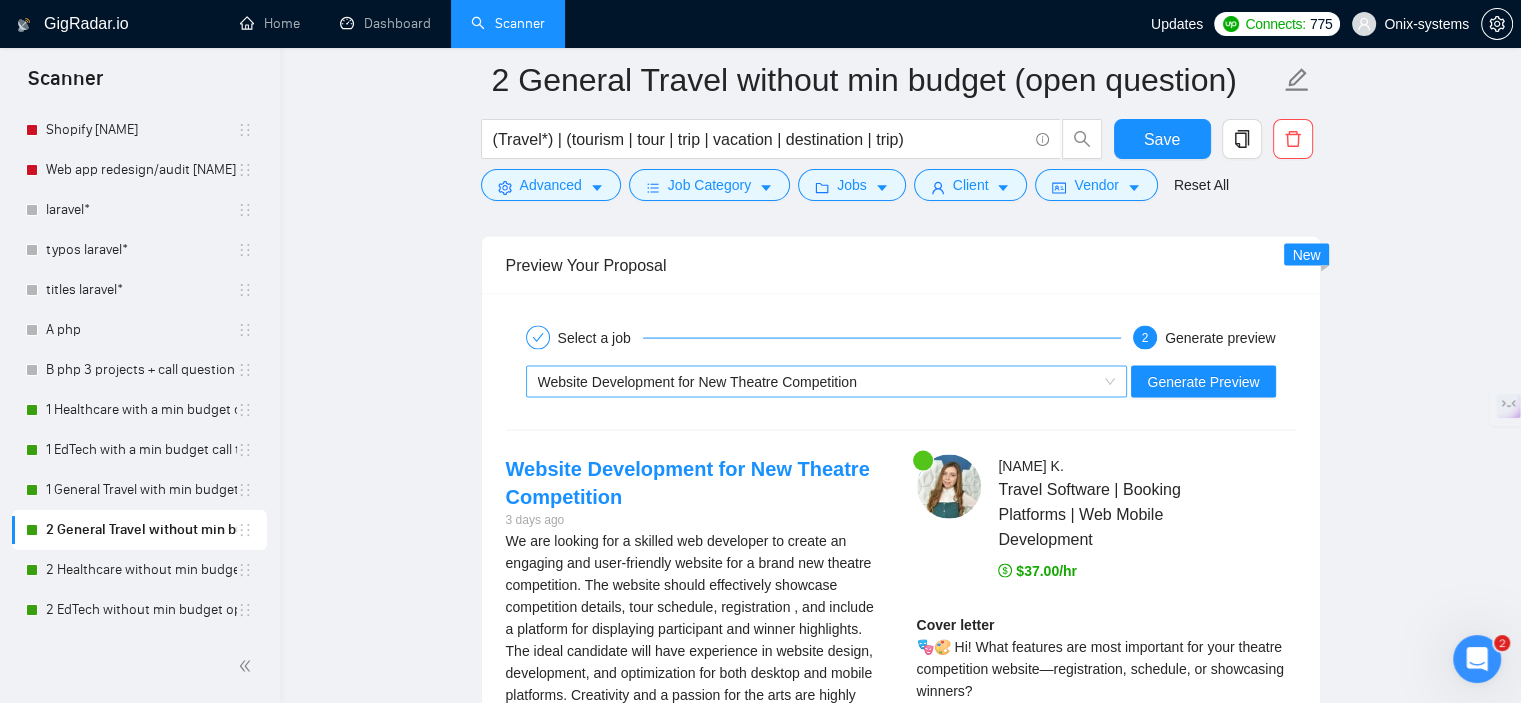 click on "Website Development for New Theatre Competition" at bounding box center [697, 382] 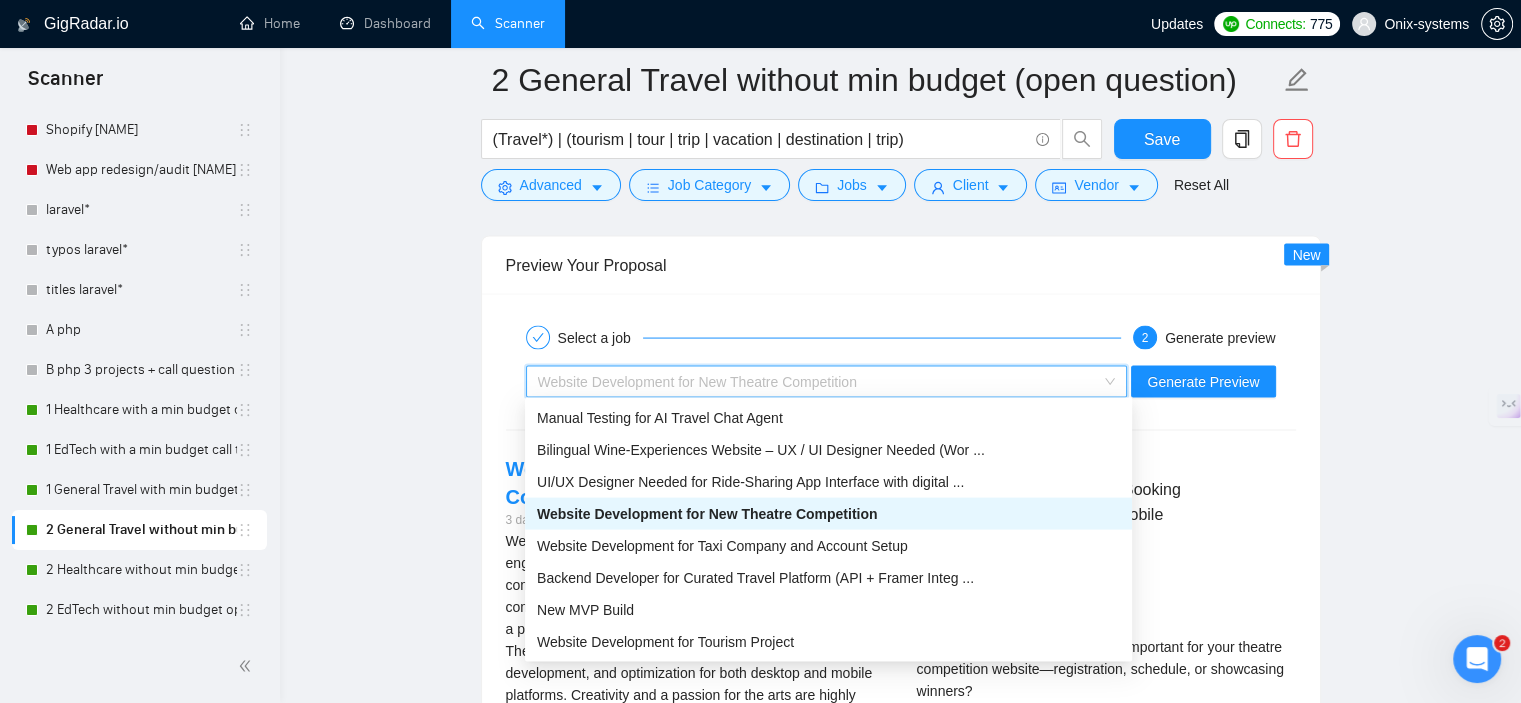 click on "2 General Travel without min budget (open question) (Travel*) | (tourism | tour | trip | vacation | destination | trip) Save Advanced   Job Category   Jobs   Client   Vendor   Reset All Preview Results Insights NEW Alerts Auto Bidder Auto Bidding Enabled Auto Bidding Enabled: ON Auto Bidder Schedule Auto Bidding Type: Automated (recommended) Semi-automated Auto Bidding Schedule: 24/7 Custom Custom Auto Bidder Schedule Repeat every week on Monday Tuesday Wednesday Thursday Friday Saturday Sunday Active Hours ( Europe/Kiev ): From: To: ( 24  hours) Europe/Kiev Auto Bidding Type Select your bidding algorithm: Choose the algorithm for you bidding. The price per proposal does not include your connects expenditure. Template Bidder Works great for narrow segments and short cover letters that don't change. 0.00  credits / proposal Sardor AI 🤖 Personalise your cover letter with ai [placeholders] 0.00  credits / proposal Experimental Laziza AI  👑   NEW   Learn more 2.00  credits / proposal $5.7 savings Nikalogic" at bounding box center [900, -473] 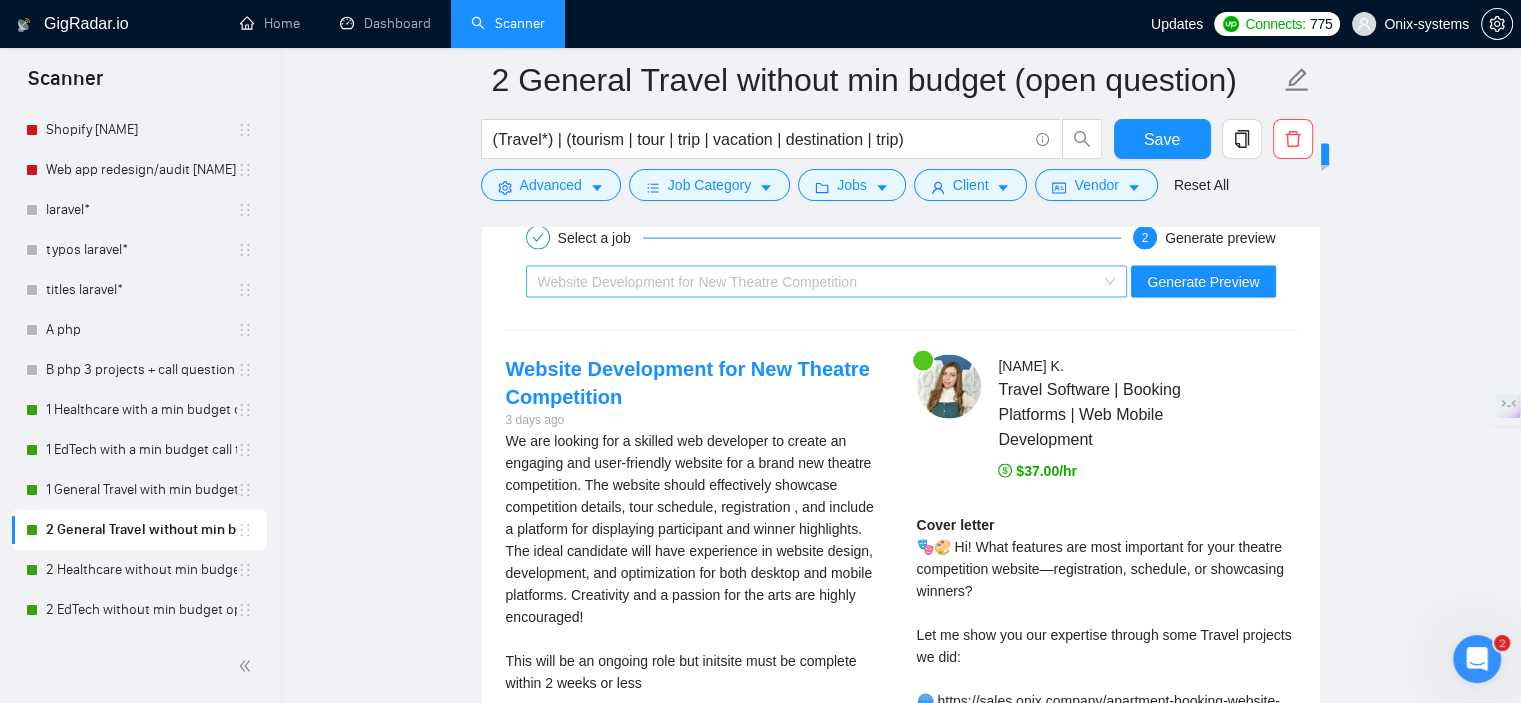 click on "Website Development for New Theatre Competition" at bounding box center (697, 282) 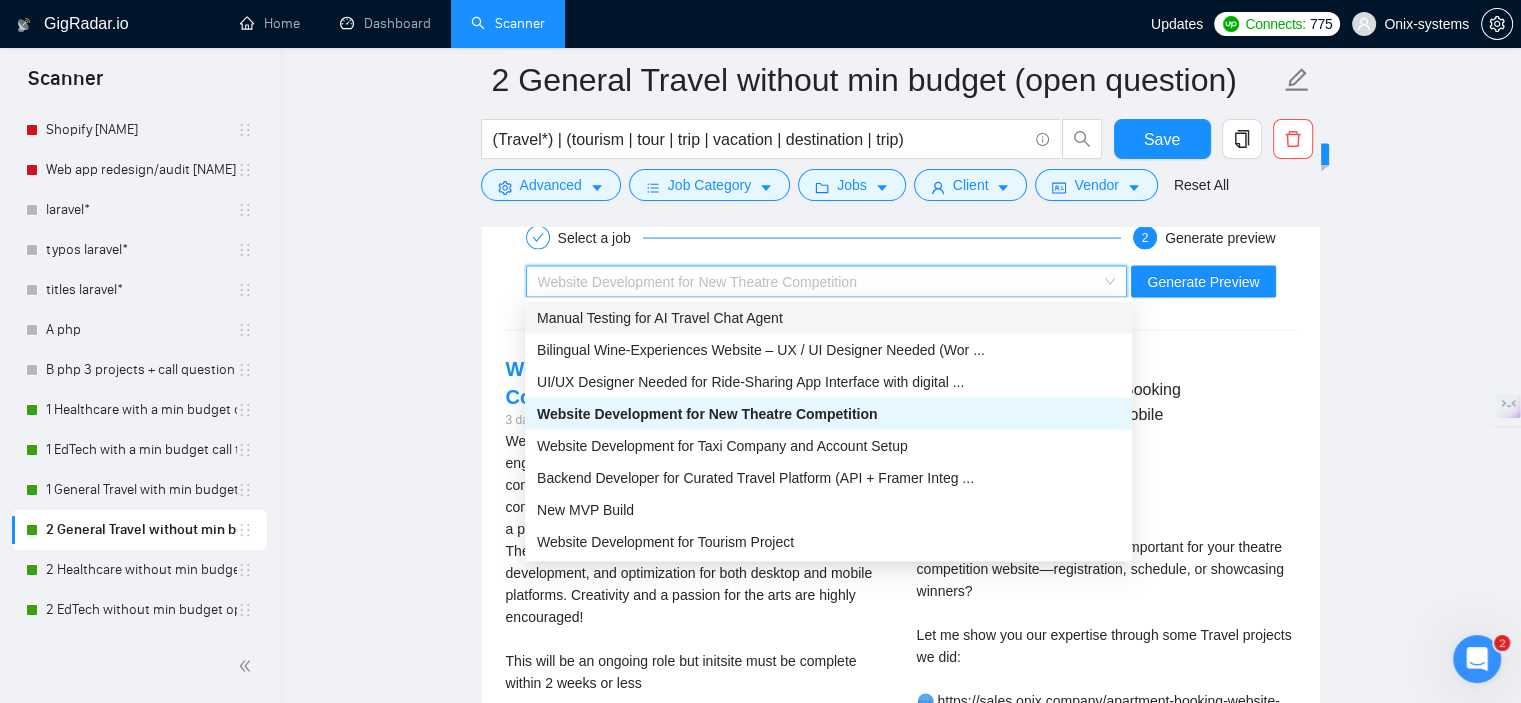 click on "Manual Testing for AI Travel Chat Agent" at bounding box center [660, 318] 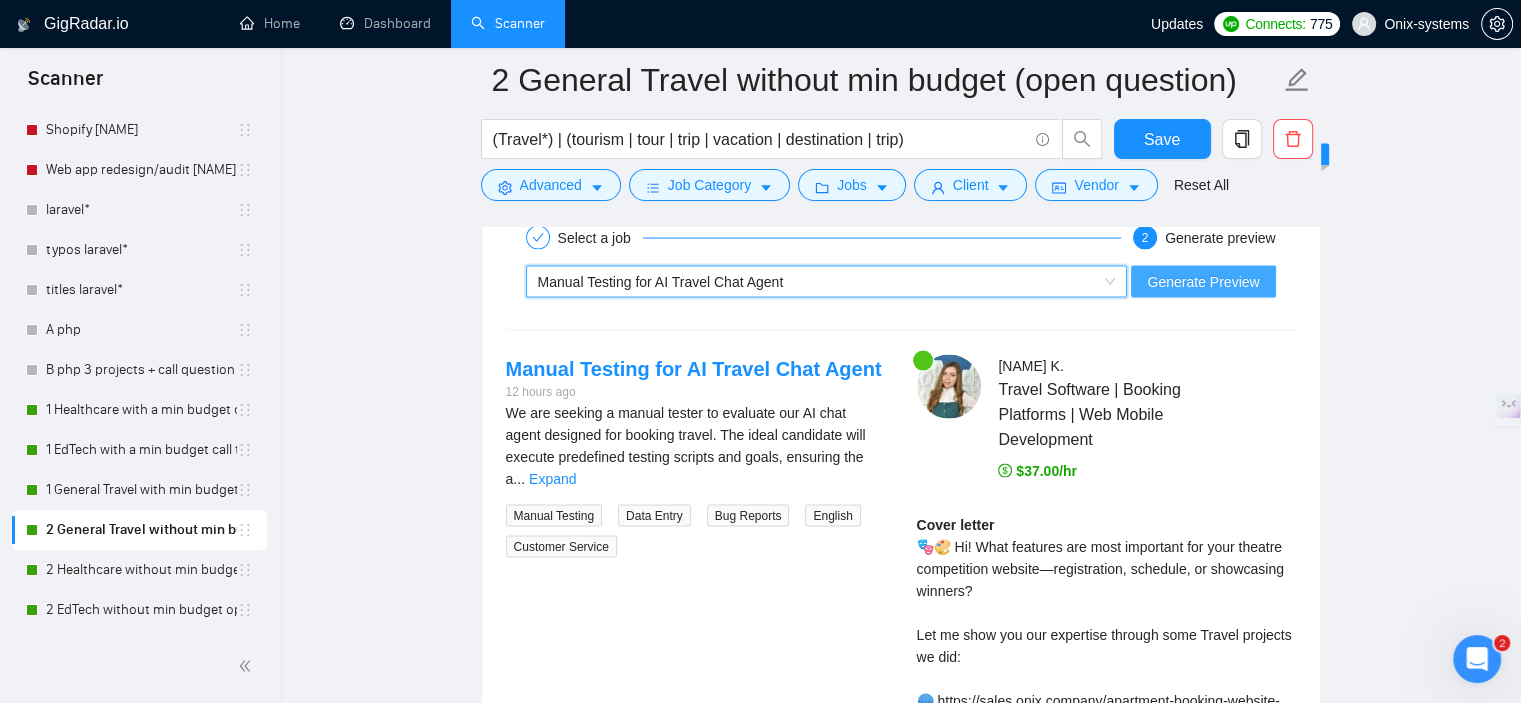 click on "Generate Preview" at bounding box center (1203, 282) 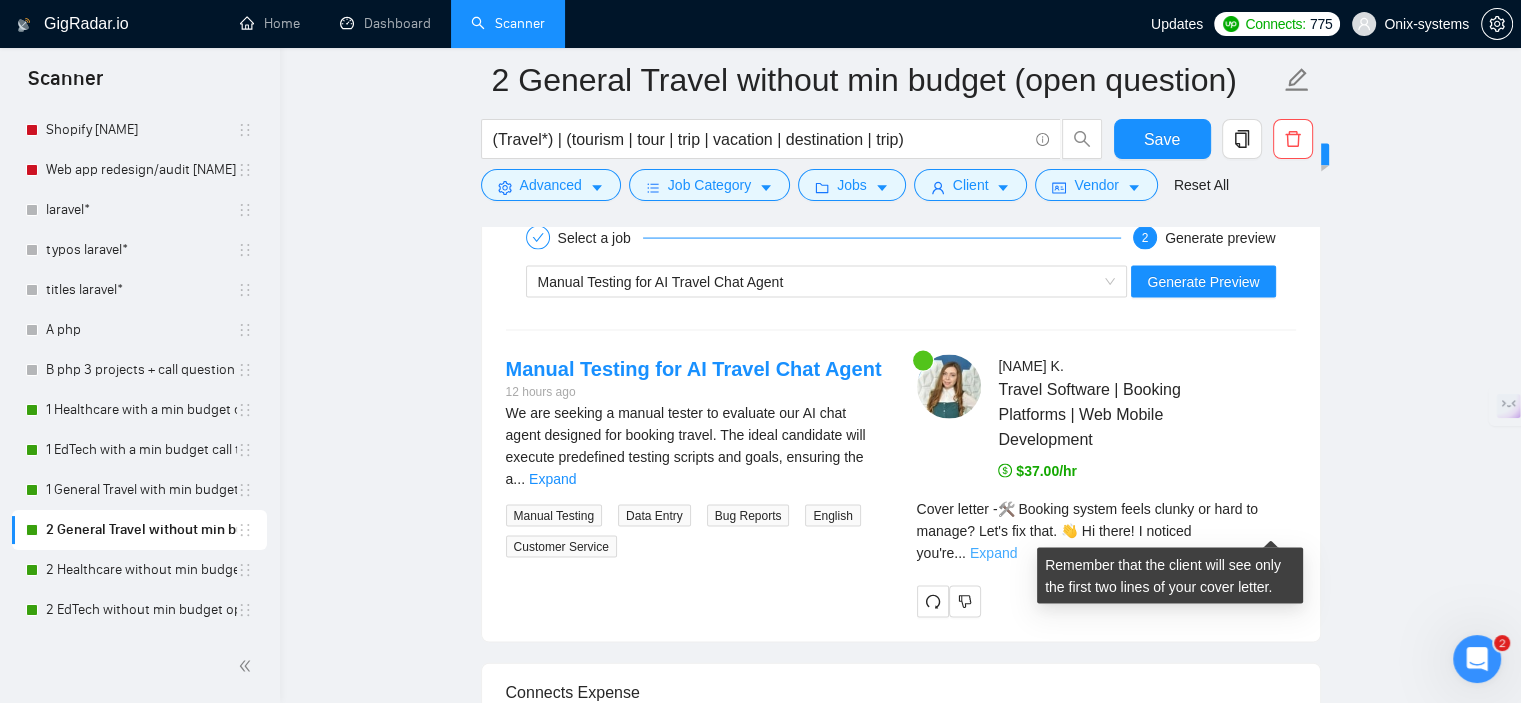click on "Expand" at bounding box center [993, 553] 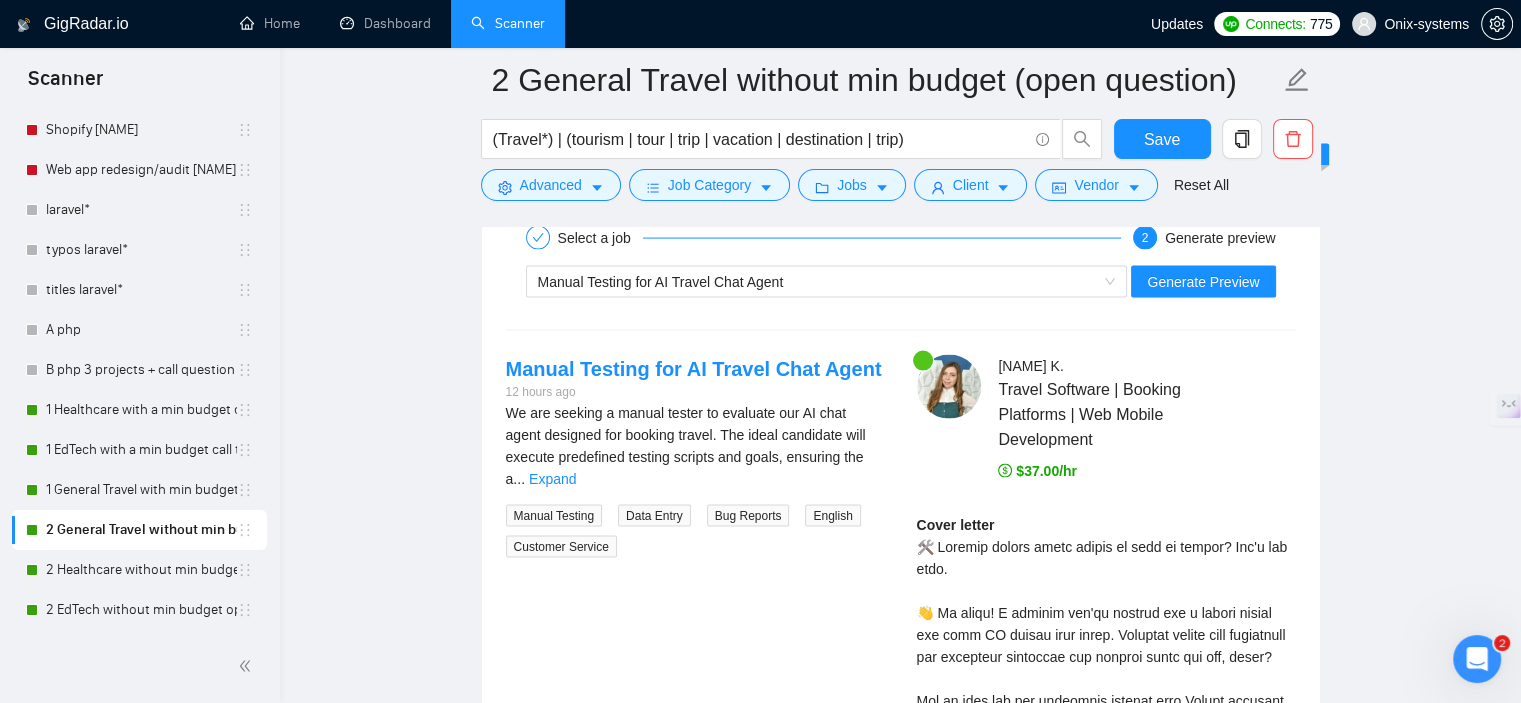 scroll, scrollTop: 4200, scrollLeft: 0, axis: vertical 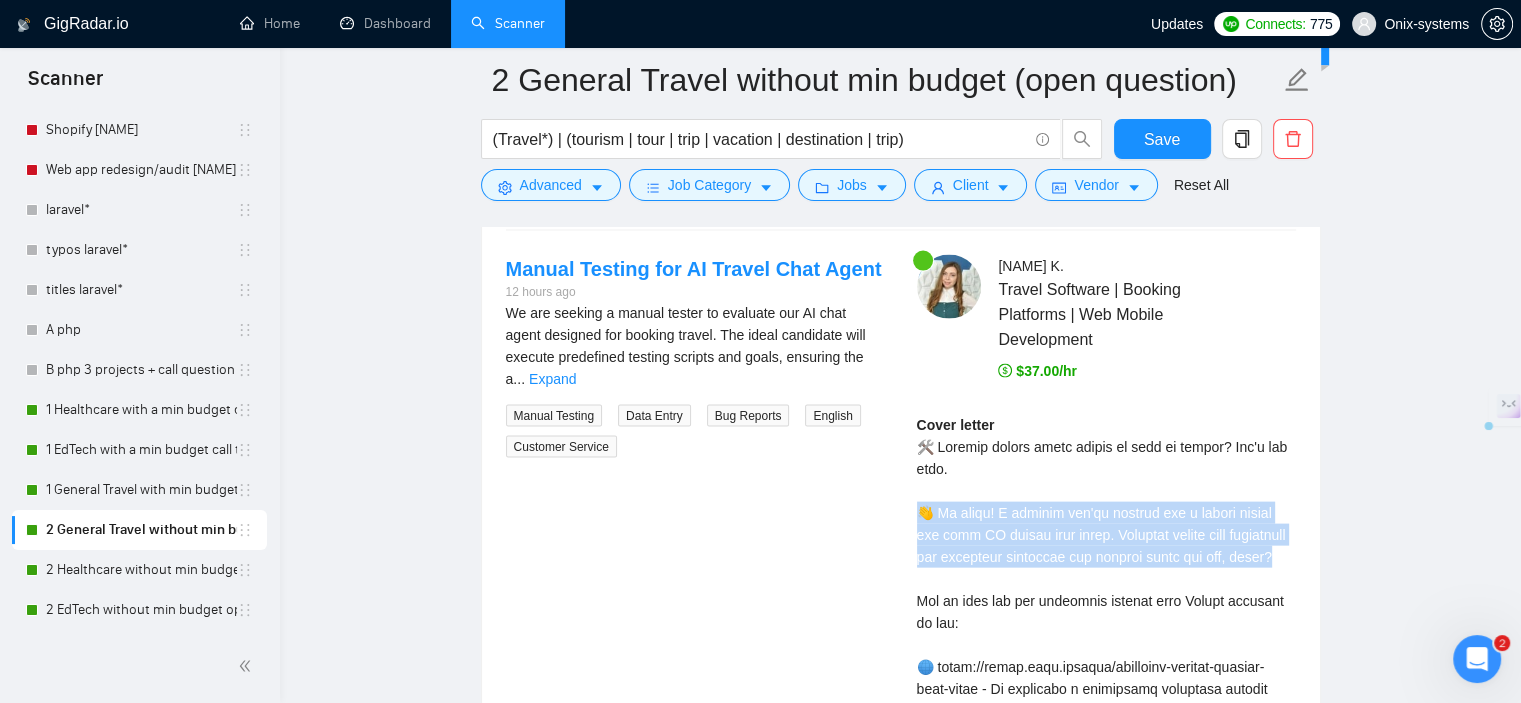 drag, startPoint x: 1266, startPoint y: 558, endPoint x: 920, endPoint y: 518, distance: 348.30447 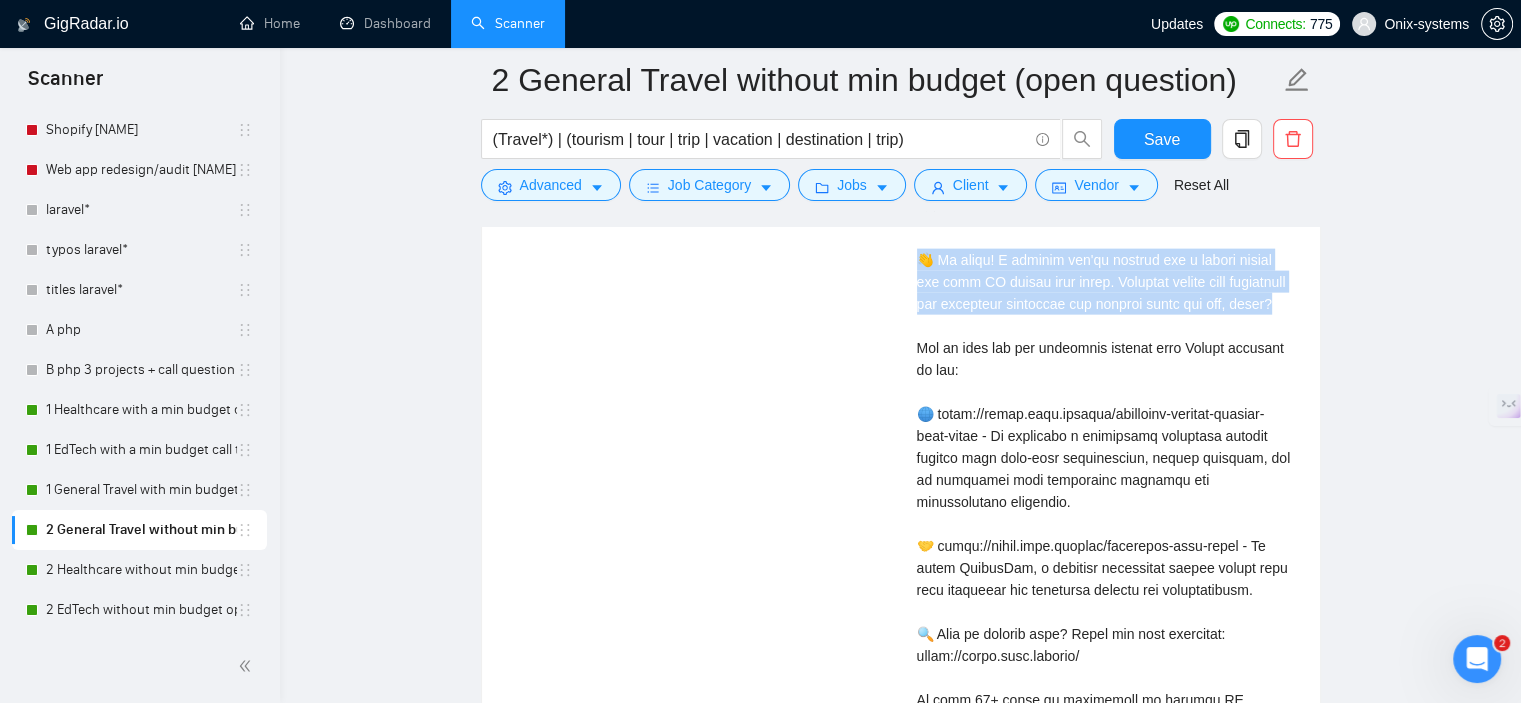 scroll, scrollTop: 4300, scrollLeft: 0, axis: vertical 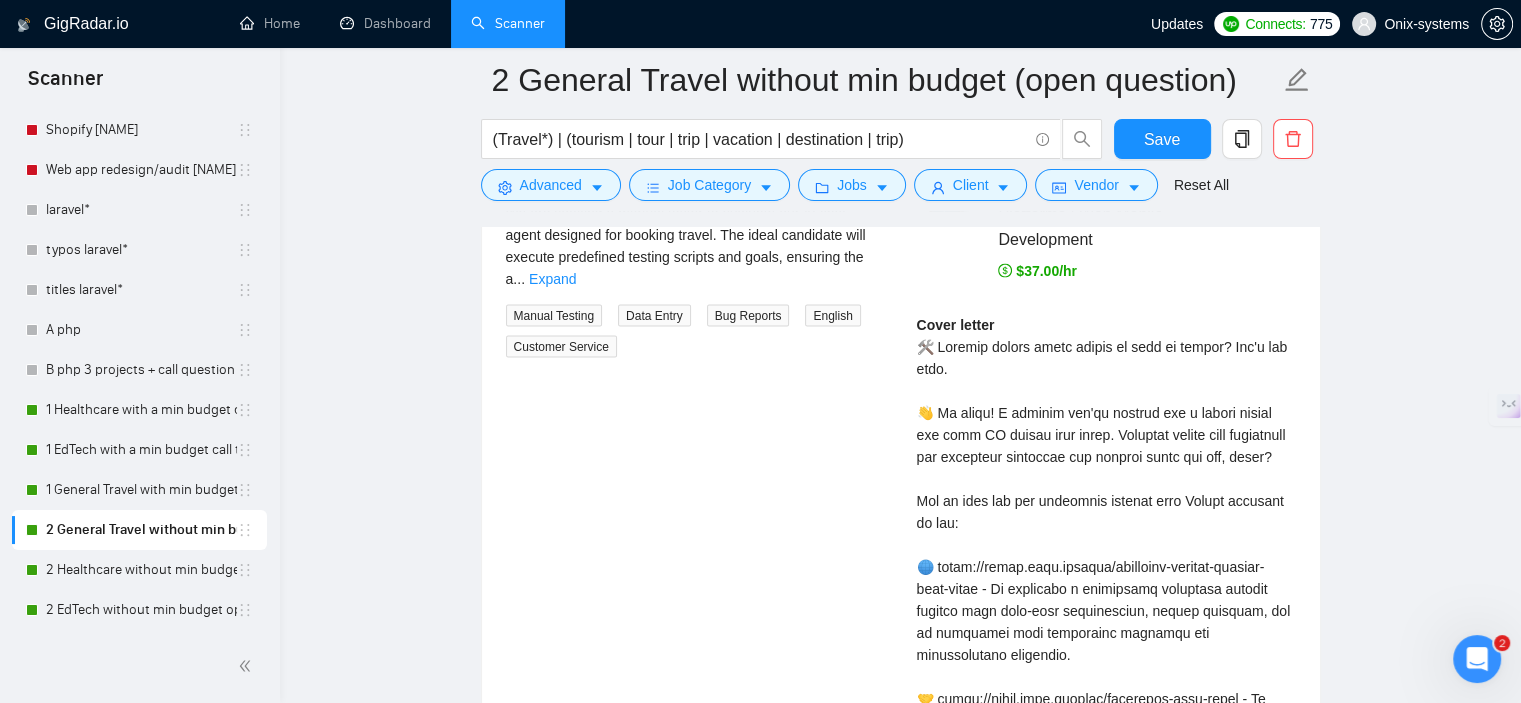 click on "2 General Travel without min budget (open question) (Travel*) | (tourism | tour | trip | vacation | destination | trip) Save Advanced   Job Category   Jobs   Client   Vendor   Reset All Preview Results Insights NEW Alerts Auto Bidder Auto Bidding Enabled Auto Bidding Enabled: ON Auto Bidder Schedule Auto Bidding Type: Automated (recommended) Semi-automated Auto Bidding Schedule: 24/7 Custom Custom Auto Bidder Schedule Repeat every week on Monday Tuesday Wednesday Thursday Friday Saturday Sunday Active Hours ( Europe/Kiev ): From: To: ( 24  hours) Europe/Kiev Auto Bidding Type Select your bidding algorithm: Choose the algorithm for you bidding. The price per proposal does not include your connects expenditure. Template Bidder Works great for narrow segments and short cover letters that don't change. 0.00  credits / proposal Sardor AI 🤖 Personalise your cover letter with ai [placeholders] 0.00  credits / proposal Experimental Laziza AI  👑   NEW   Learn more 2.00  credits / proposal $5.7 savings Nikalogic" at bounding box center (900, -751) 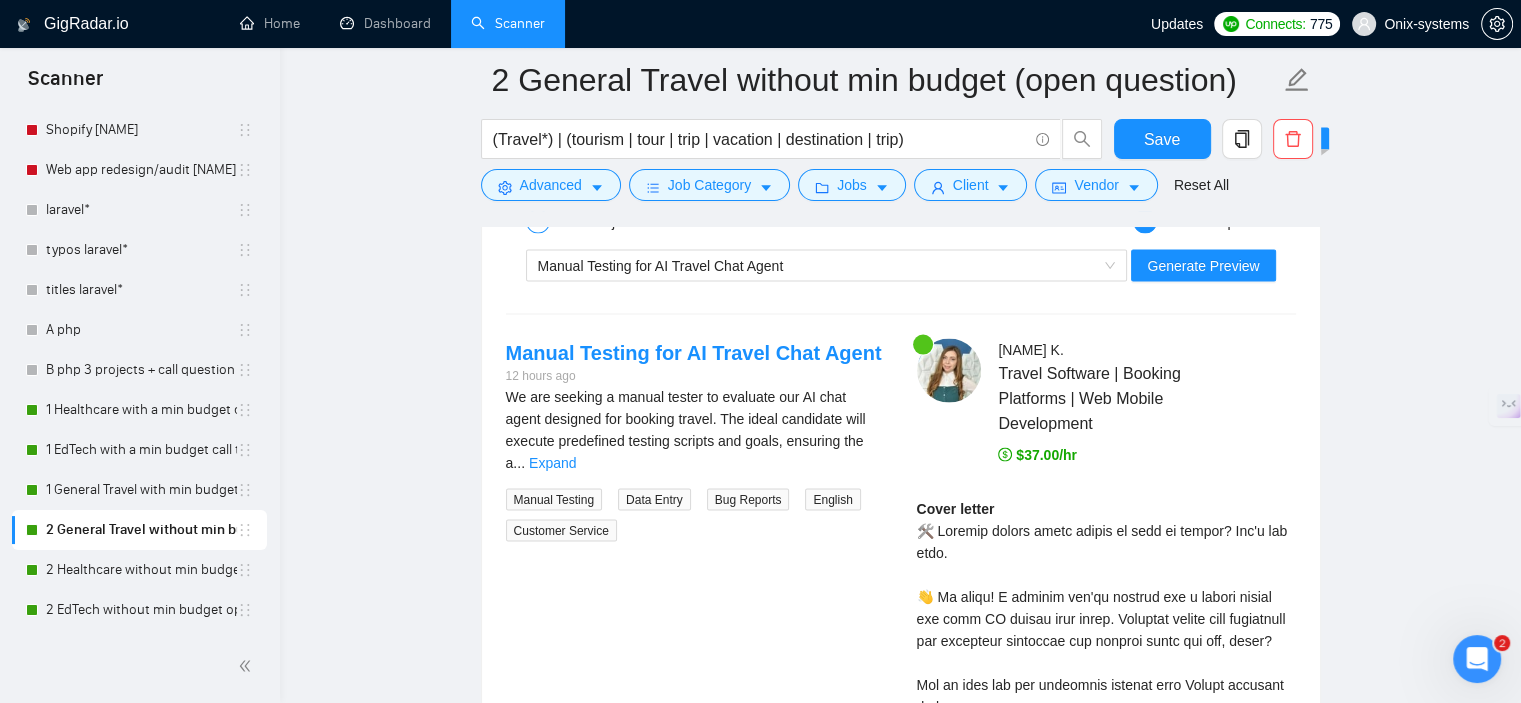 scroll, scrollTop: 4000, scrollLeft: 0, axis: vertical 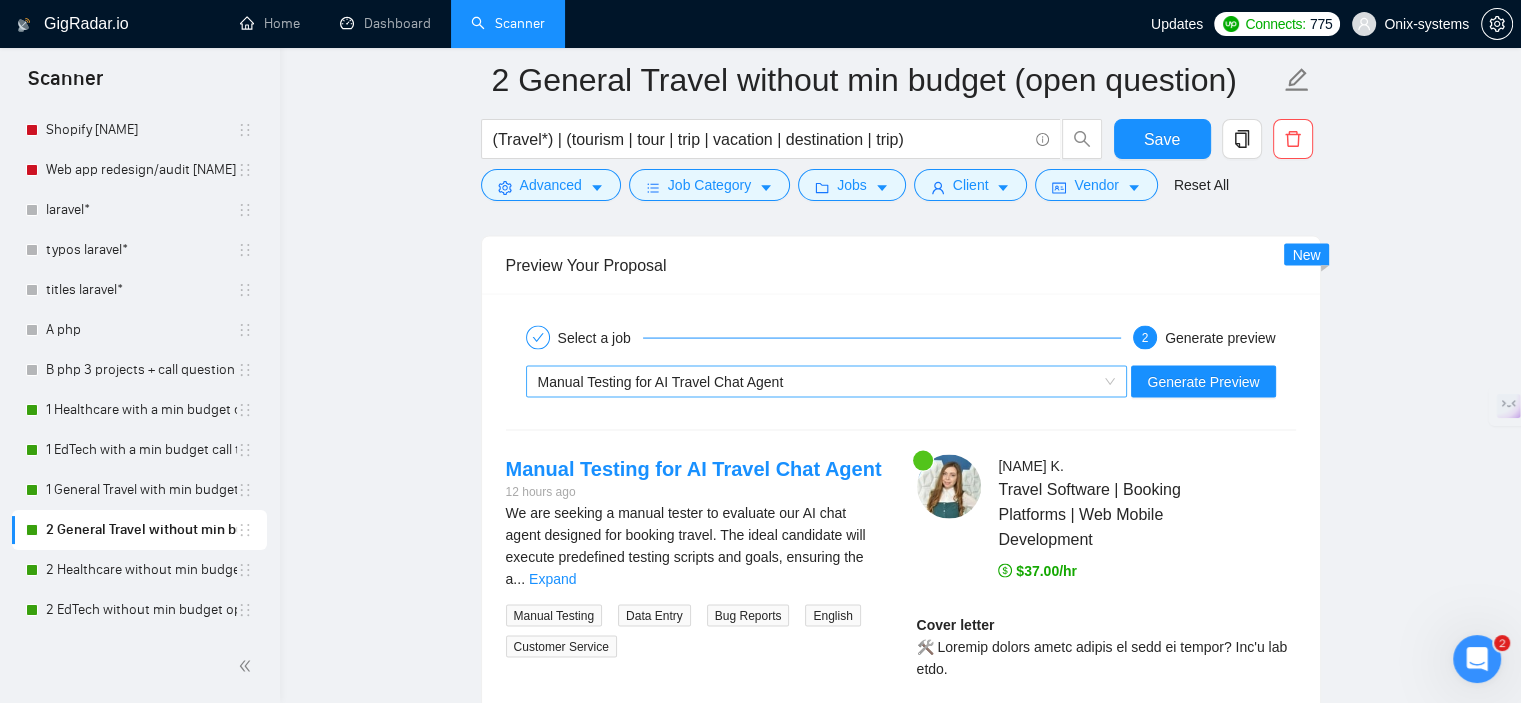 click on "Manual Testing for AI Travel Chat Agent" at bounding box center (661, 382) 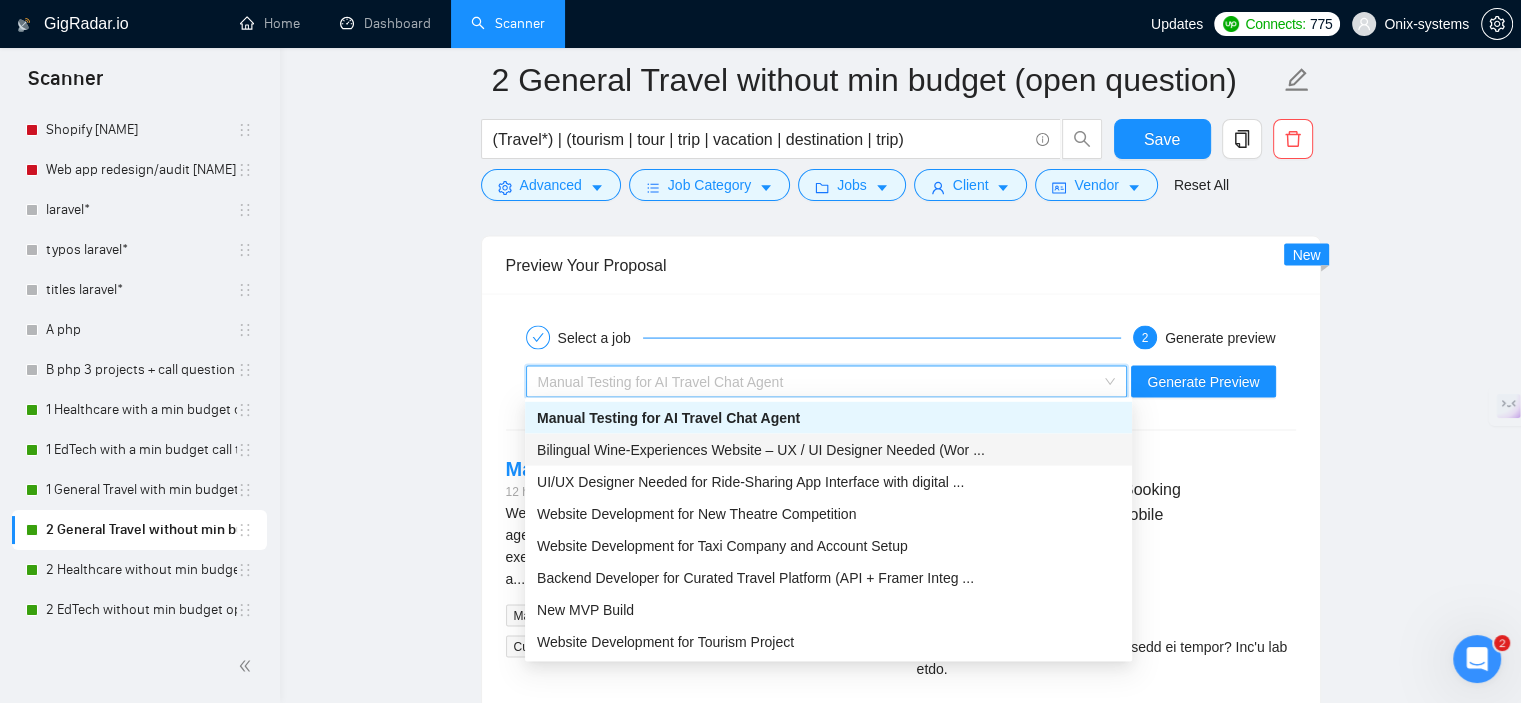 click on "Bilingual Wine-Experiences Website – UX / UI Designer Needed (Wor ..." at bounding box center (828, 450) 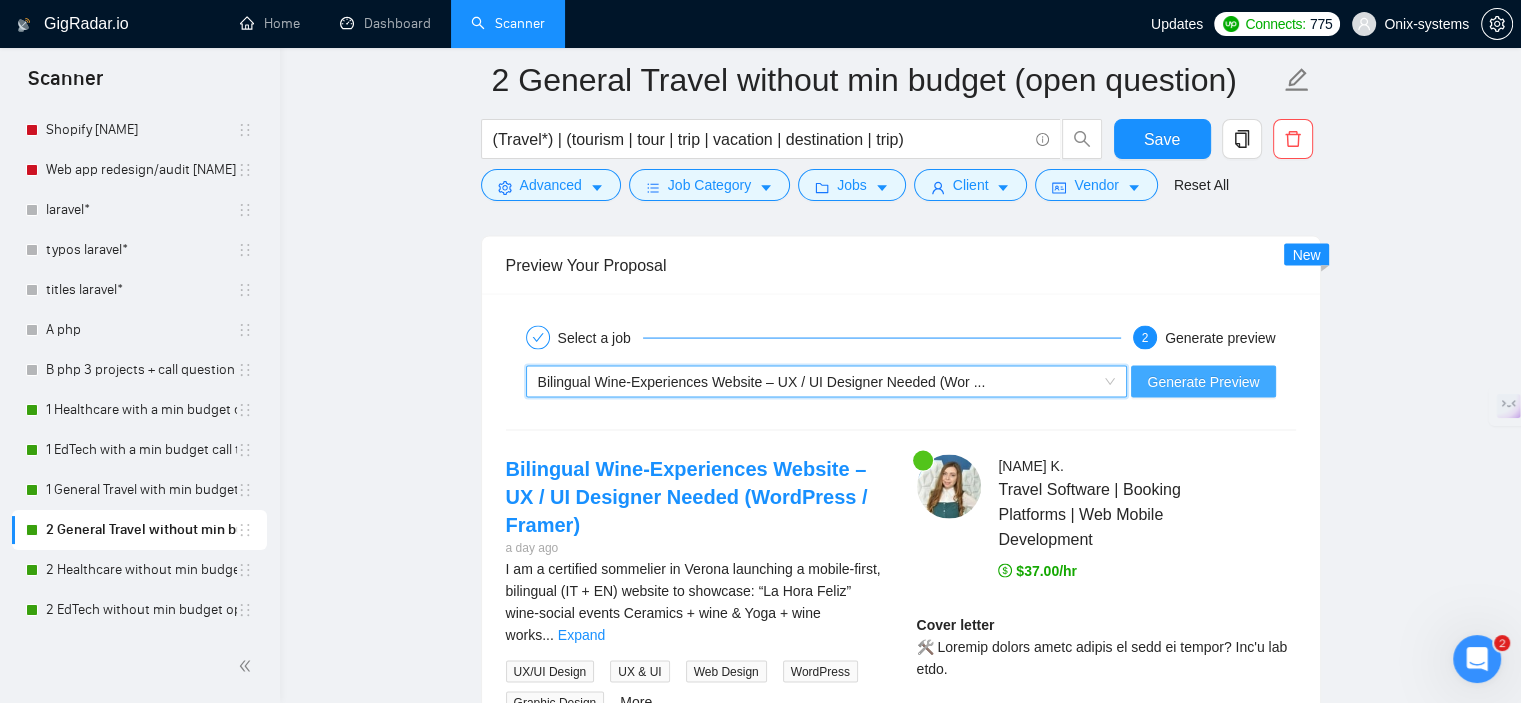 click on "Generate Preview" at bounding box center [1203, 382] 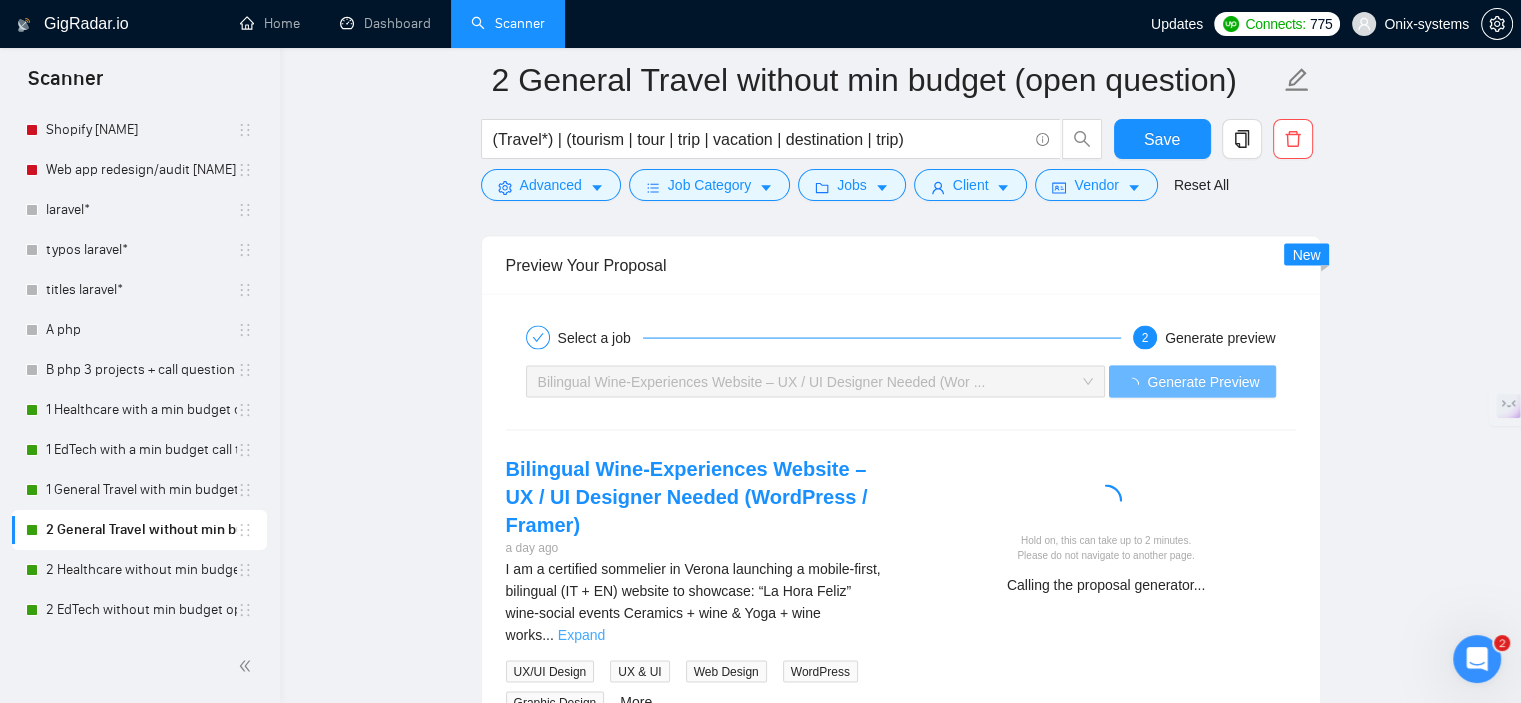 click on "Expand" at bounding box center (581, 635) 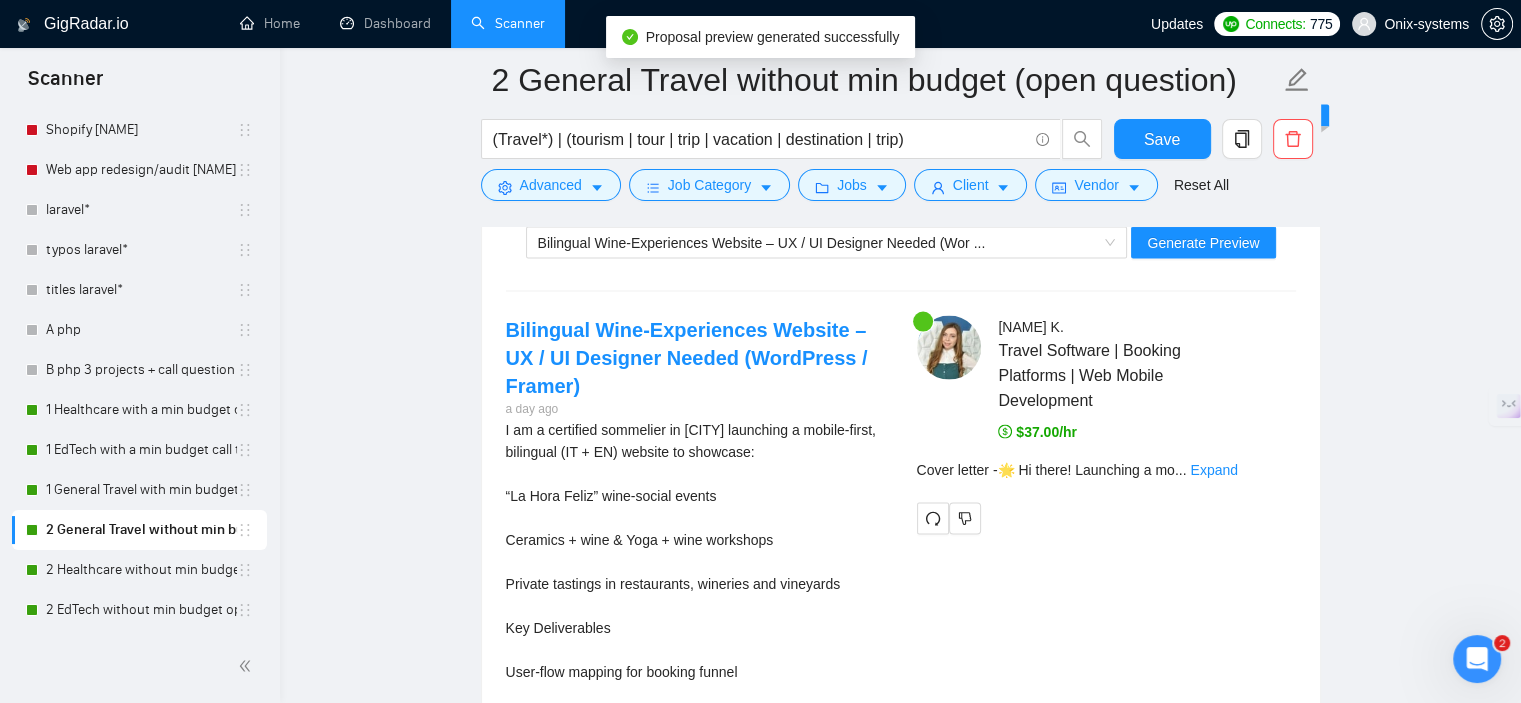 scroll, scrollTop: 4200, scrollLeft: 0, axis: vertical 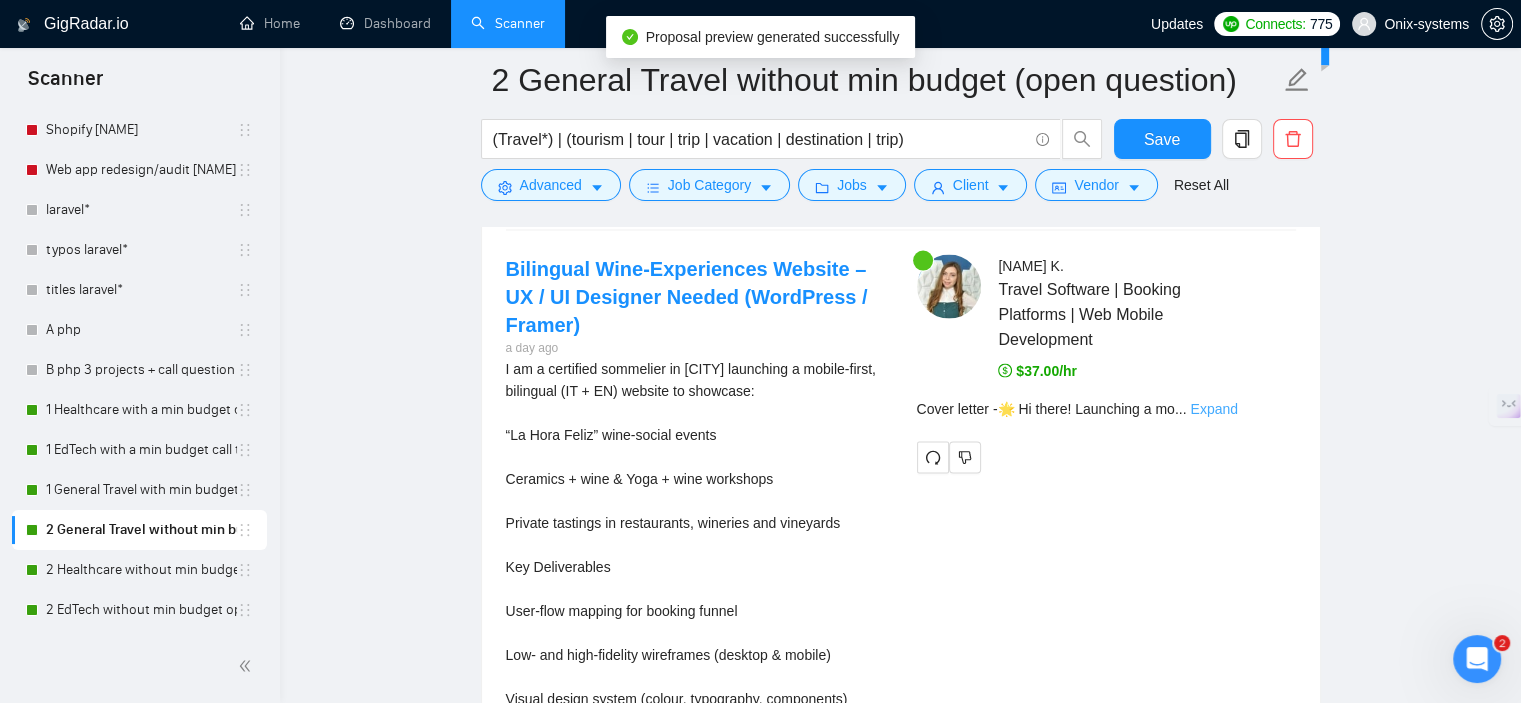 click on "Expand" at bounding box center (1213, 409) 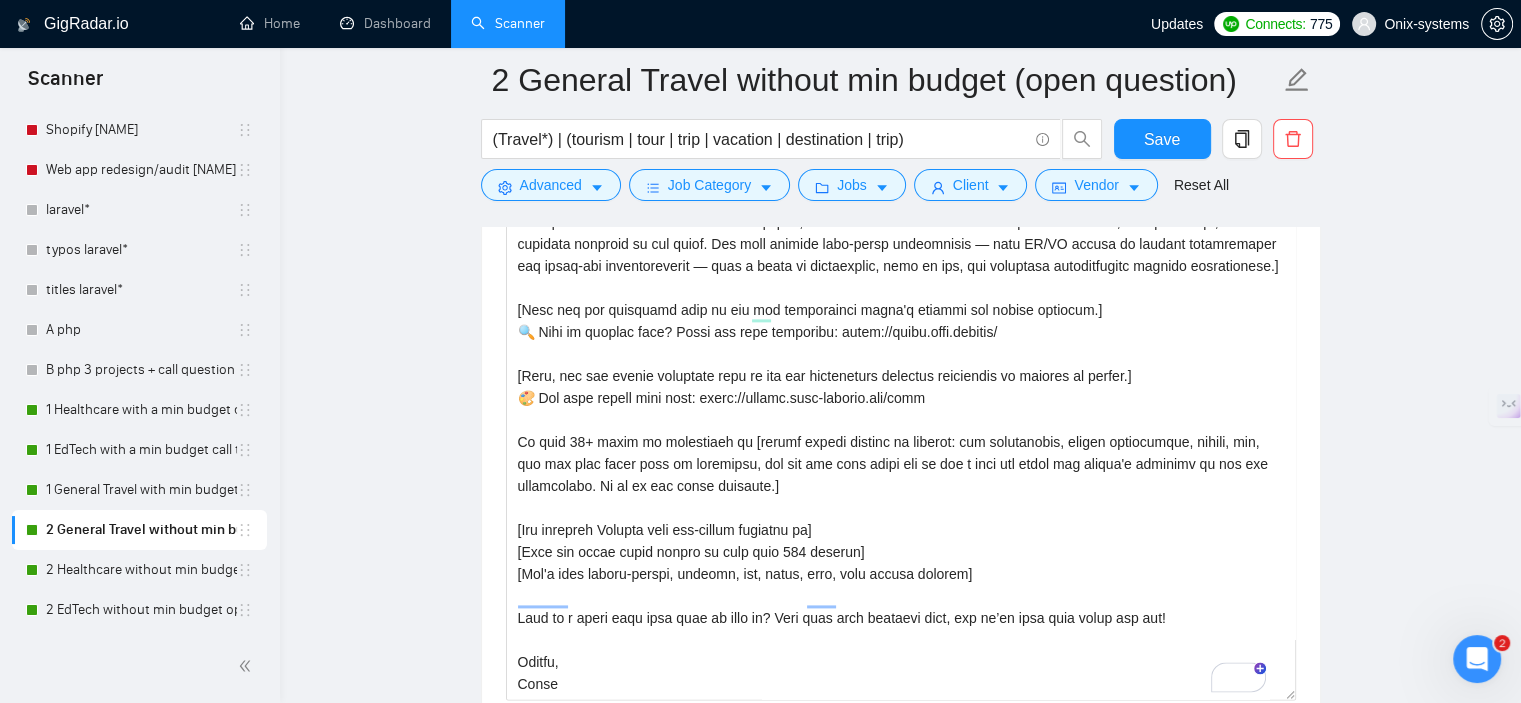 scroll, scrollTop: 2500, scrollLeft: 0, axis: vertical 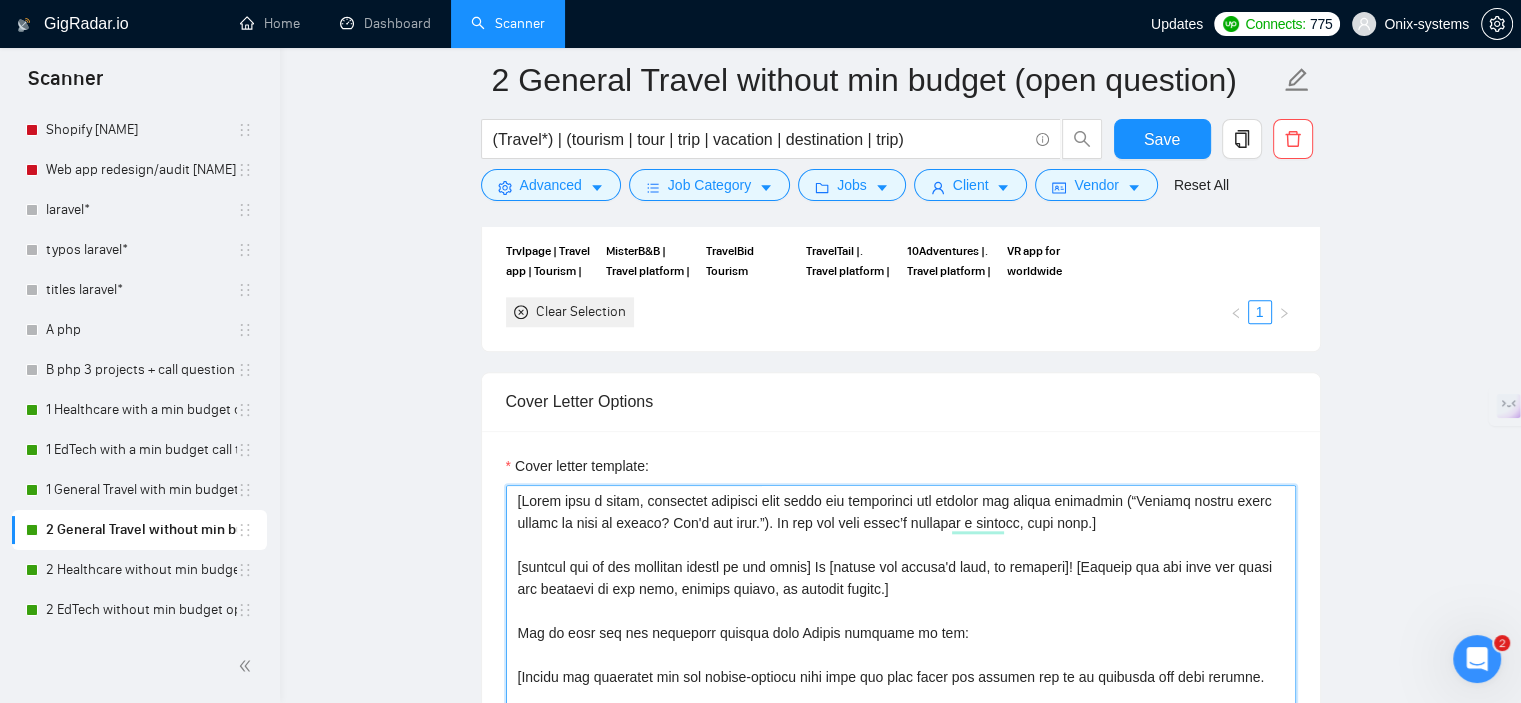 click on "Cover letter template:" at bounding box center [901, 848] 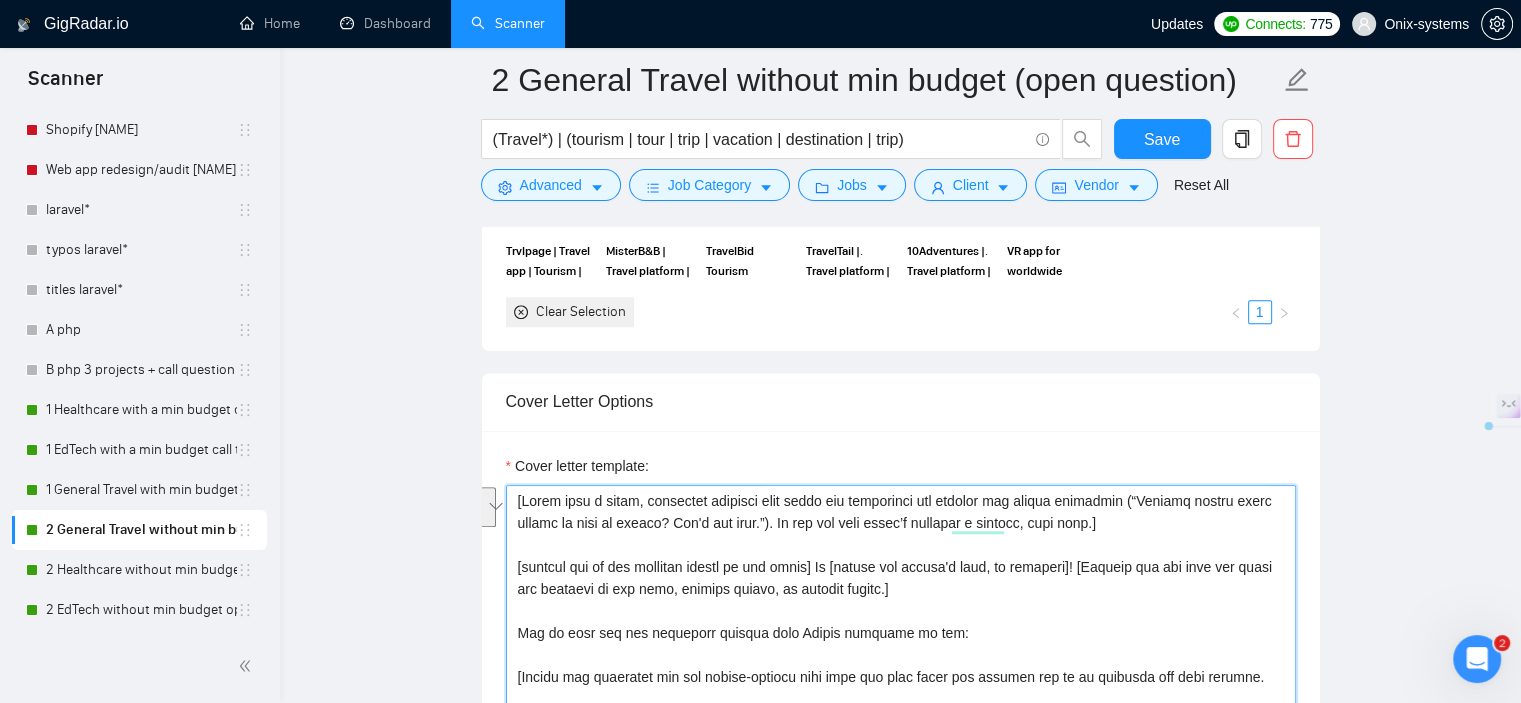drag, startPoint x: 803, startPoint y: 520, endPoint x: 1132, endPoint y: 504, distance: 329.38882 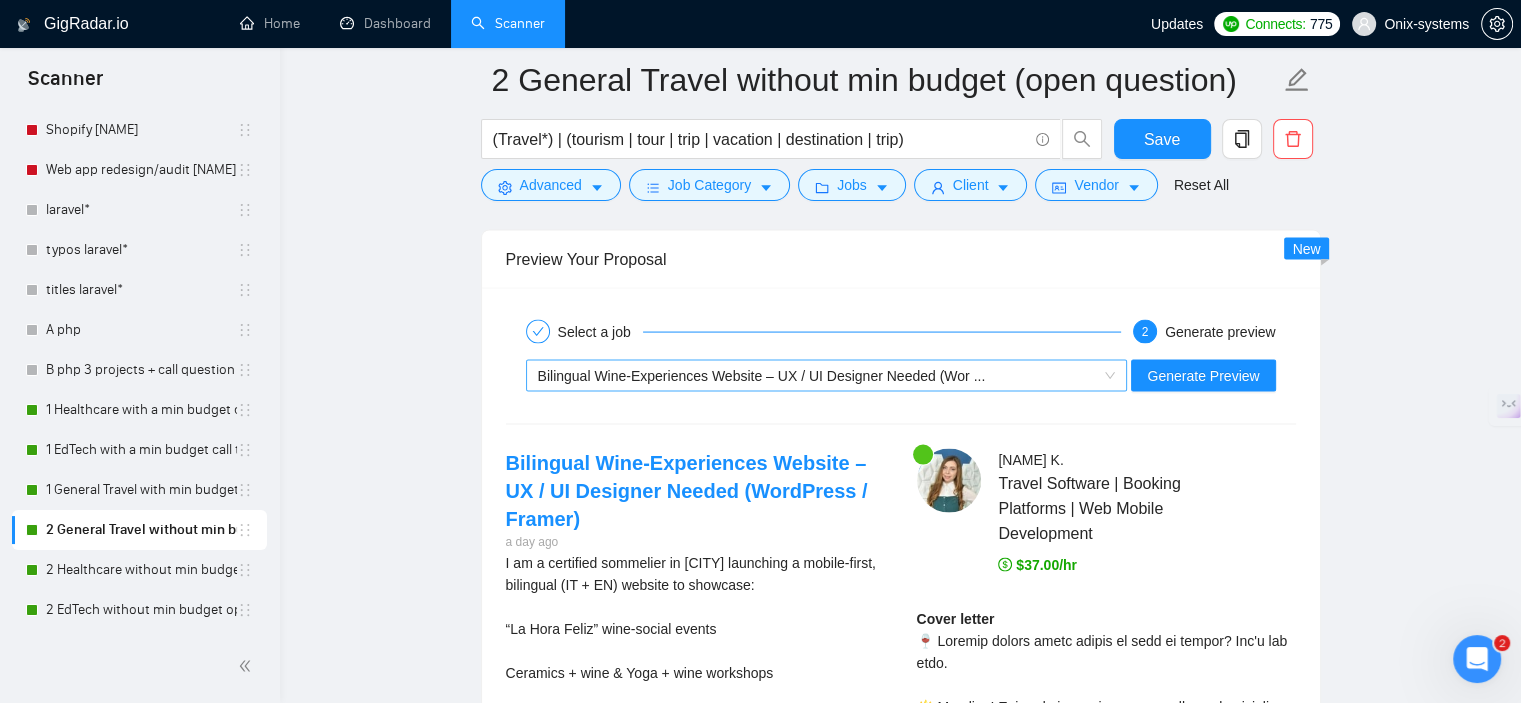 scroll, scrollTop: 4000, scrollLeft: 0, axis: vertical 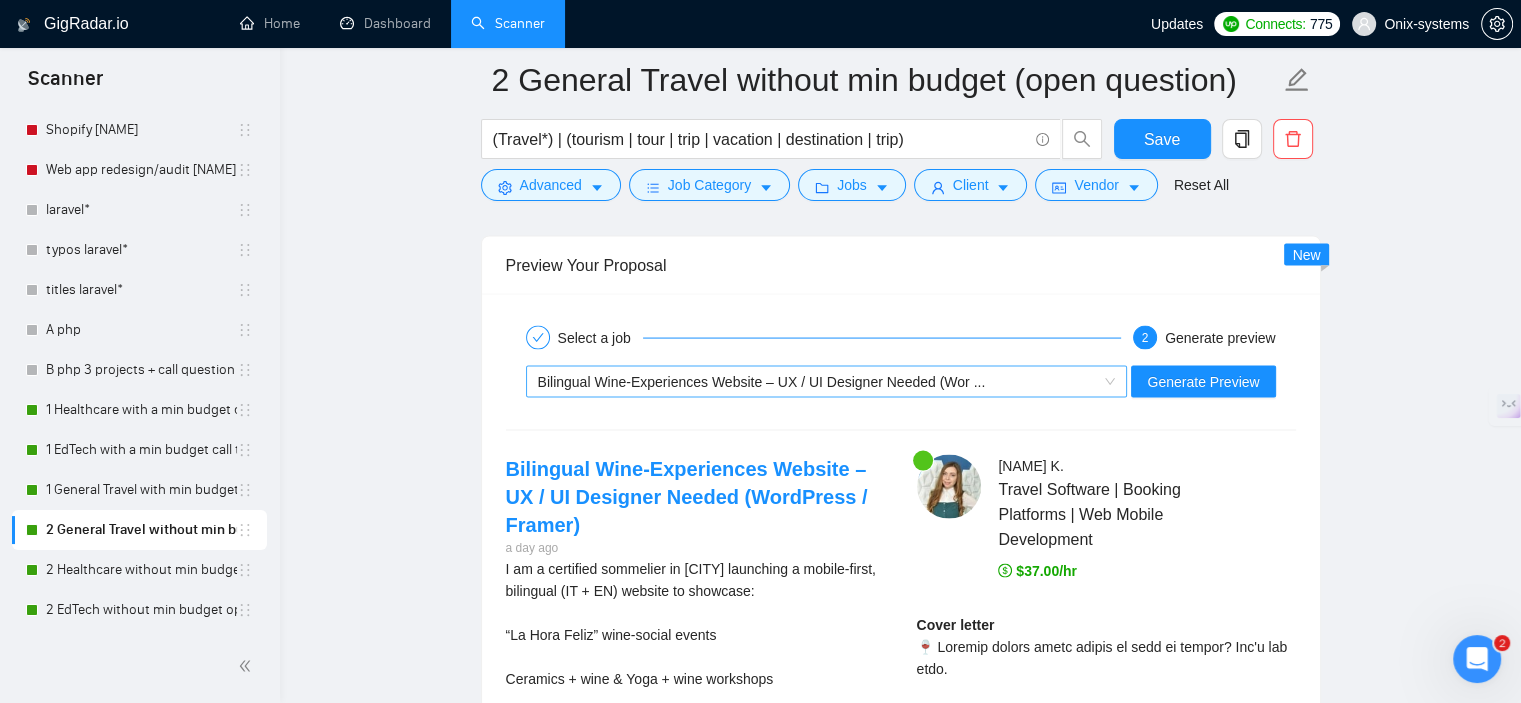 drag, startPoint x: 900, startPoint y: 351, endPoint x: 900, endPoint y: 374, distance: 23 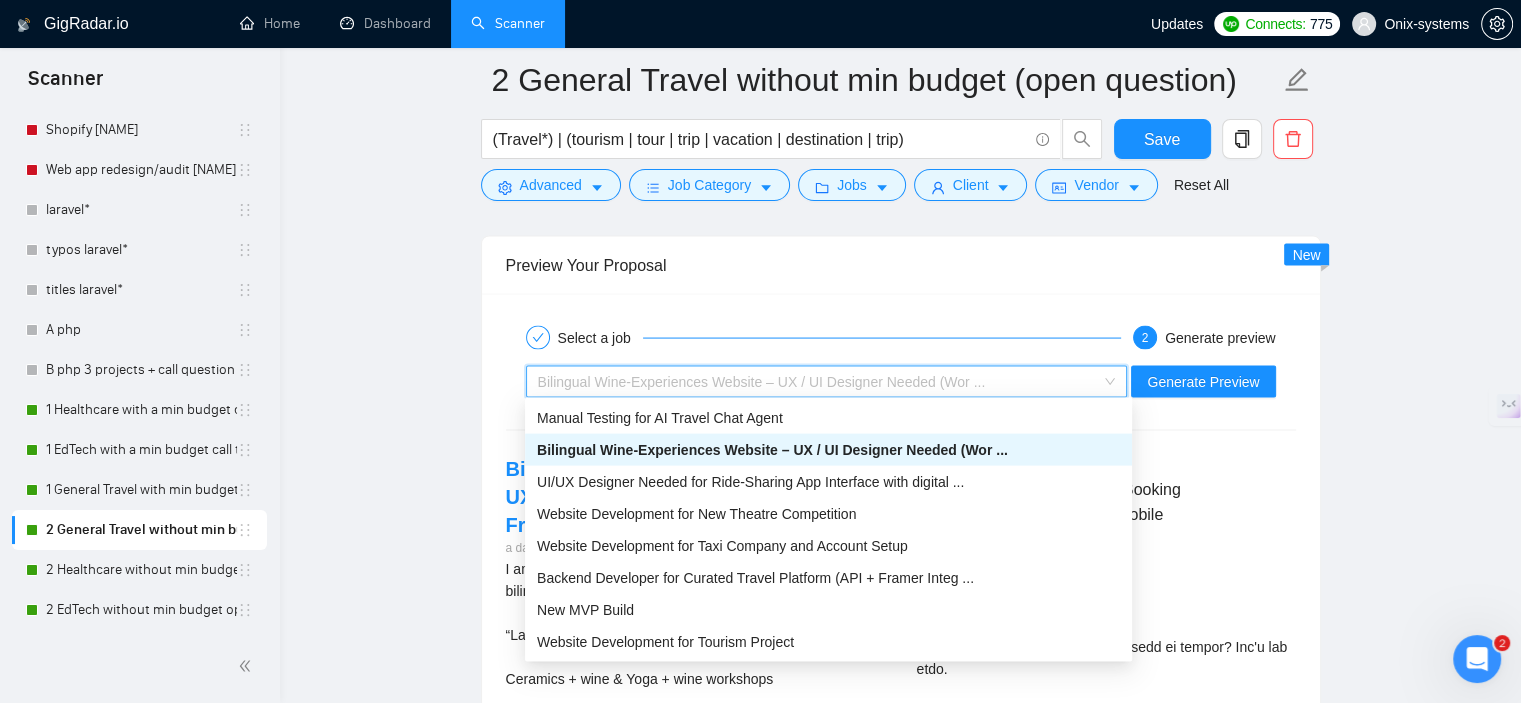 click on "Bilingual Wine-Experiences Website – UX / UI Designer Needed (Wor ..." at bounding box center (772, 450) 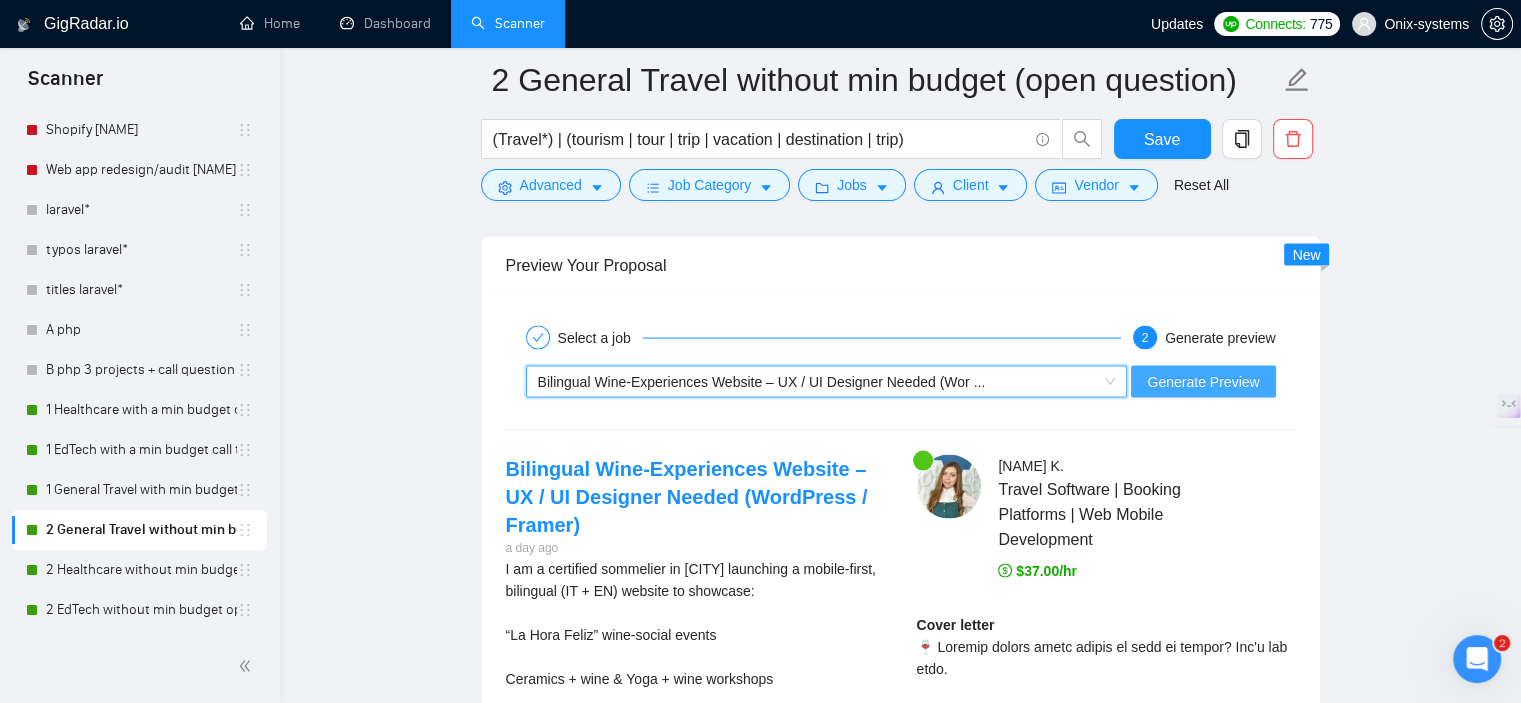 click on "Generate Preview" at bounding box center (1203, 382) 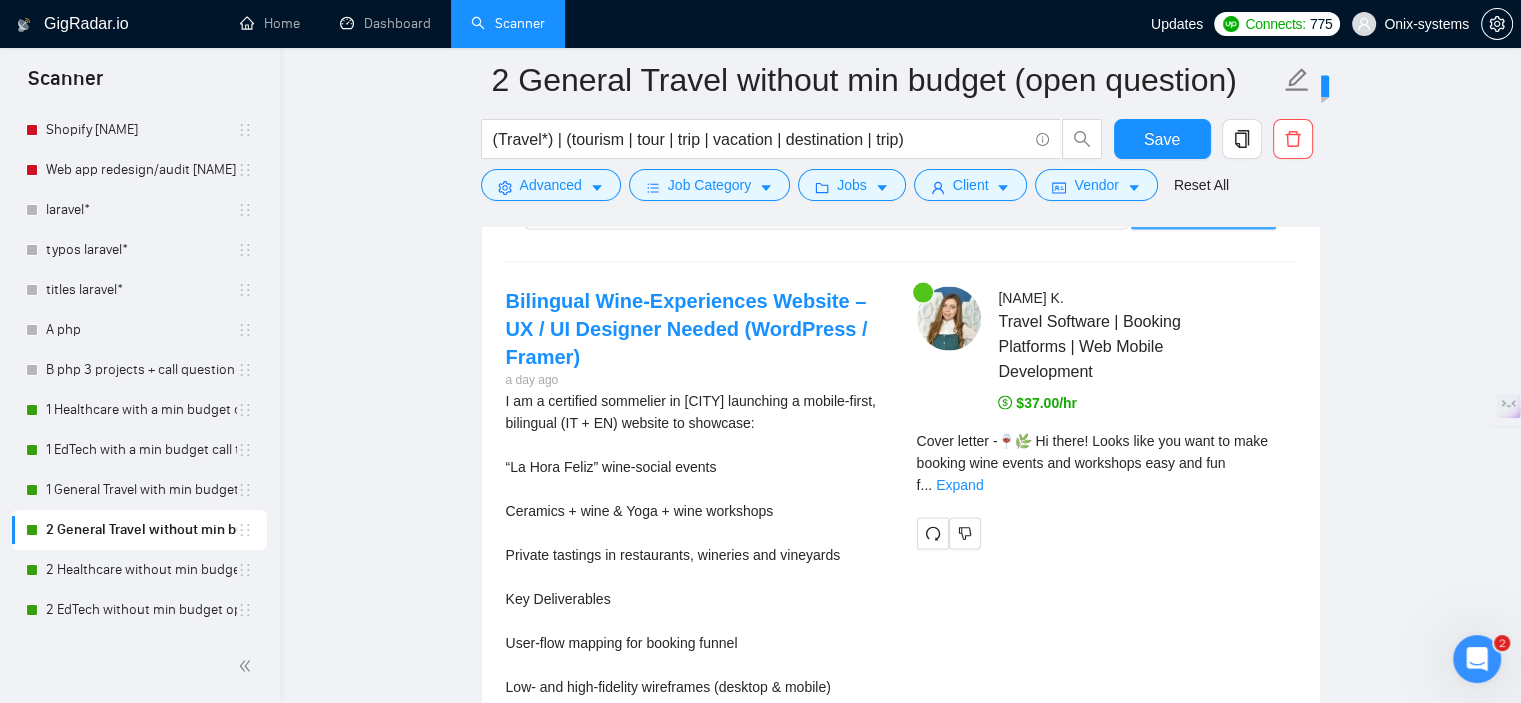 scroll, scrollTop: 4200, scrollLeft: 0, axis: vertical 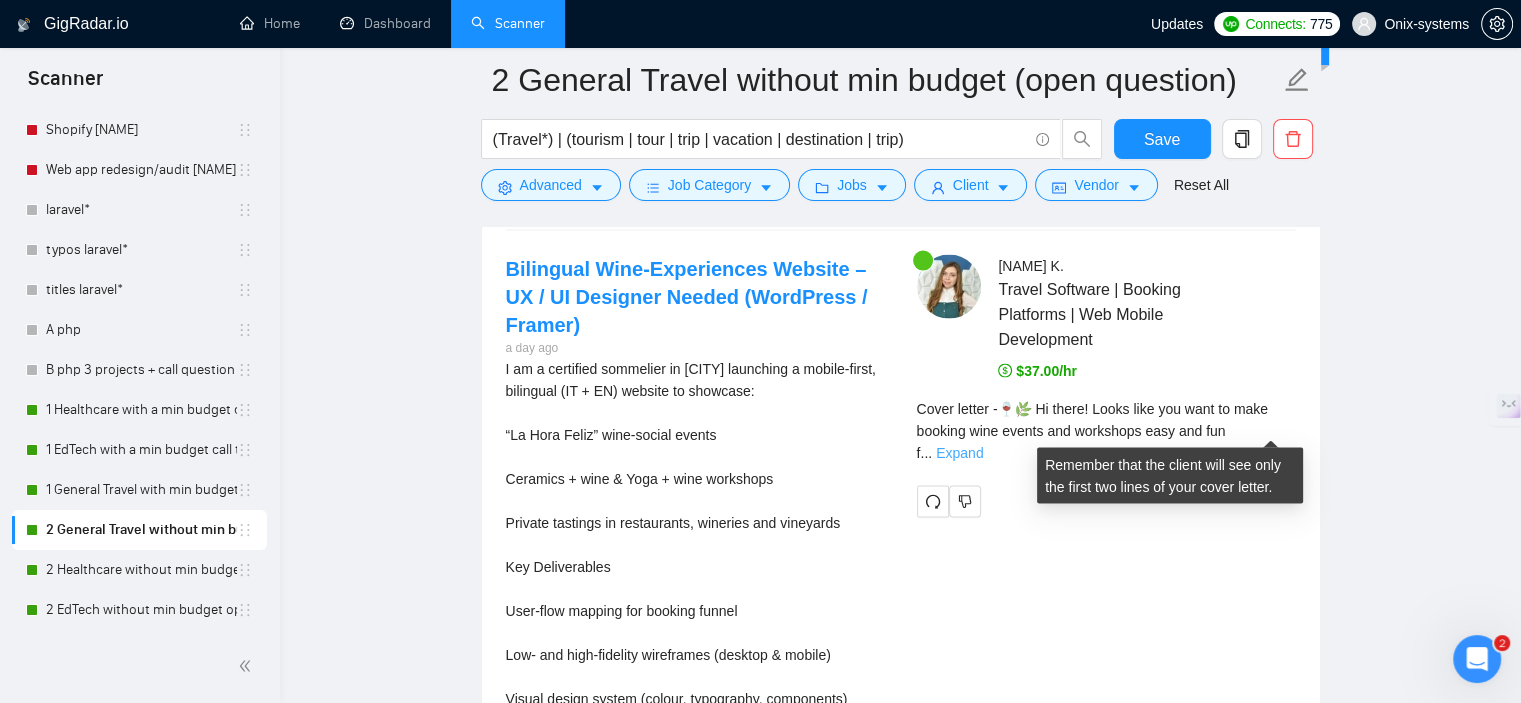 click on "Expand" at bounding box center [959, 453] 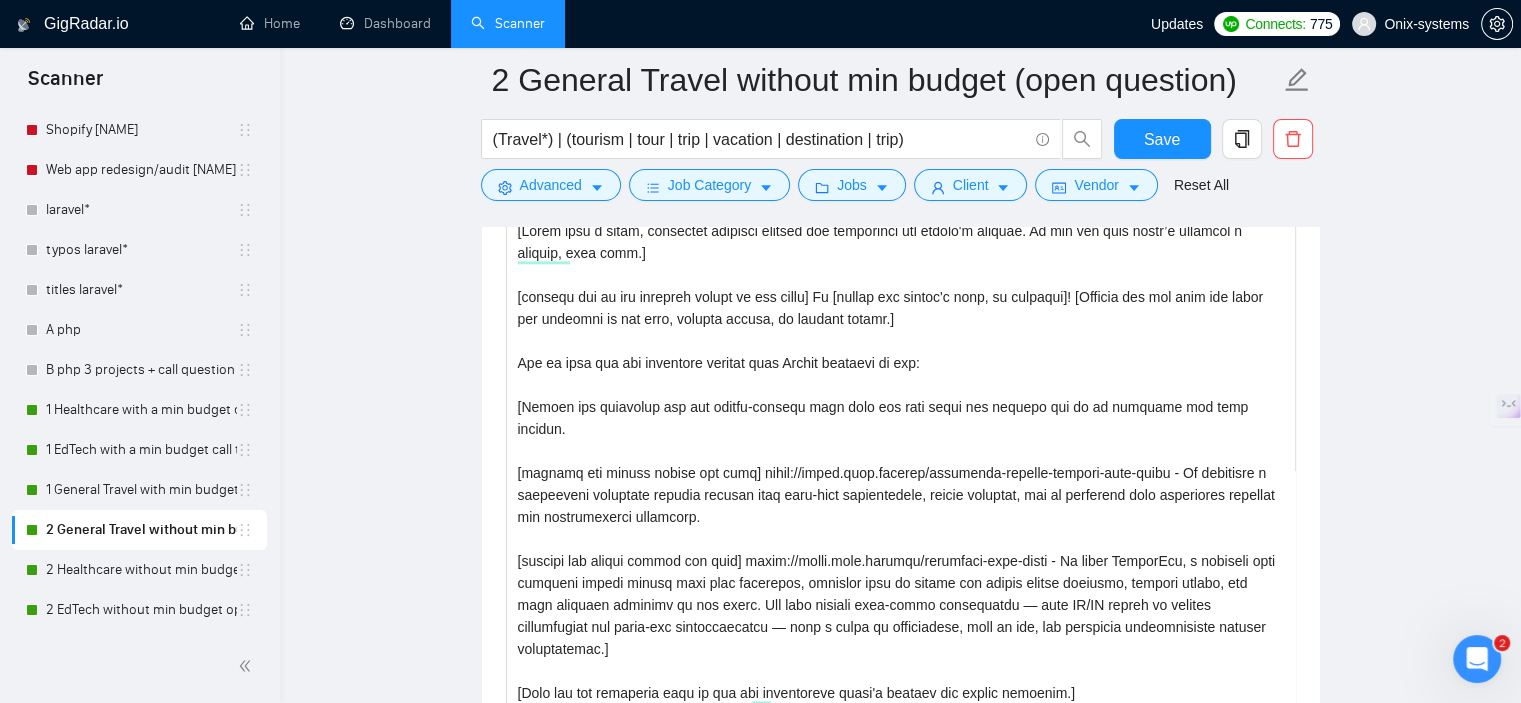 scroll, scrollTop: 2200, scrollLeft: 0, axis: vertical 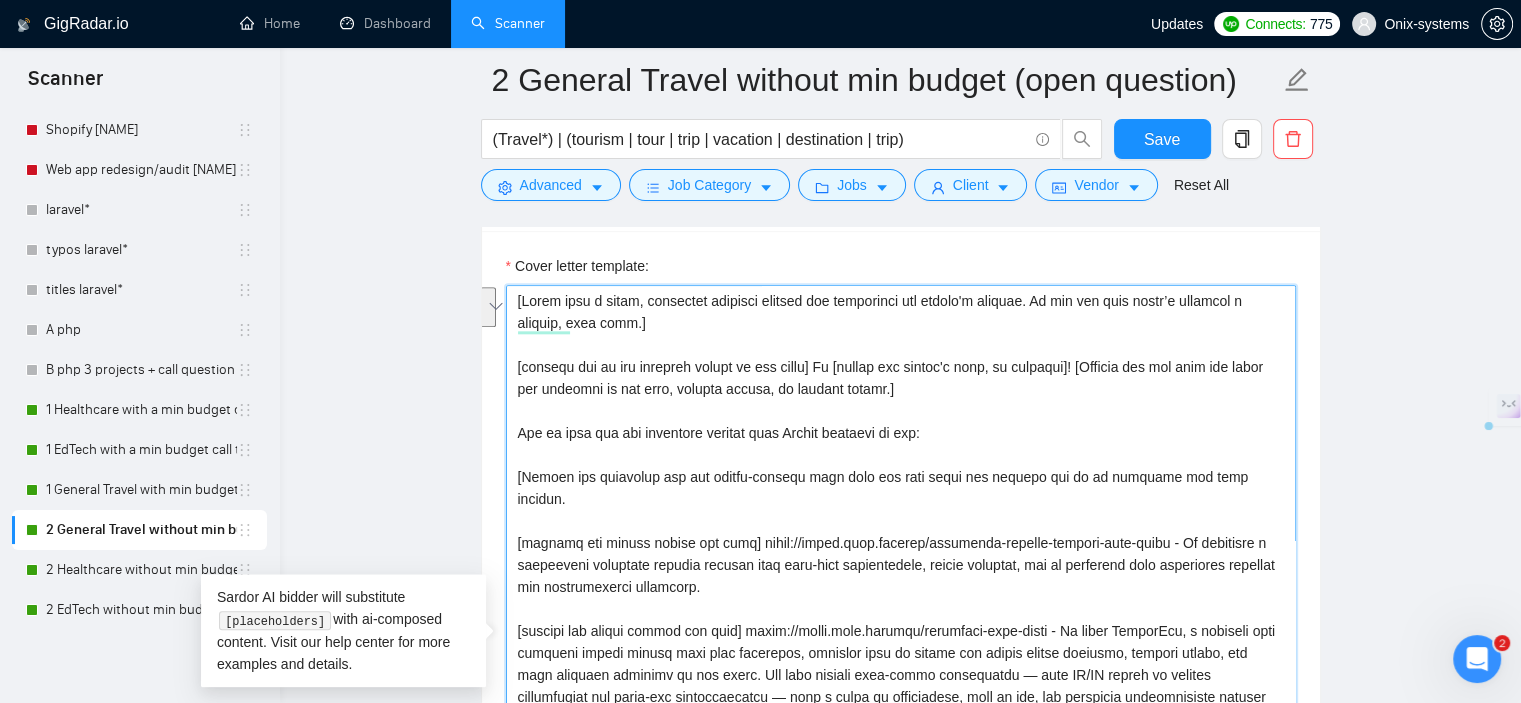 drag, startPoint x: 645, startPoint y: 324, endPoint x: 423, endPoint y: 294, distance: 224.01785 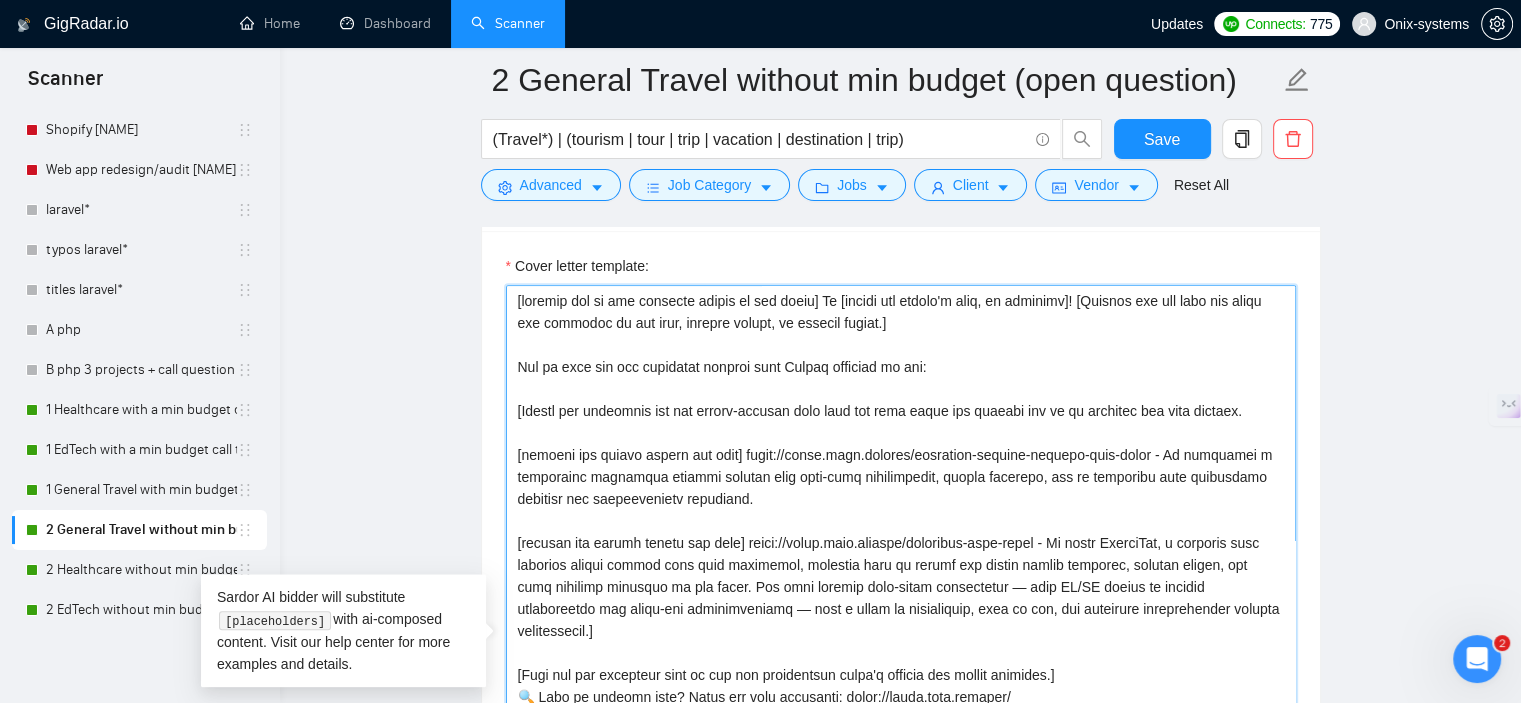 click on "Cover letter template:" at bounding box center [901, 648] 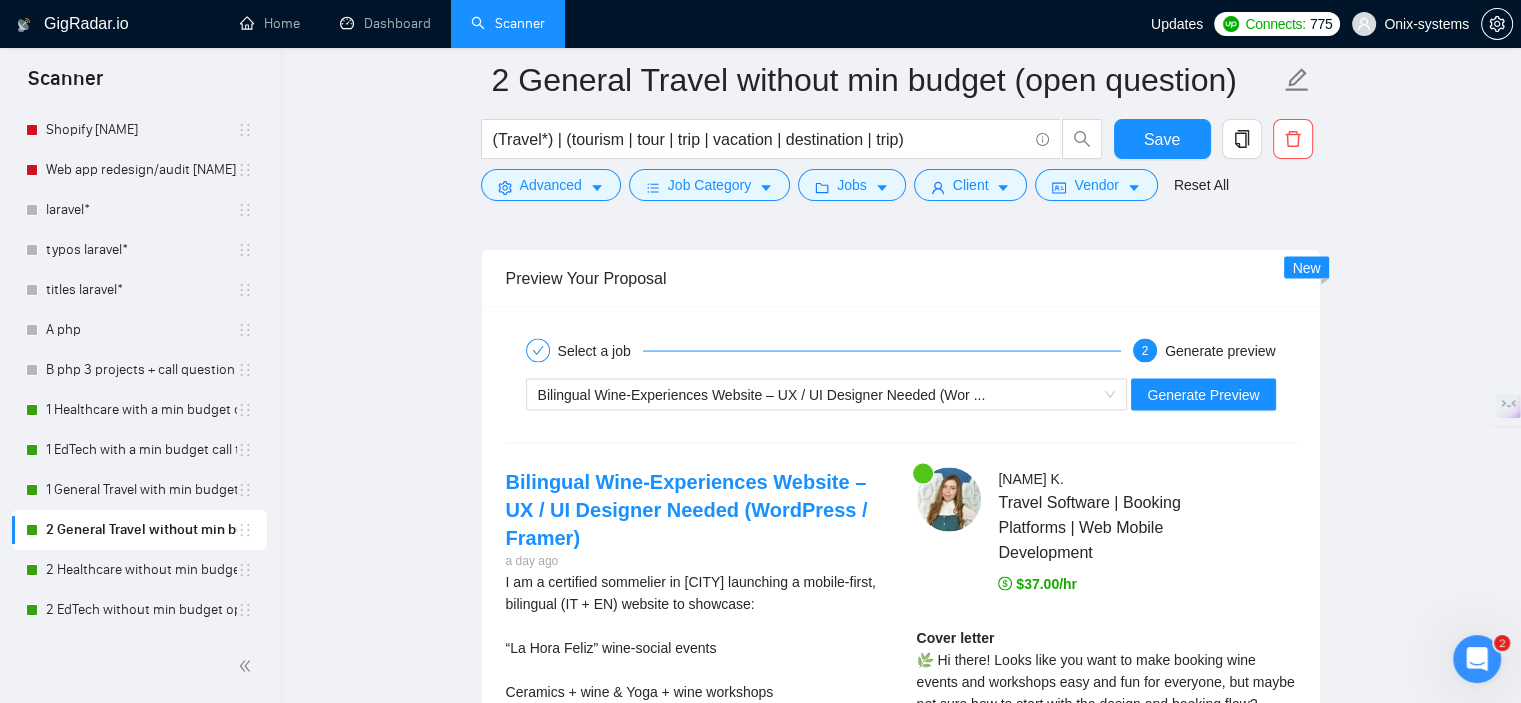 scroll, scrollTop: 4000, scrollLeft: 0, axis: vertical 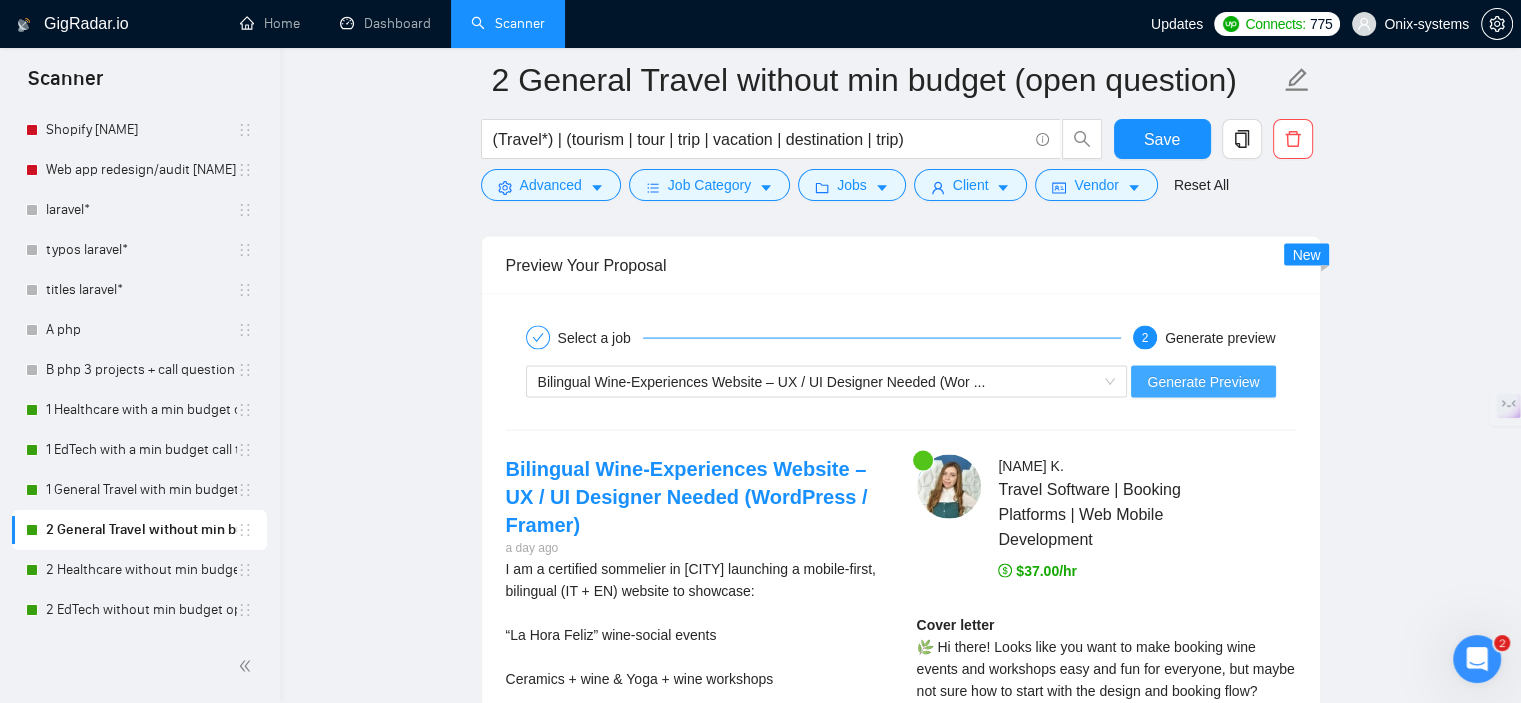 click on "Generate Preview" at bounding box center [1203, 382] 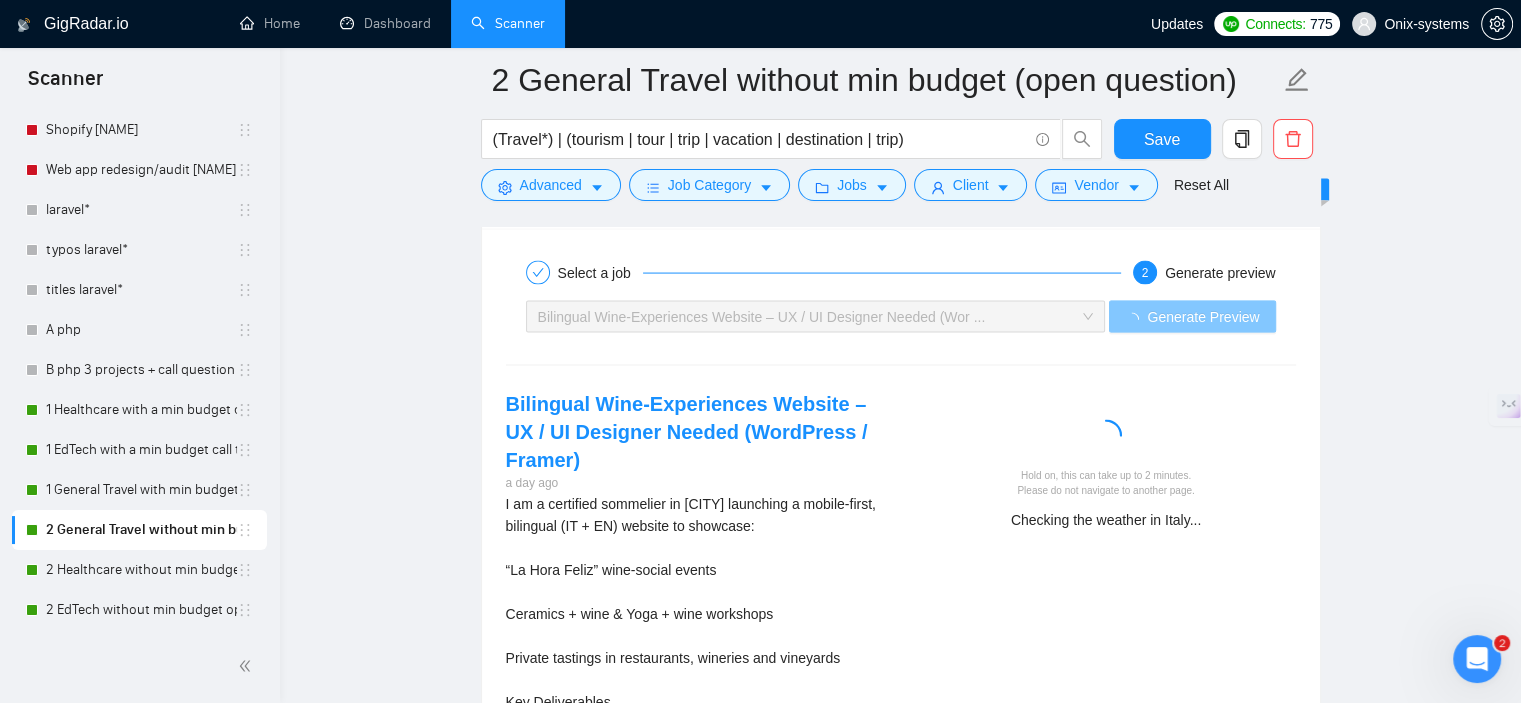 scroll, scrollTop: 4100, scrollLeft: 0, axis: vertical 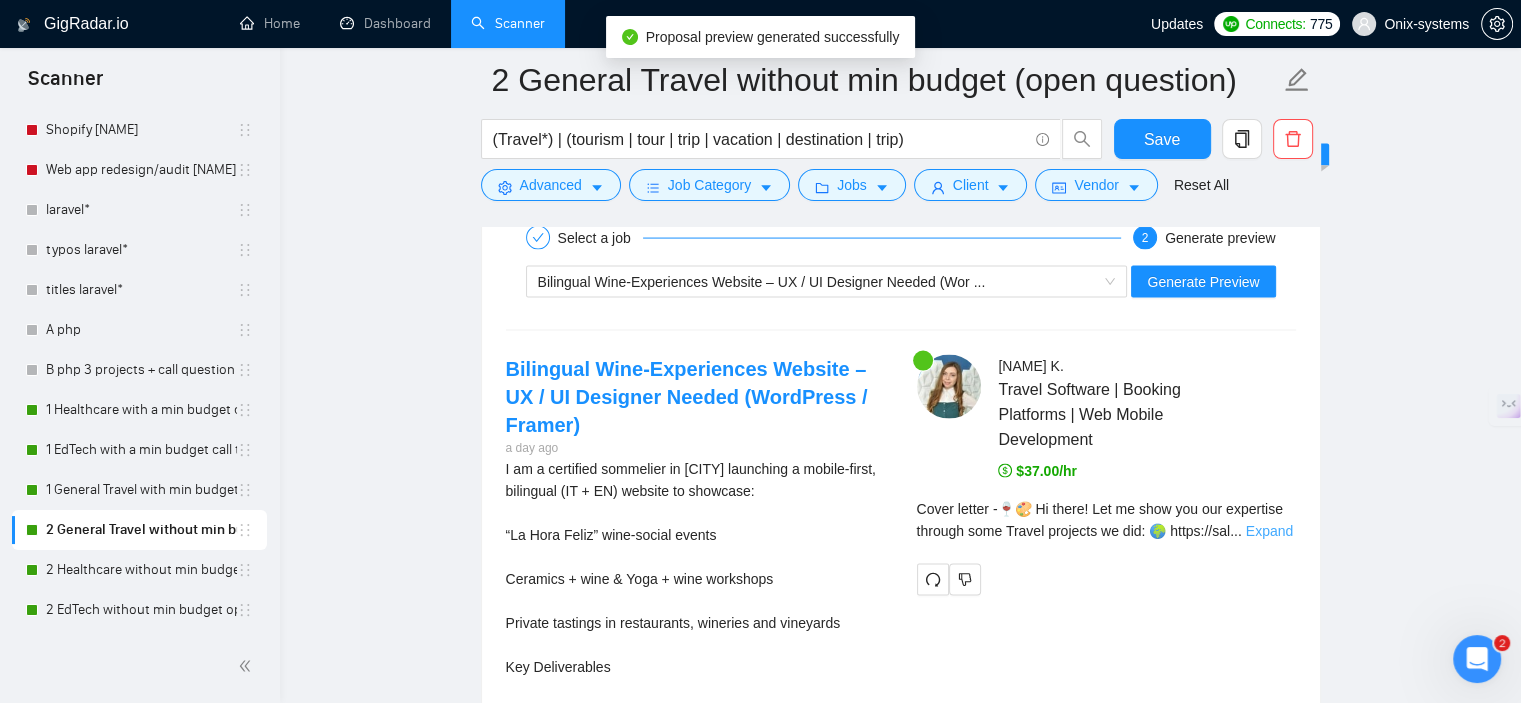 click on "Expand" at bounding box center (1269, 531) 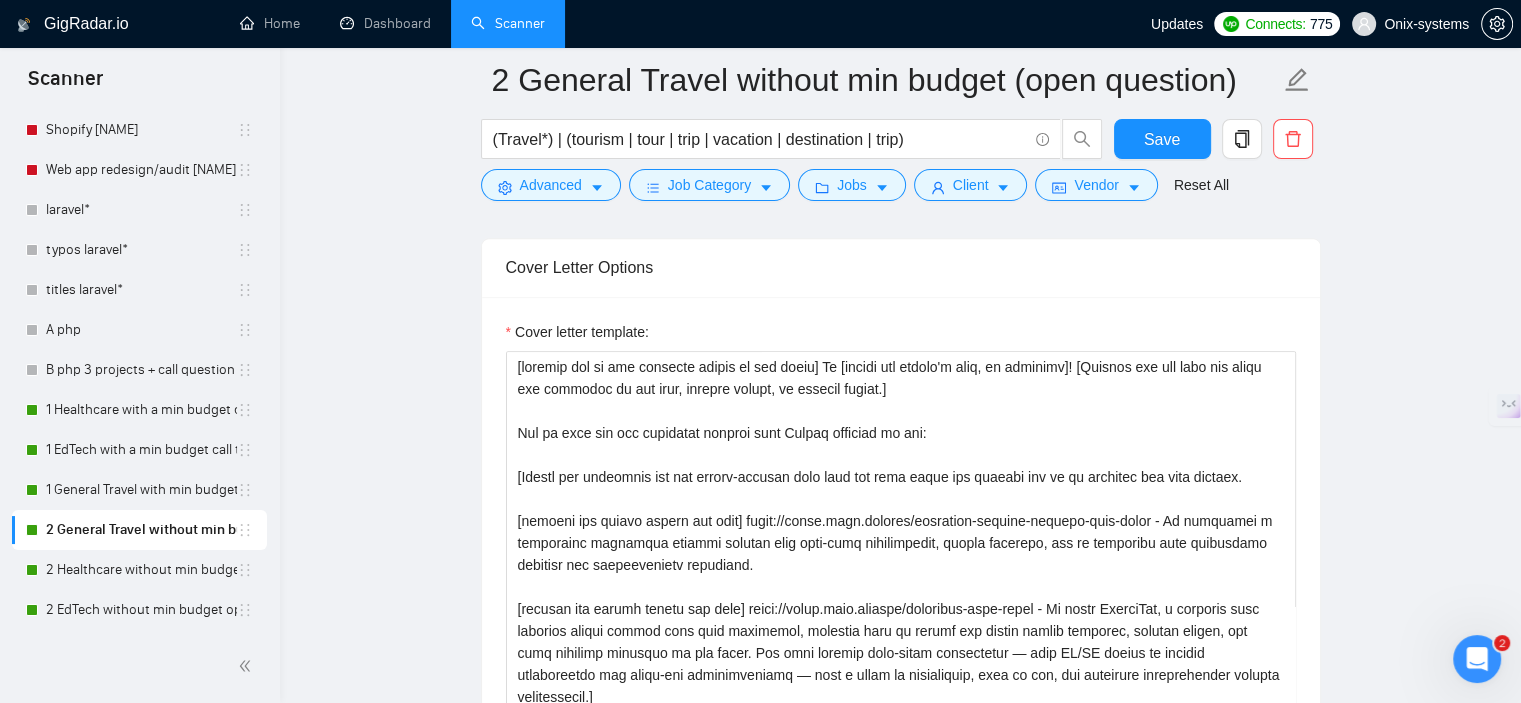 scroll, scrollTop: 2100, scrollLeft: 0, axis: vertical 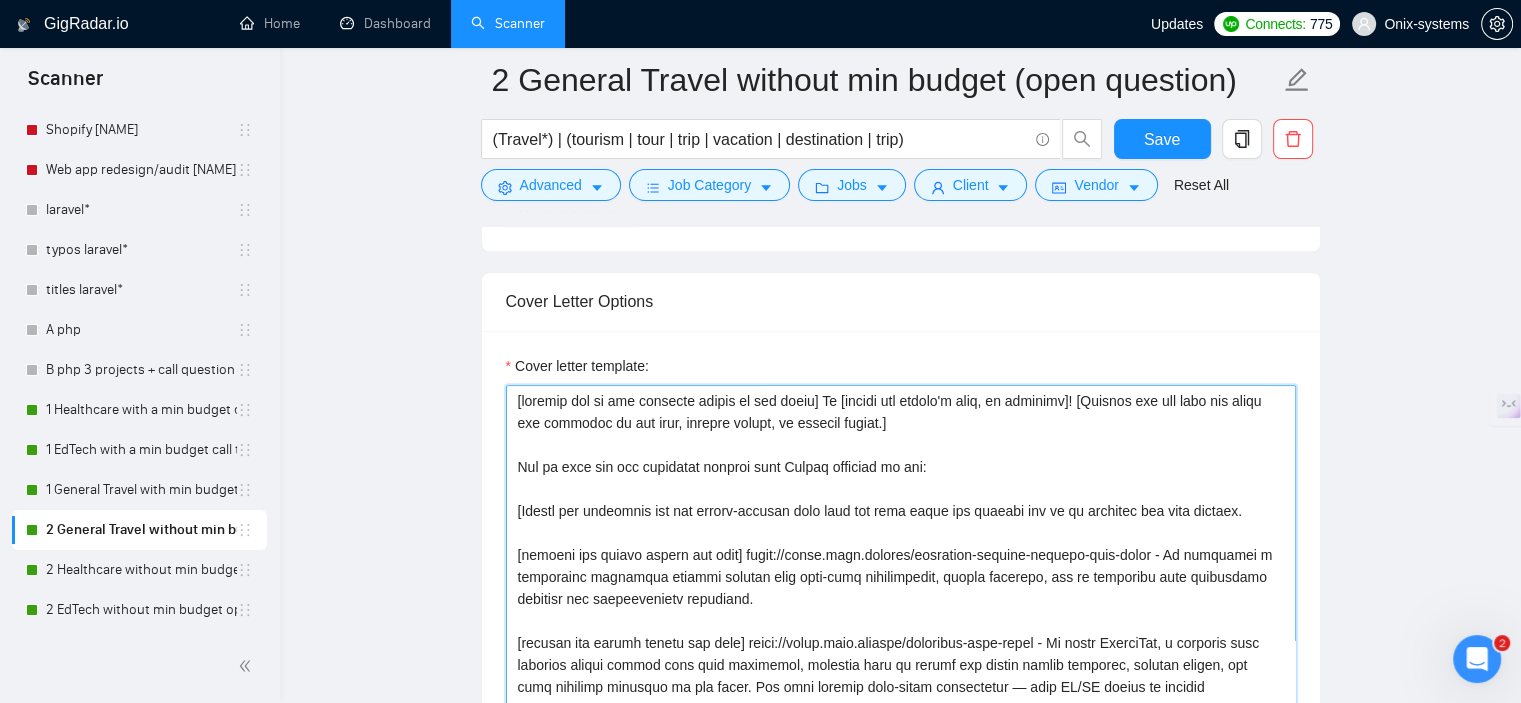click on "Cover letter template:" at bounding box center (901, 748) 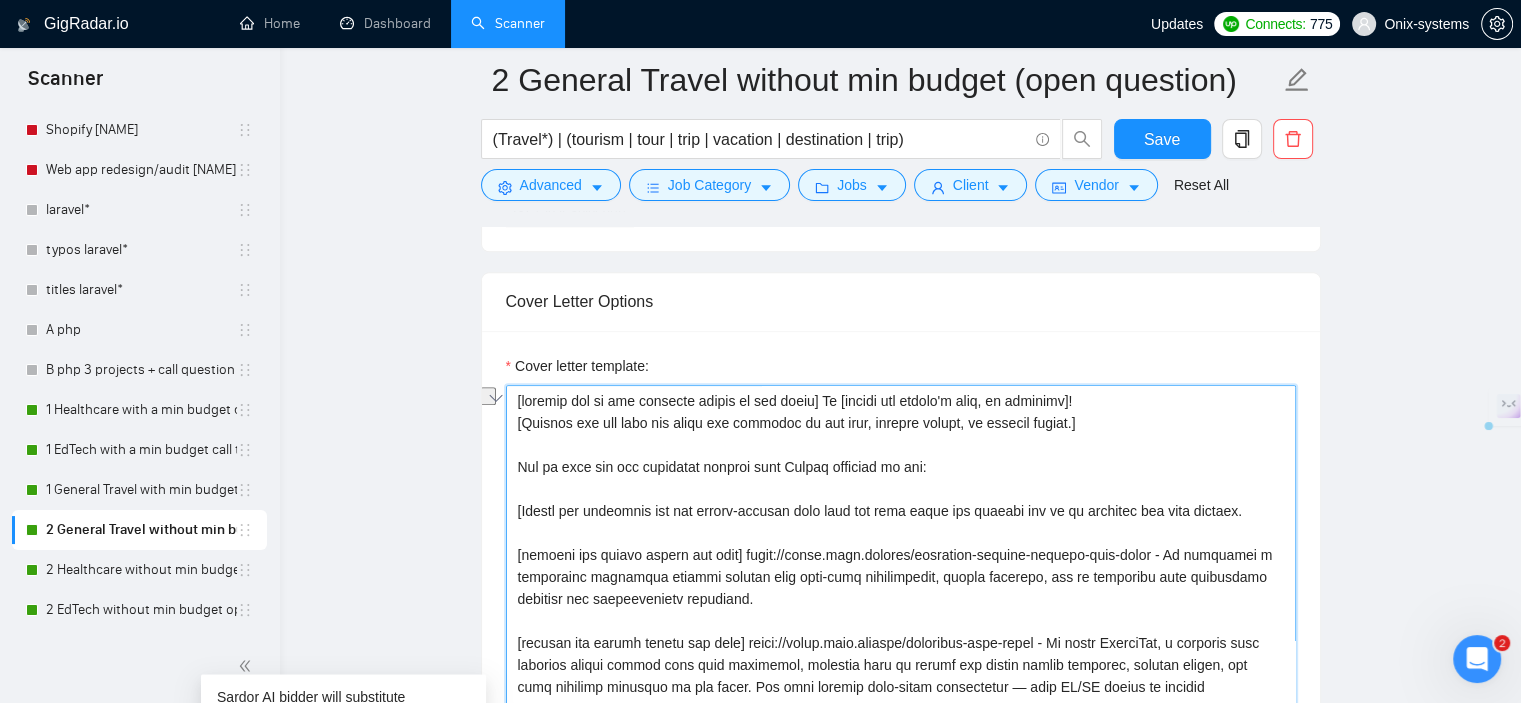 click on "Cover Letter Options Cover letter template:" at bounding box center [901, 716] 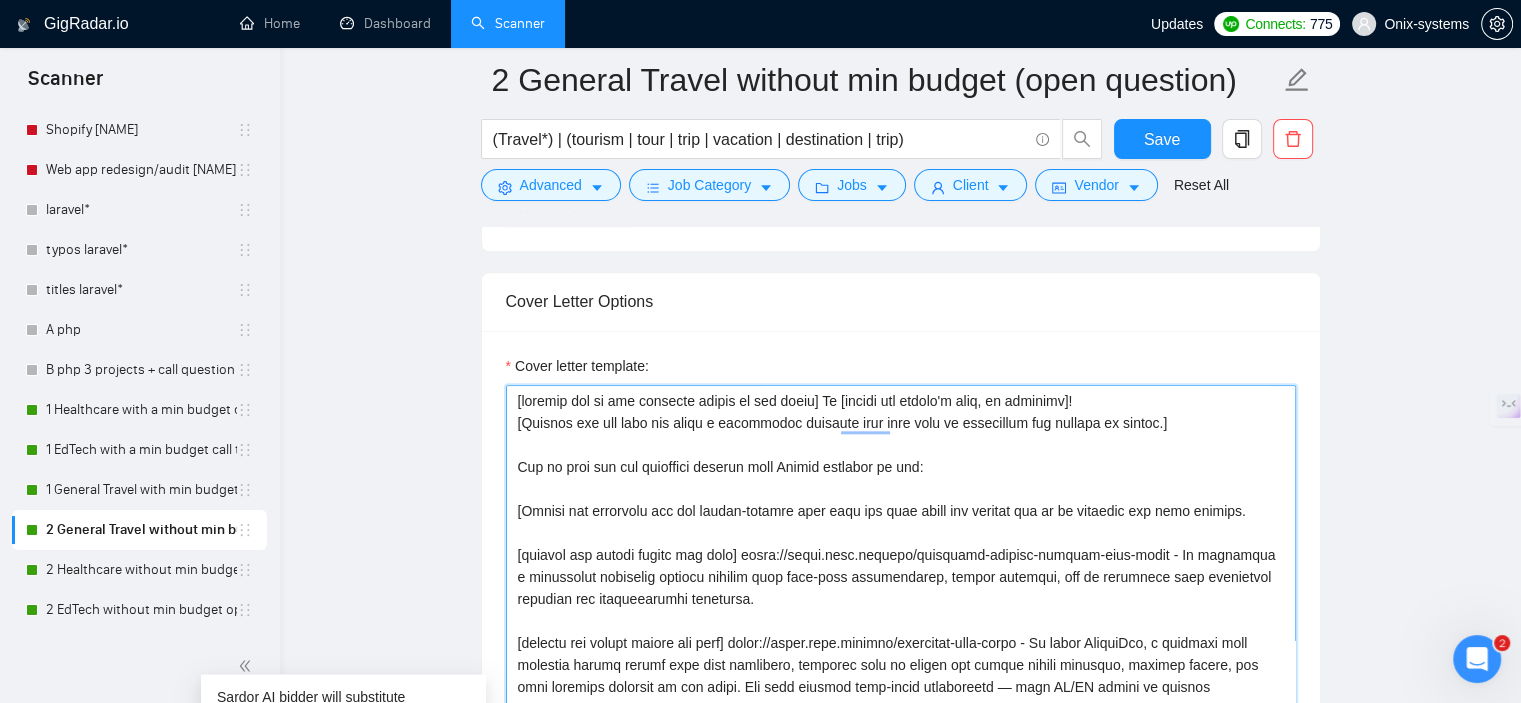 click on "Cover letter template:" at bounding box center [901, 748] 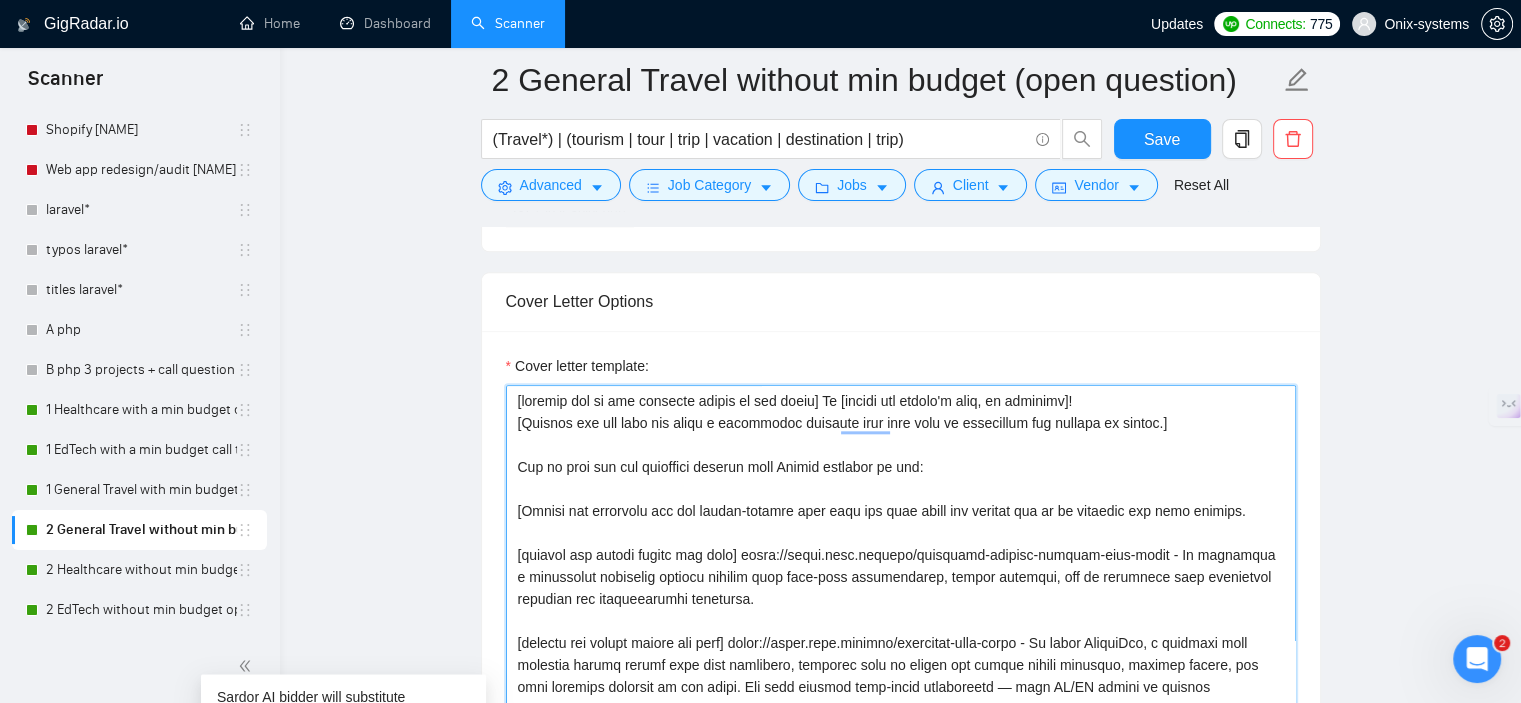 click on "Cover letter template:" at bounding box center (901, 748) 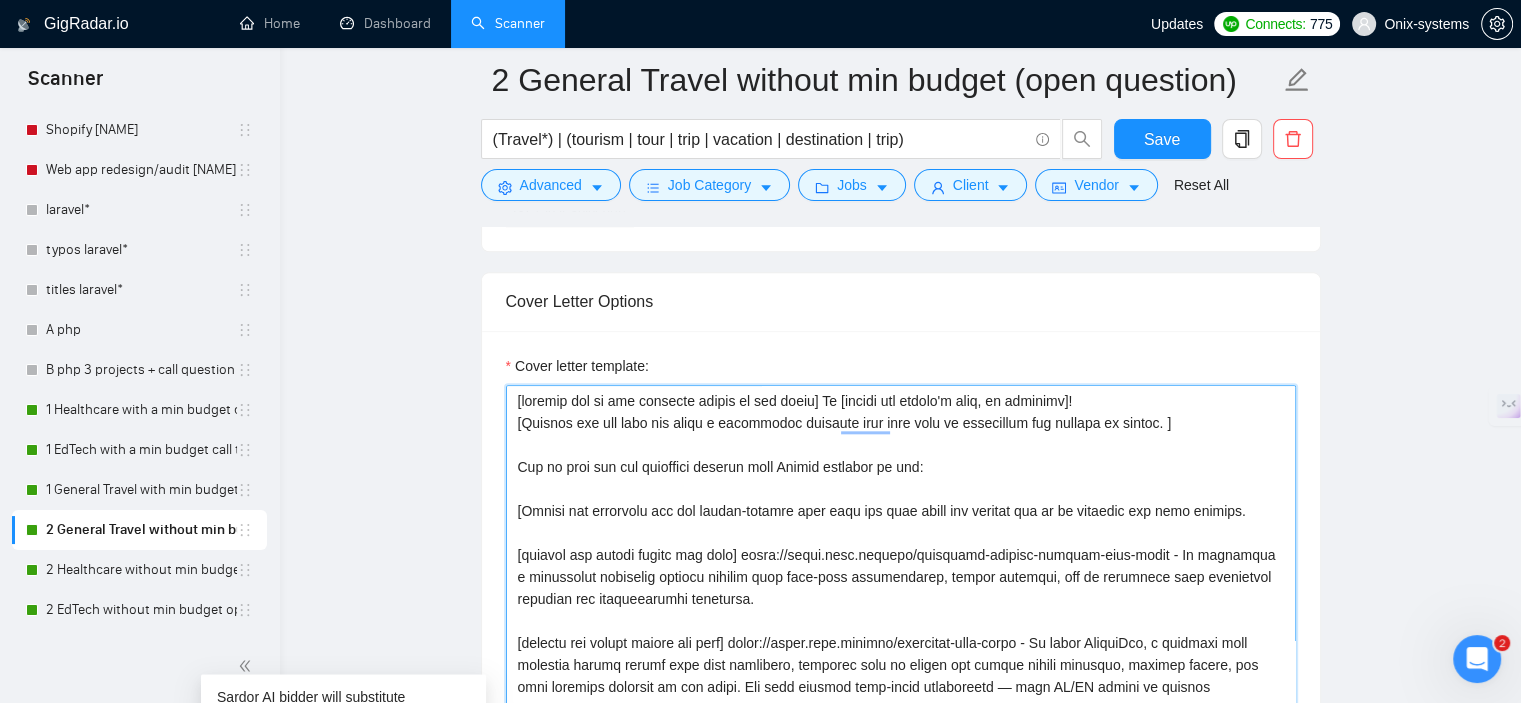 paste on "Focus the question on the goal, current status, or missing pieces." 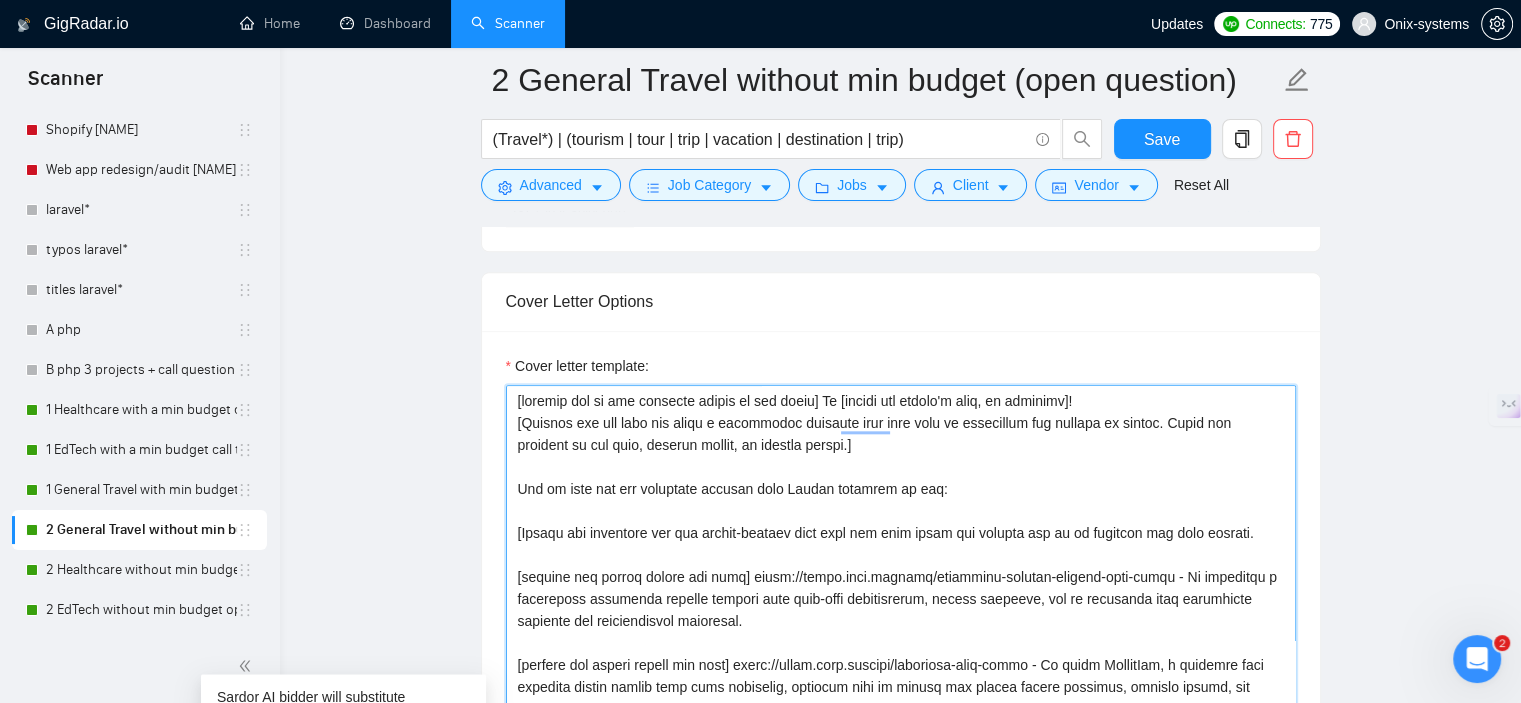 click on "Cover letter template:" at bounding box center [901, 748] 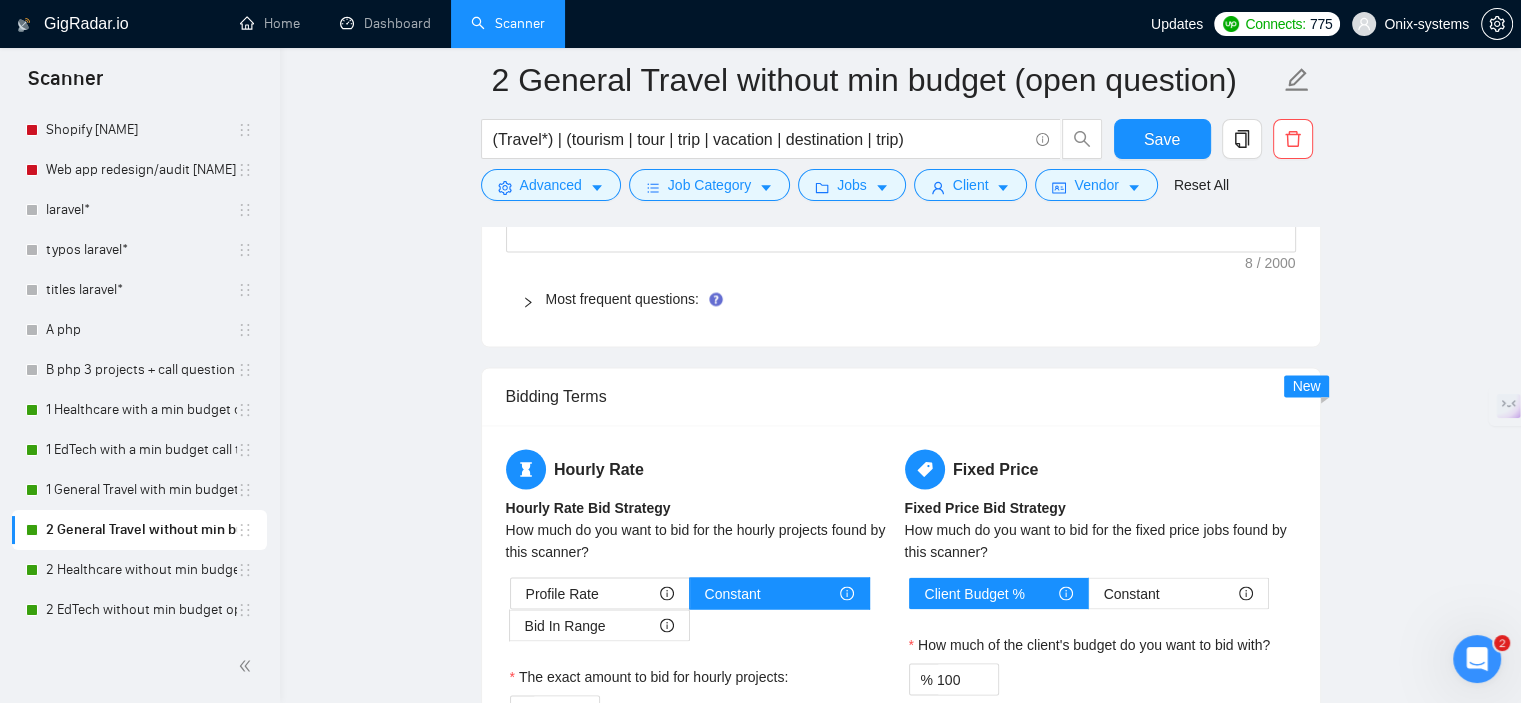 scroll, scrollTop: 3900, scrollLeft: 0, axis: vertical 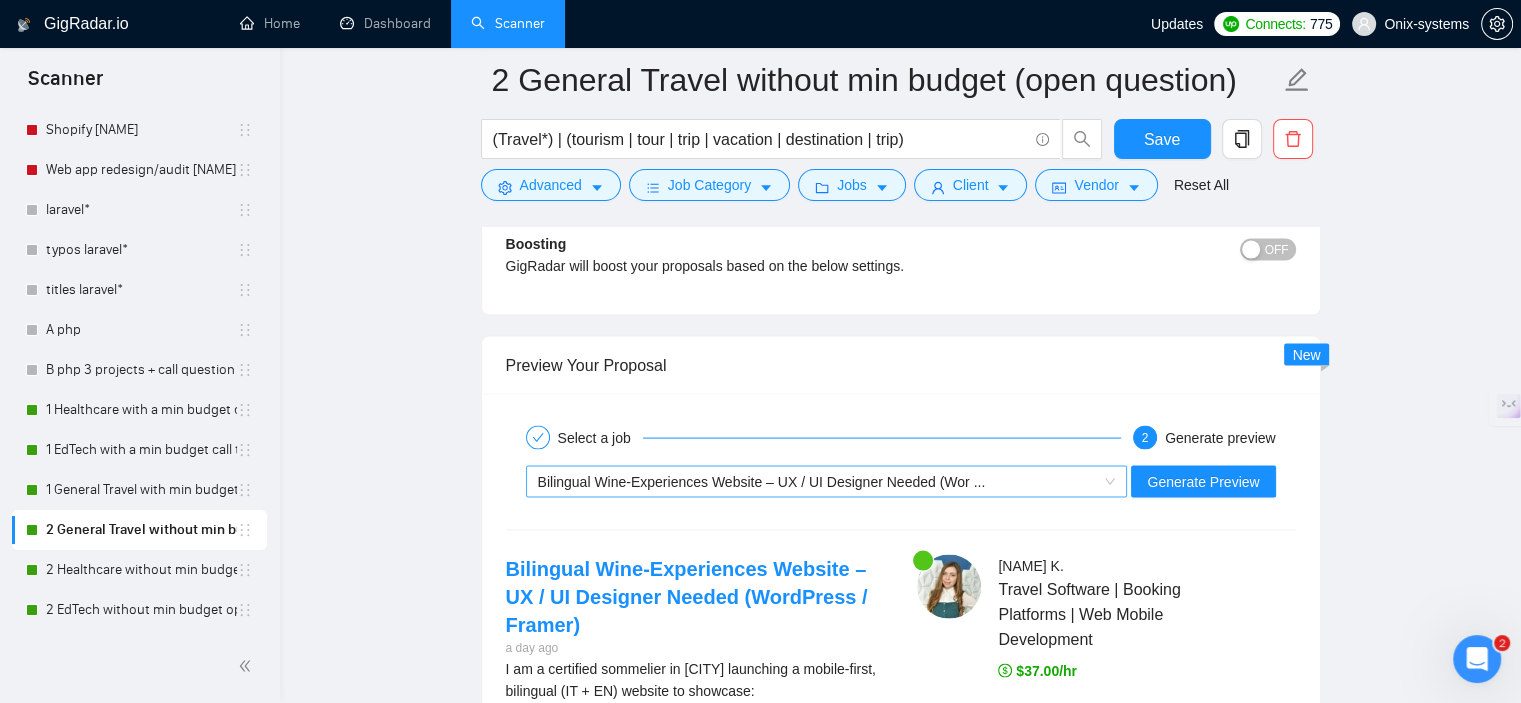 click on "Bilingual Wine-Experiences Website – UX / UI Designer Needed (Wor ..." at bounding box center (762, 482) 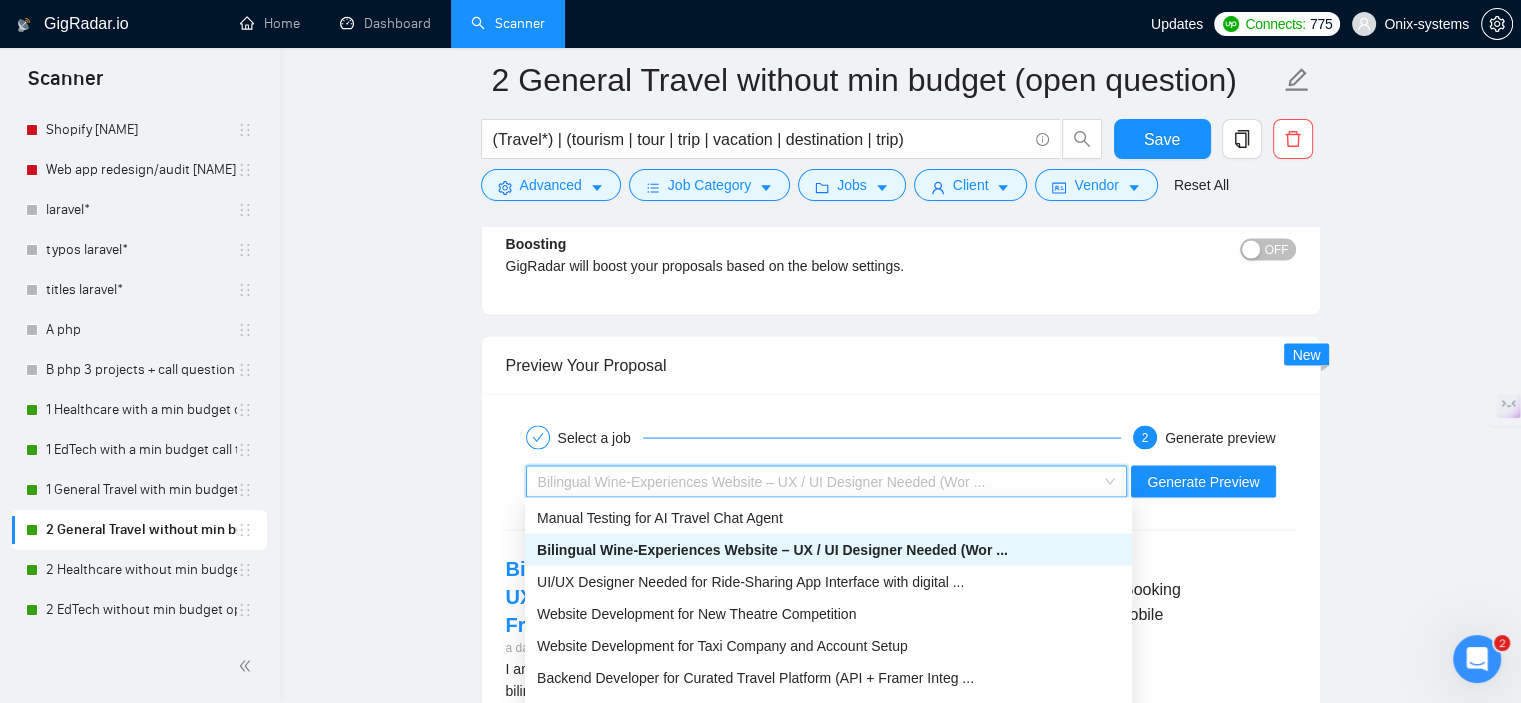 click on "Bilingual Wine-Experiences Website – UX / UI Designer Needed (Wor ..." at bounding box center (772, 550) 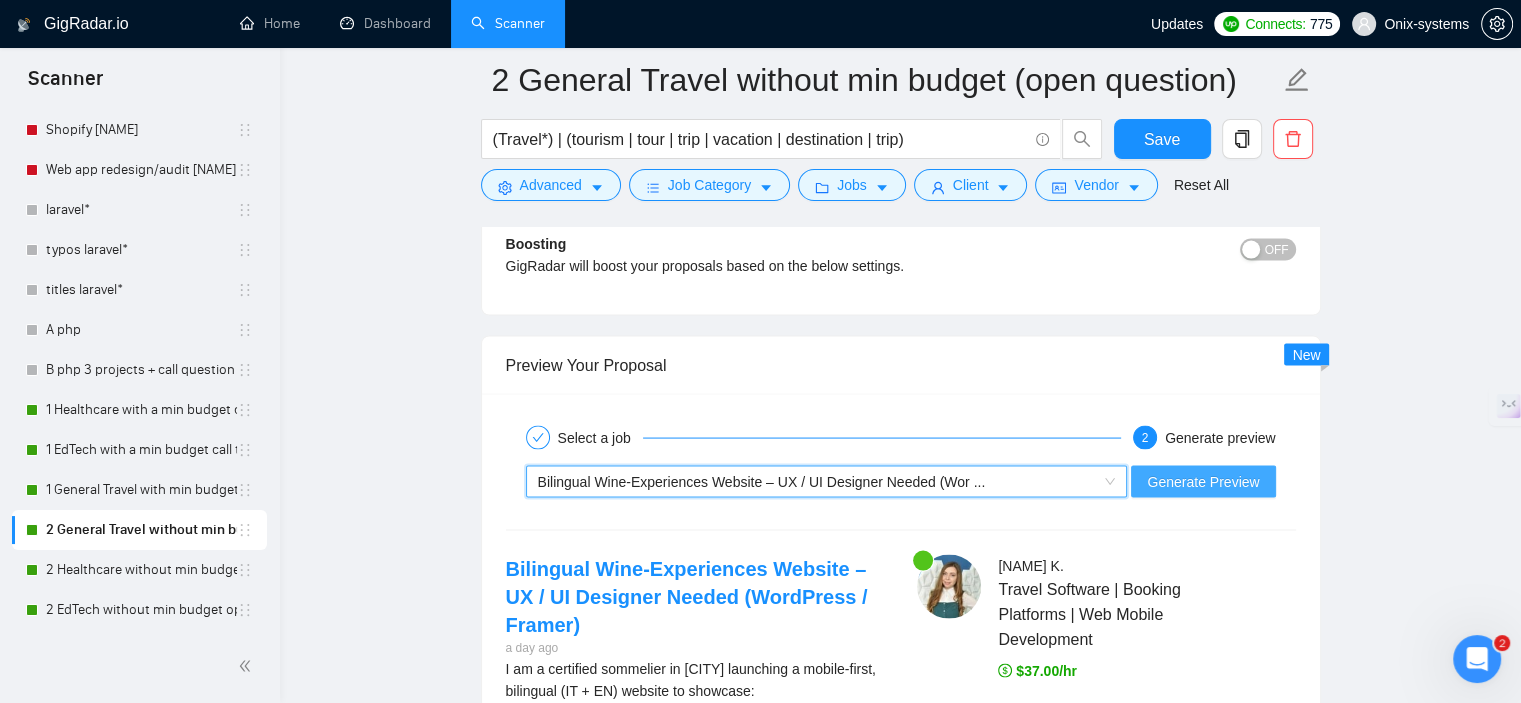 click on "Generate Preview" at bounding box center [1203, 482] 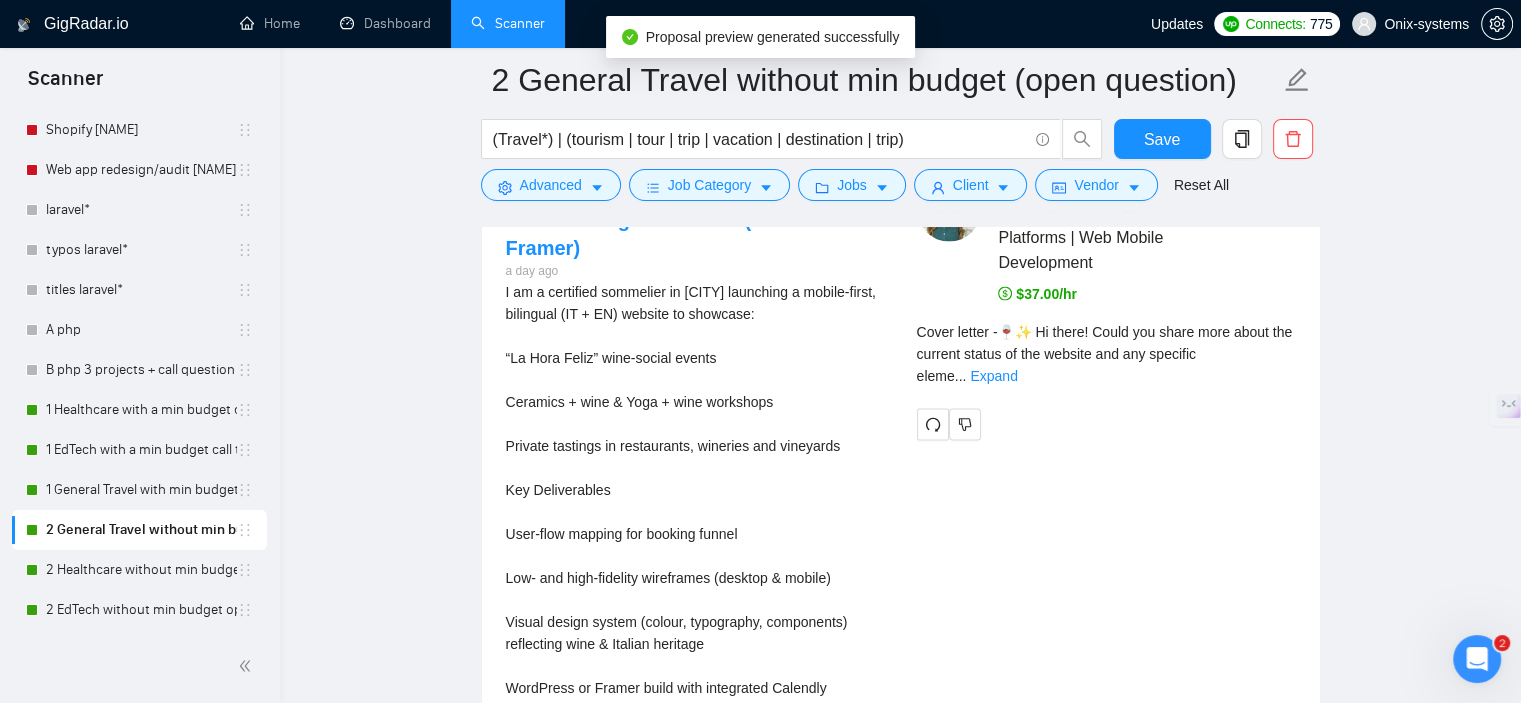 scroll, scrollTop: 4300, scrollLeft: 0, axis: vertical 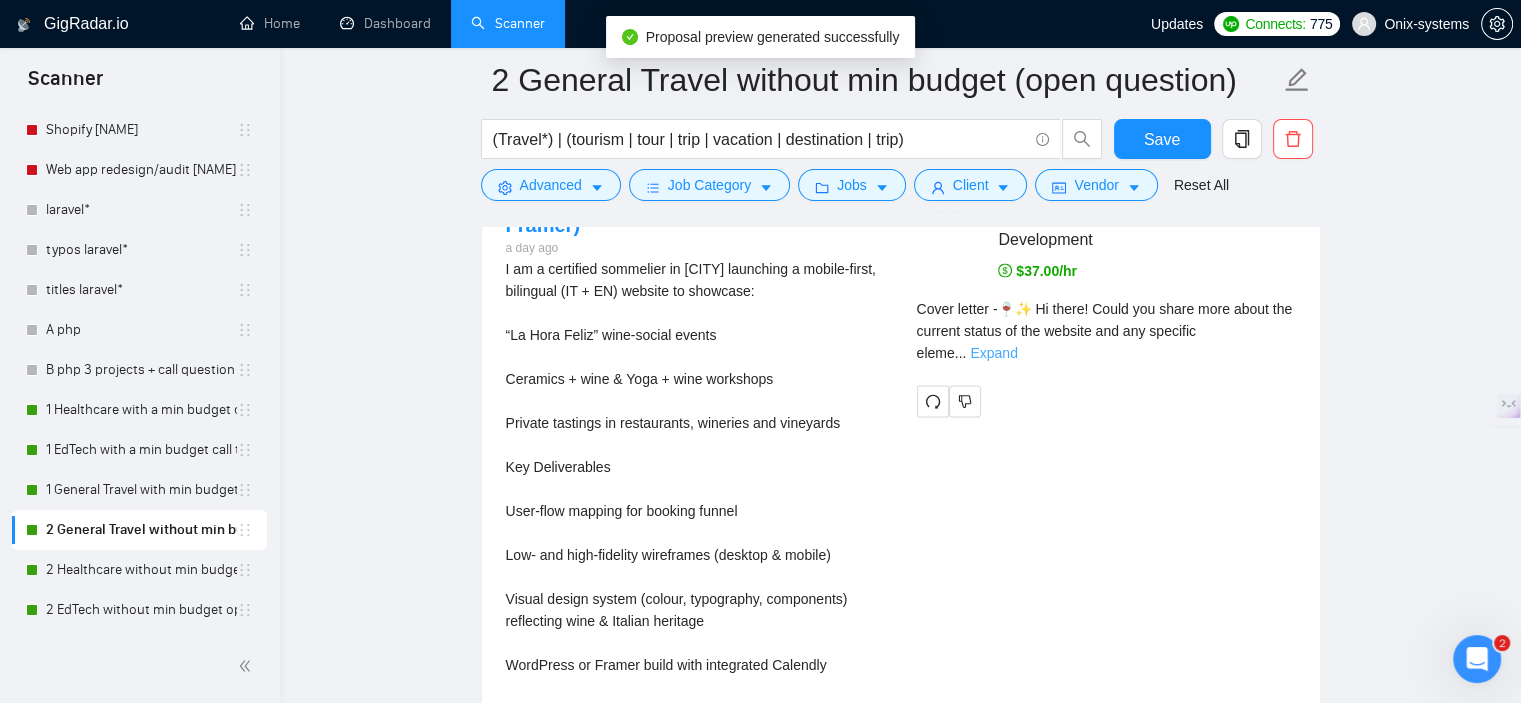 click on "Expand" at bounding box center [993, 353] 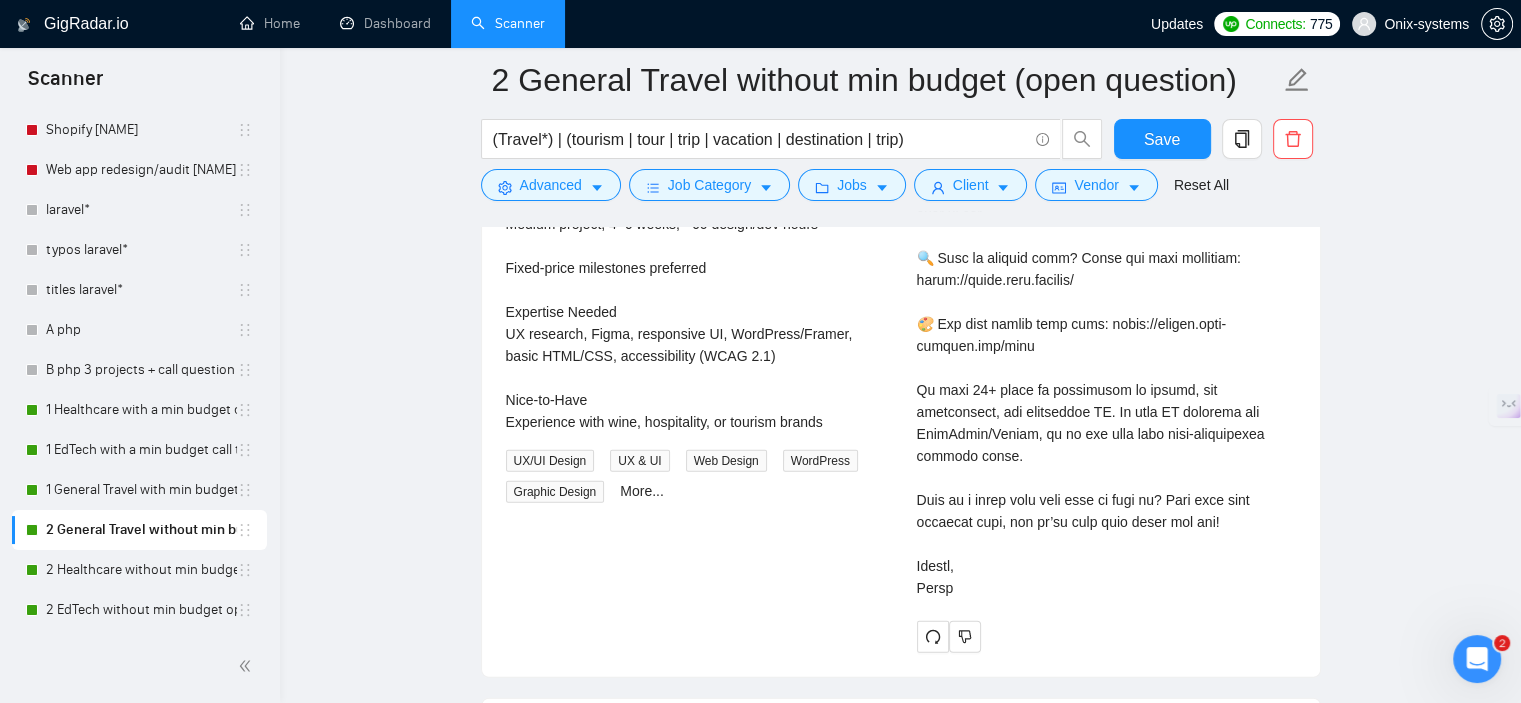 scroll, scrollTop: 5000, scrollLeft: 0, axis: vertical 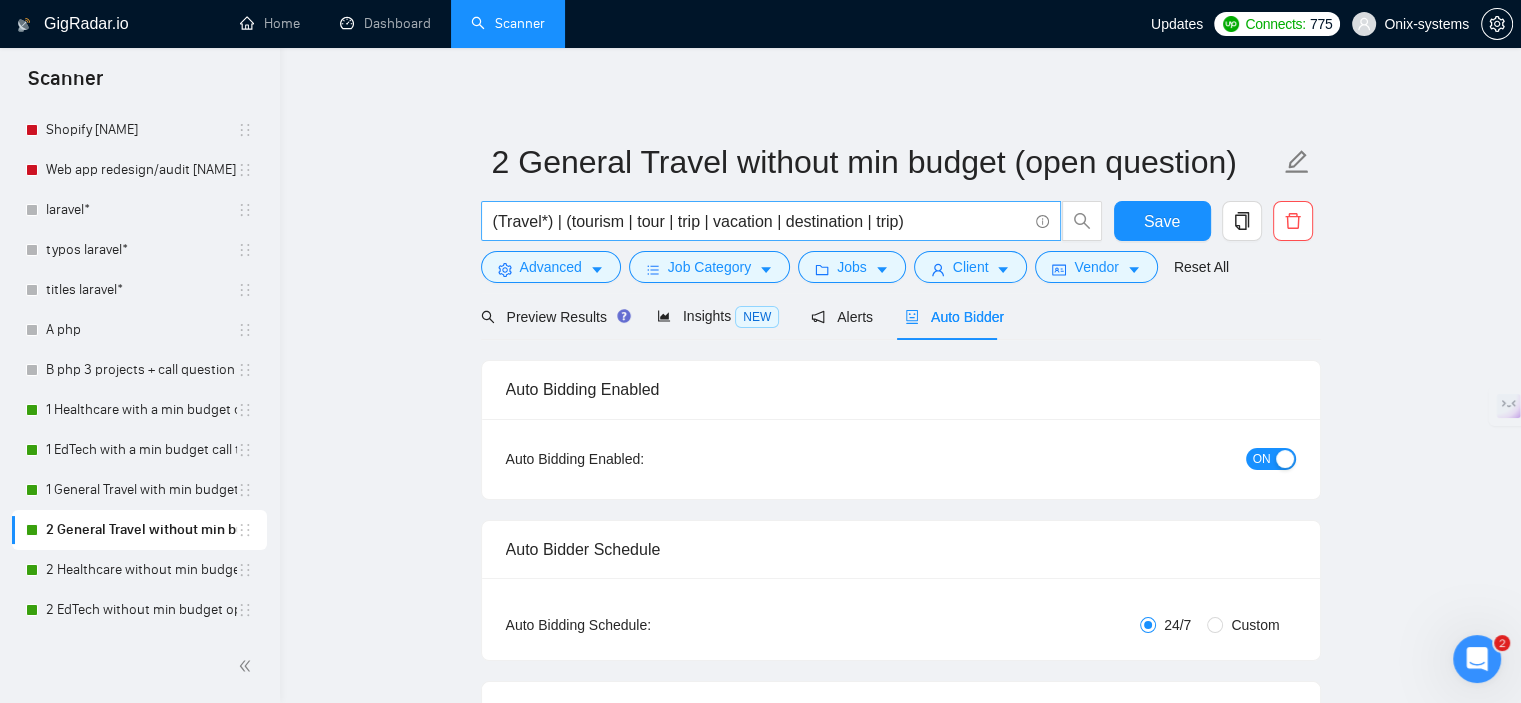 click on "(Travel*) | (tourism | tour | trip | vacation | destination | trip)" at bounding box center (760, 221) 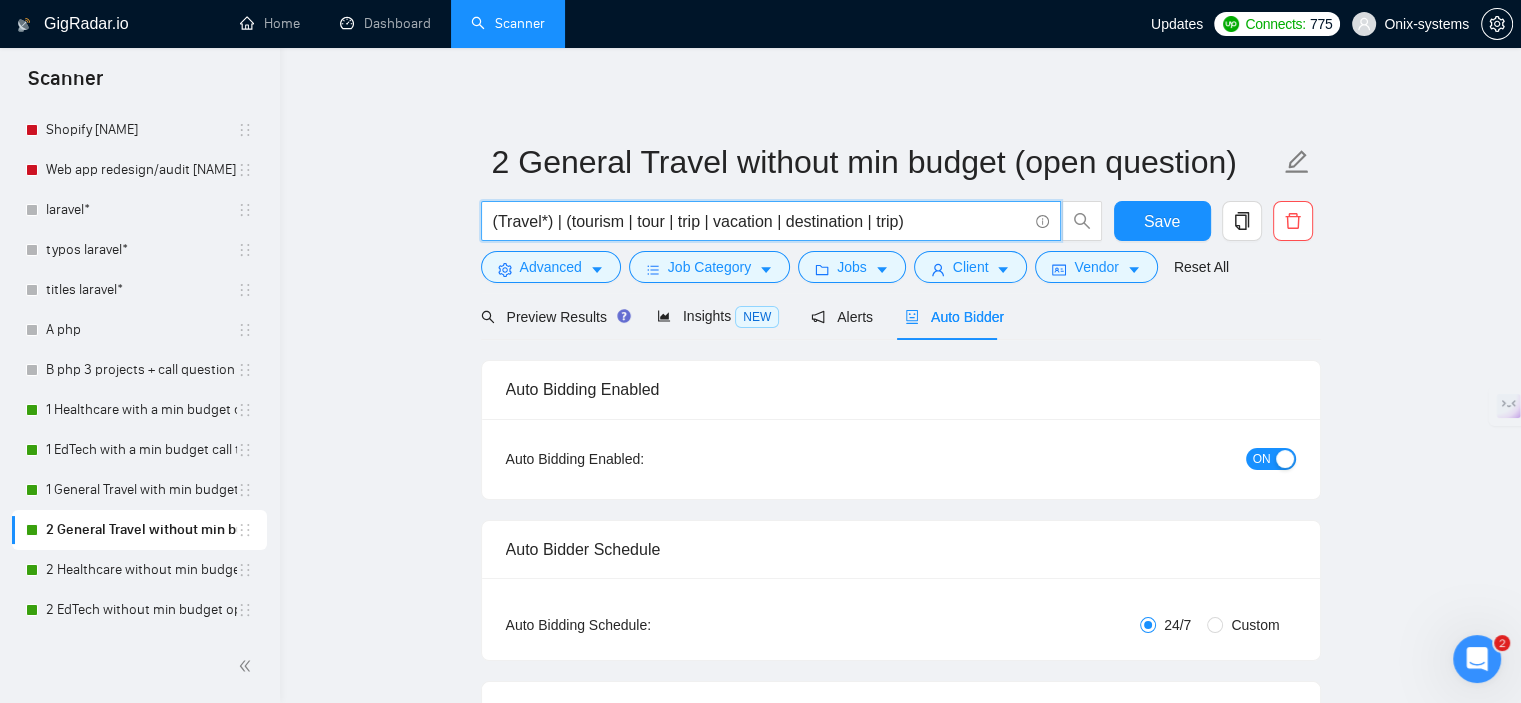 click on "(Travel*) | (tourism | tour | trip | vacation | destination | trip)" at bounding box center [760, 221] 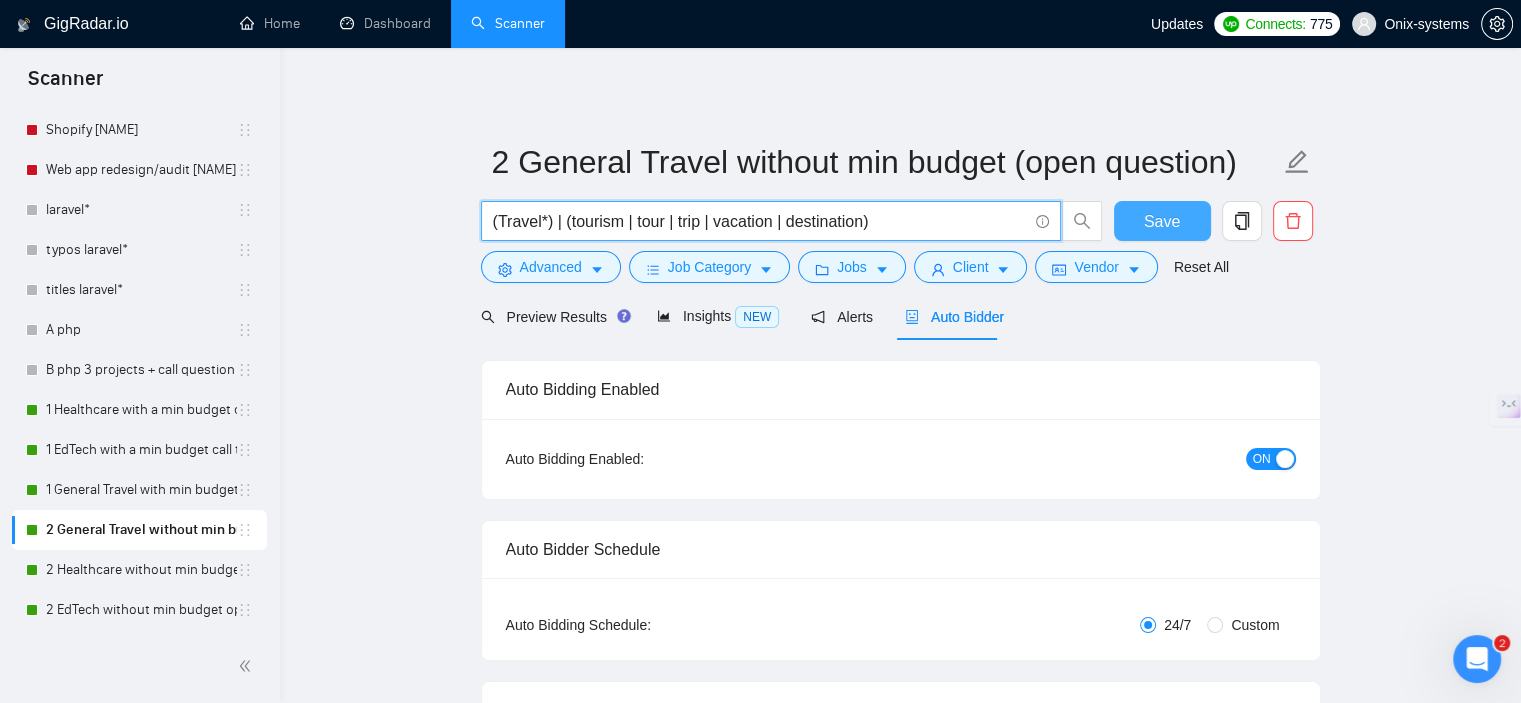type on "(Travel*) | (tourism | tour | trip | vacation | destination)" 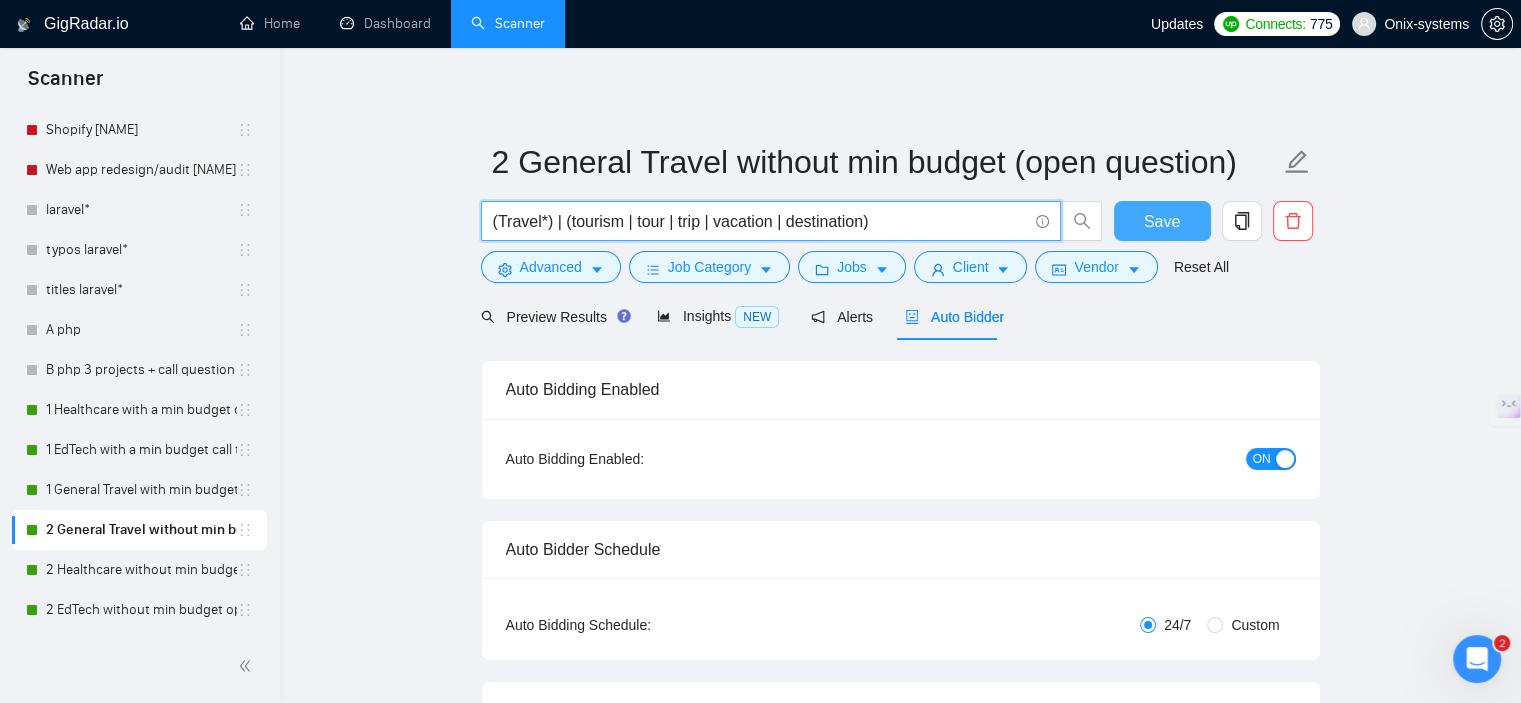 click on "Save" at bounding box center [1162, 221] 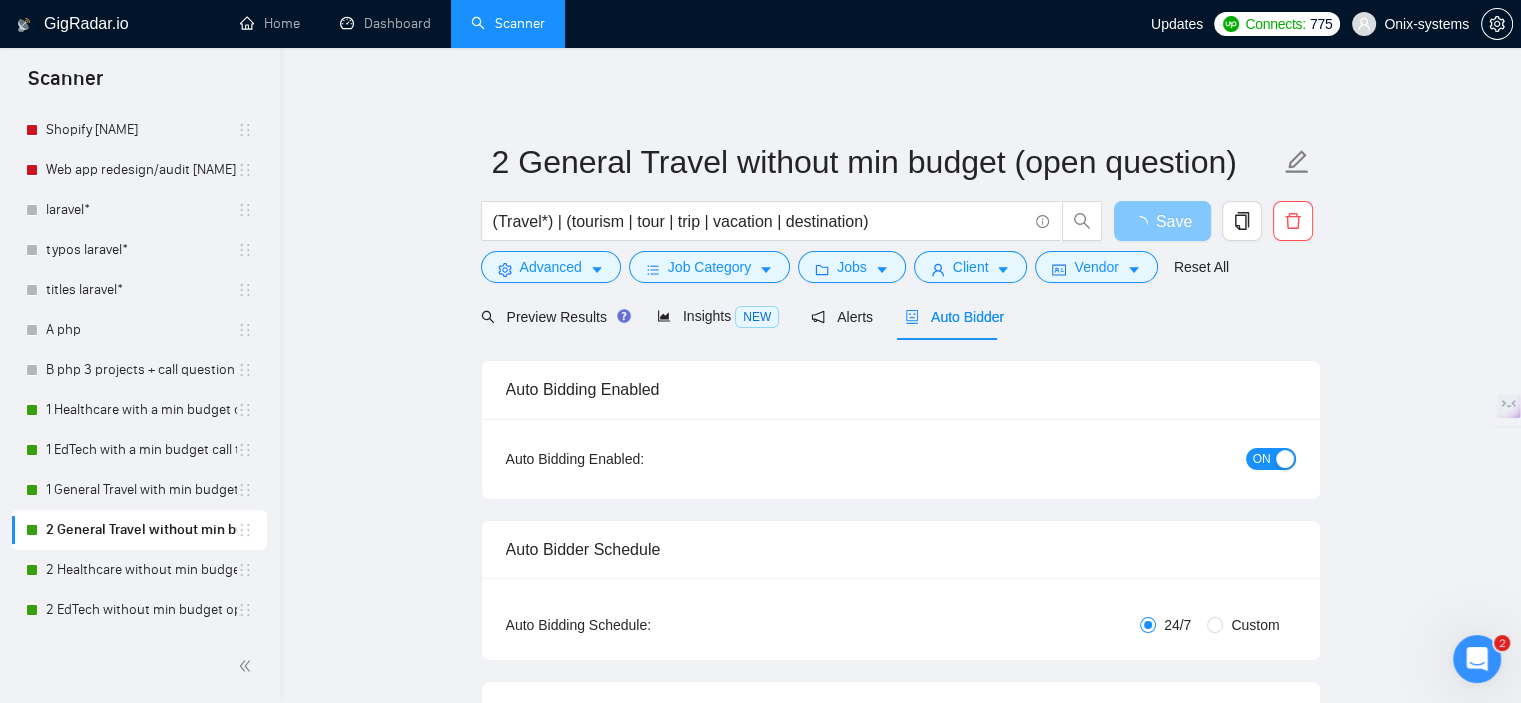 type 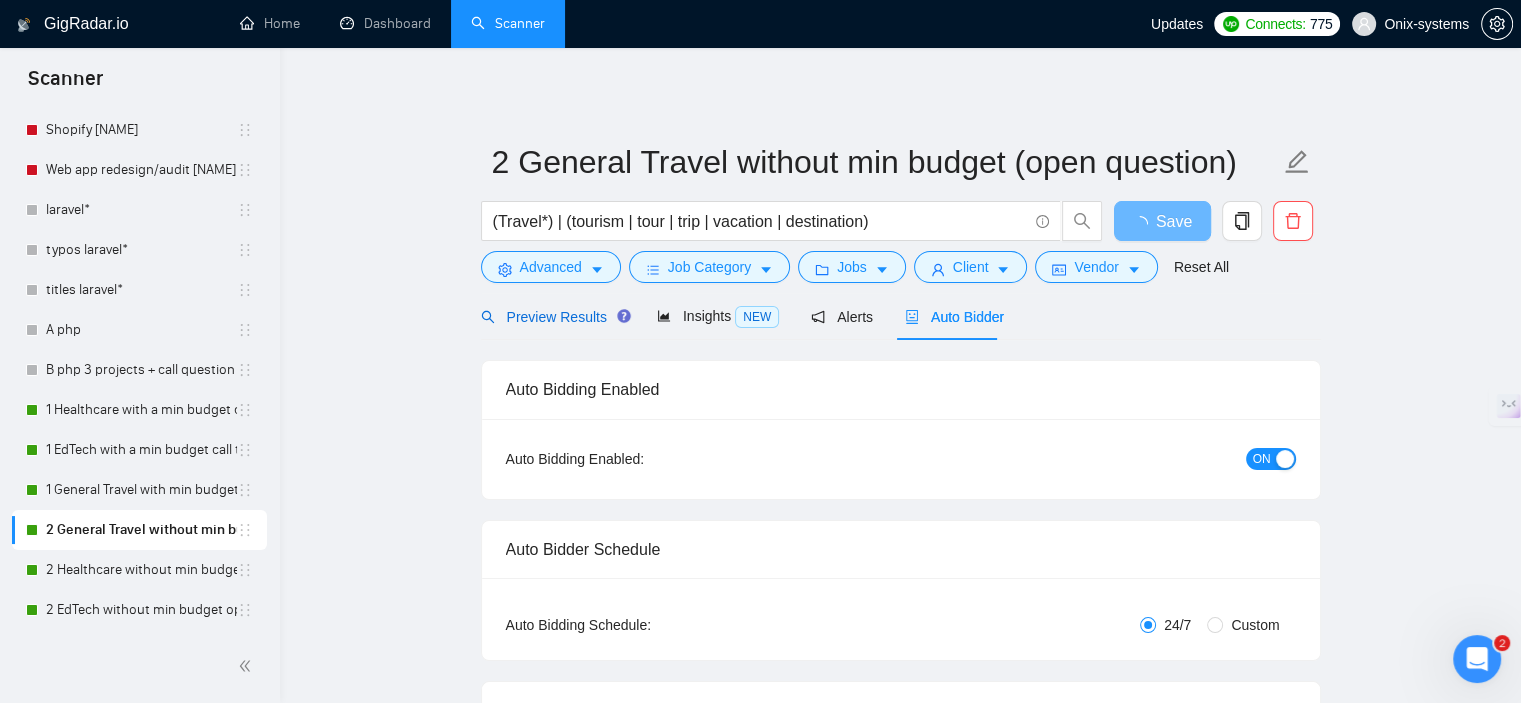 click on "Preview Results" at bounding box center [553, 317] 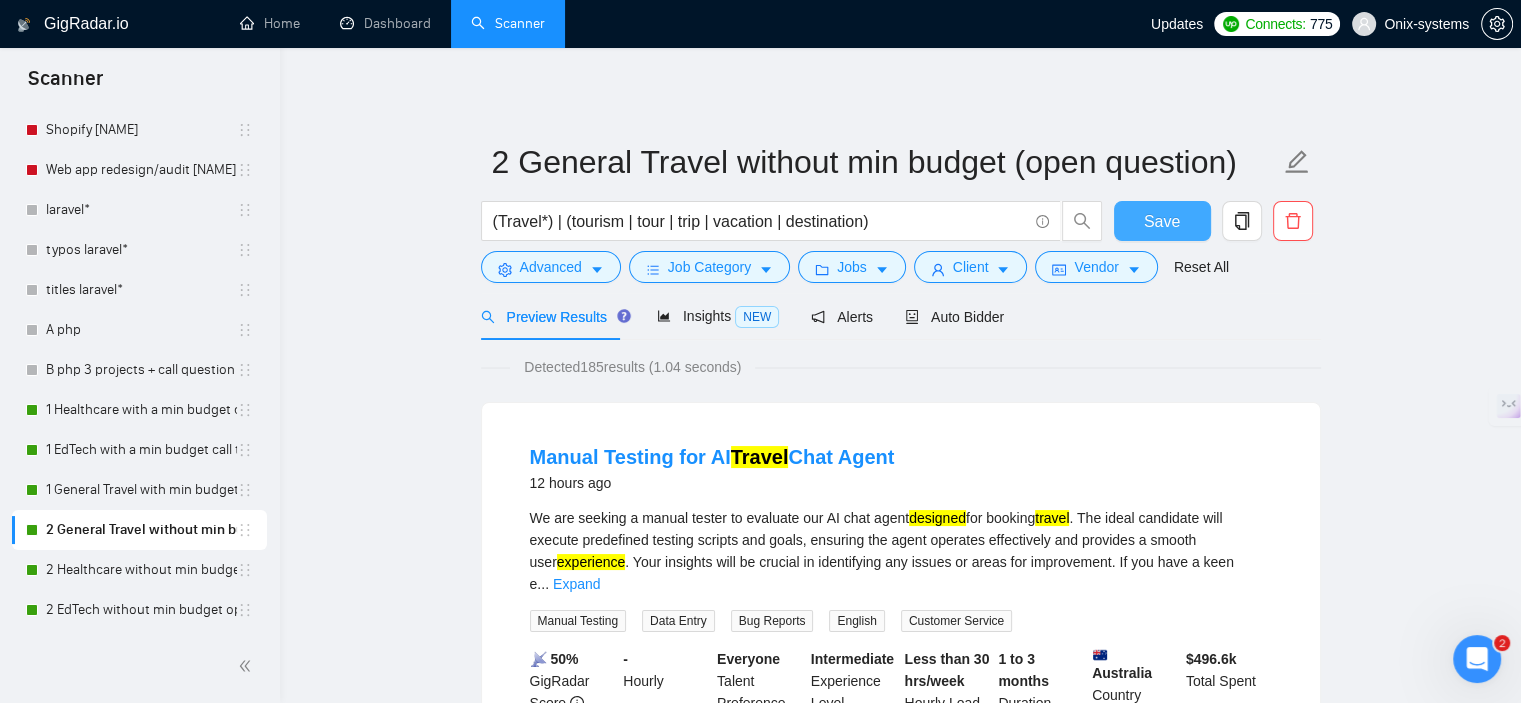 click on "Save" at bounding box center [1162, 221] 